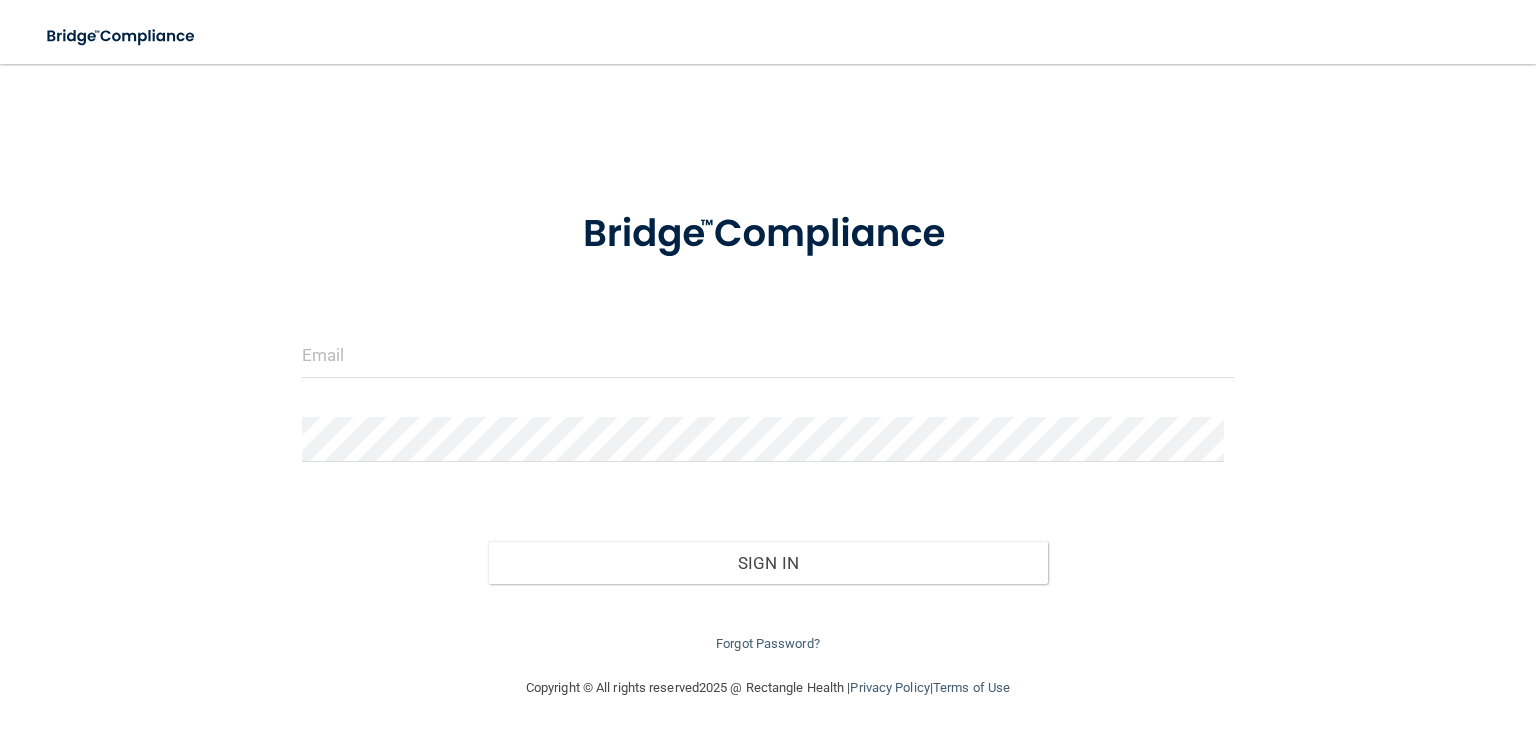 scroll, scrollTop: 0, scrollLeft: 0, axis: both 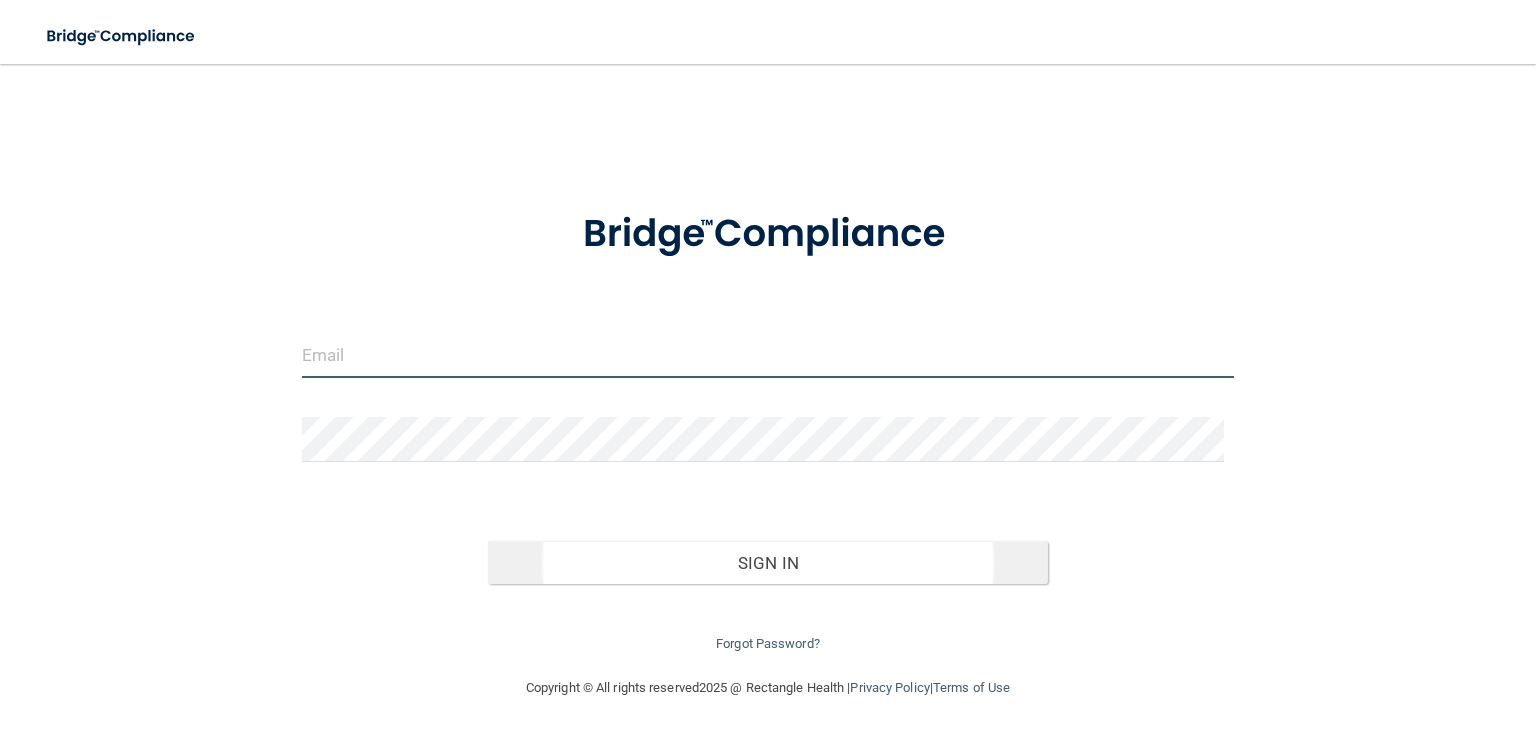 type on "[EMAIL_ADDRESS][DOMAIN_NAME]" 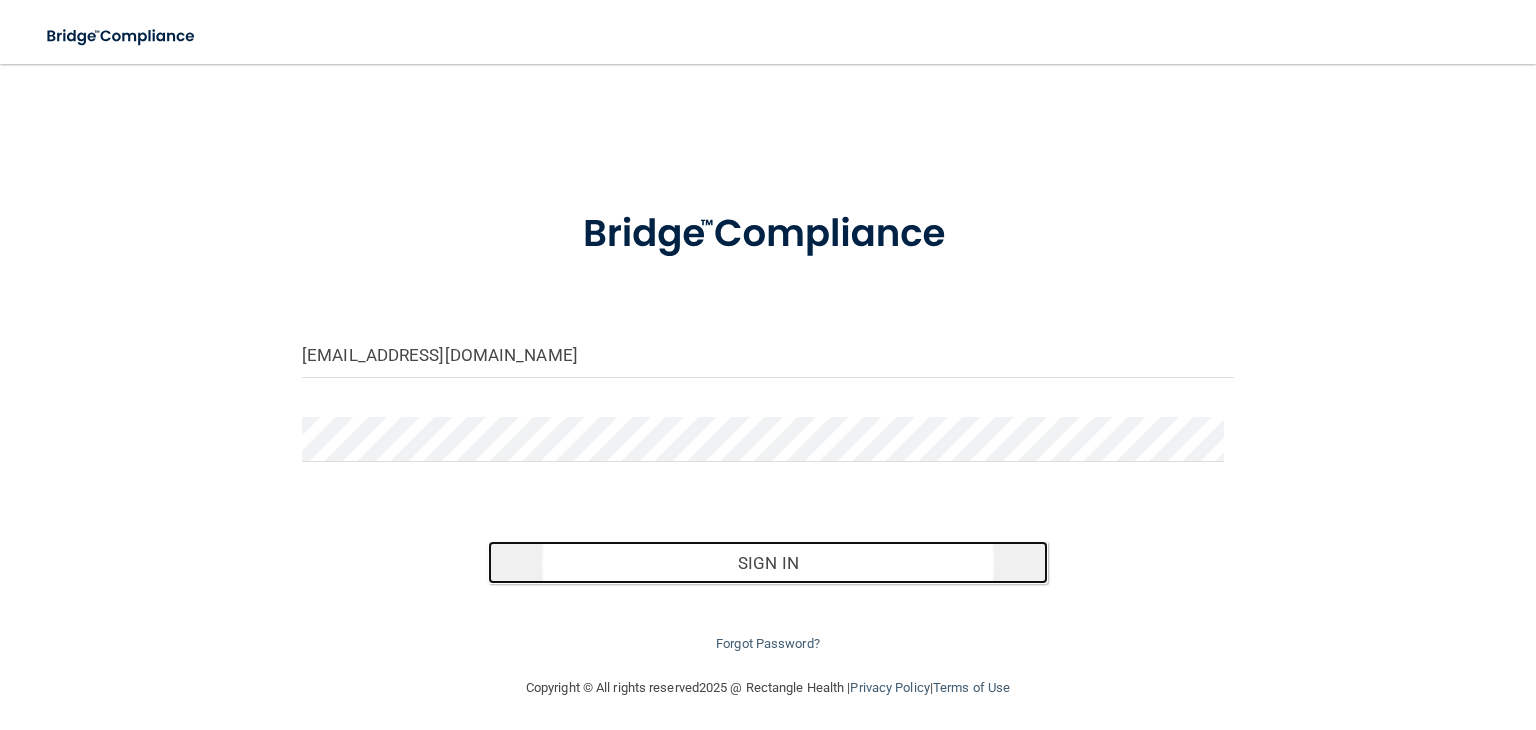 click on "Sign In" at bounding box center (767, 563) 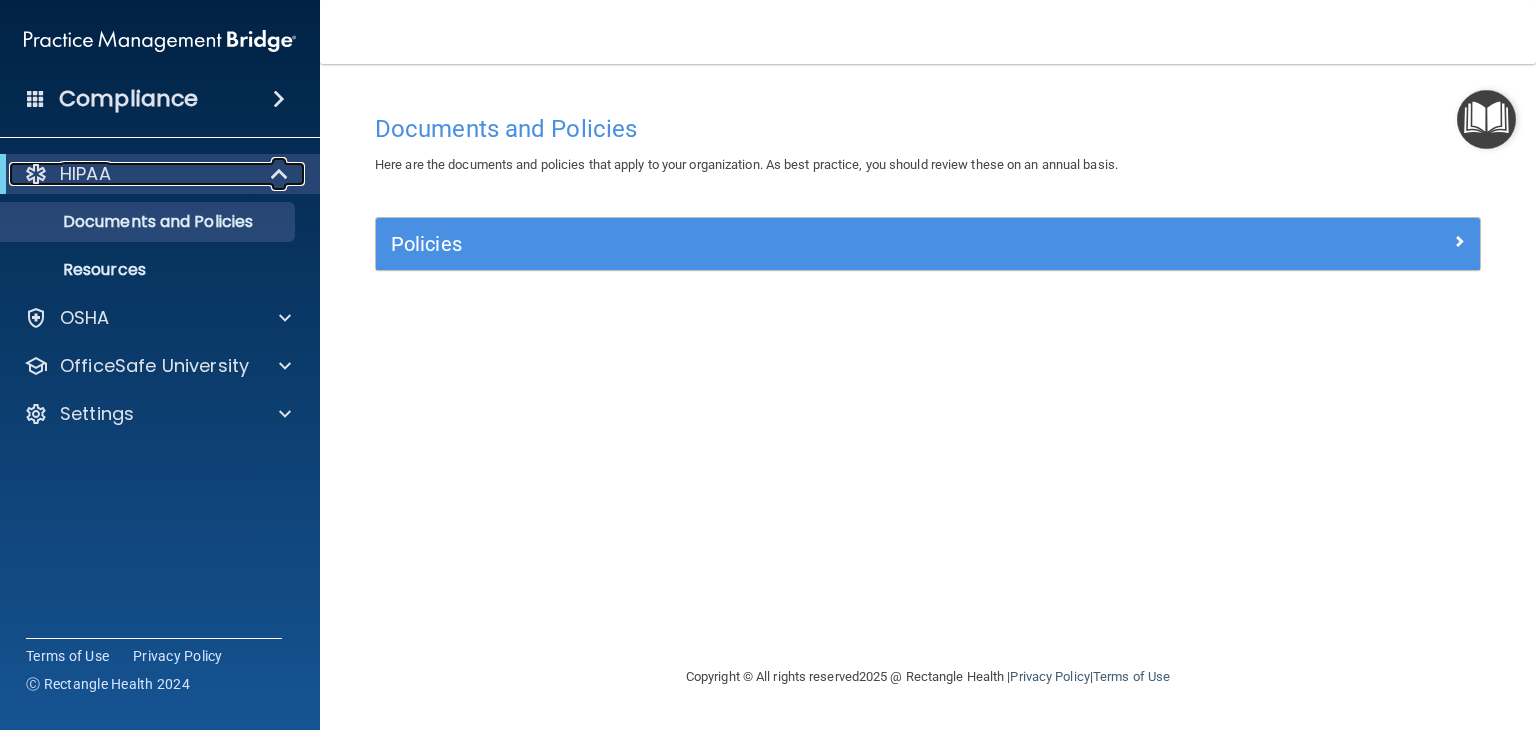 click at bounding box center [280, 174] 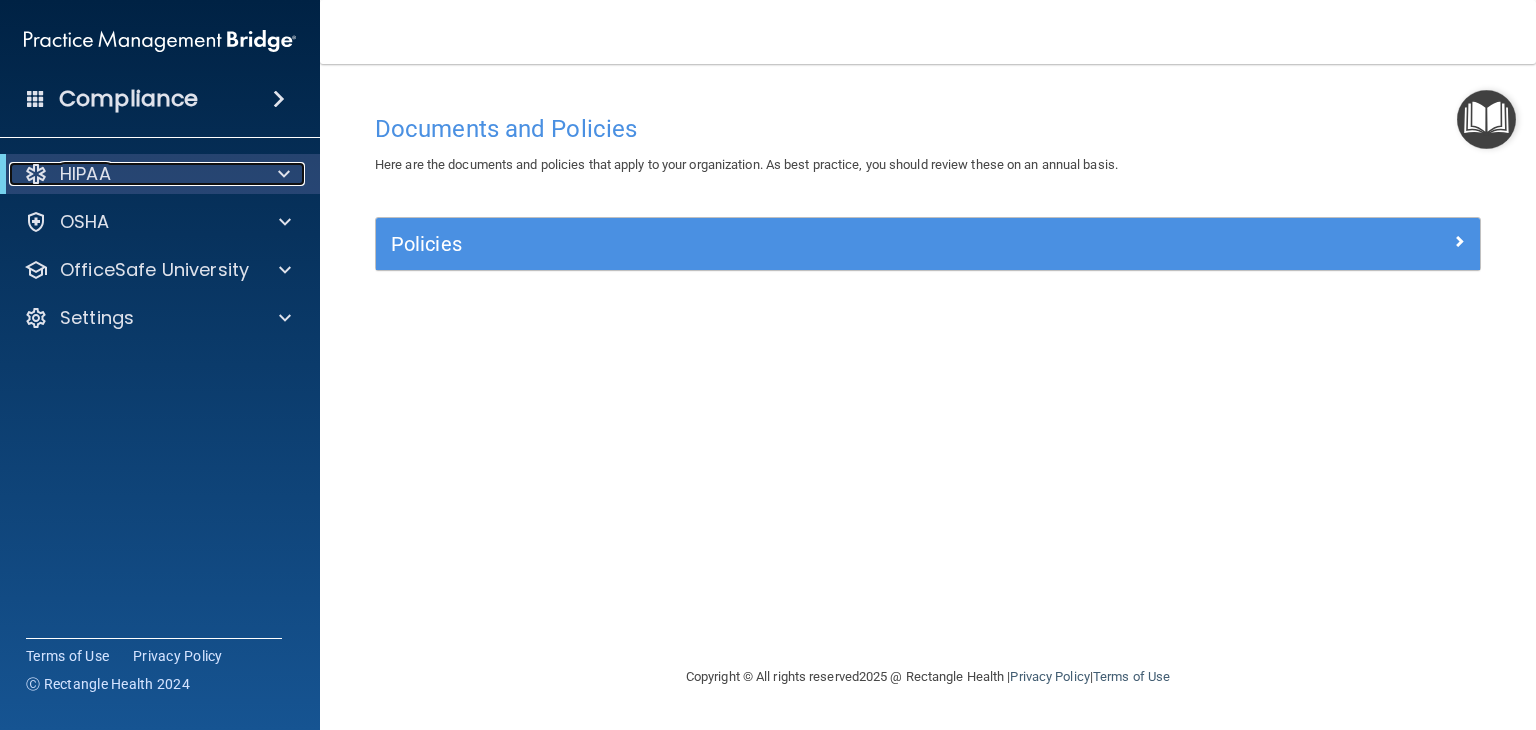click at bounding box center (280, 174) 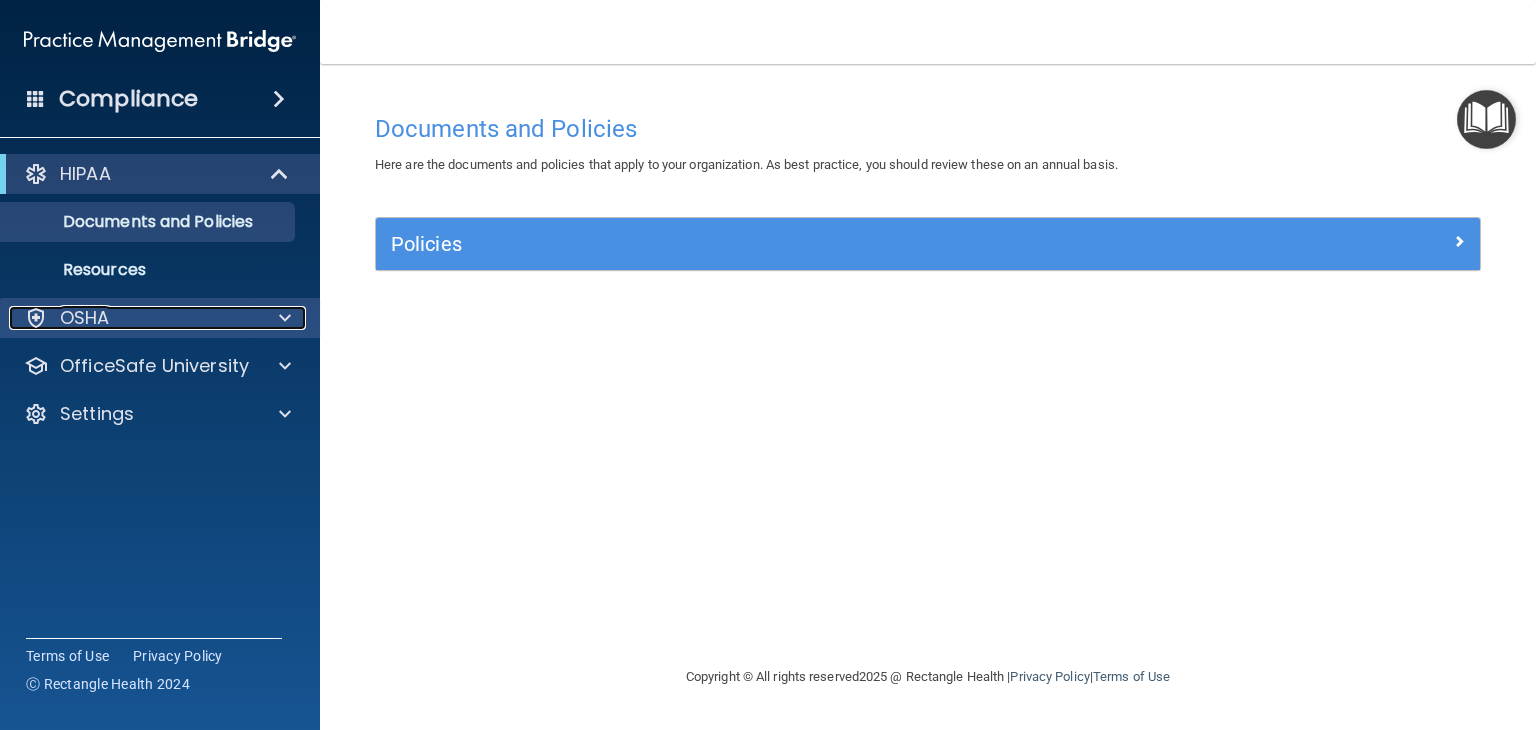 click on "OSHA" at bounding box center [133, 318] 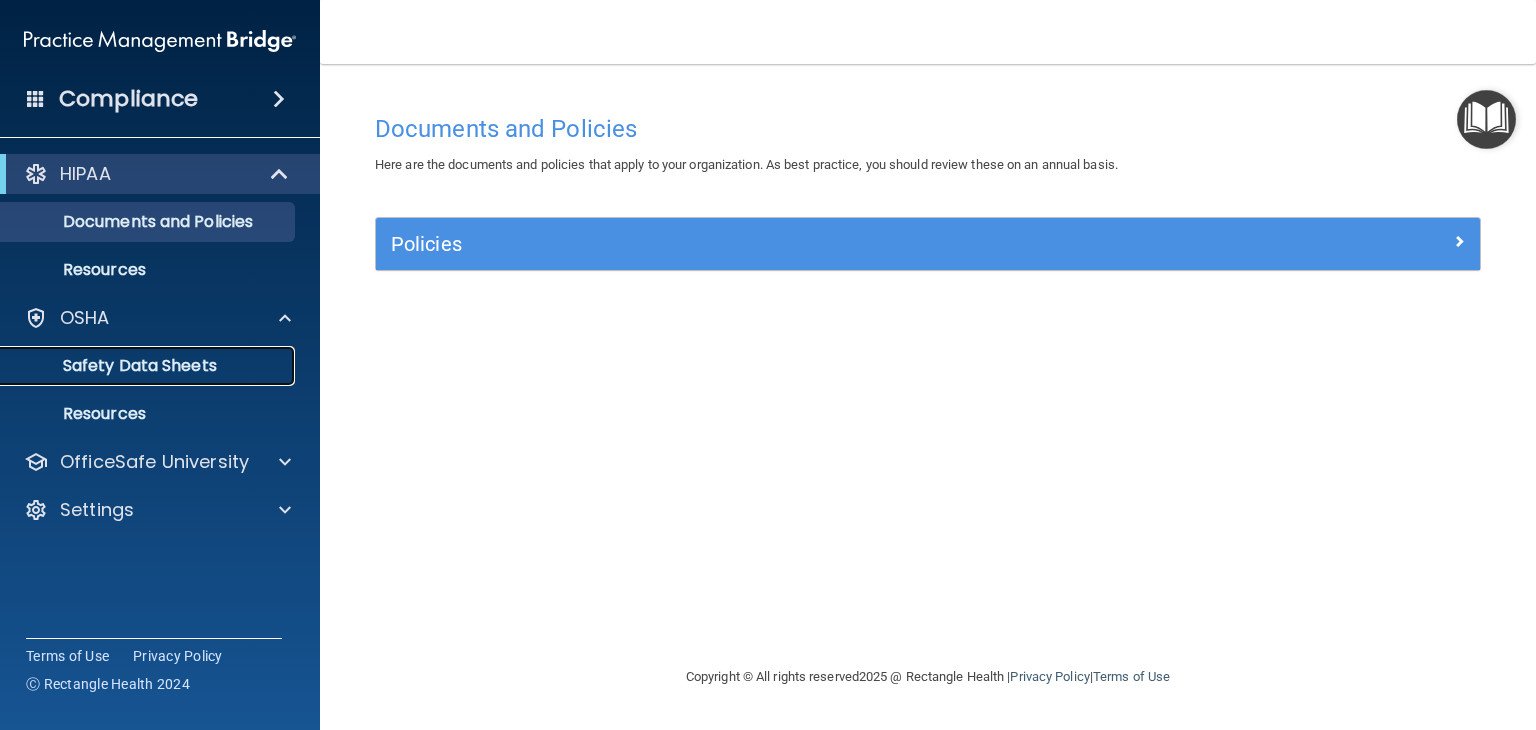 click on "Safety Data Sheets" at bounding box center [149, 366] 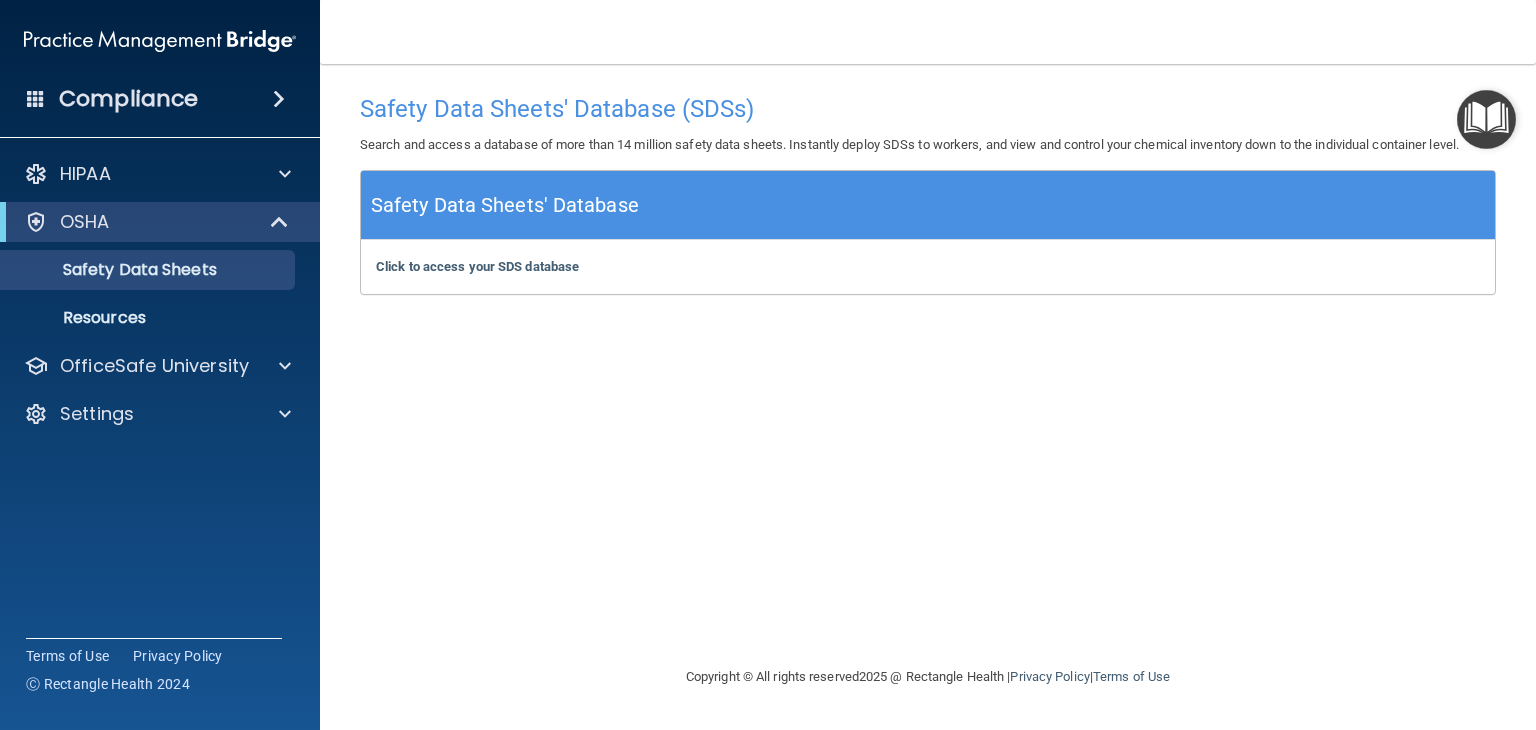 click on "Click to access your SDS database      Click to access your SDS database" at bounding box center (928, 267) 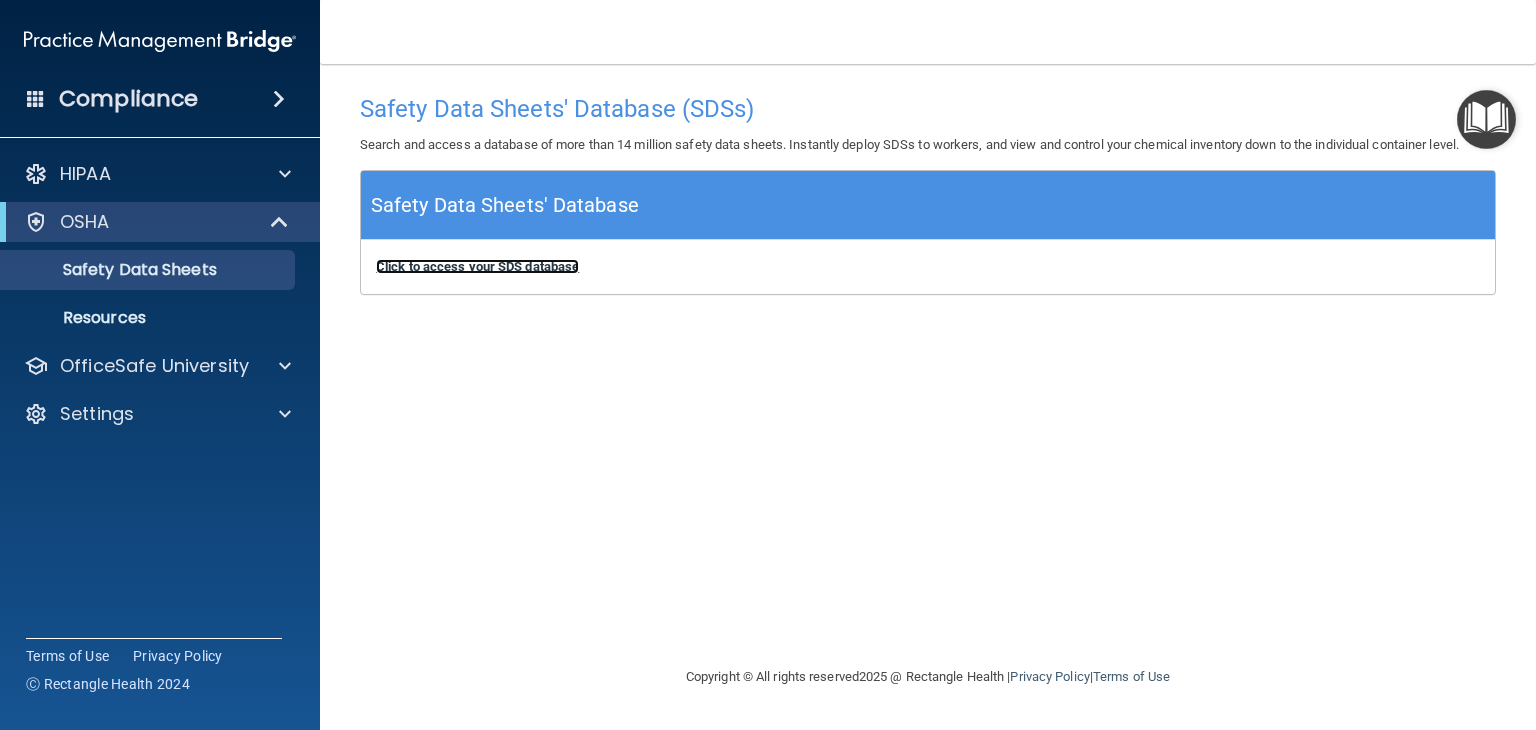 click on "Click to access your SDS database" at bounding box center (477, 266) 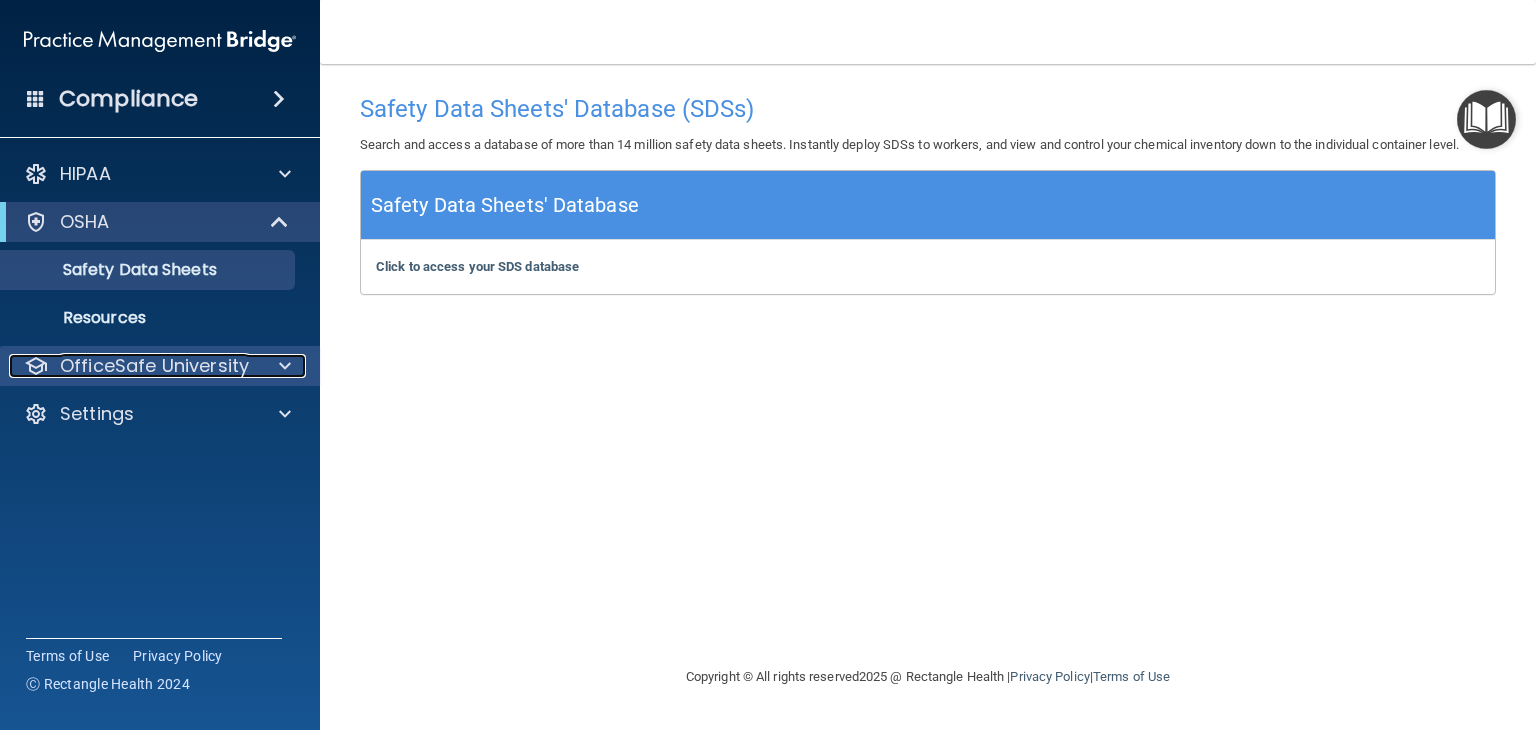 click at bounding box center [285, 366] 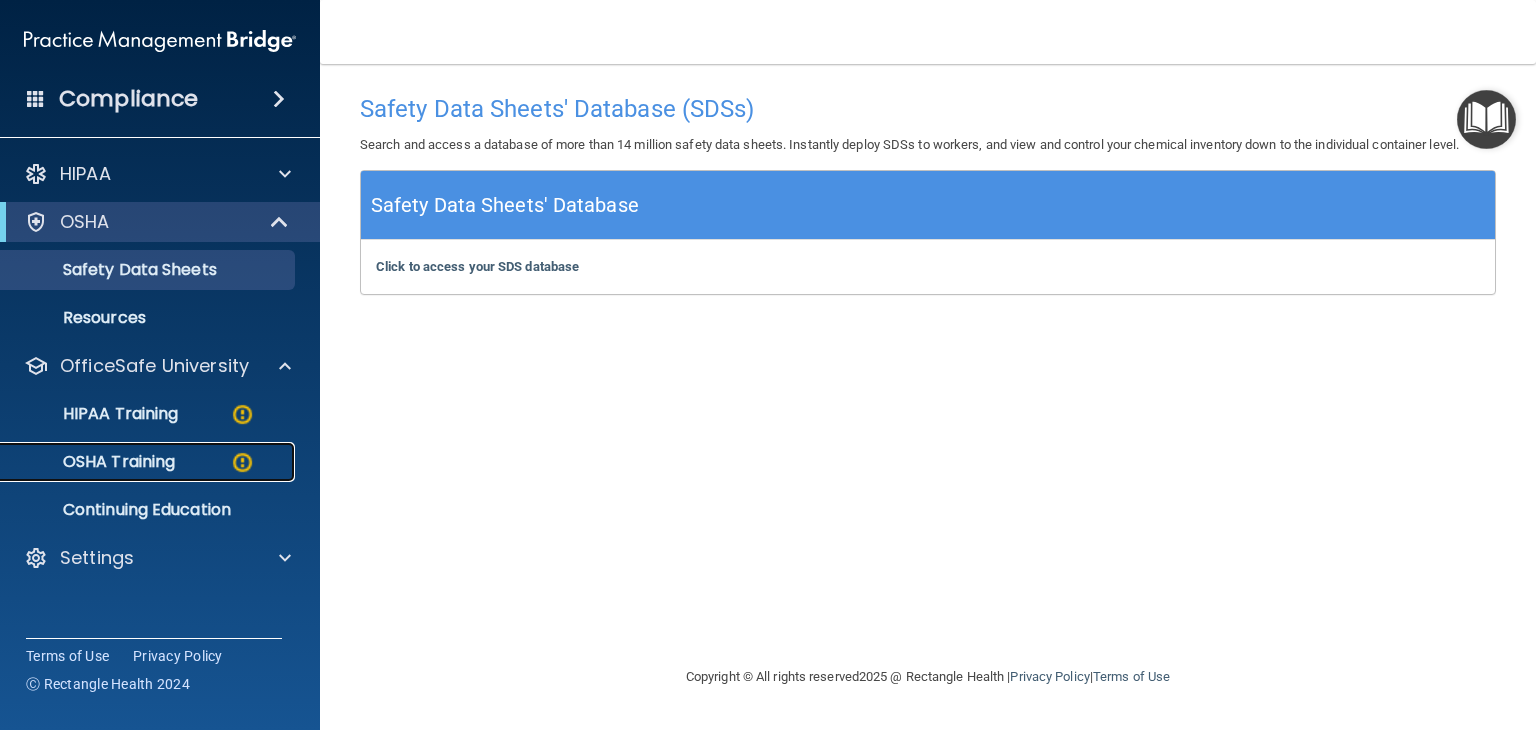 click on "OSHA Training" at bounding box center [94, 462] 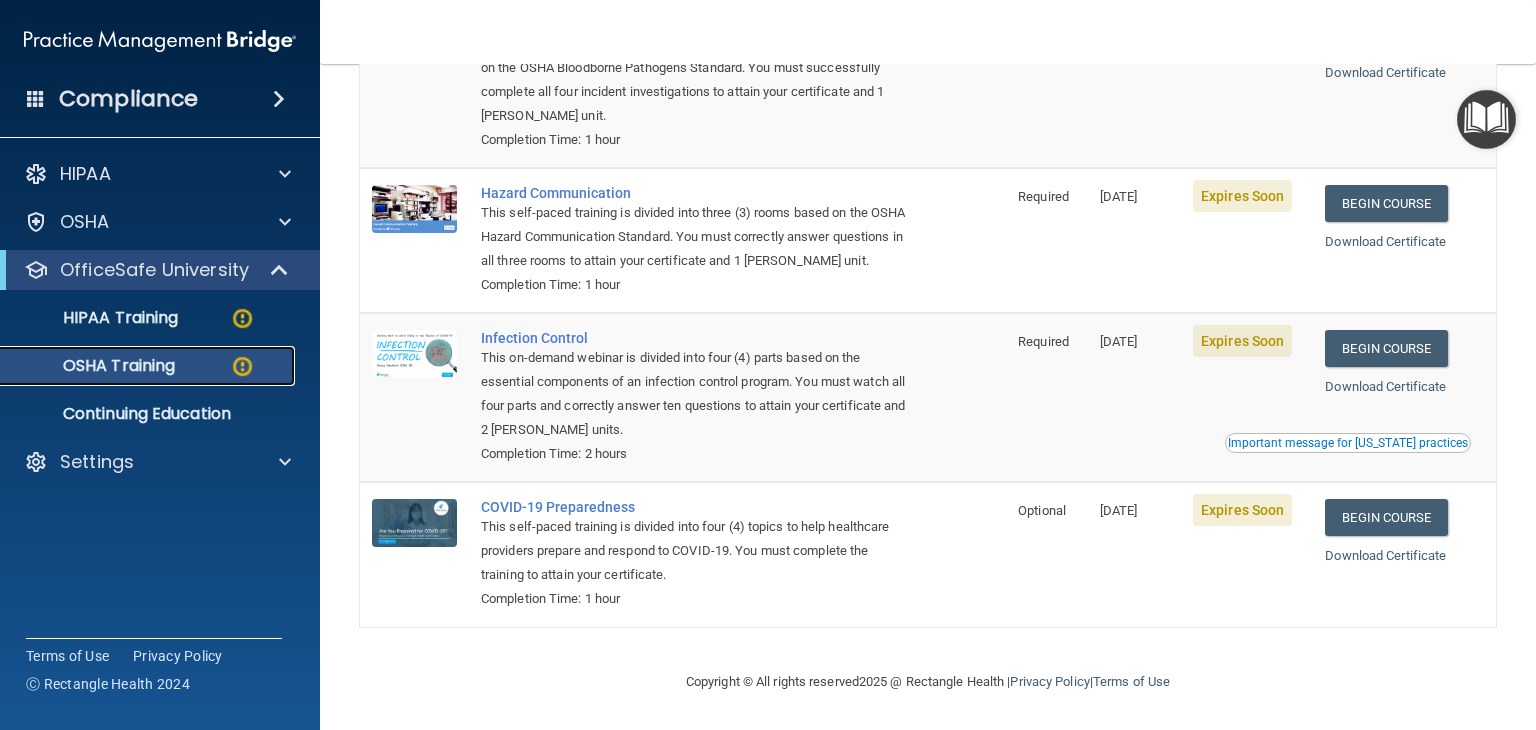 scroll, scrollTop: 208, scrollLeft: 0, axis: vertical 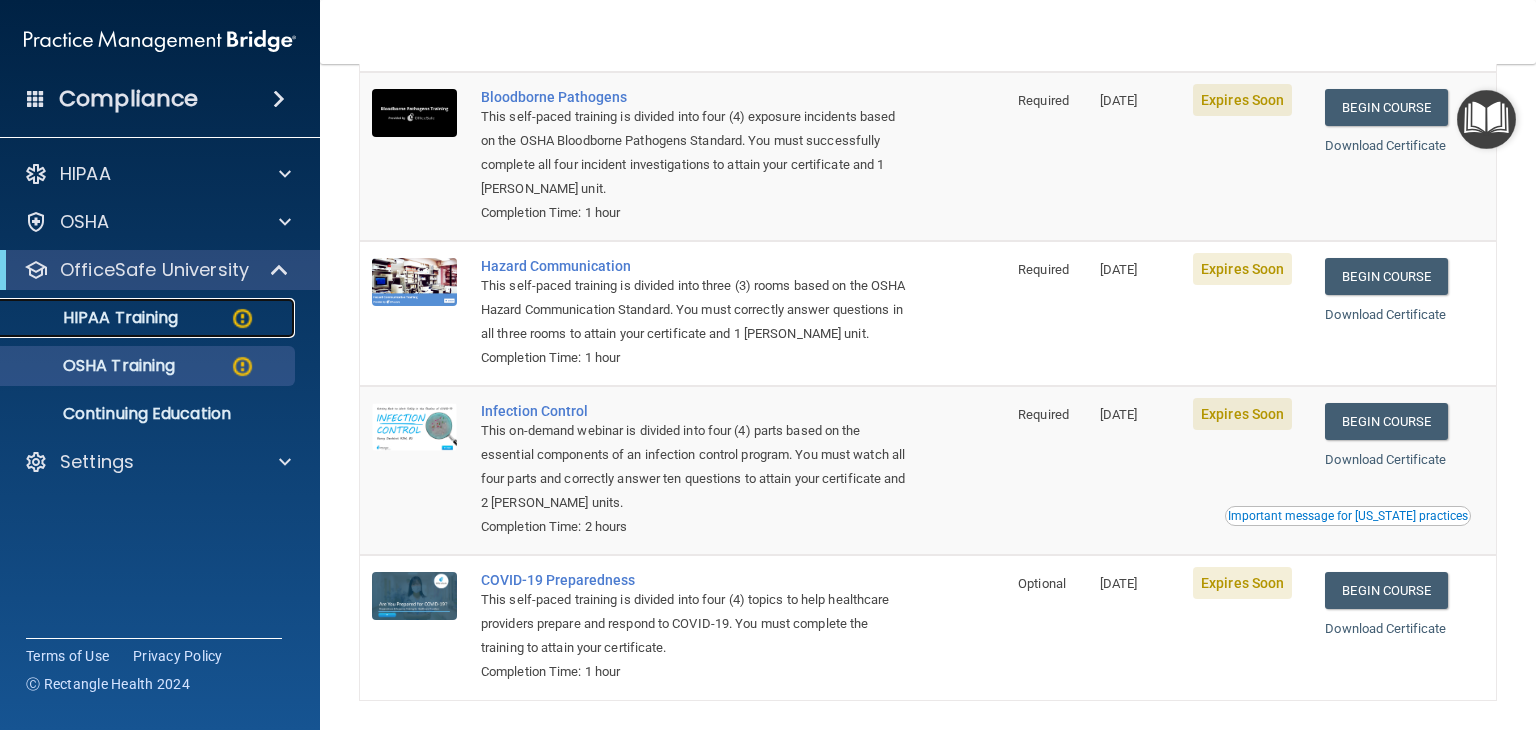 click on "HIPAA Training" at bounding box center [95, 318] 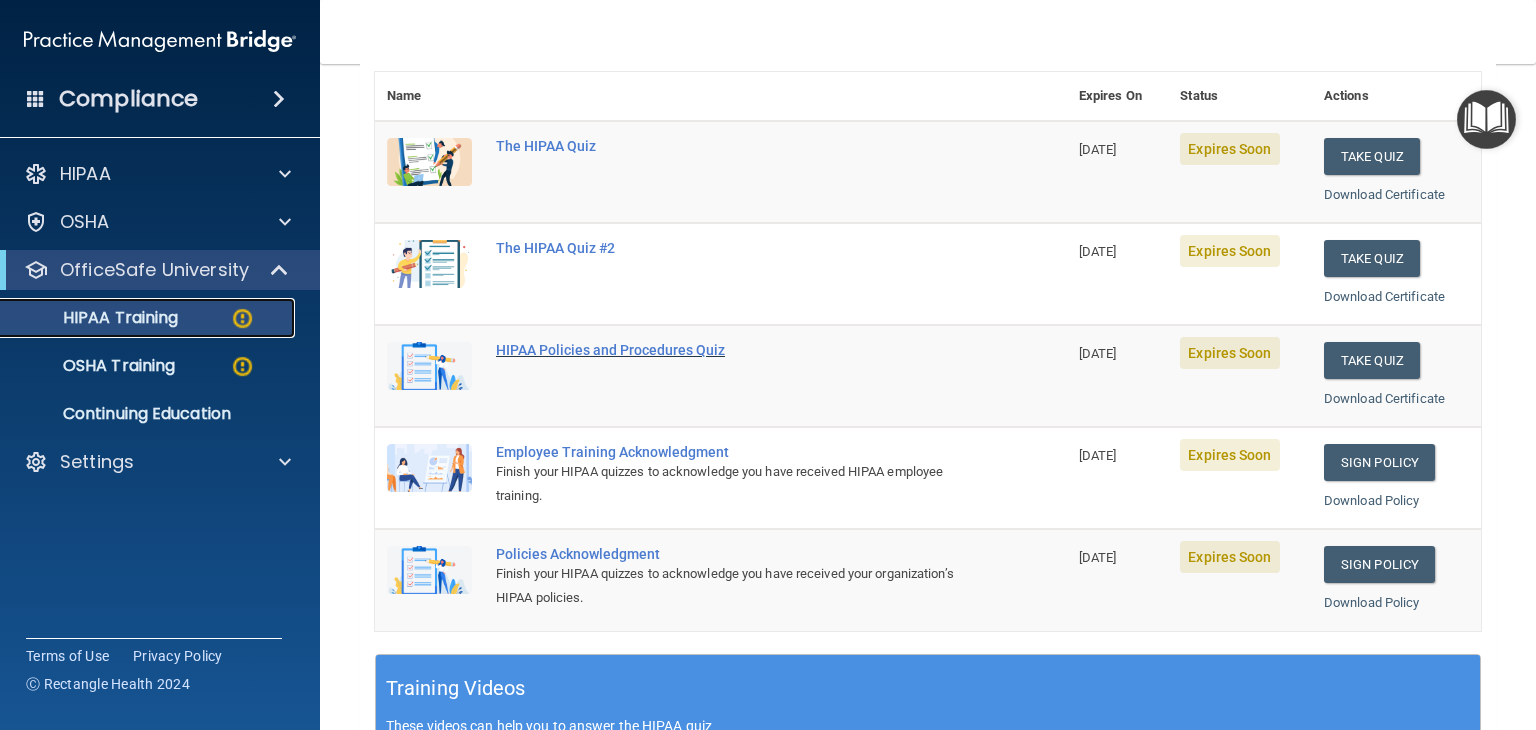 scroll, scrollTop: 108, scrollLeft: 0, axis: vertical 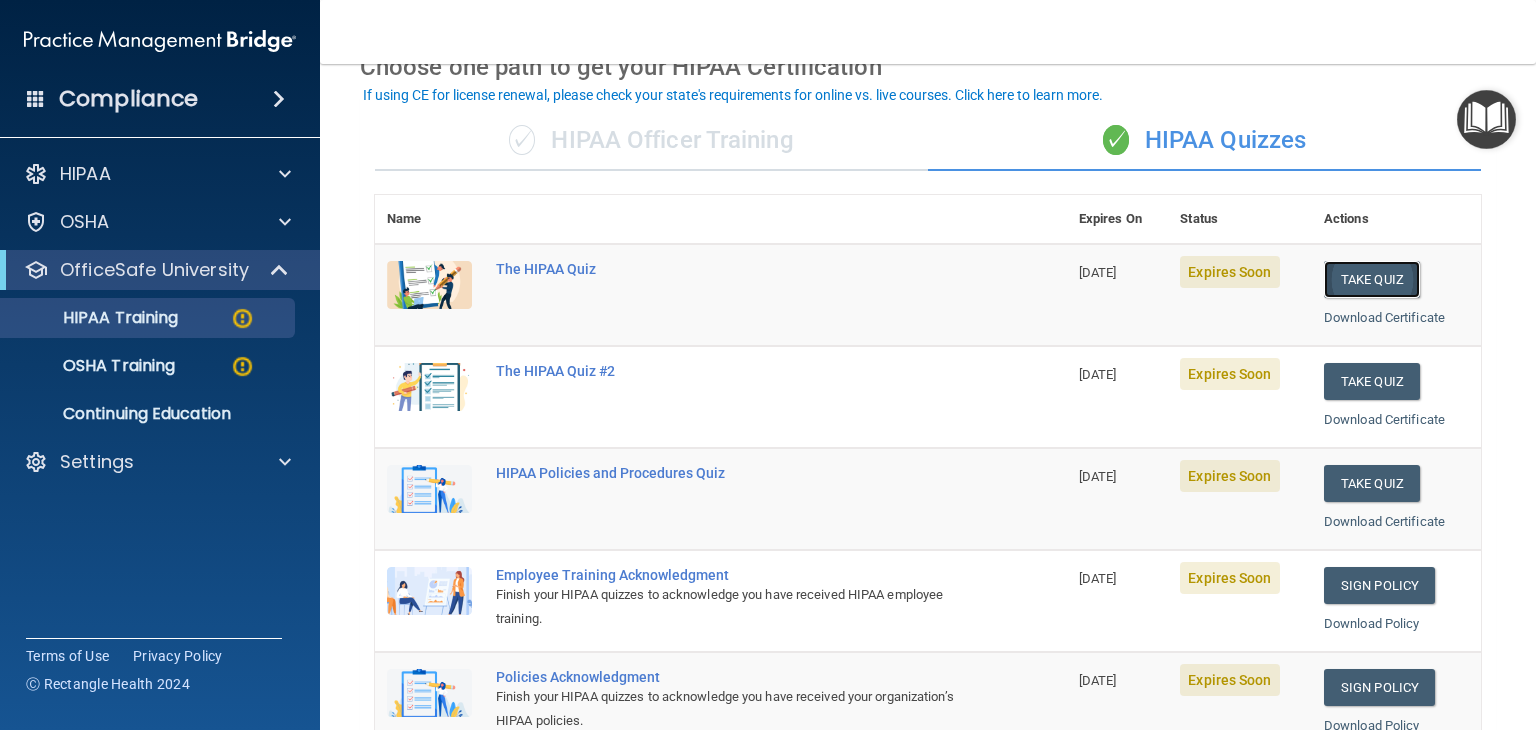 click on "Take Quiz" at bounding box center (1372, 279) 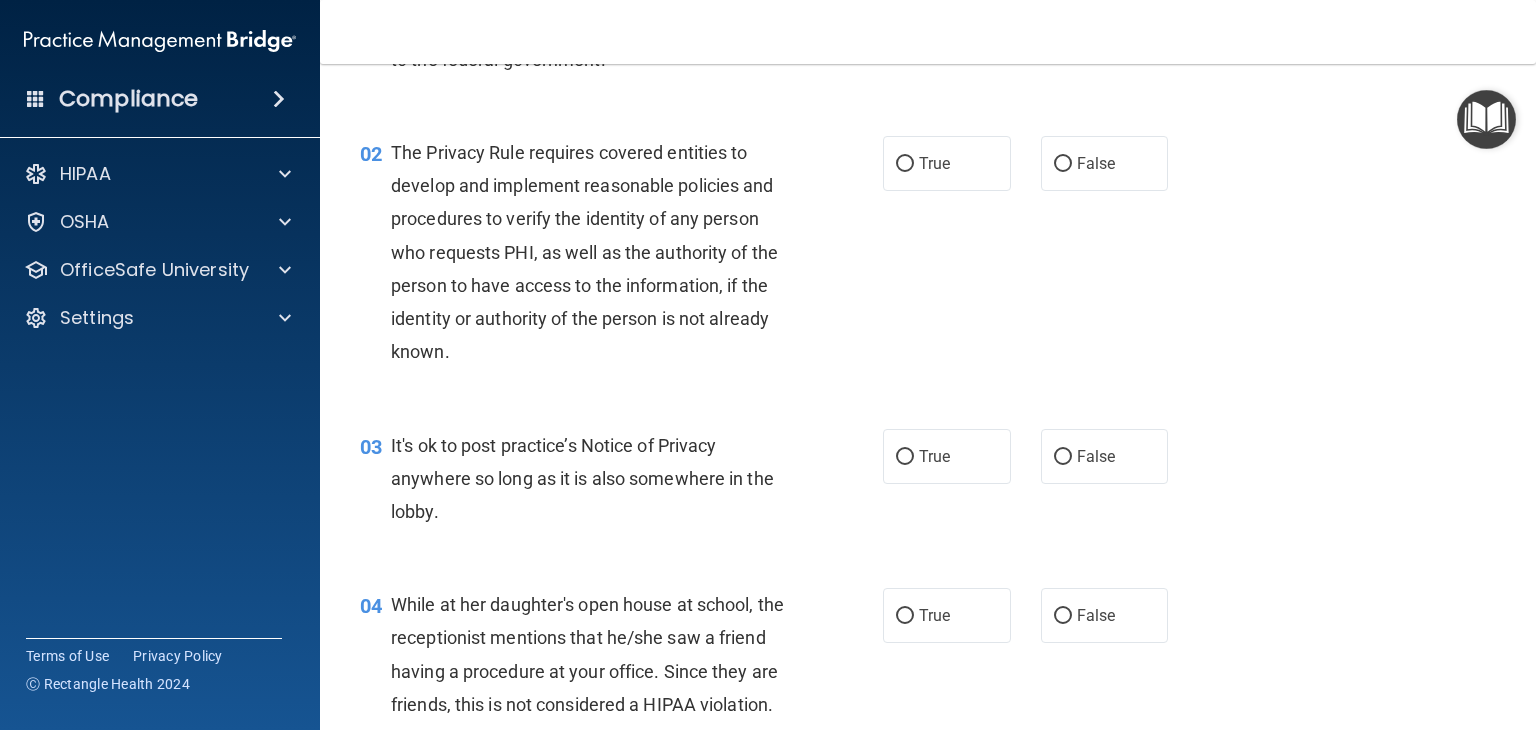 scroll, scrollTop: 0, scrollLeft: 0, axis: both 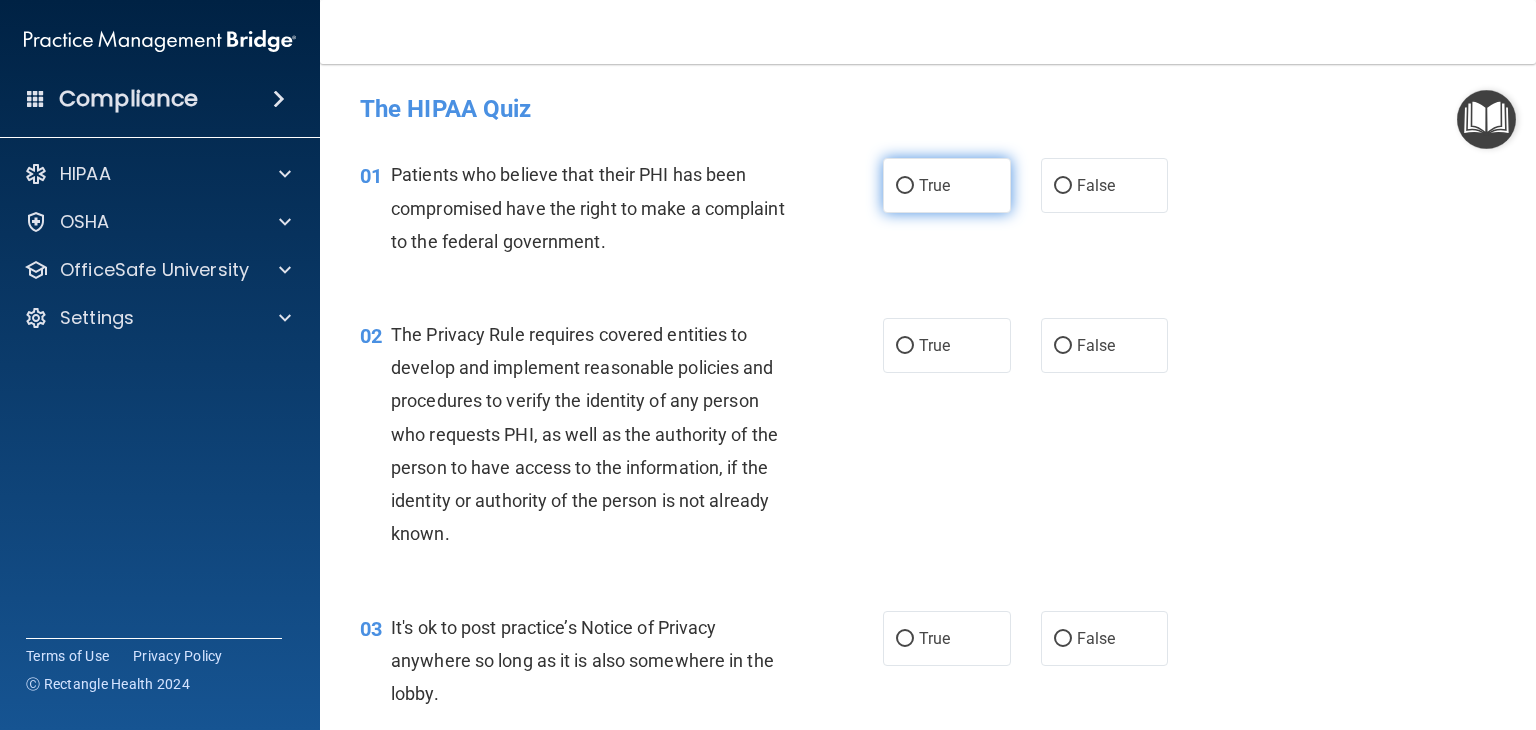 click on "True" at bounding box center (905, 186) 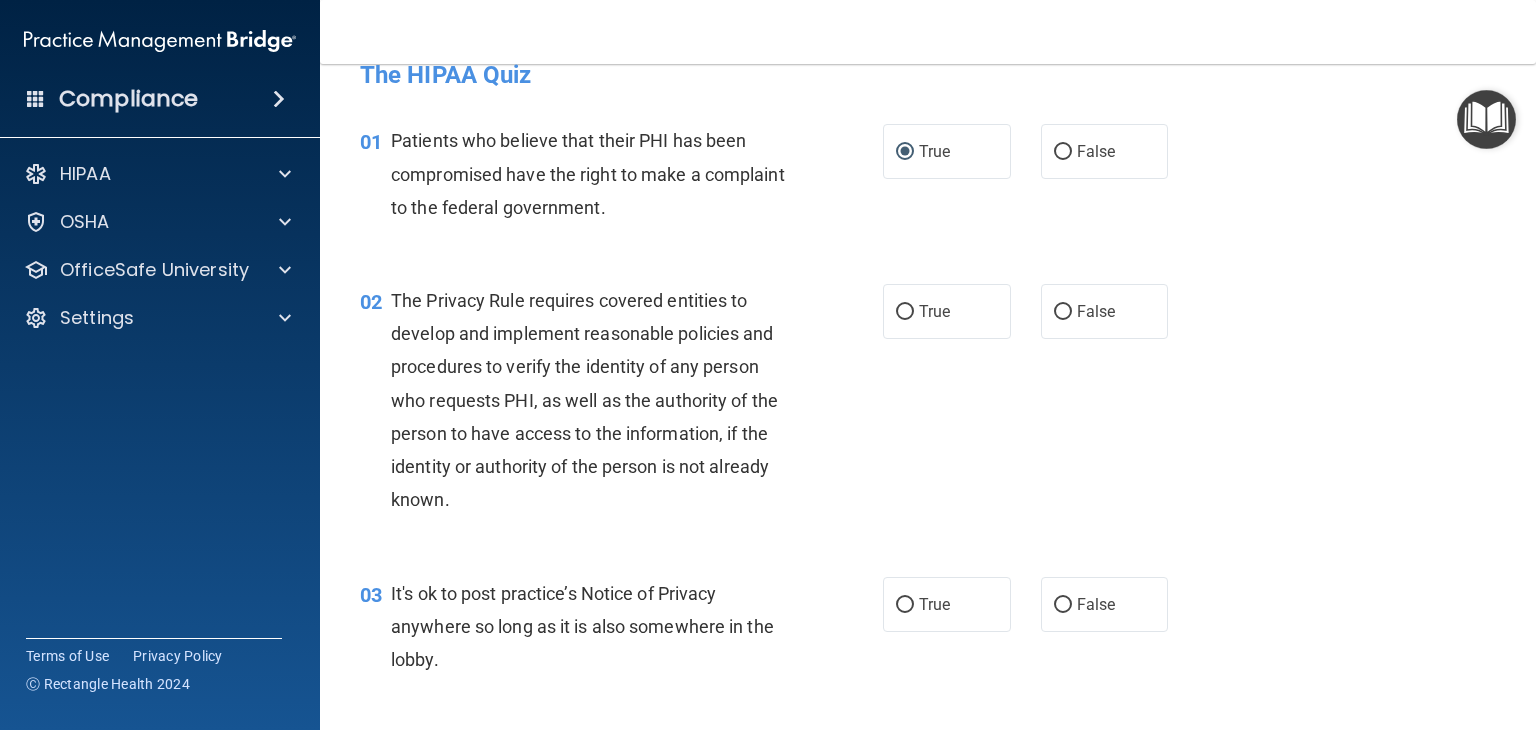 scroll, scrollTop: 0, scrollLeft: 0, axis: both 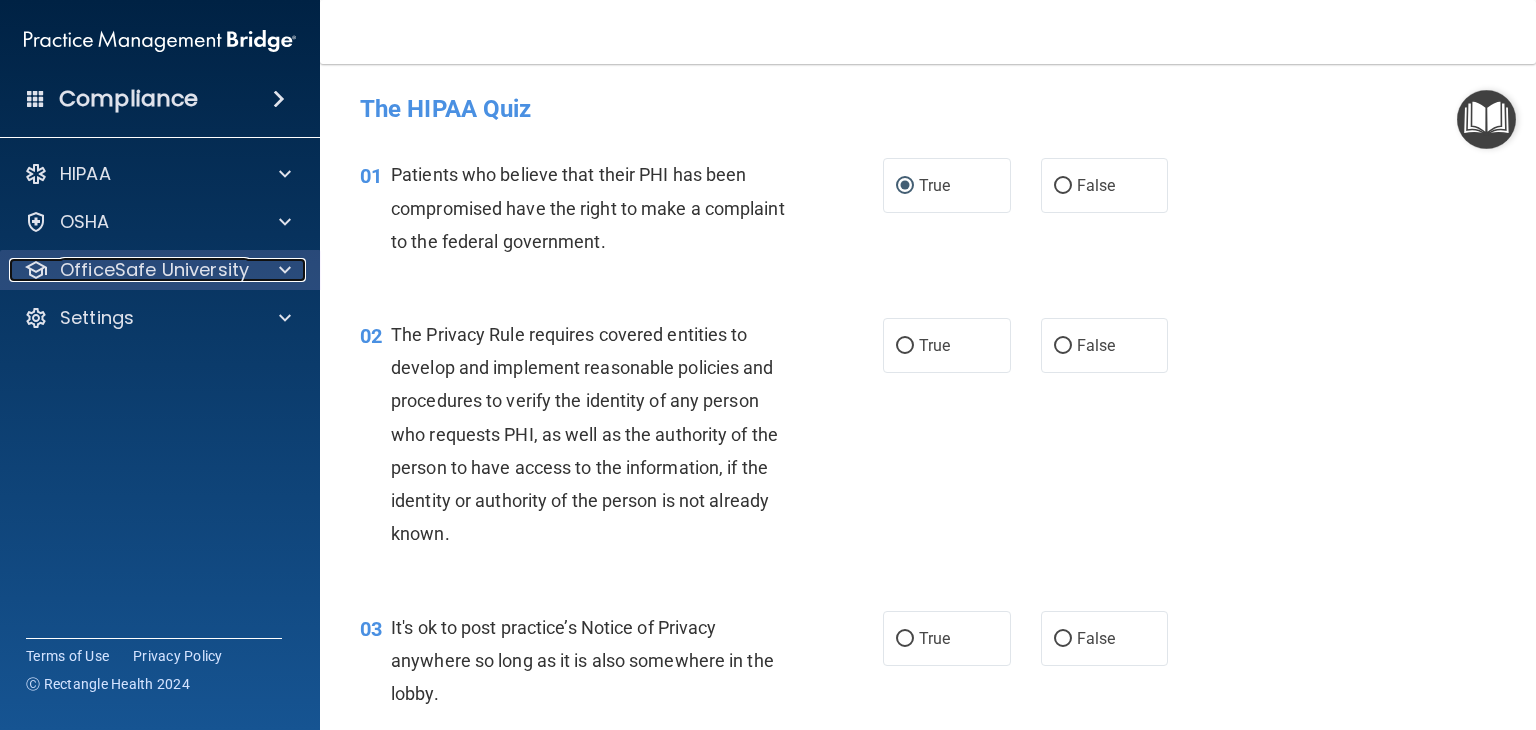 click on "OfficeSafe University" at bounding box center [154, 270] 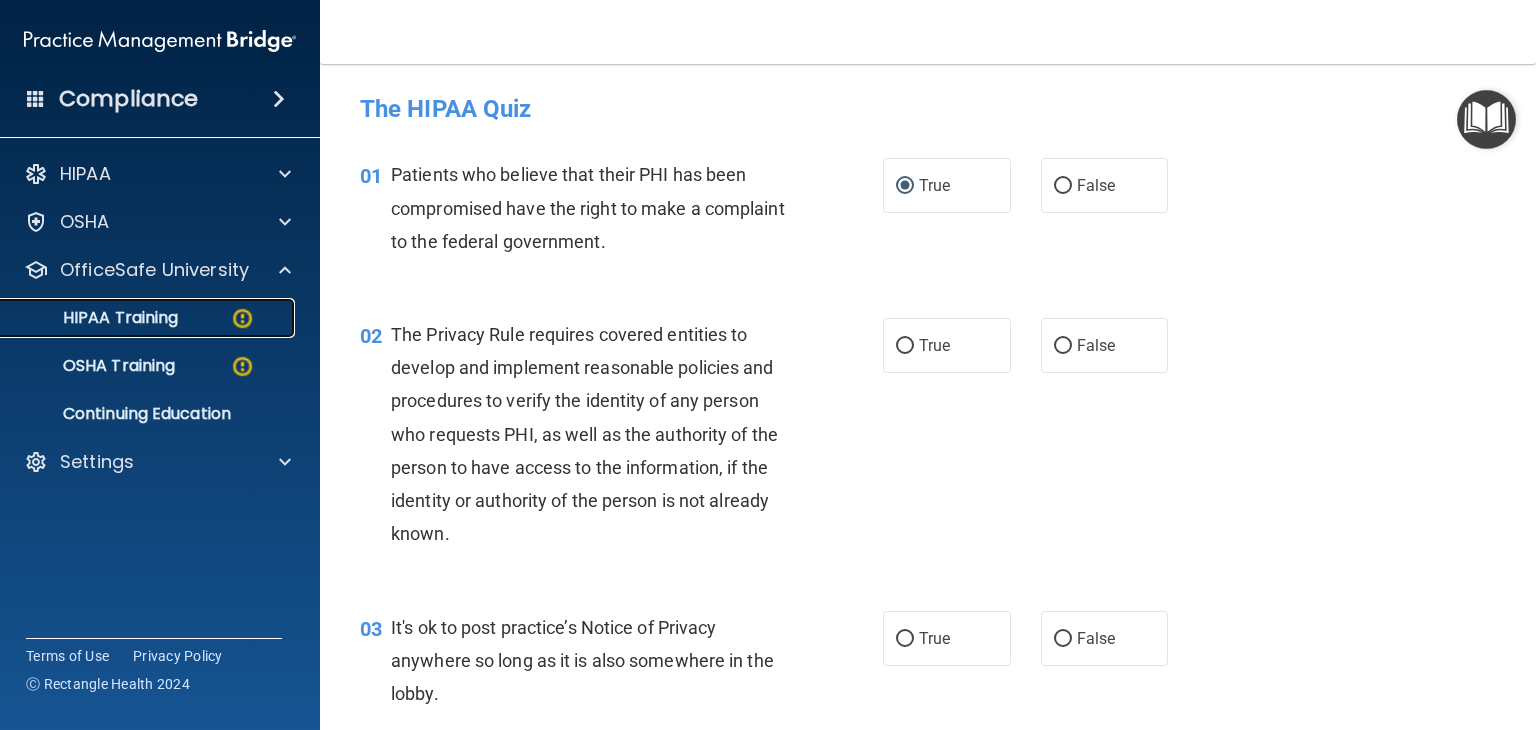 click on "HIPAA Training" at bounding box center (95, 318) 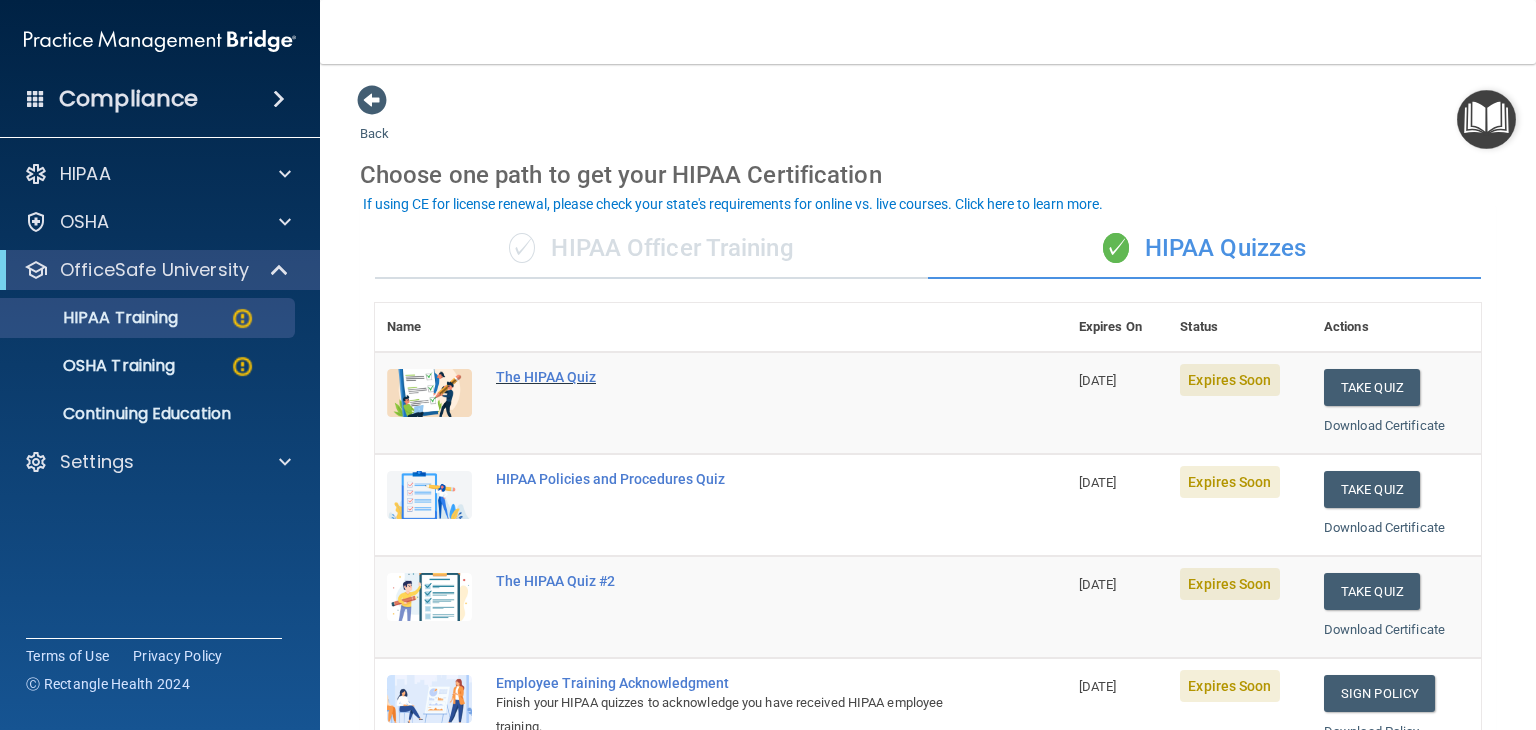 click on "The HIPAA Quiz" at bounding box center (731, 377) 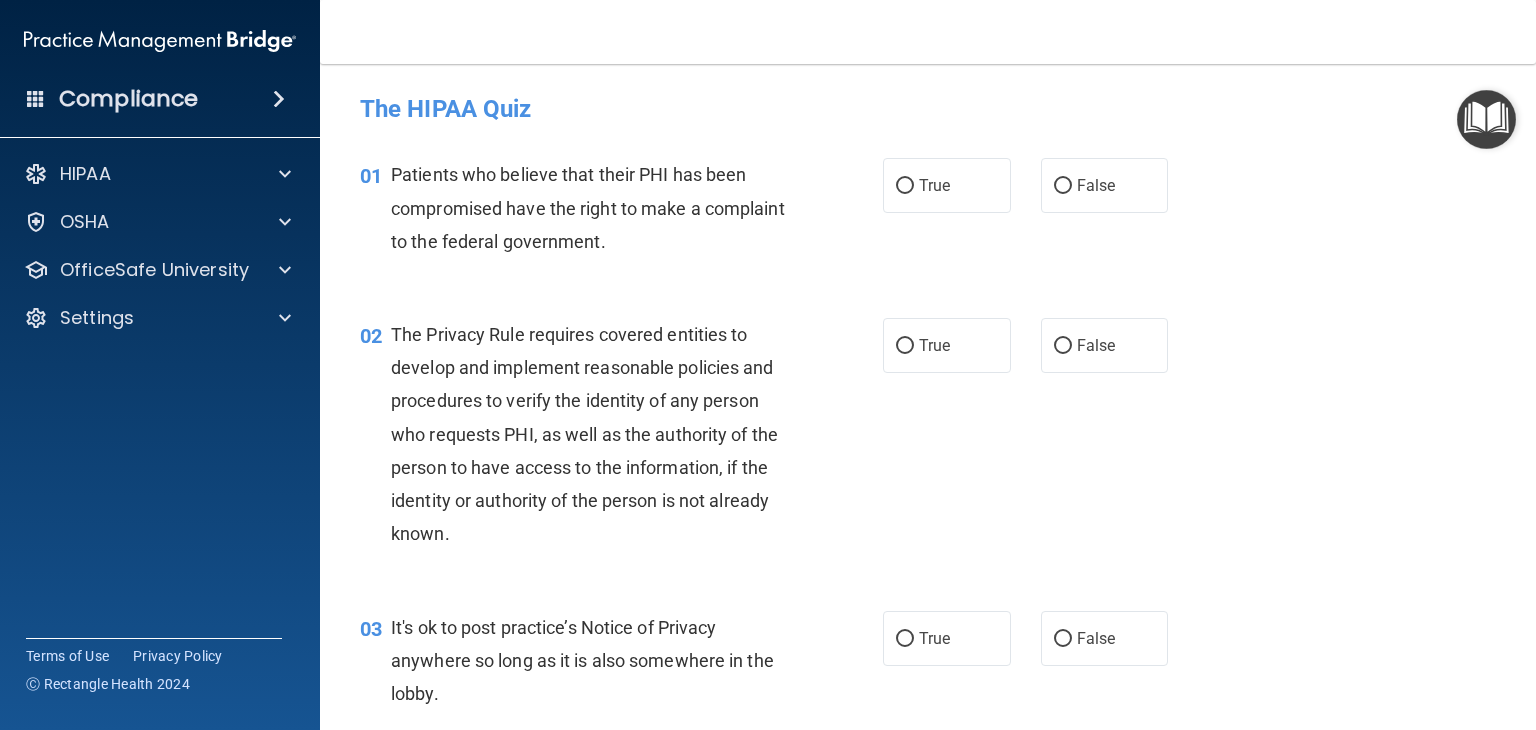 click at bounding box center [1486, 119] 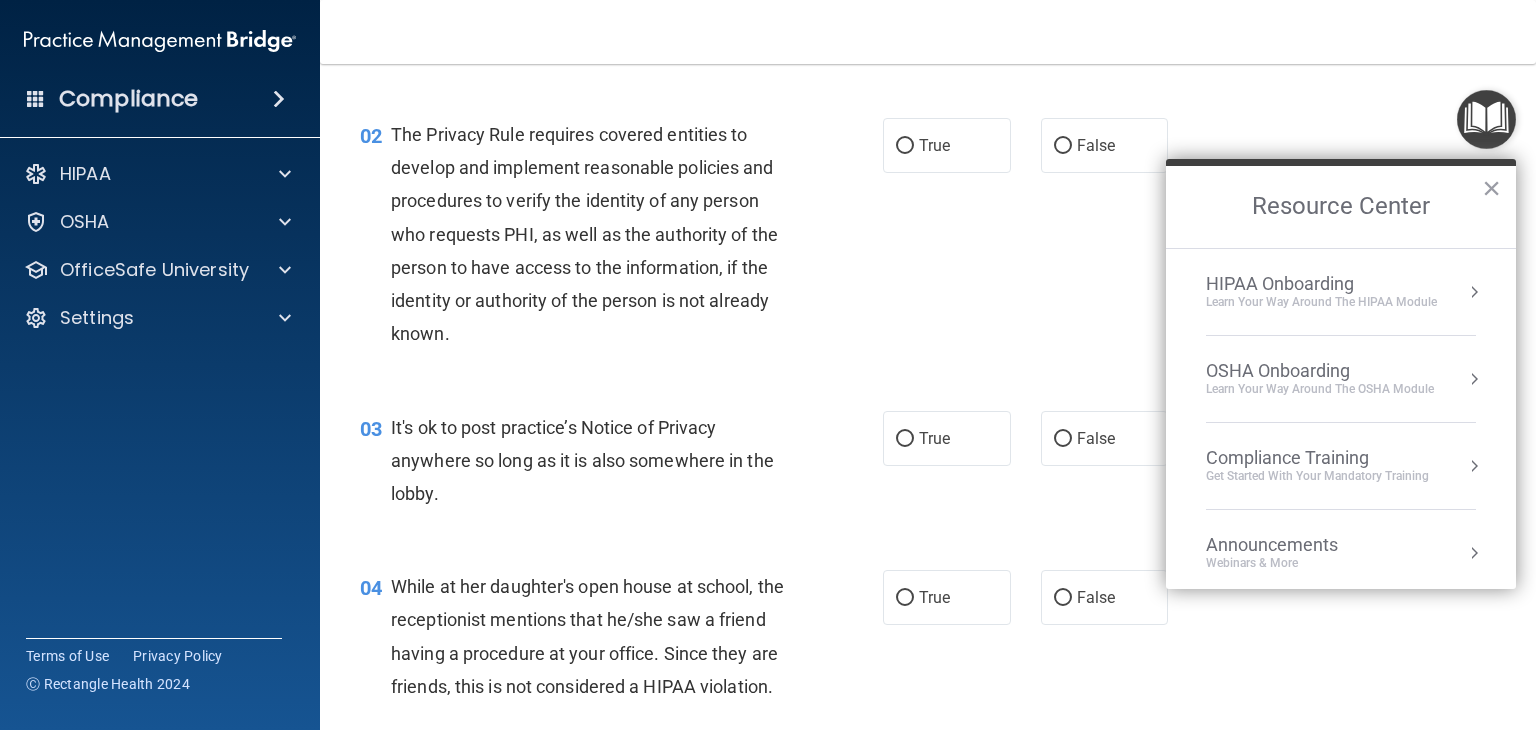 scroll, scrollTop: 0, scrollLeft: 0, axis: both 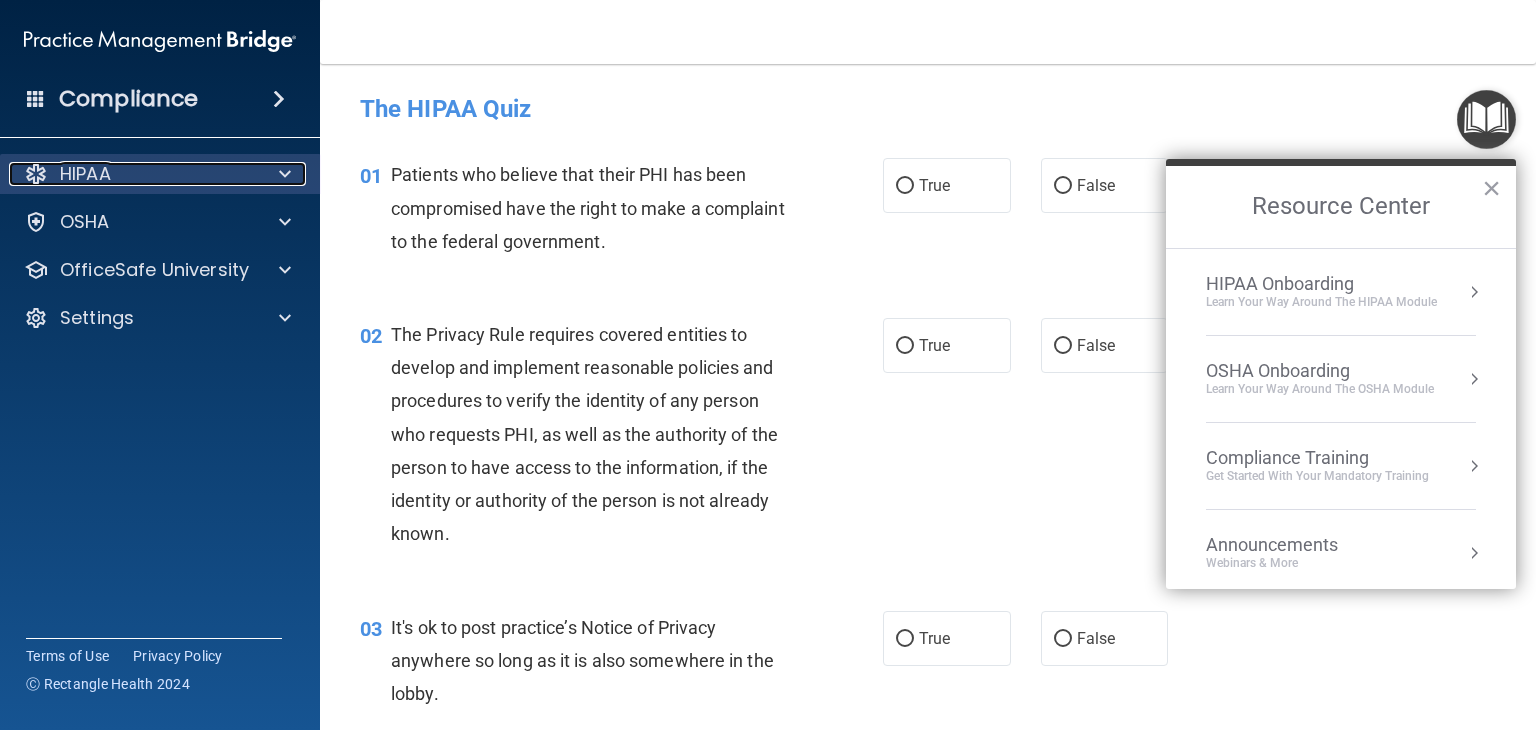 click on "HIPAA" at bounding box center (85, 174) 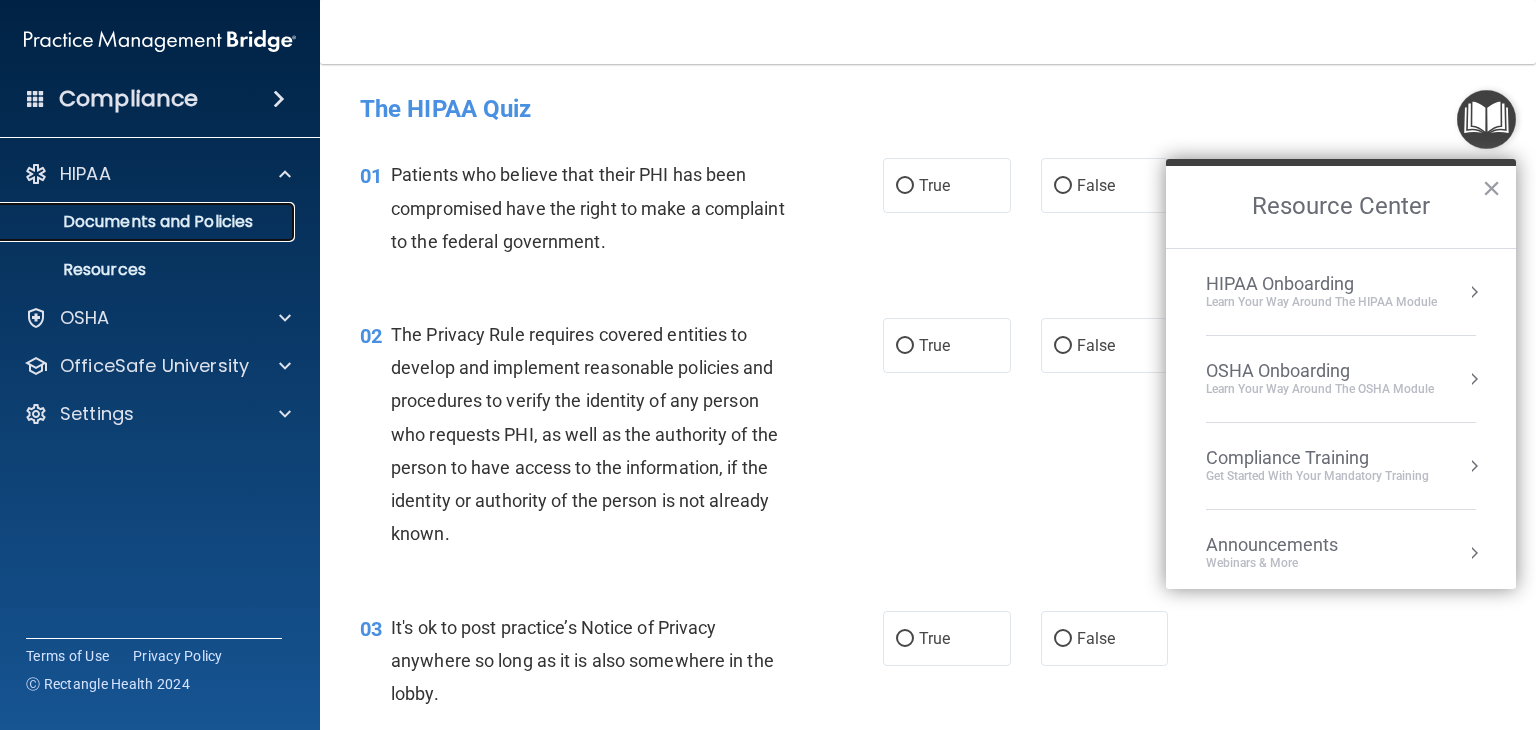 click on "Documents and Policies" at bounding box center (149, 222) 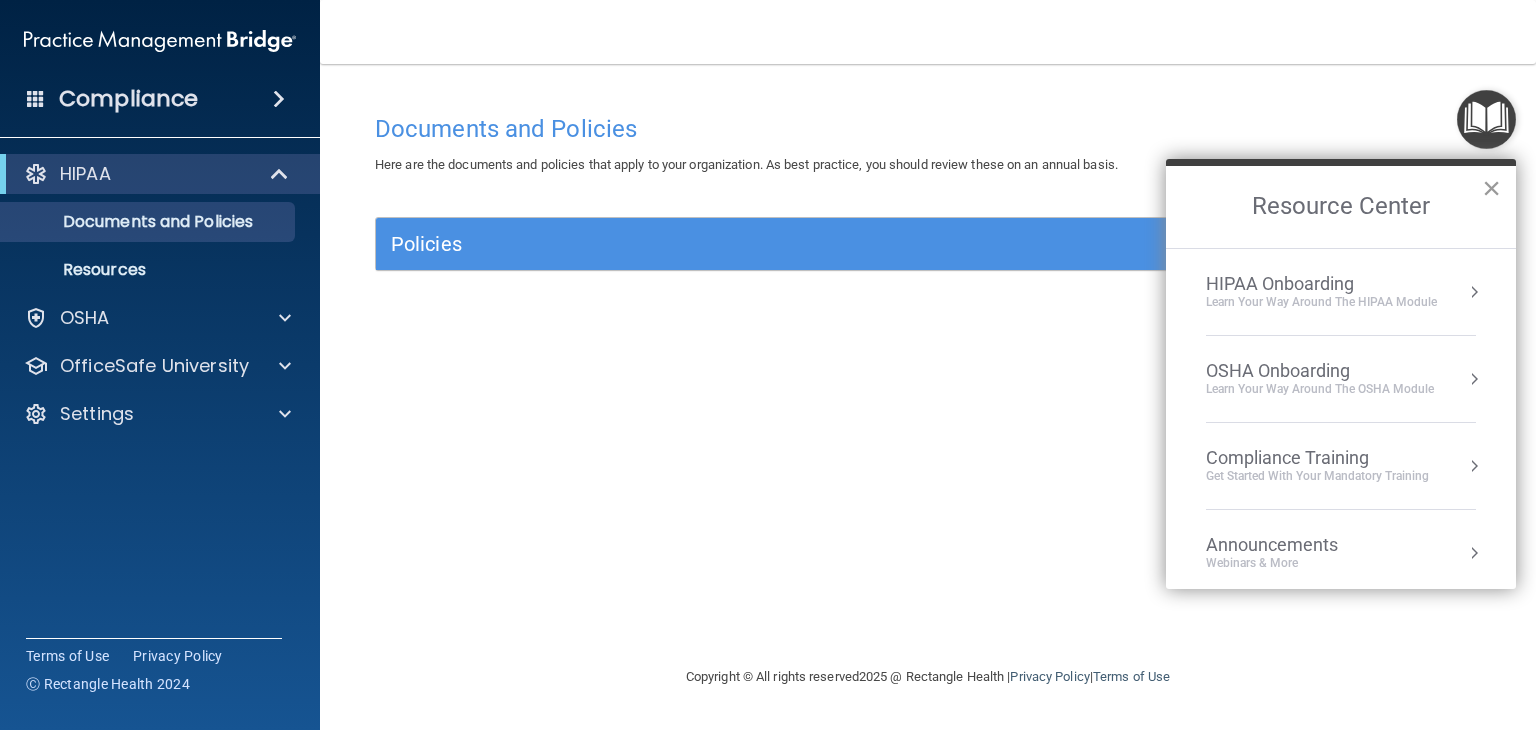 click on "×" at bounding box center [1491, 188] 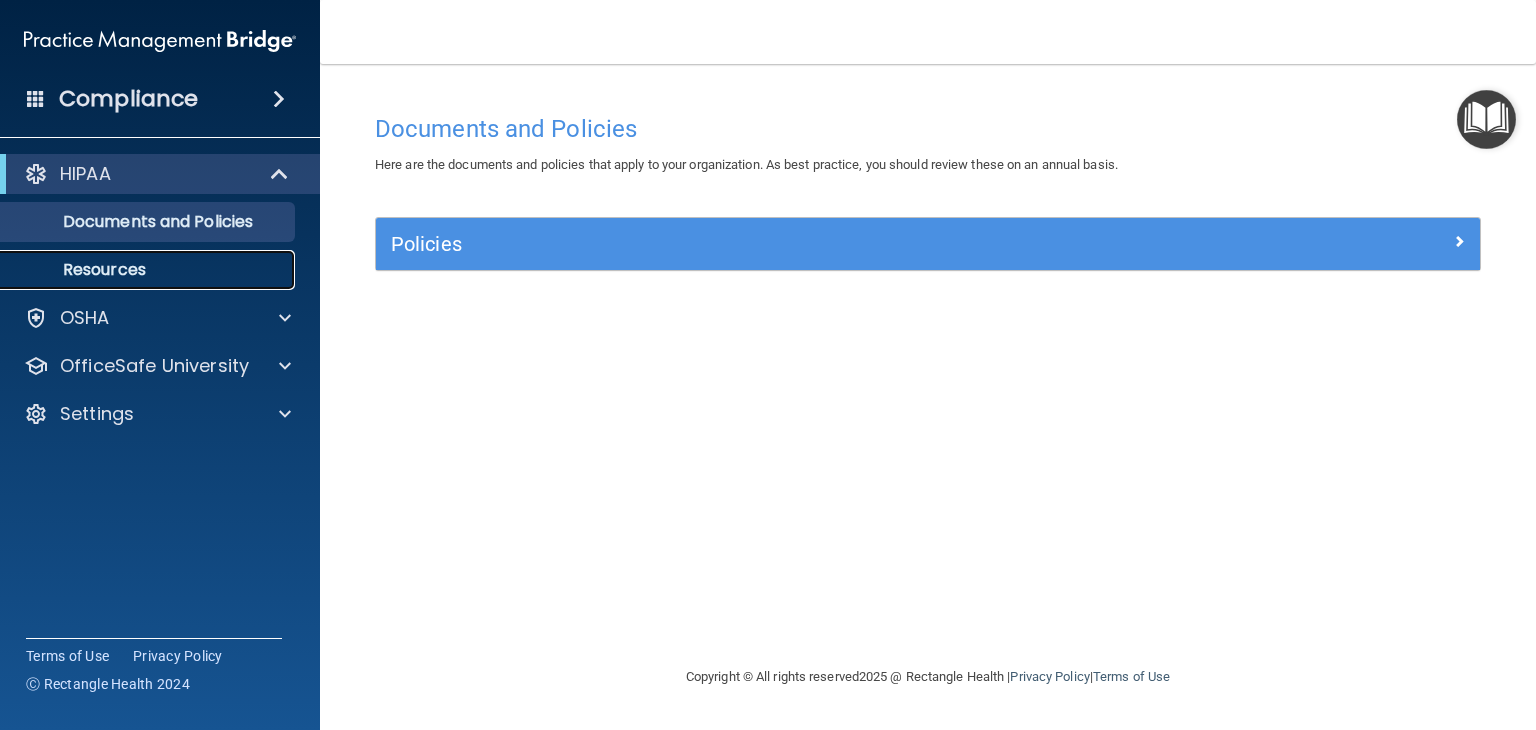 click on "Resources" at bounding box center (149, 270) 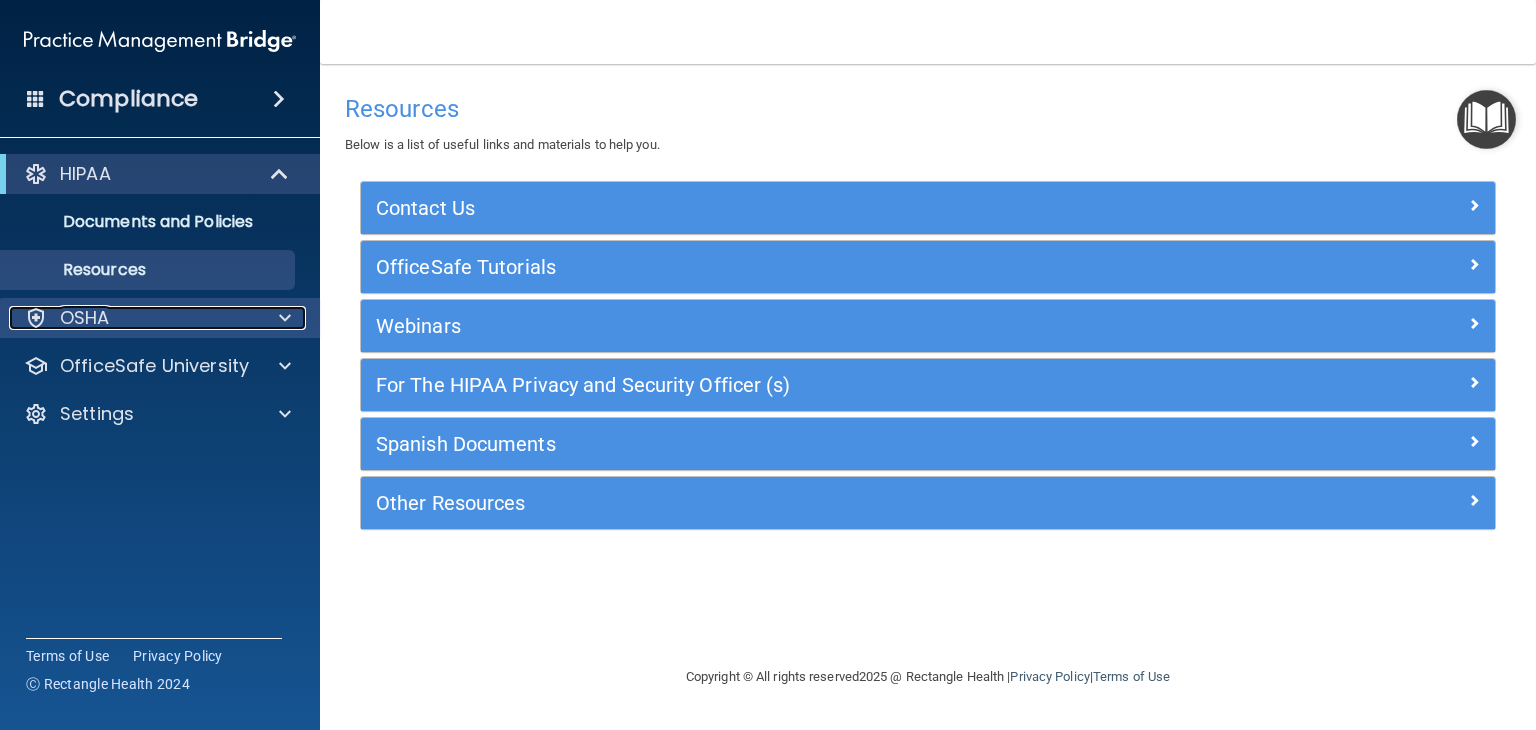 click on "OSHA" at bounding box center (85, 318) 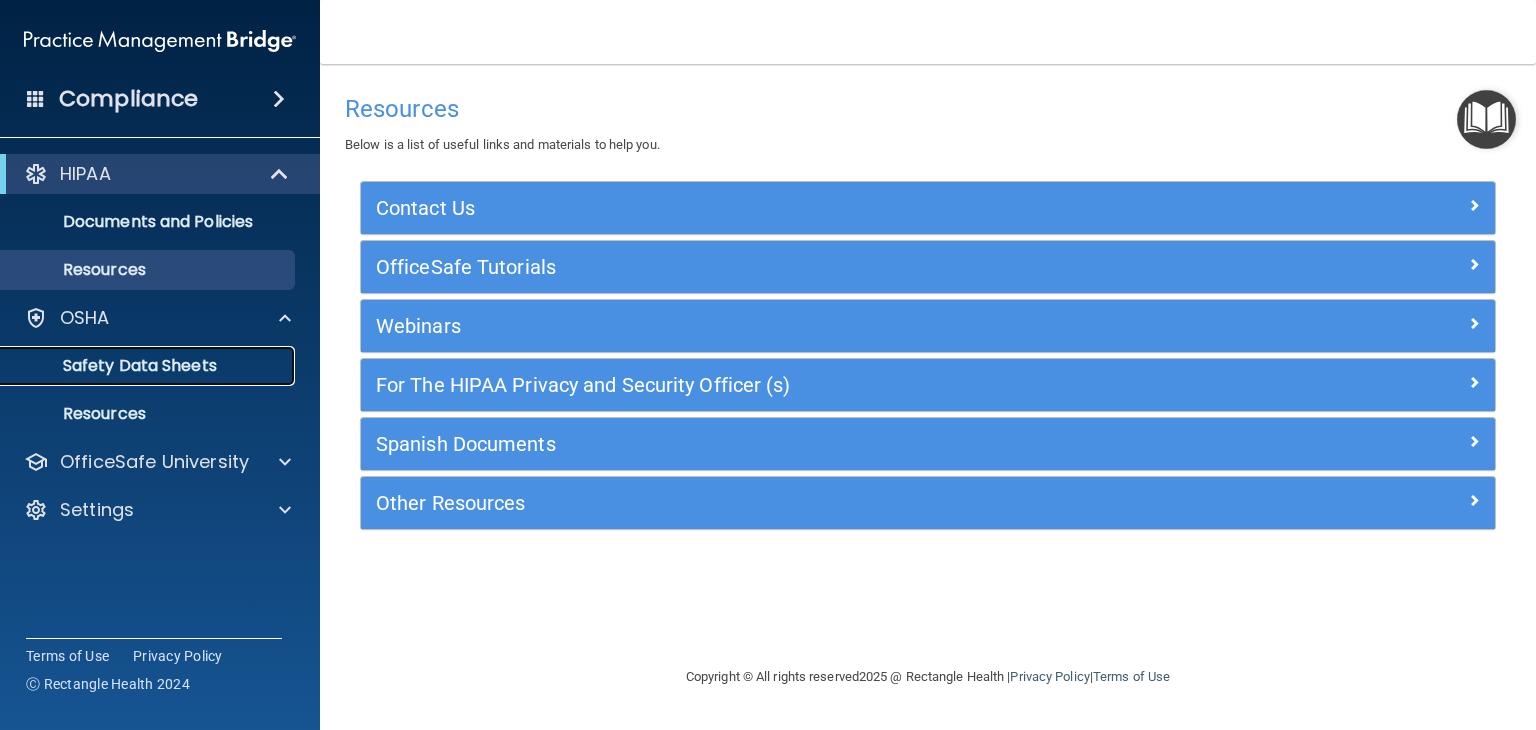 click on "Safety Data Sheets" at bounding box center (149, 366) 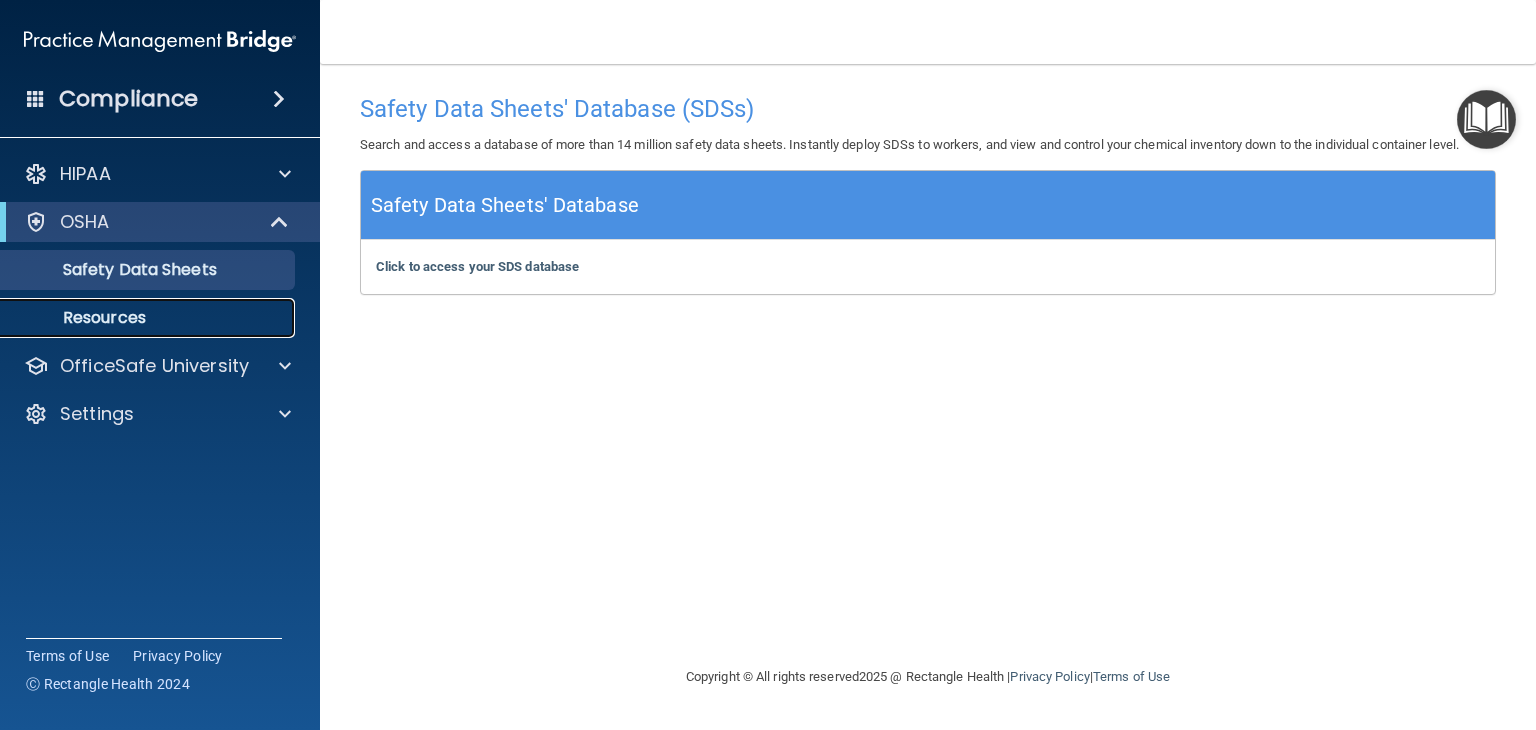 click on "Resources" at bounding box center [149, 318] 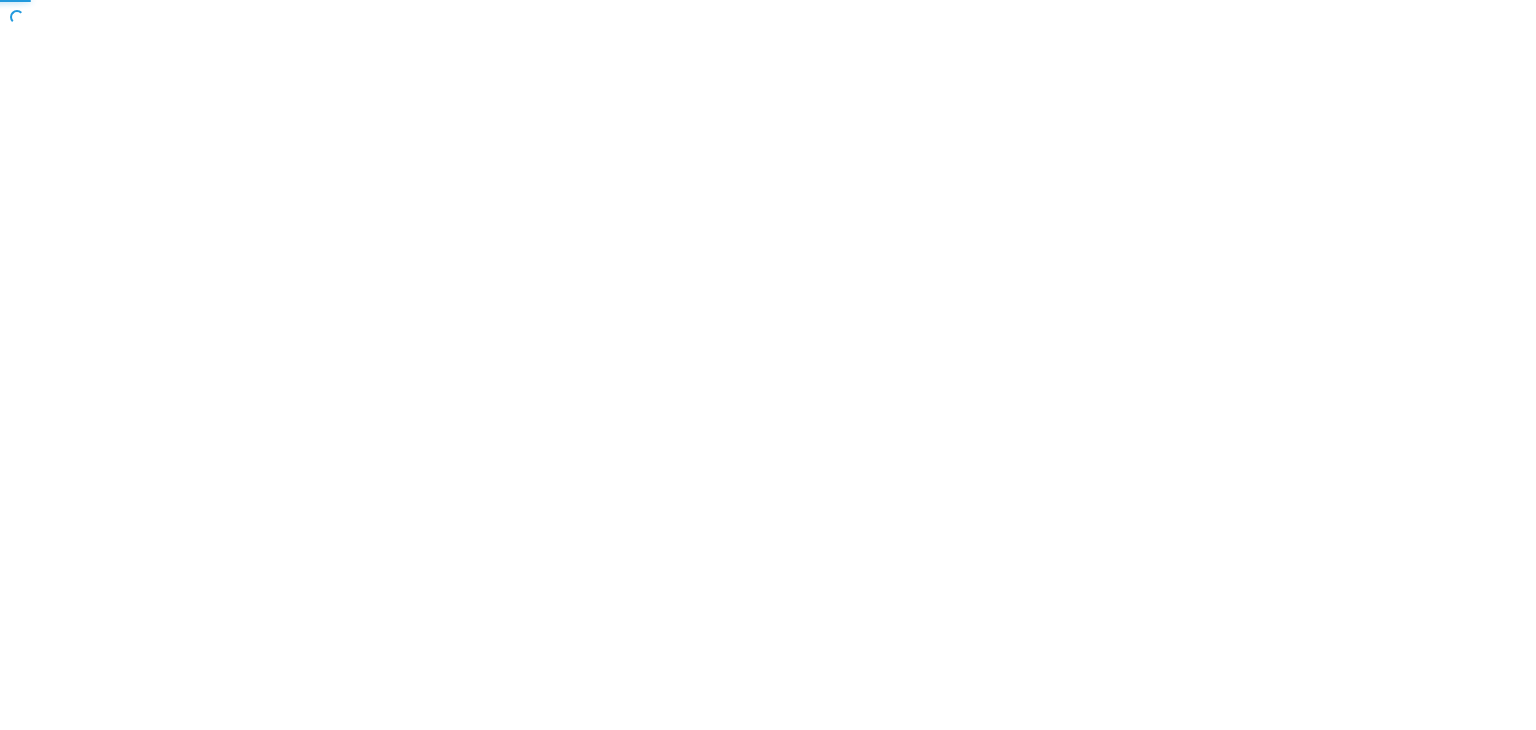 scroll, scrollTop: 0, scrollLeft: 0, axis: both 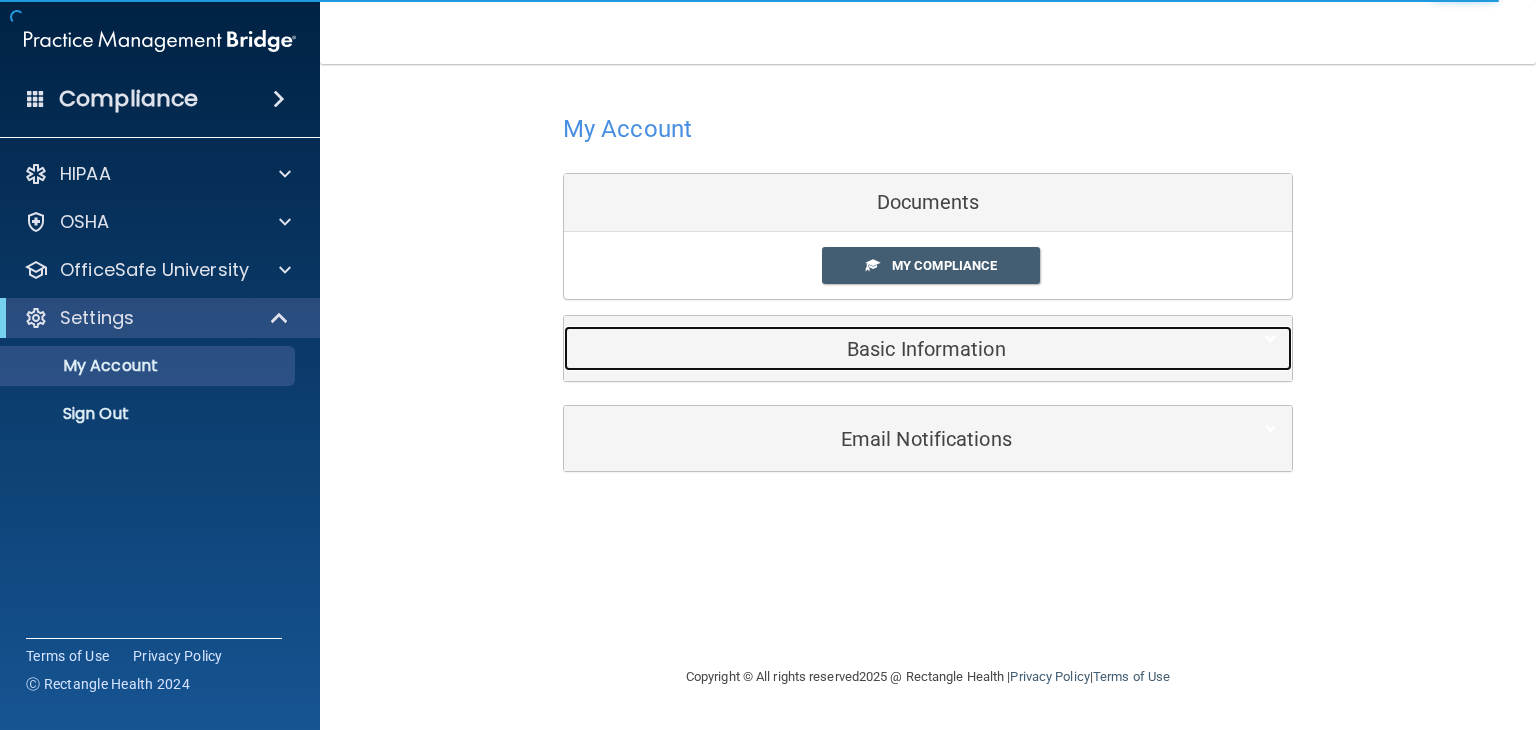 click on "Basic Information" at bounding box center [897, 348] 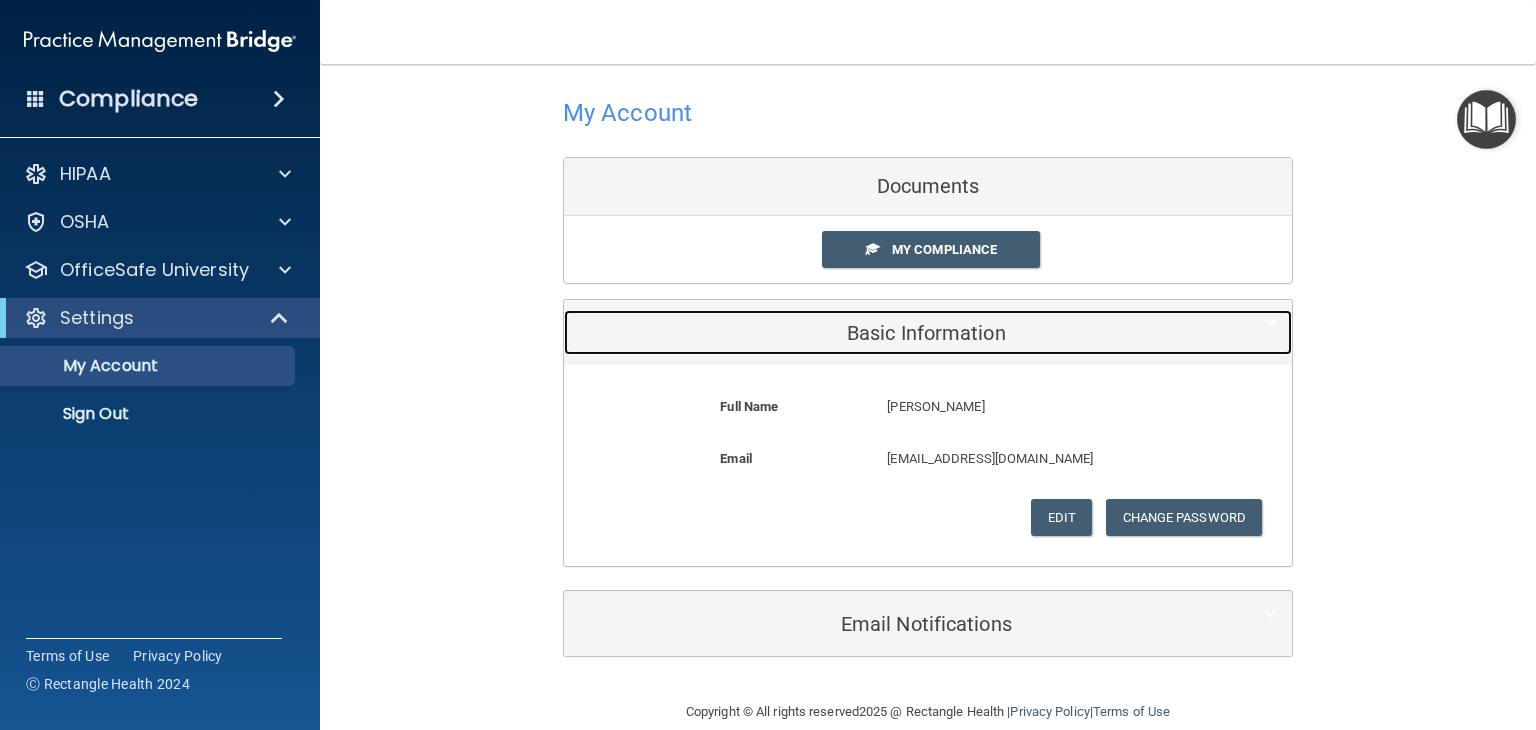 scroll, scrollTop: 0, scrollLeft: 0, axis: both 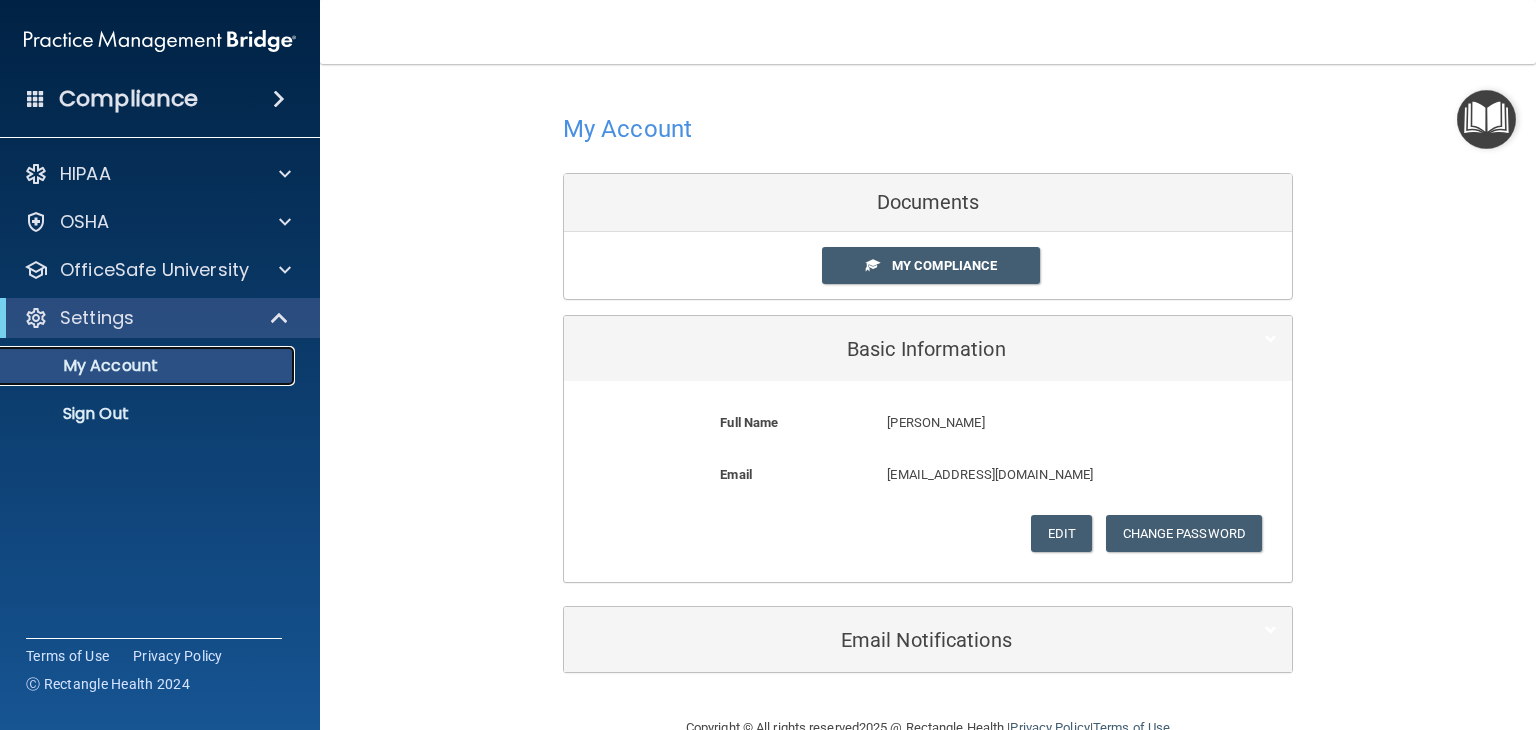 click on "My Account" at bounding box center [149, 366] 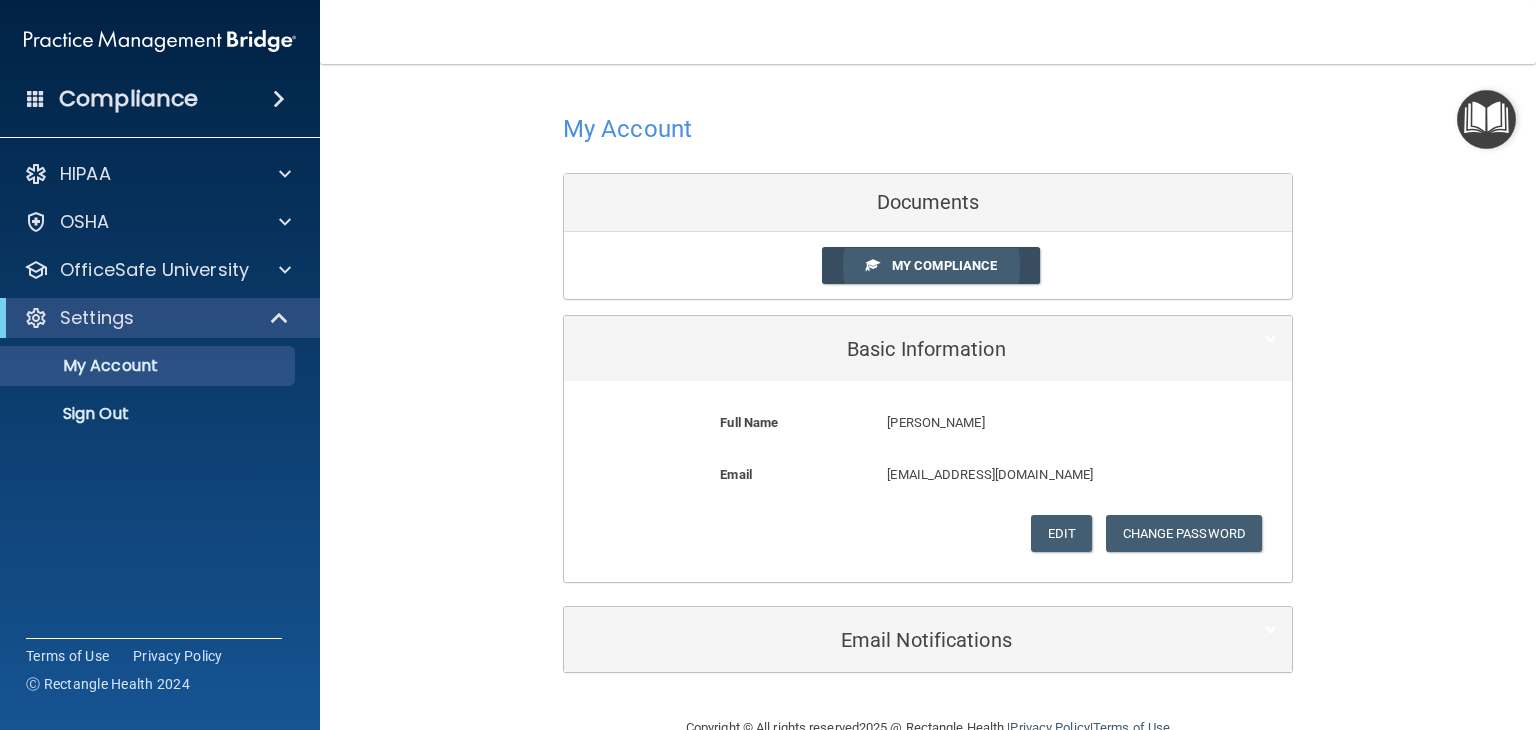 click on "My Compliance" at bounding box center (931, 265) 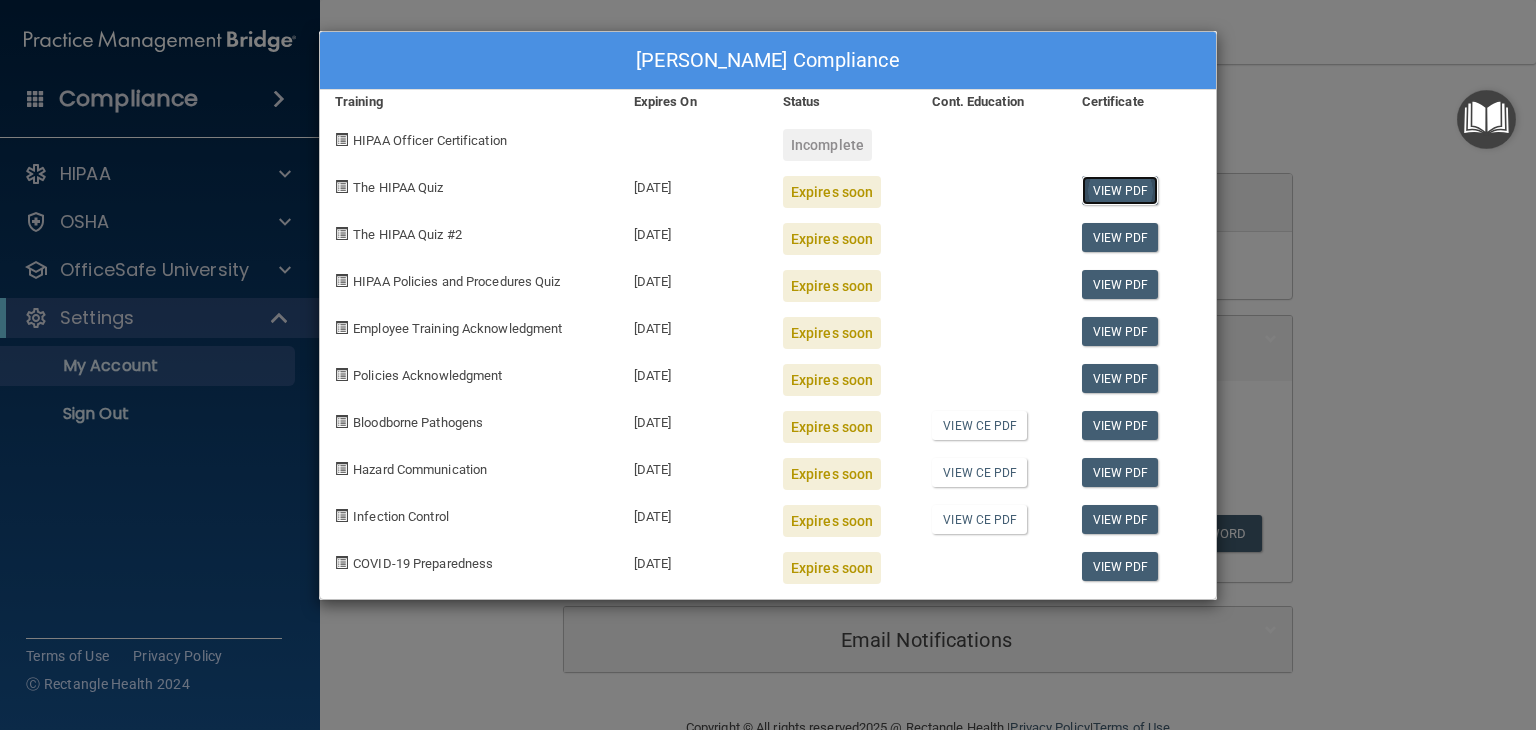 click on "View PDF" at bounding box center [1120, 190] 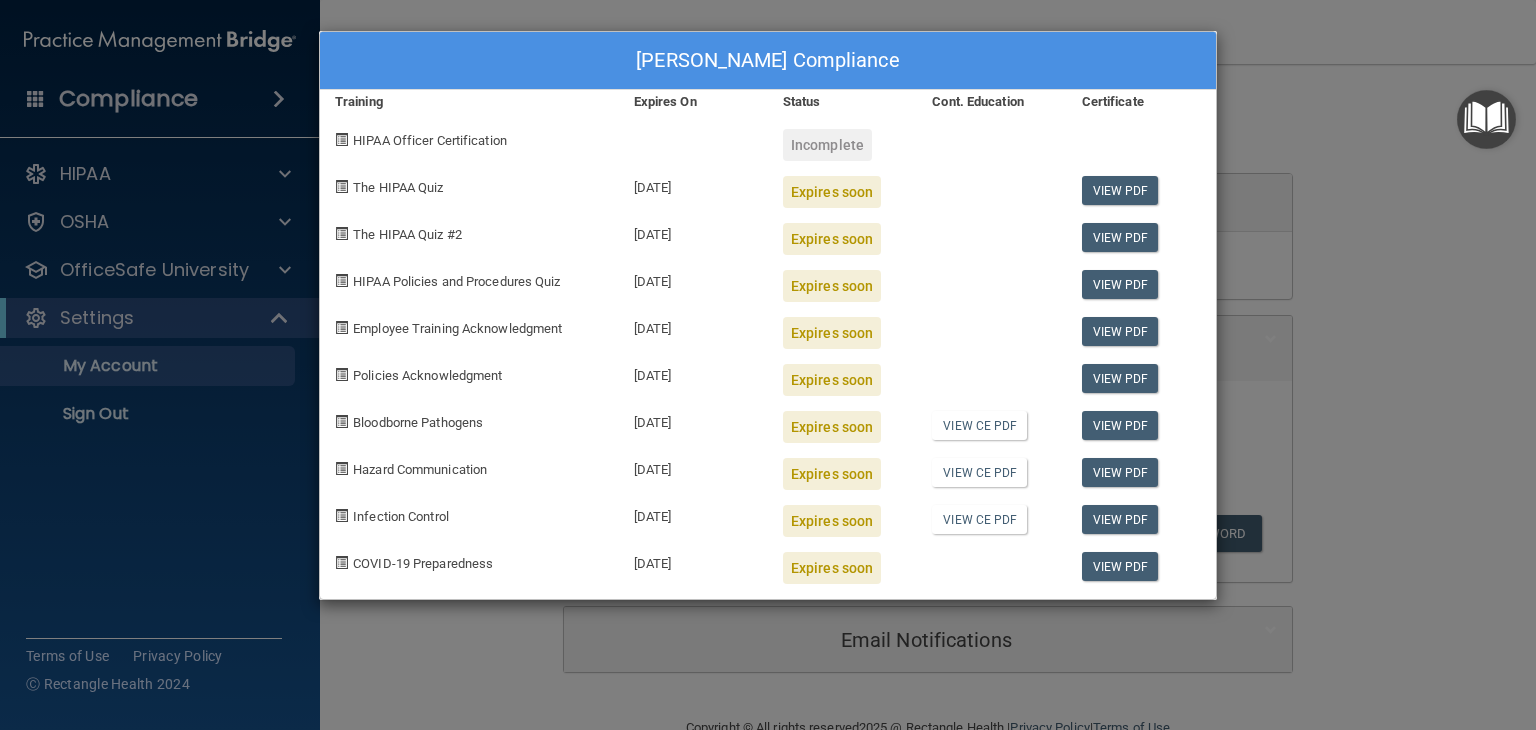 click on "HIPAA Officer Certification" at bounding box center [430, 140] 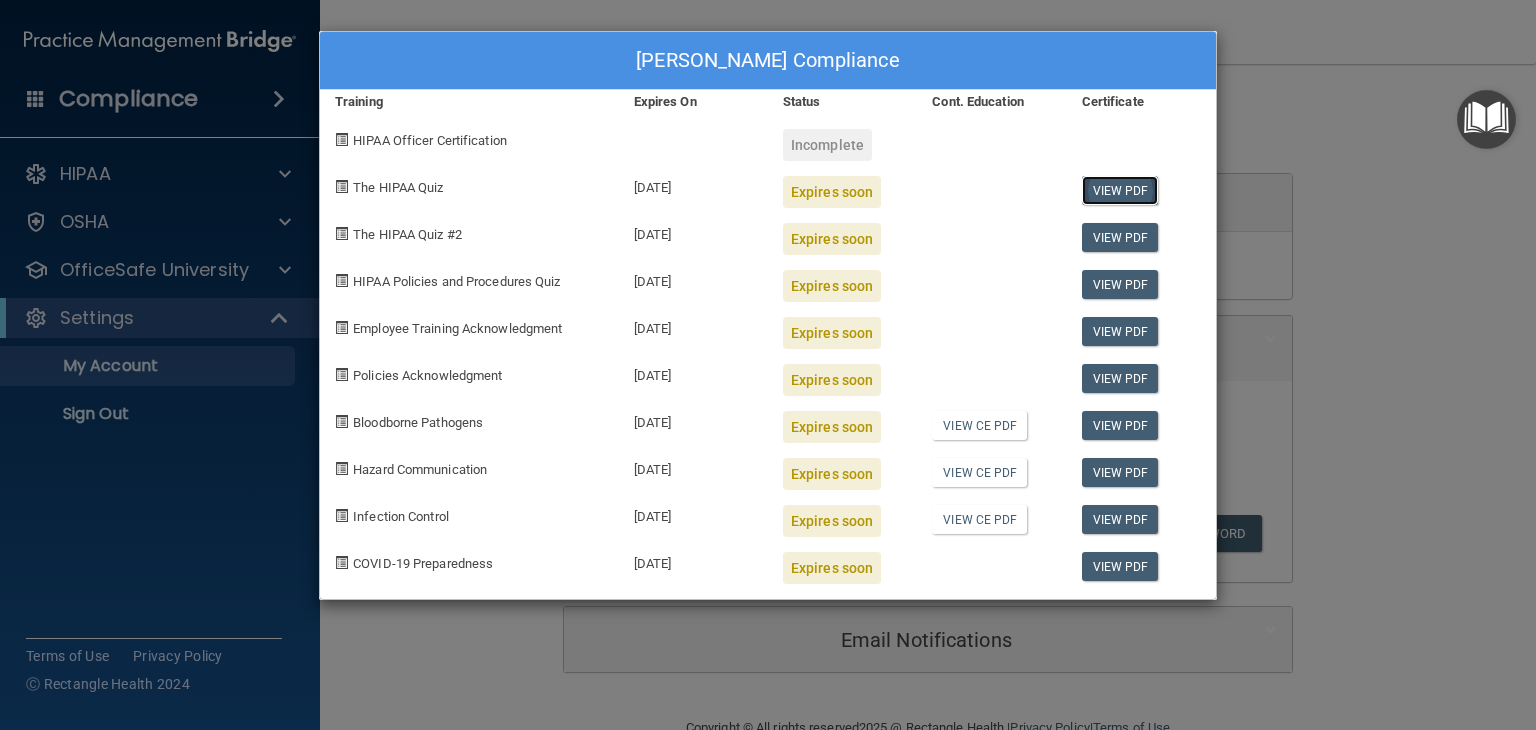 click on "View PDF" at bounding box center [1120, 190] 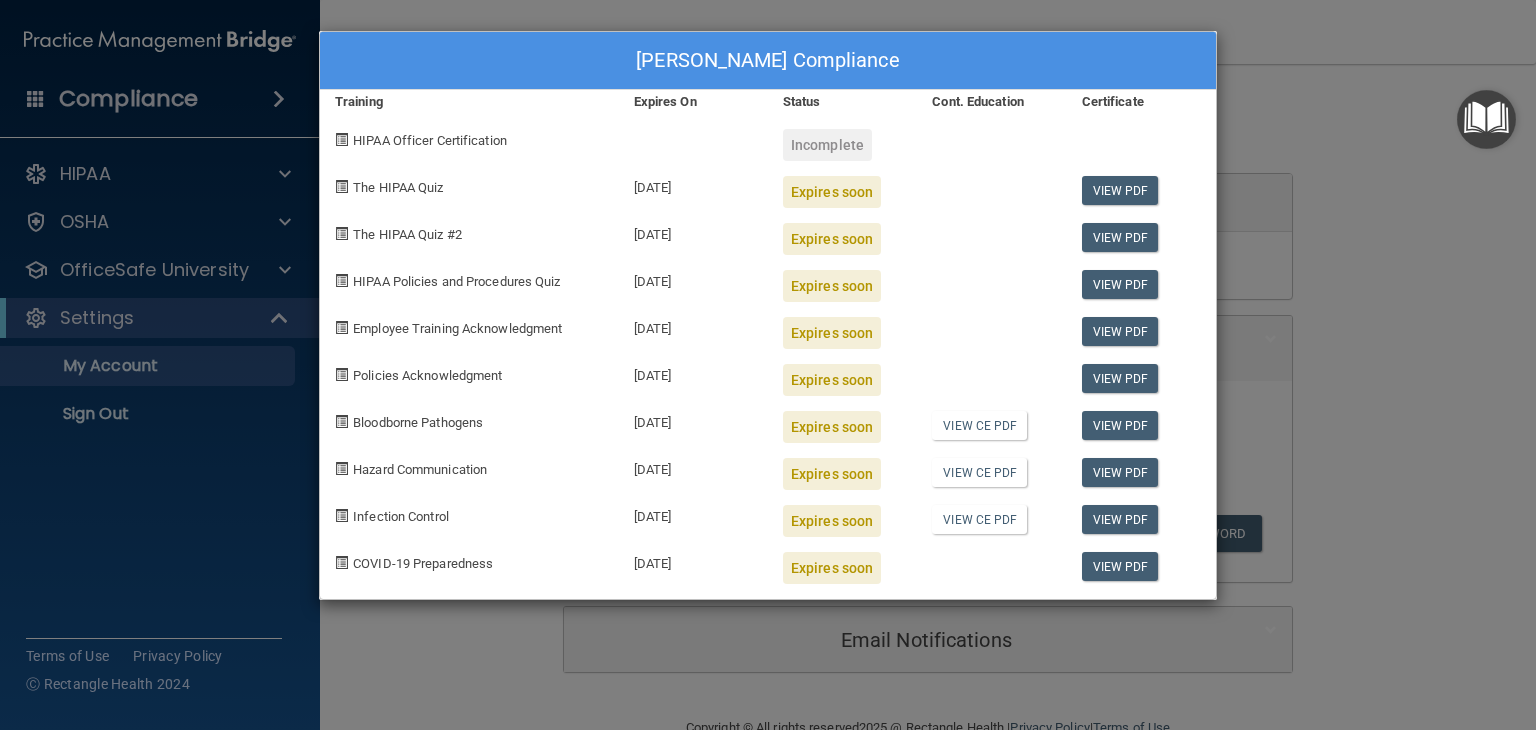 click on "Louise Kupiec's Compliance      Training   Expires On   Status   Cont. Education   Certificate         HIPAA Officer Certification             Incomplete                      The HIPAA Quiz      08/06/2025       Expires soon              View PDF         The HIPAA Quiz #2      08/06/2025       Expires soon              View PDF         HIPAA Policies and Procedures Quiz      08/06/2025       Expires soon              View PDF         Employee Training Acknowledgment      08/06/2025       Expires soon              View PDF         Policies Acknowledgment      08/06/2025       Expires soon              View PDF         Bloodborne Pathogens      08/06/2025       Expires soon        View CE PDF       View PDF         Hazard Communication      08/06/2025       Expires soon        View CE PDF       View PDF         Infection Control      08/06/2025       Expires soon        View CE PDF       View PDF         COVID-19 Preparedness      08/06/2025       Expires soon              View PDF" at bounding box center (768, 365) 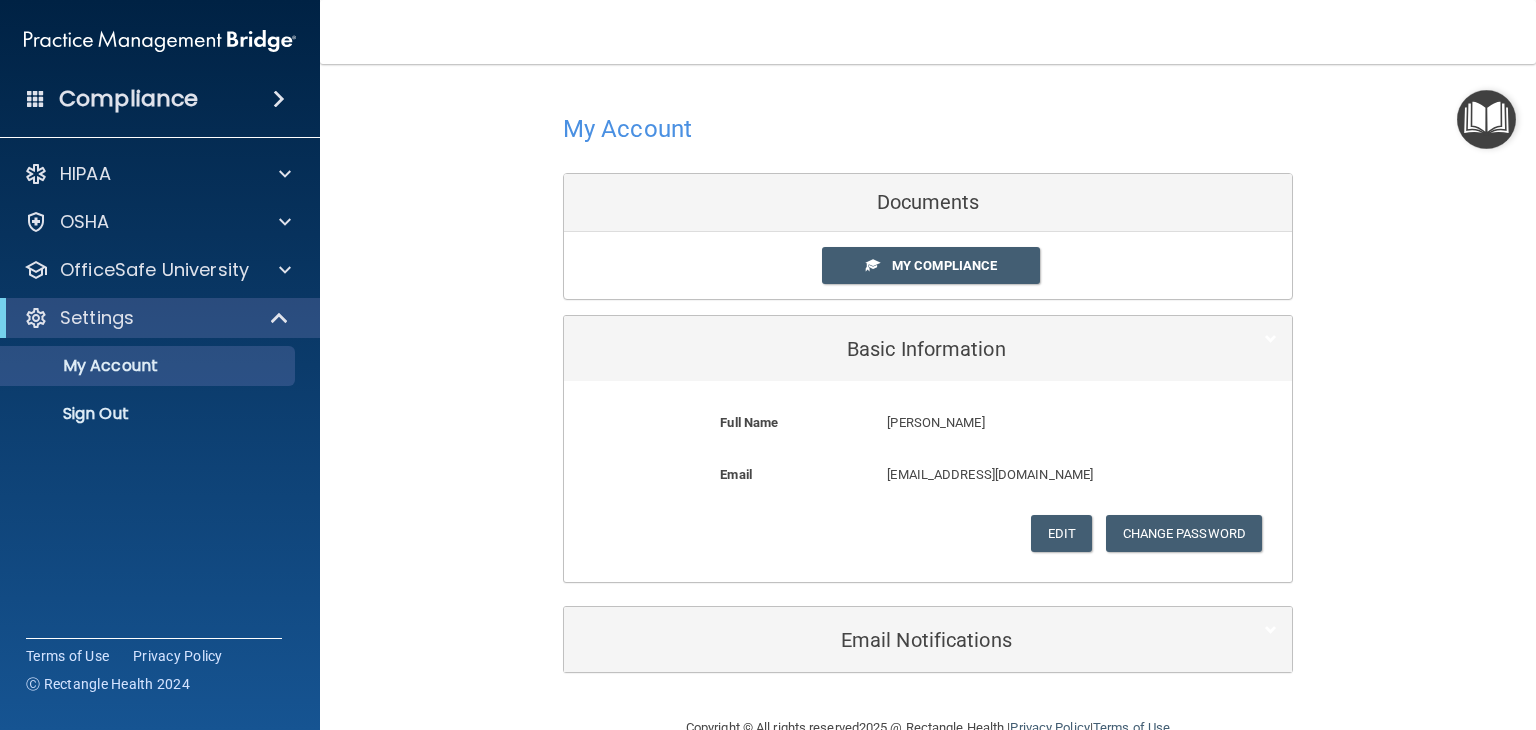 click on "Compliance" at bounding box center (128, 99) 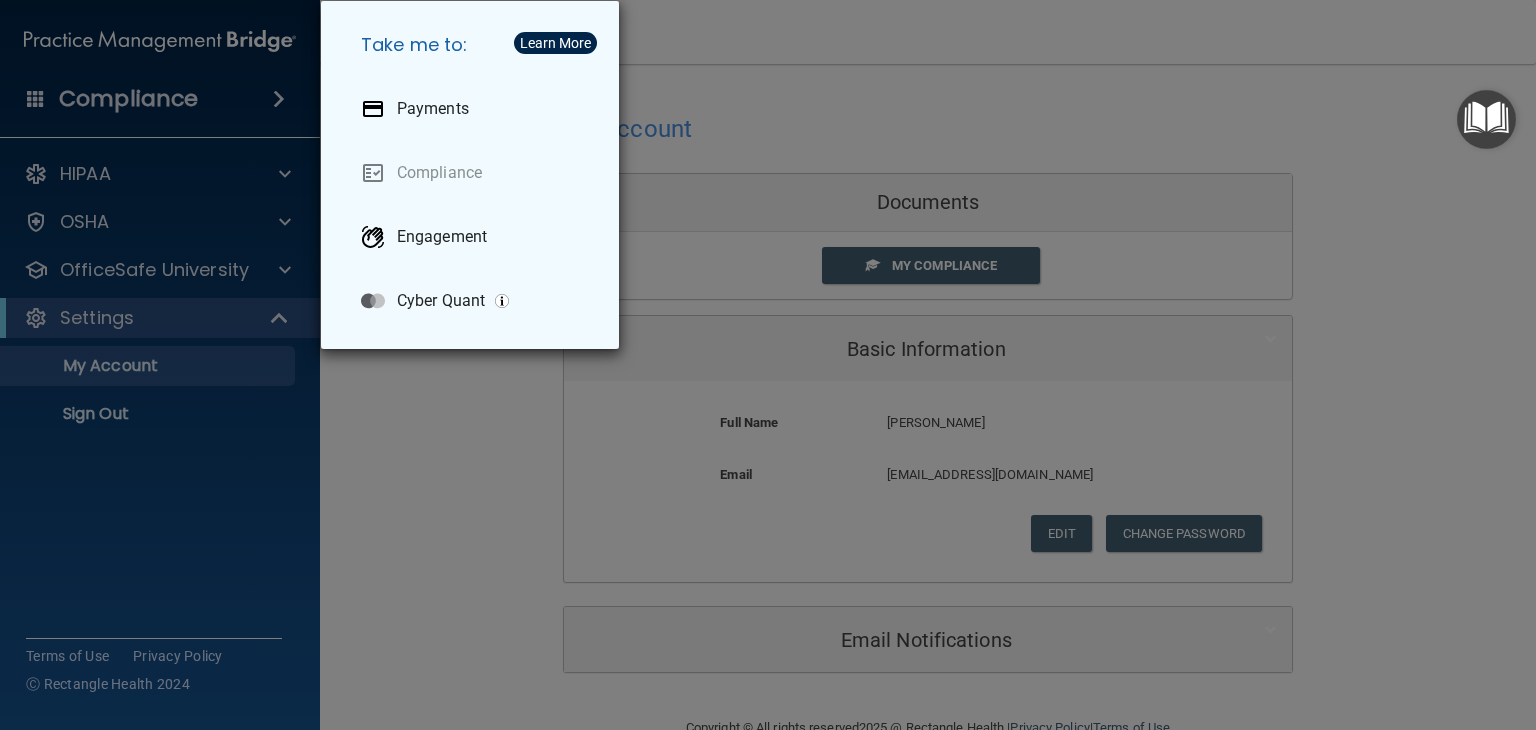 click on "Take me to:             Payments                   Compliance                     Engagement                     Cyber Quant" at bounding box center [768, 365] 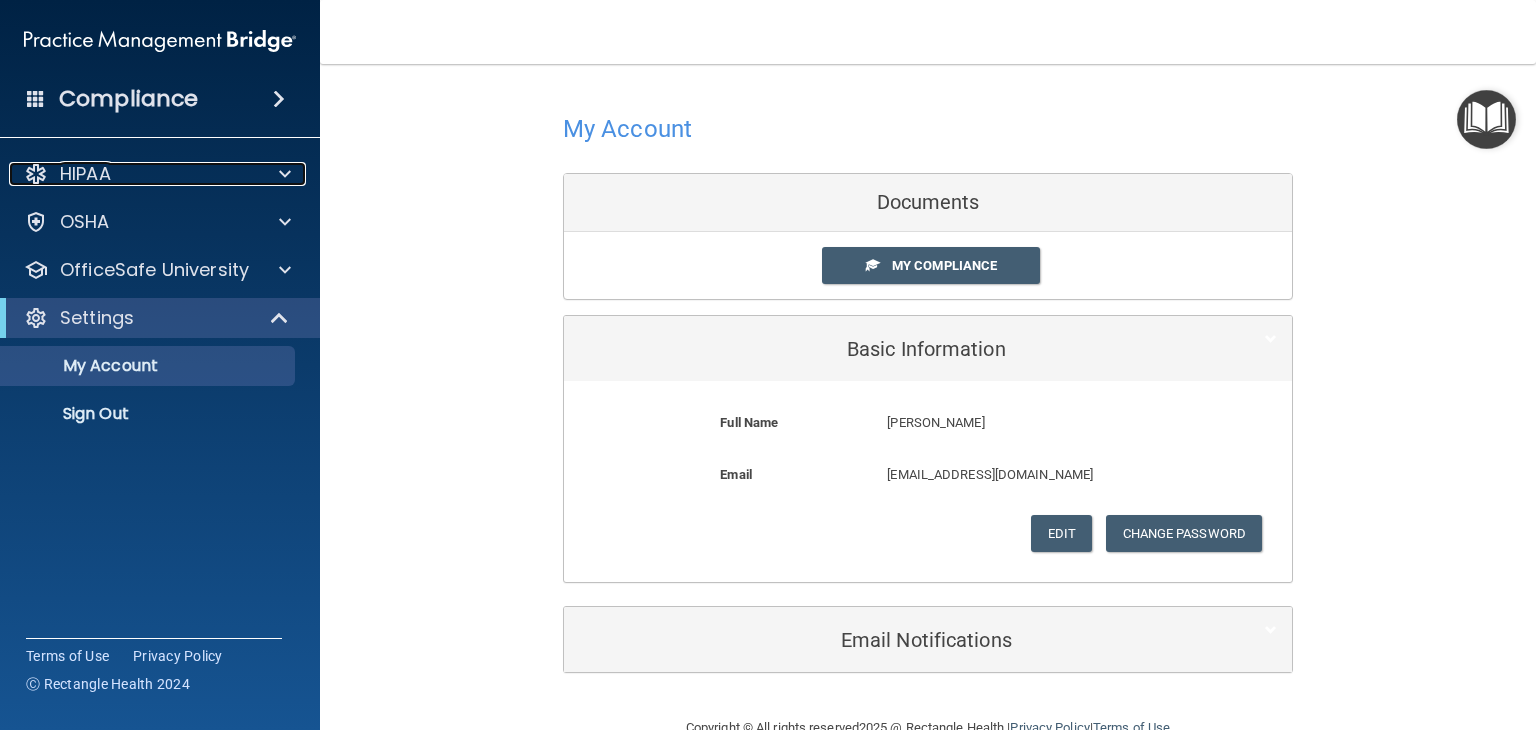 click on "HIPAA" at bounding box center (85, 174) 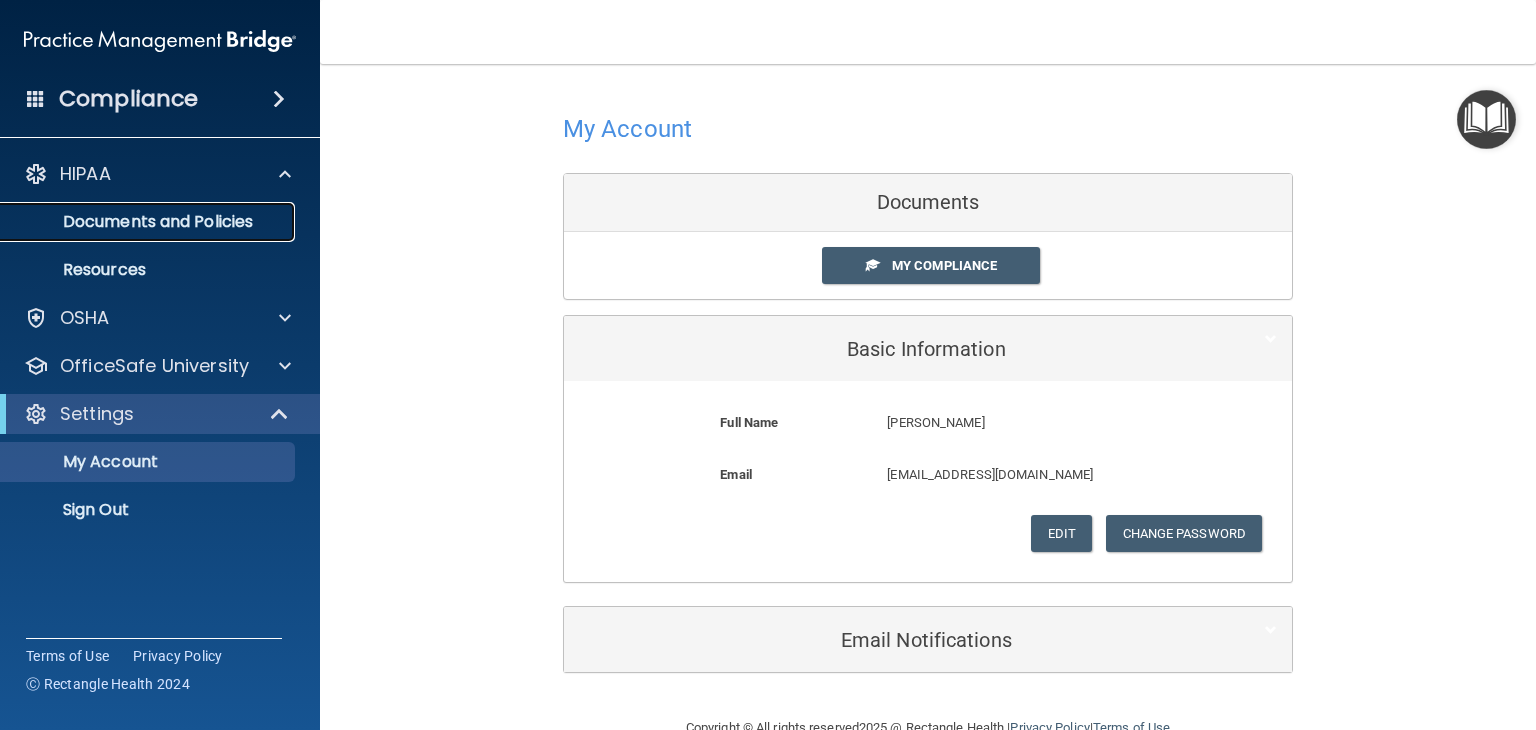 click on "Documents and Policies" at bounding box center (149, 222) 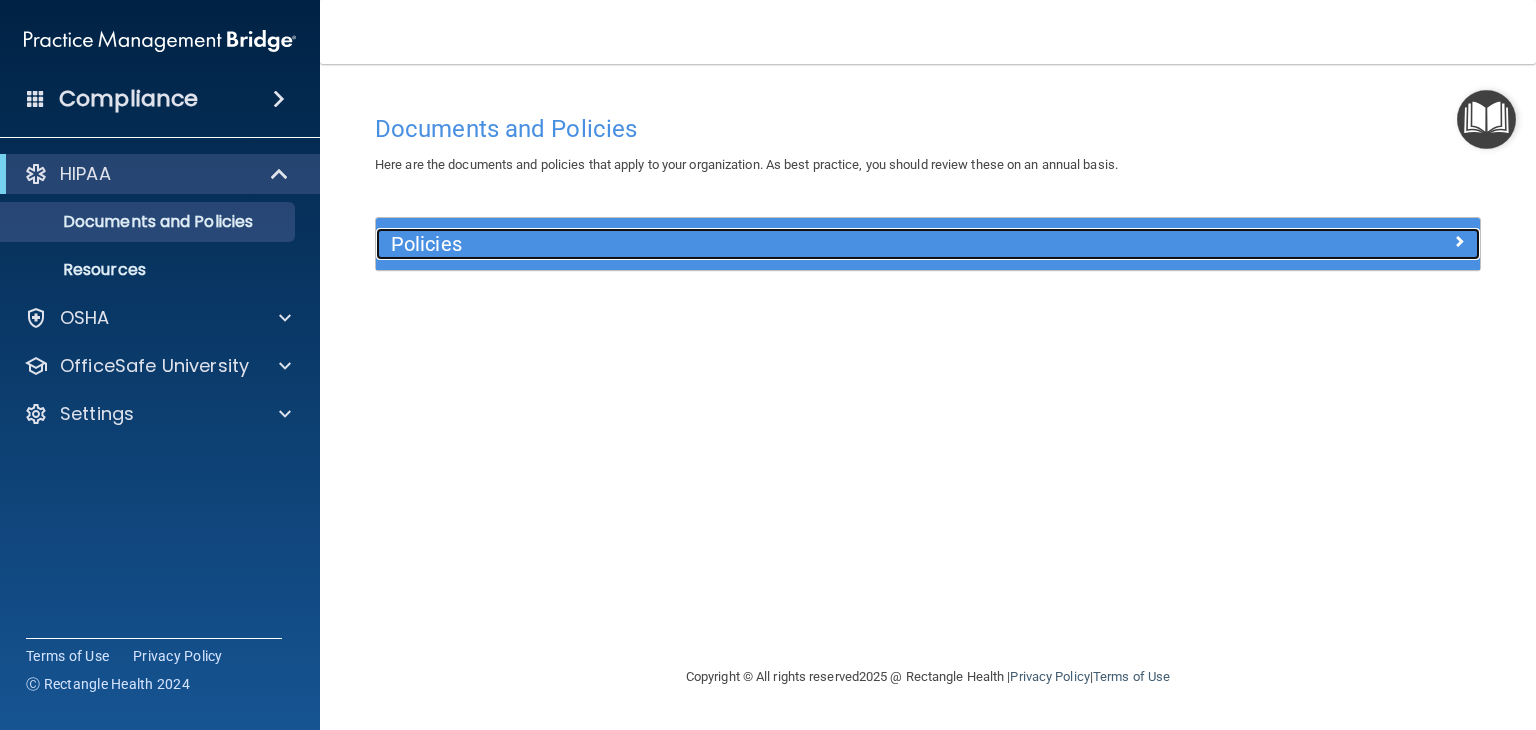 click on "Policies" at bounding box center (790, 244) 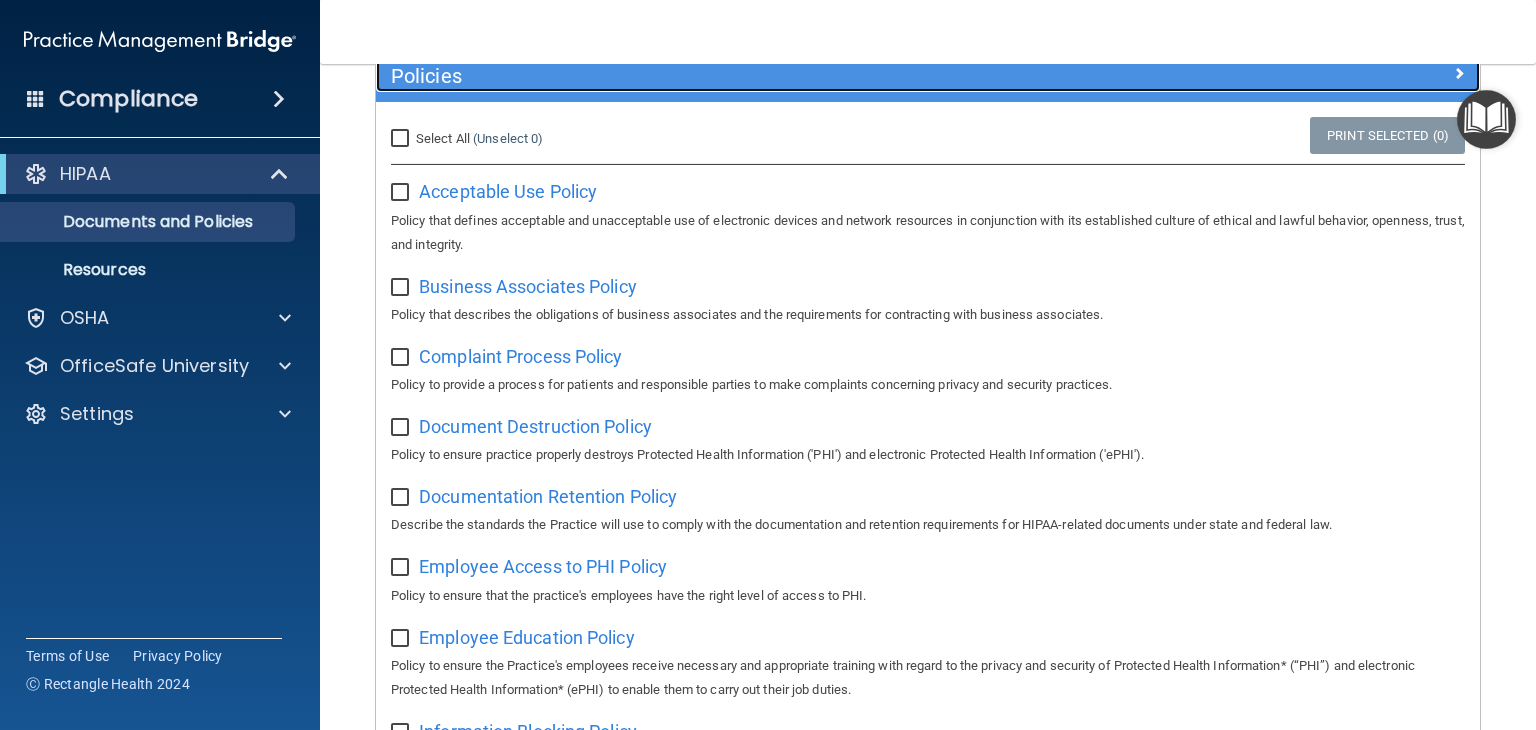 scroll, scrollTop: 115, scrollLeft: 0, axis: vertical 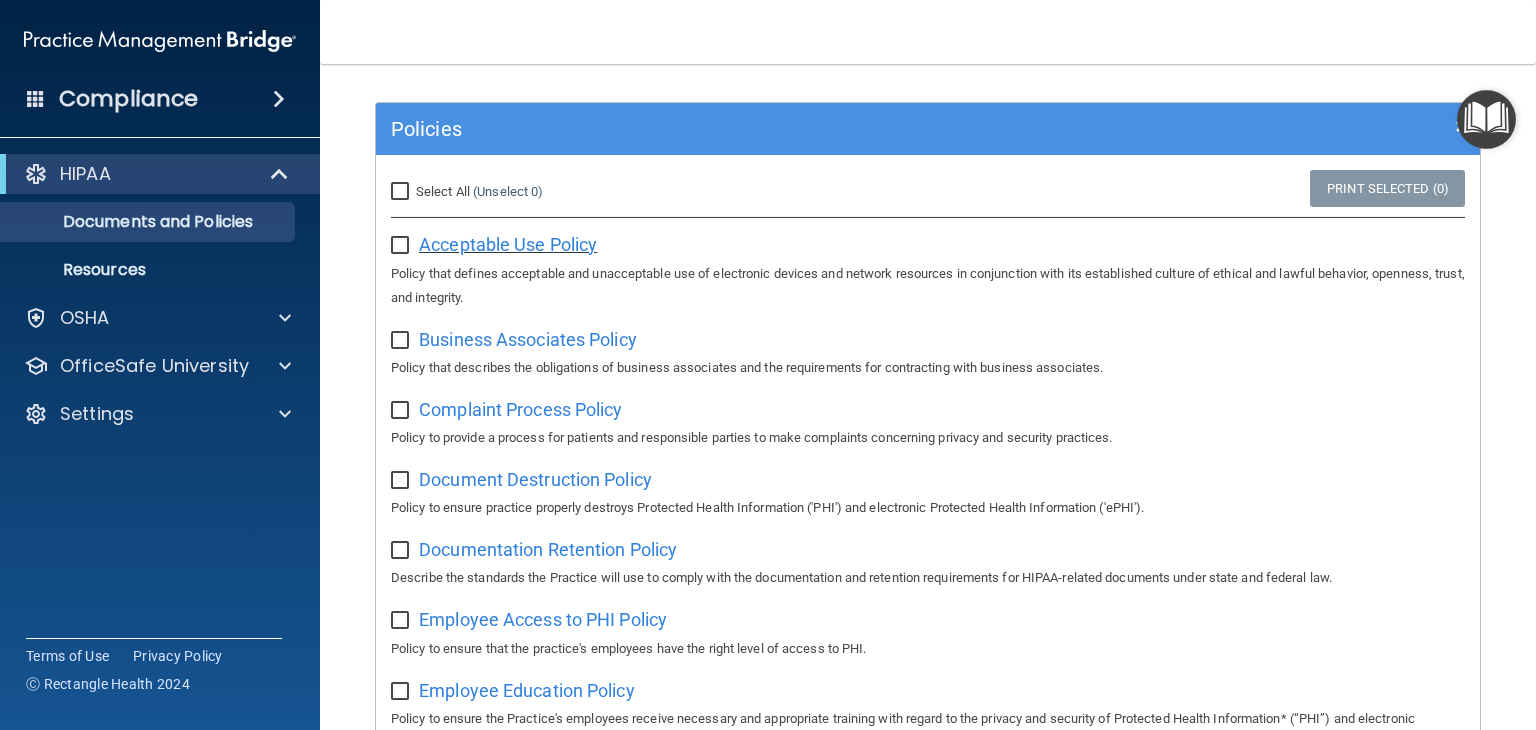 click on "Acceptable Use Policy" at bounding box center (508, 244) 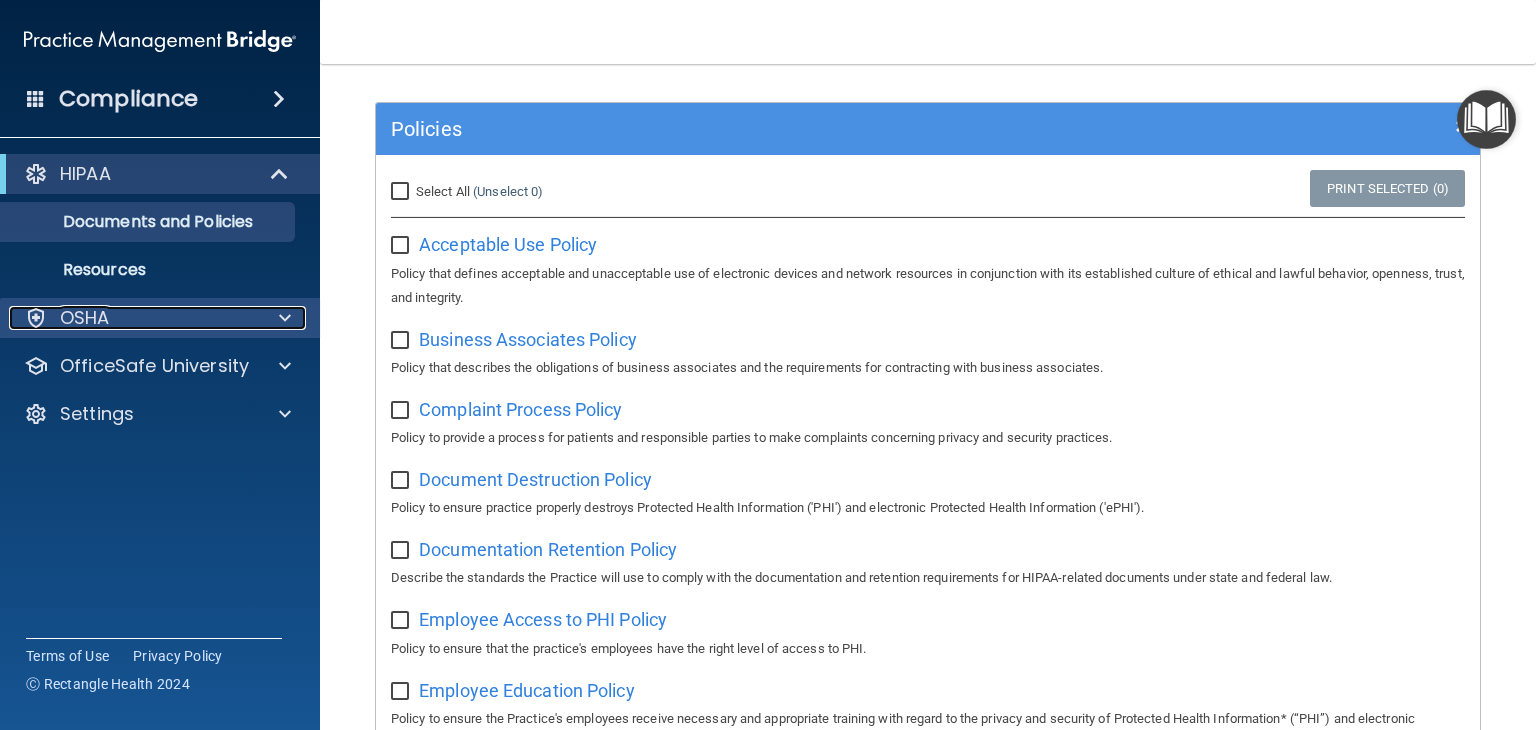 click on "OSHA" at bounding box center (85, 318) 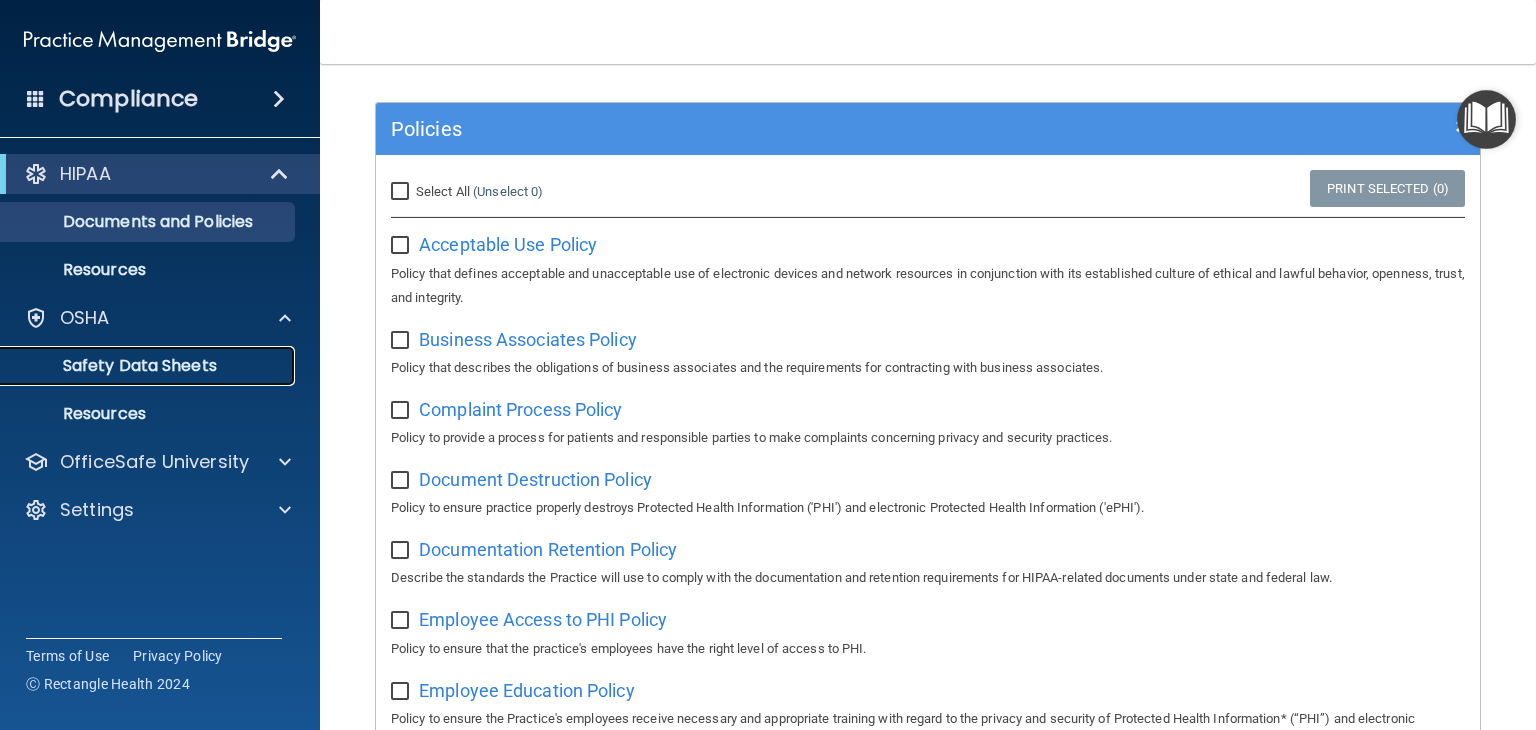 click on "Safety Data Sheets" at bounding box center [149, 366] 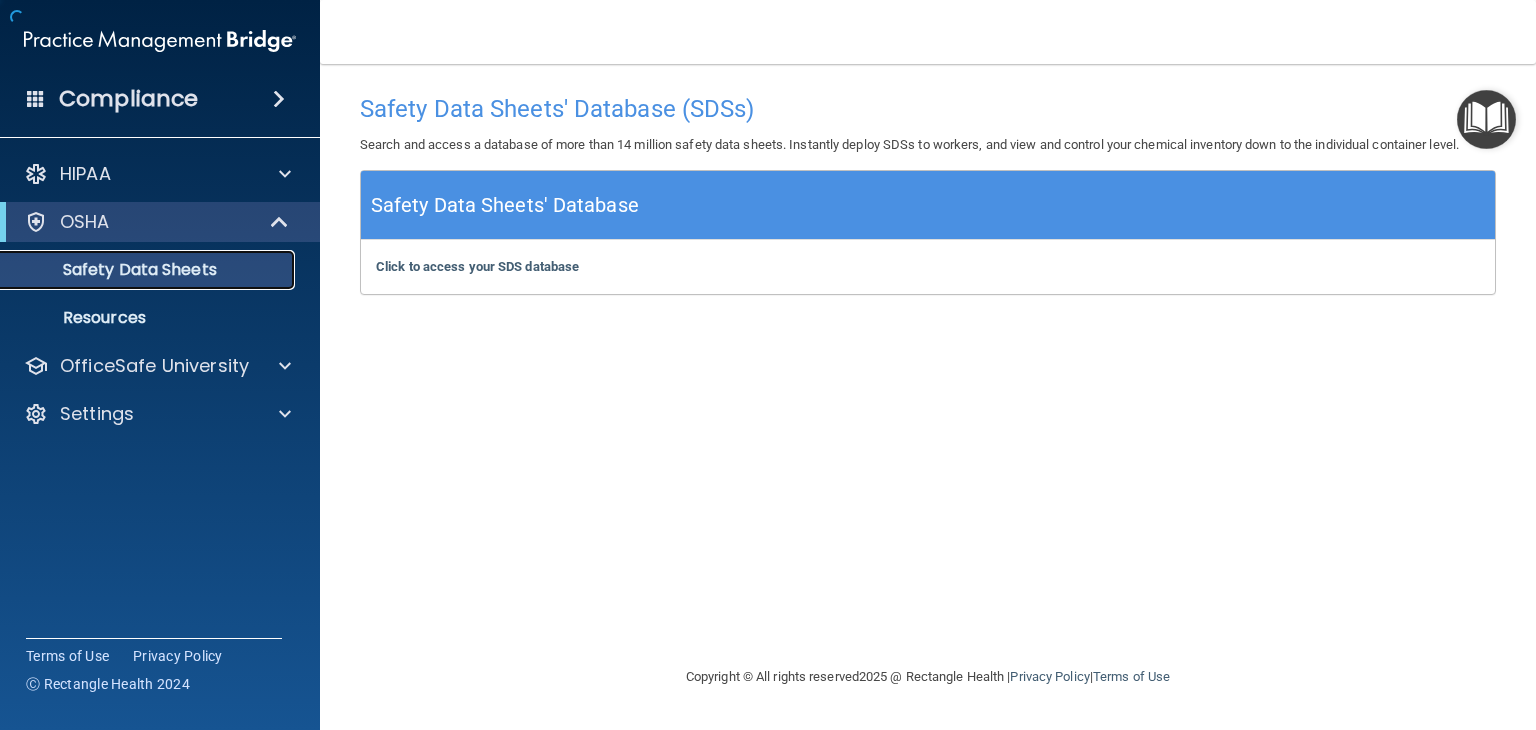 scroll, scrollTop: 0, scrollLeft: 0, axis: both 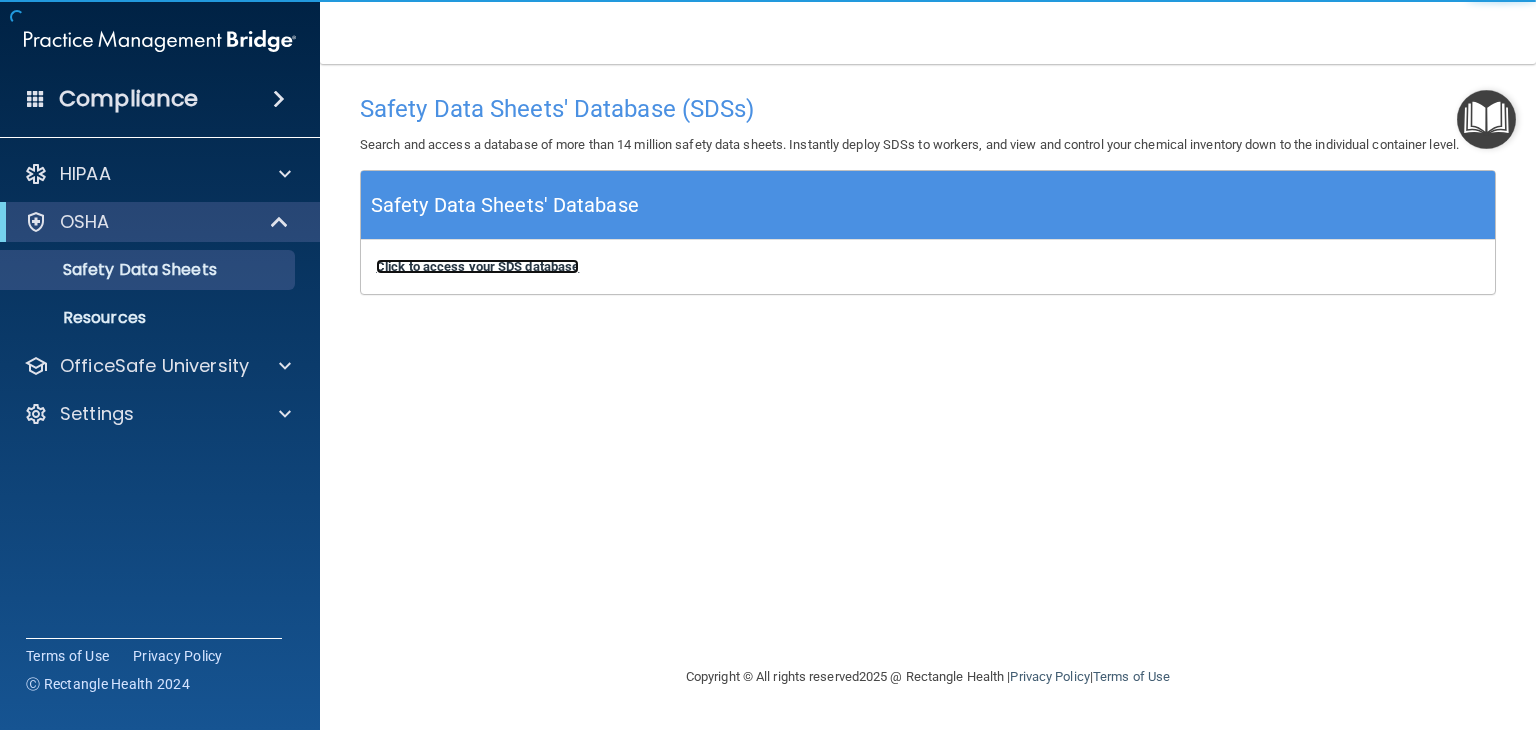 click on "Click to access your SDS database" at bounding box center (477, 266) 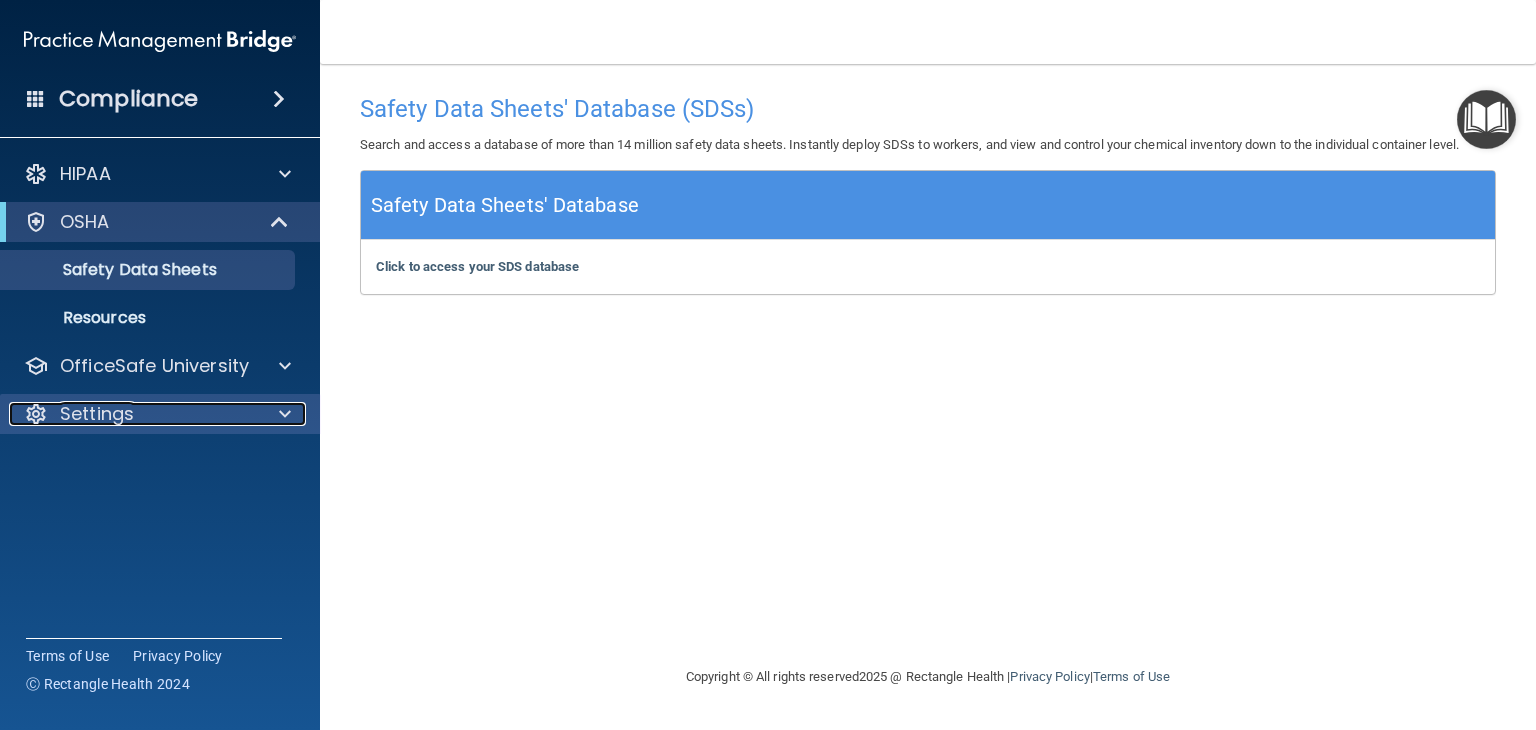 click on "Settings" at bounding box center (97, 414) 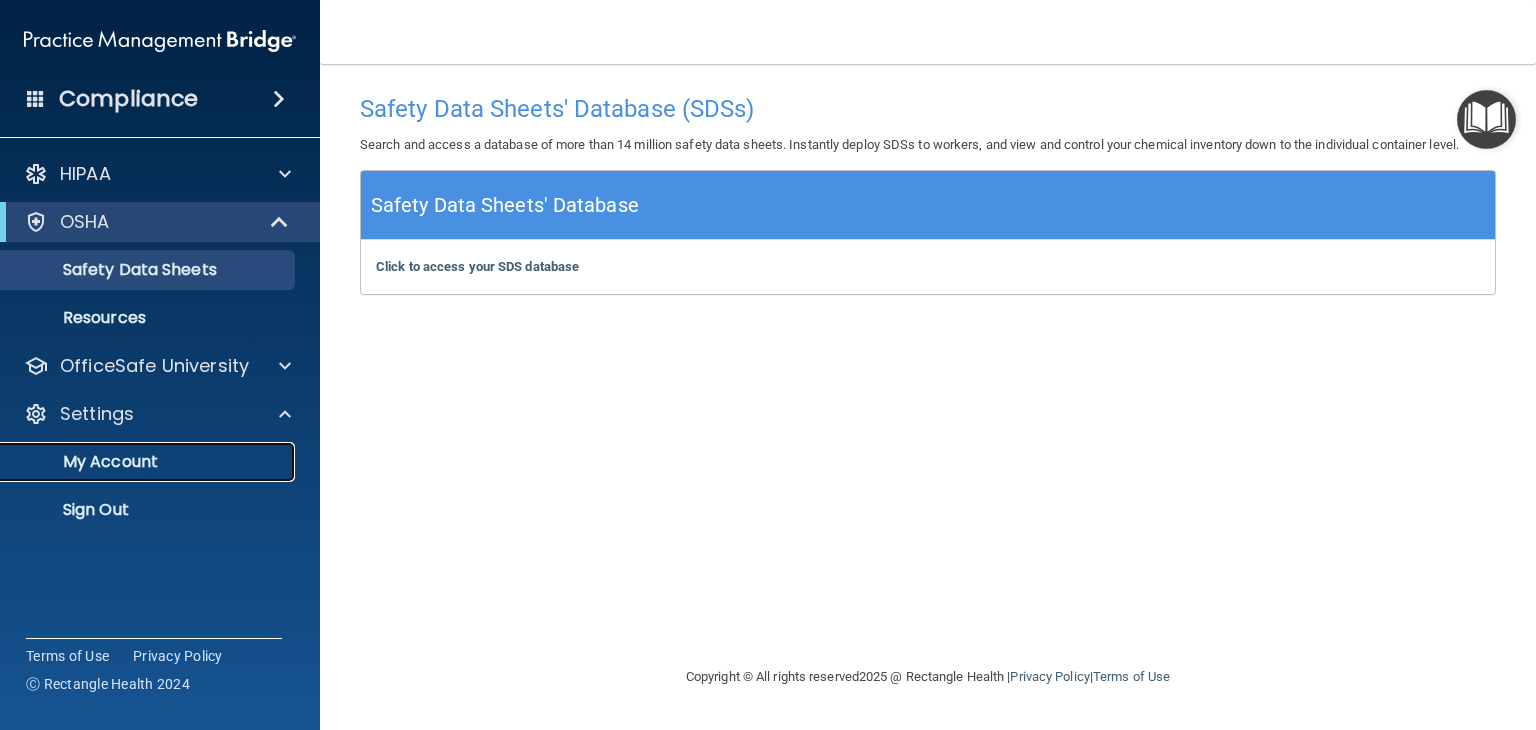 click on "My Account" at bounding box center (149, 462) 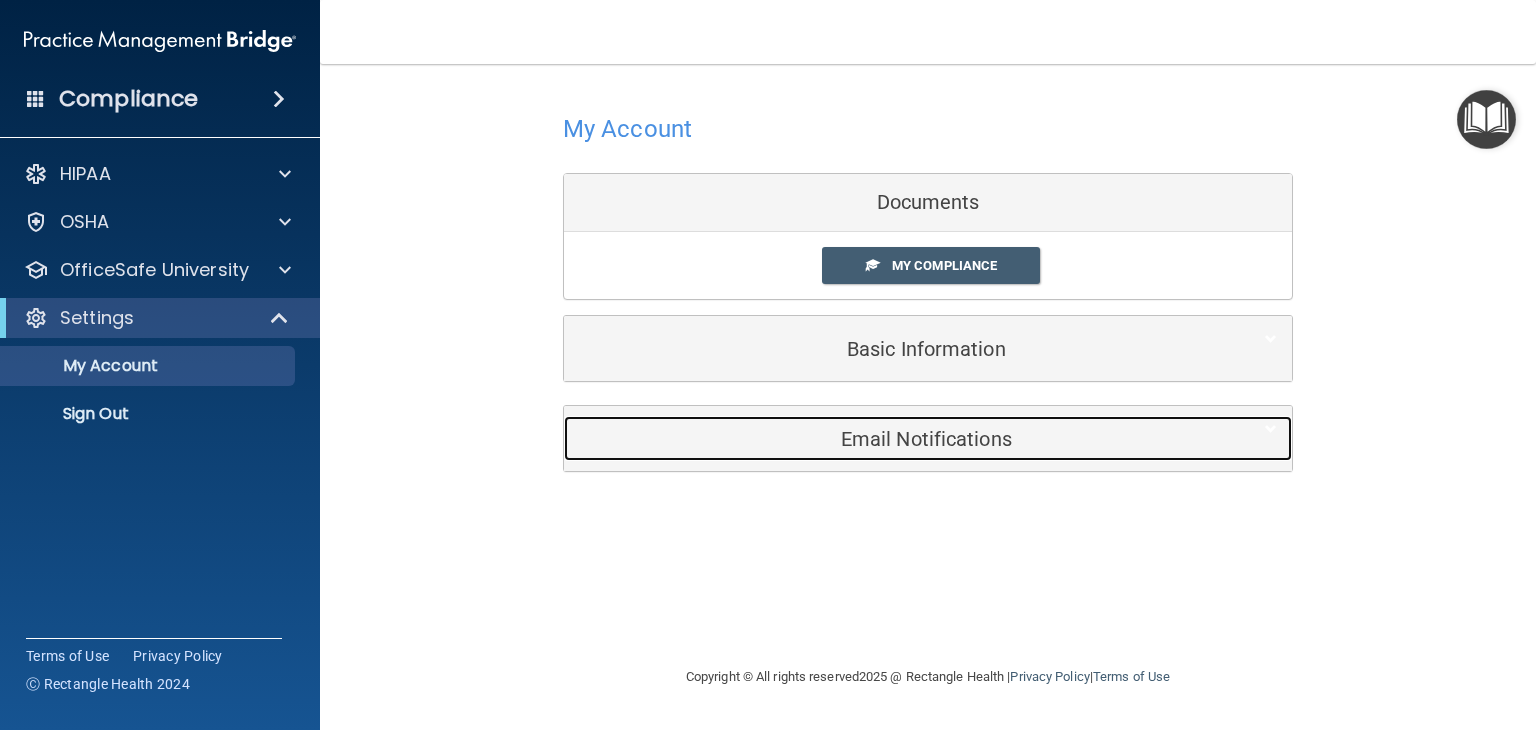 click on "Email Notifications" at bounding box center [897, 439] 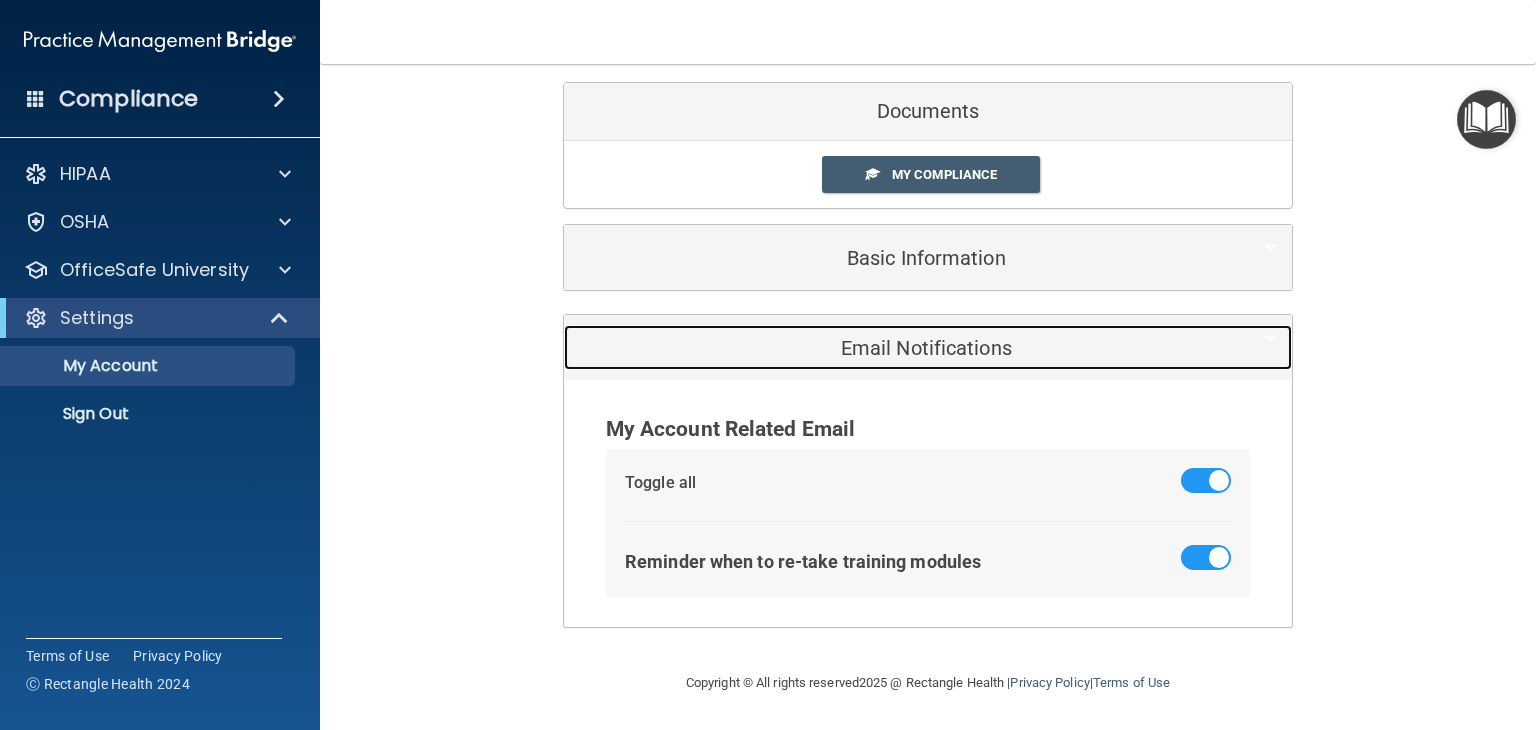 scroll, scrollTop: 0, scrollLeft: 0, axis: both 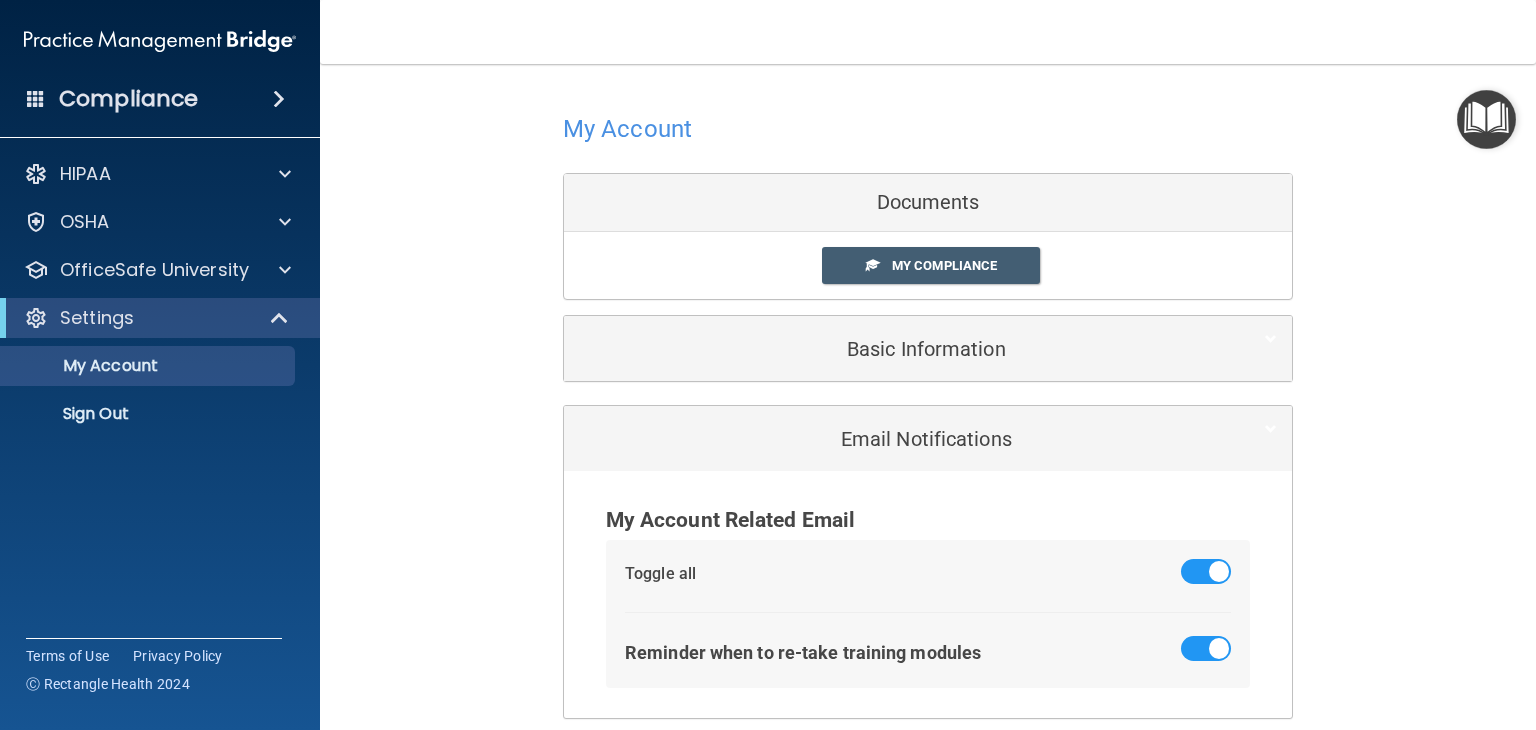 click on "Documents" at bounding box center [928, 203] 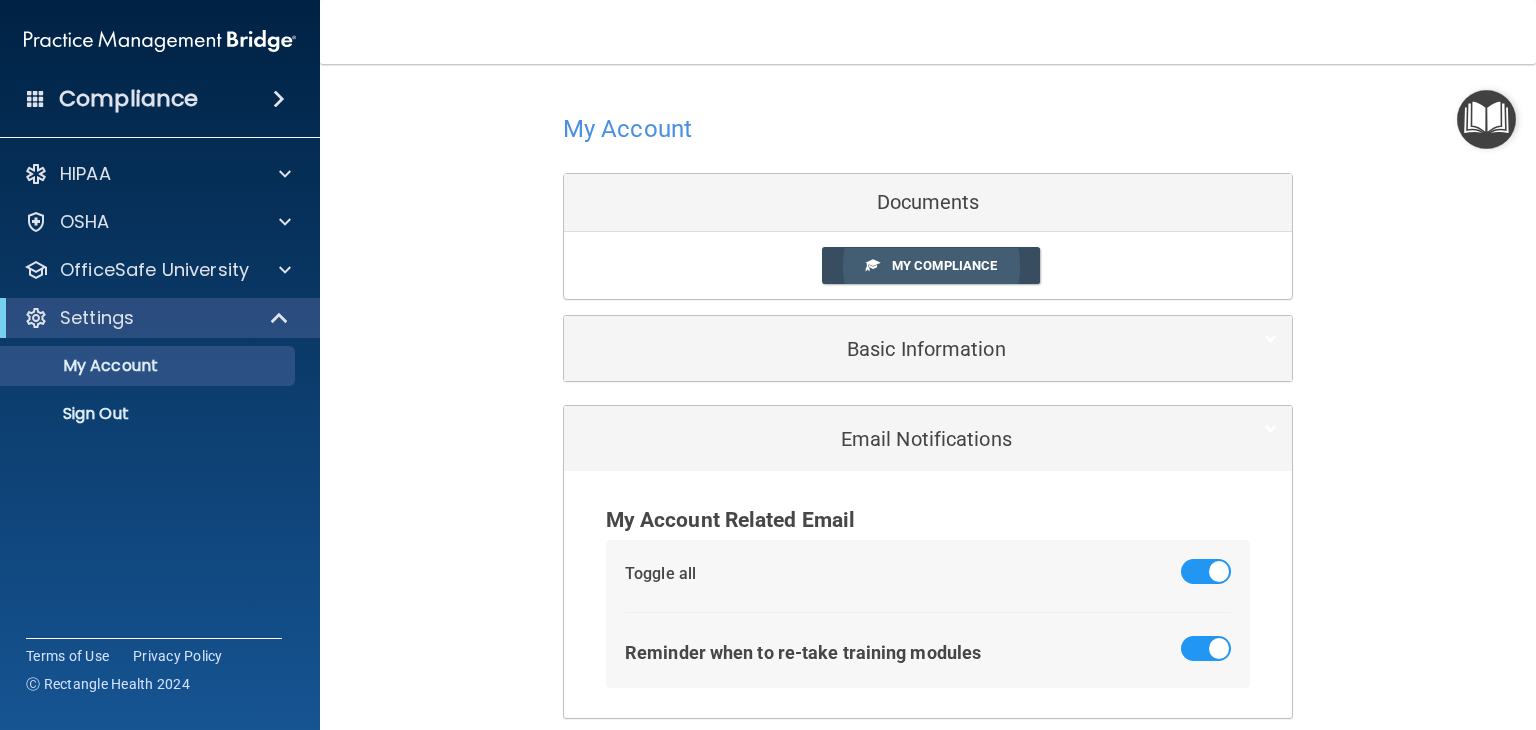 click on "My Compliance" at bounding box center (944, 265) 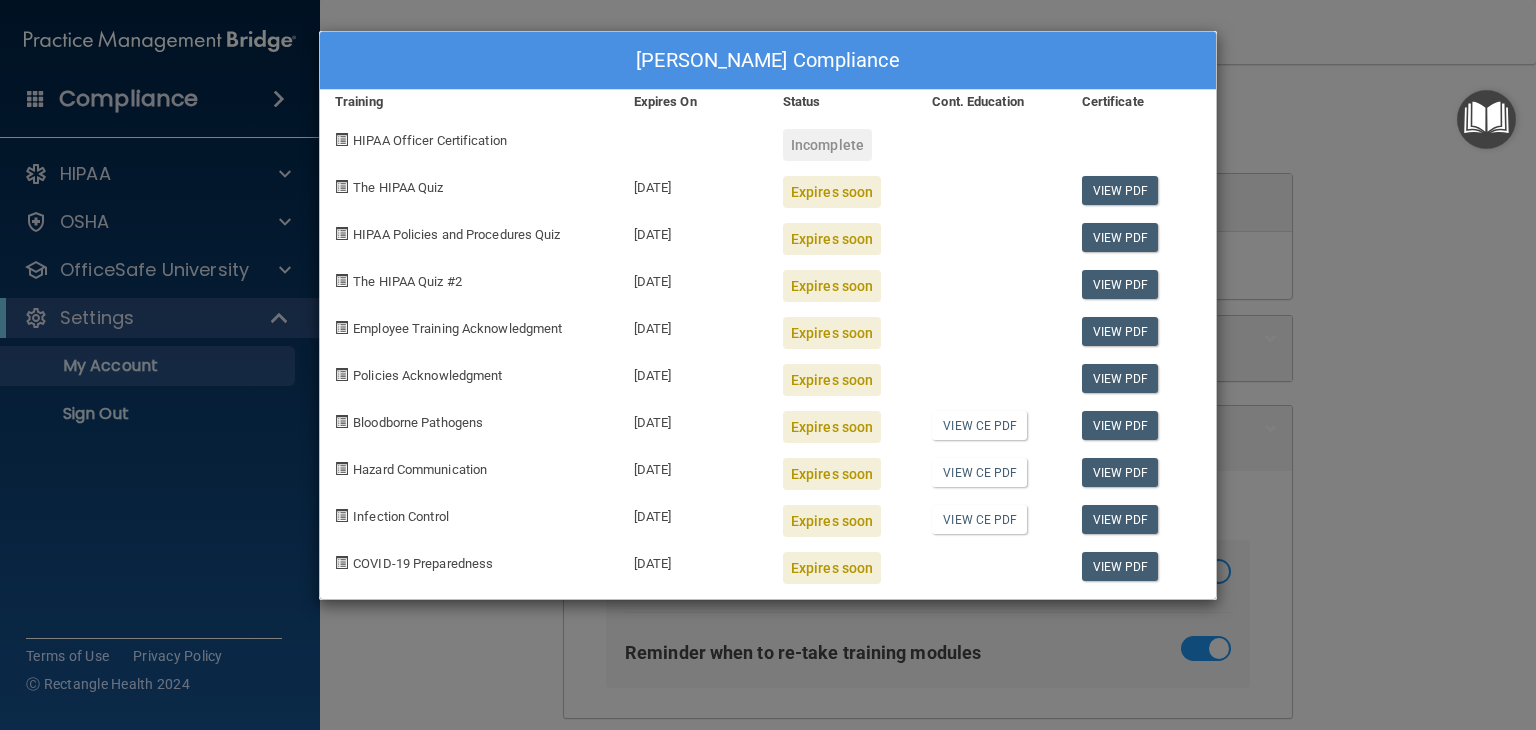 click on "HIPAA Officer Certification" at bounding box center [430, 140] 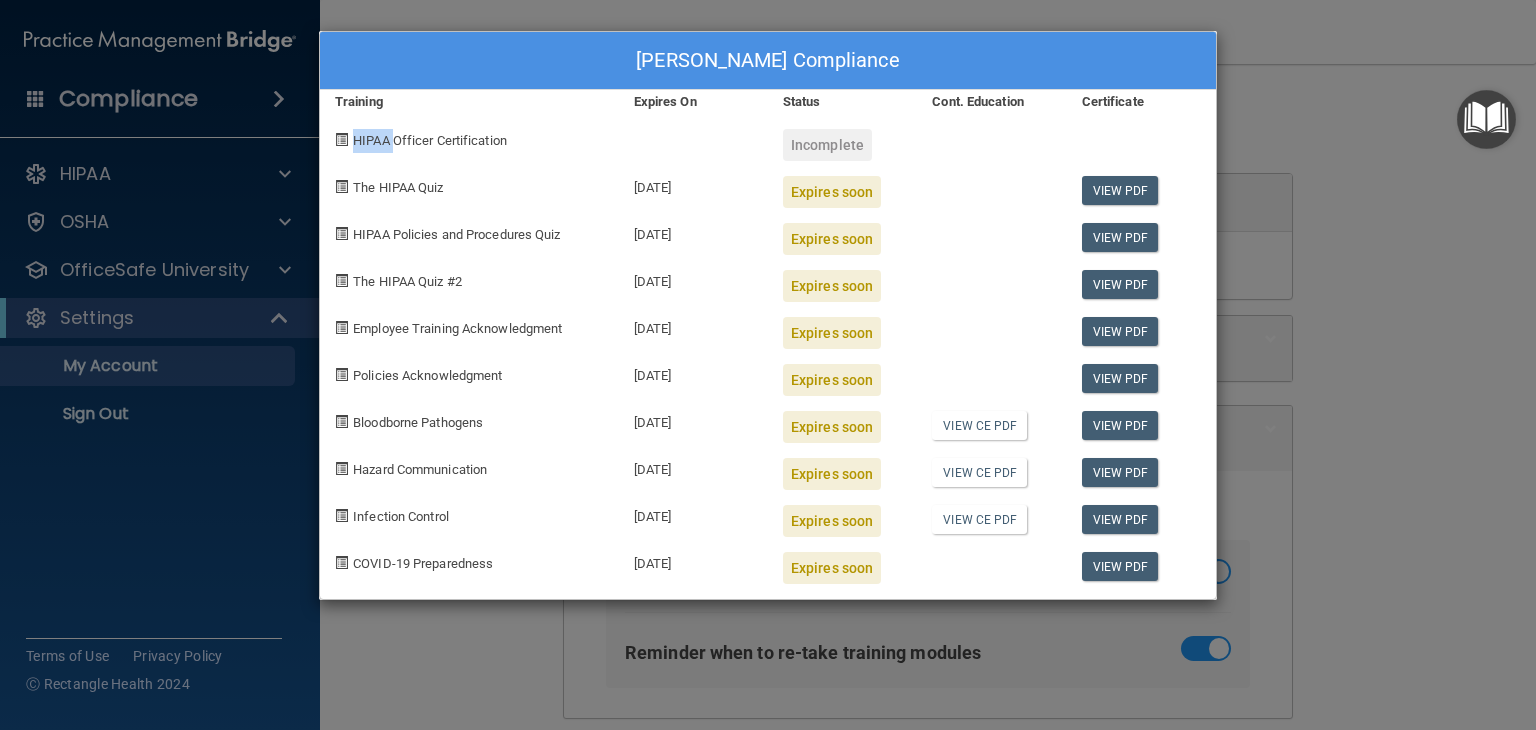 click on "HIPAA Officer Certification" at bounding box center (430, 140) 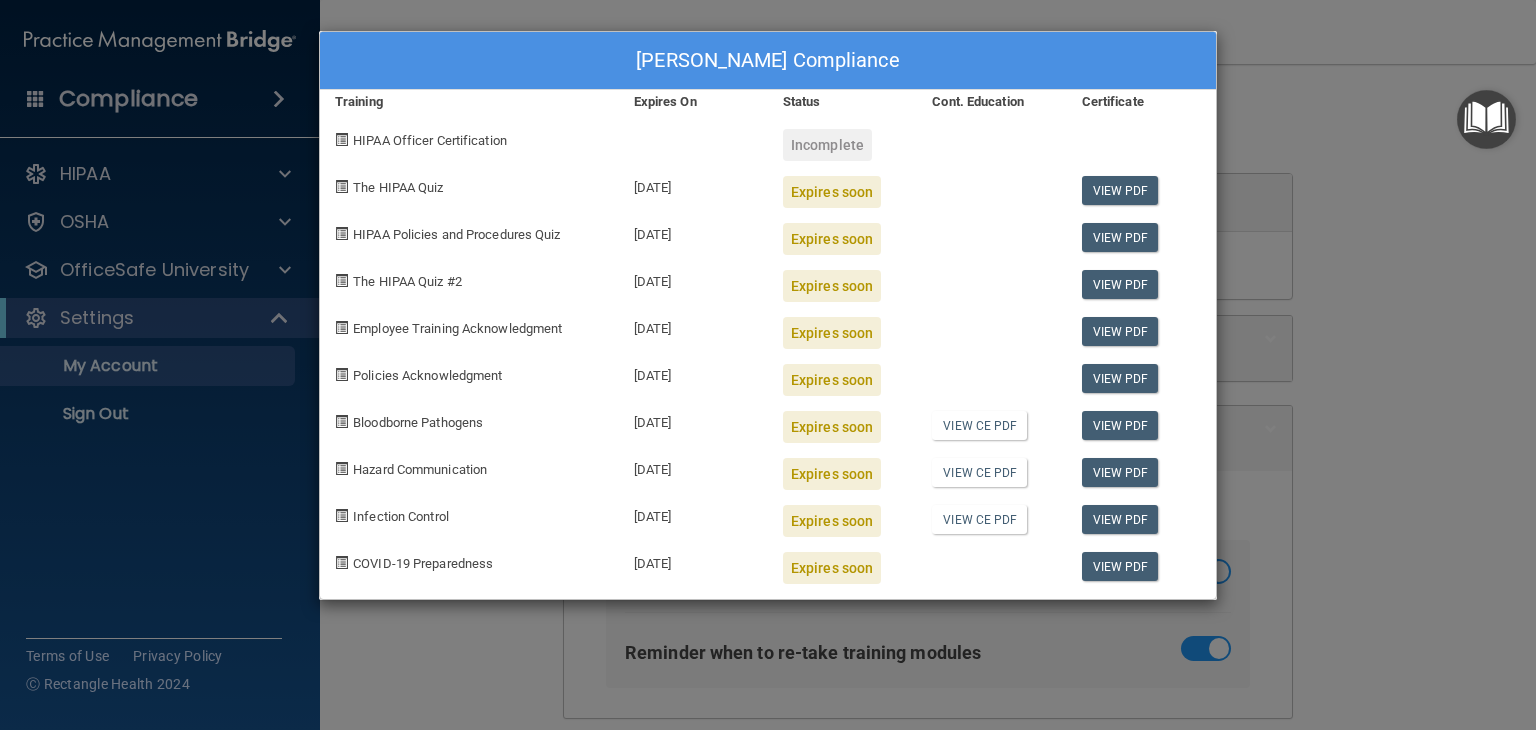 click on "Louise Kupiec's Compliance      Training   Expires On   Status   Cont. Education   Certificate         HIPAA Officer Certification             Incomplete                      The HIPAA Quiz      08/06/2025       Expires soon              View PDF         HIPAA Policies and Procedures Quiz      08/06/2025       Expires soon              View PDF         The HIPAA Quiz #2      08/06/2025       Expires soon              View PDF         Employee Training Acknowledgment      08/06/2025       Expires soon              View PDF         Policies Acknowledgment      08/06/2025       Expires soon              View PDF         Bloodborne Pathogens      08/06/2025       Expires soon        View CE PDF       View PDF         Hazard Communication      08/06/2025       Expires soon        View CE PDF       View PDF         Infection Control      08/06/2025       Expires soon        View CE PDF       View PDF         COVID-19 Preparedness      08/06/2025       Expires soon              View PDF" at bounding box center (768, 365) 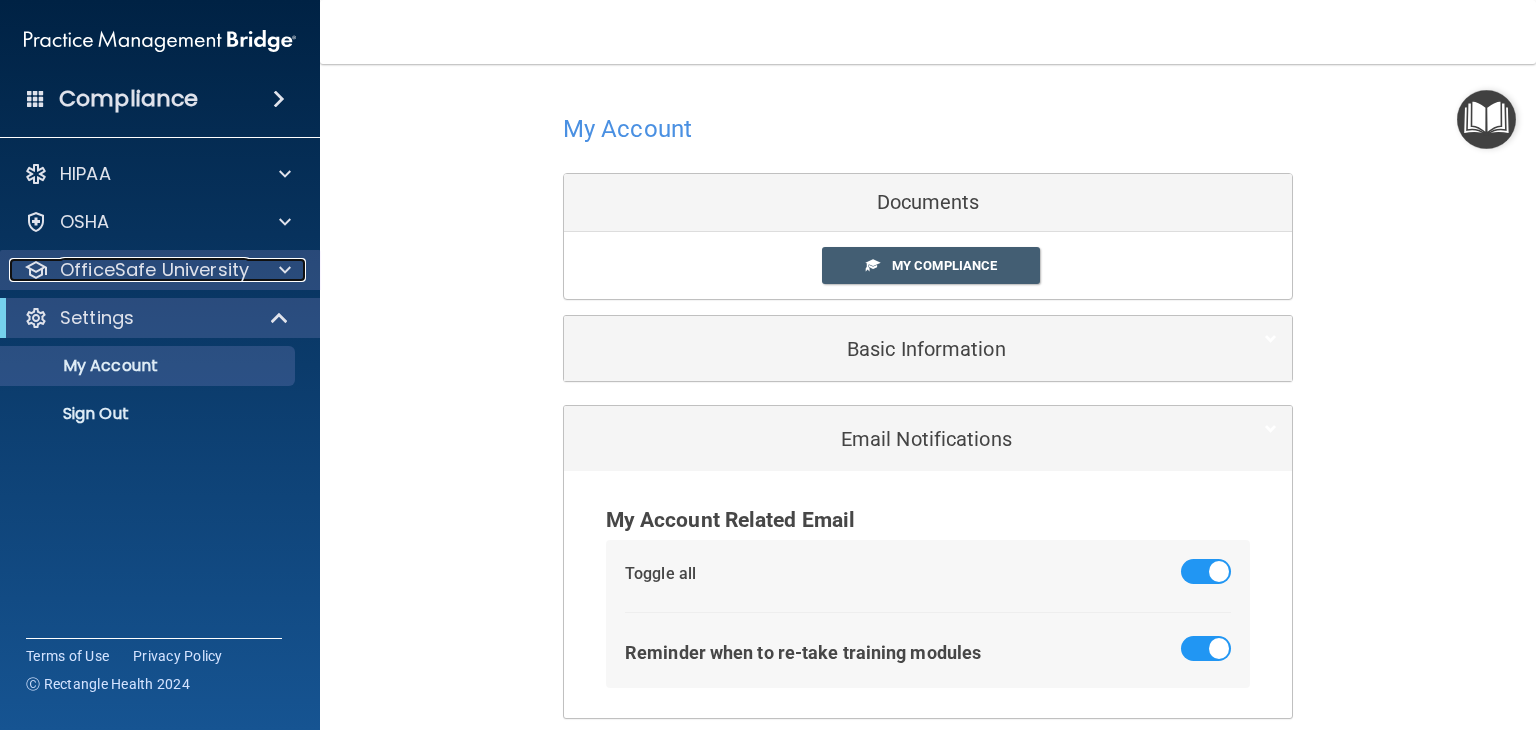 click on "OfficeSafe University" at bounding box center [154, 270] 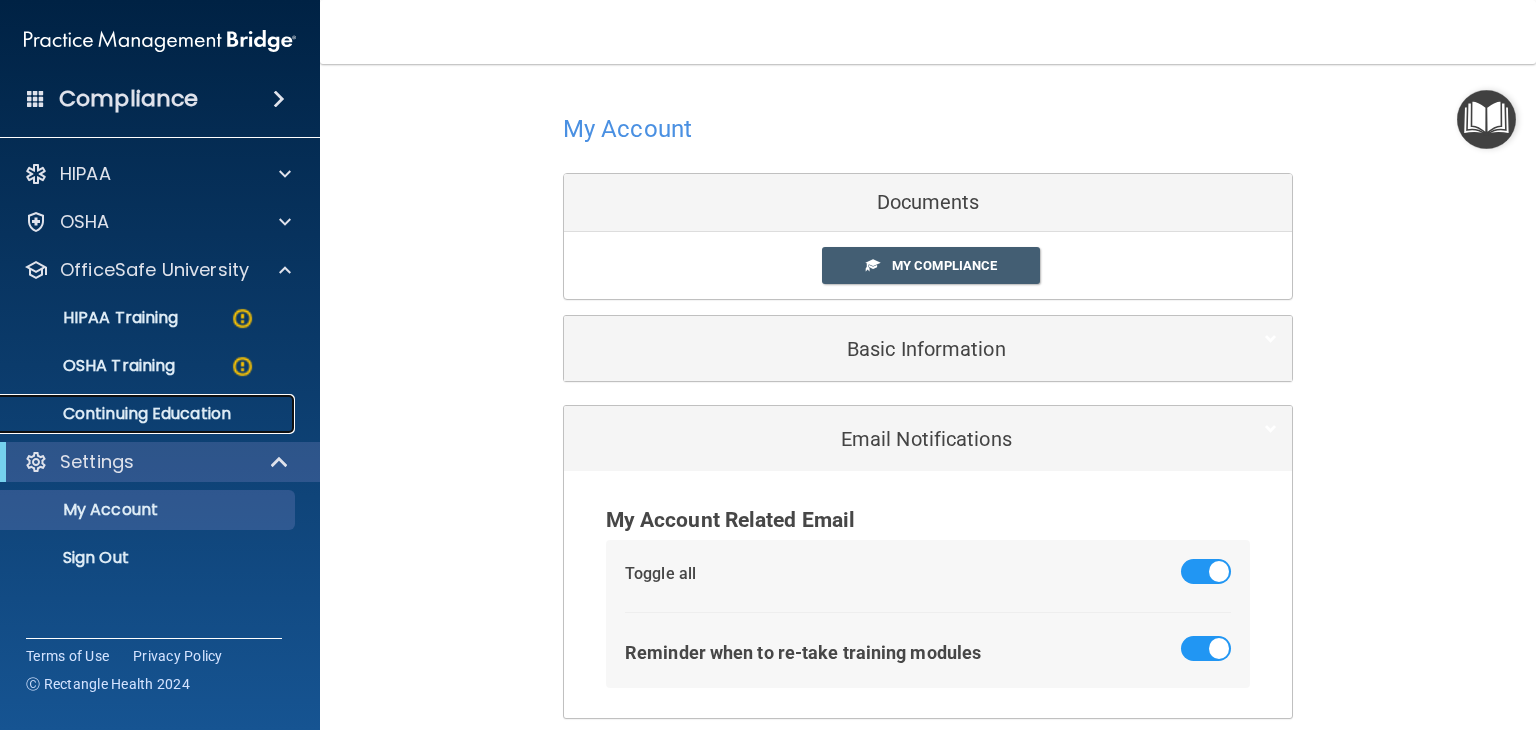 click on "Continuing Education" at bounding box center (149, 414) 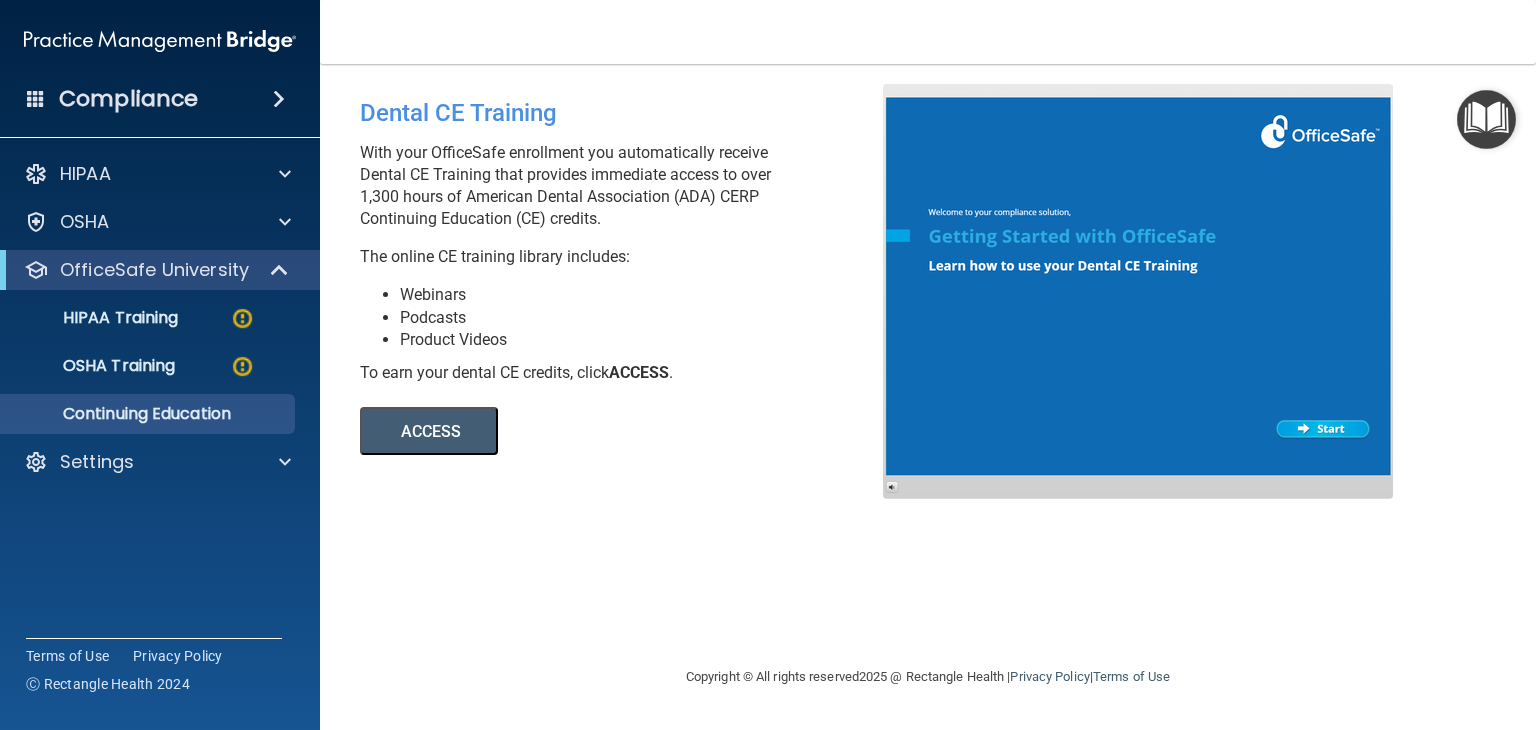 click on "ACCESS" at bounding box center [429, 431] 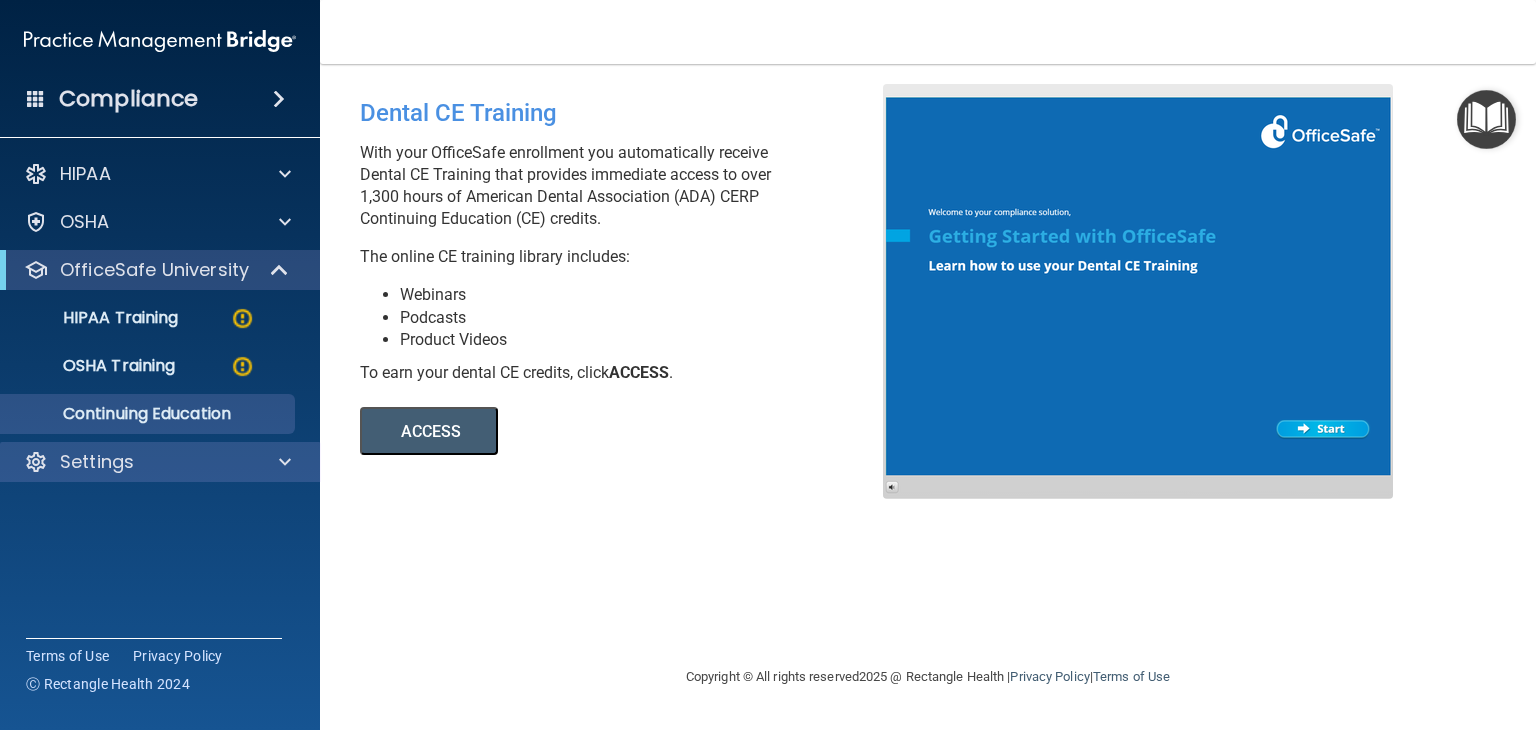 click on "Settings" at bounding box center [160, 462] 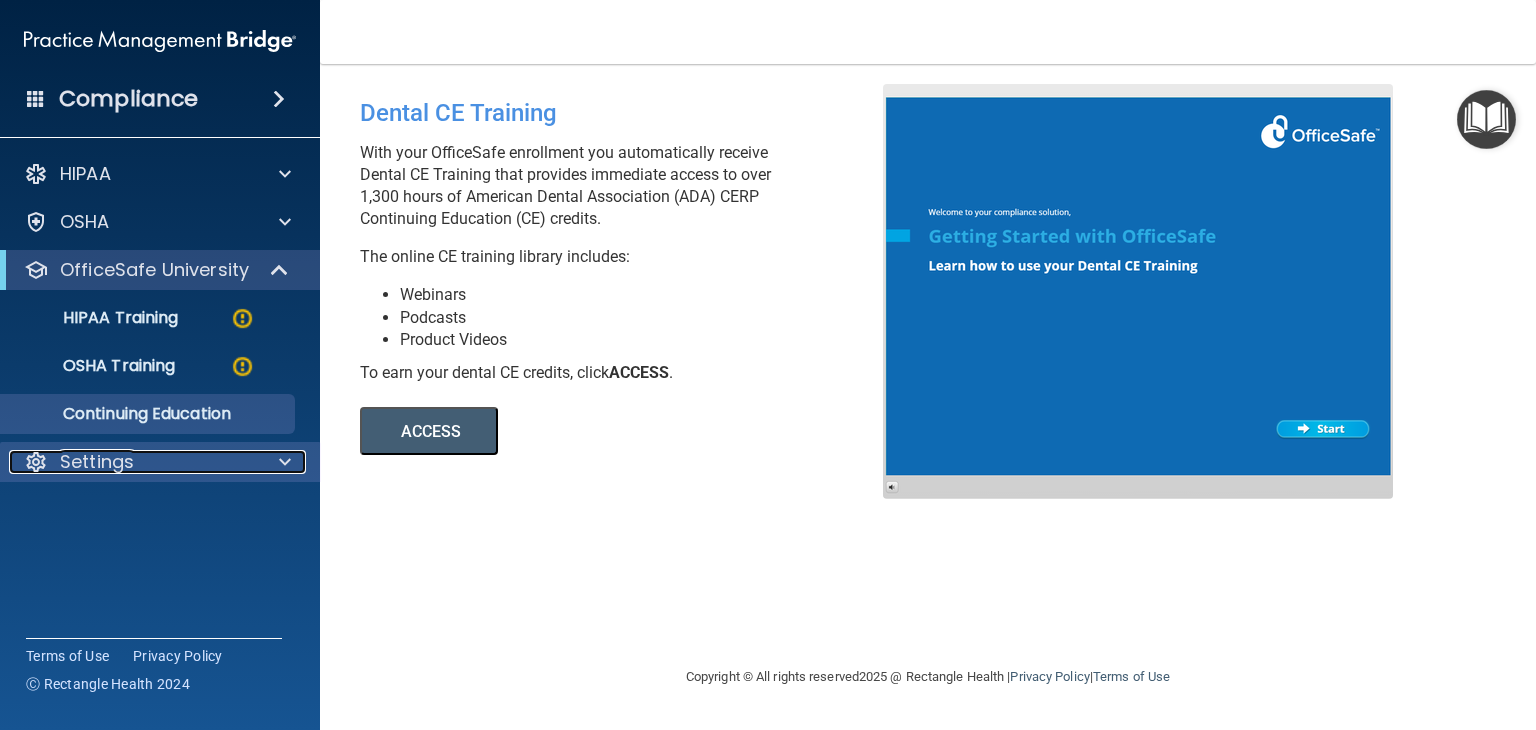 click on "Settings" at bounding box center [133, 462] 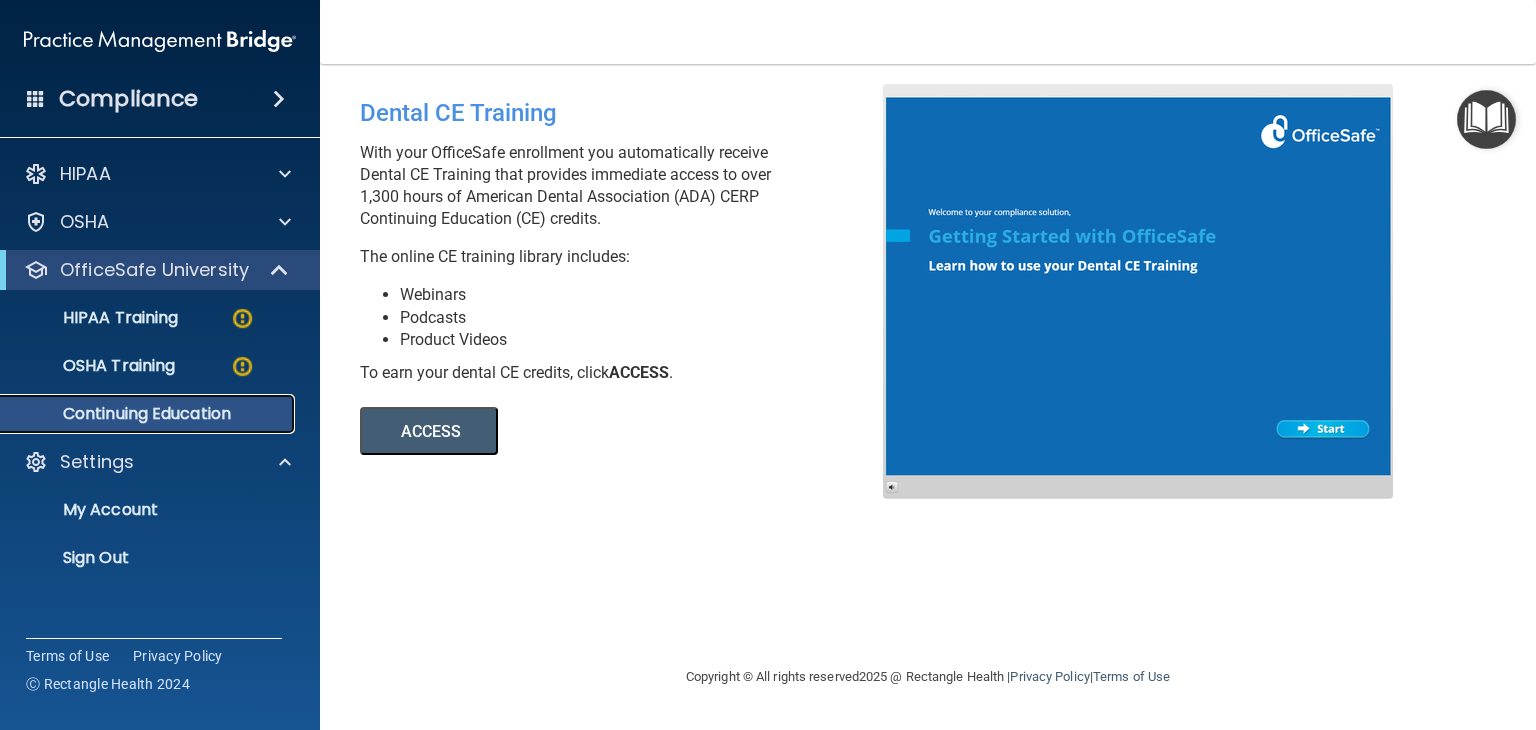 click on "Continuing Education" at bounding box center [149, 414] 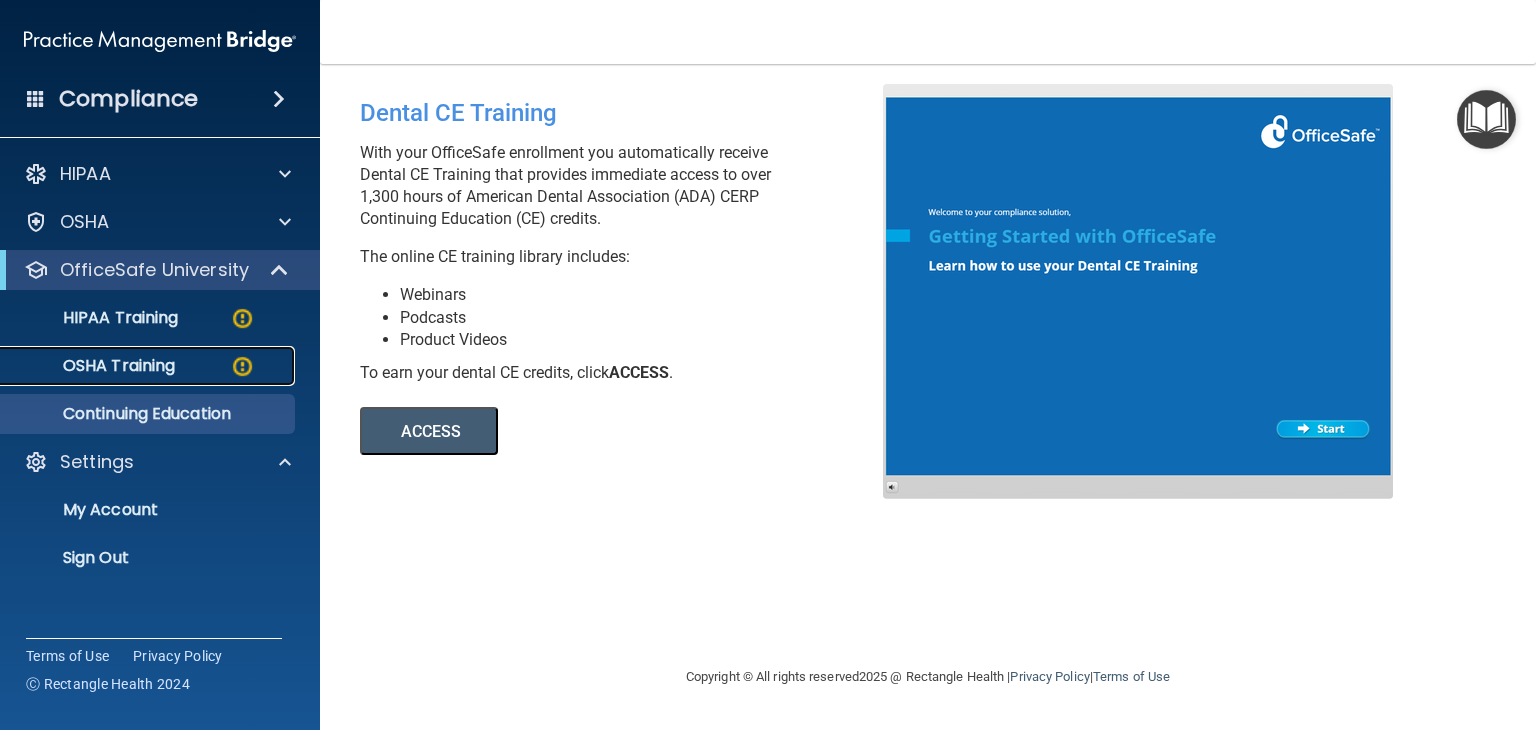 click on "OSHA Training" at bounding box center (94, 366) 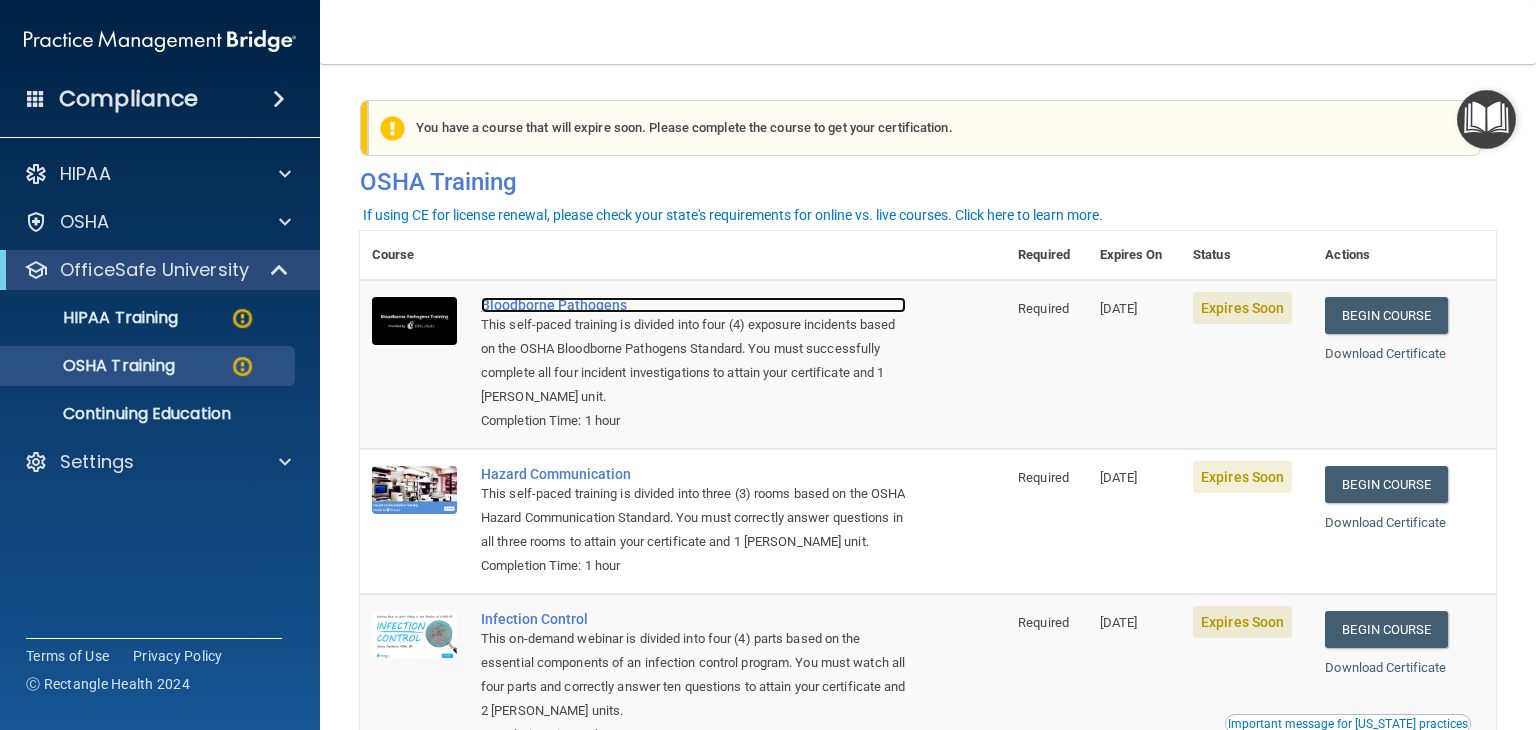 click on "Bloodborne Pathogens" at bounding box center [693, 305] 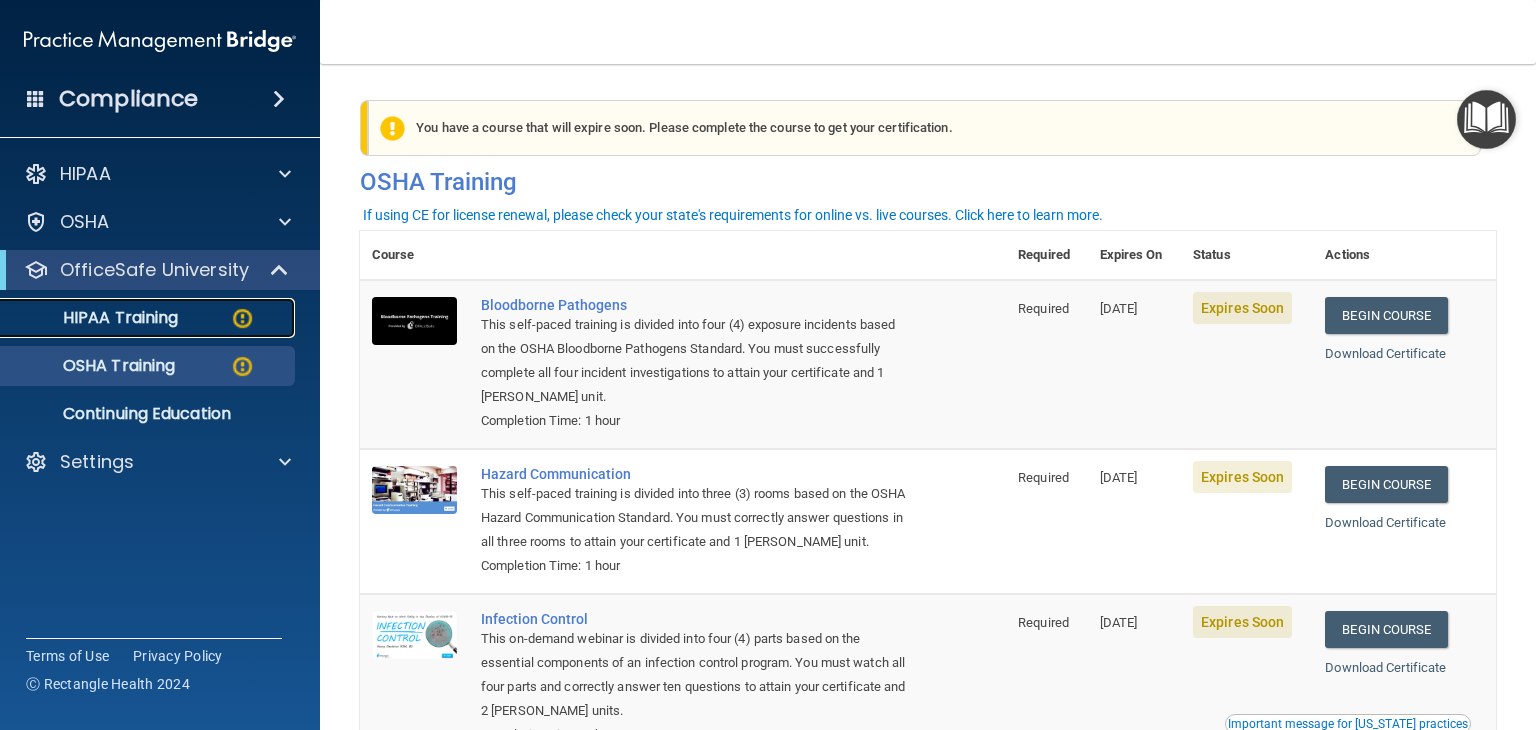 click on "HIPAA Training" at bounding box center (95, 318) 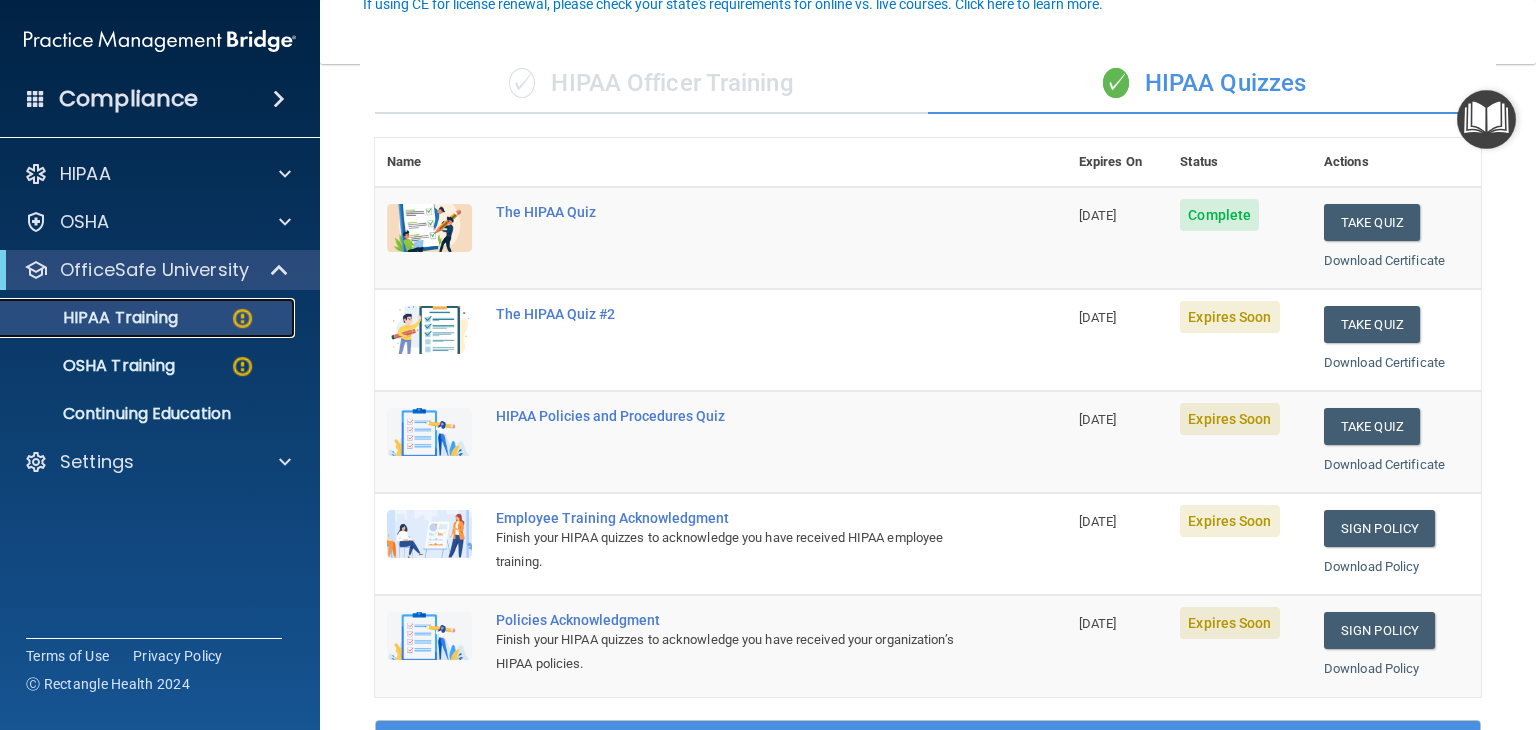 scroll, scrollTop: 200, scrollLeft: 0, axis: vertical 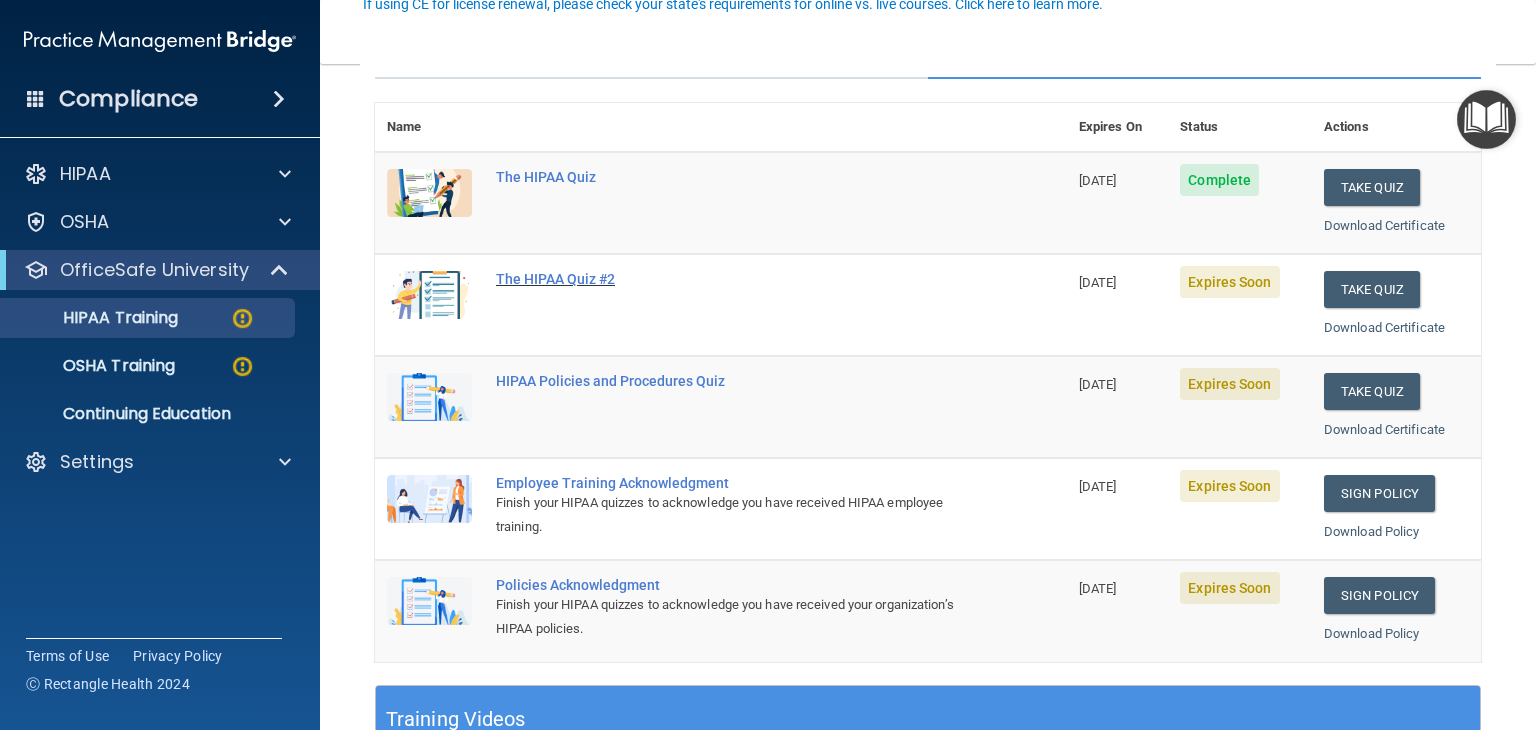click on "The HIPAA Quiz #2" at bounding box center (731, 279) 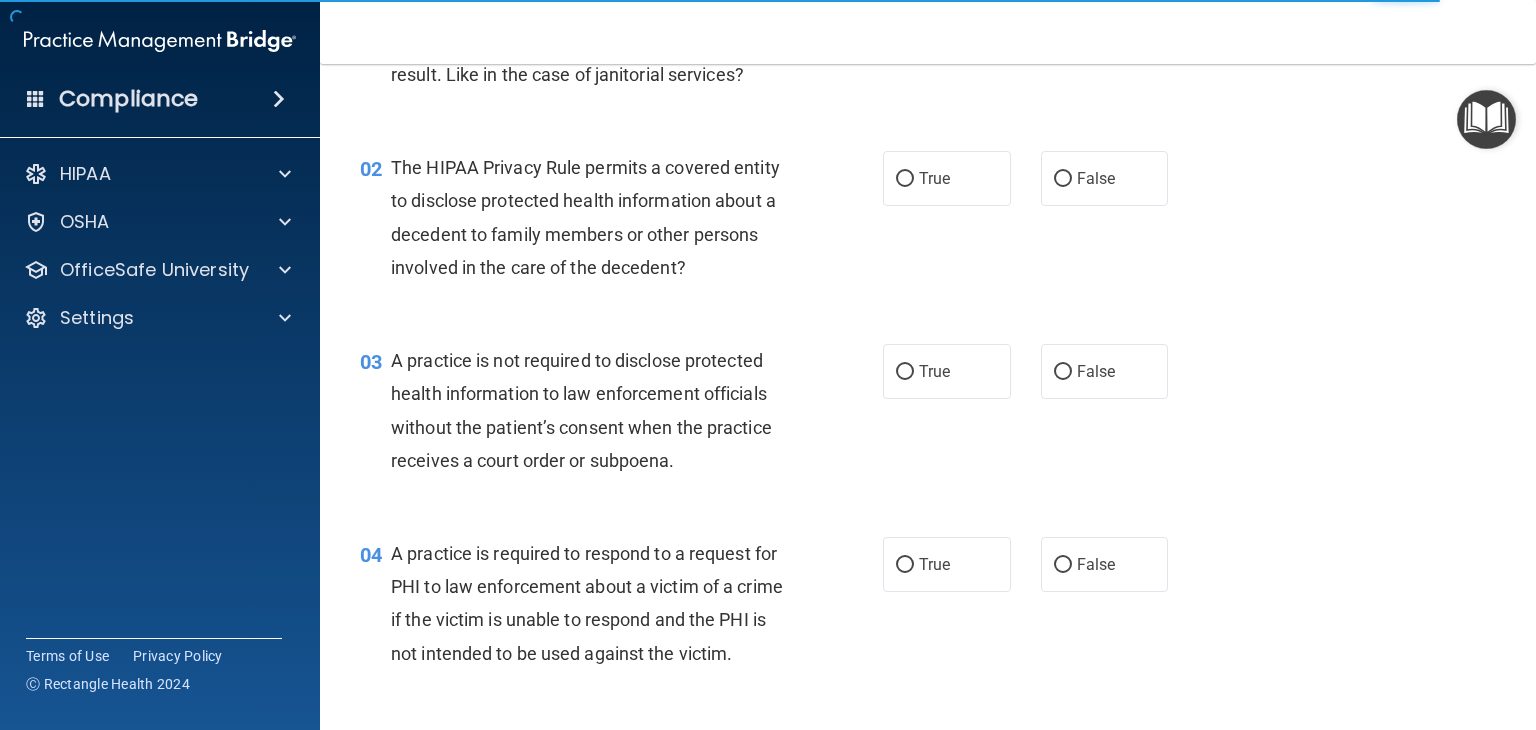 scroll, scrollTop: 0, scrollLeft: 0, axis: both 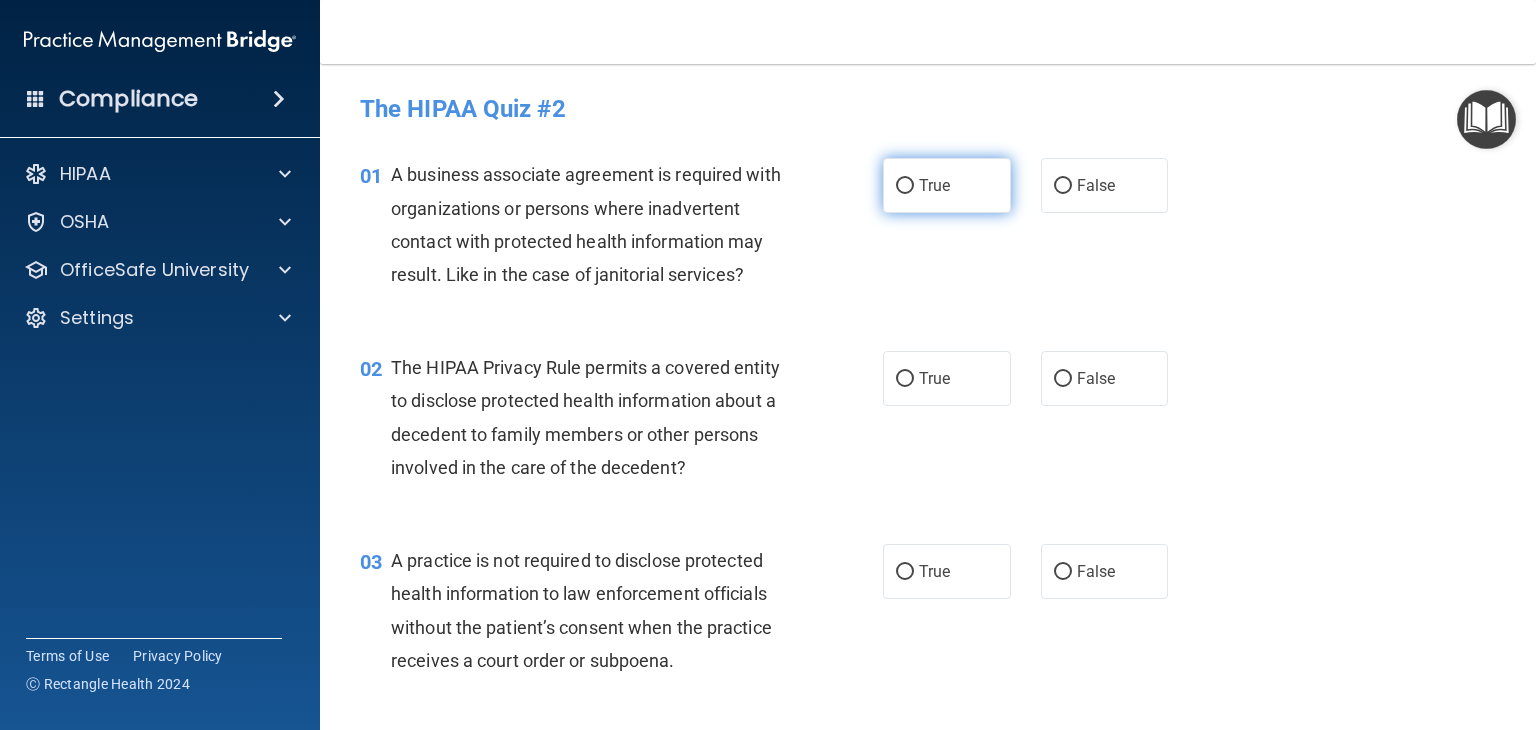 click on "True" at bounding box center (905, 186) 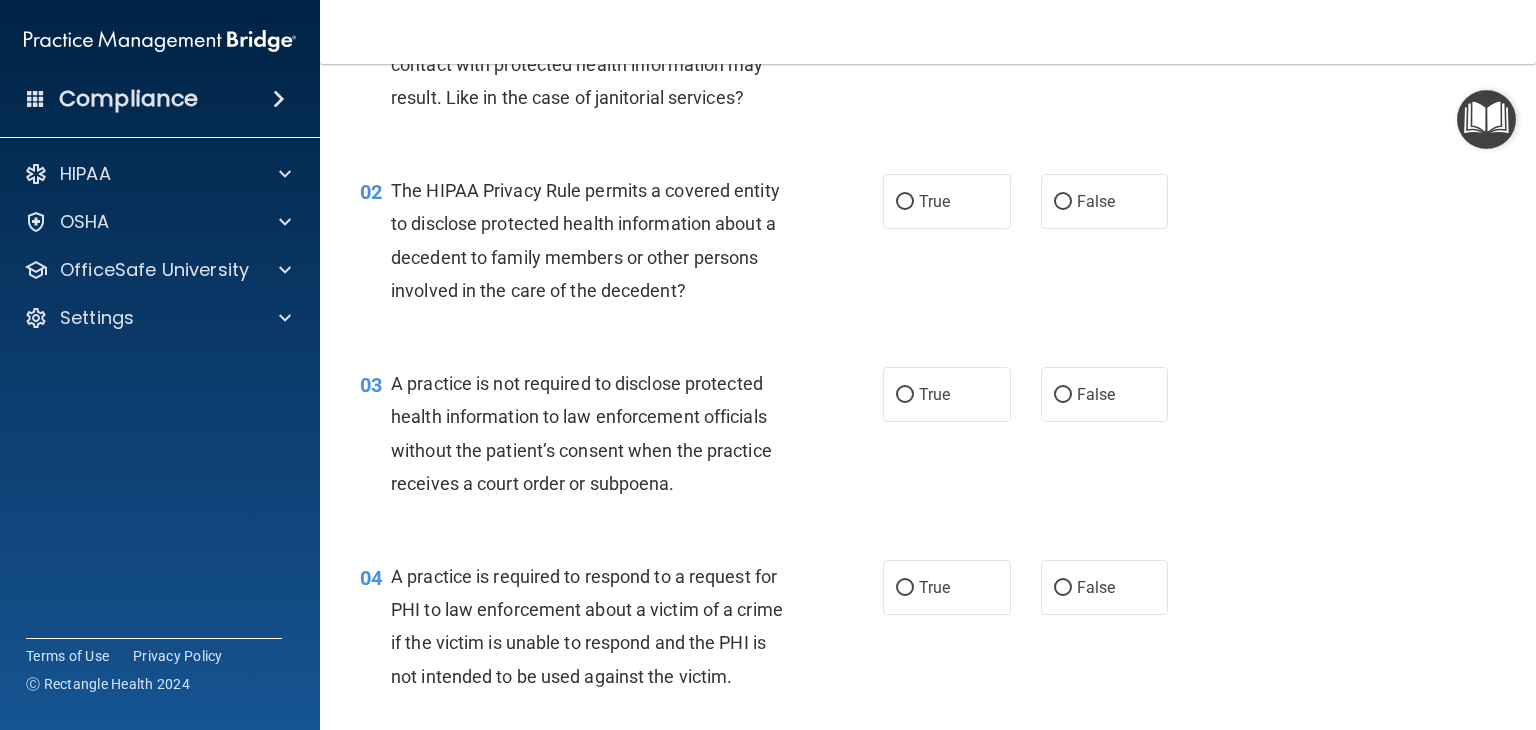 scroll, scrollTop: 200, scrollLeft: 0, axis: vertical 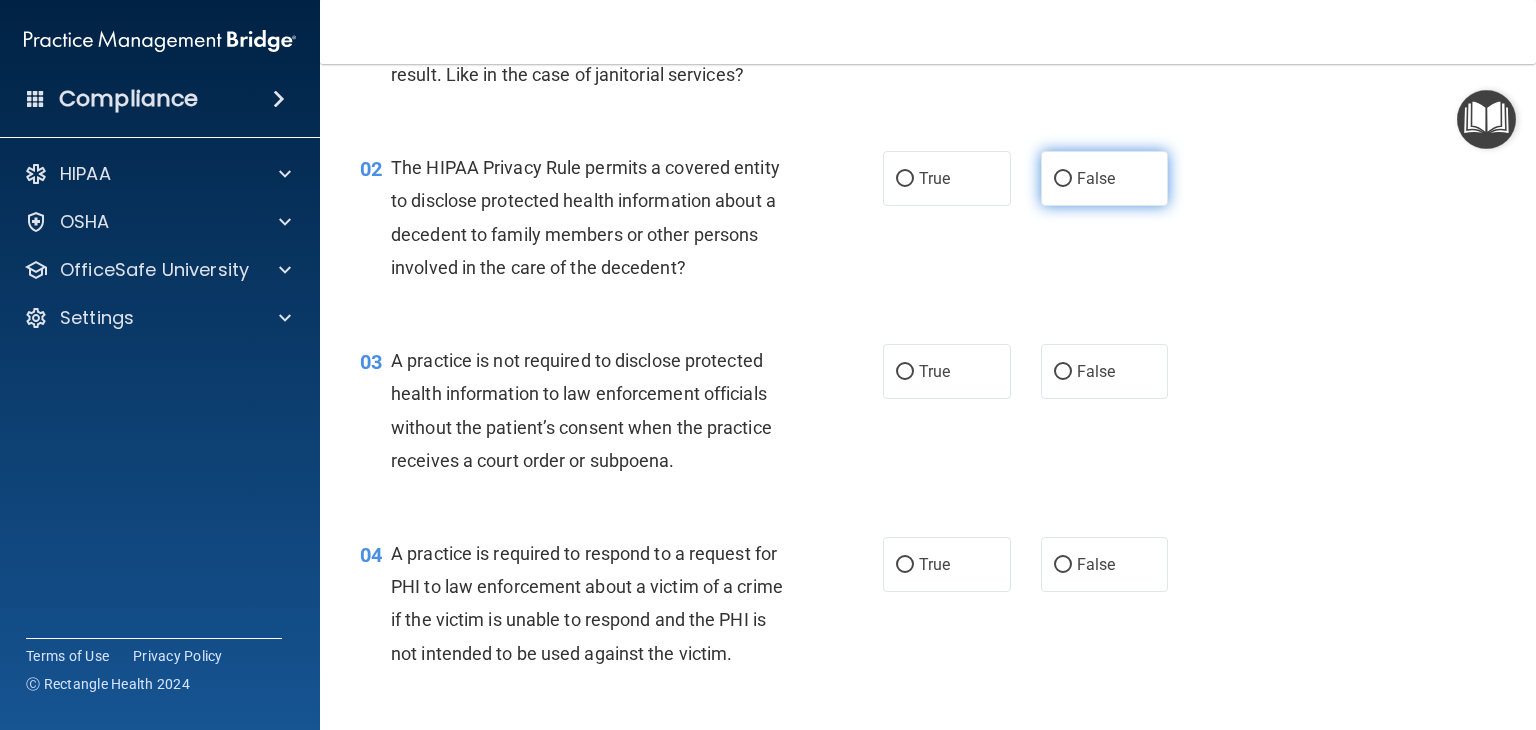 click on "False" at bounding box center [1063, 179] 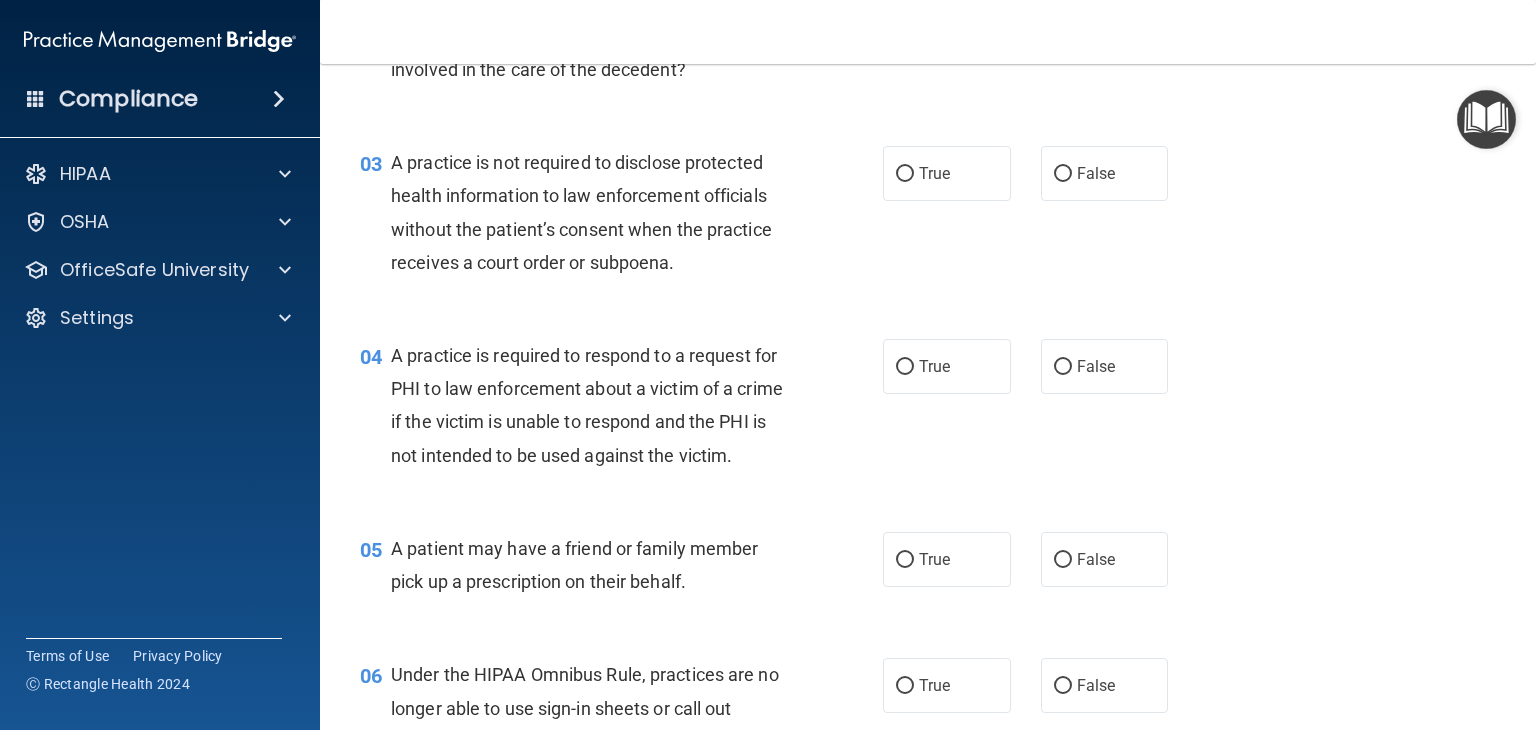 scroll, scrollTop: 400, scrollLeft: 0, axis: vertical 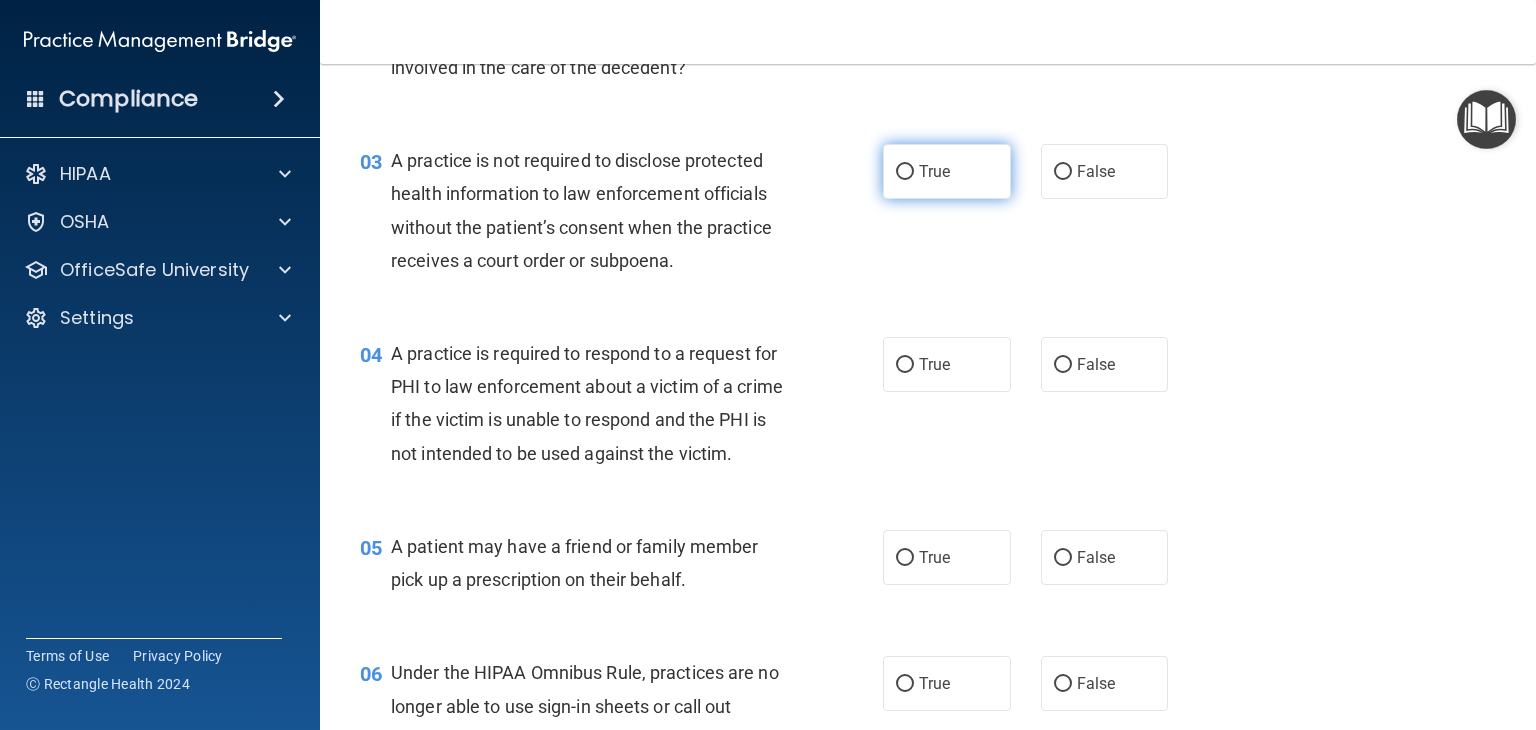 click on "True" at bounding box center [905, 172] 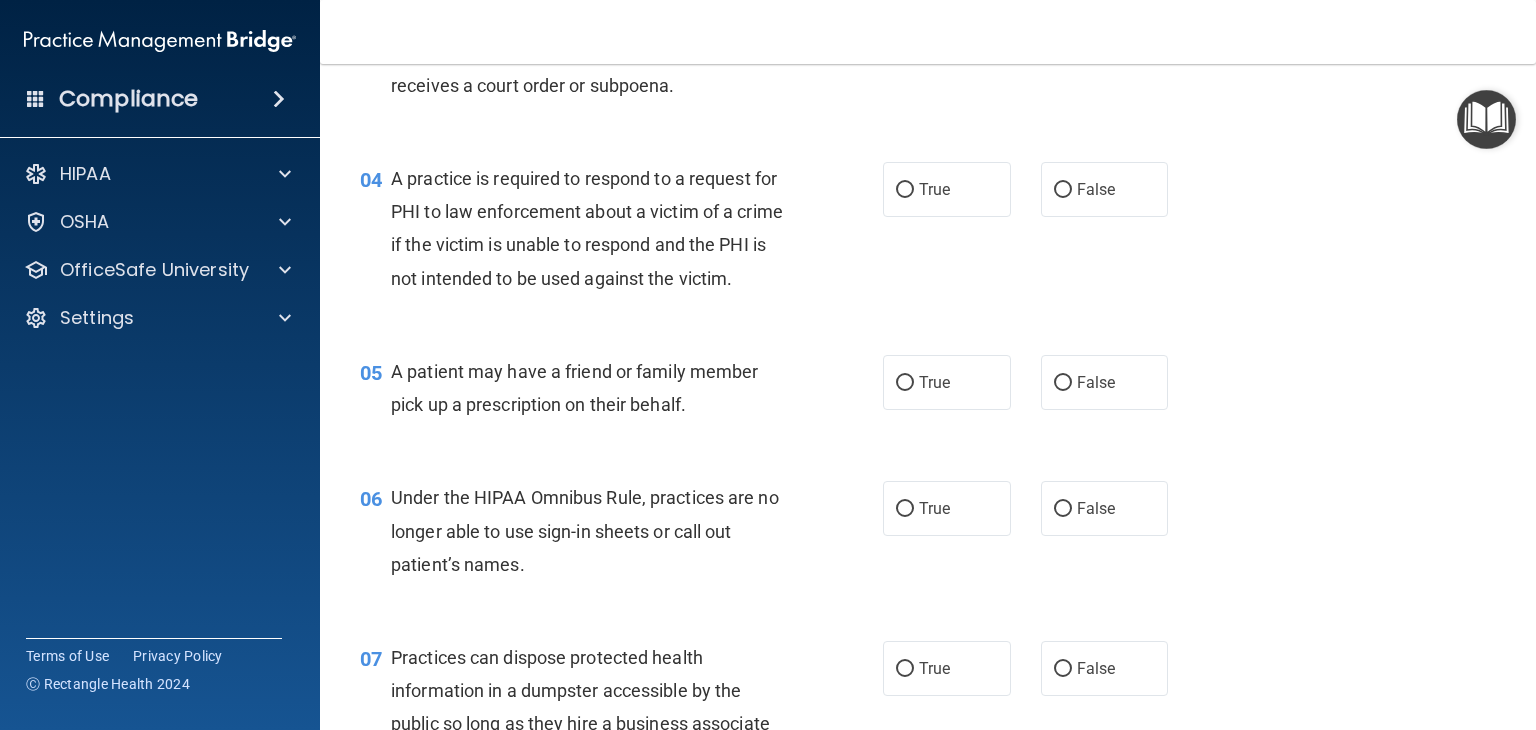 scroll, scrollTop: 600, scrollLeft: 0, axis: vertical 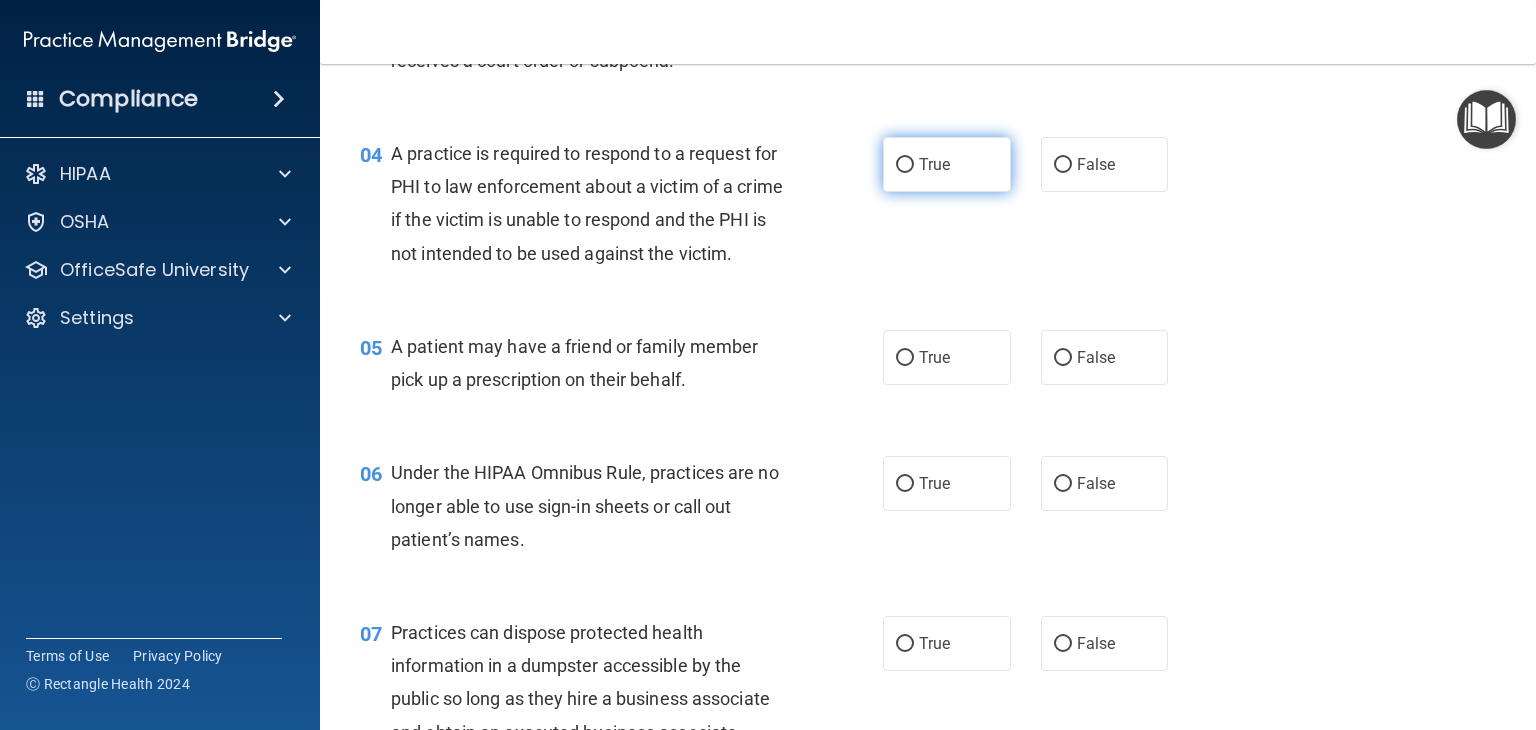 click on "True" at bounding box center (905, 165) 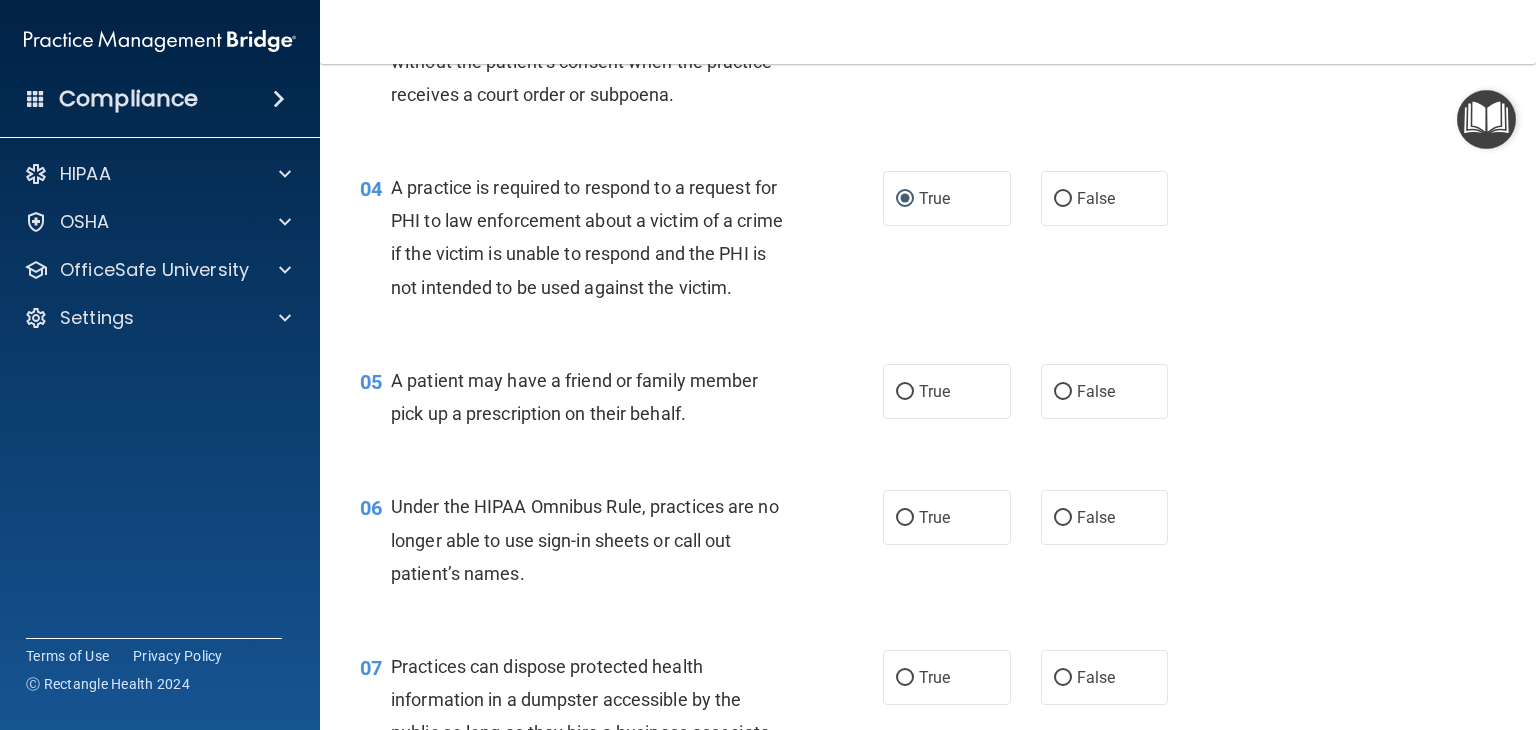 scroll, scrollTop: 600, scrollLeft: 0, axis: vertical 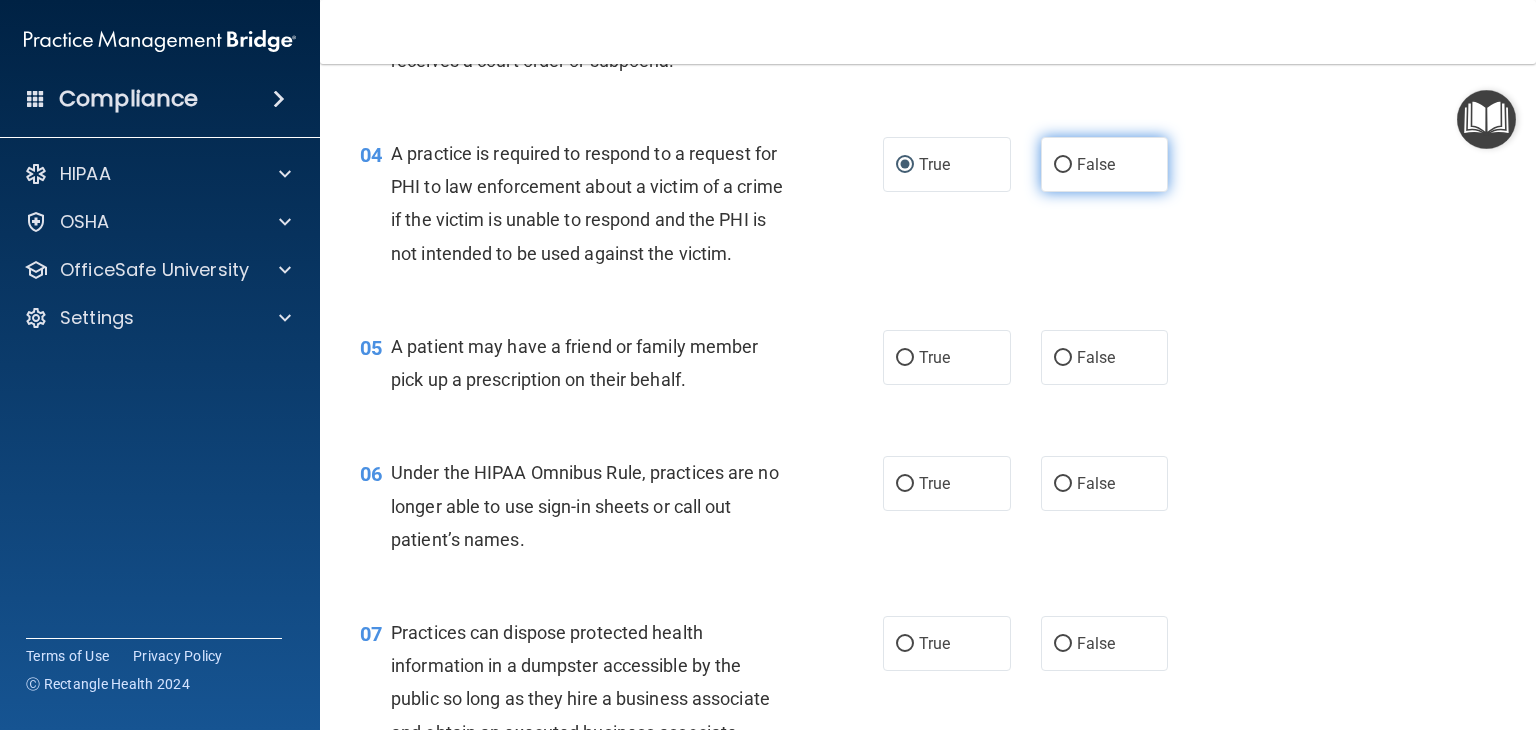 click on "False" at bounding box center [1063, 165] 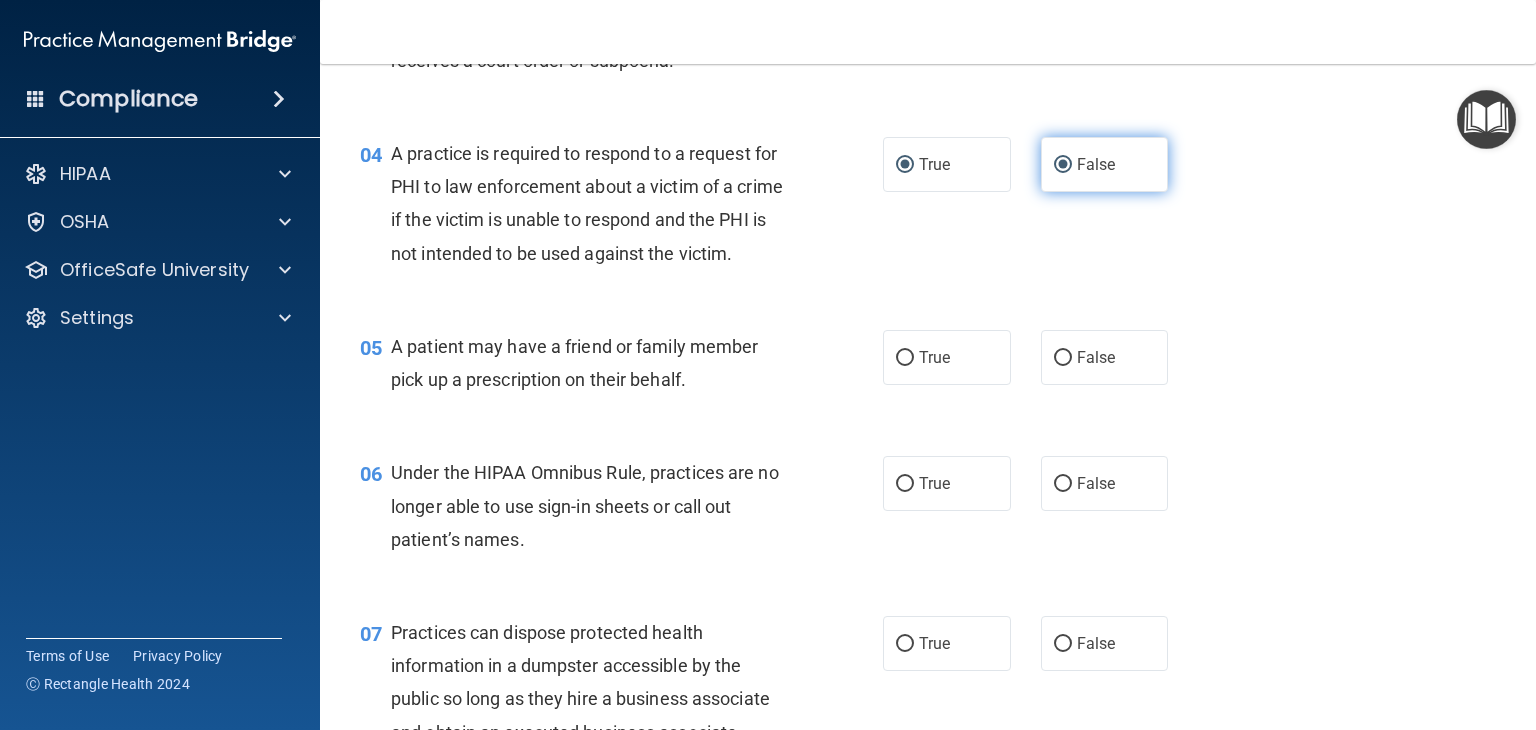 radio on "false" 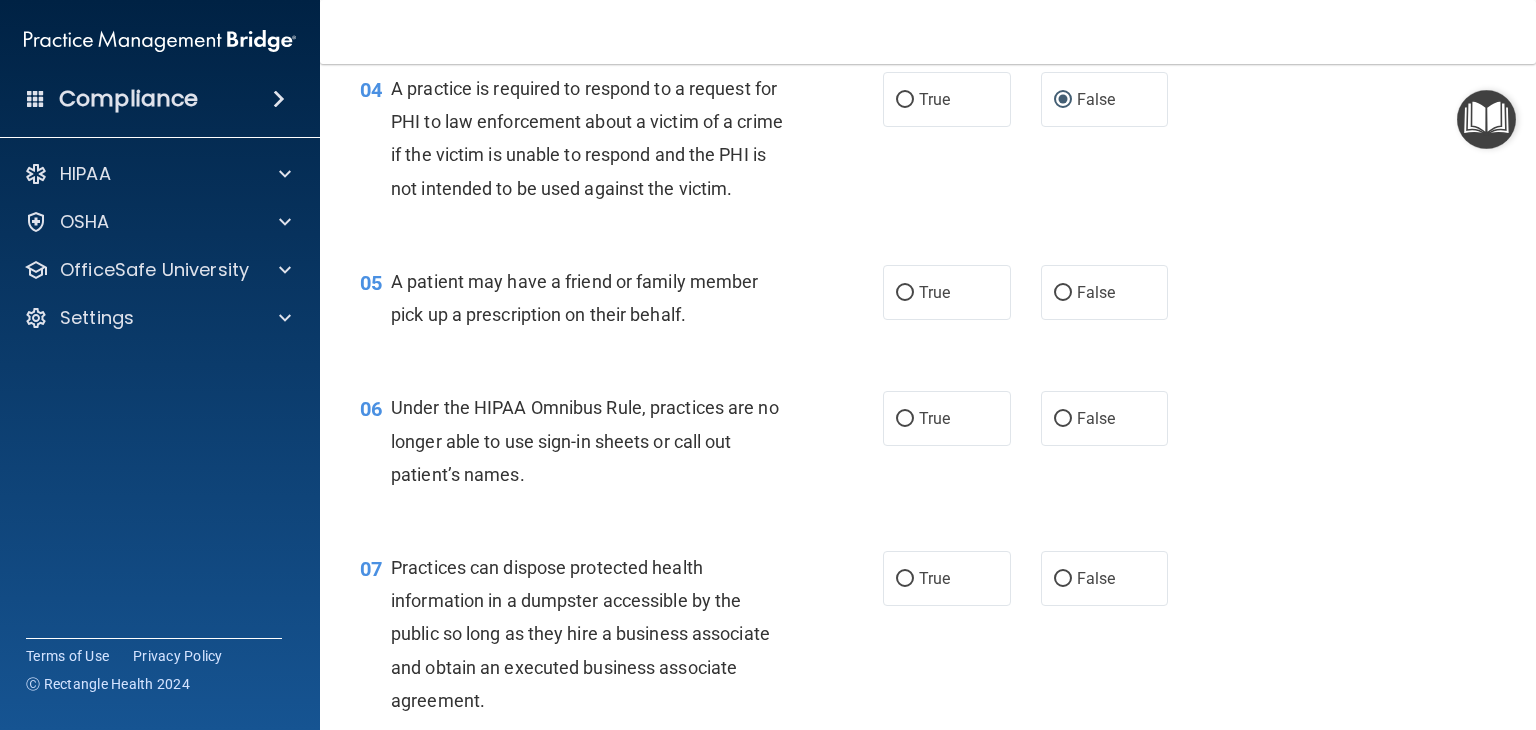 scroll, scrollTop: 700, scrollLeft: 0, axis: vertical 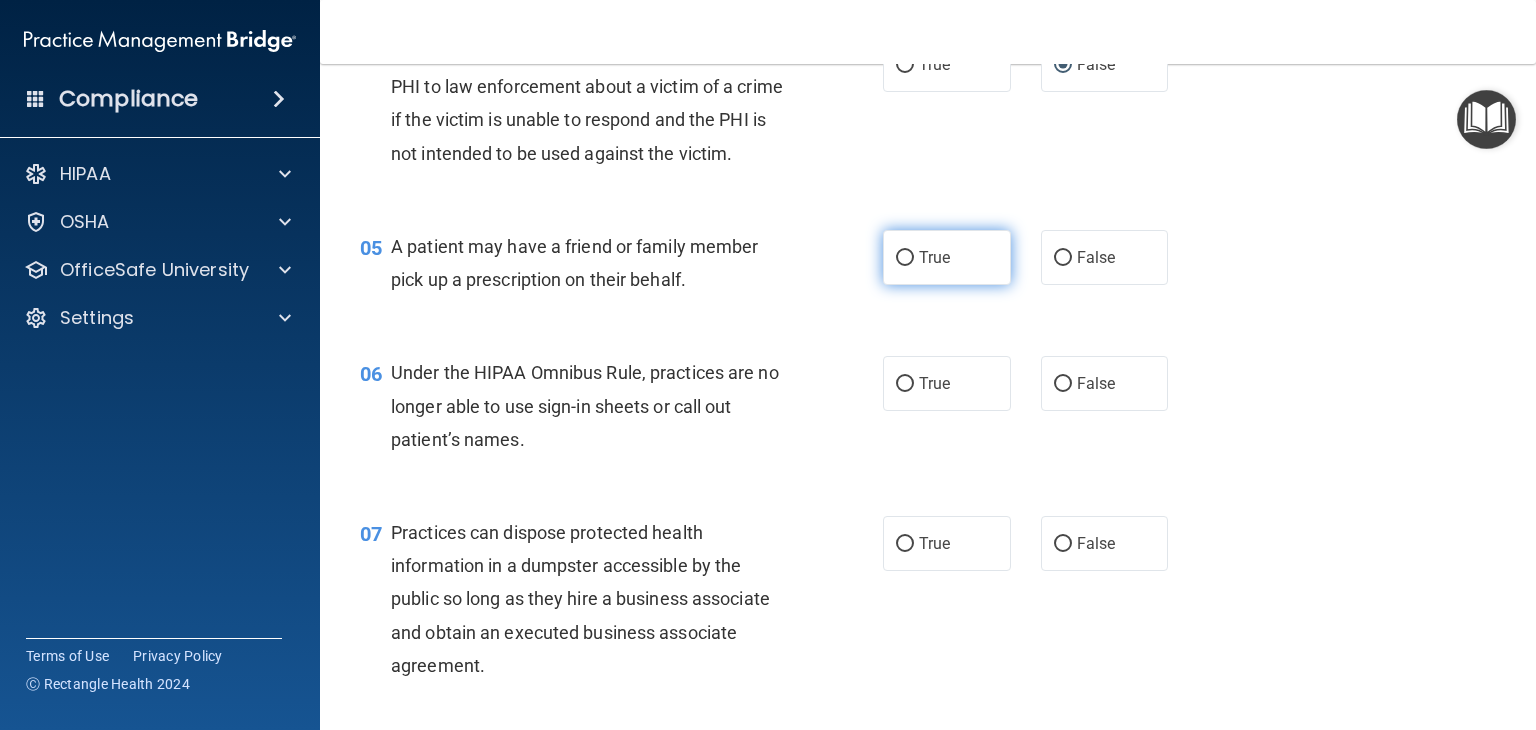 click on "True" at bounding box center (905, 258) 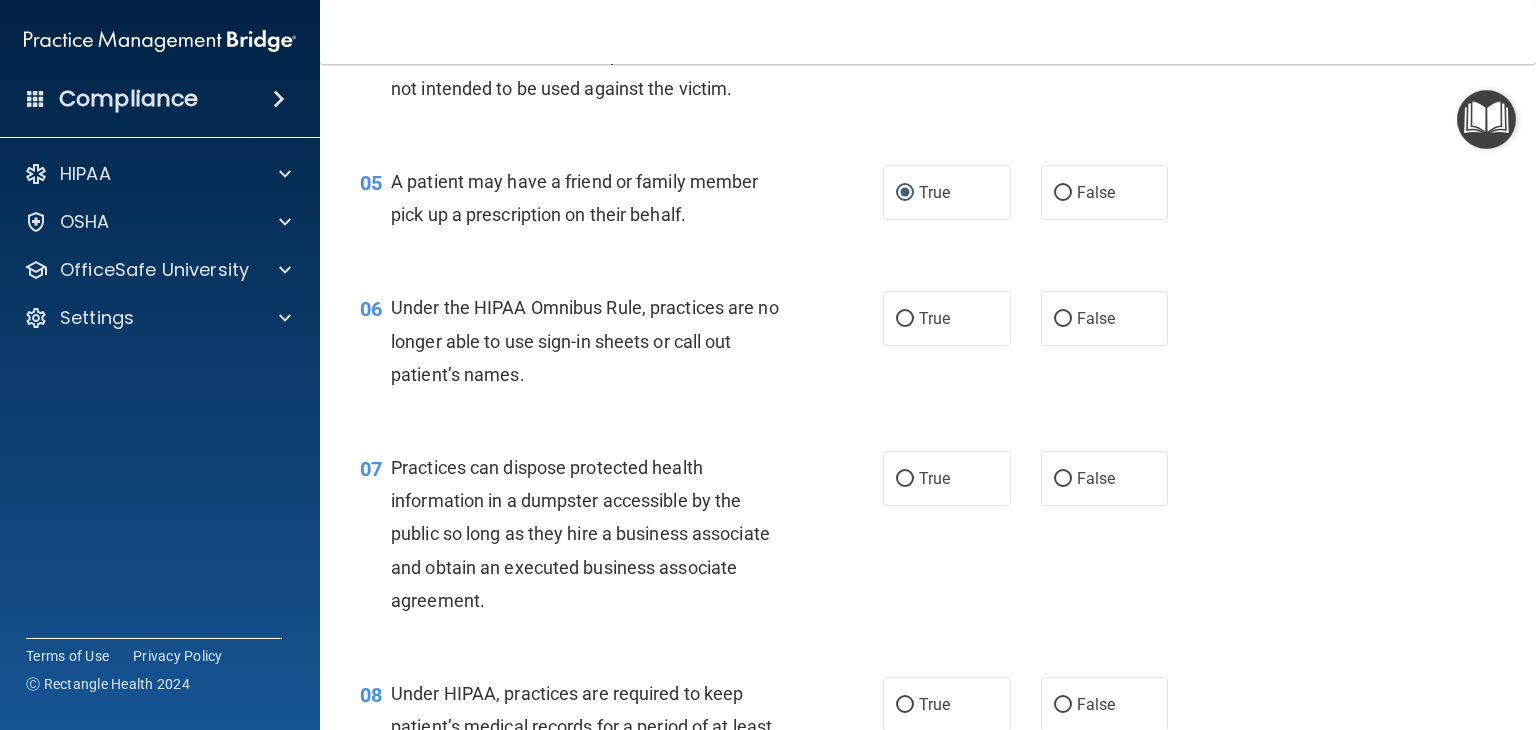 scroll, scrollTop: 800, scrollLeft: 0, axis: vertical 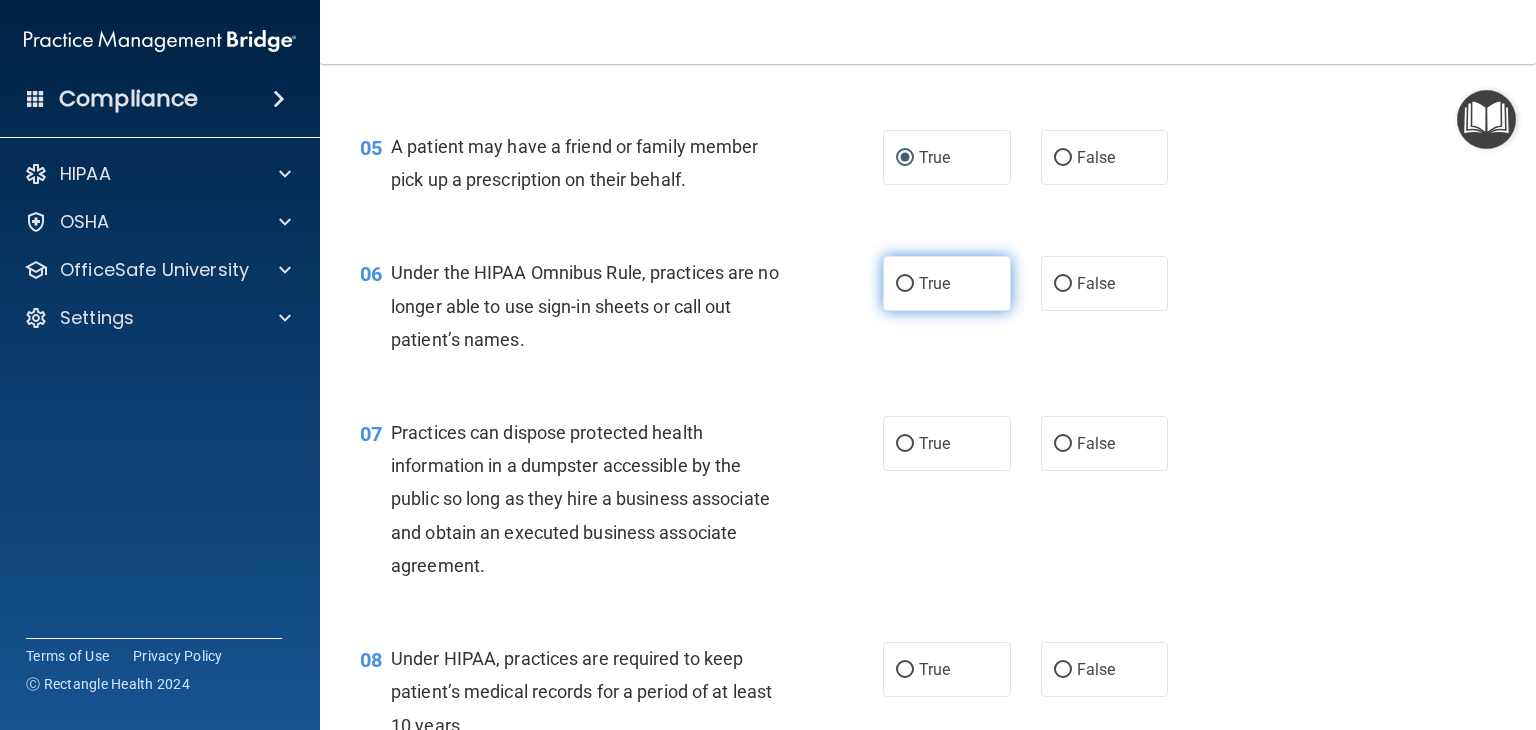 click on "True" at bounding box center [905, 284] 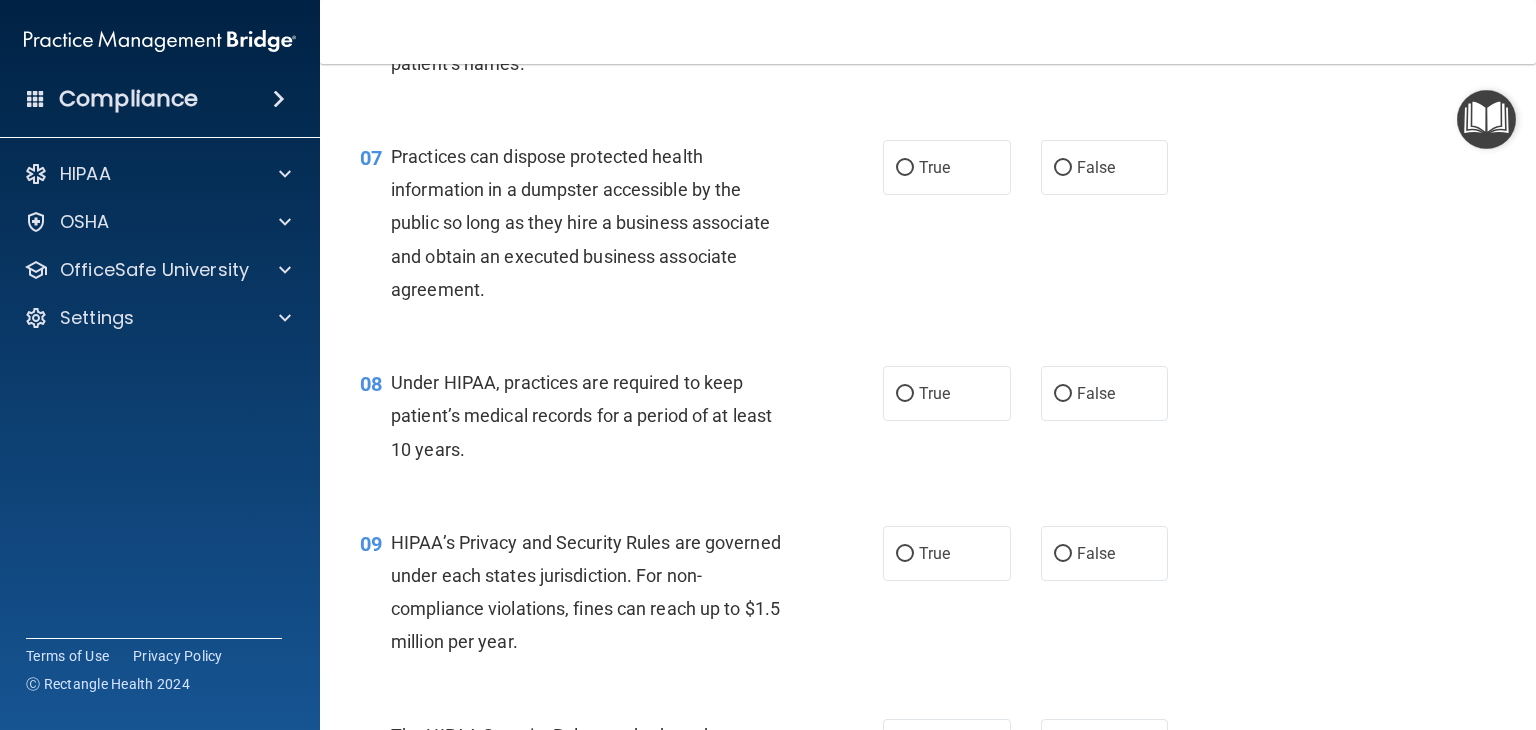 scroll, scrollTop: 1100, scrollLeft: 0, axis: vertical 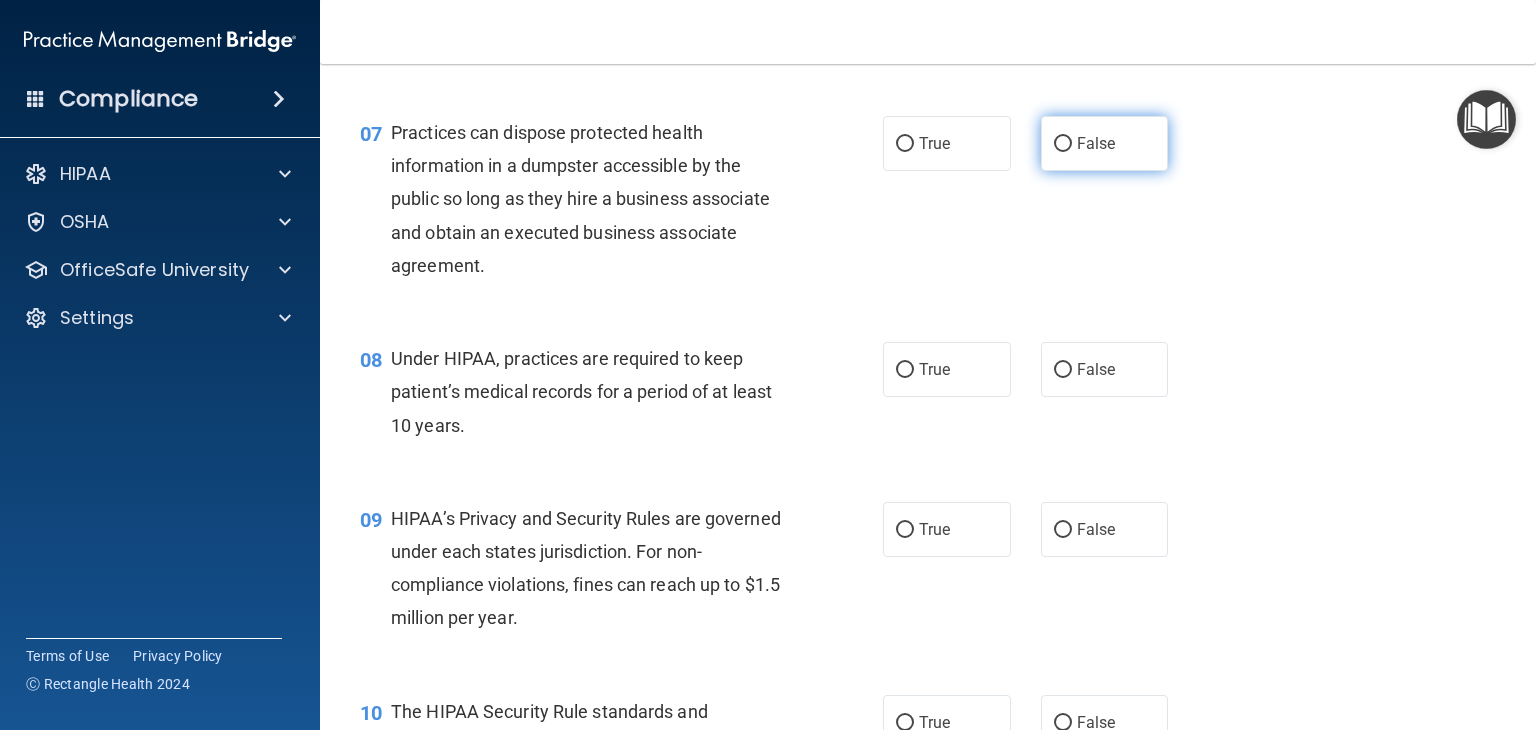 click on "False" at bounding box center (1063, 144) 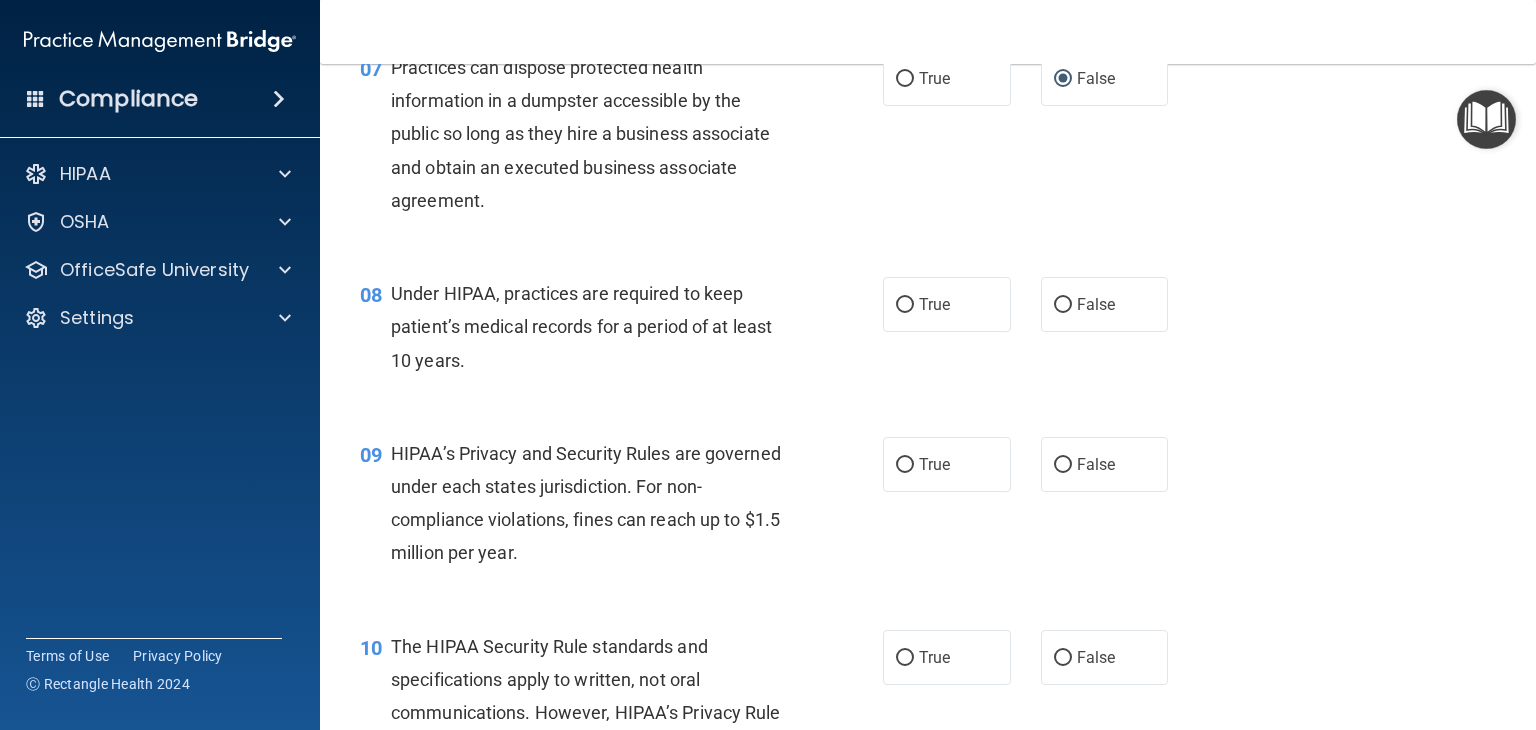 scroll, scrollTop: 1200, scrollLeft: 0, axis: vertical 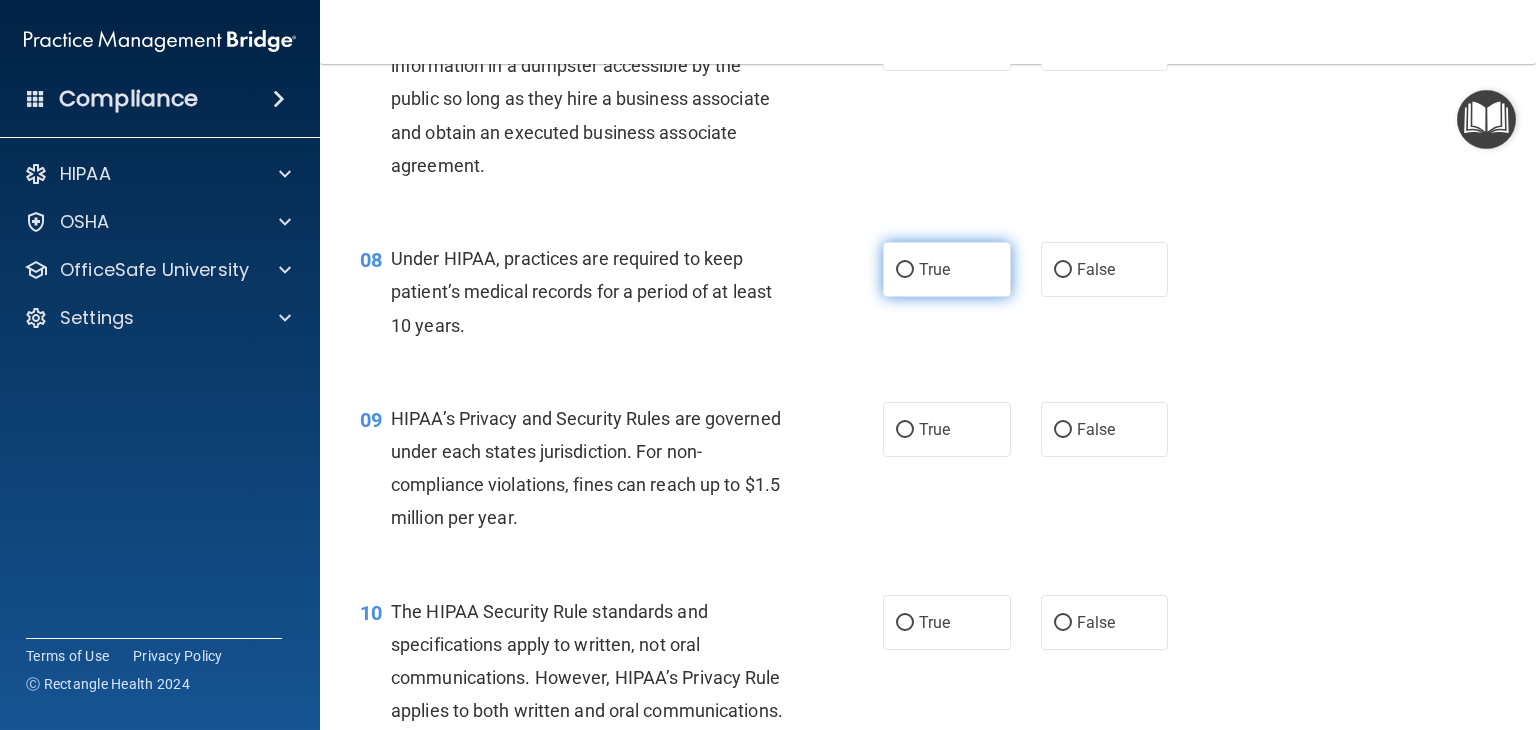click on "True" at bounding box center (947, 269) 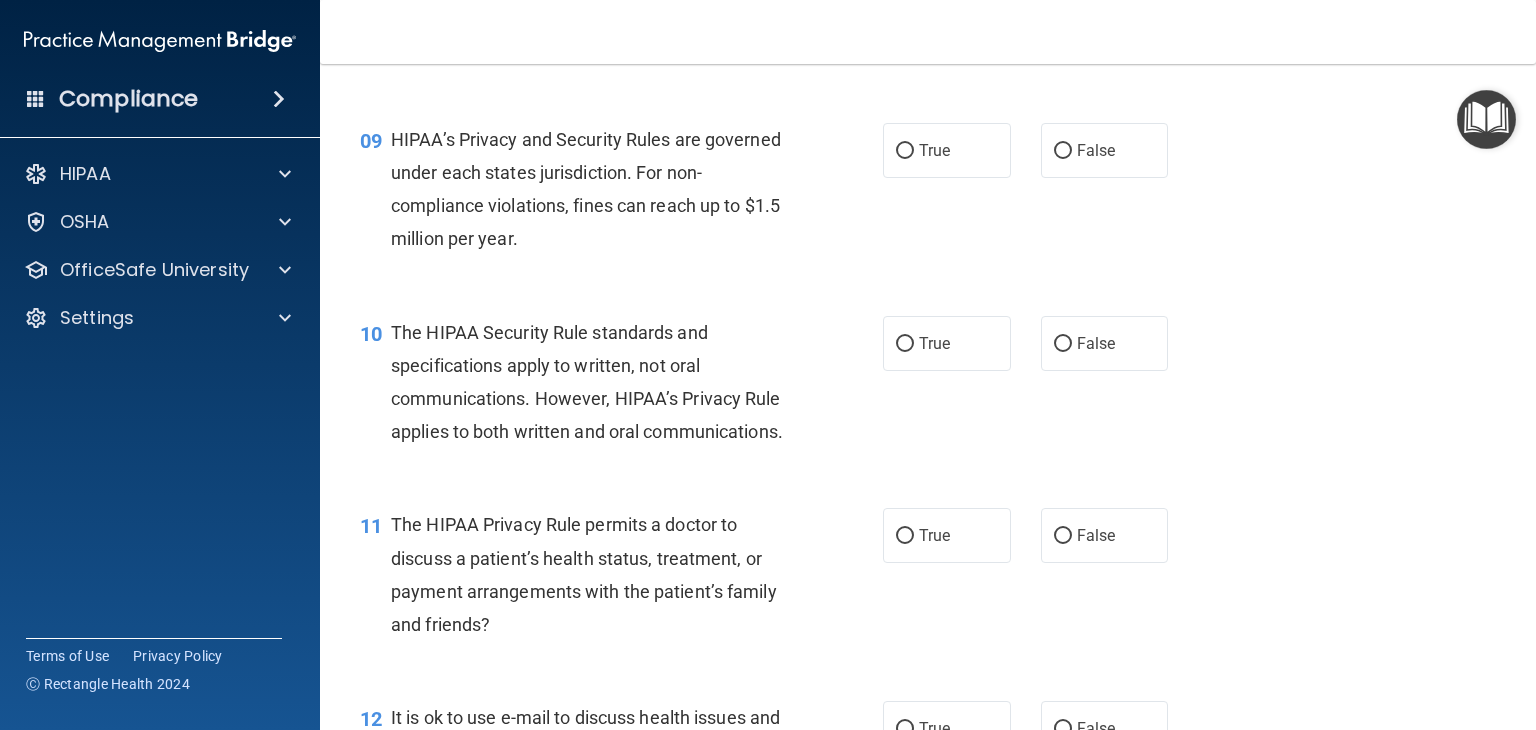 scroll, scrollTop: 1500, scrollLeft: 0, axis: vertical 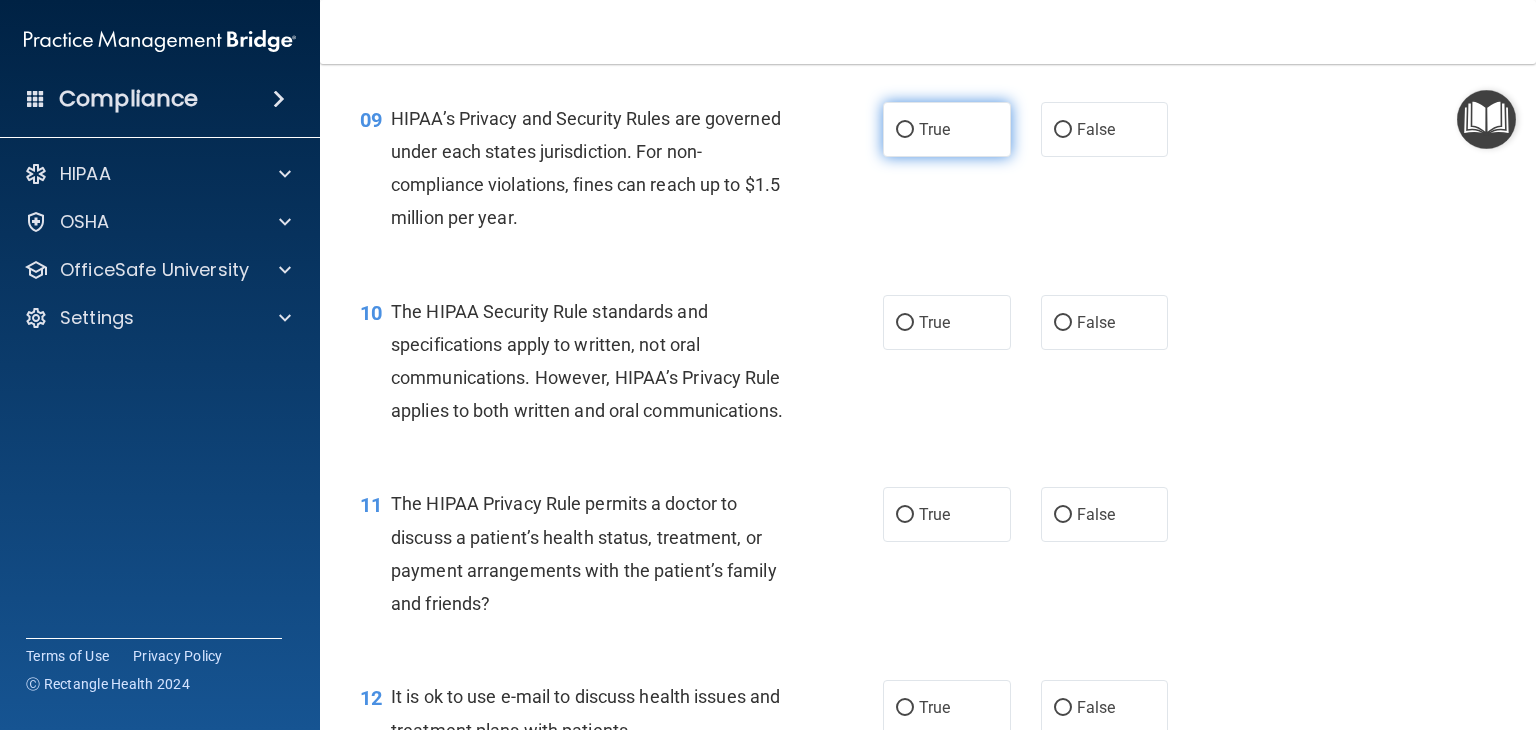 click on "True" at bounding box center (905, 130) 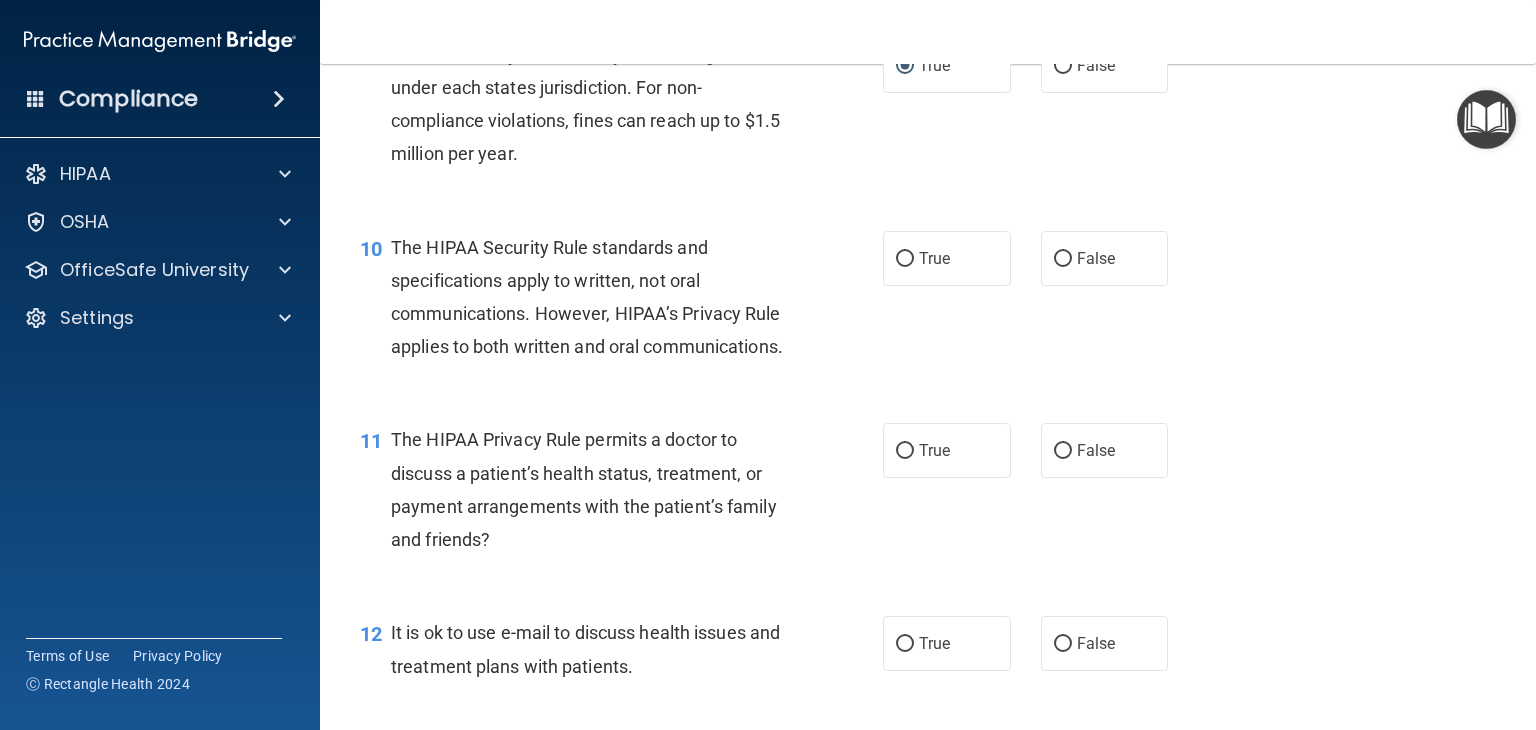 scroll, scrollTop: 1600, scrollLeft: 0, axis: vertical 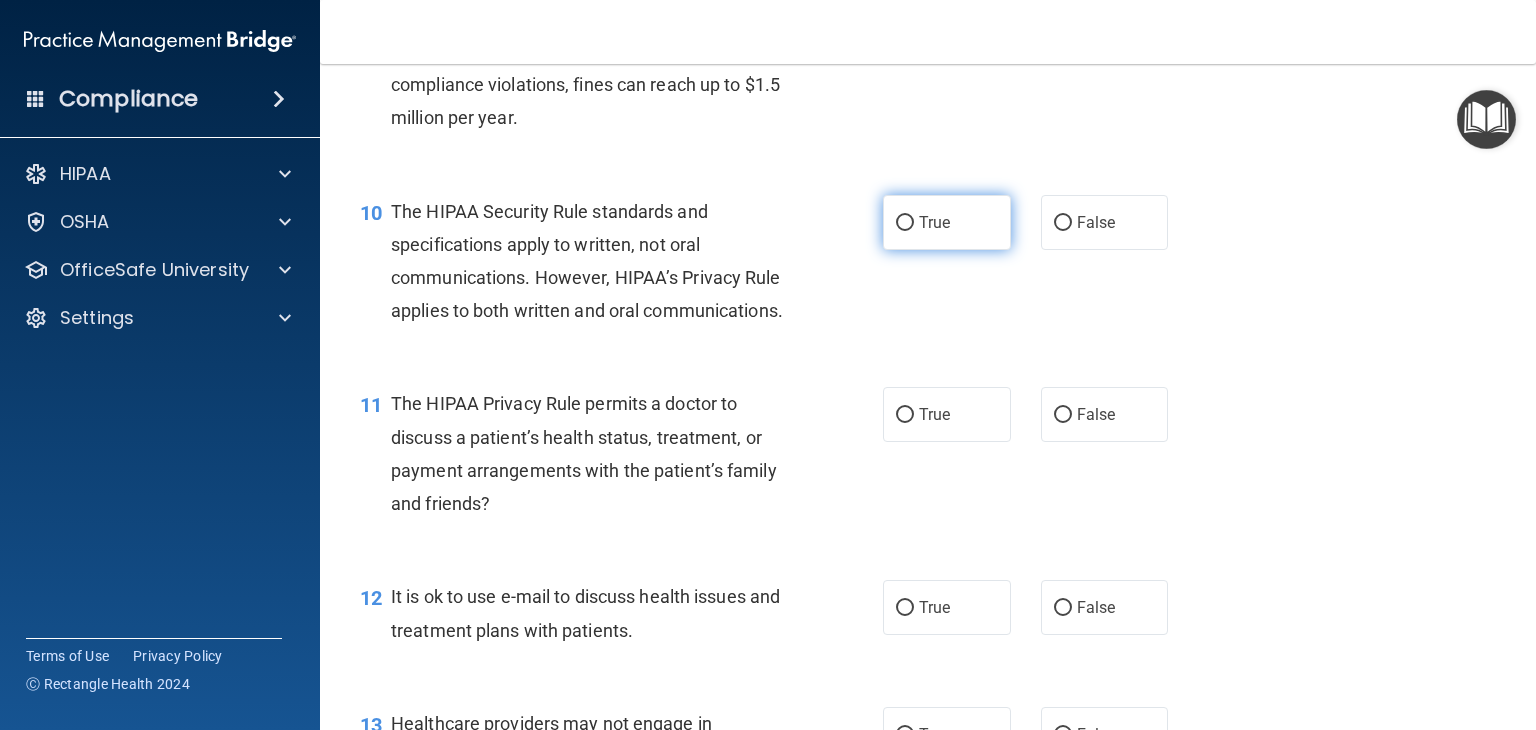 click on "True" at bounding box center (905, 223) 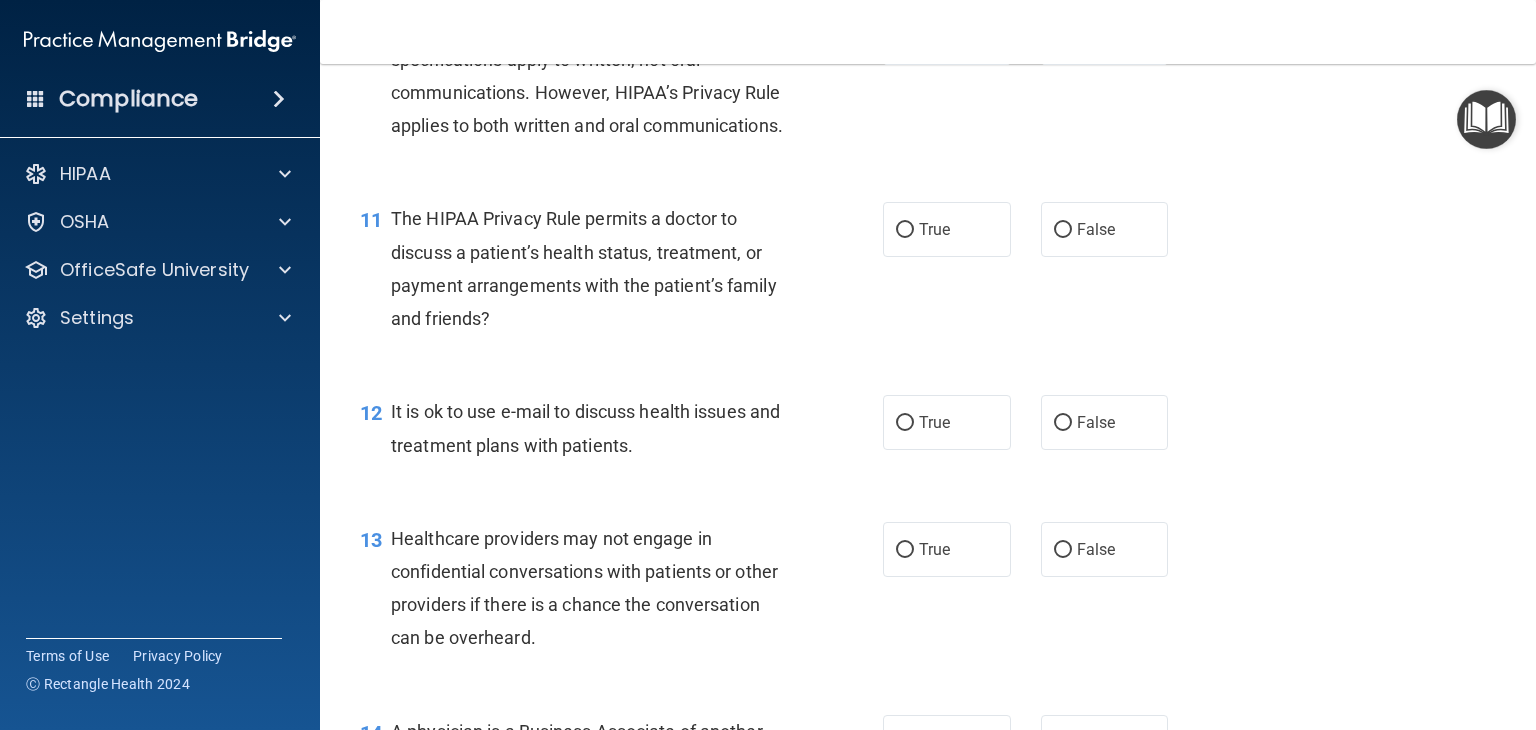 scroll, scrollTop: 1800, scrollLeft: 0, axis: vertical 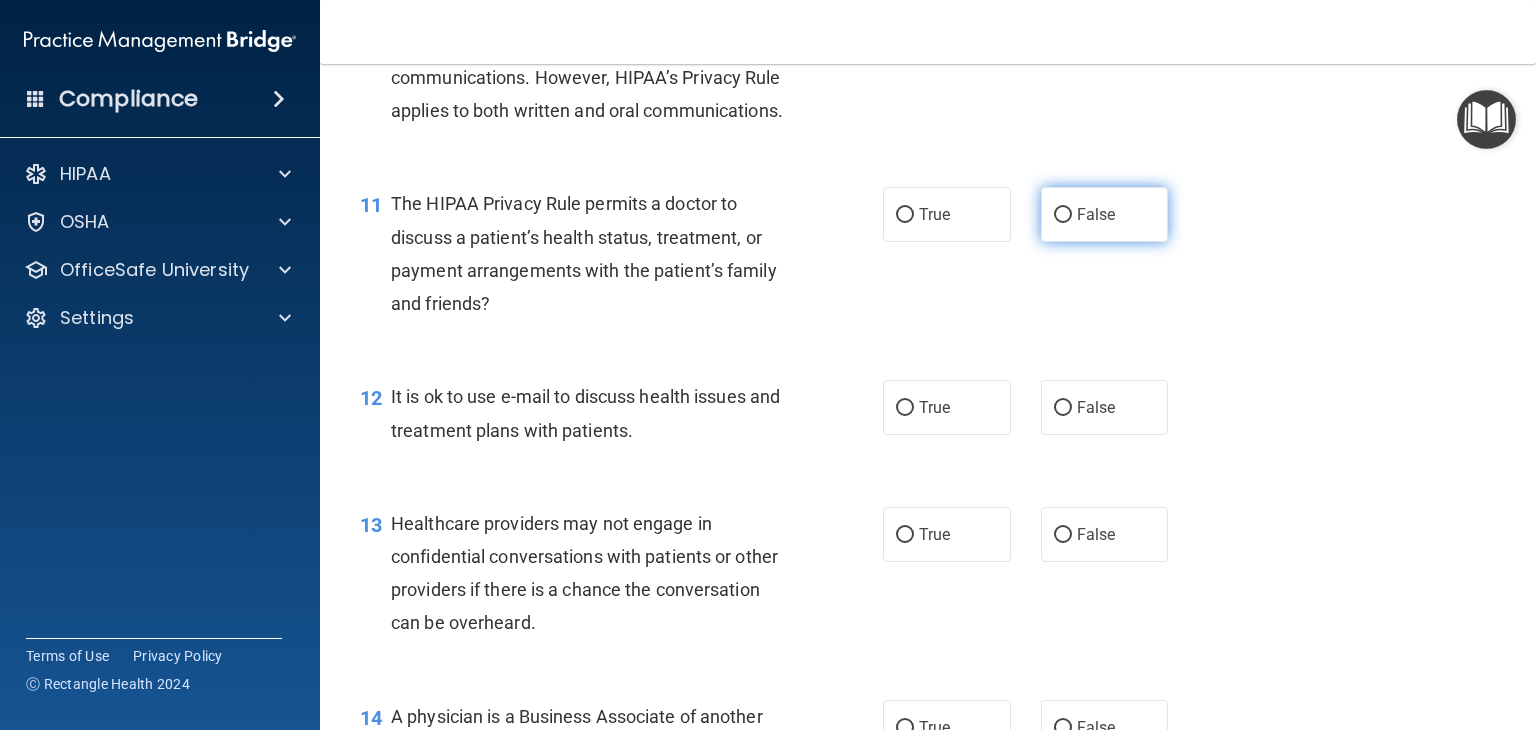 click on "False" at bounding box center [1063, 215] 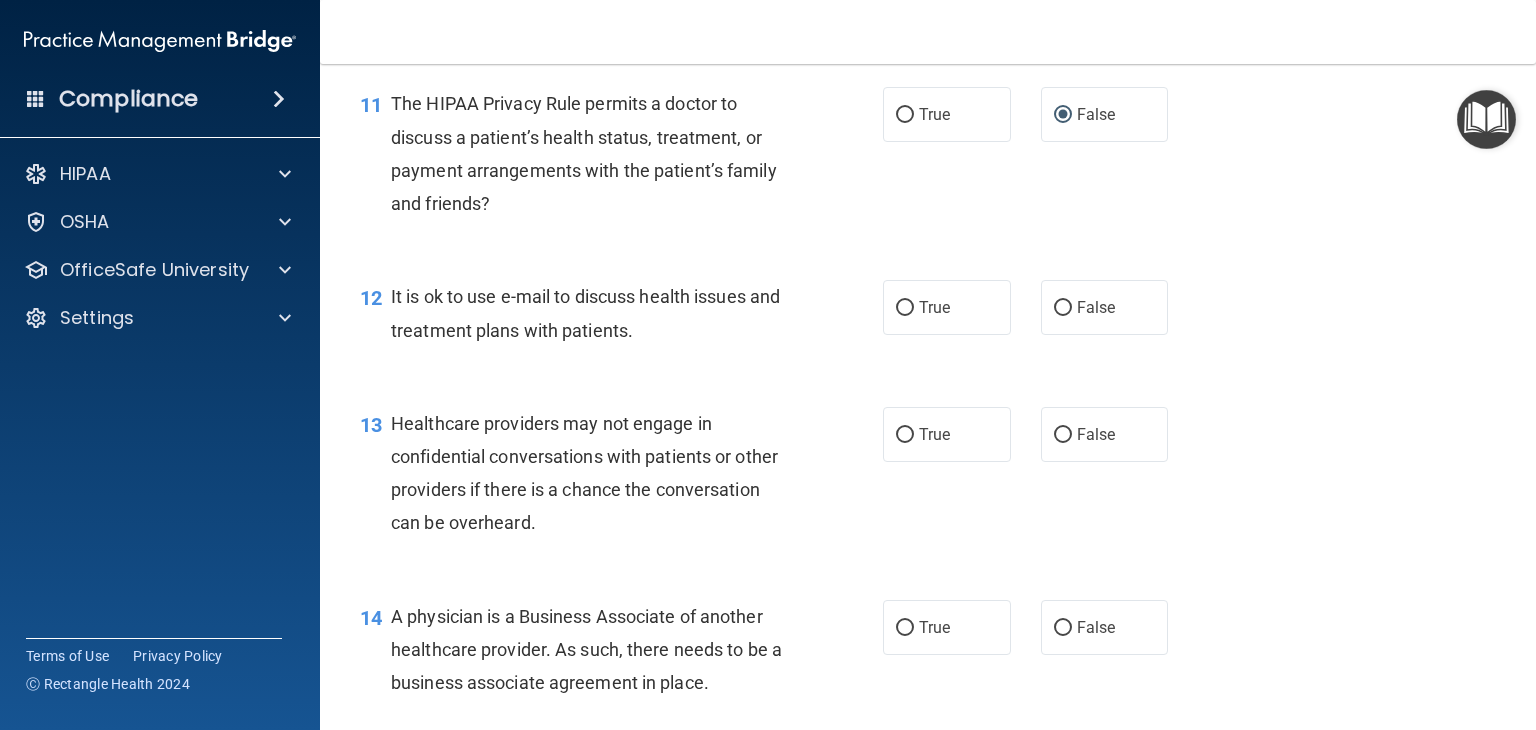 scroll, scrollTop: 2000, scrollLeft: 0, axis: vertical 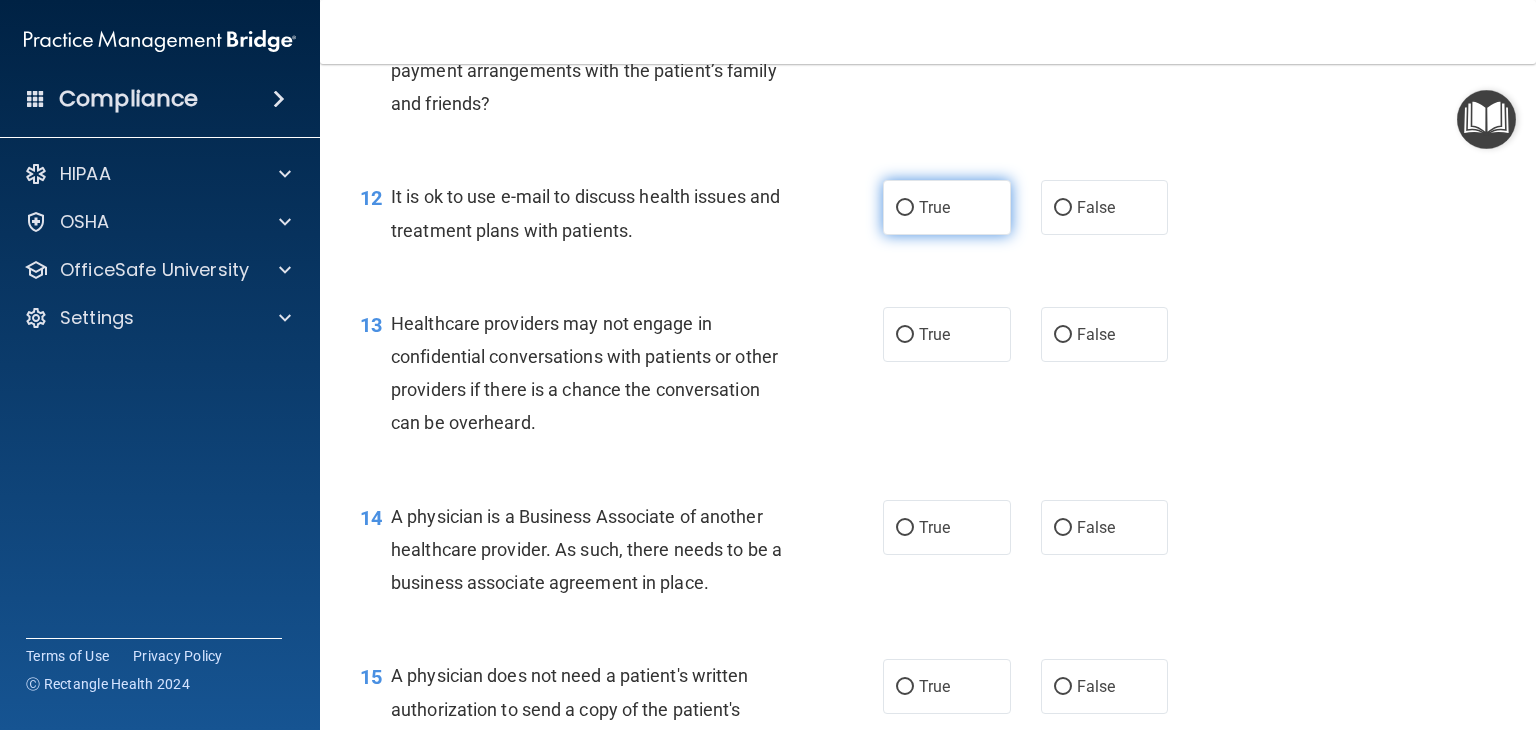 click on "True" at bounding box center [947, 207] 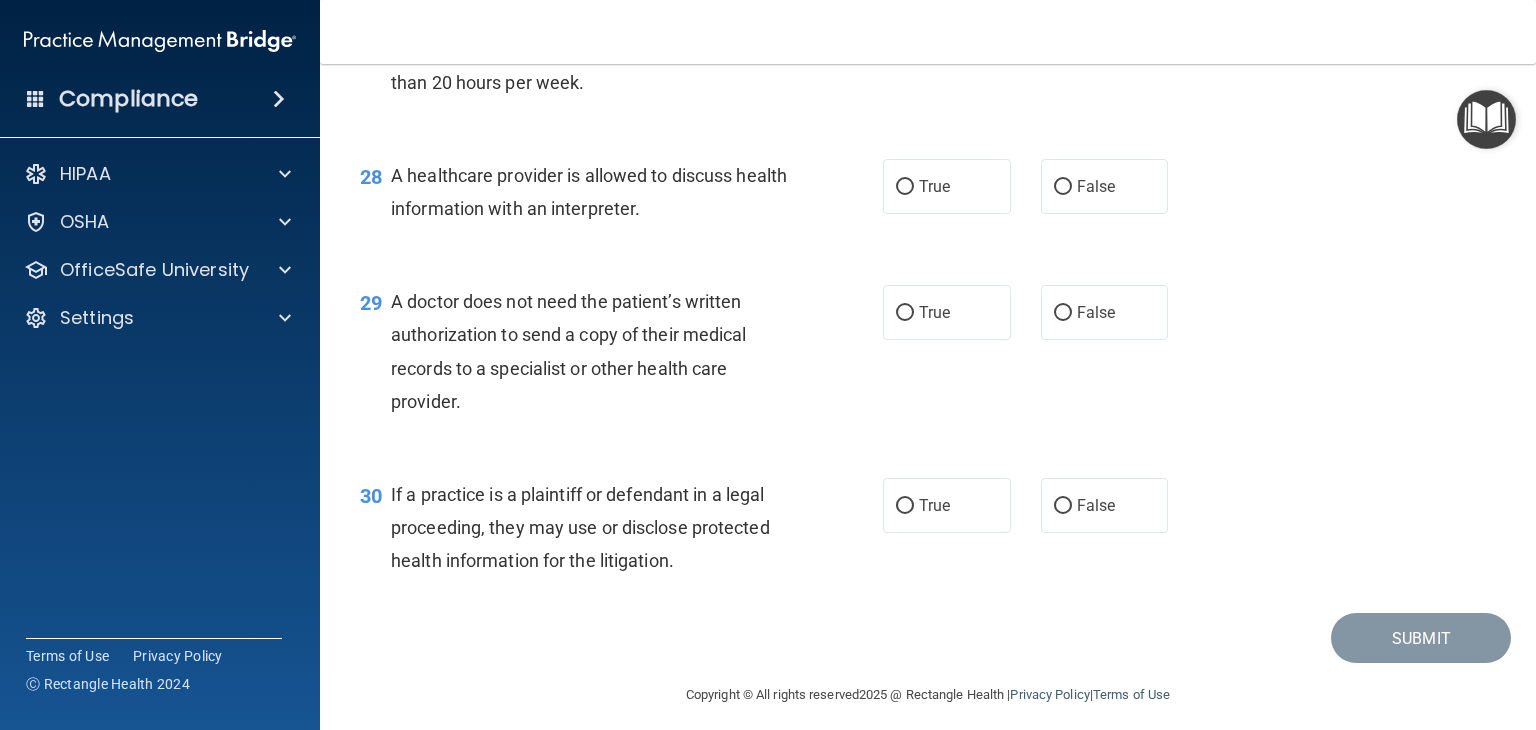 scroll, scrollTop: 4789, scrollLeft: 0, axis: vertical 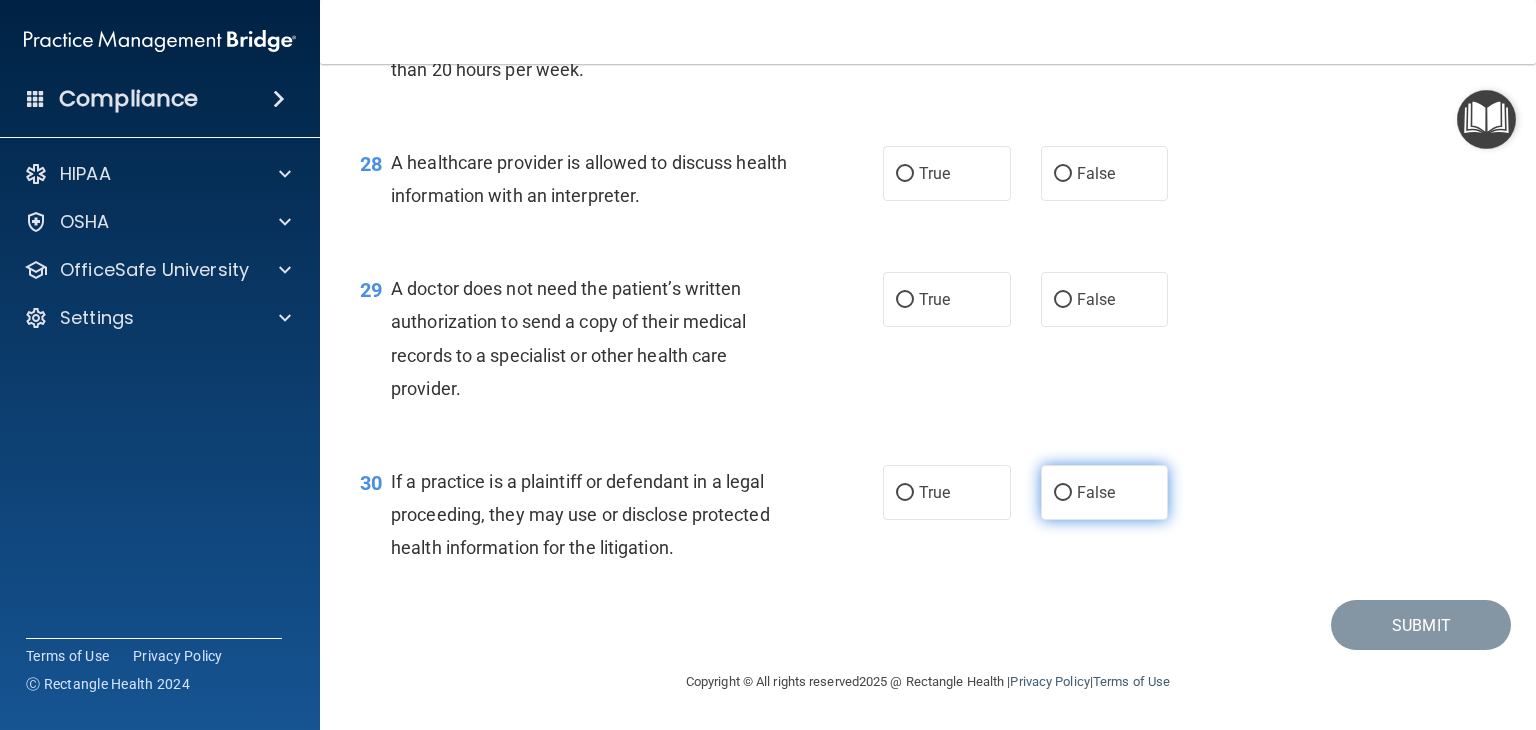 click on "False" at bounding box center [1063, 493] 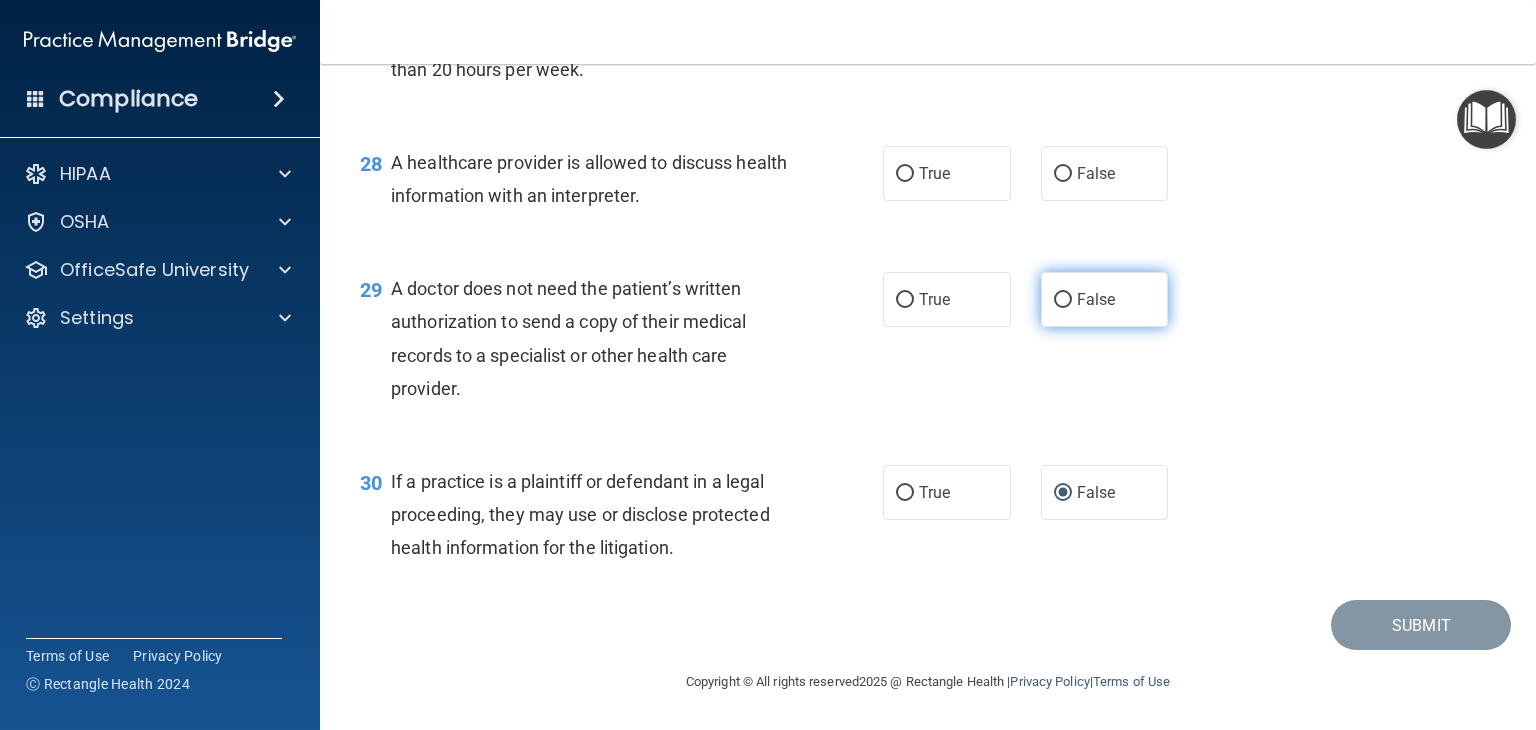 click on "False" at bounding box center (1063, 300) 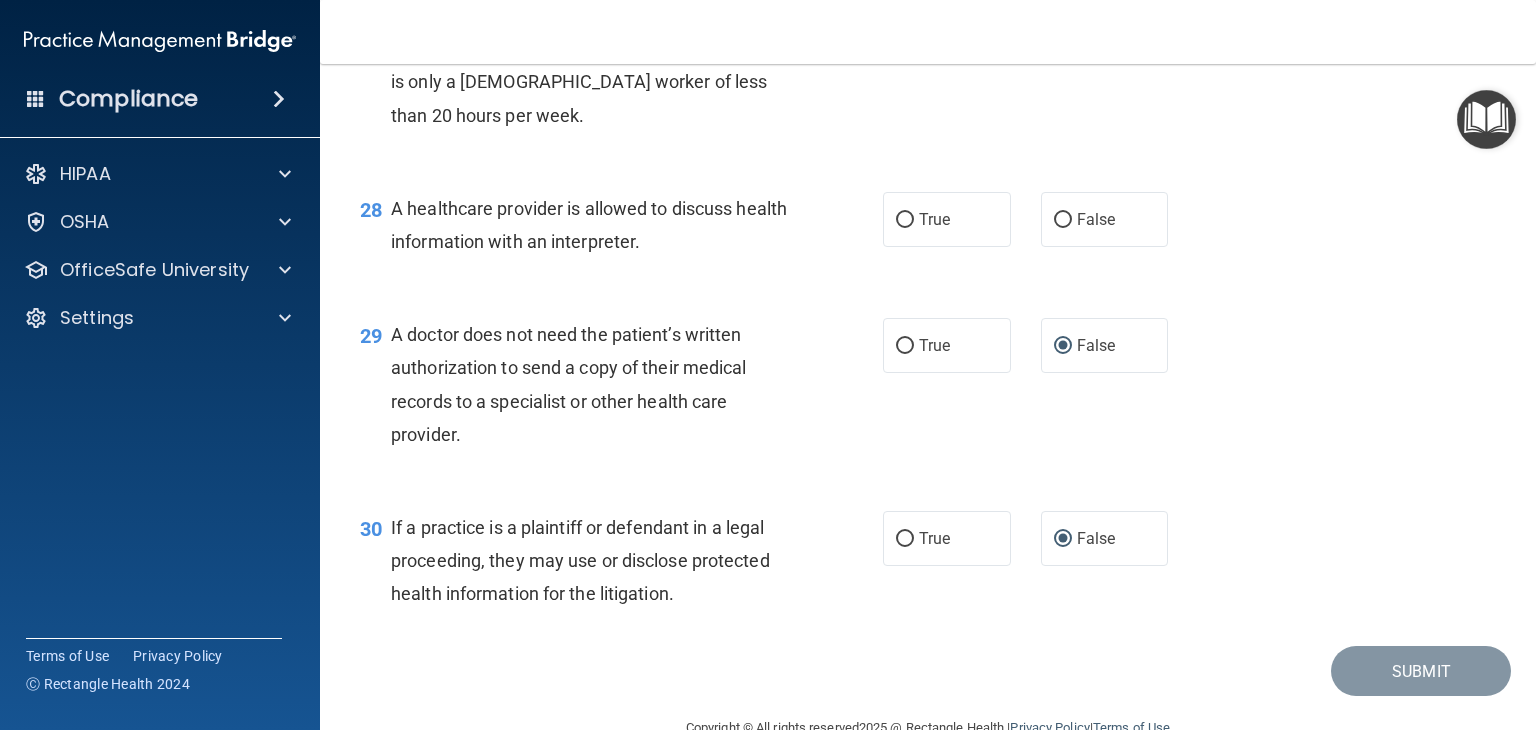 scroll, scrollTop: 4689, scrollLeft: 0, axis: vertical 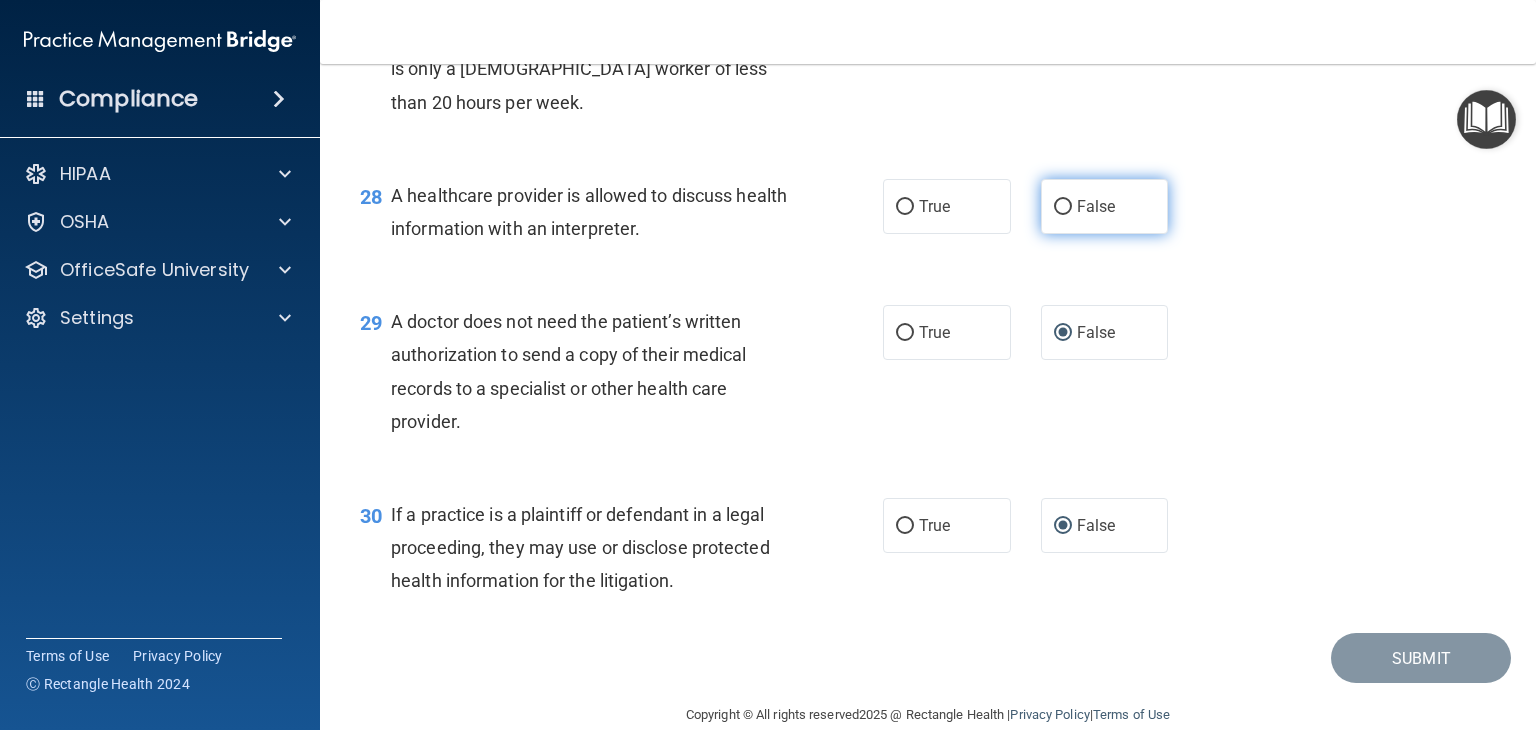 click on "False" at bounding box center [1063, 207] 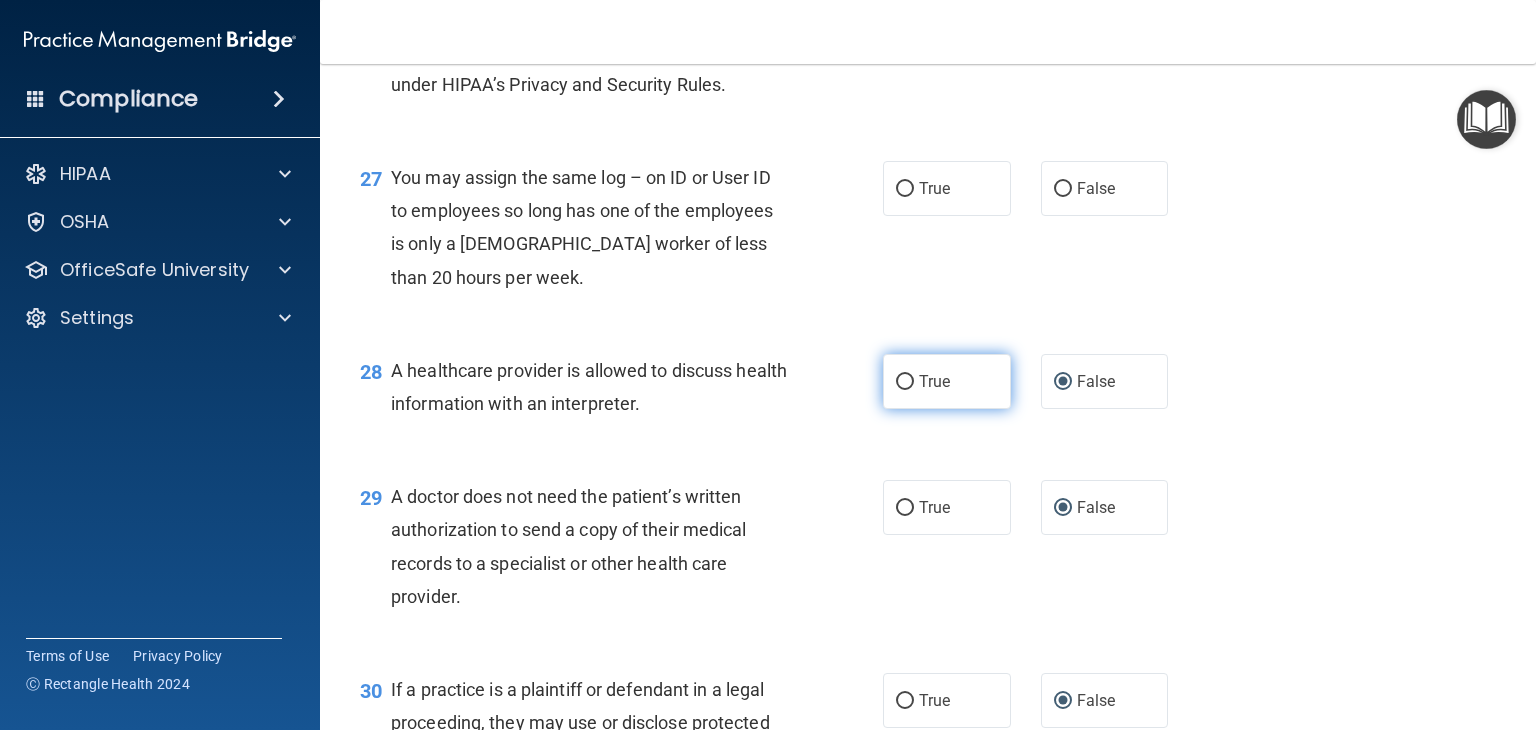 scroll, scrollTop: 4489, scrollLeft: 0, axis: vertical 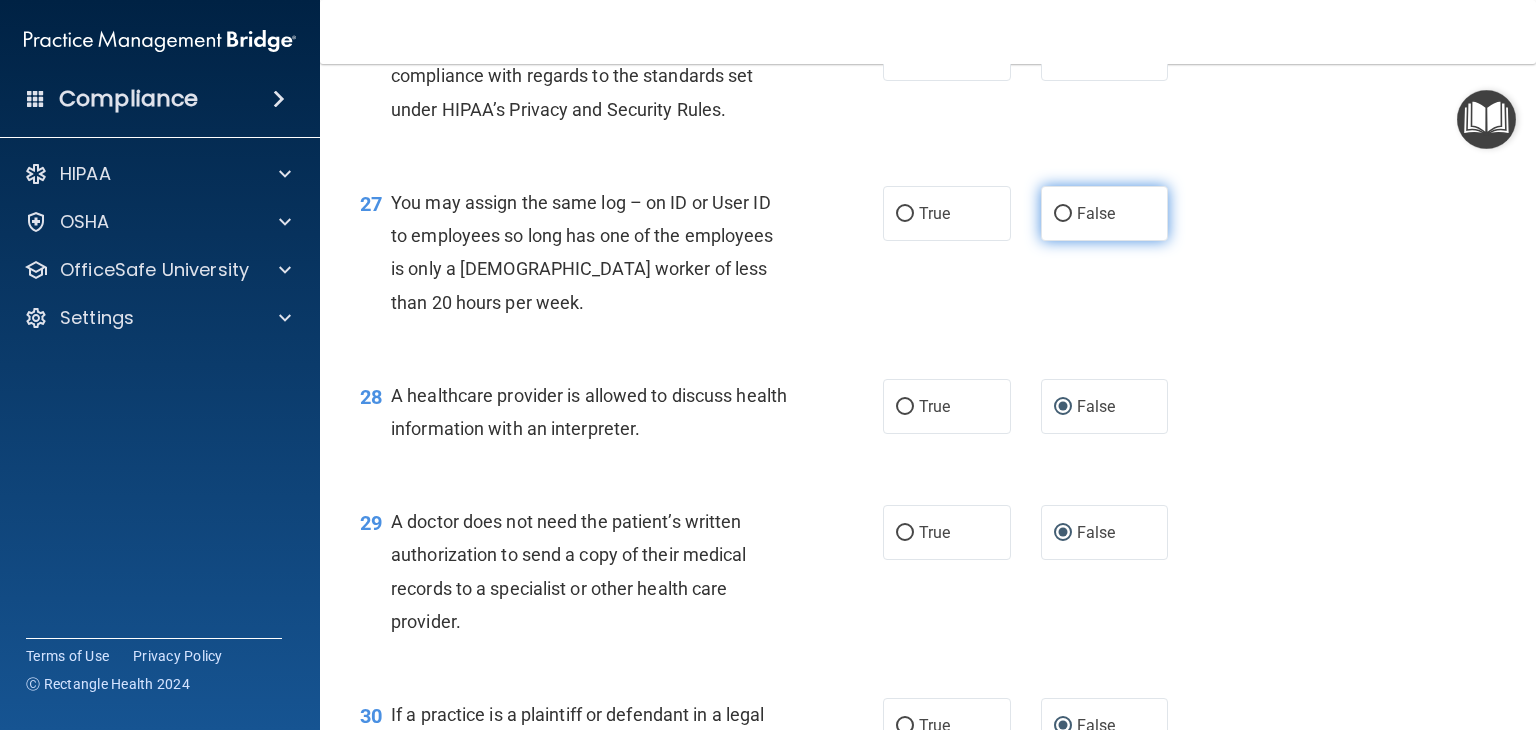 click on "False" at bounding box center (1063, 214) 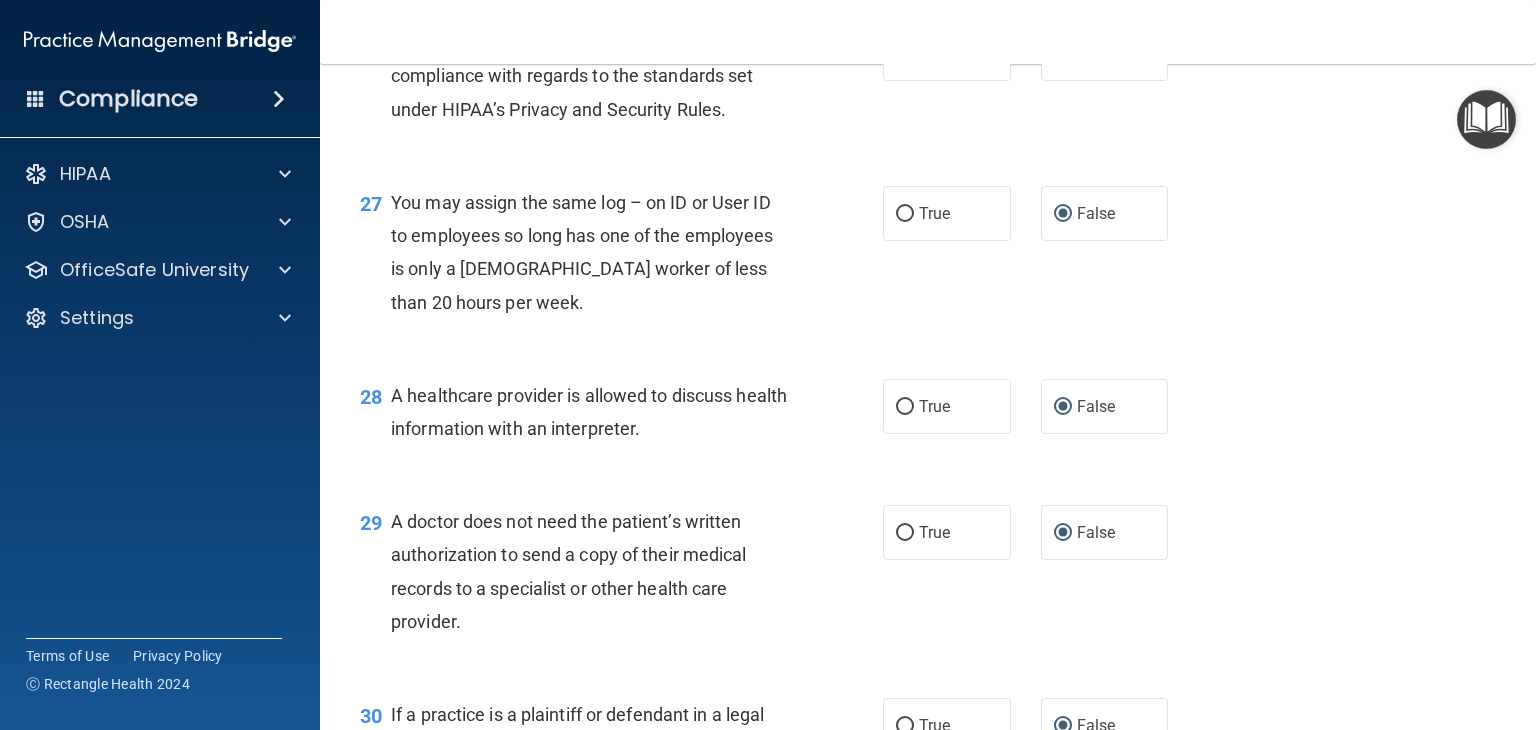 scroll, scrollTop: 4389, scrollLeft: 0, axis: vertical 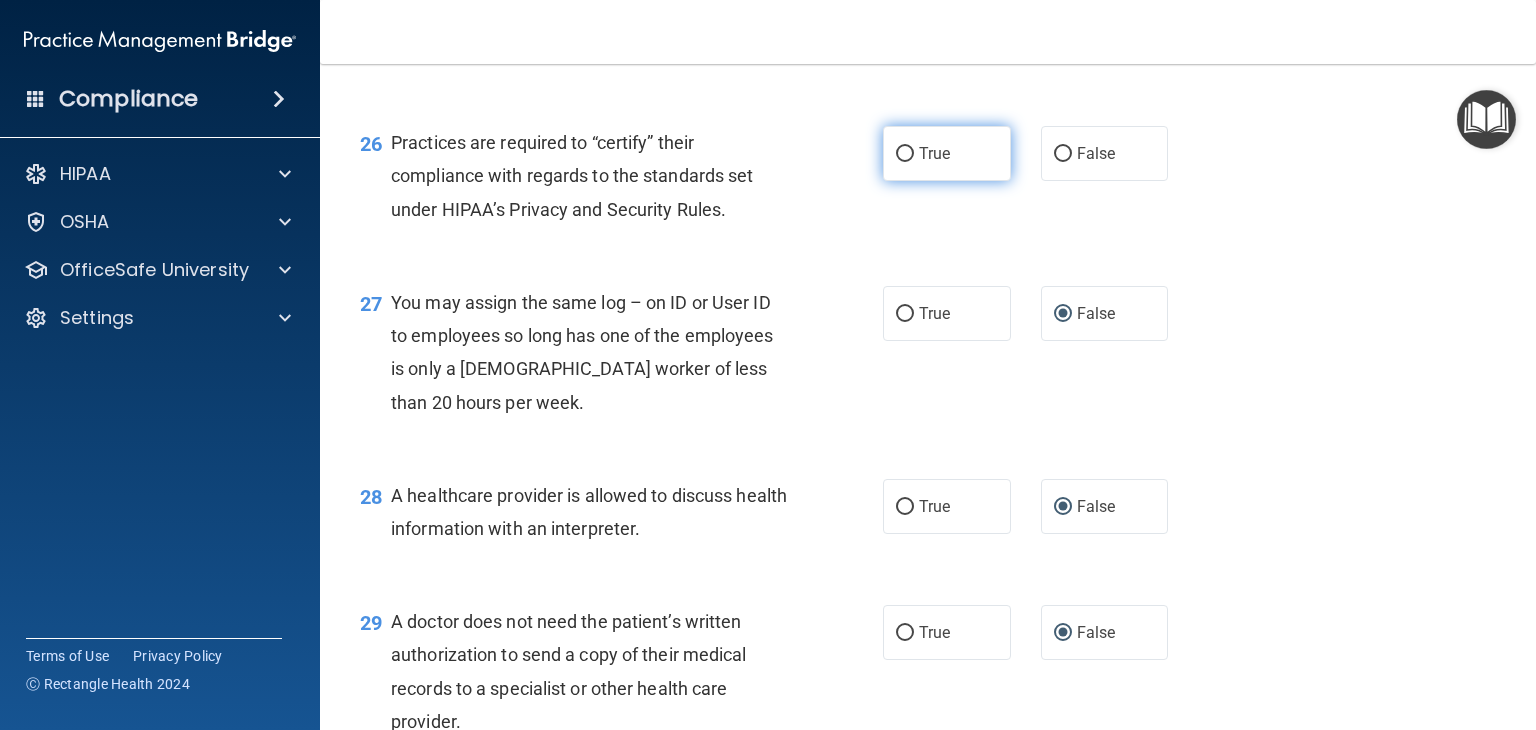 click on "True" at bounding box center (905, 154) 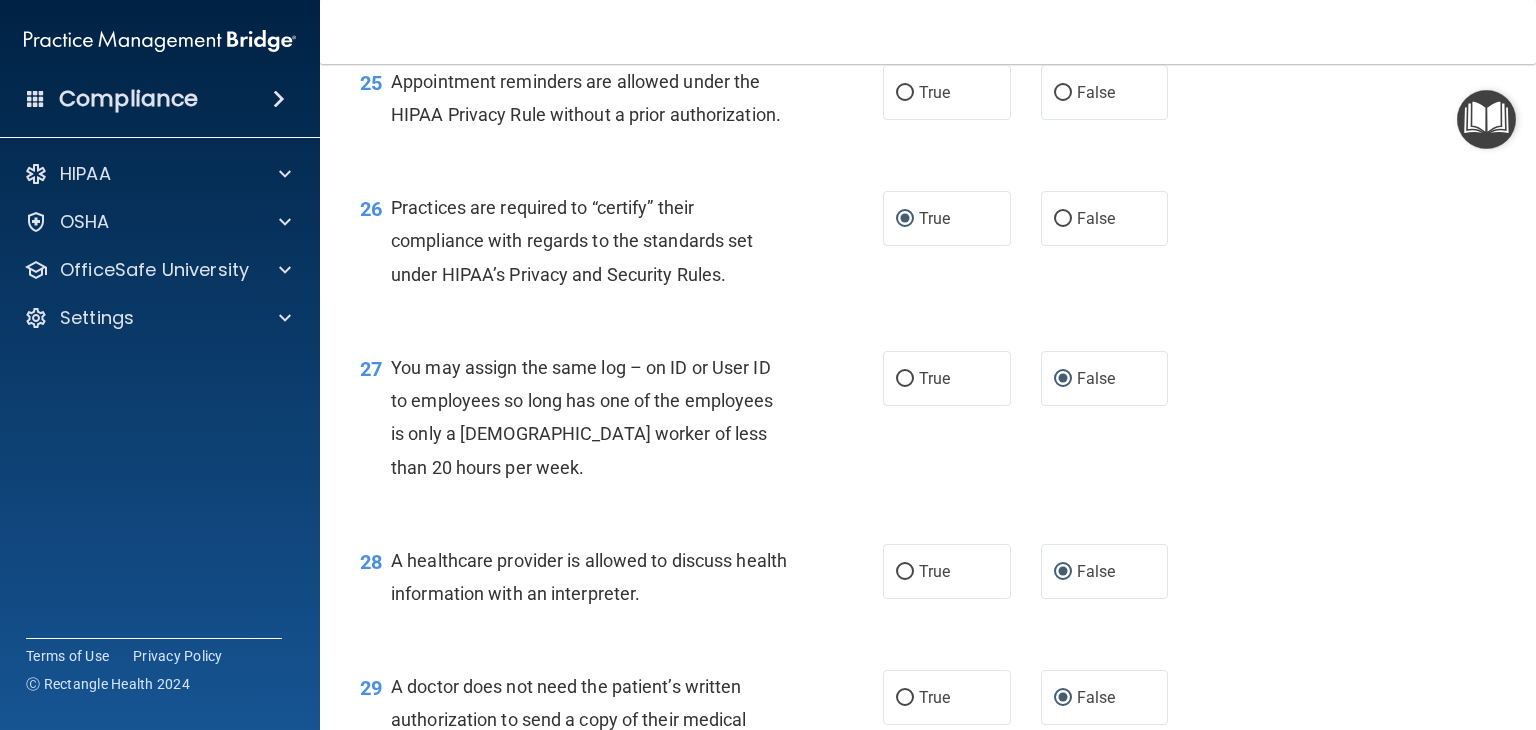 scroll, scrollTop: 4289, scrollLeft: 0, axis: vertical 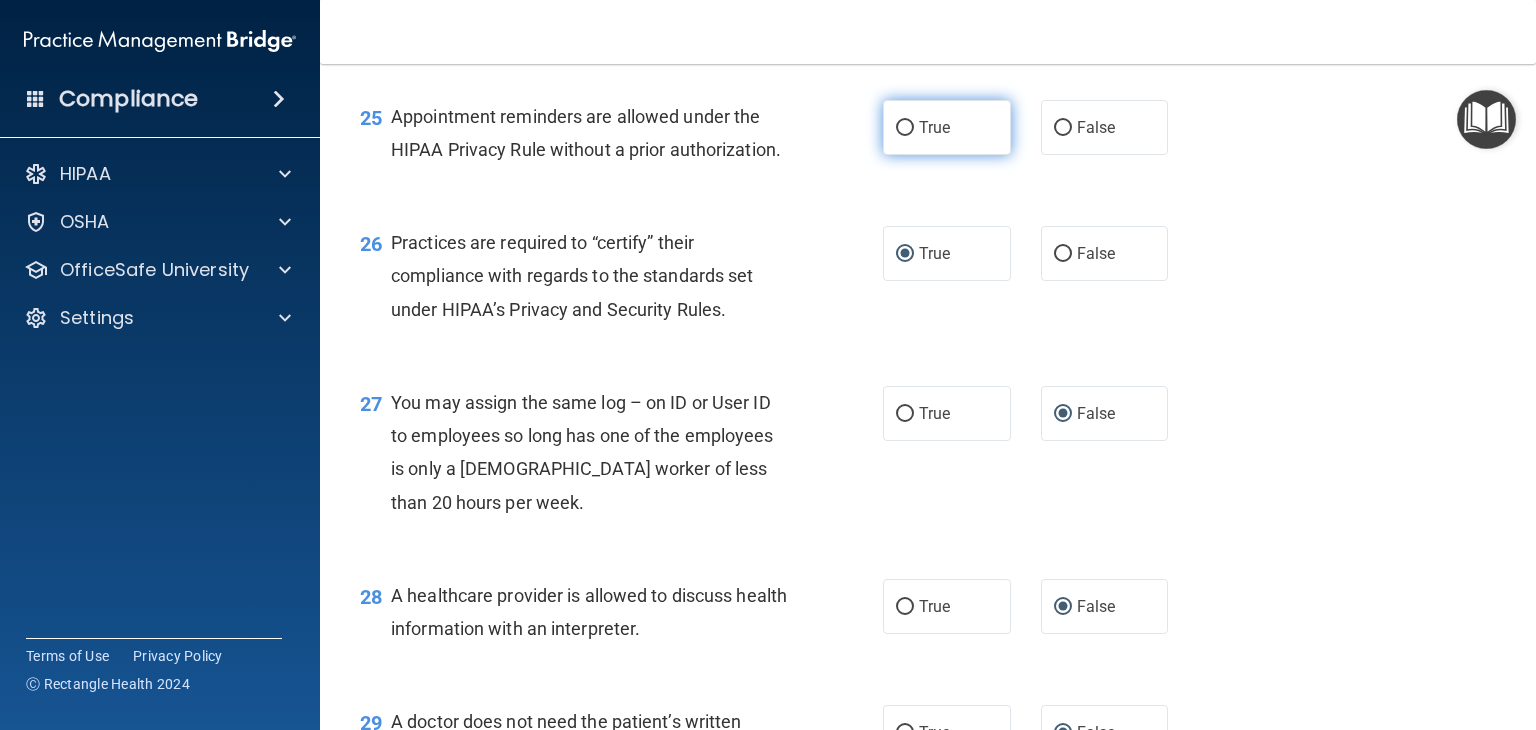 click on "True" at bounding box center [905, 128] 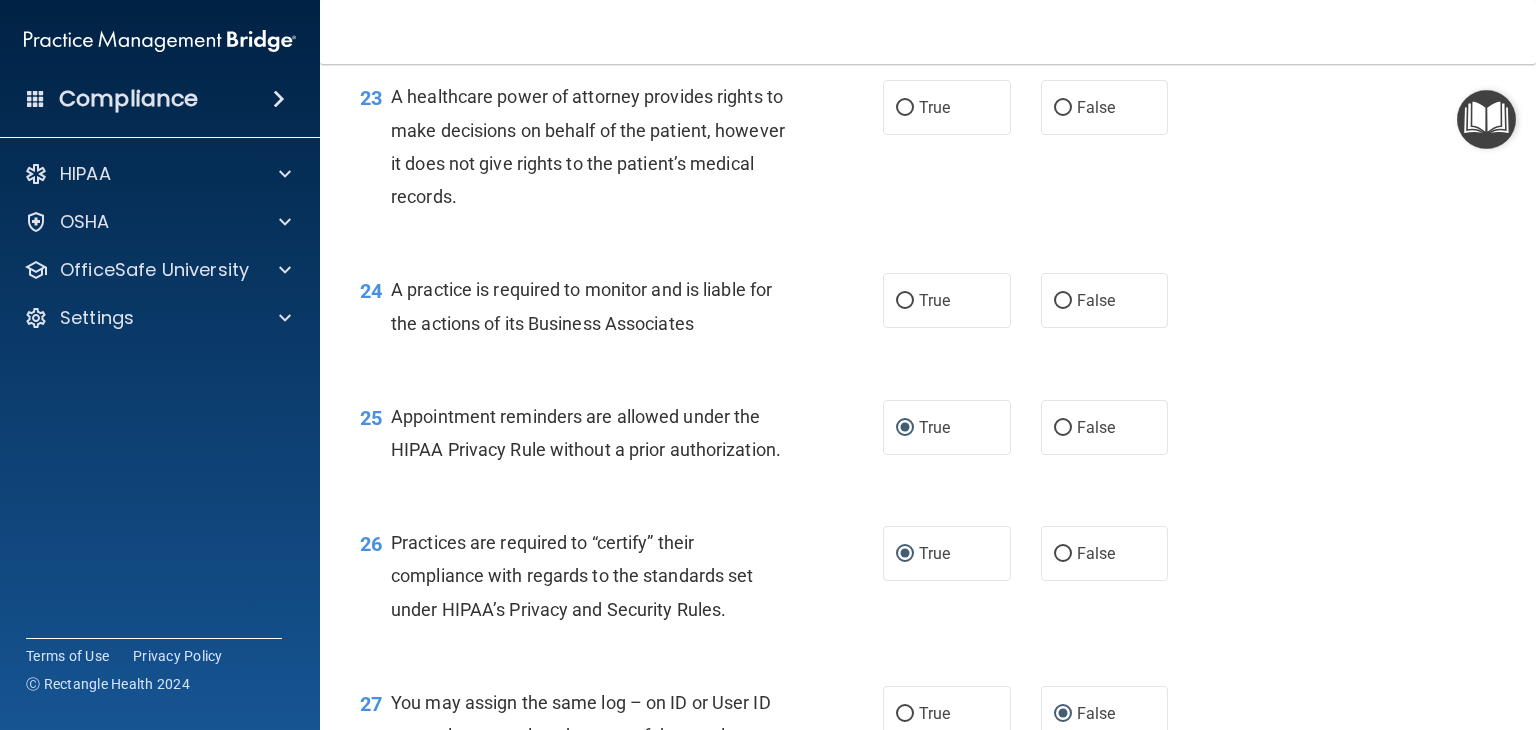 scroll, scrollTop: 4089, scrollLeft: 0, axis: vertical 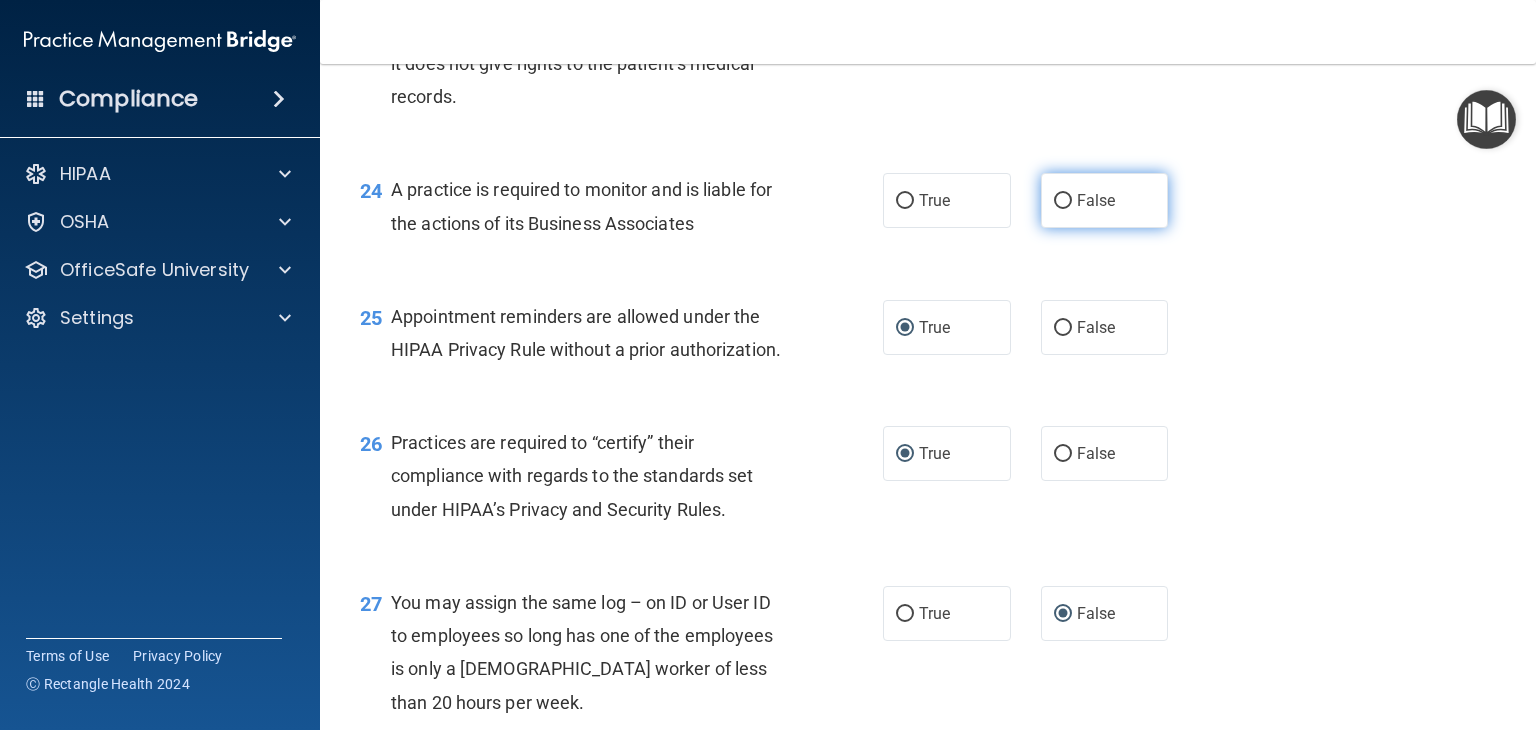 click on "False" at bounding box center [1063, 201] 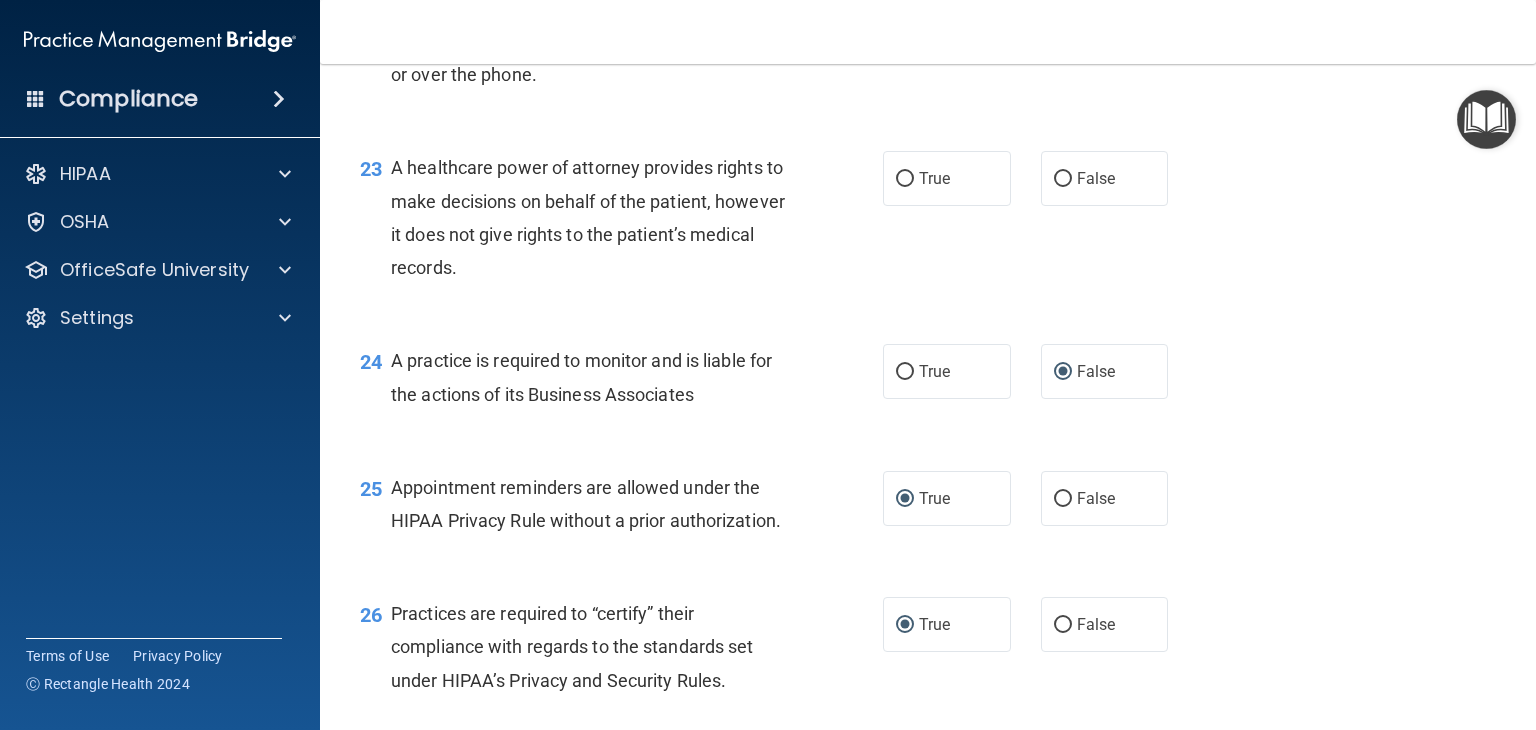 scroll, scrollTop: 3889, scrollLeft: 0, axis: vertical 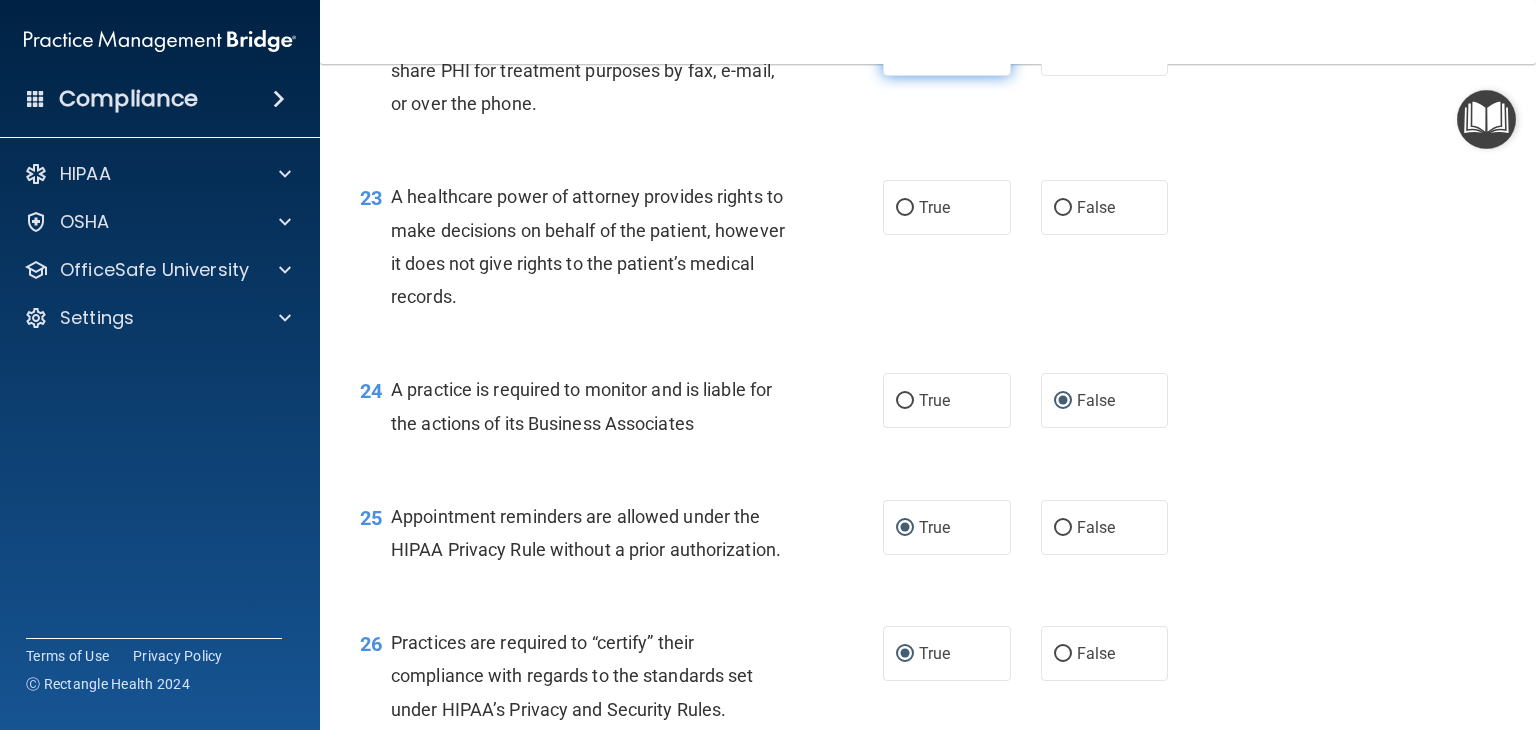 click on "True" at bounding box center (905, 49) 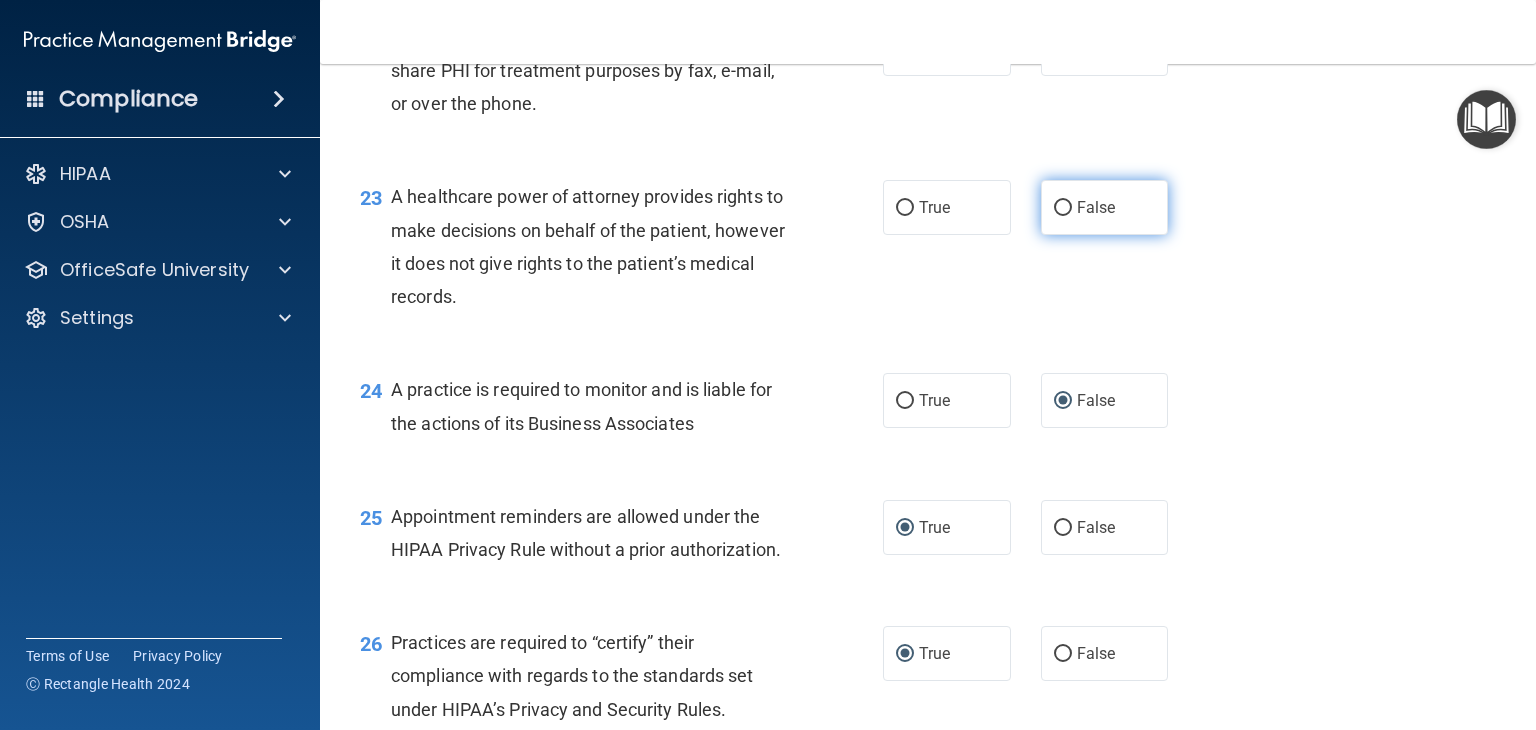 click on "False" at bounding box center [1063, 208] 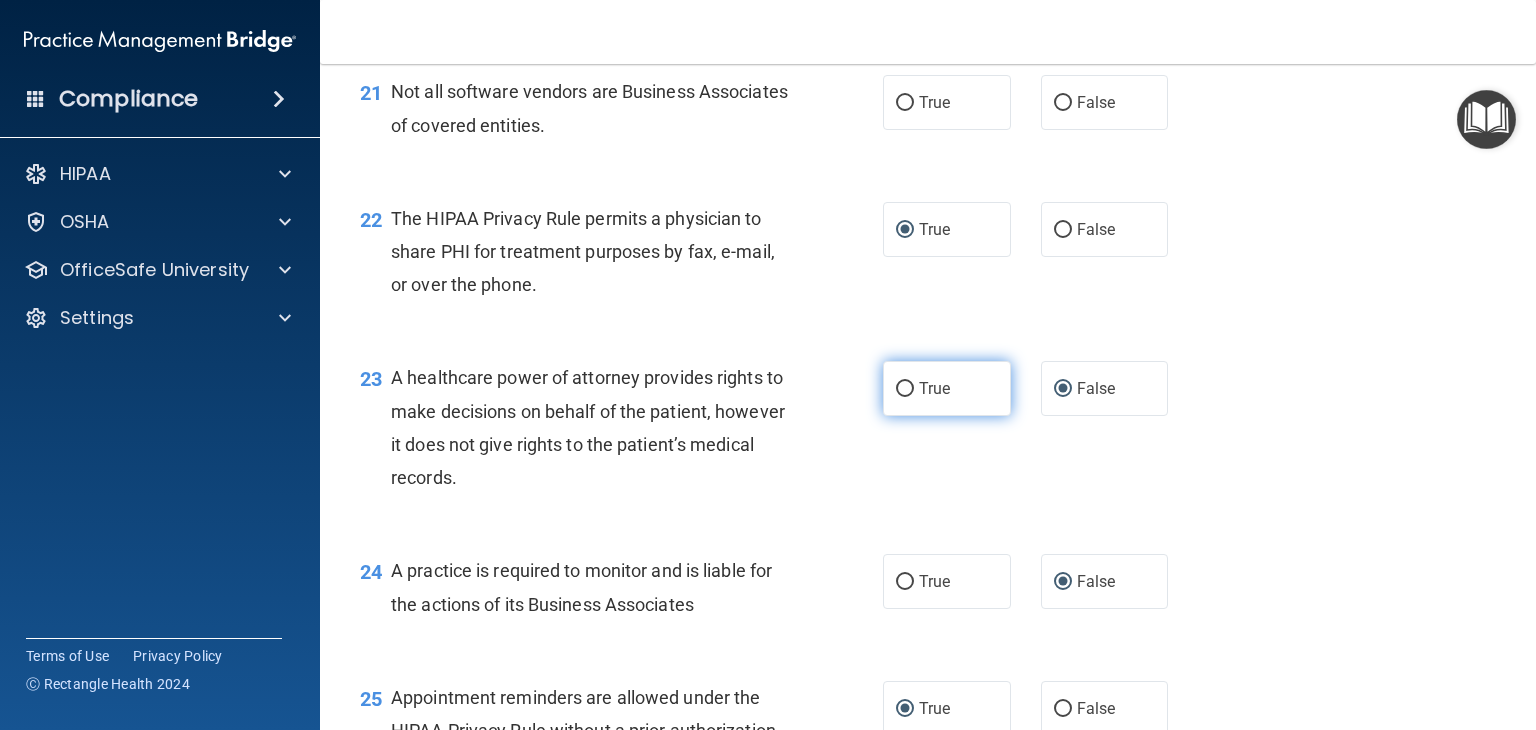 scroll, scrollTop: 3689, scrollLeft: 0, axis: vertical 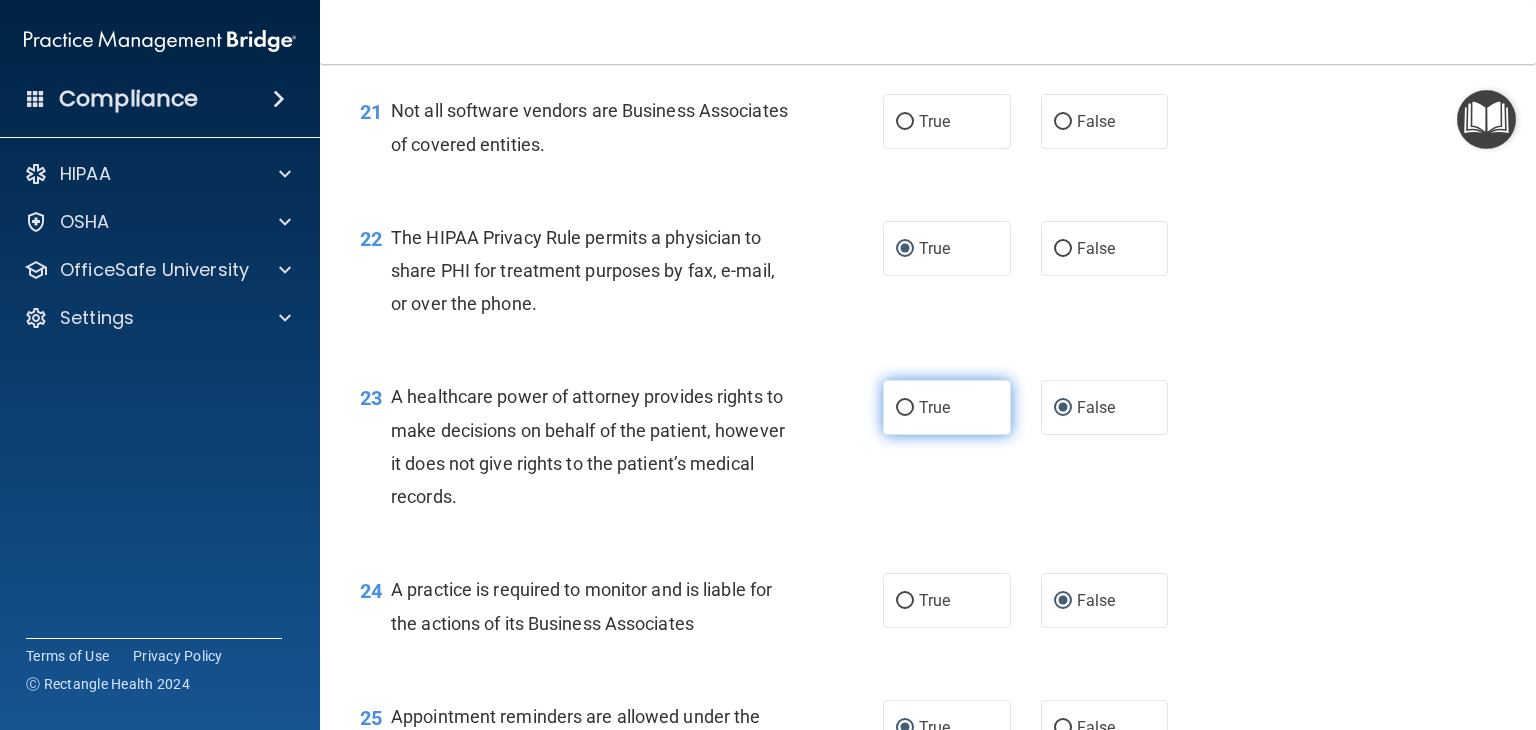 click on "True" at bounding box center [905, 408] 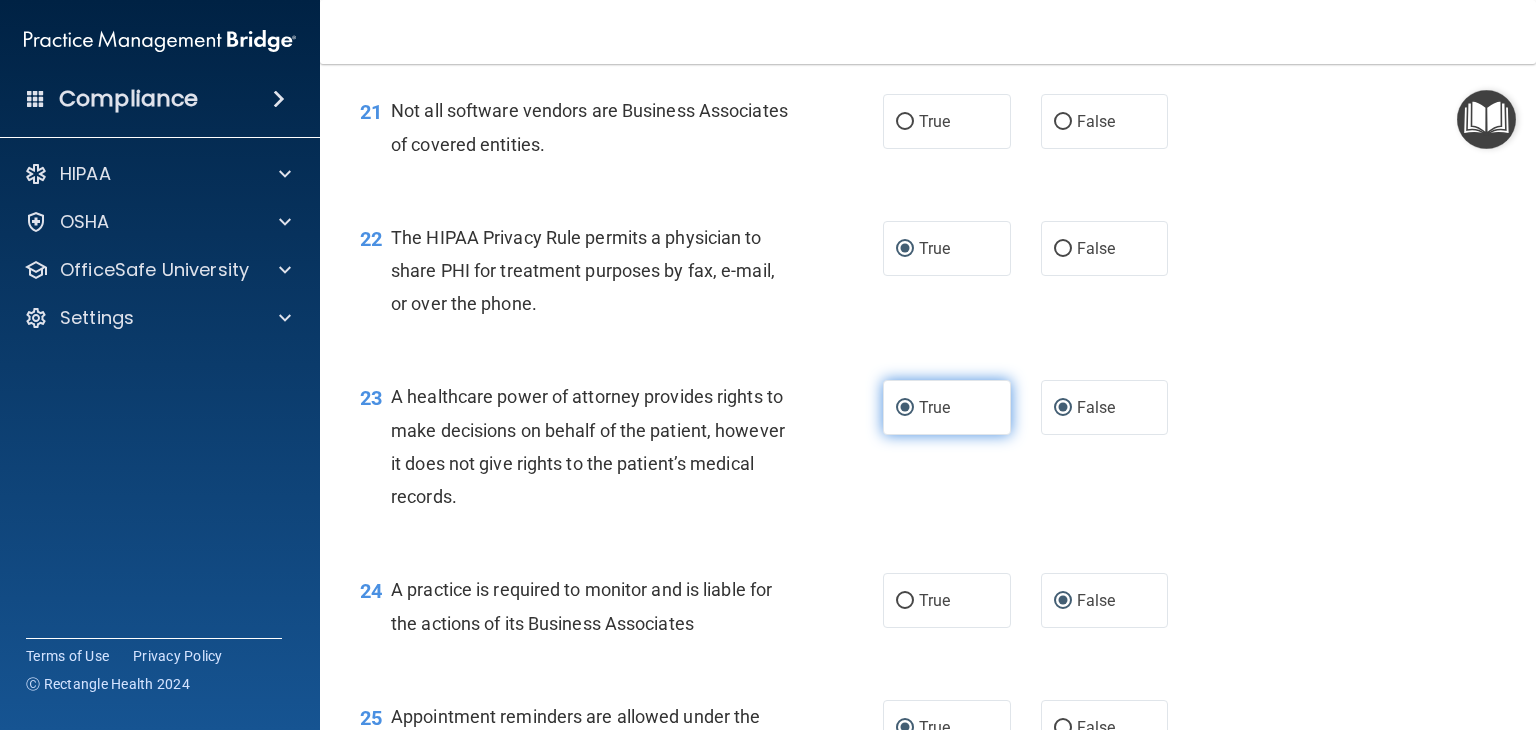 radio on "false" 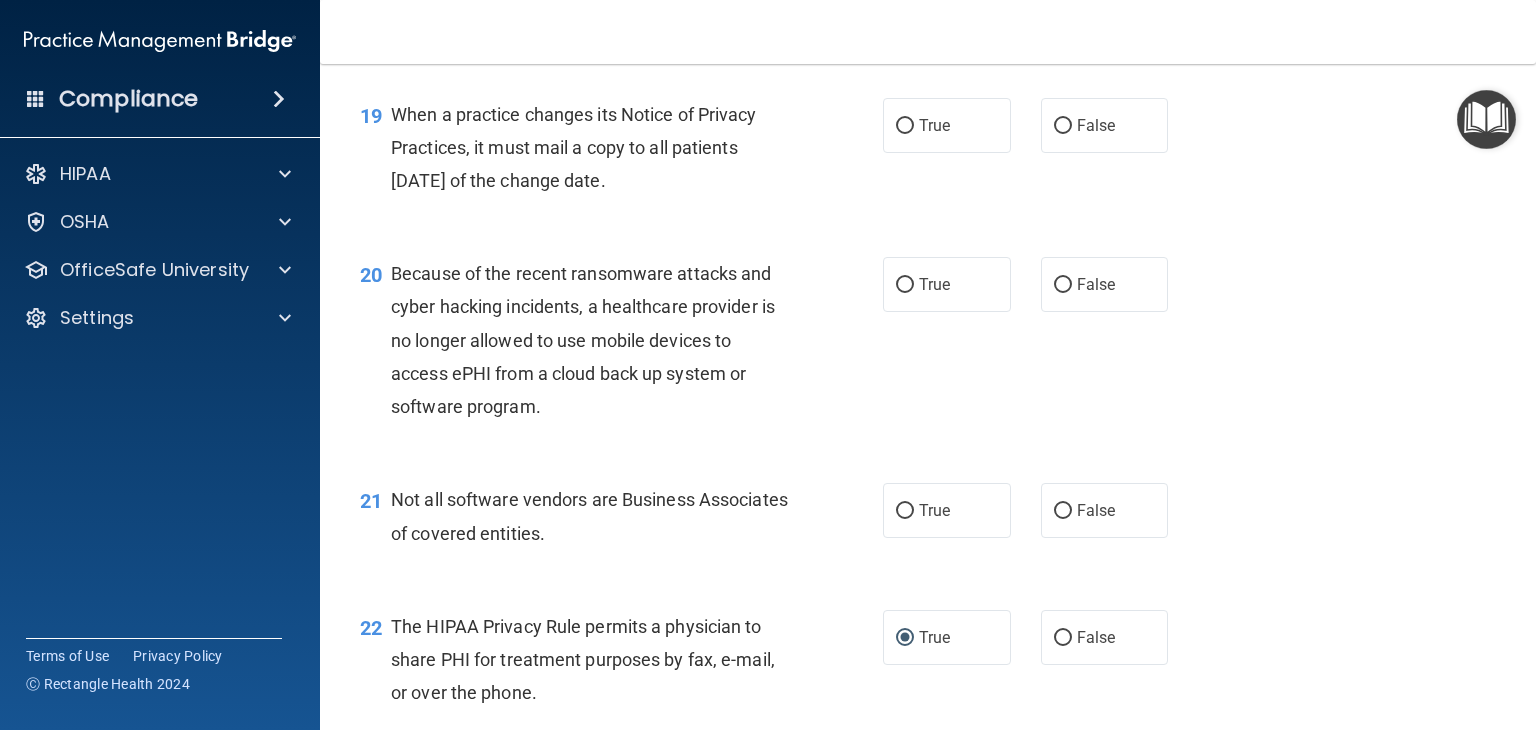 scroll, scrollTop: 3289, scrollLeft: 0, axis: vertical 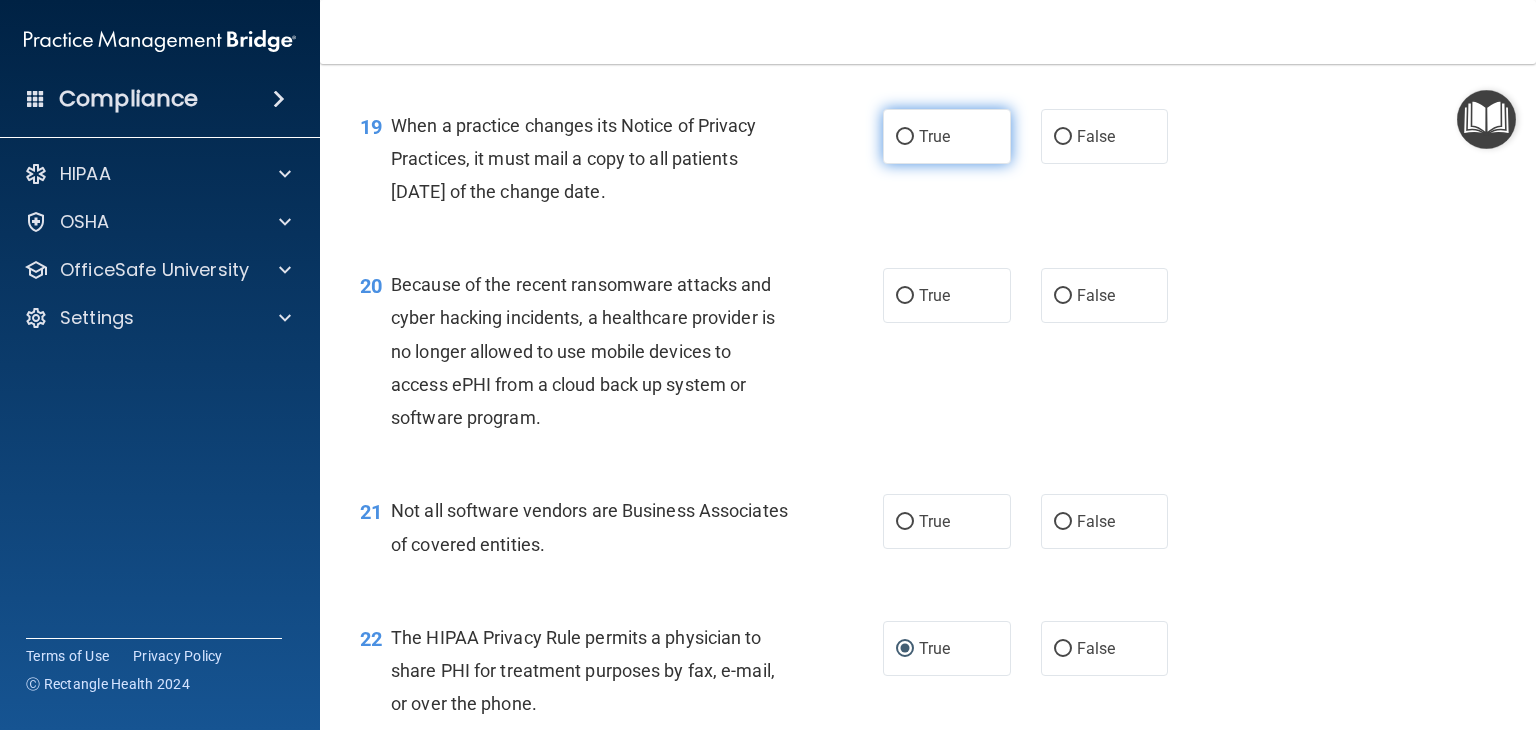 click on "True" at bounding box center [905, 137] 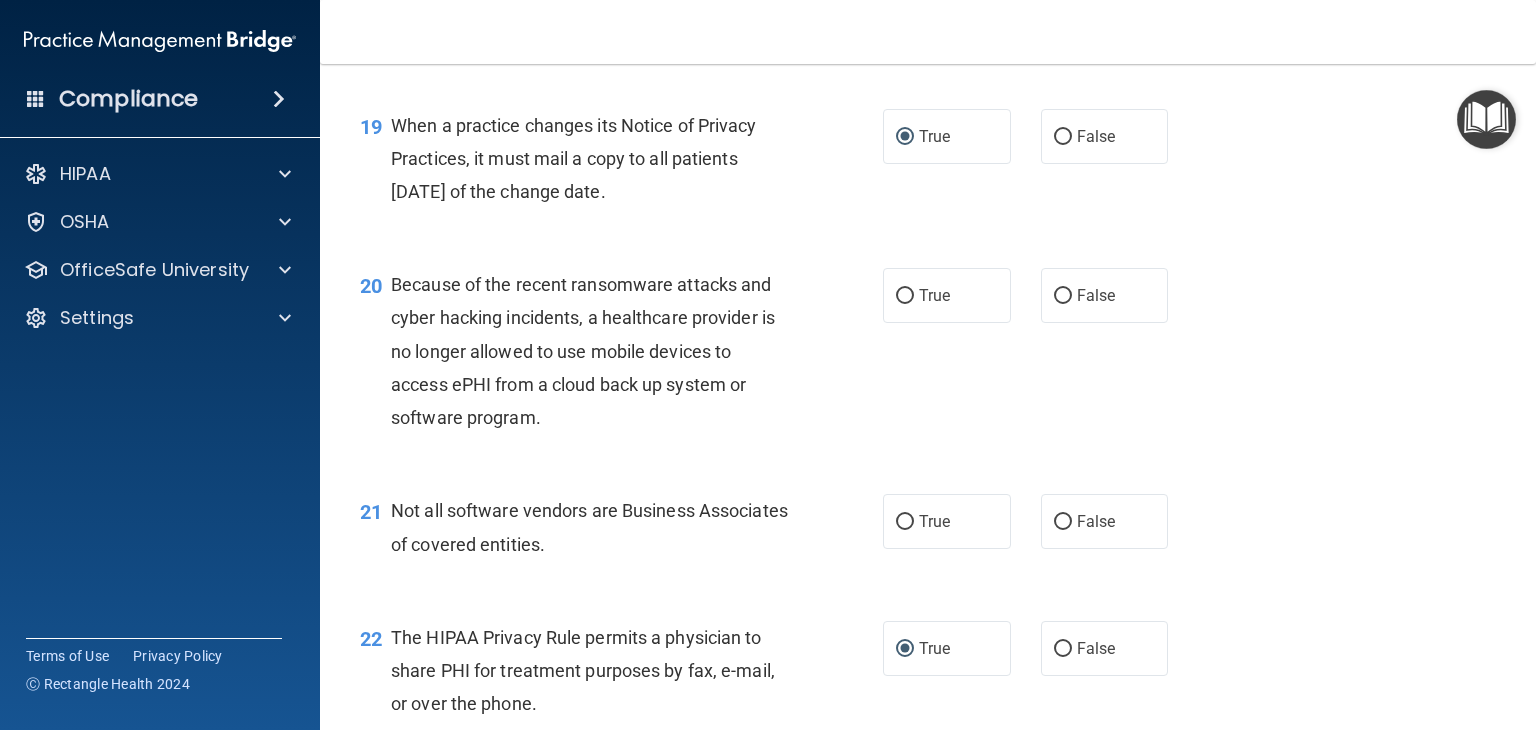 scroll, scrollTop: 3389, scrollLeft: 0, axis: vertical 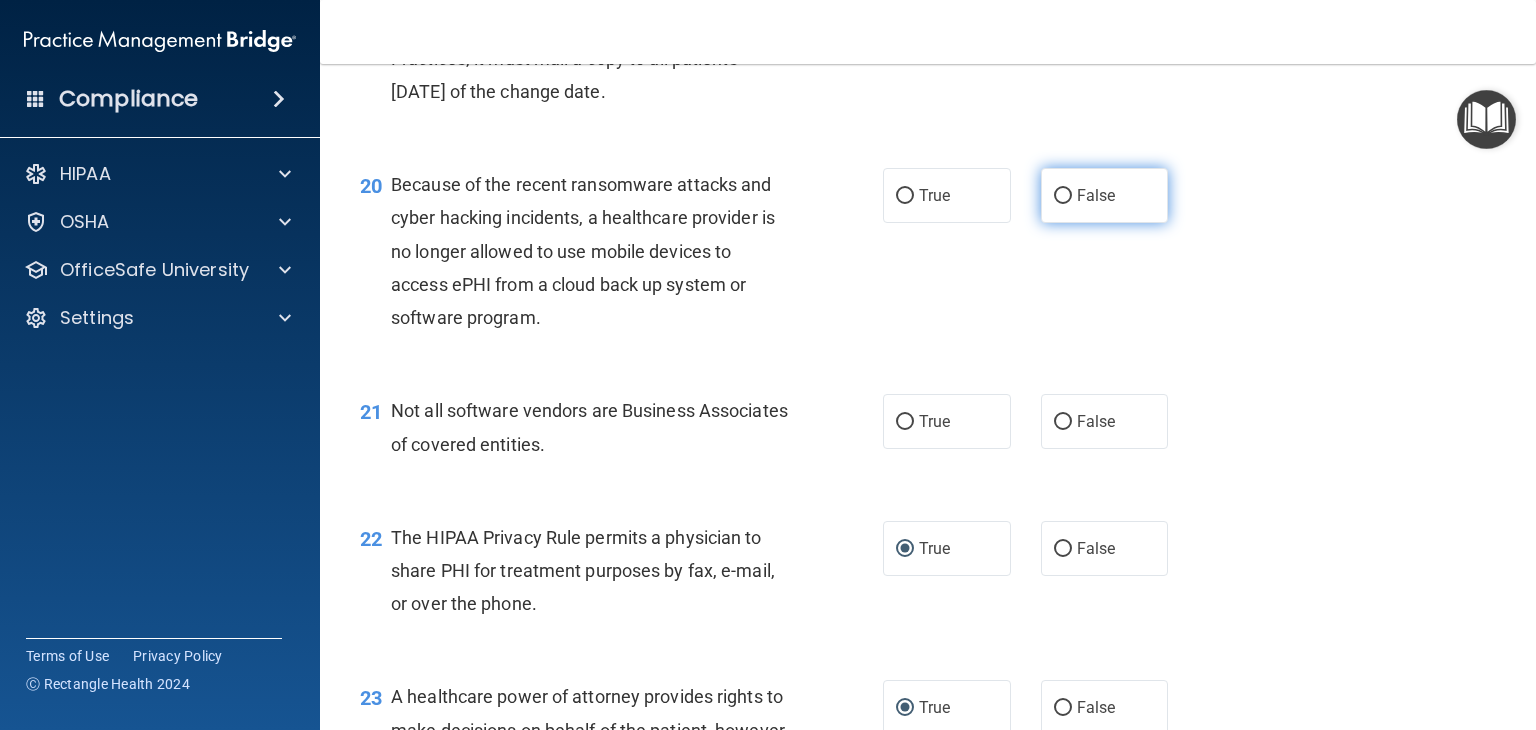 click on "False" at bounding box center [1063, 196] 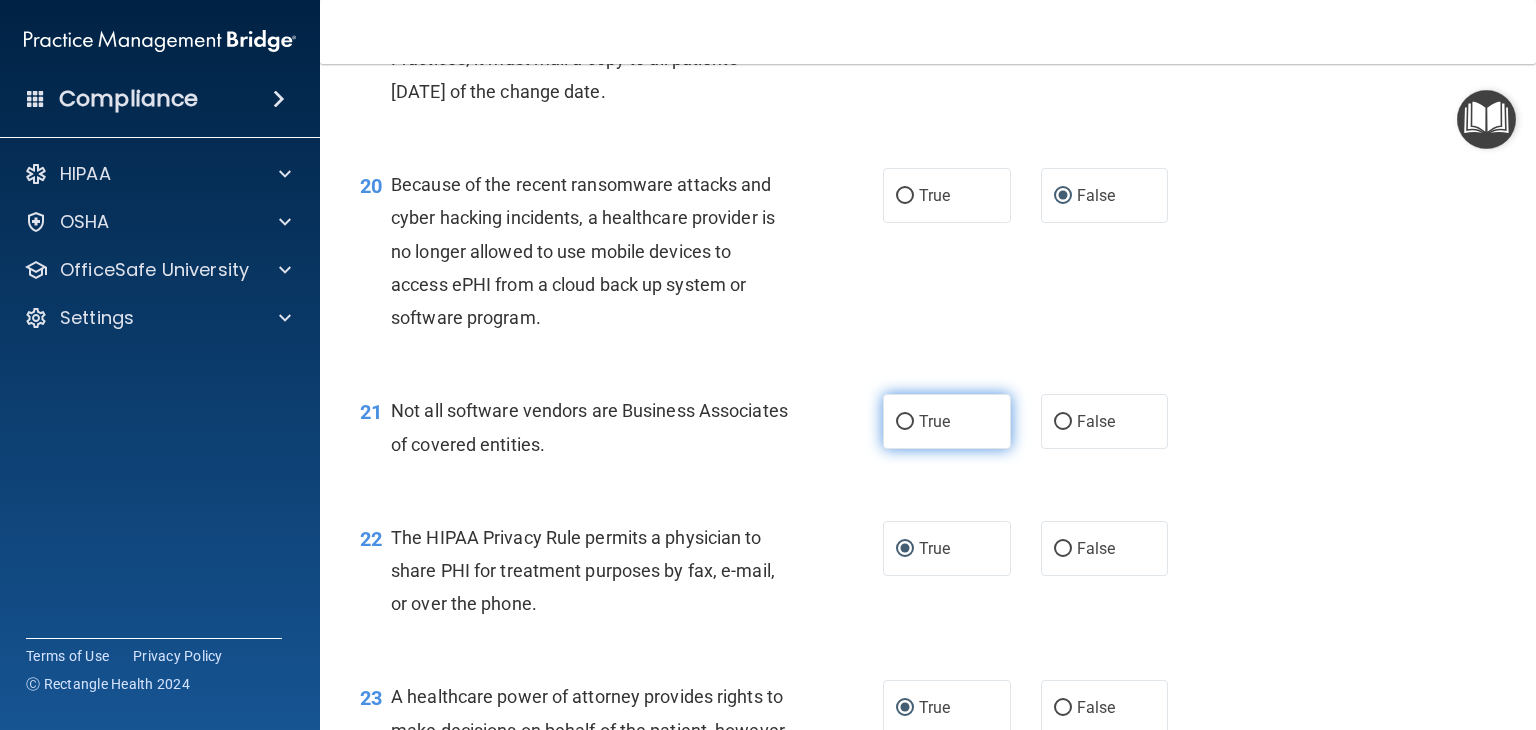 click on "True" at bounding box center [905, 422] 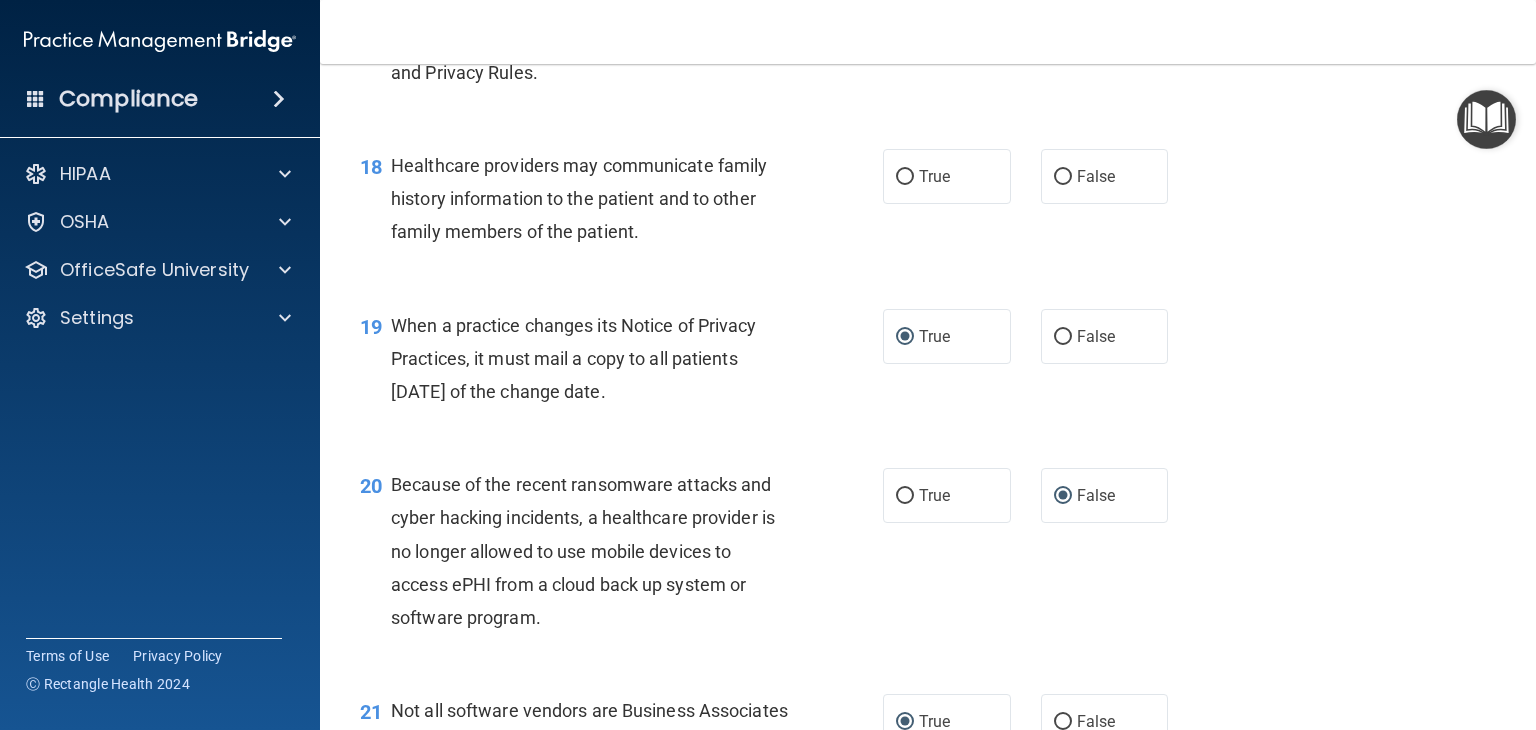 scroll, scrollTop: 2889, scrollLeft: 0, axis: vertical 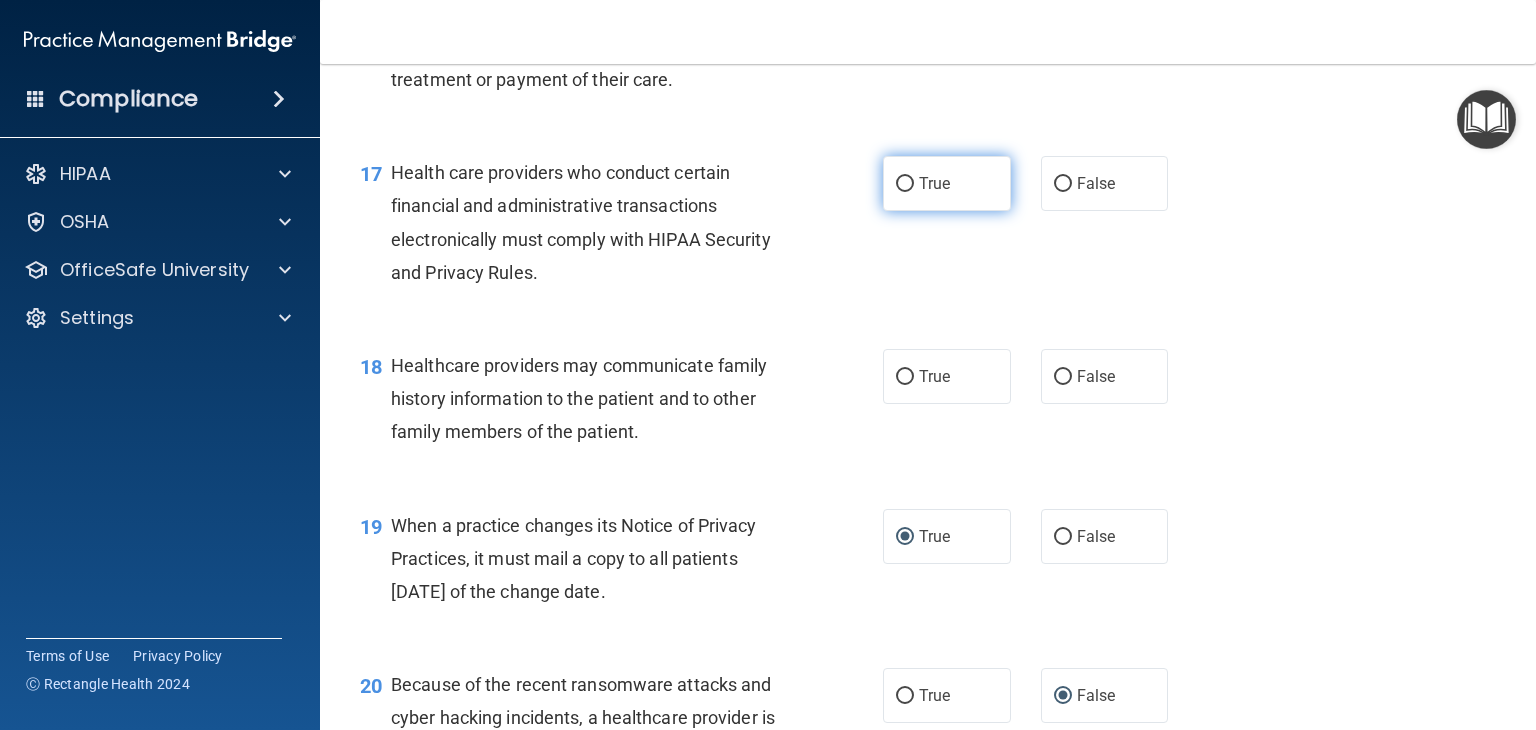 click on "True" at bounding box center (905, 184) 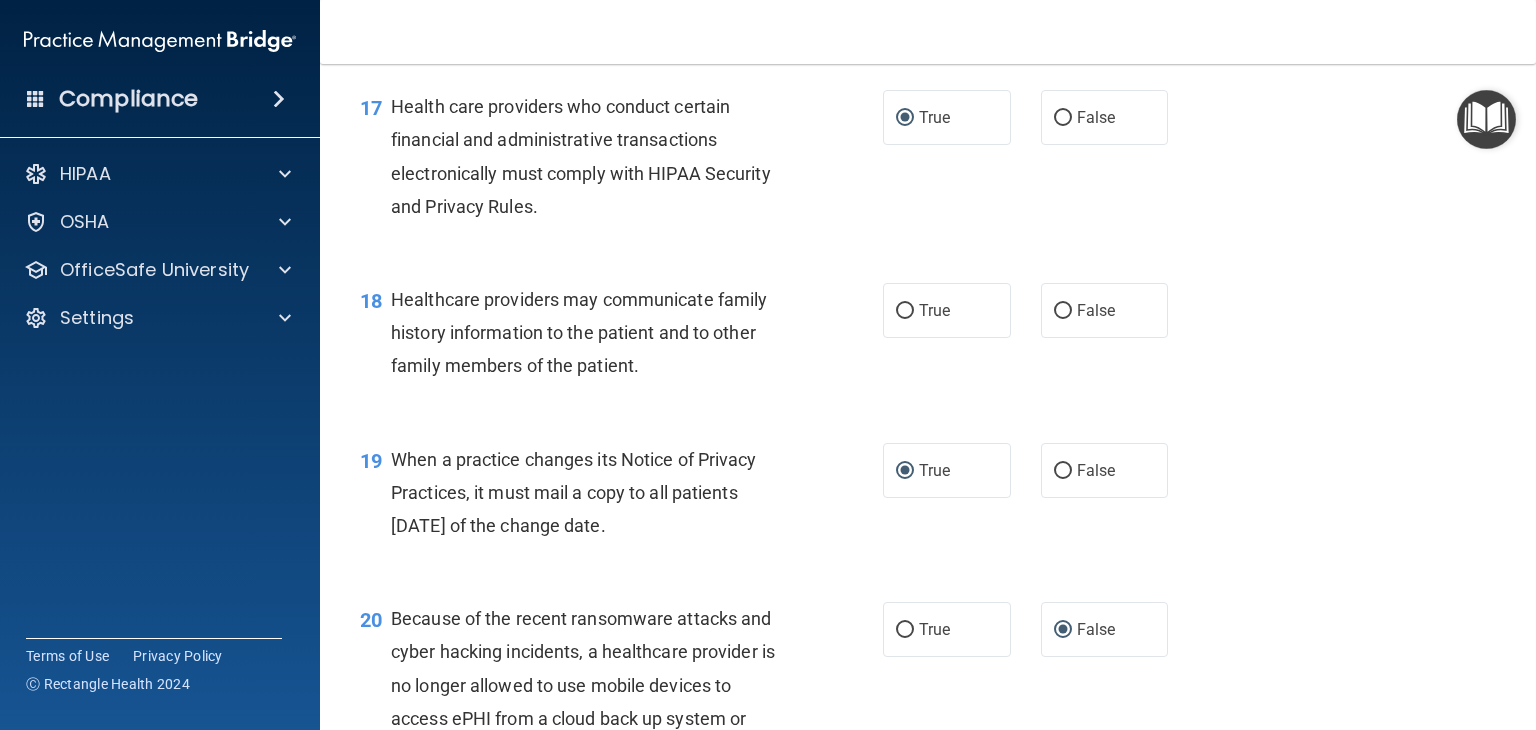 scroll, scrollTop: 2989, scrollLeft: 0, axis: vertical 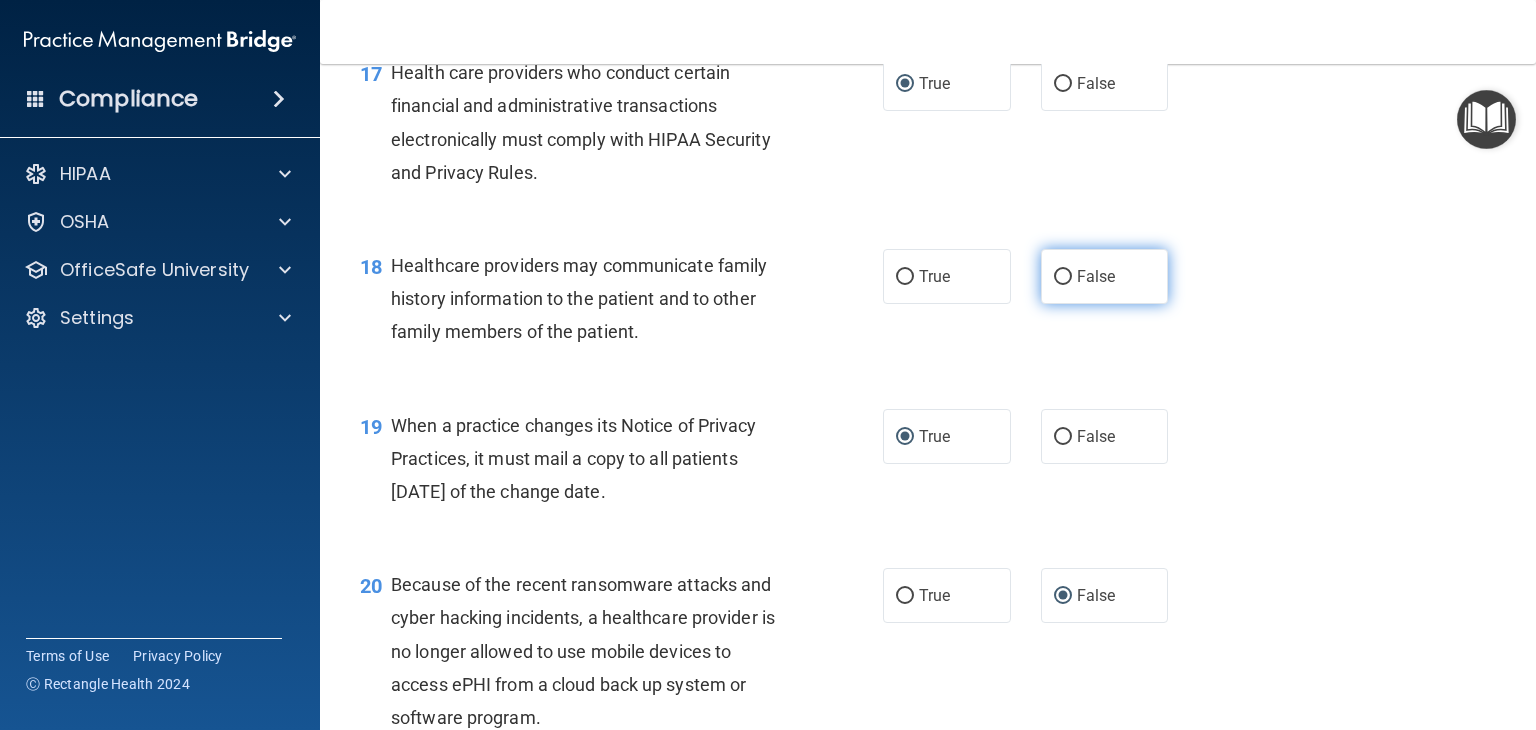 click on "False" at bounding box center (1063, 277) 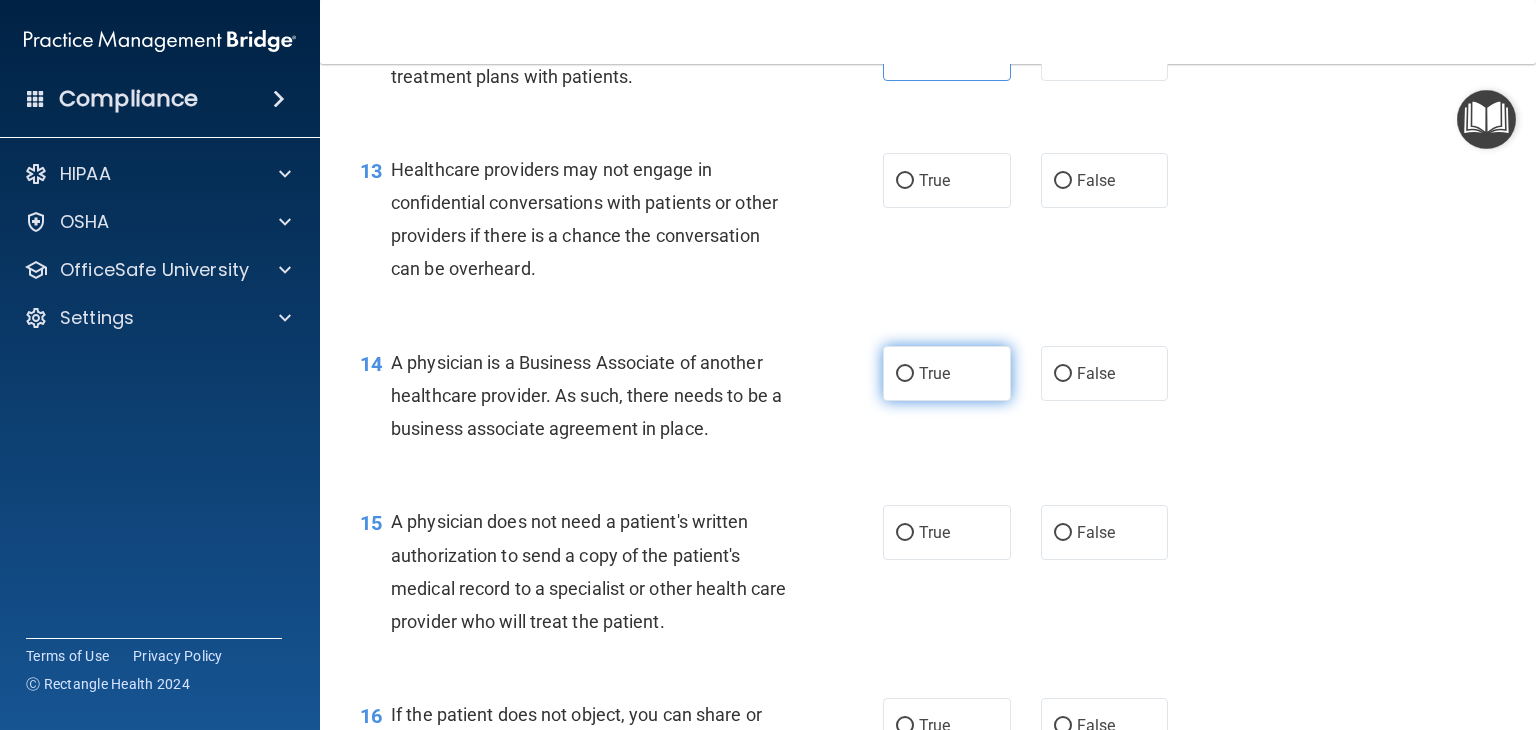 scroll, scrollTop: 2189, scrollLeft: 0, axis: vertical 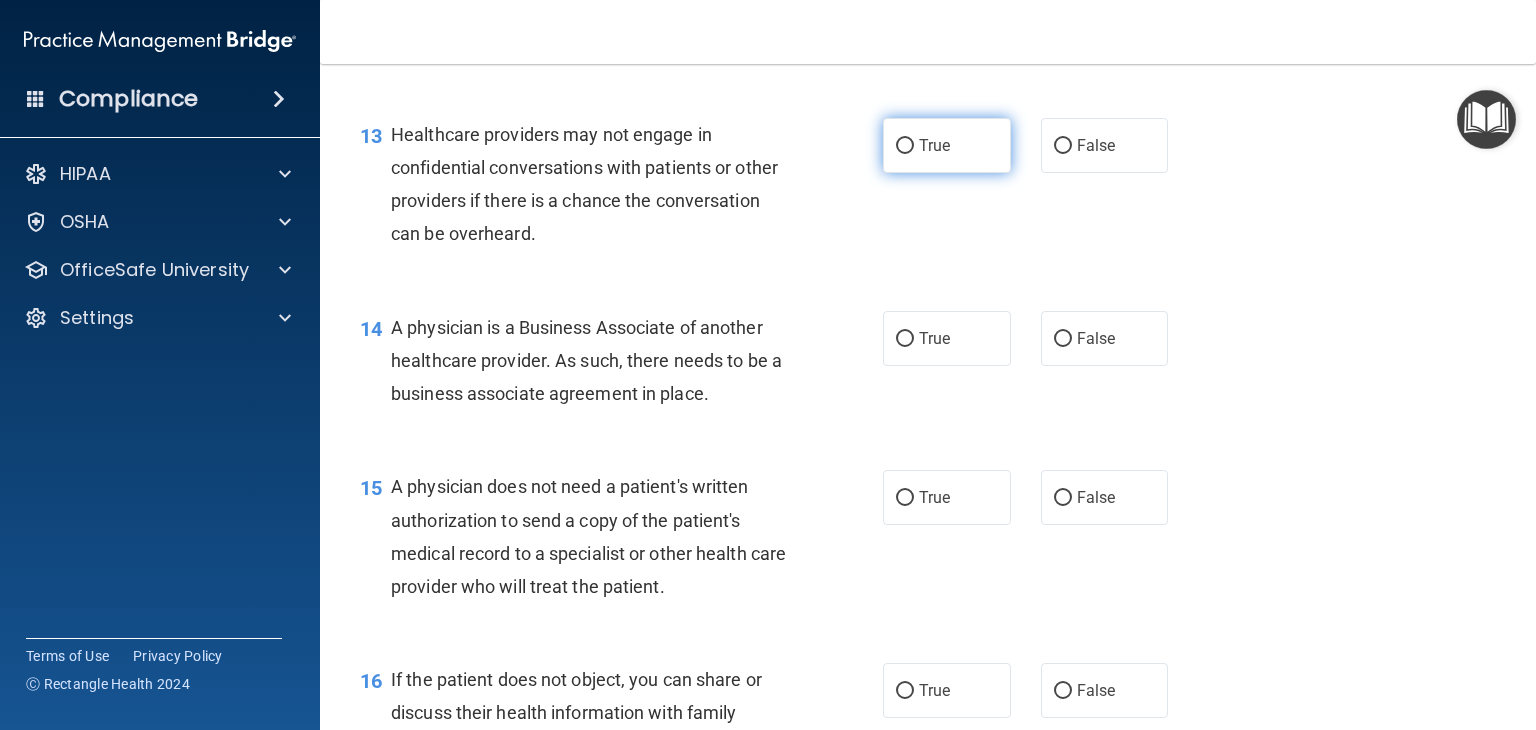 click on "True" at bounding box center (905, 146) 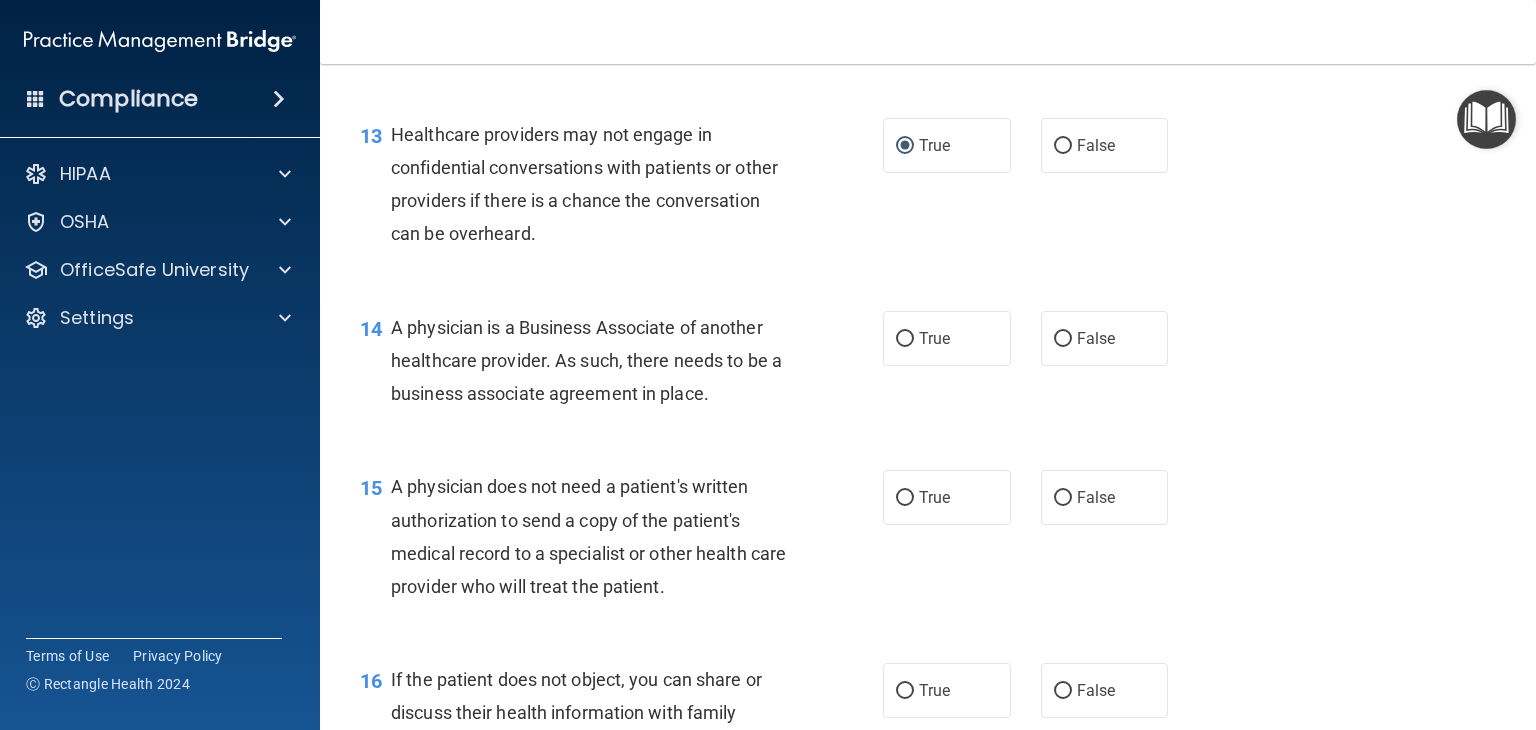 scroll, scrollTop: 2289, scrollLeft: 0, axis: vertical 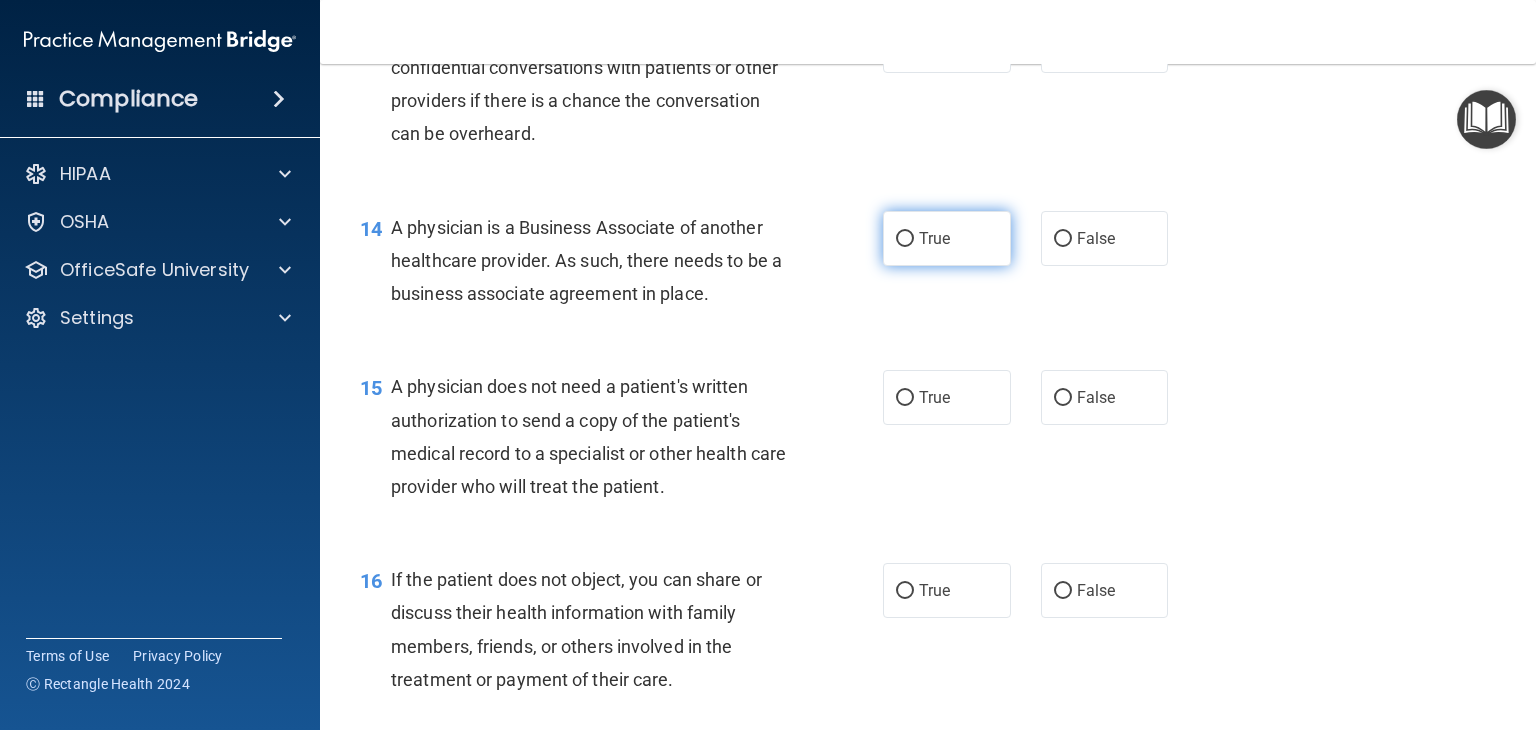 click on "True" at bounding box center [905, 239] 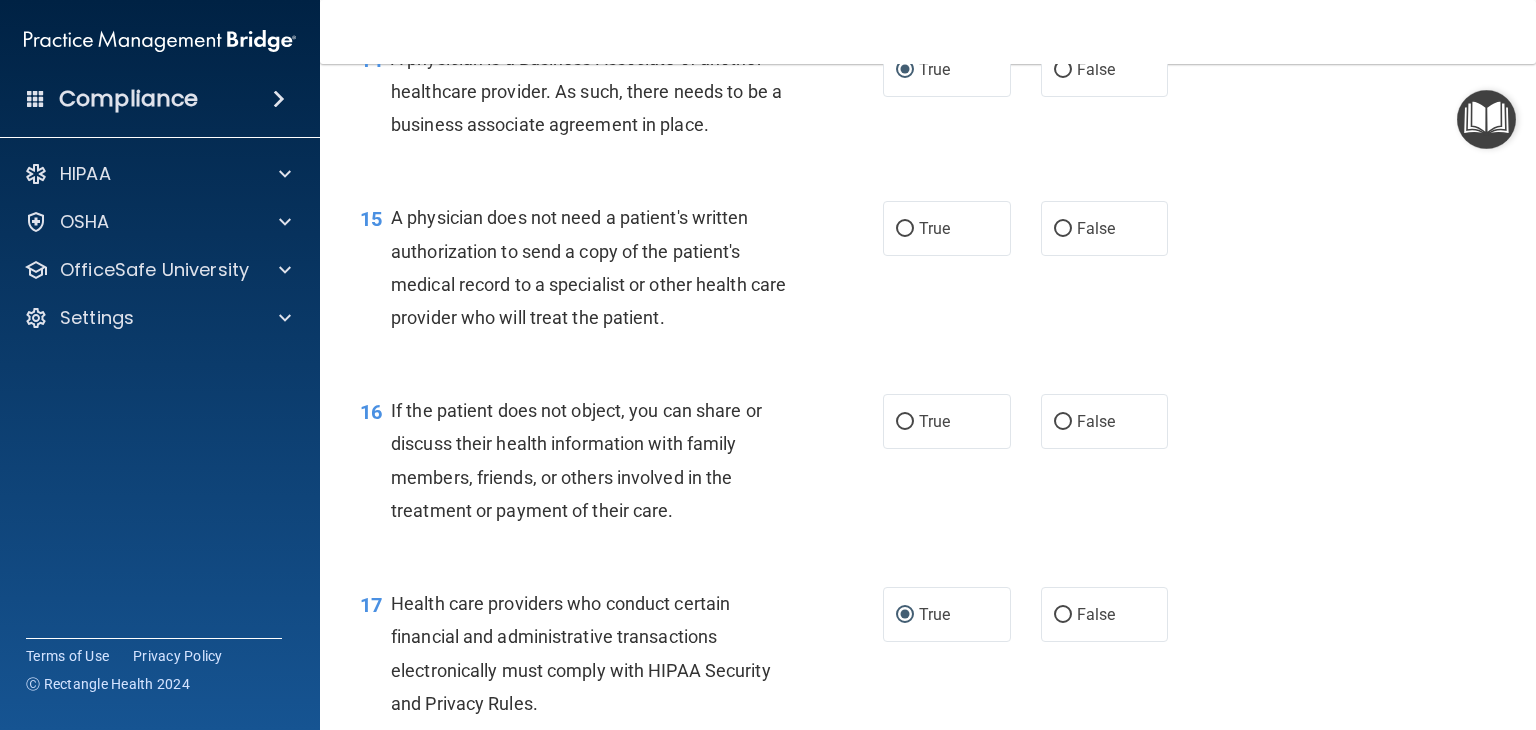 scroll, scrollTop: 2489, scrollLeft: 0, axis: vertical 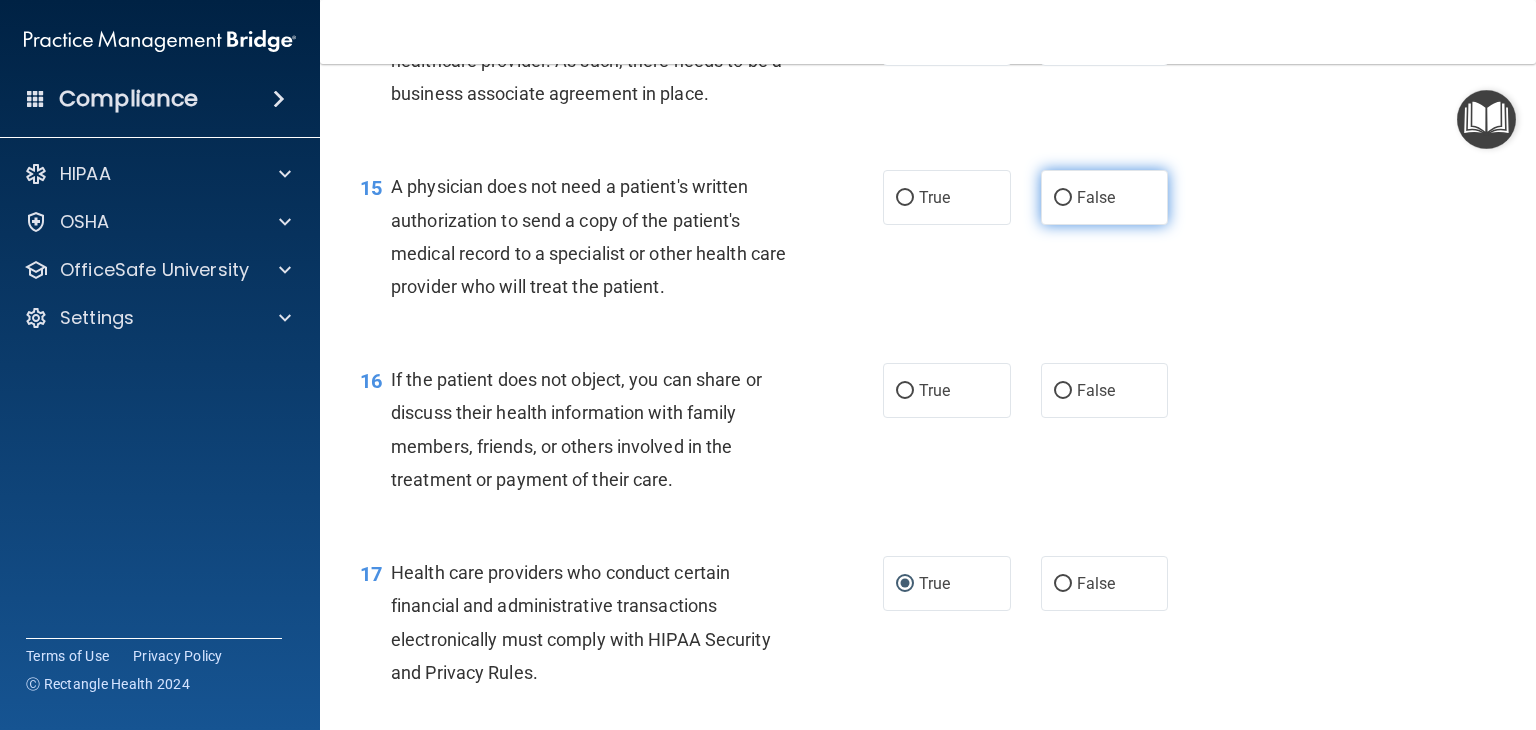 click on "False" at bounding box center [1063, 198] 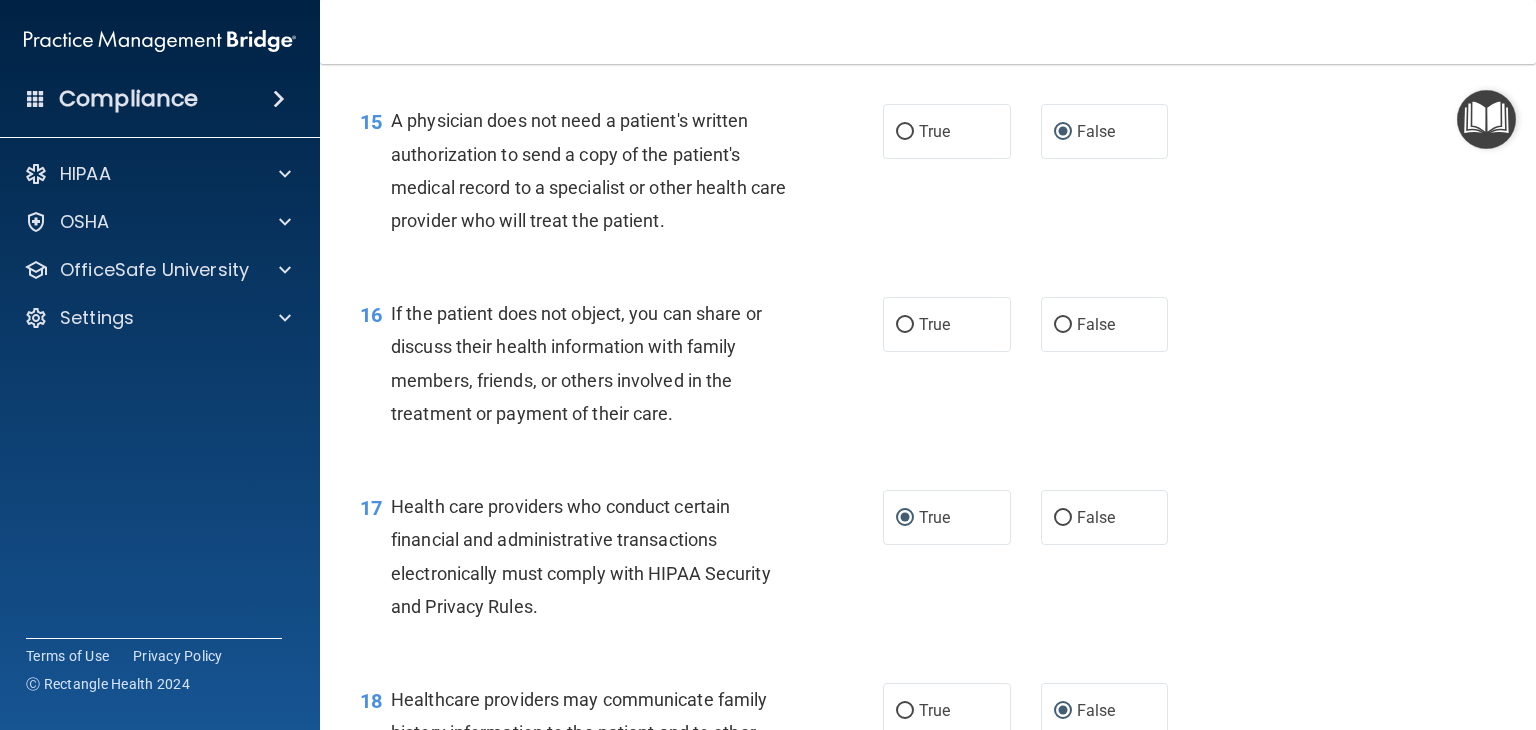 scroll, scrollTop: 2589, scrollLeft: 0, axis: vertical 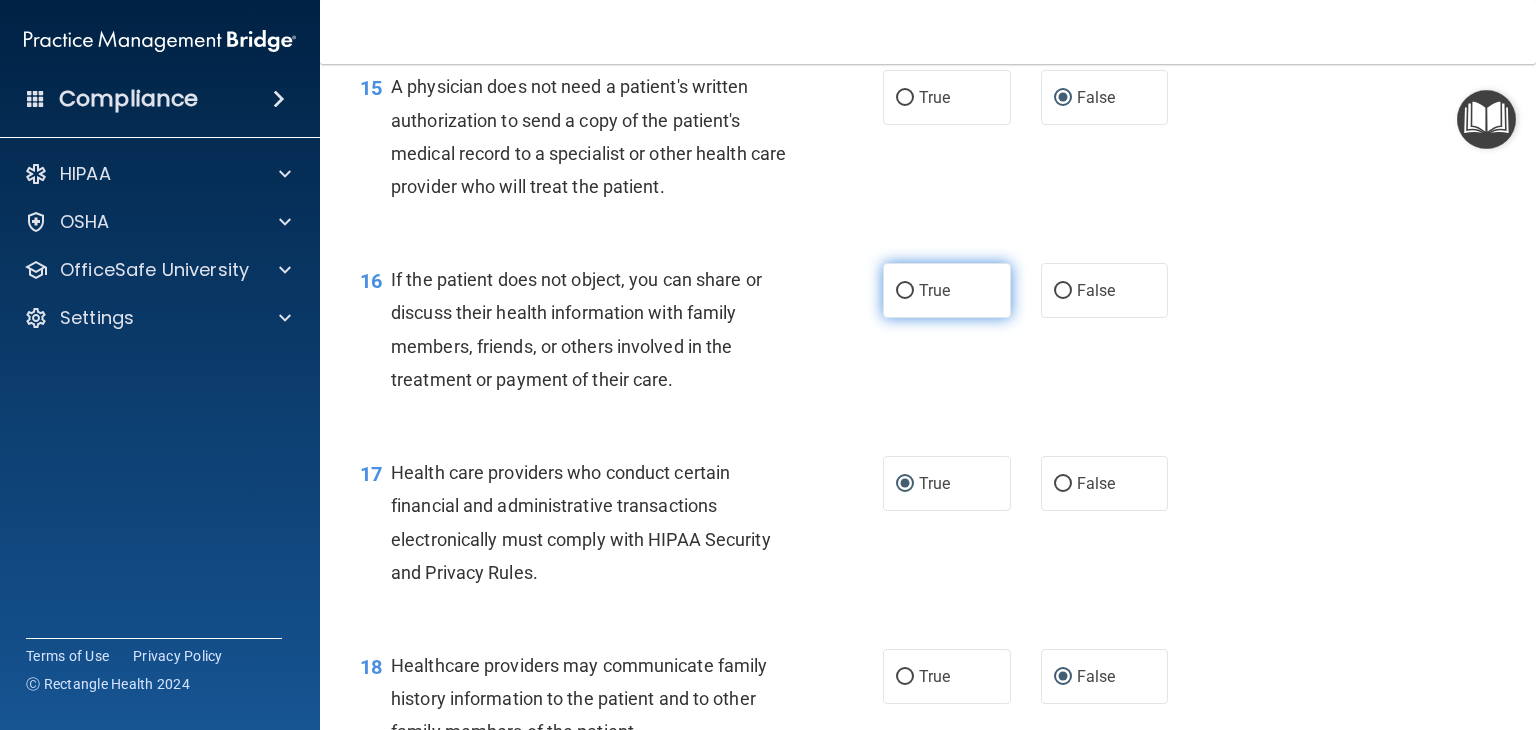 click on "True" at bounding box center (905, 291) 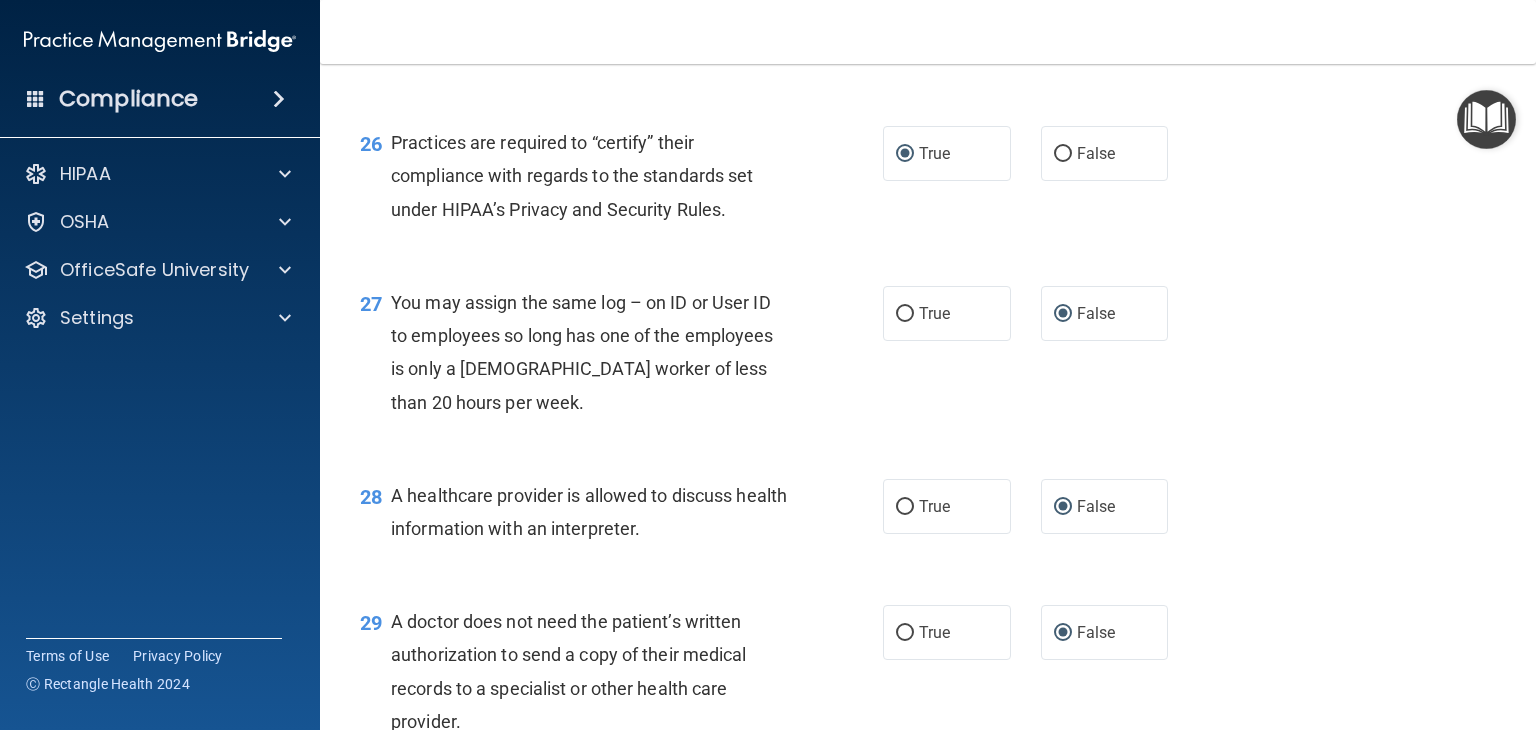 scroll, scrollTop: 4789, scrollLeft: 0, axis: vertical 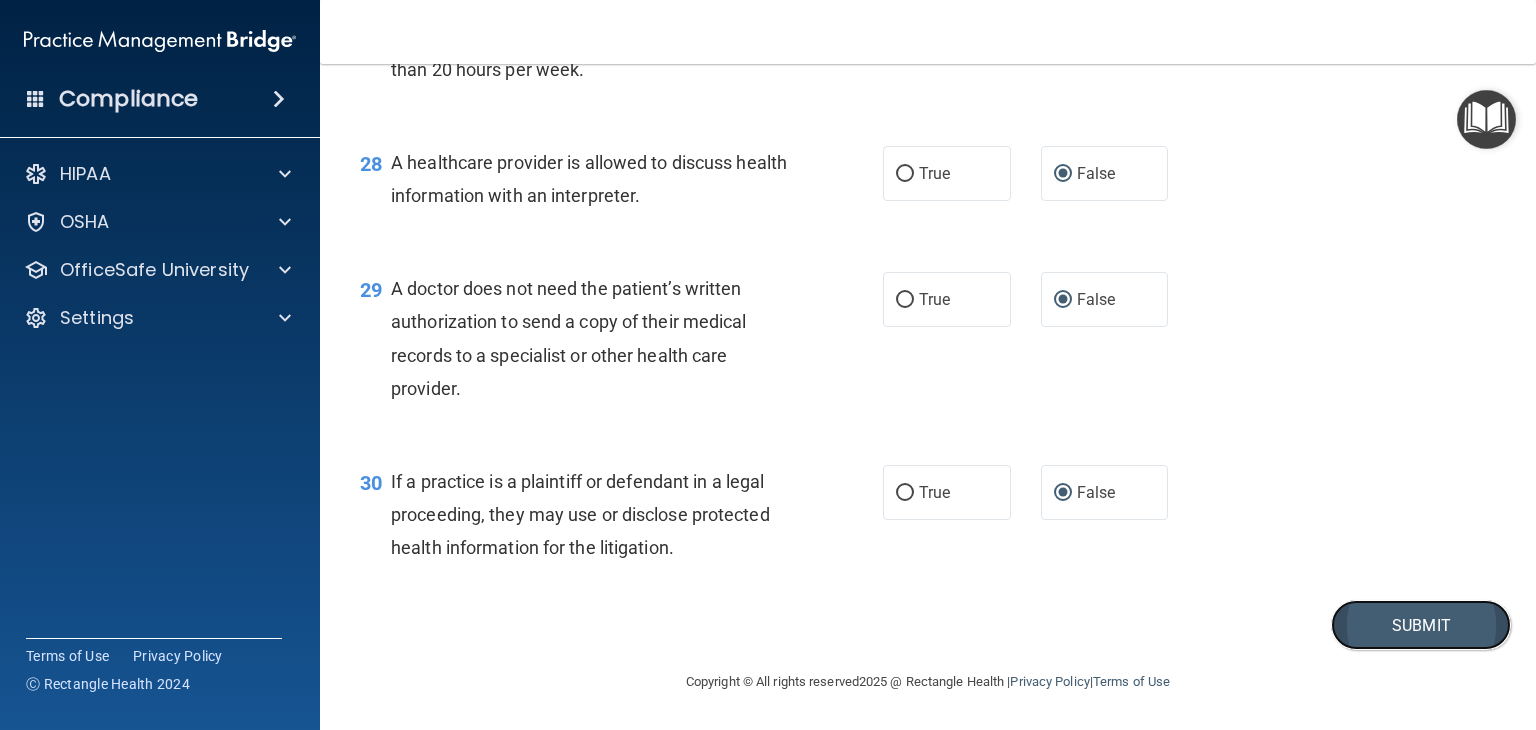 click on "Submit" at bounding box center (1421, 625) 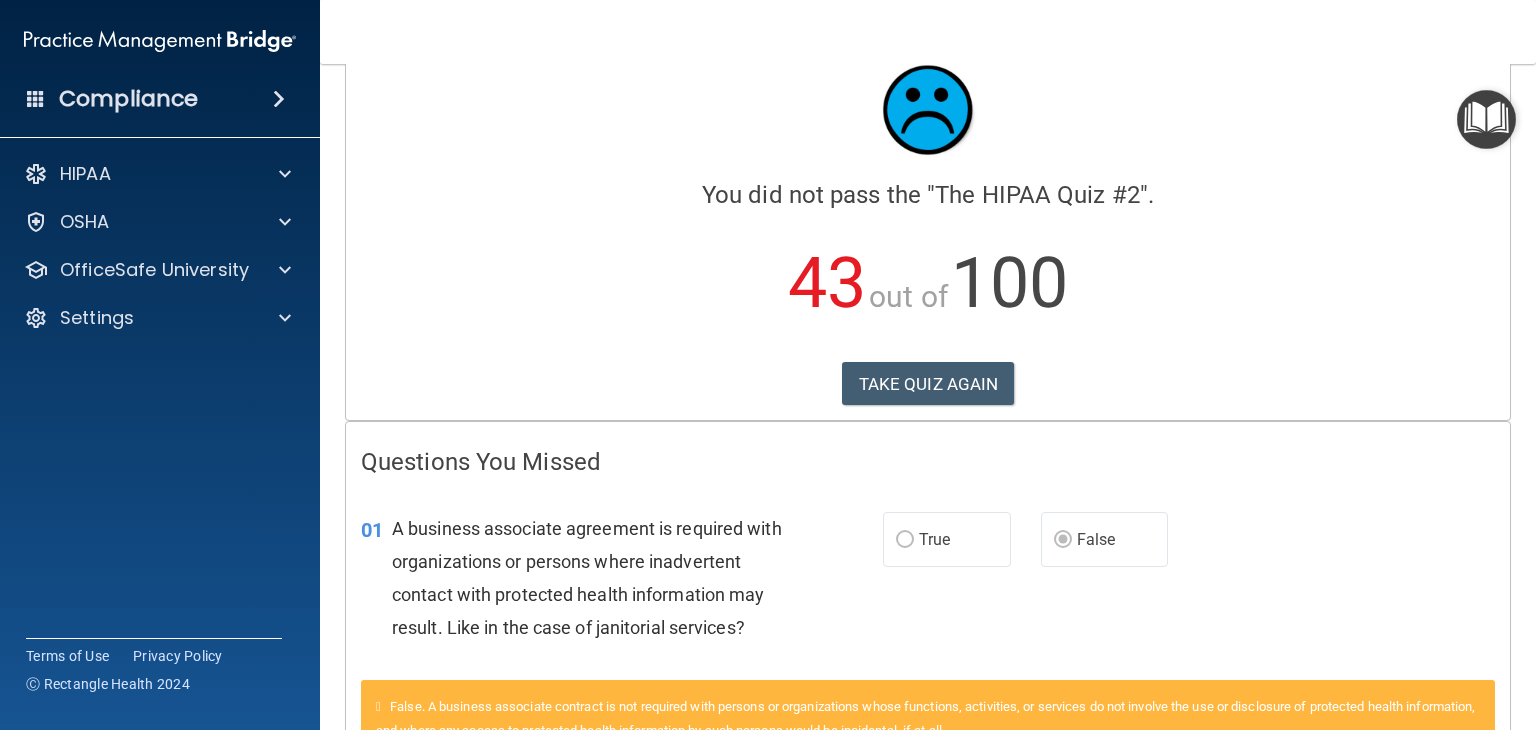 scroll, scrollTop: 0, scrollLeft: 0, axis: both 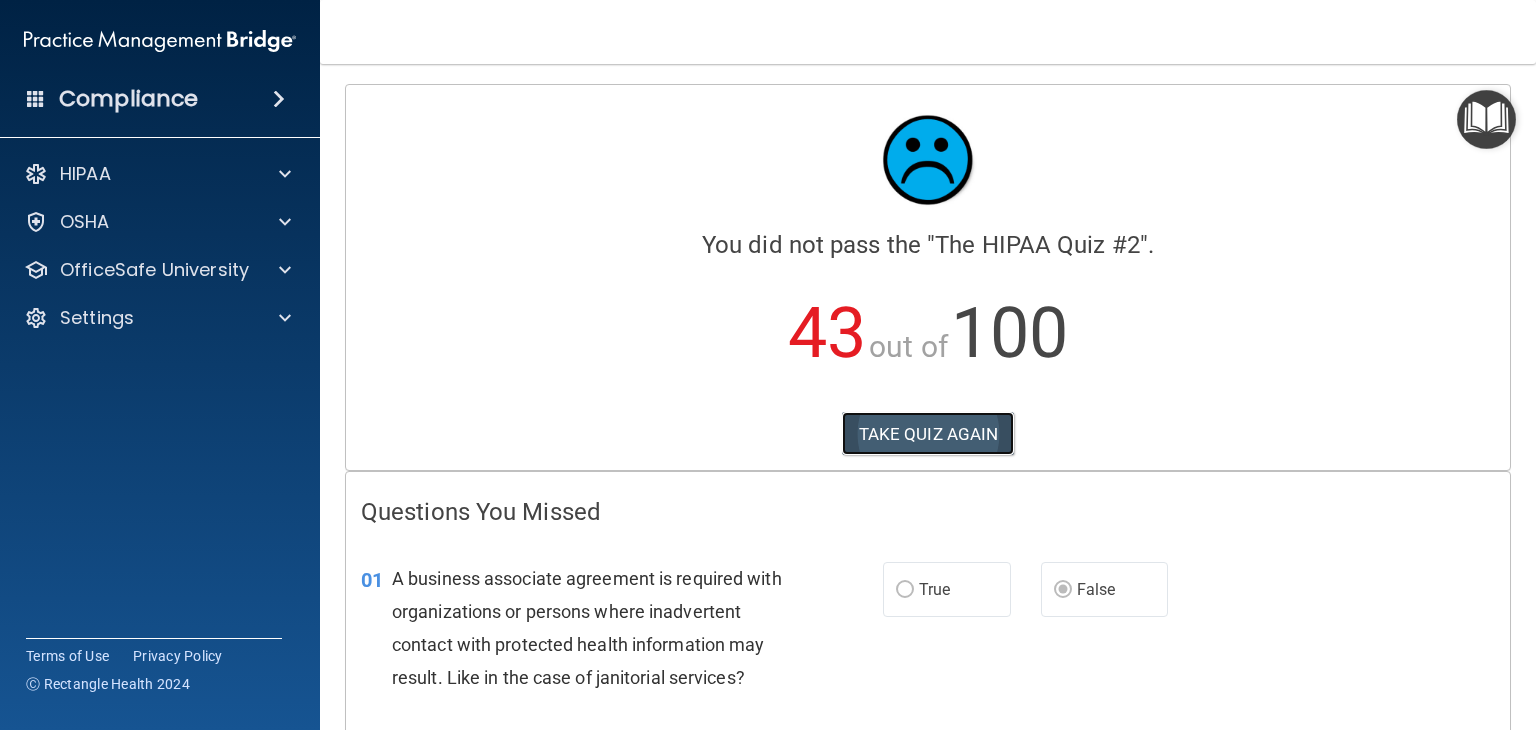 click on "TAKE QUIZ AGAIN" at bounding box center (928, 434) 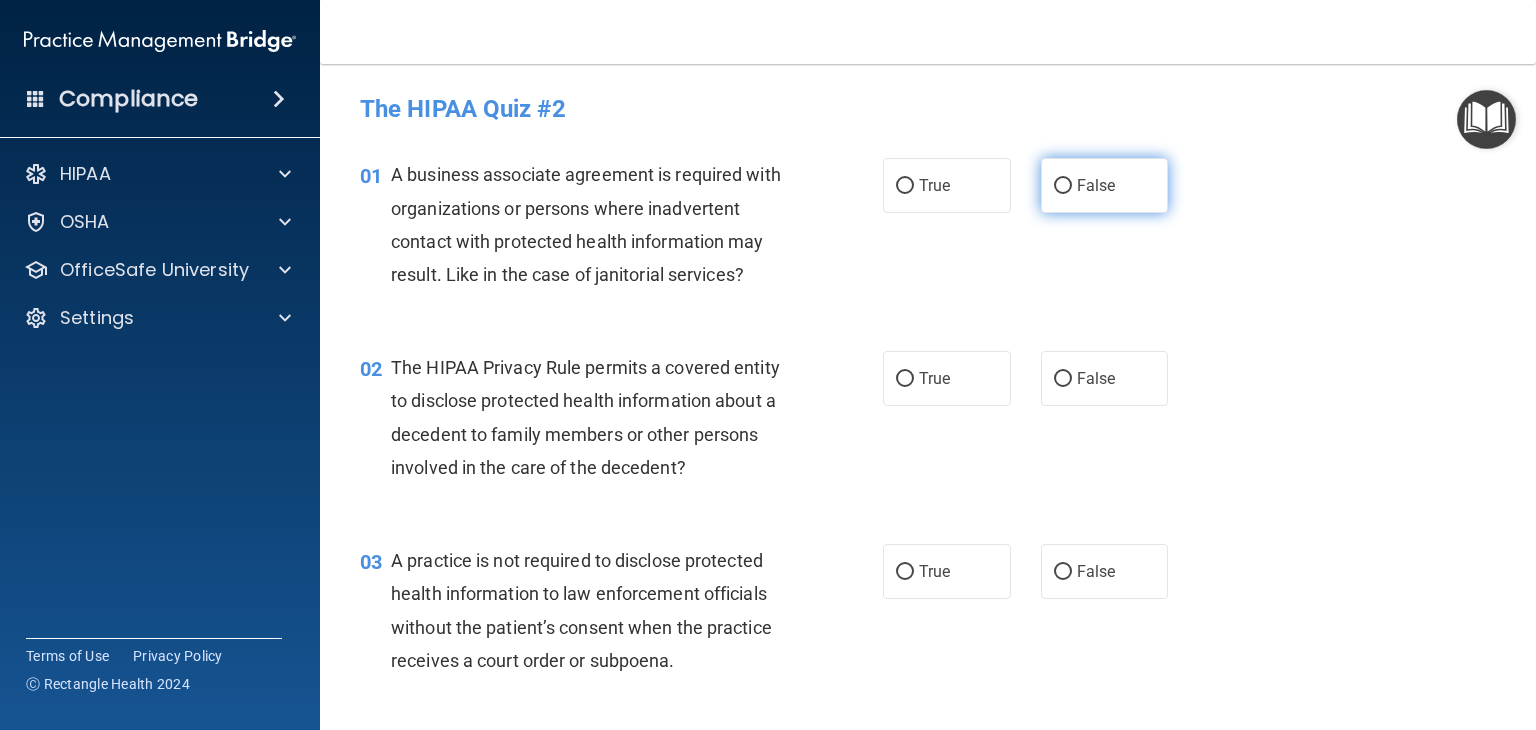click on "False" at bounding box center (1063, 186) 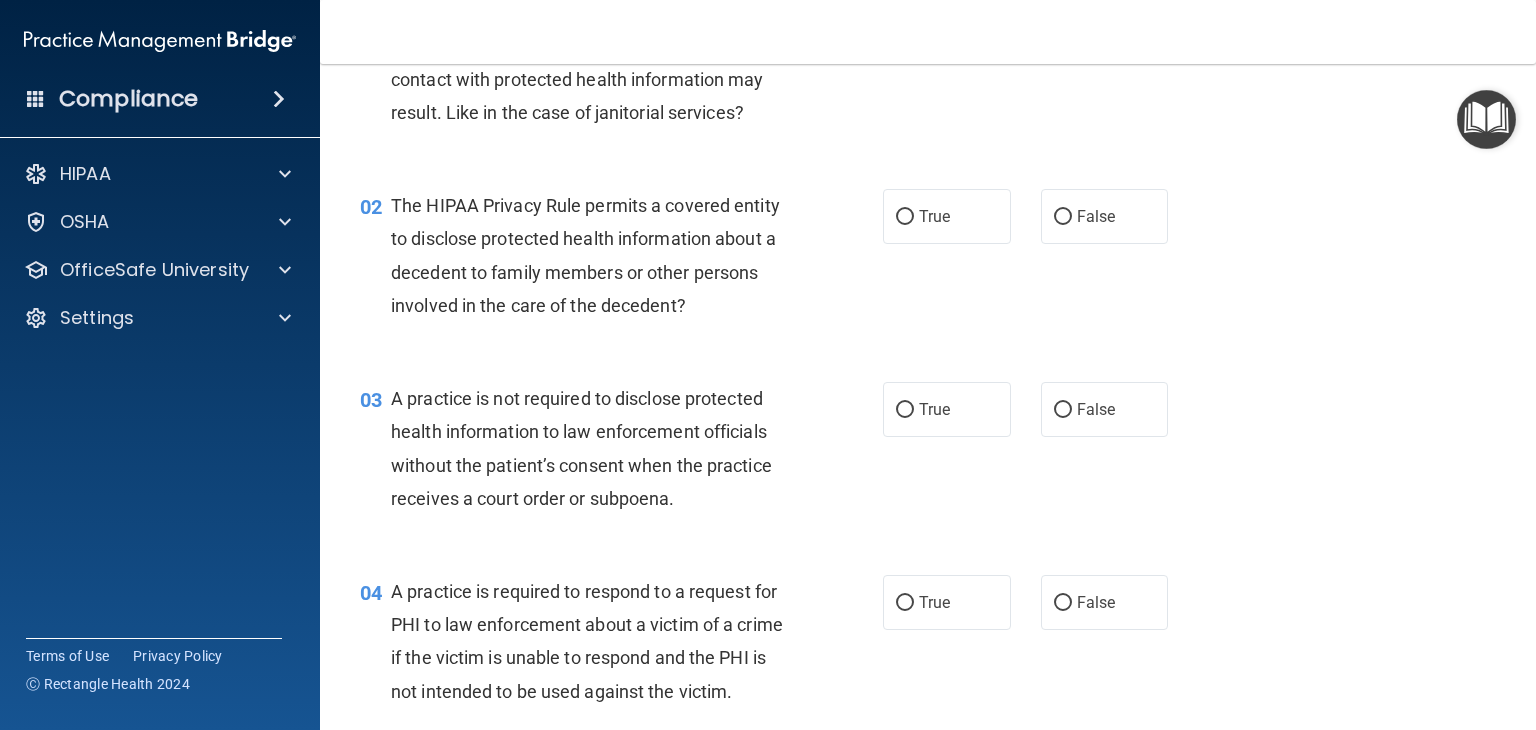 scroll, scrollTop: 200, scrollLeft: 0, axis: vertical 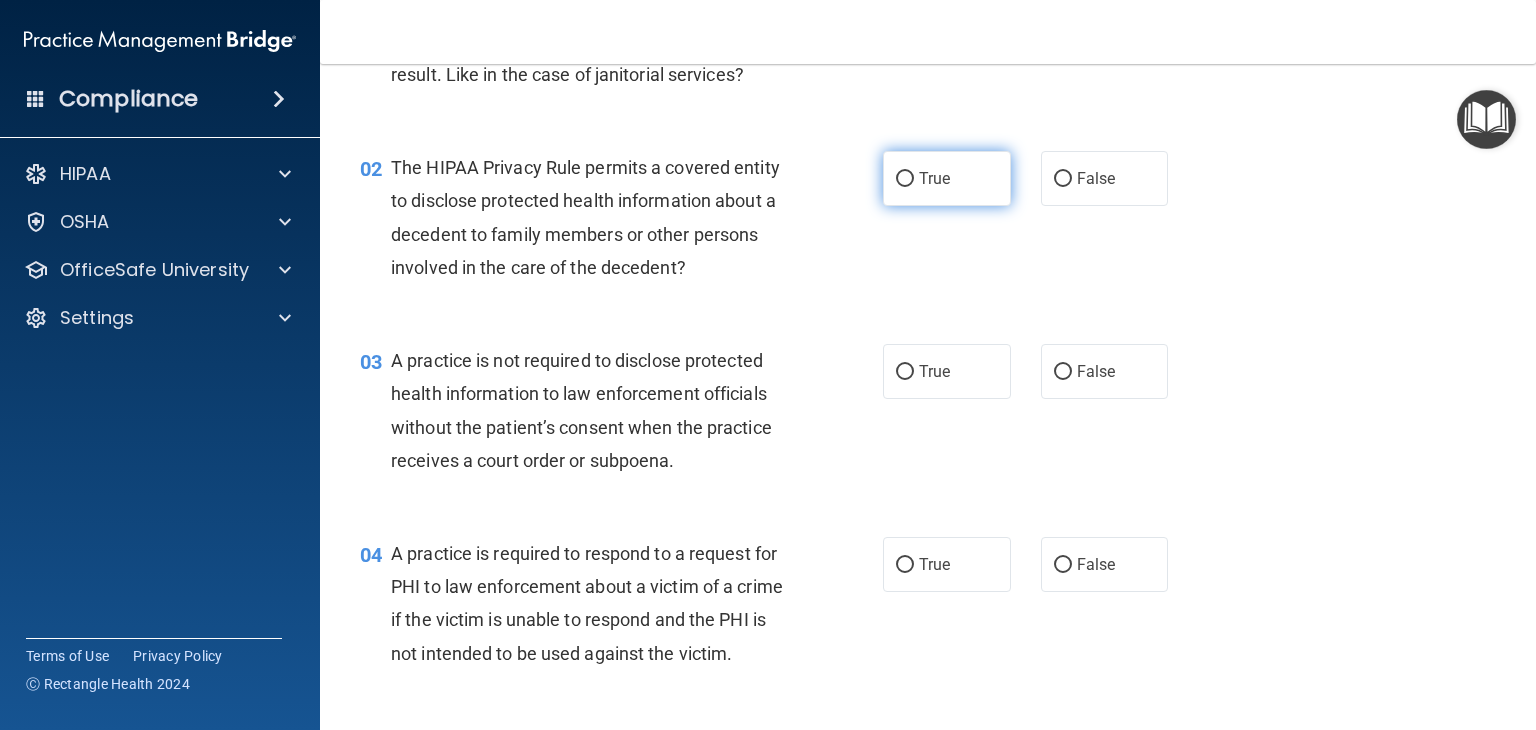 click on "True" at bounding box center (905, 179) 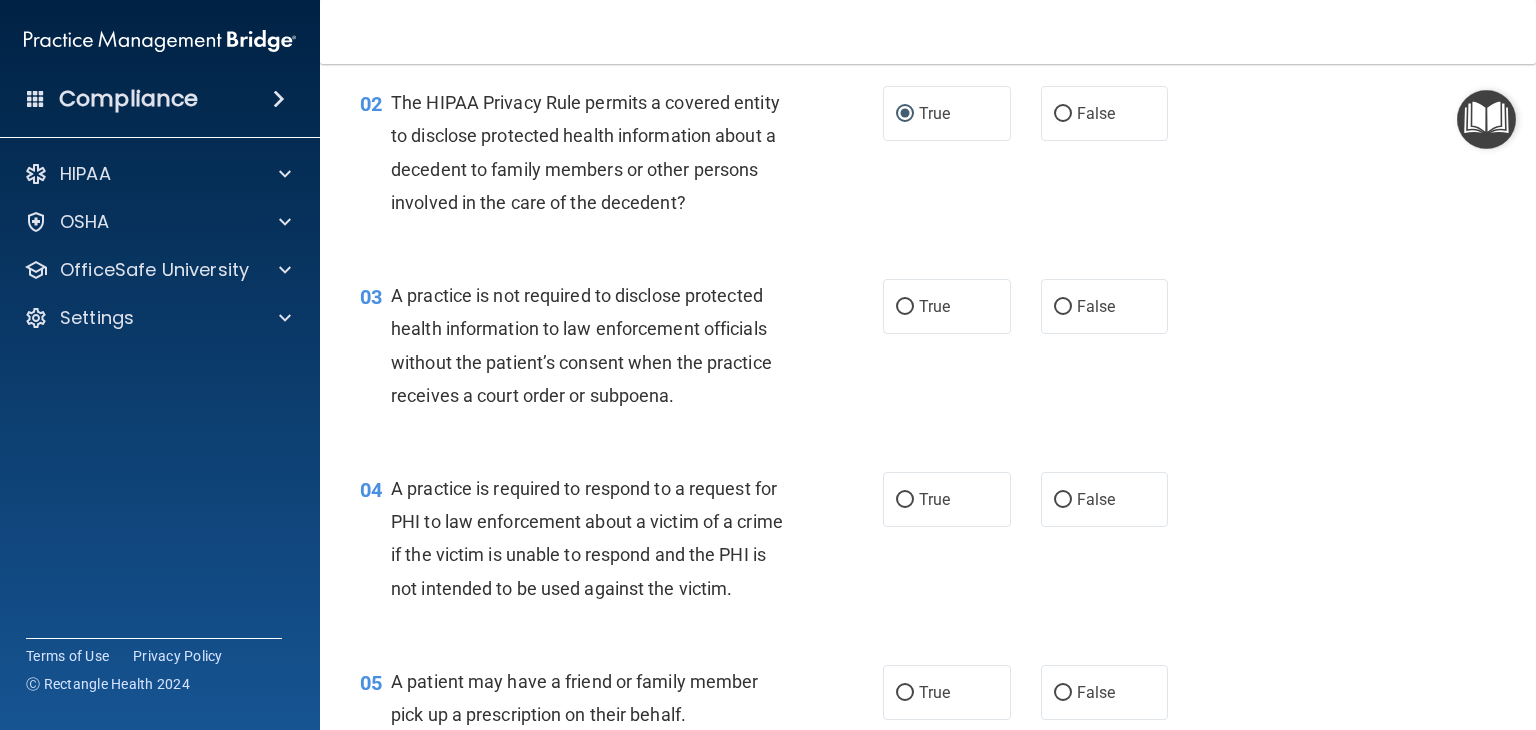 scroll, scrollTop: 300, scrollLeft: 0, axis: vertical 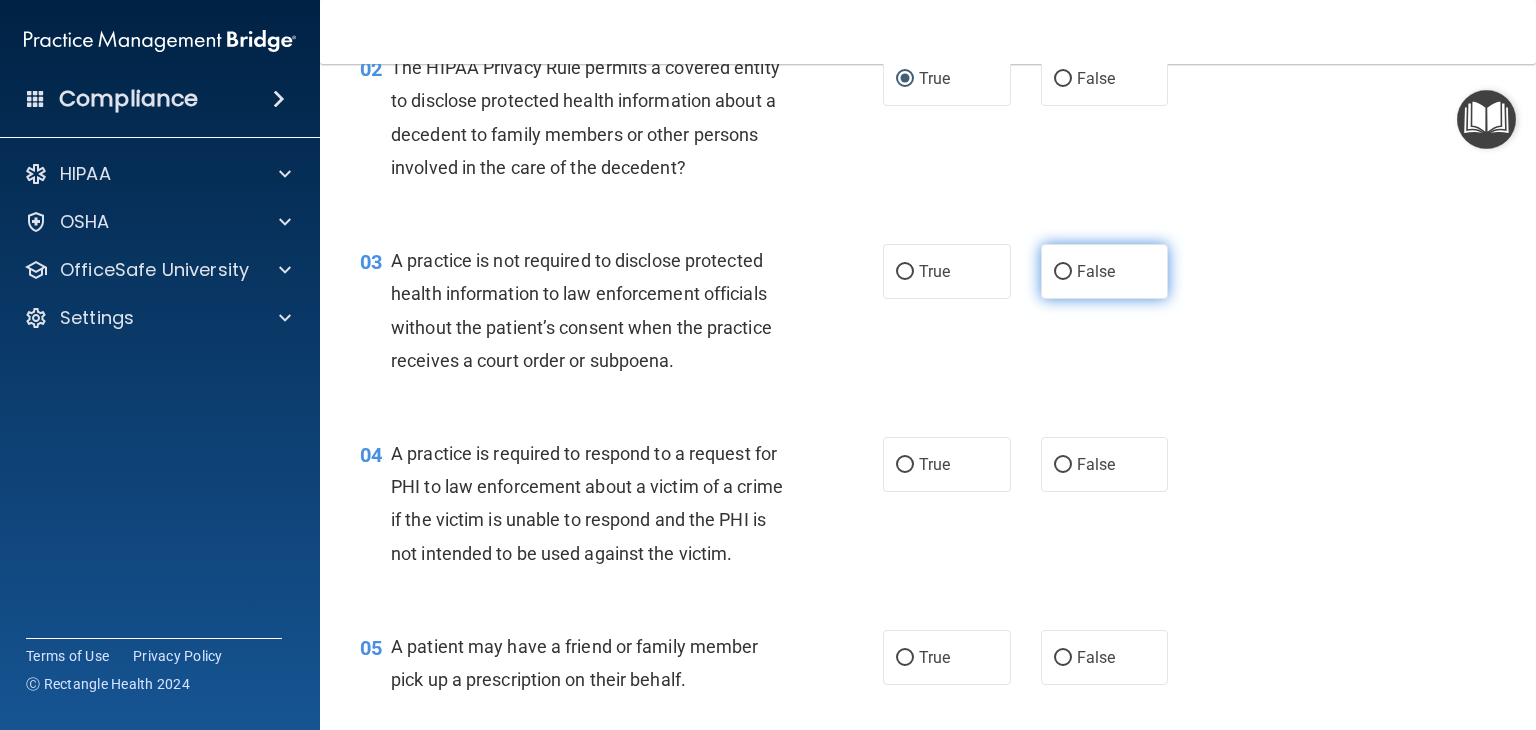 click on "False" at bounding box center [1063, 272] 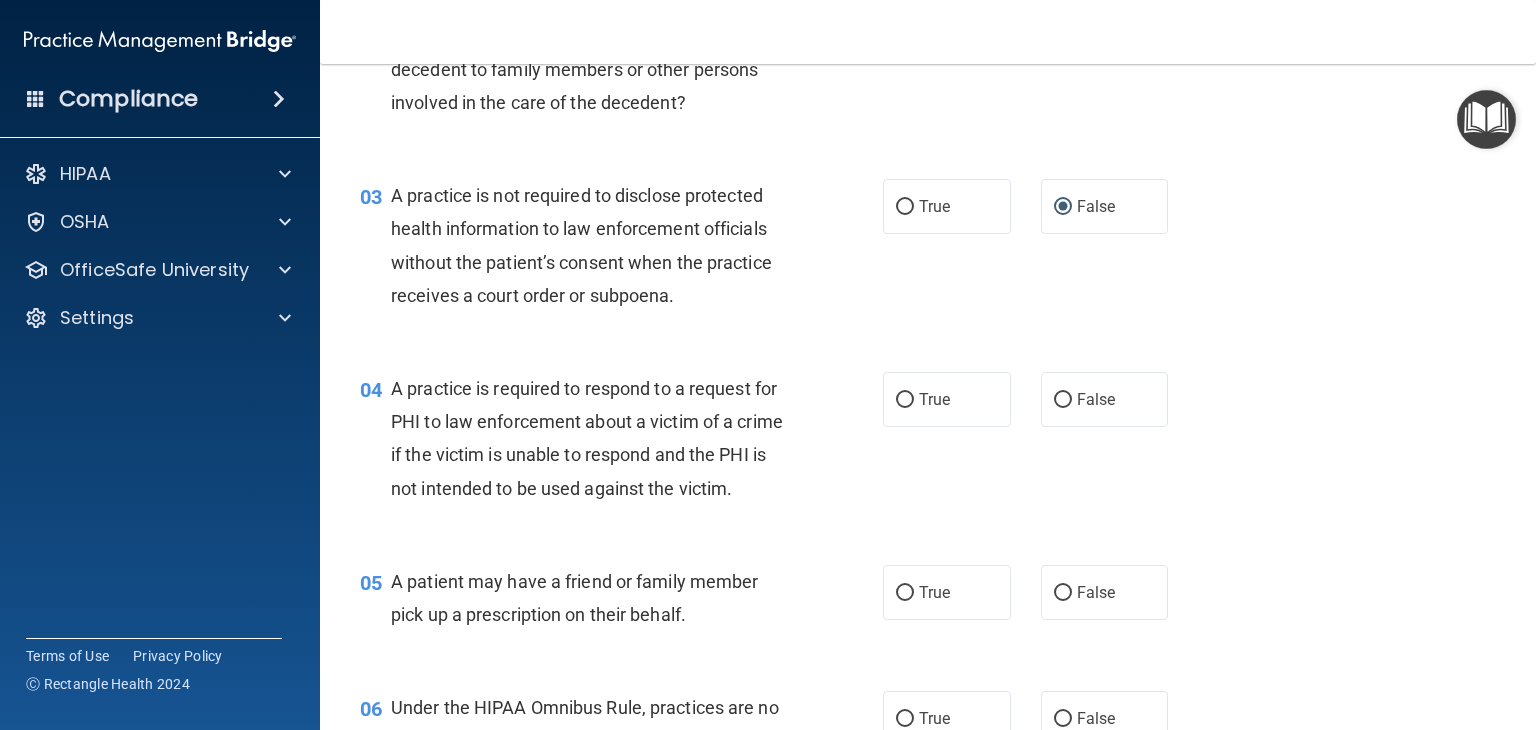 scroll, scrollTop: 400, scrollLeft: 0, axis: vertical 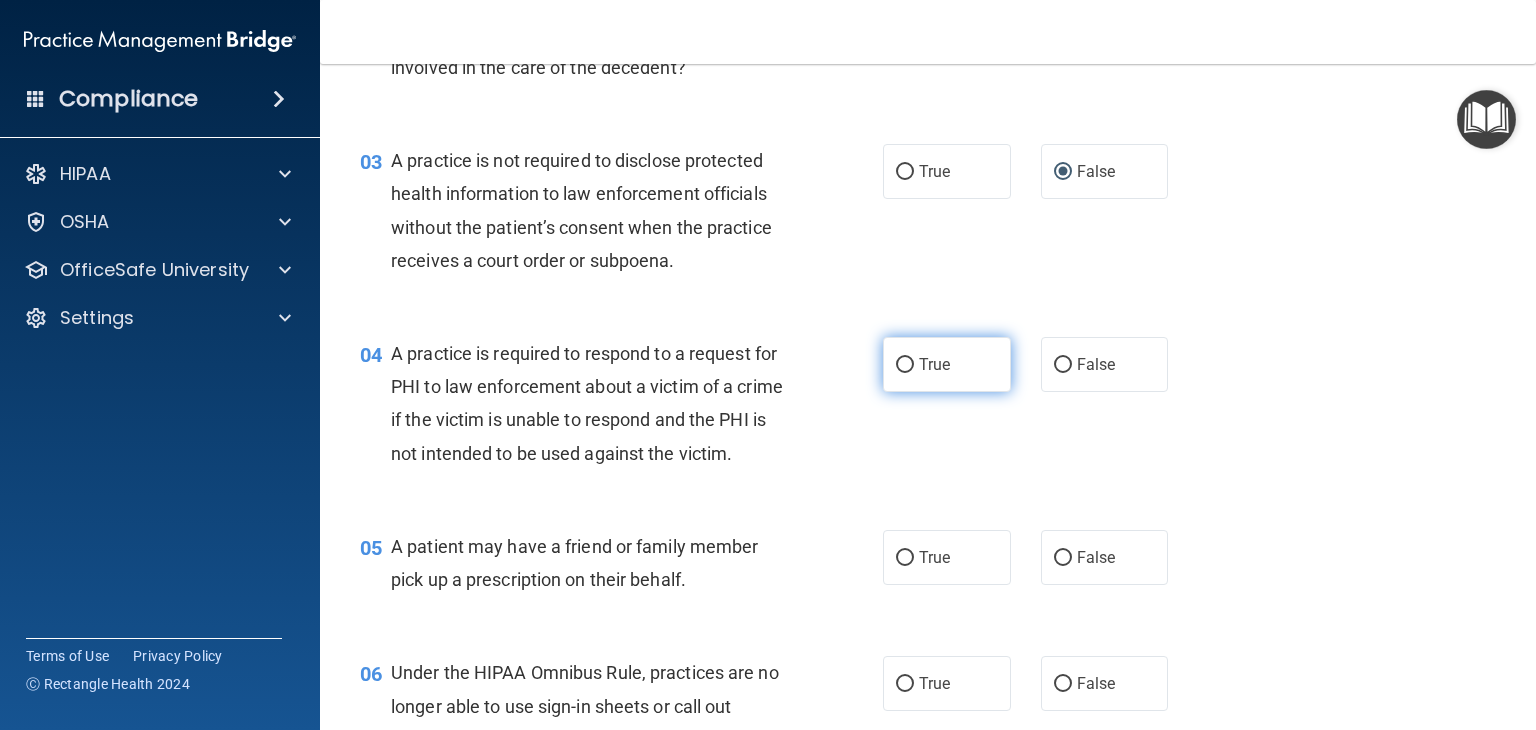 click on "True" at bounding box center (905, 365) 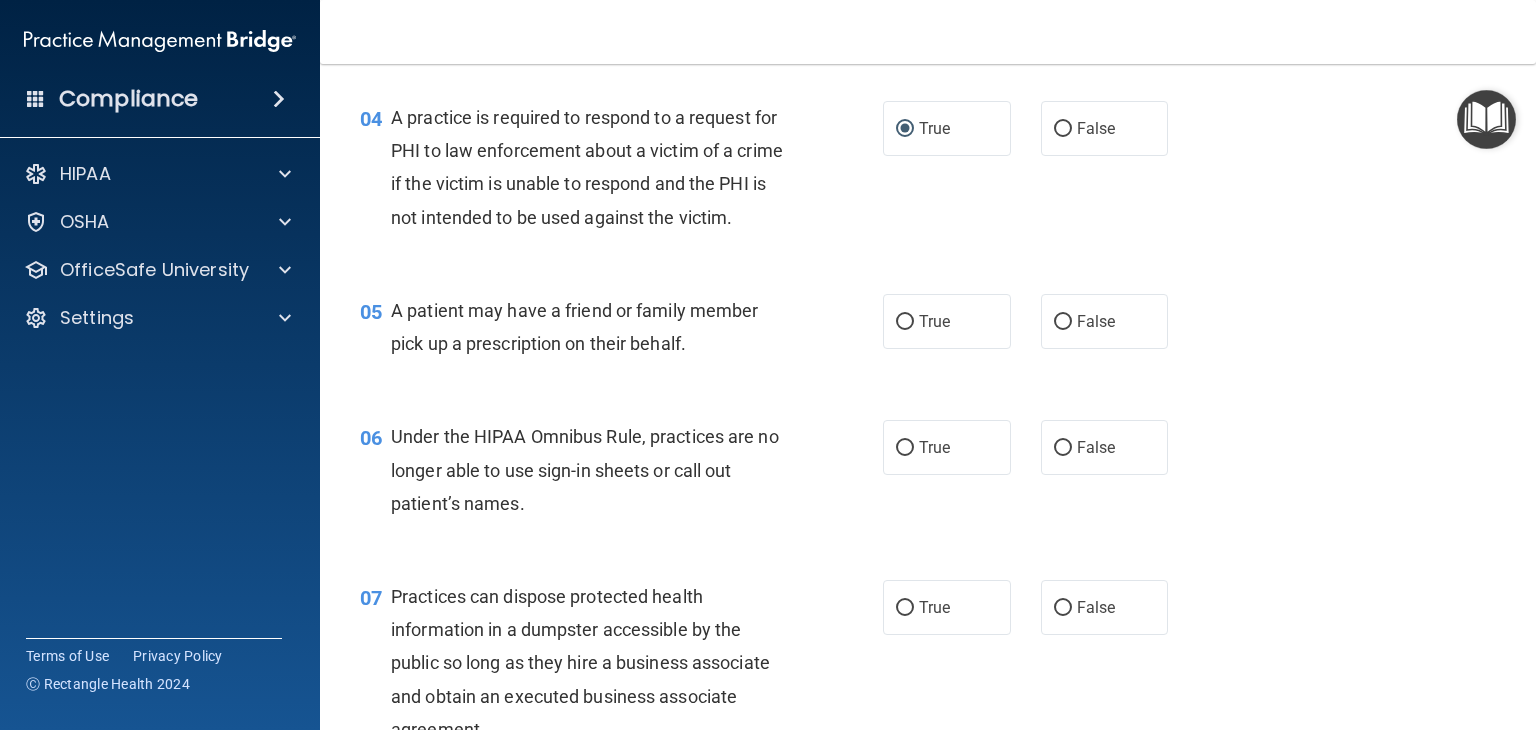 scroll, scrollTop: 700, scrollLeft: 0, axis: vertical 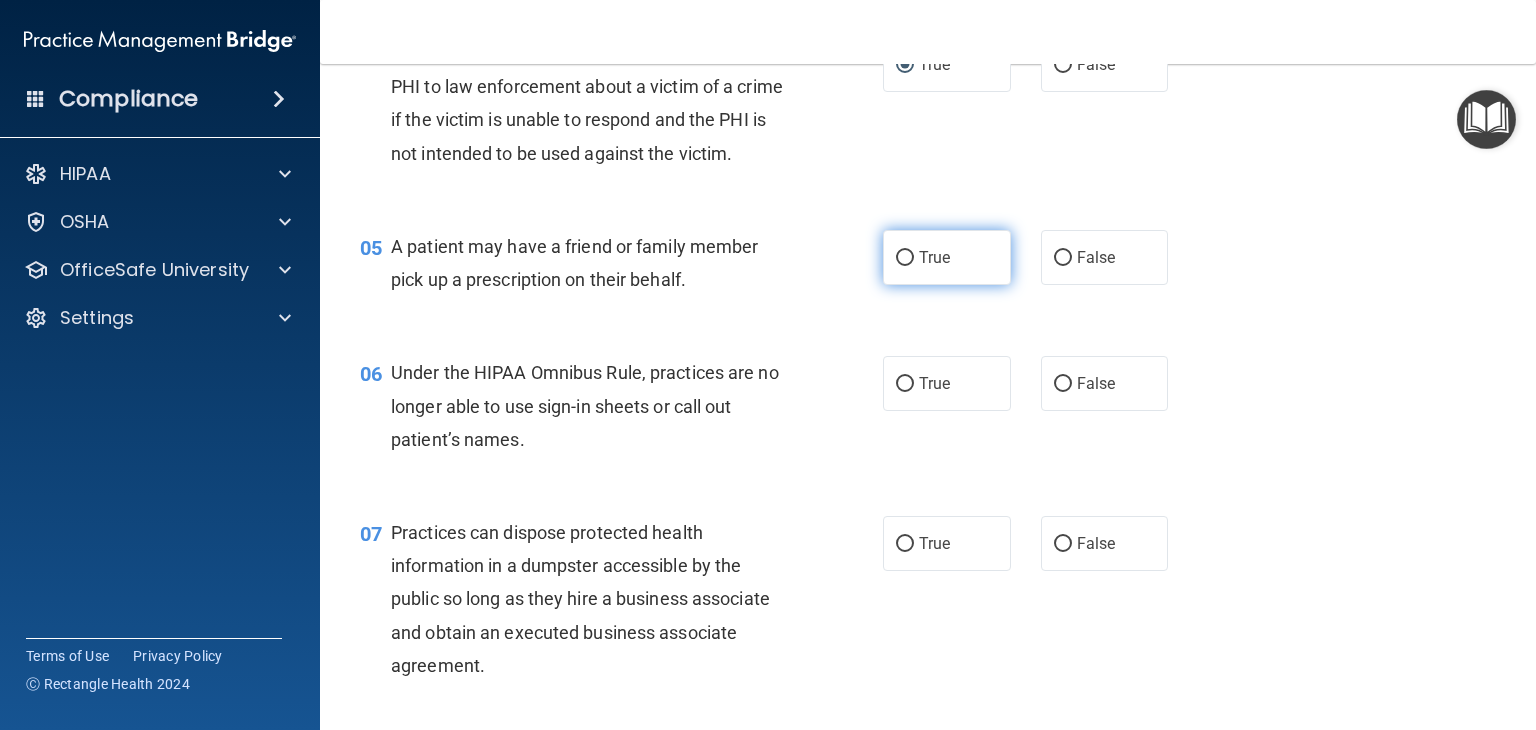 click on "True" at bounding box center [947, 257] 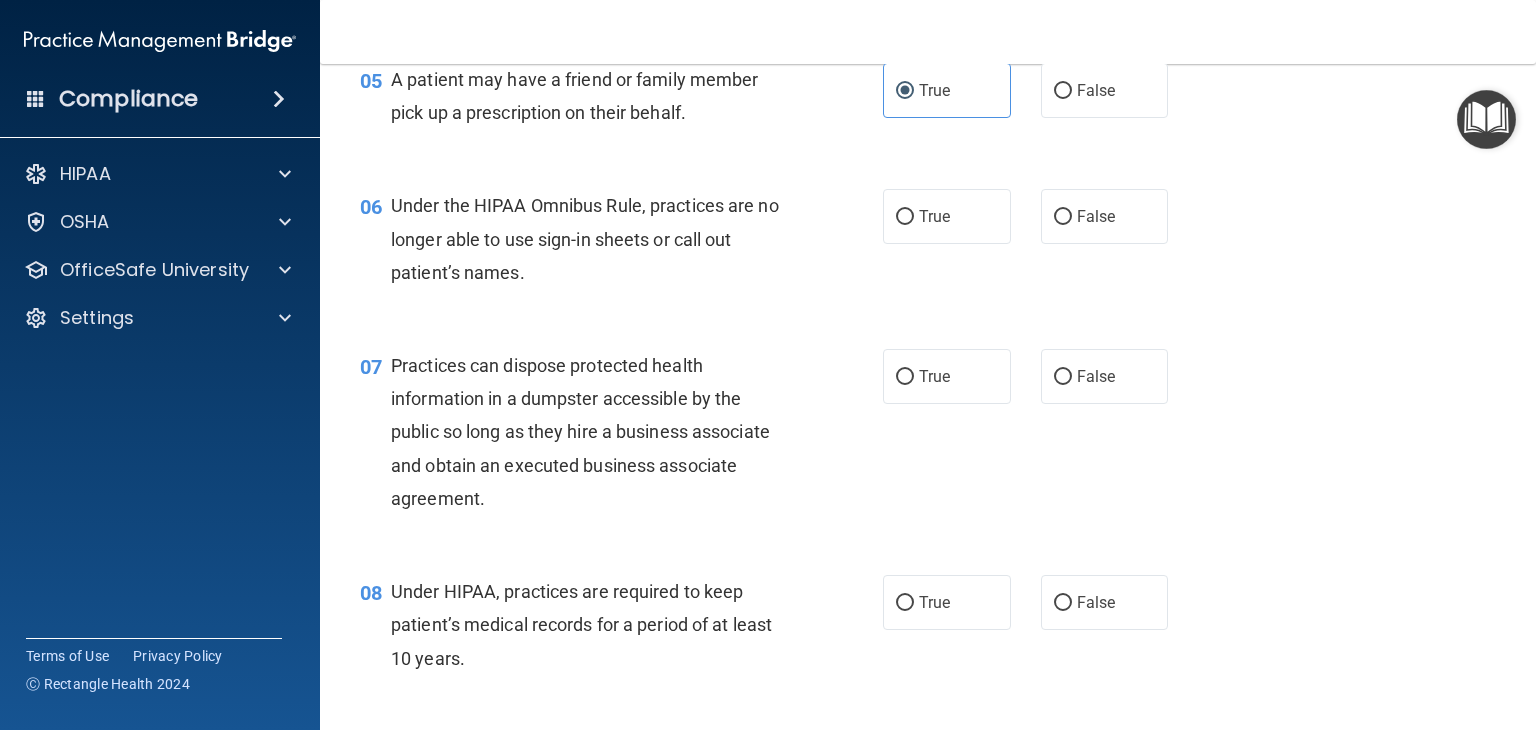 scroll, scrollTop: 900, scrollLeft: 0, axis: vertical 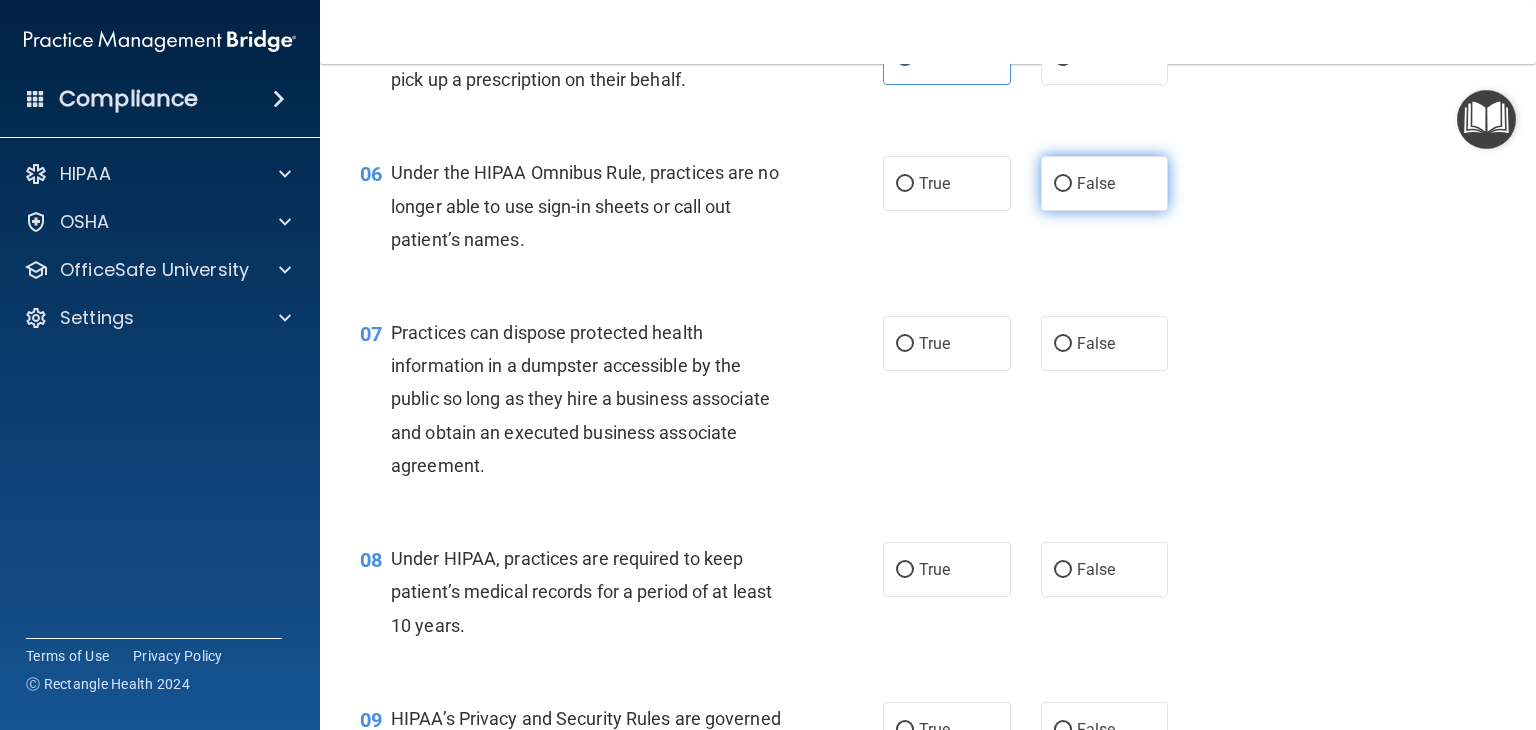 click on "False" at bounding box center (1063, 184) 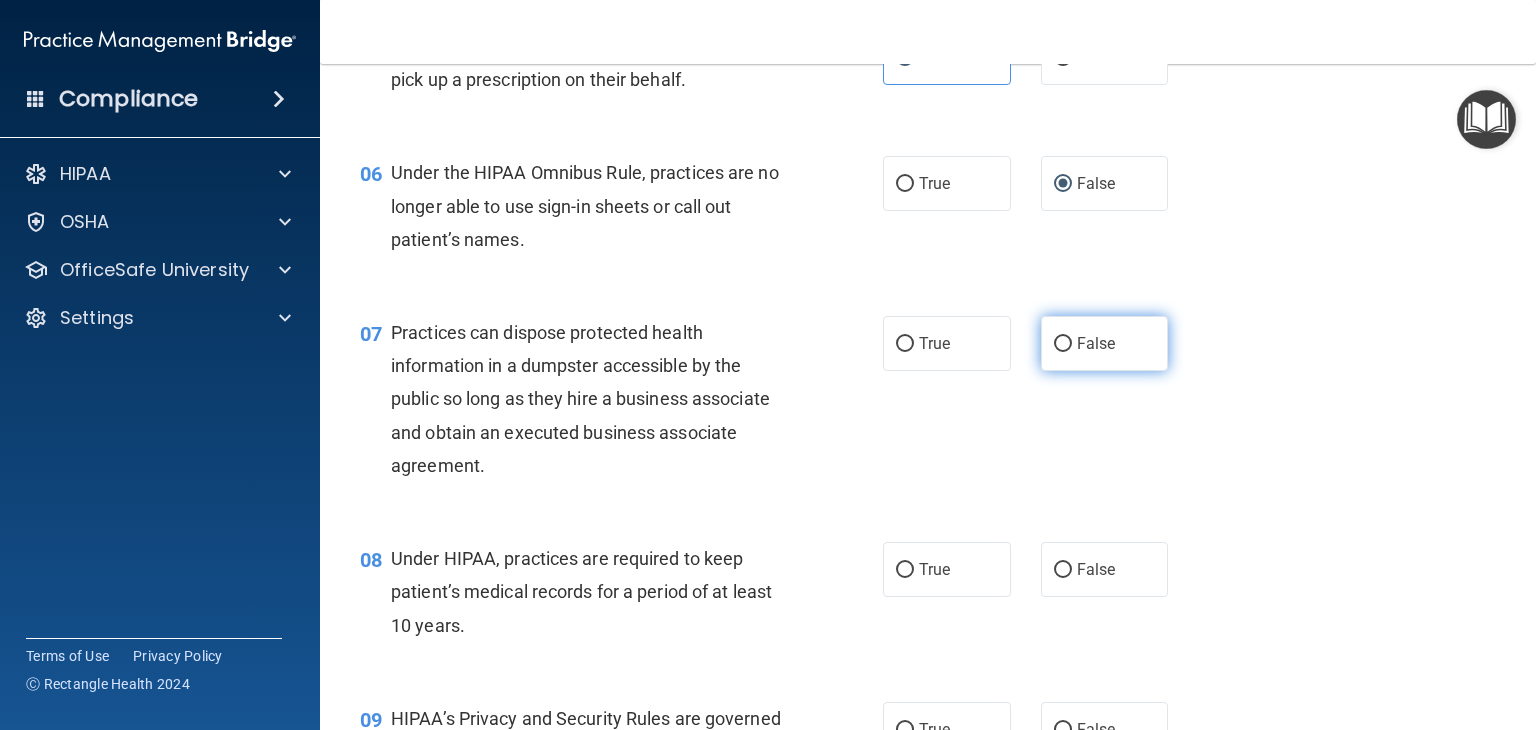 click on "False" at bounding box center [1063, 344] 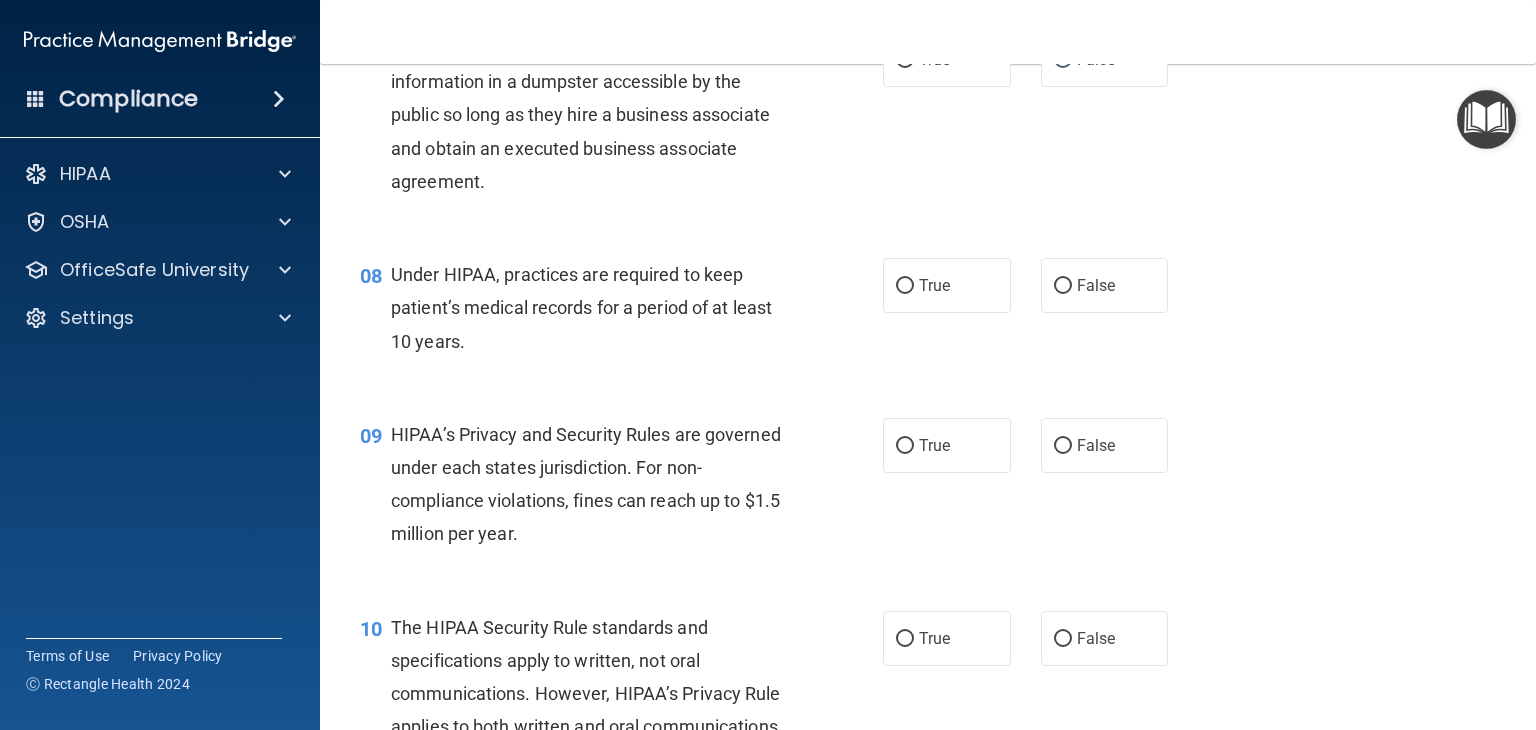 scroll, scrollTop: 1200, scrollLeft: 0, axis: vertical 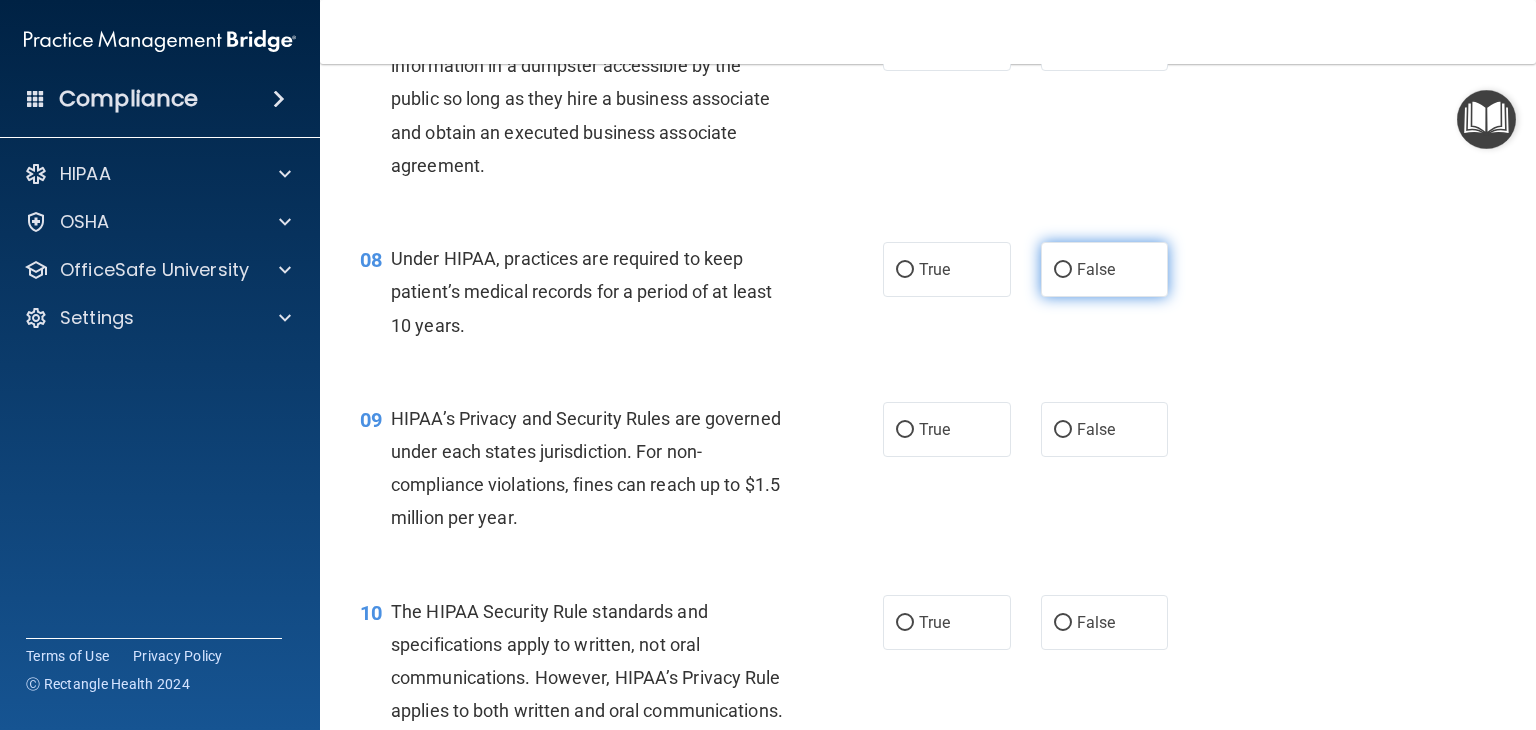 click on "False" at bounding box center [1063, 270] 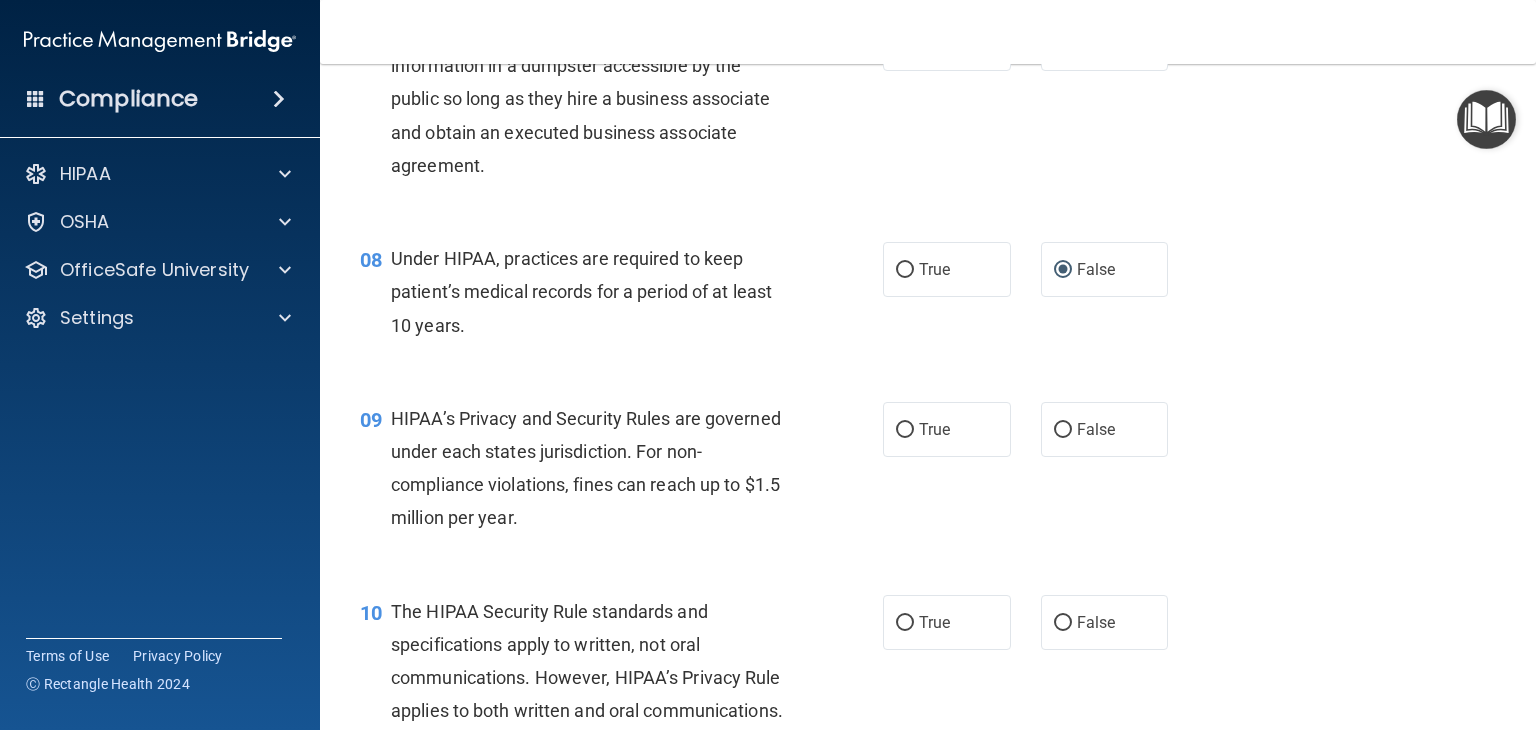scroll, scrollTop: 1300, scrollLeft: 0, axis: vertical 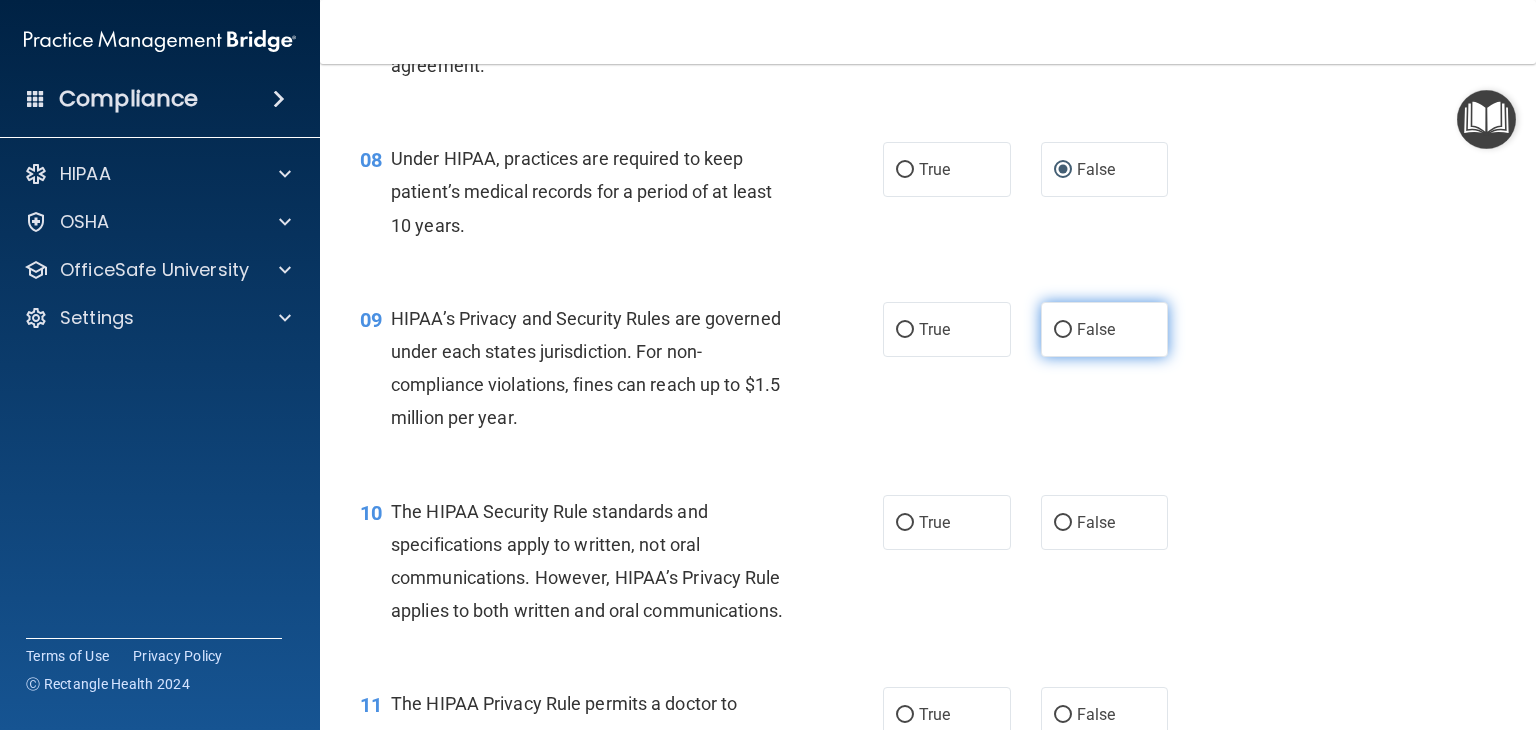 click on "False" at bounding box center (1063, 330) 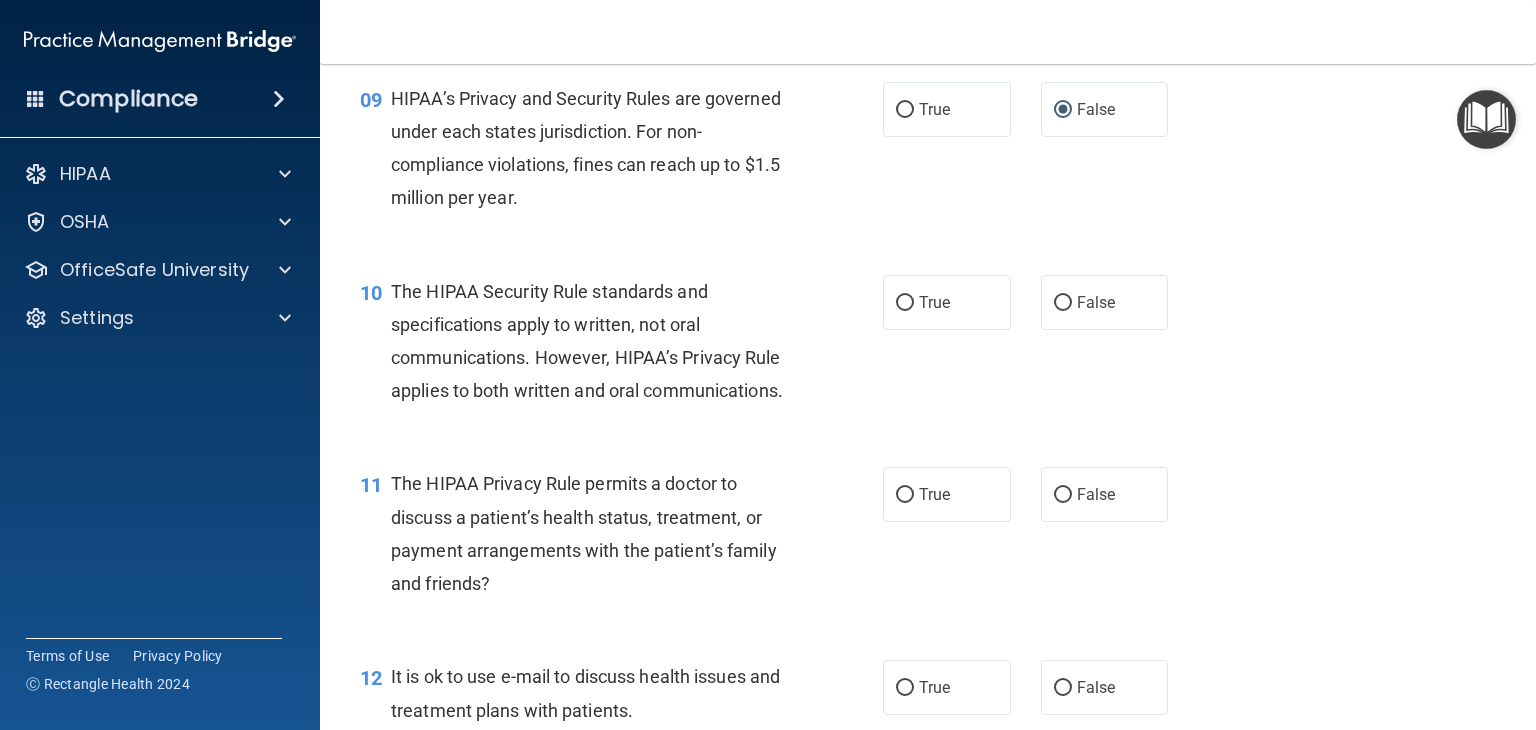 scroll, scrollTop: 1600, scrollLeft: 0, axis: vertical 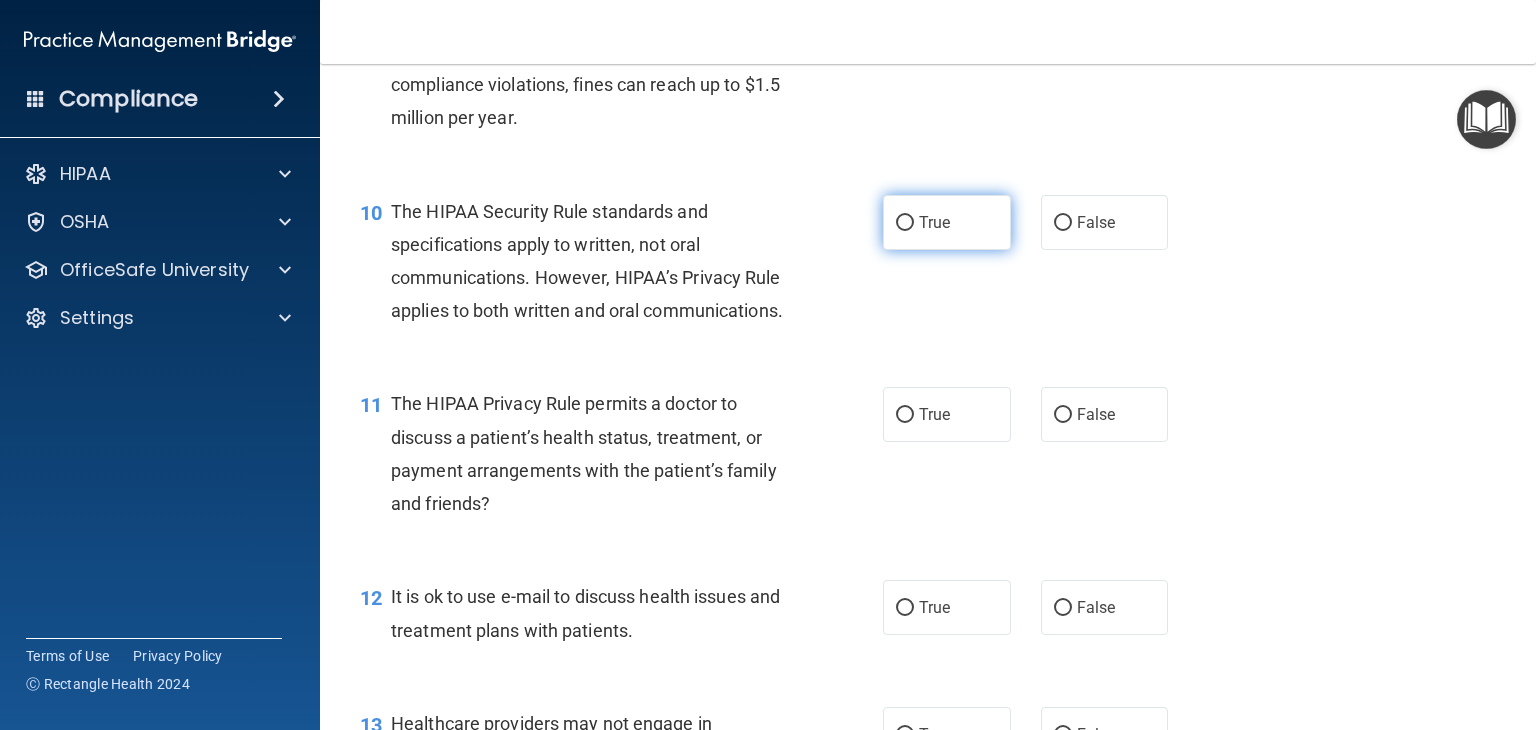 click on "True" at bounding box center [905, 223] 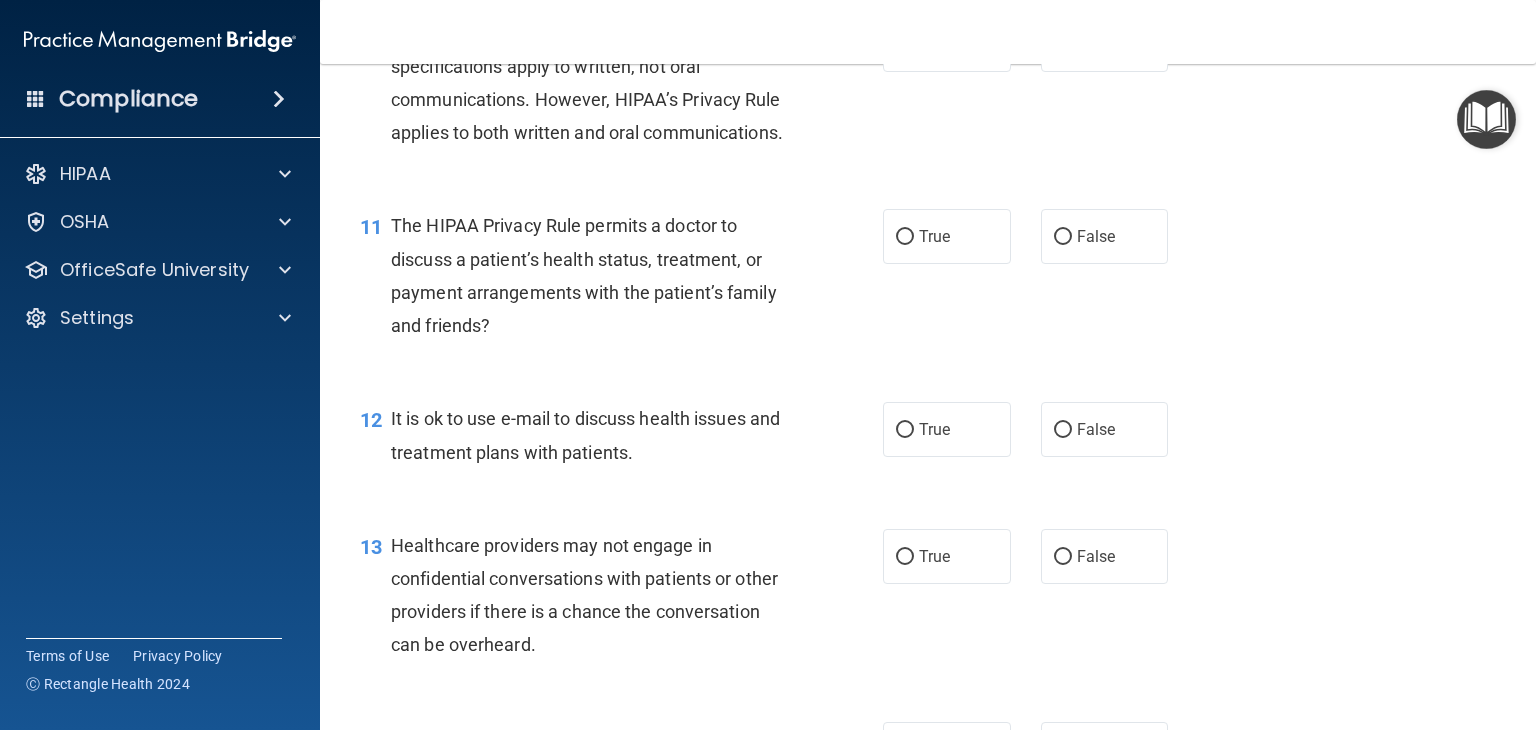 scroll, scrollTop: 1800, scrollLeft: 0, axis: vertical 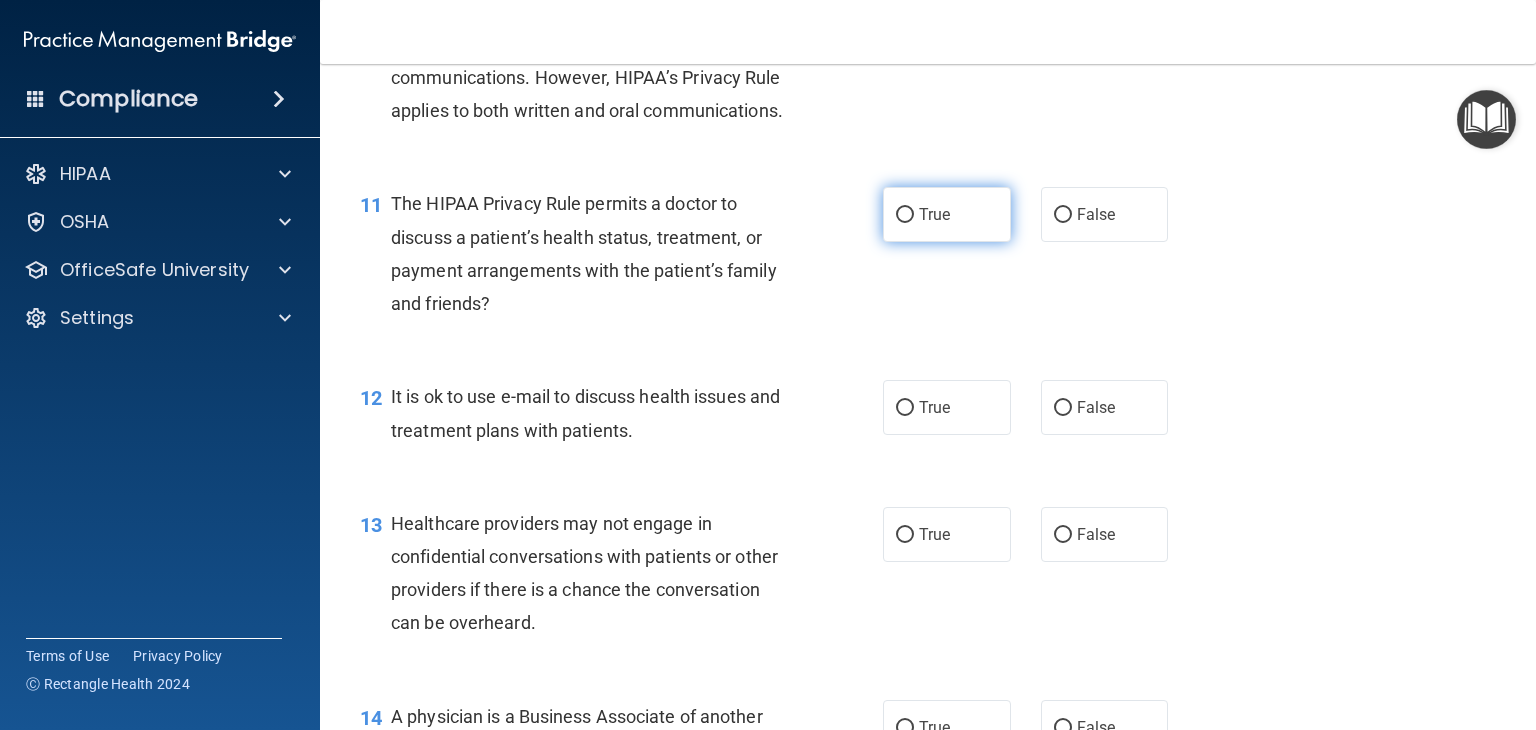 click on "True" at bounding box center [905, 215] 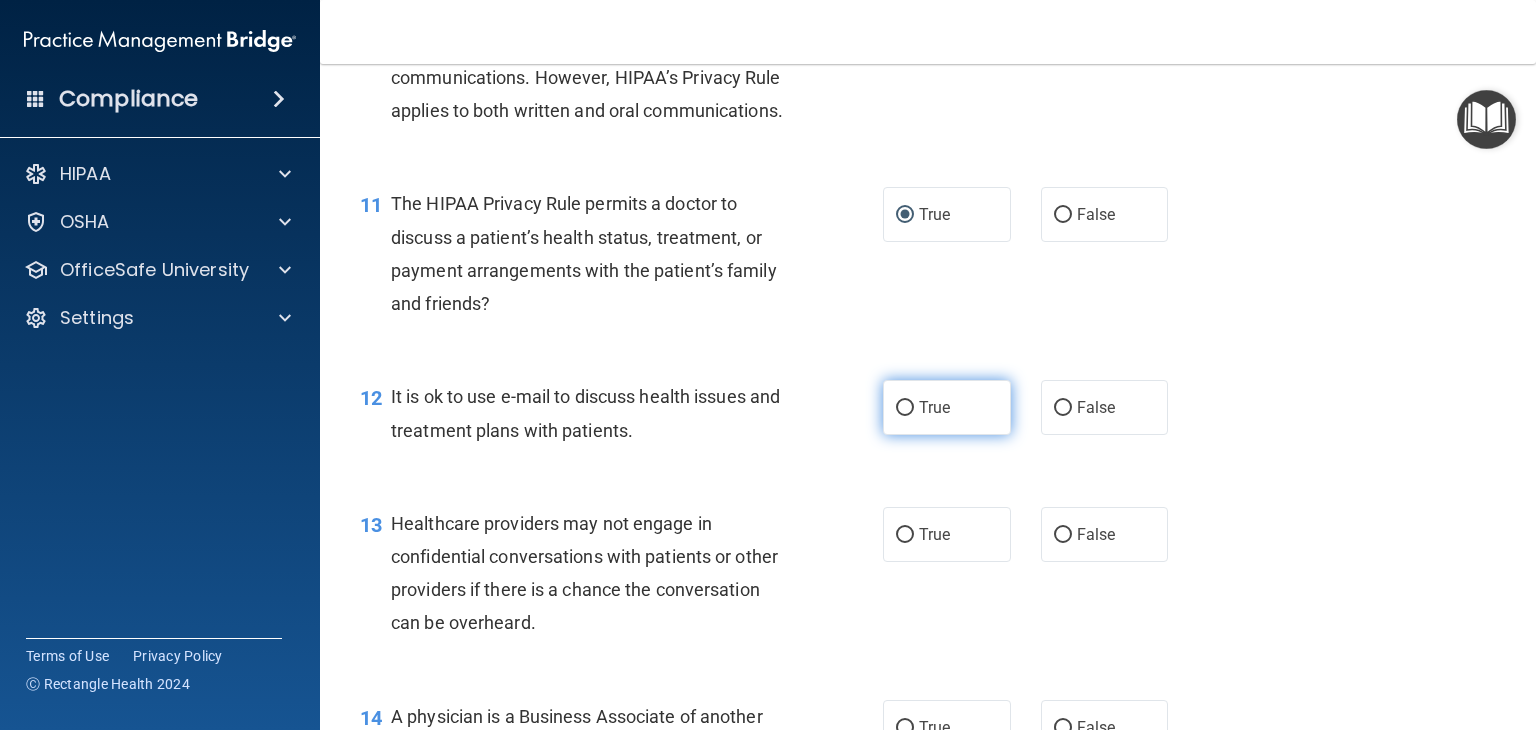 click on "True" at bounding box center (905, 408) 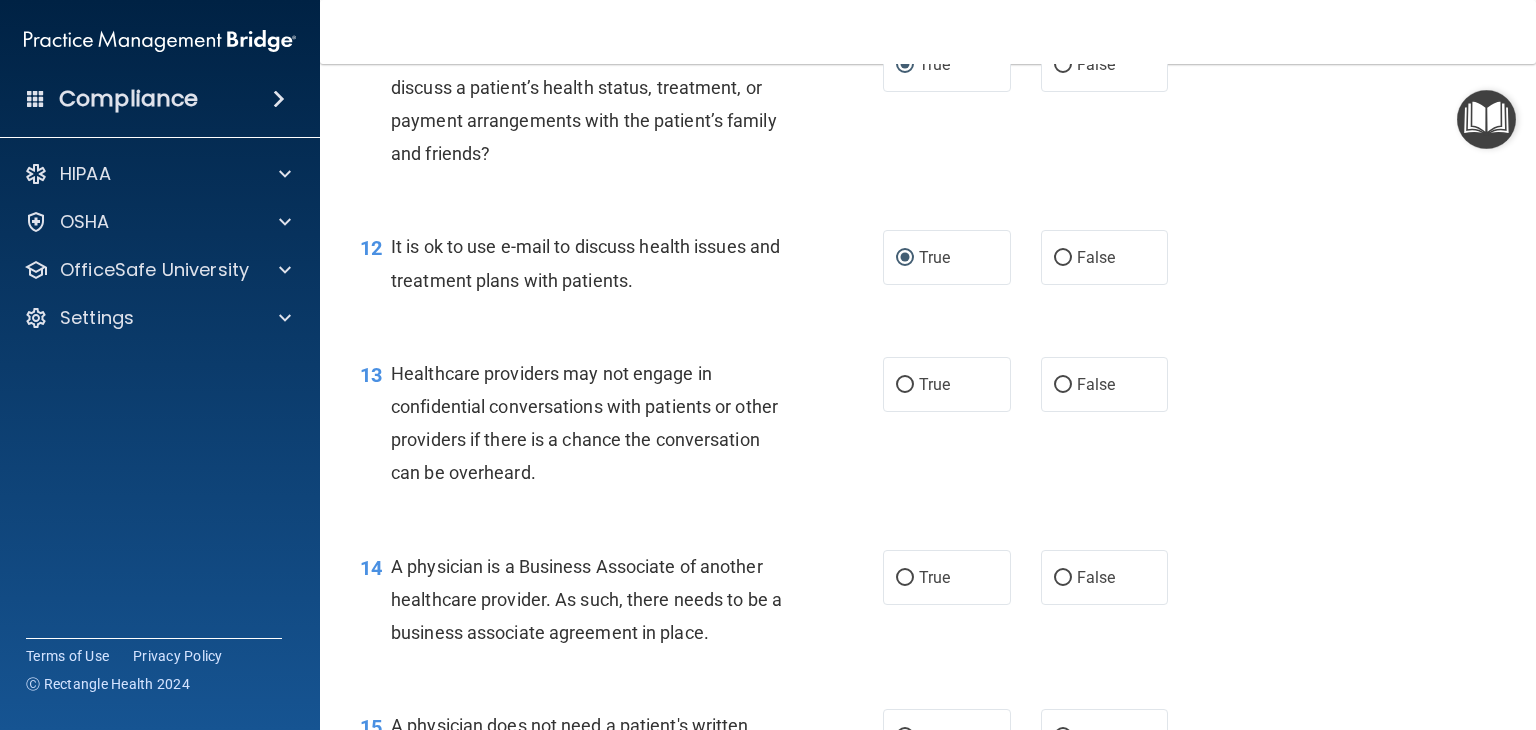 scroll, scrollTop: 2000, scrollLeft: 0, axis: vertical 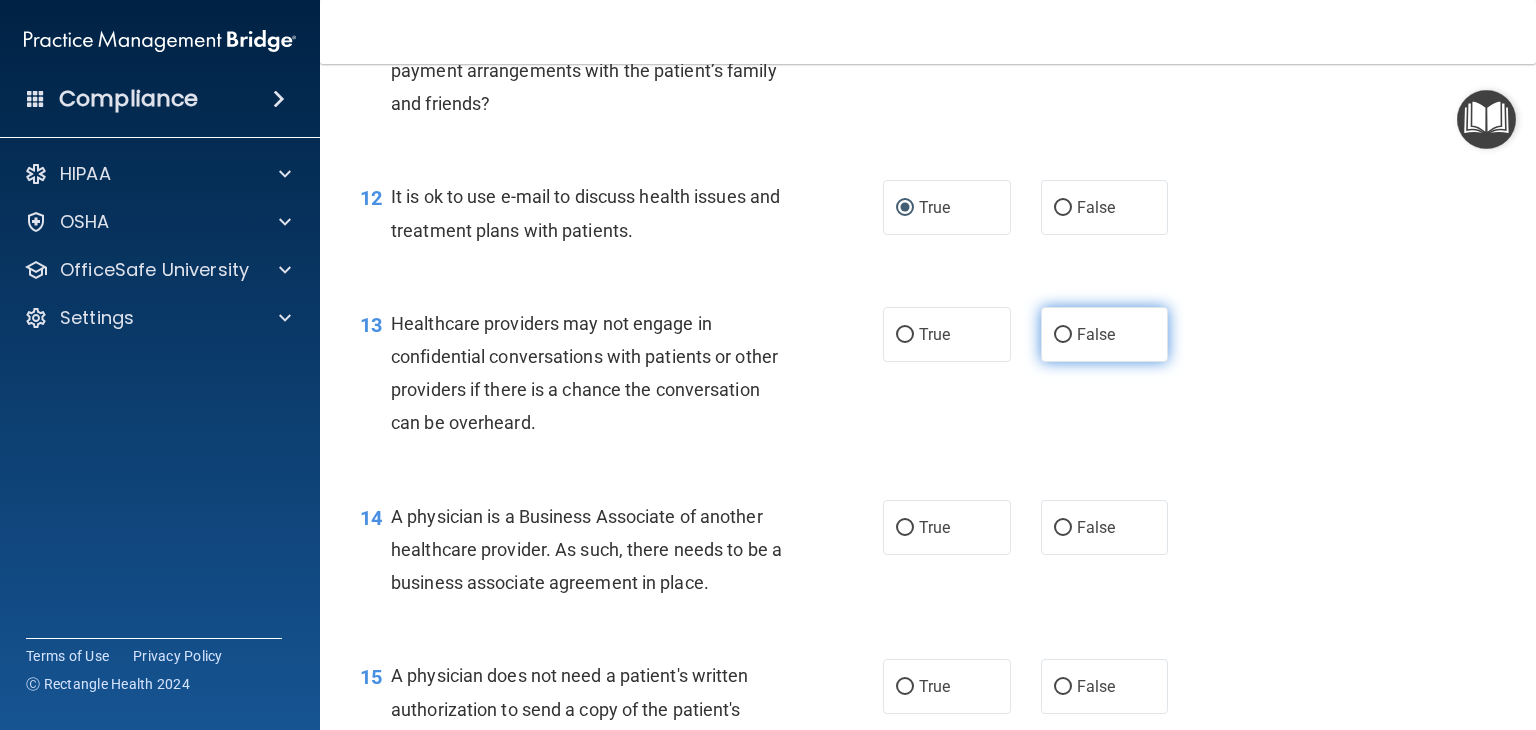 click on "False" at bounding box center (1063, 335) 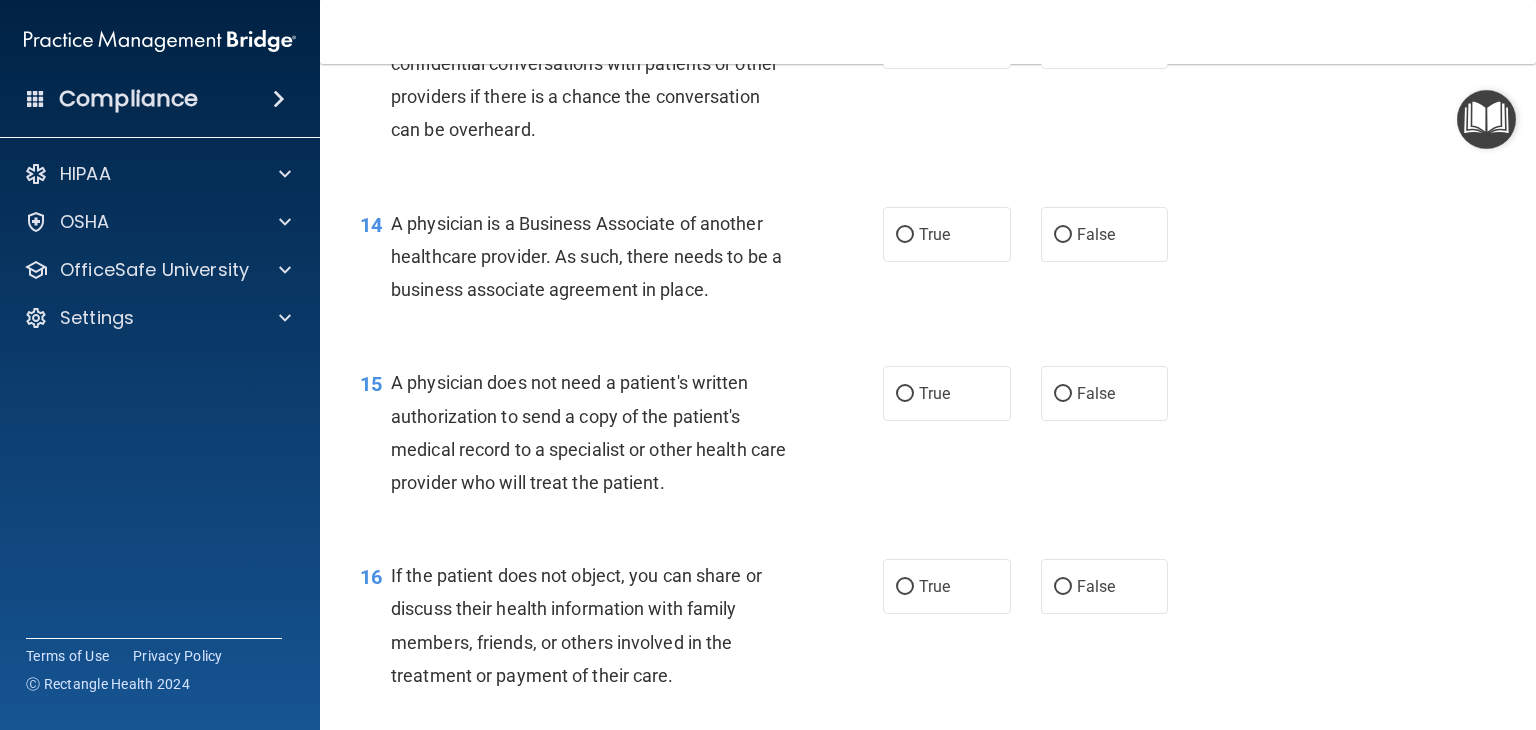 scroll, scrollTop: 2300, scrollLeft: 0, axis: vertical 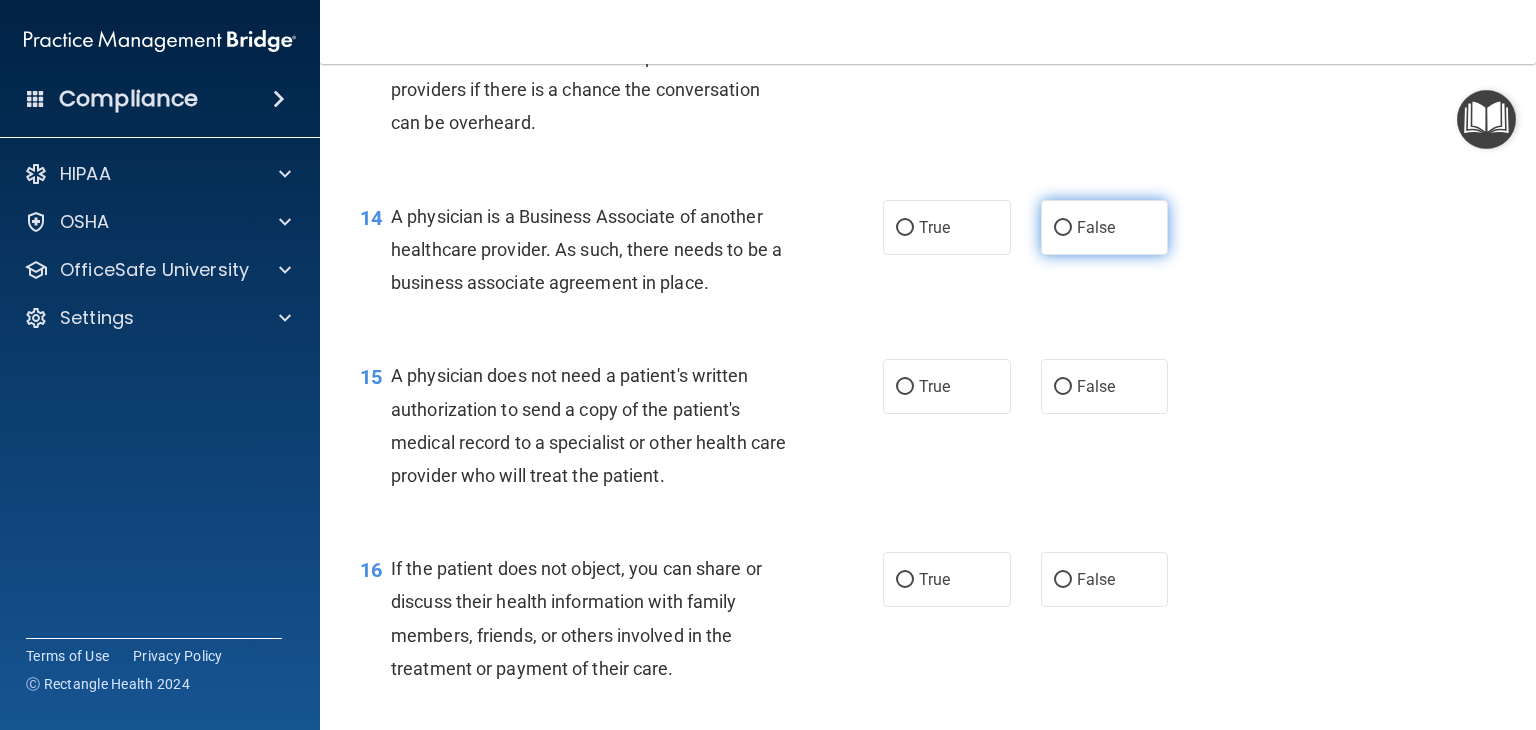 click on "False" at bounding box center [1063, 228] 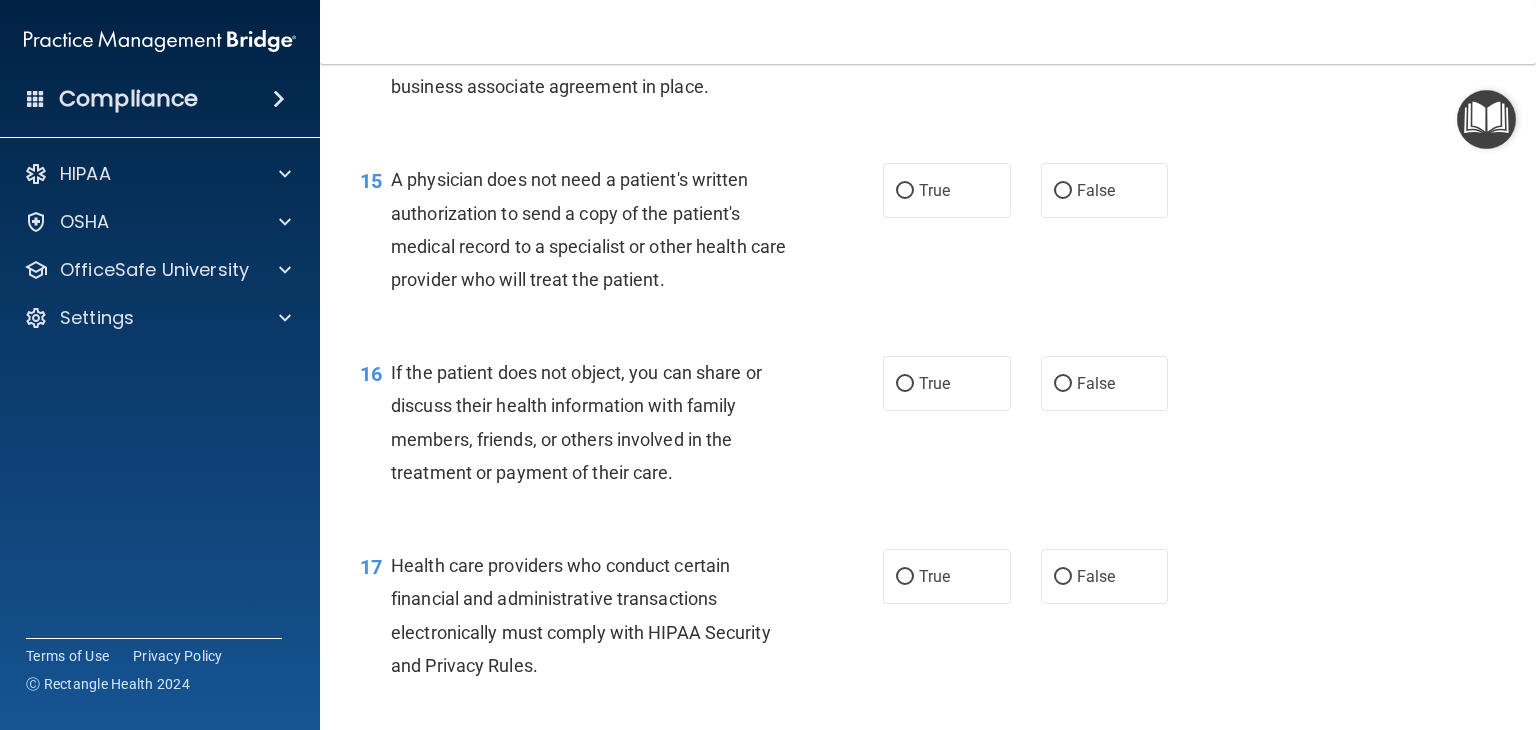 scroll, scrollTop: 2500, scrollLeft: 0, axis: vertical 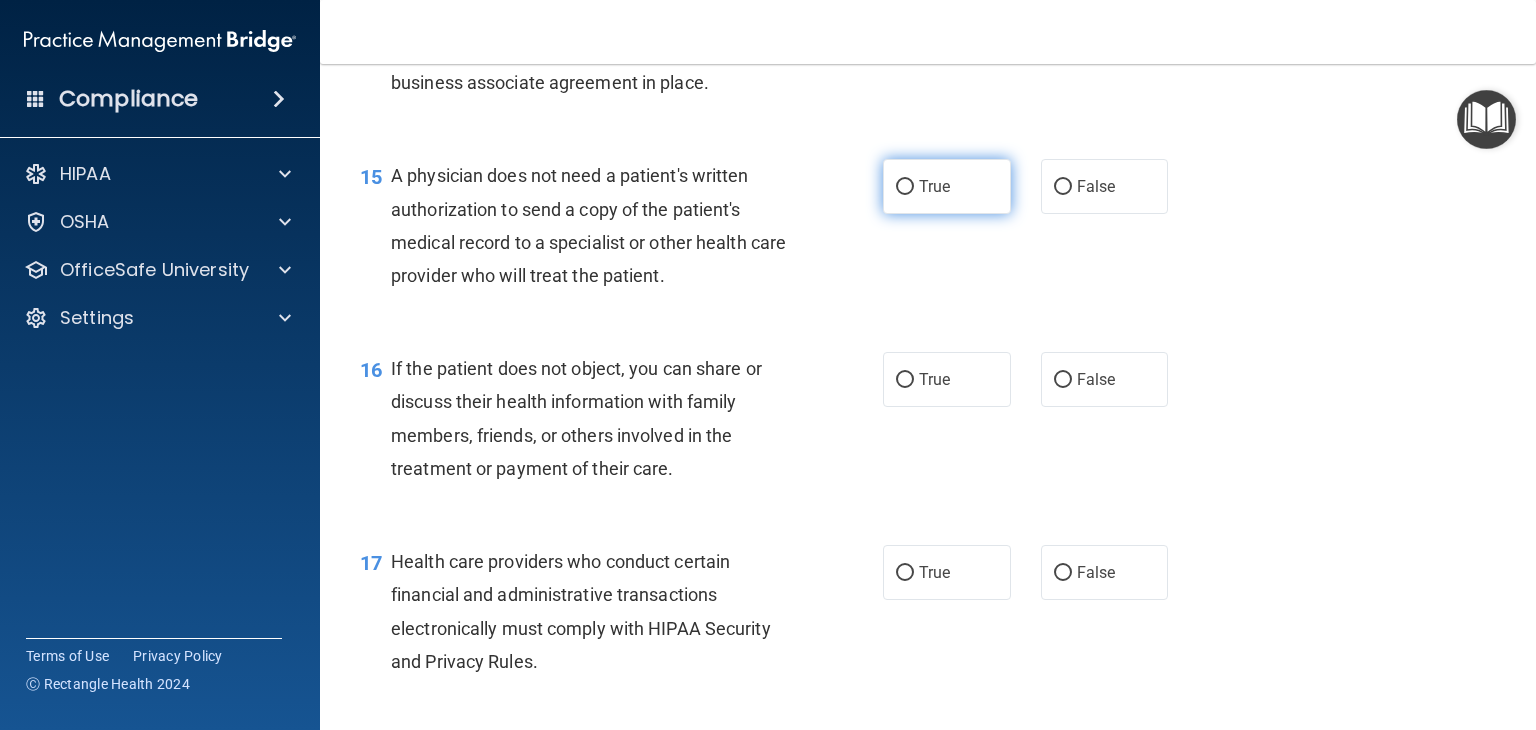 click on "True" at bounding box center (905, 187) 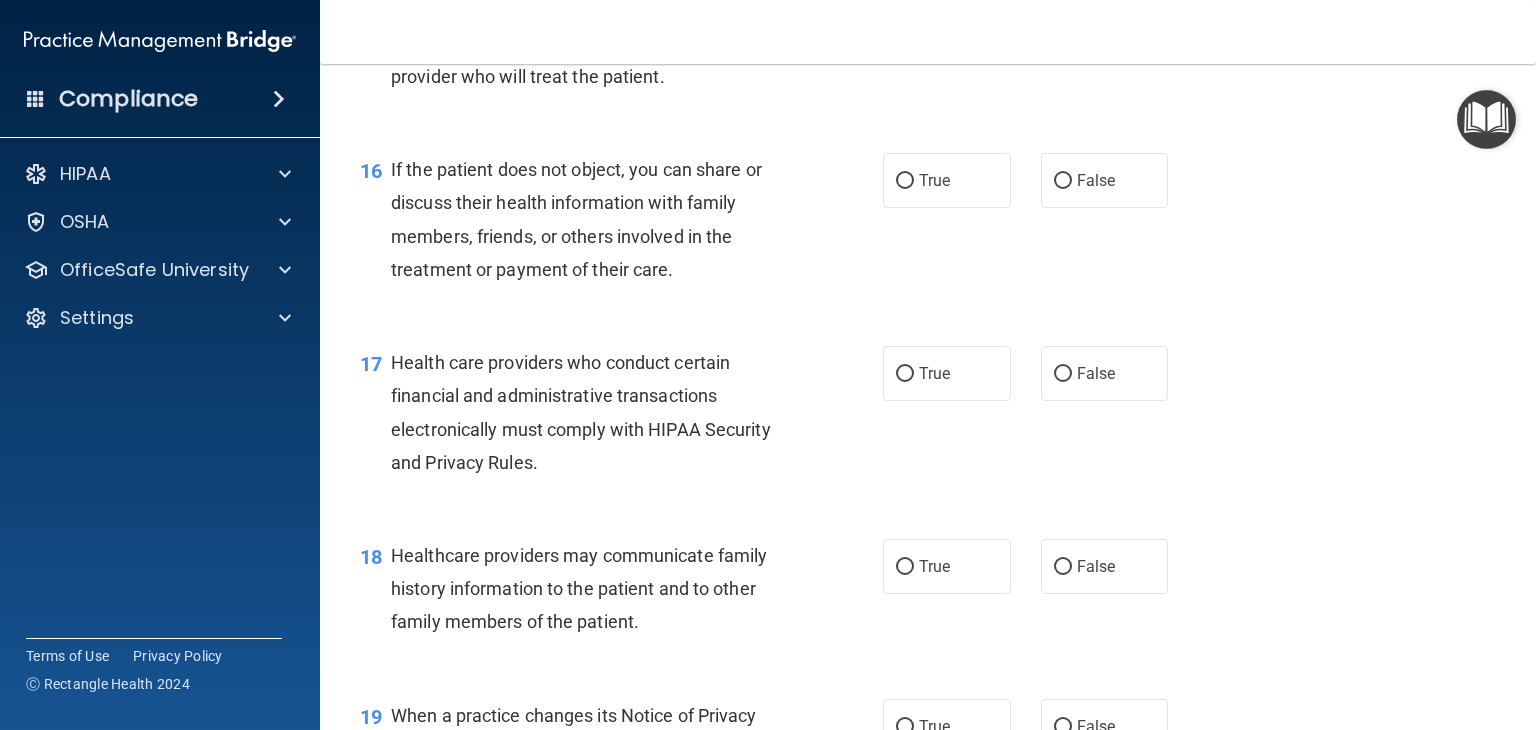 scroll, scrollTop: 2700, scrollLeft: 0, axis: vertical 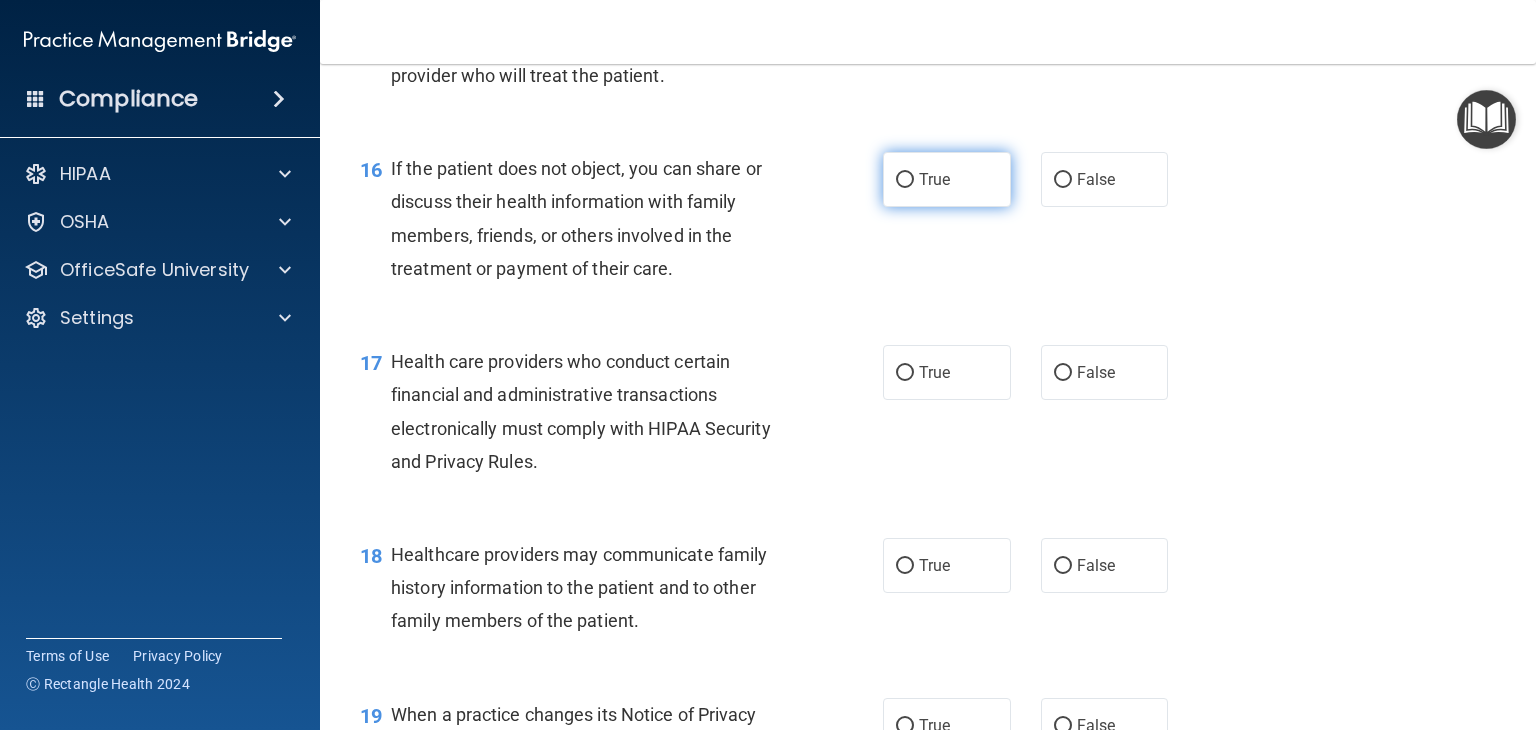 click on "True" at bounding box center [905, 180] 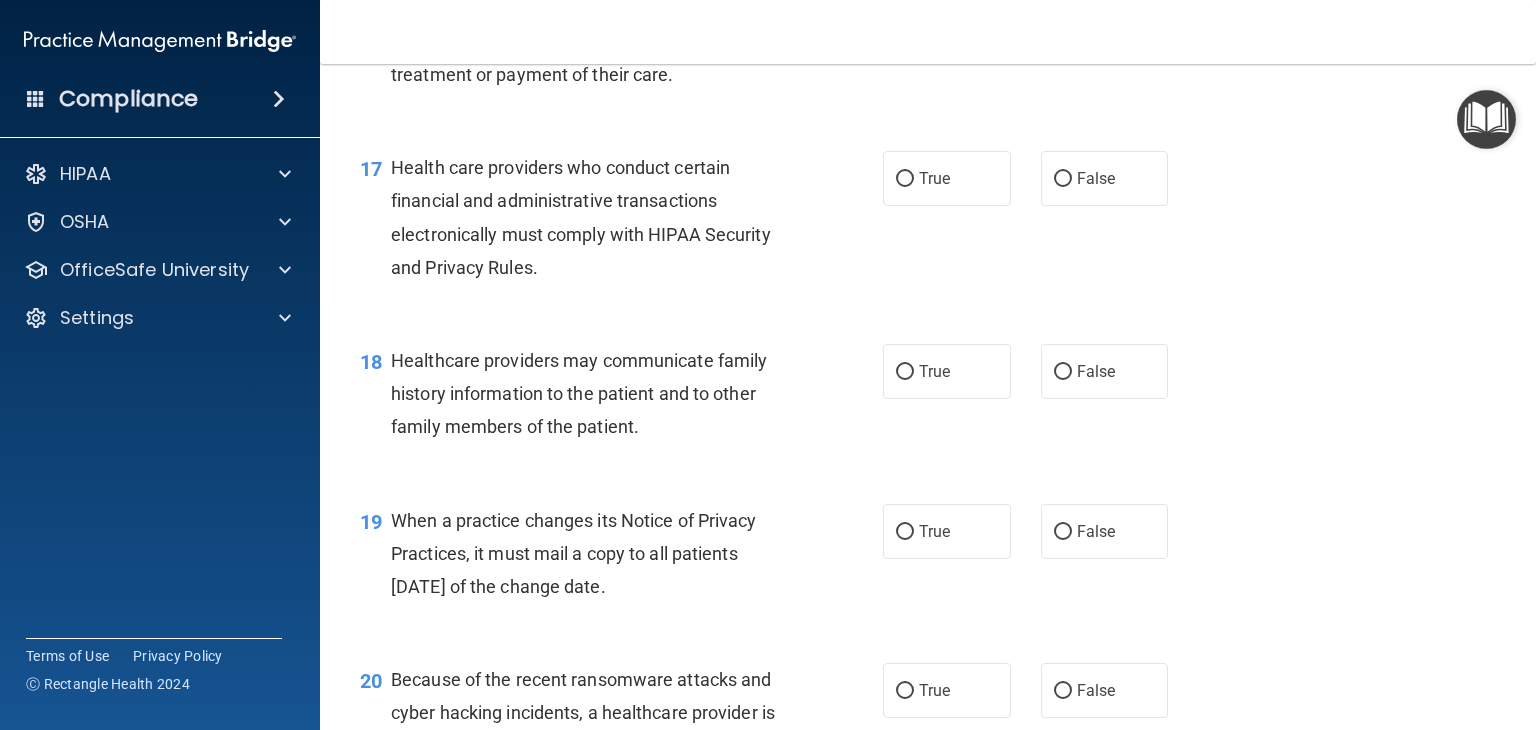 scroll, scrollTop: 2900, scrollLeft: 0, axis: vertical 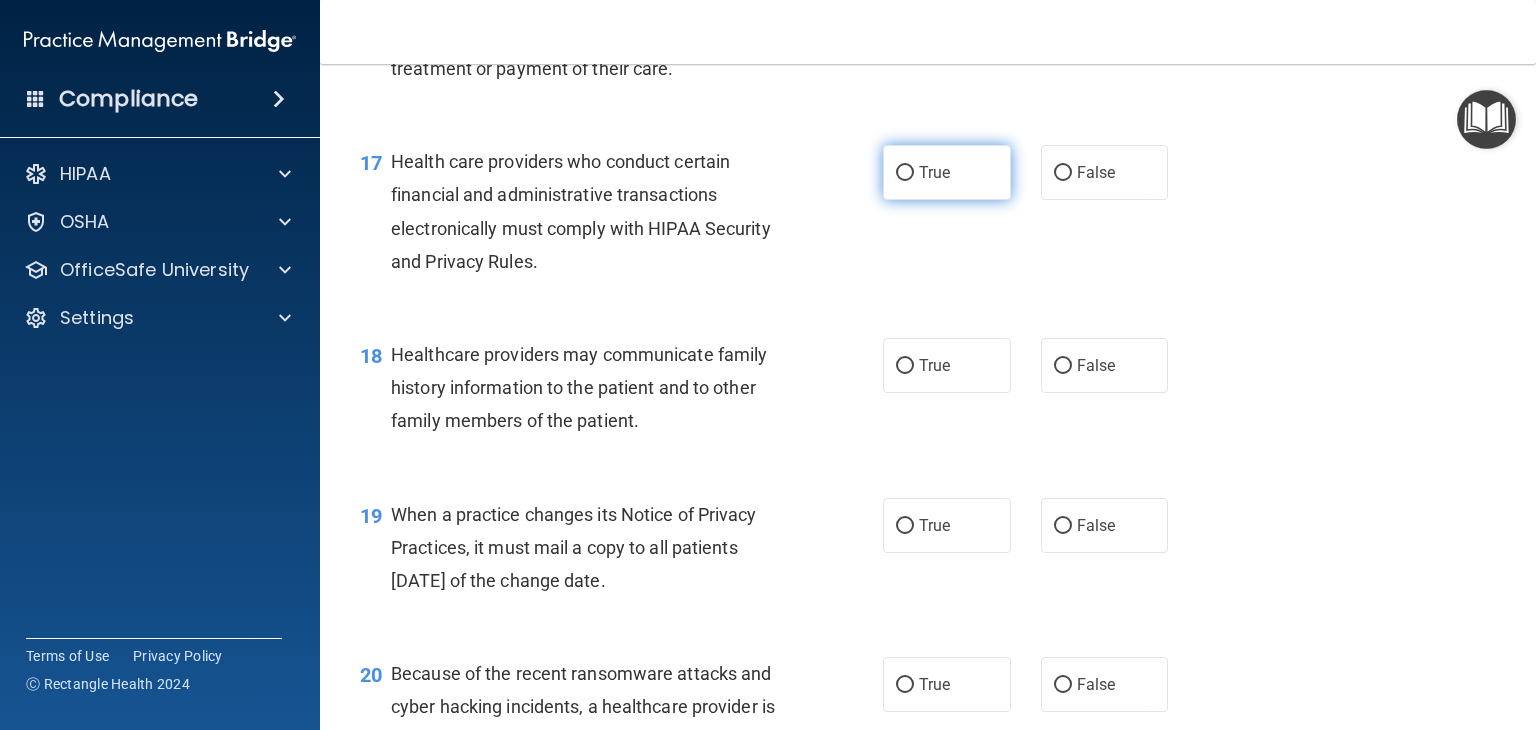 click on "True" at bounding box center (905, 173) 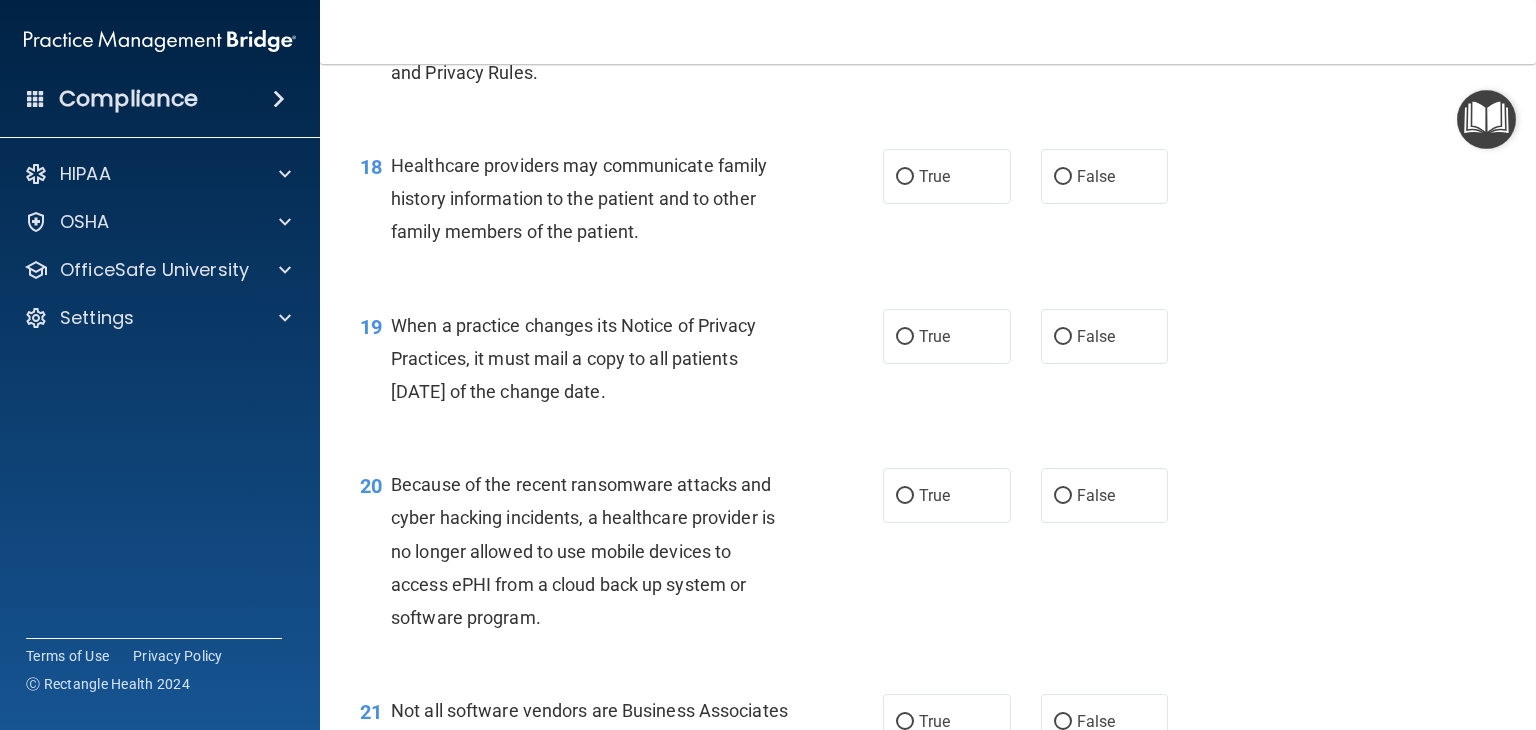 scroll, scrollTop: 3100, scrollLeft: 0, axis: vertical 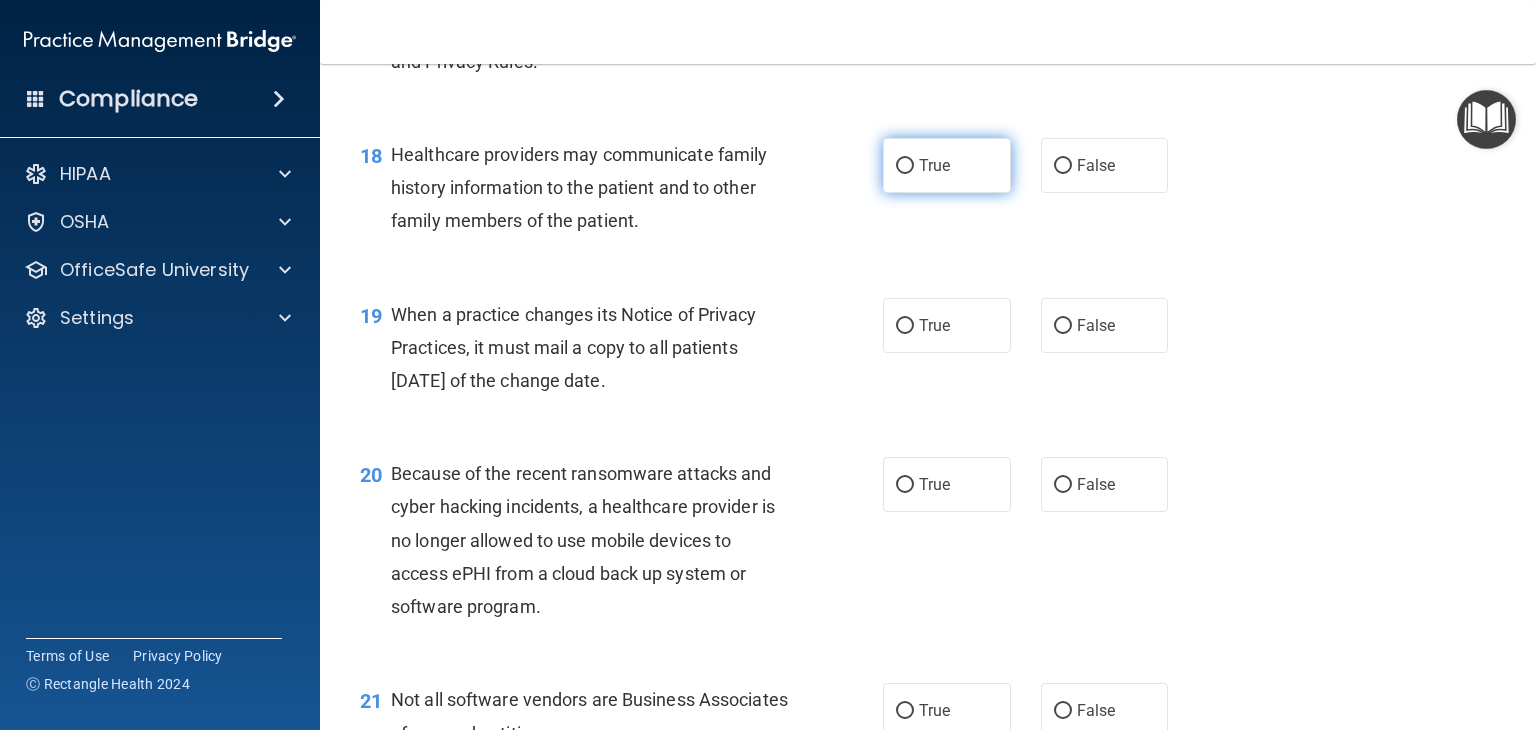 click on "True" at bounding box center [905, 166] 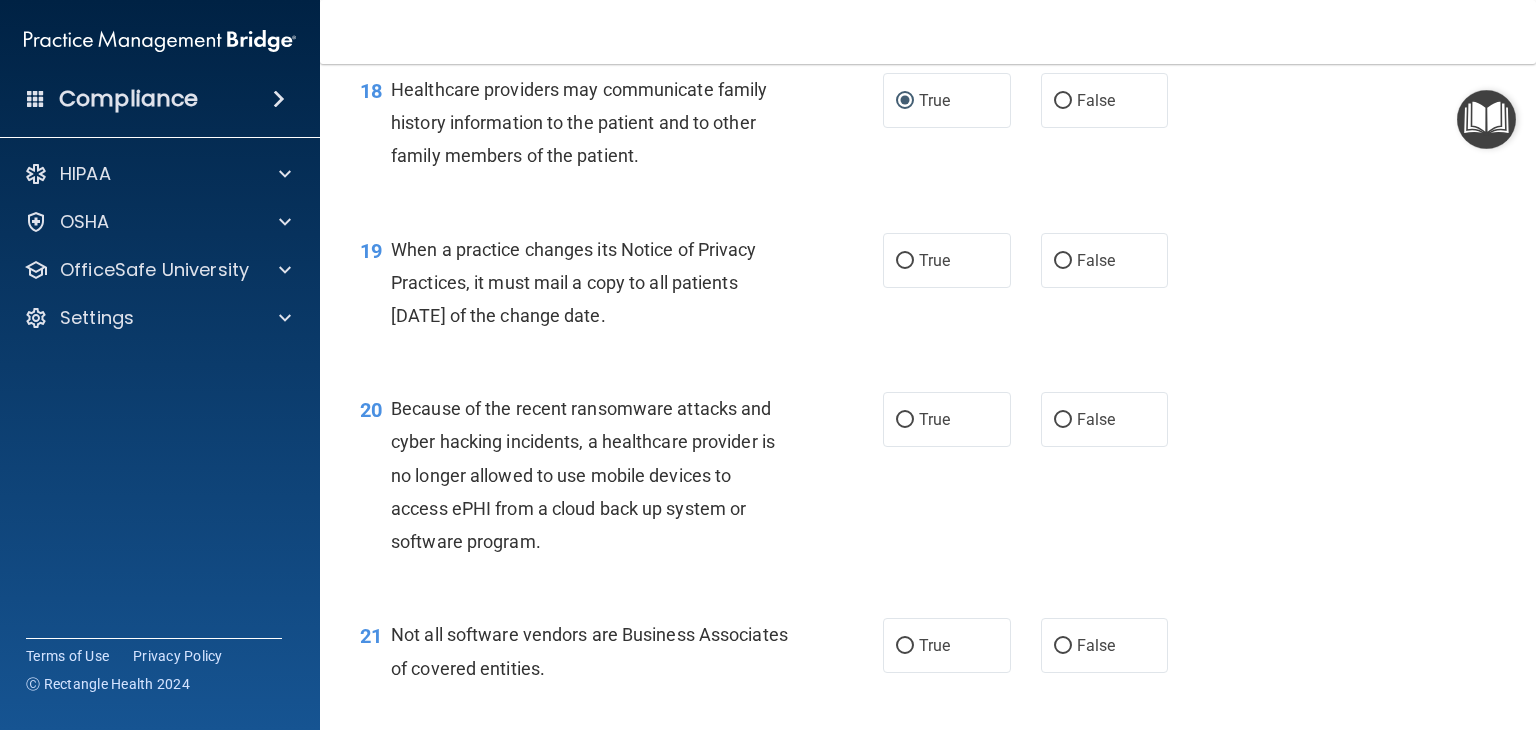 scroll, scrollTop: 3200, scrollLeft: 0, axis: vertical 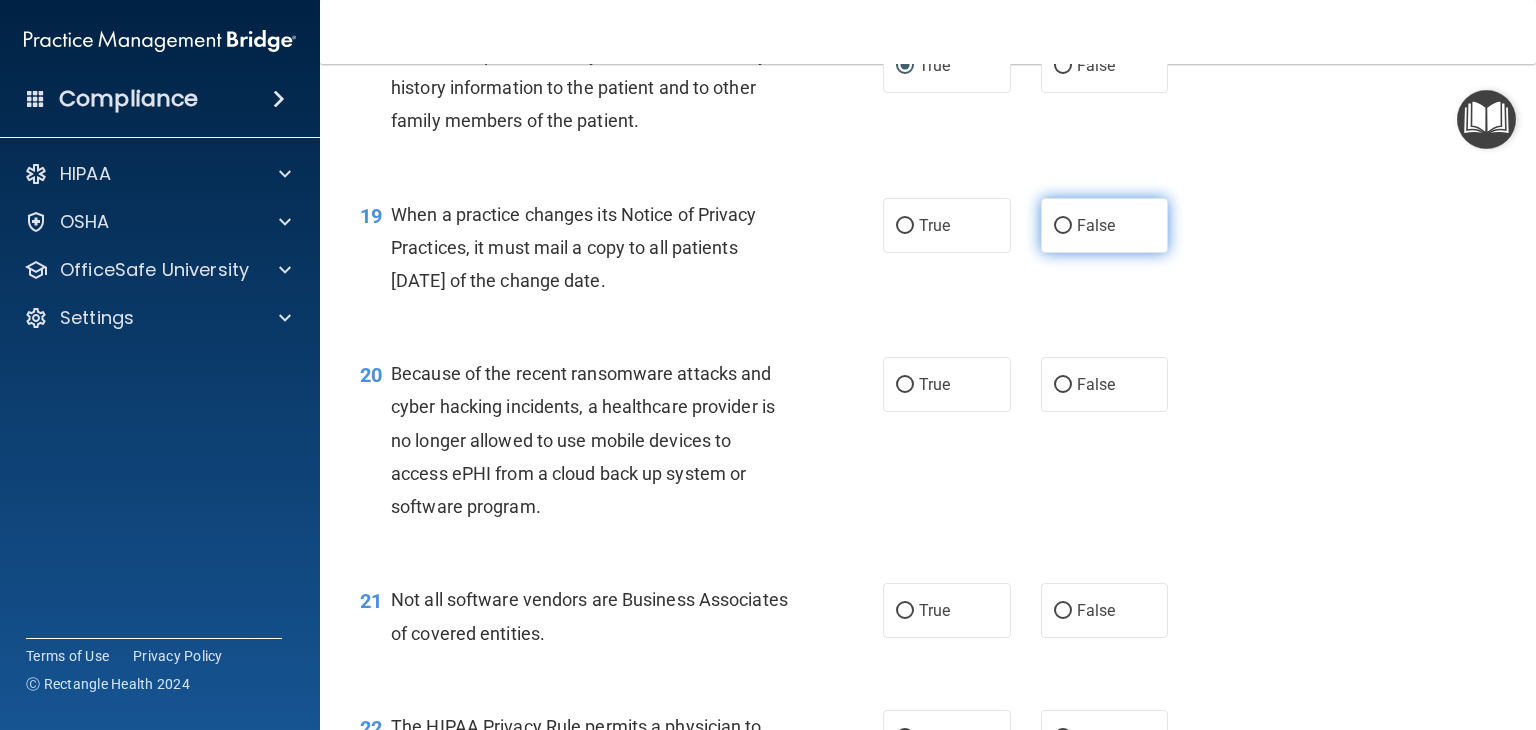 click on "False" at bounding box center [1063, 226] 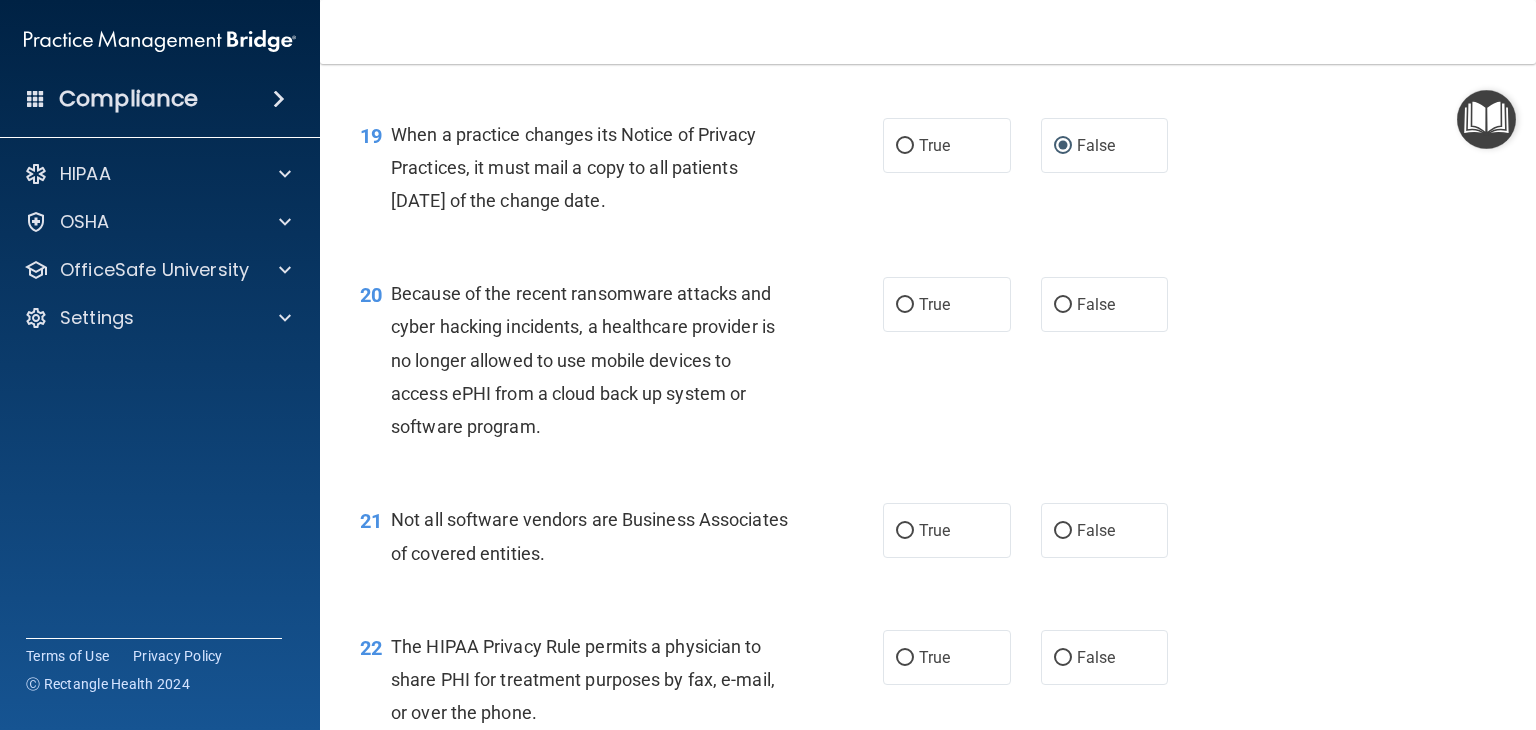 scroll, scrollTop: 3400, scrollLeft: 0, axis: vertical 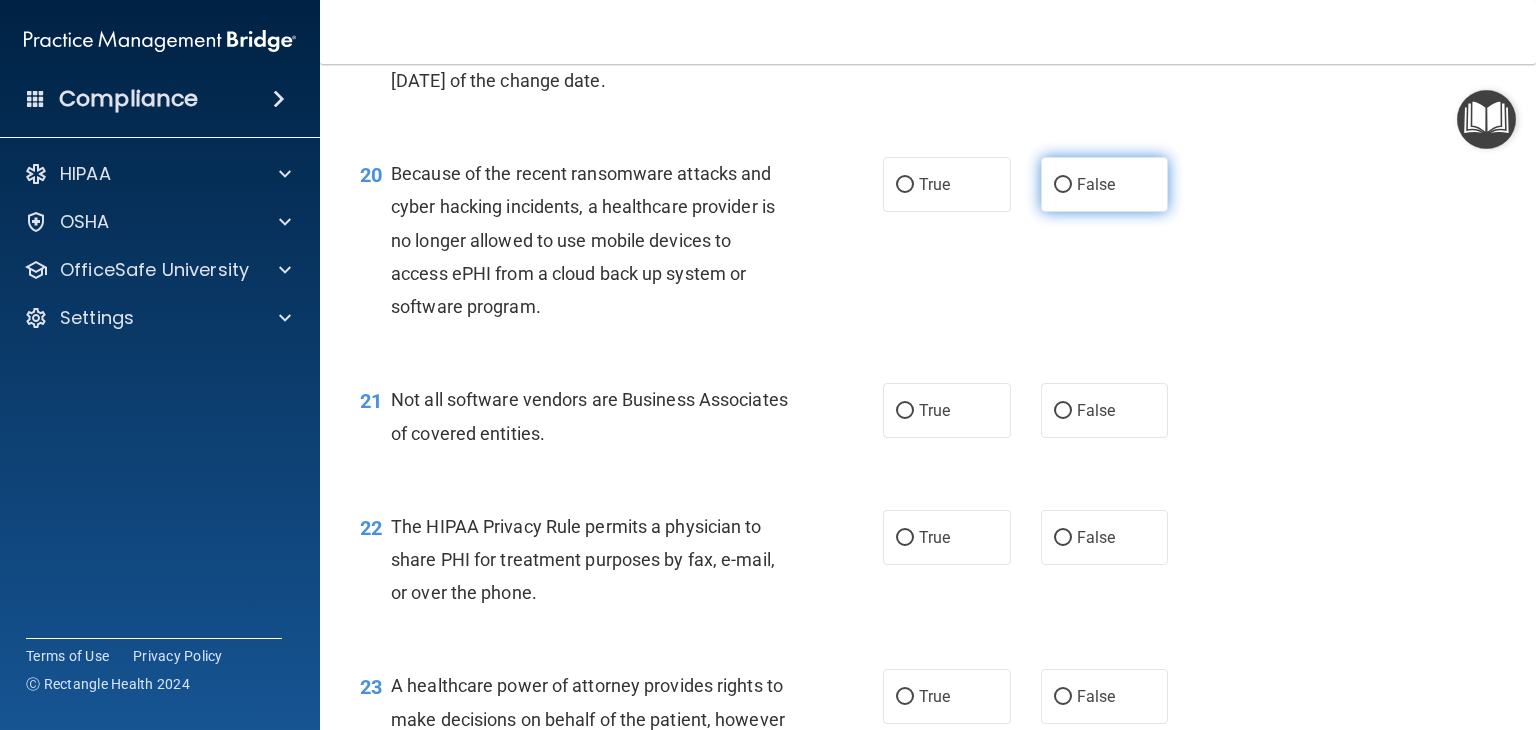 click on "False" at bounding box center (1063, 185) 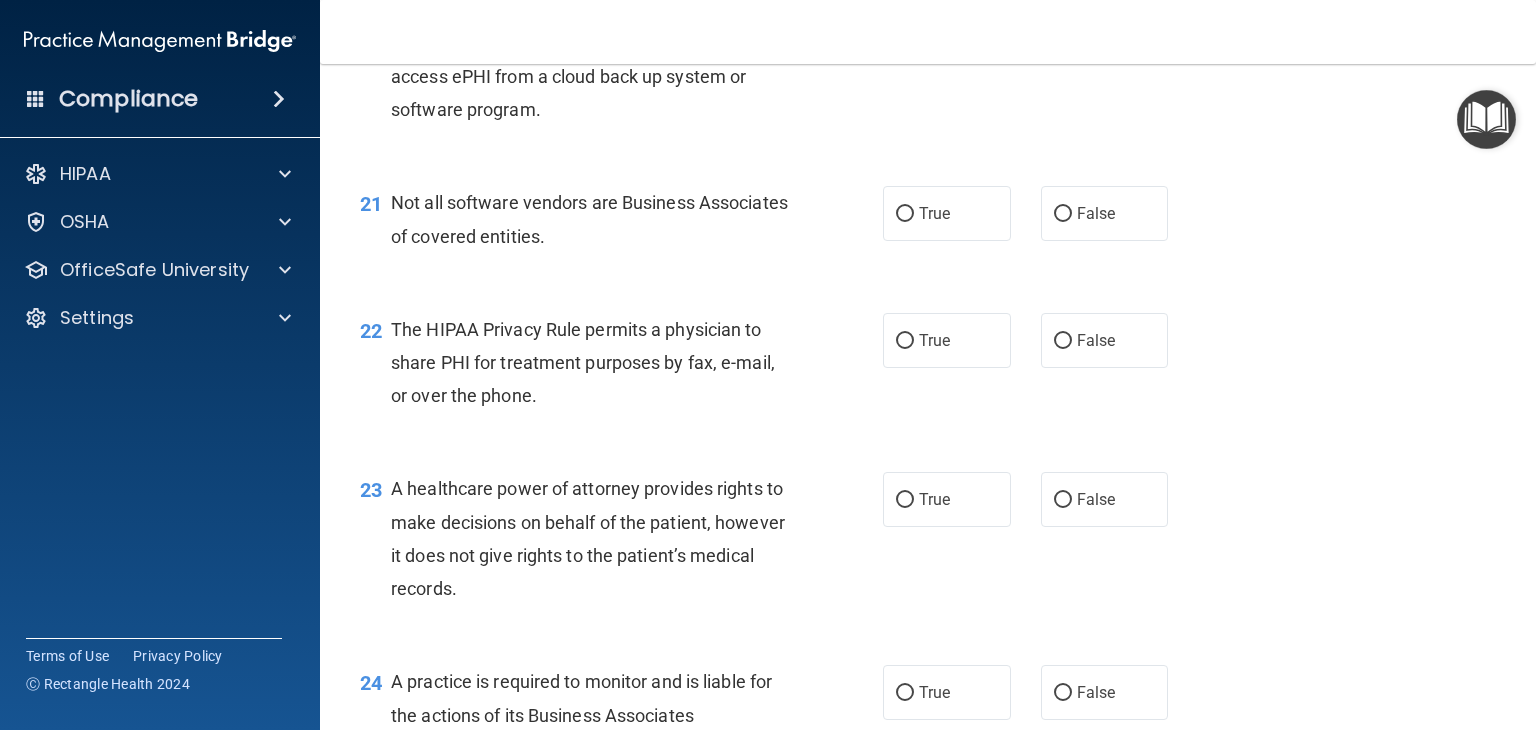 scroll, scrollTop: 3600, scrollLeft: 0, axis: vertical 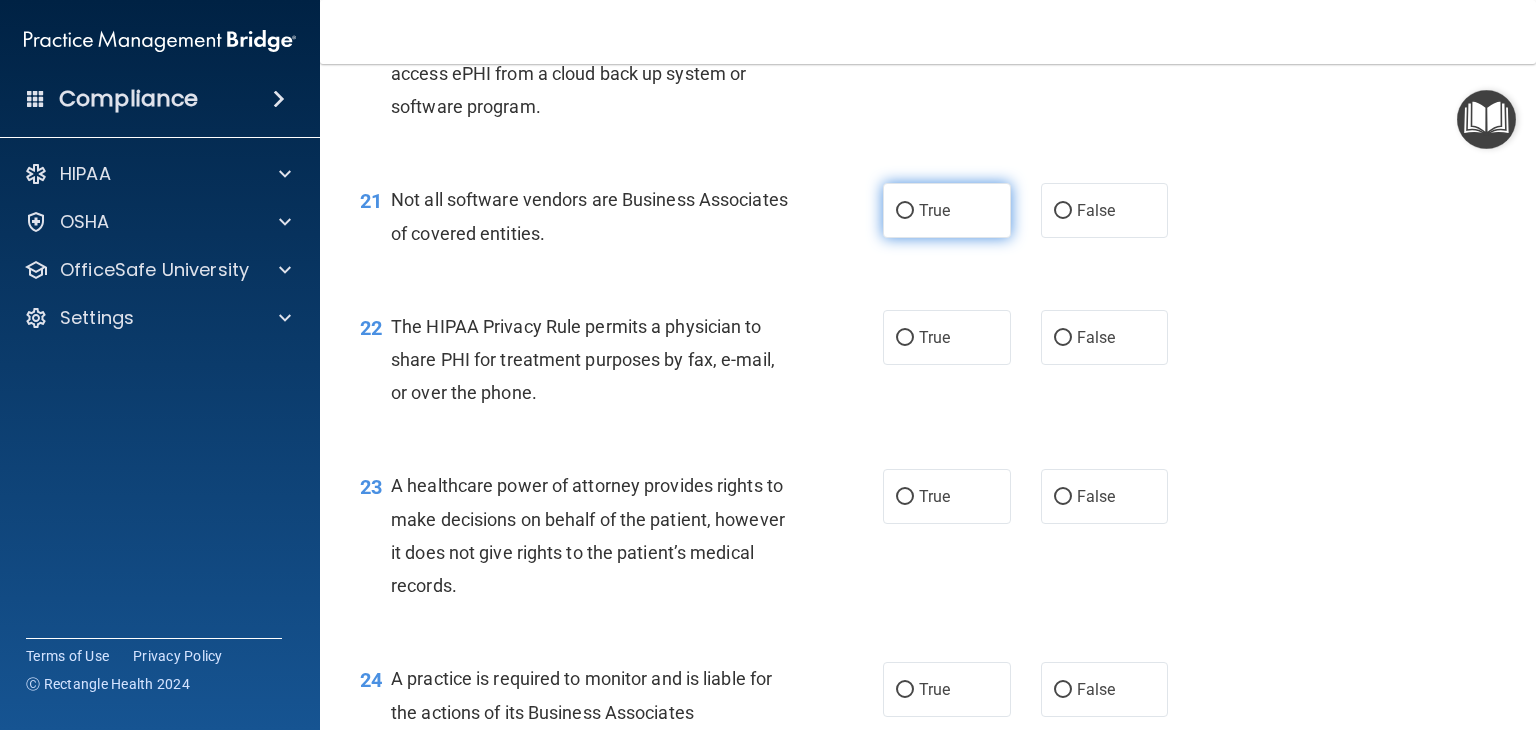 click on "True" at bounding box center (905, 211) 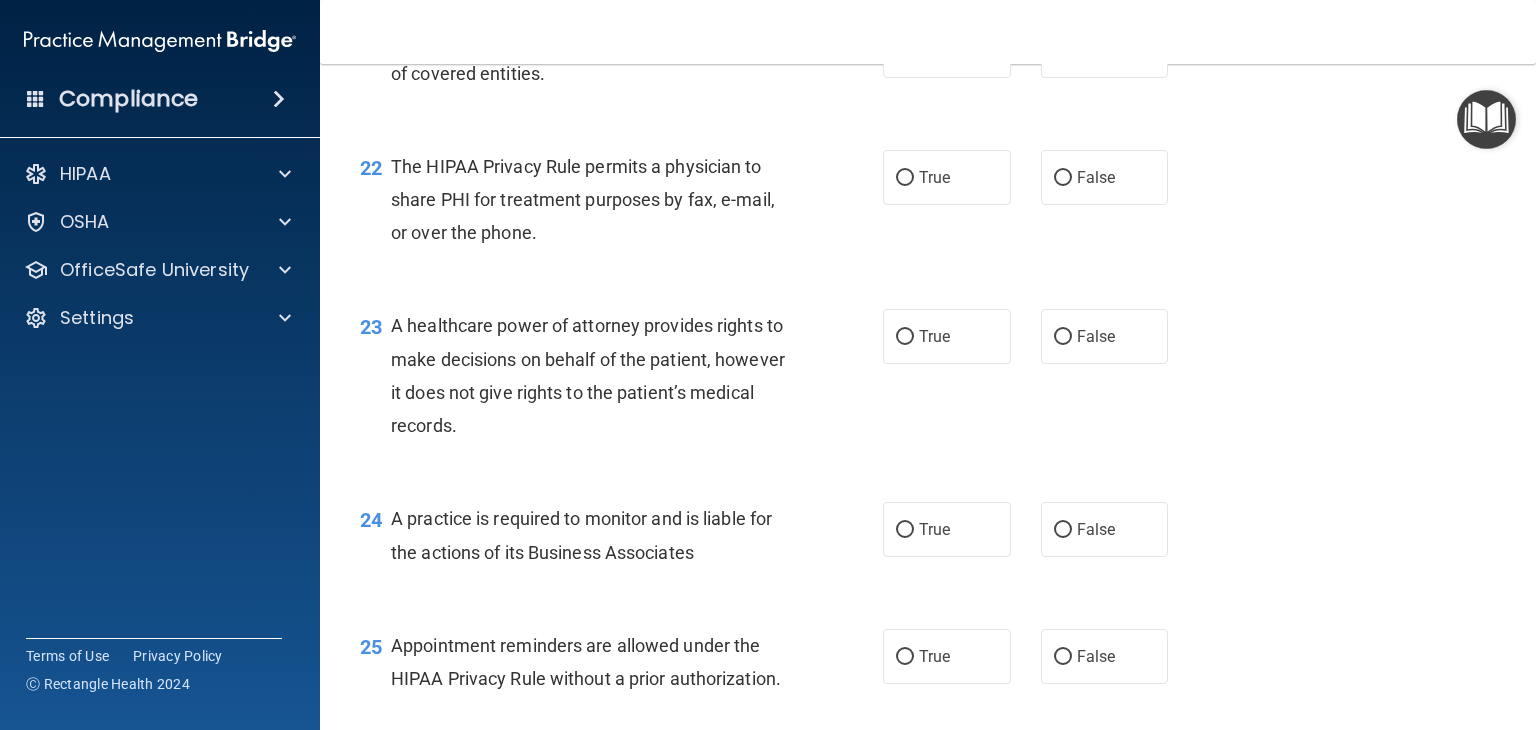 scroll, scrollTop: 3800, scrollLeft: 0, axis: vertical 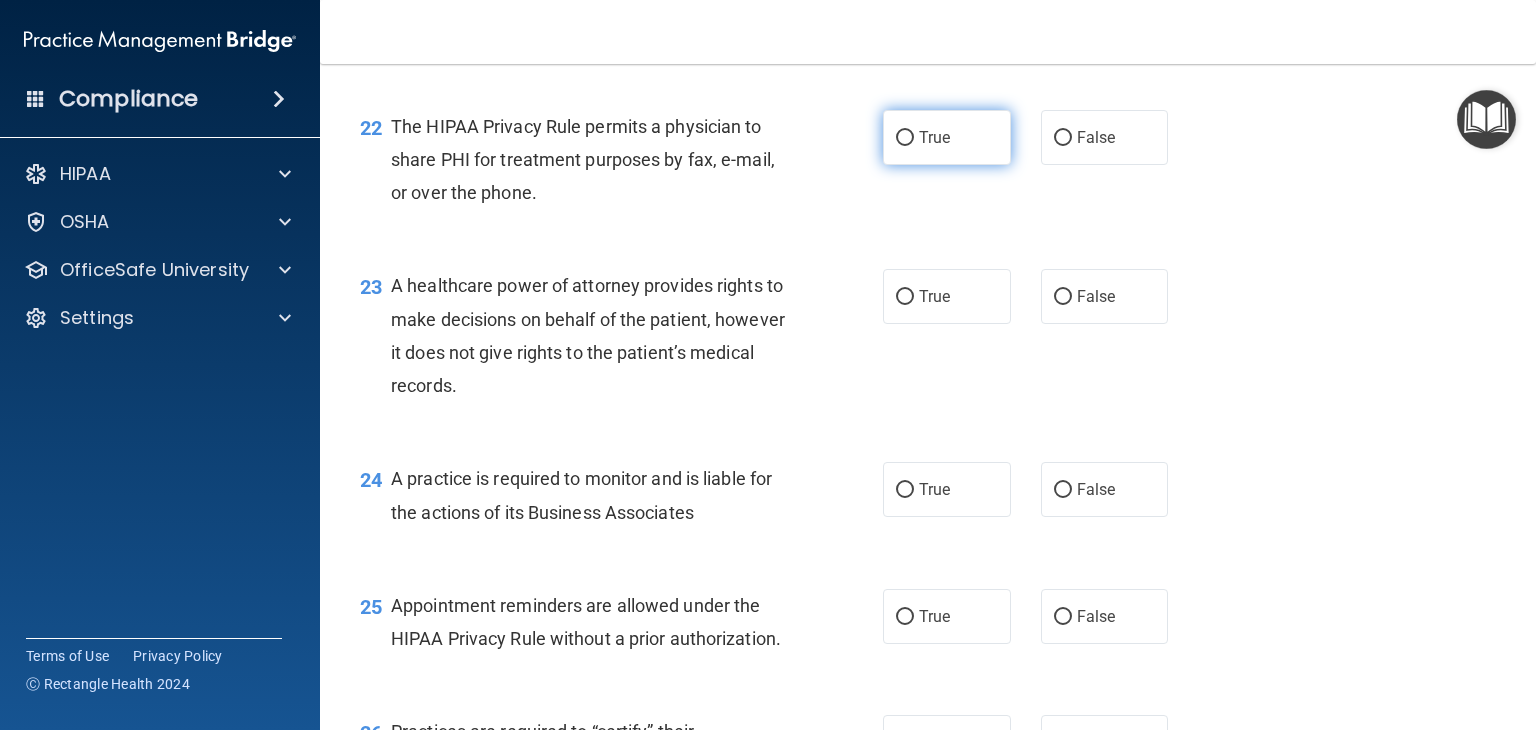 click on "True" at bounding box center [947, 137] 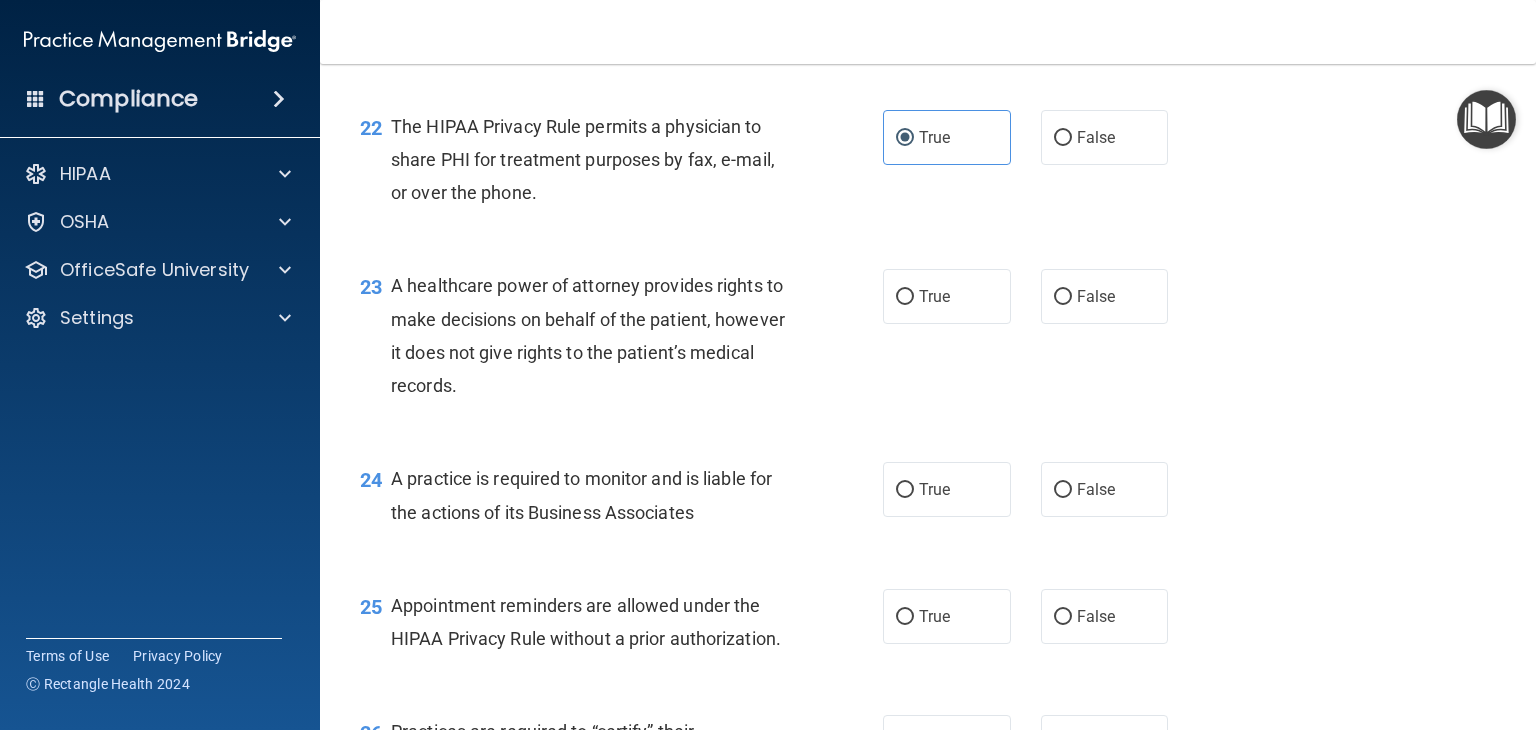 scroll, scrollTop: 3900, scrollLeft: 0, axis: vertical 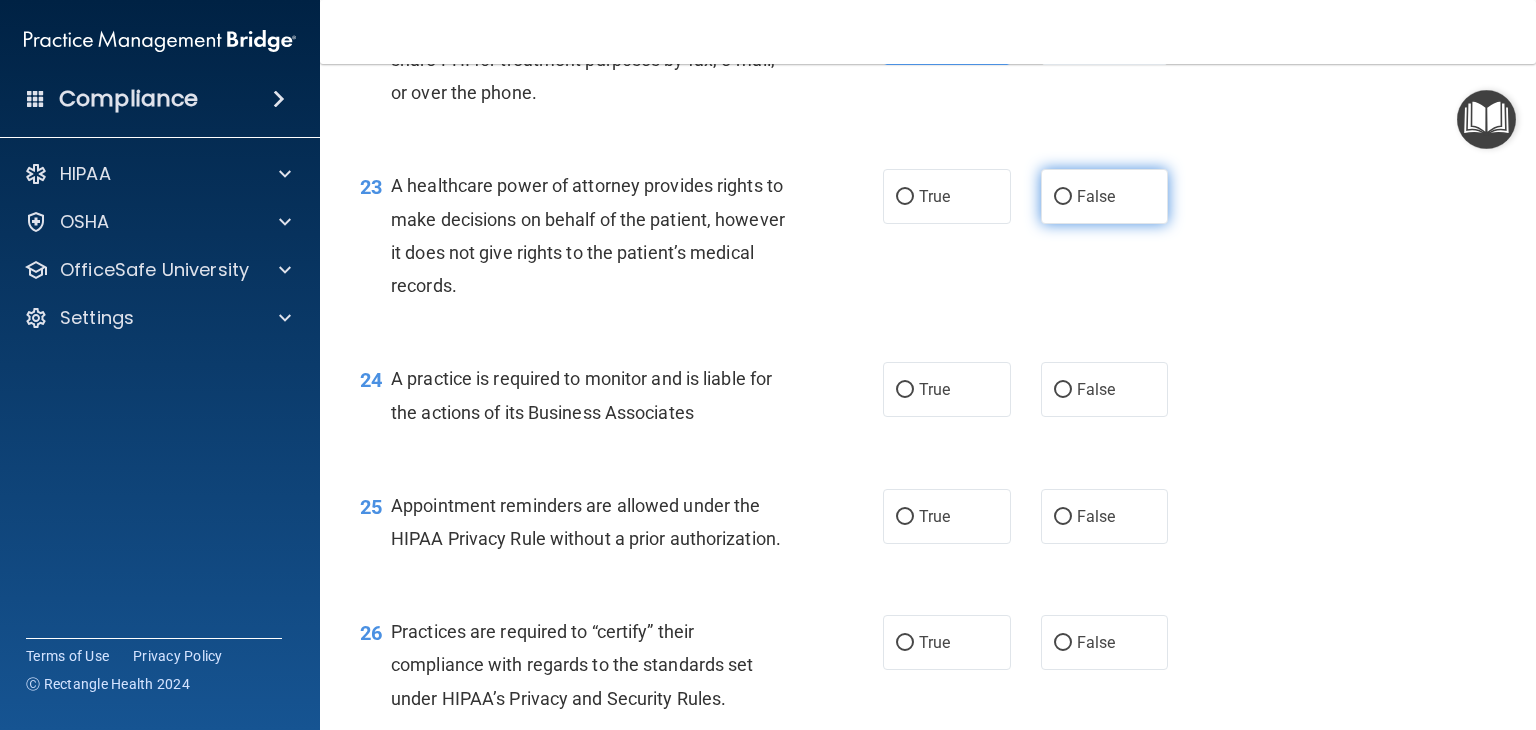 click on "False" at bounding box center (1063, 197) 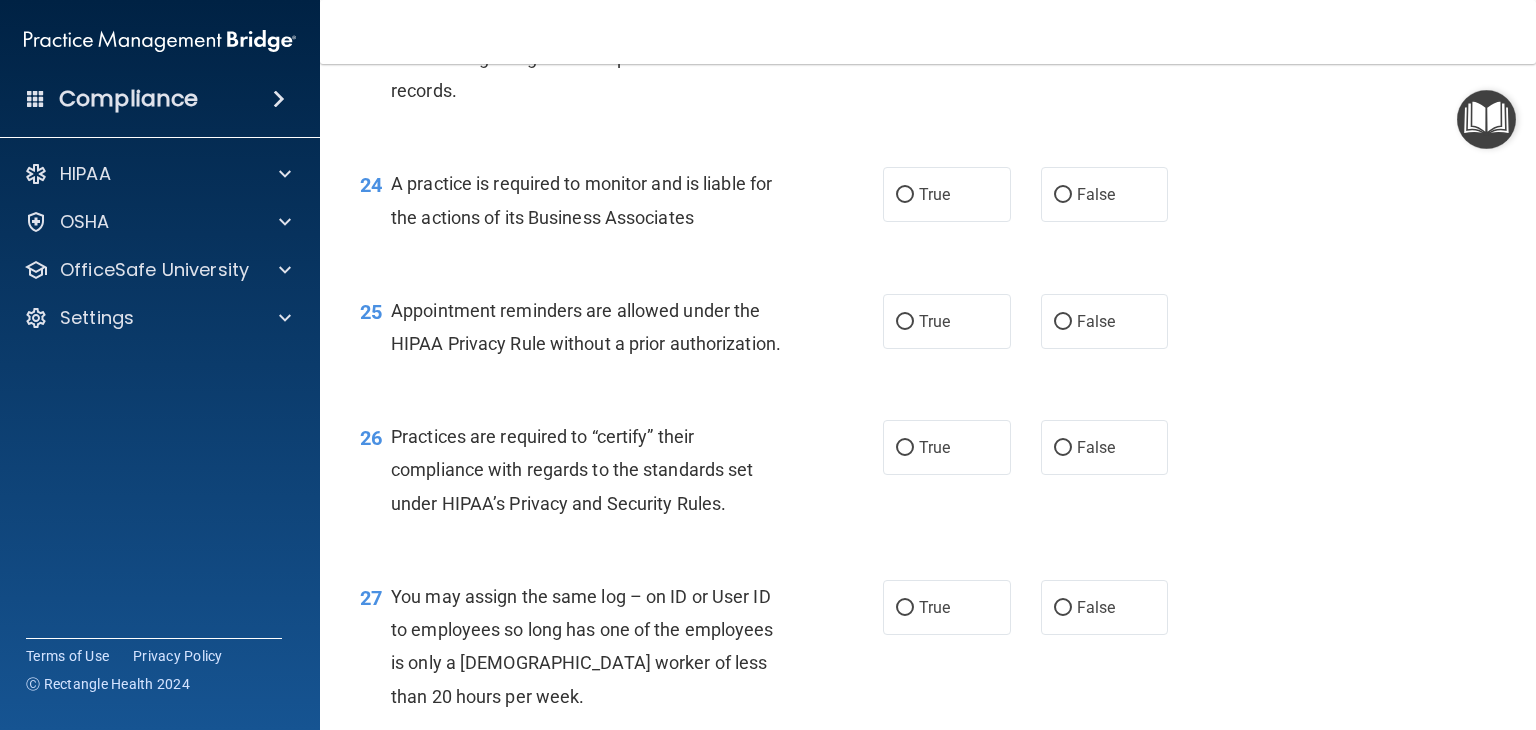scroll, scrollTop: 4100, scrollLeft: 0, axis: vertical 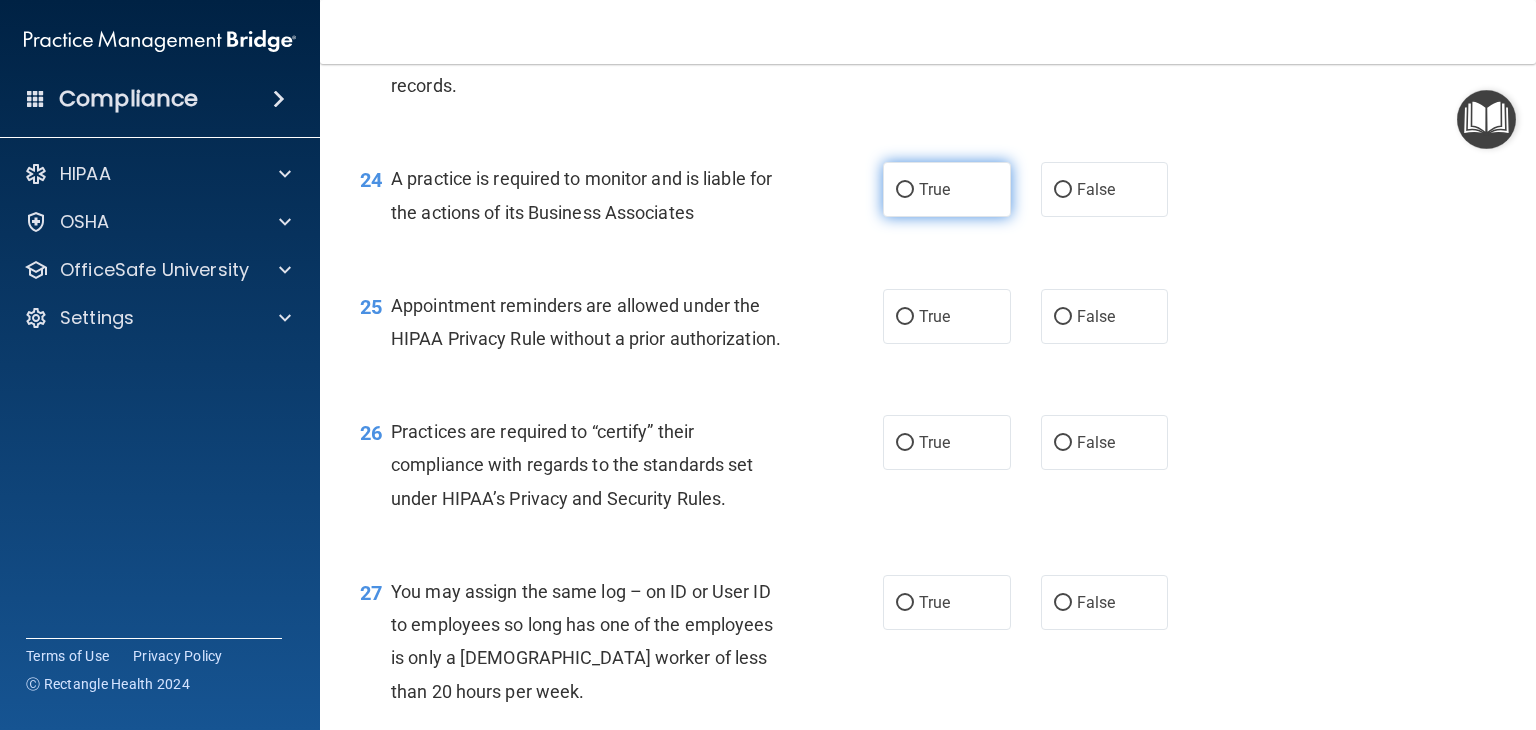 click on "True" at bounding box center (905, 190) 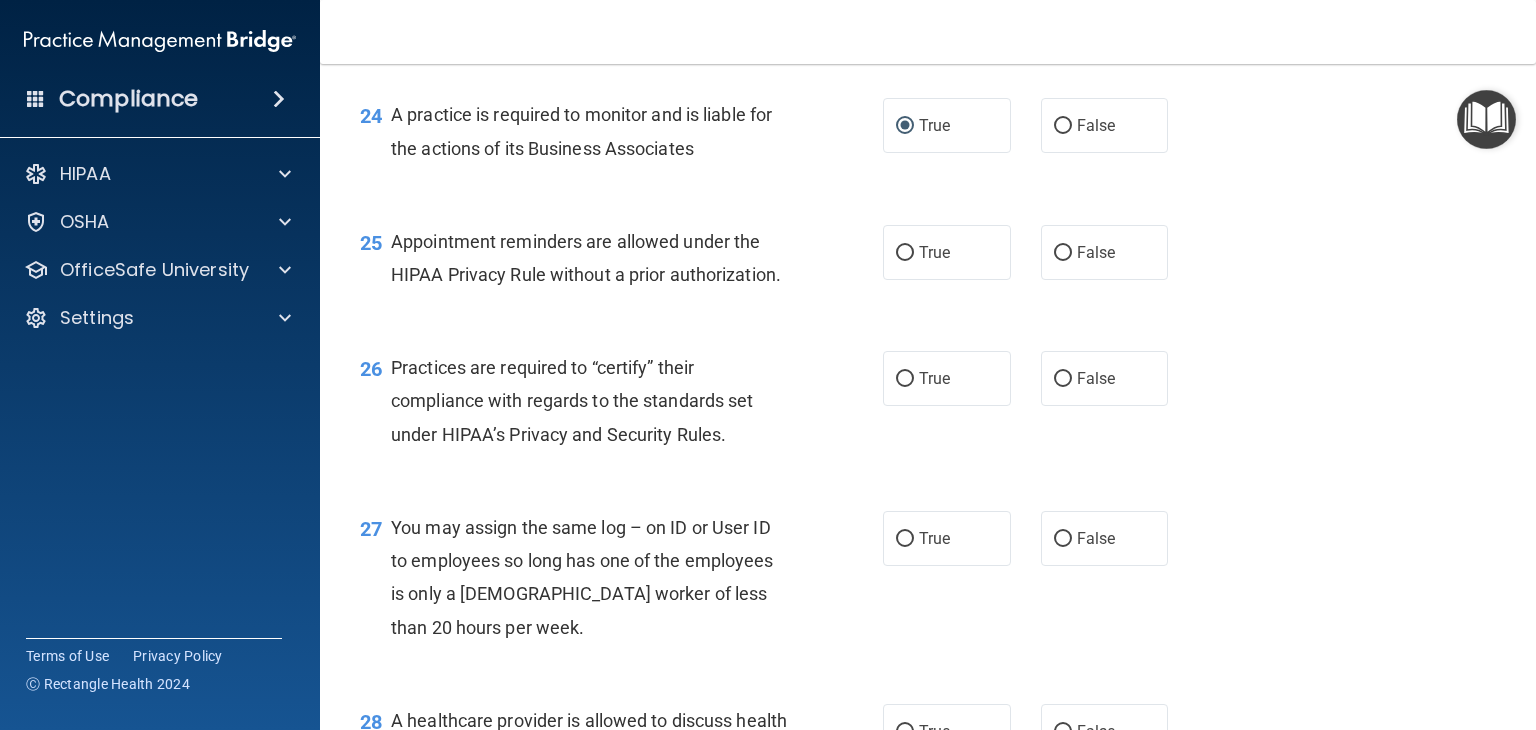 scroll, scrollTop: 4200, scrollLeft: 0, axis: vertical 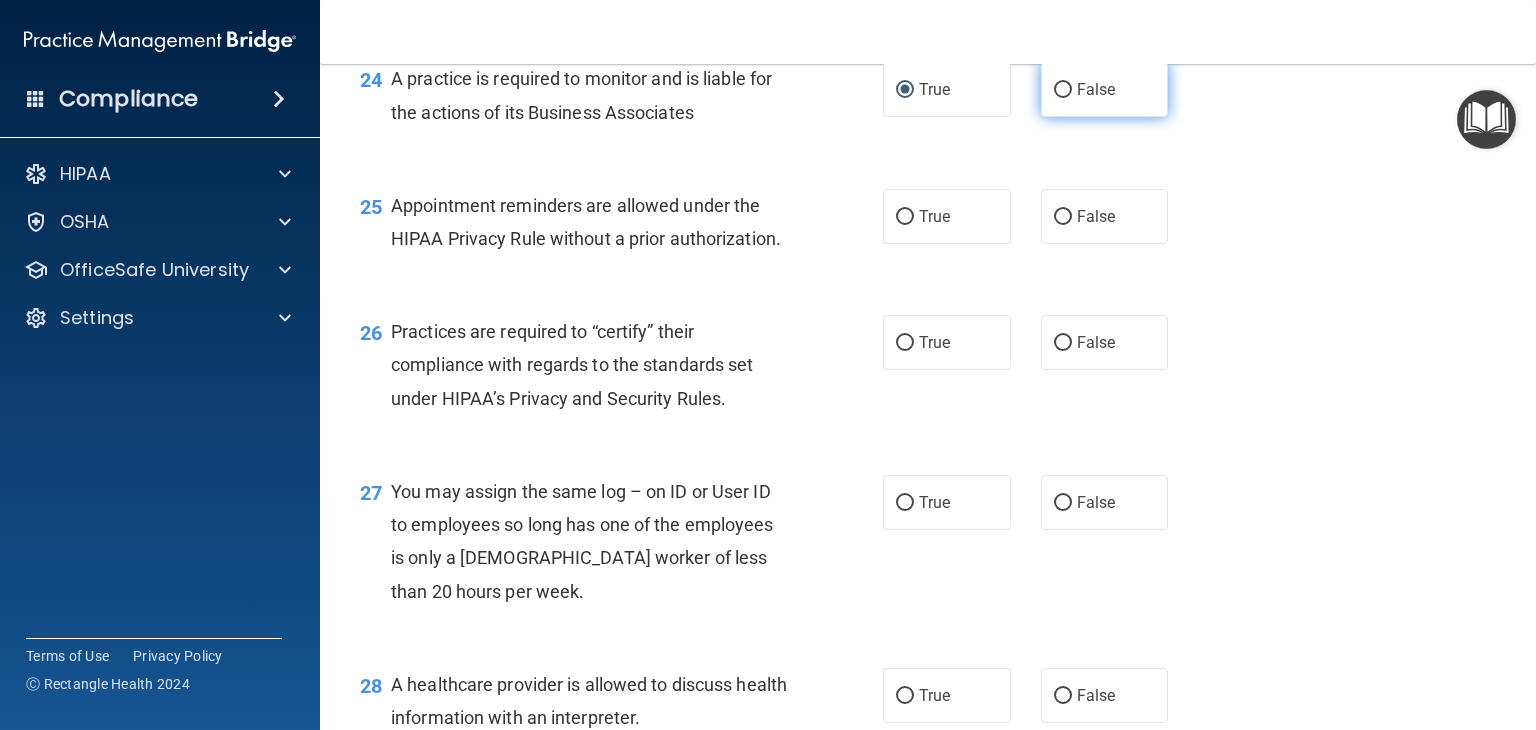 click on "False" at bounding box center (1063, 90) 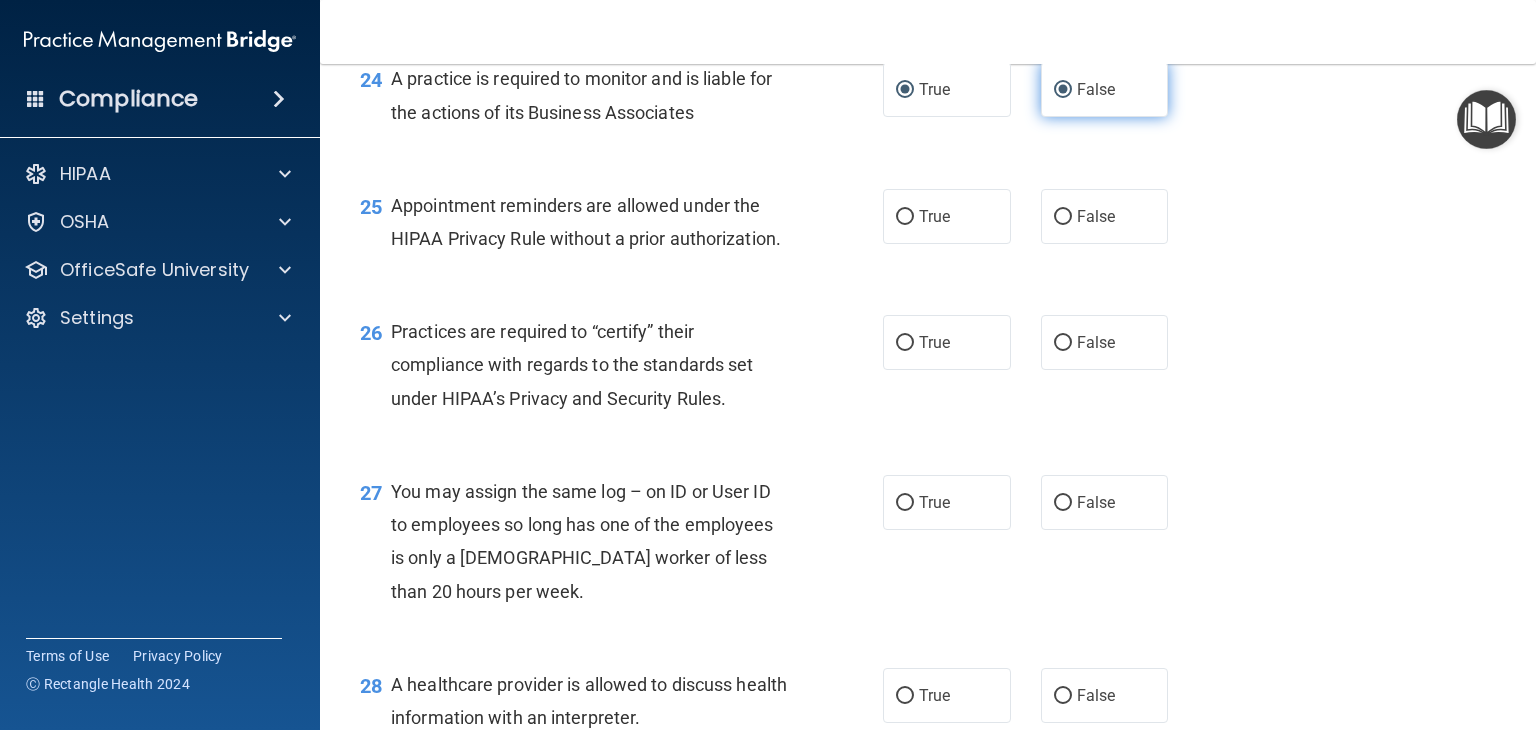 radio on "false" 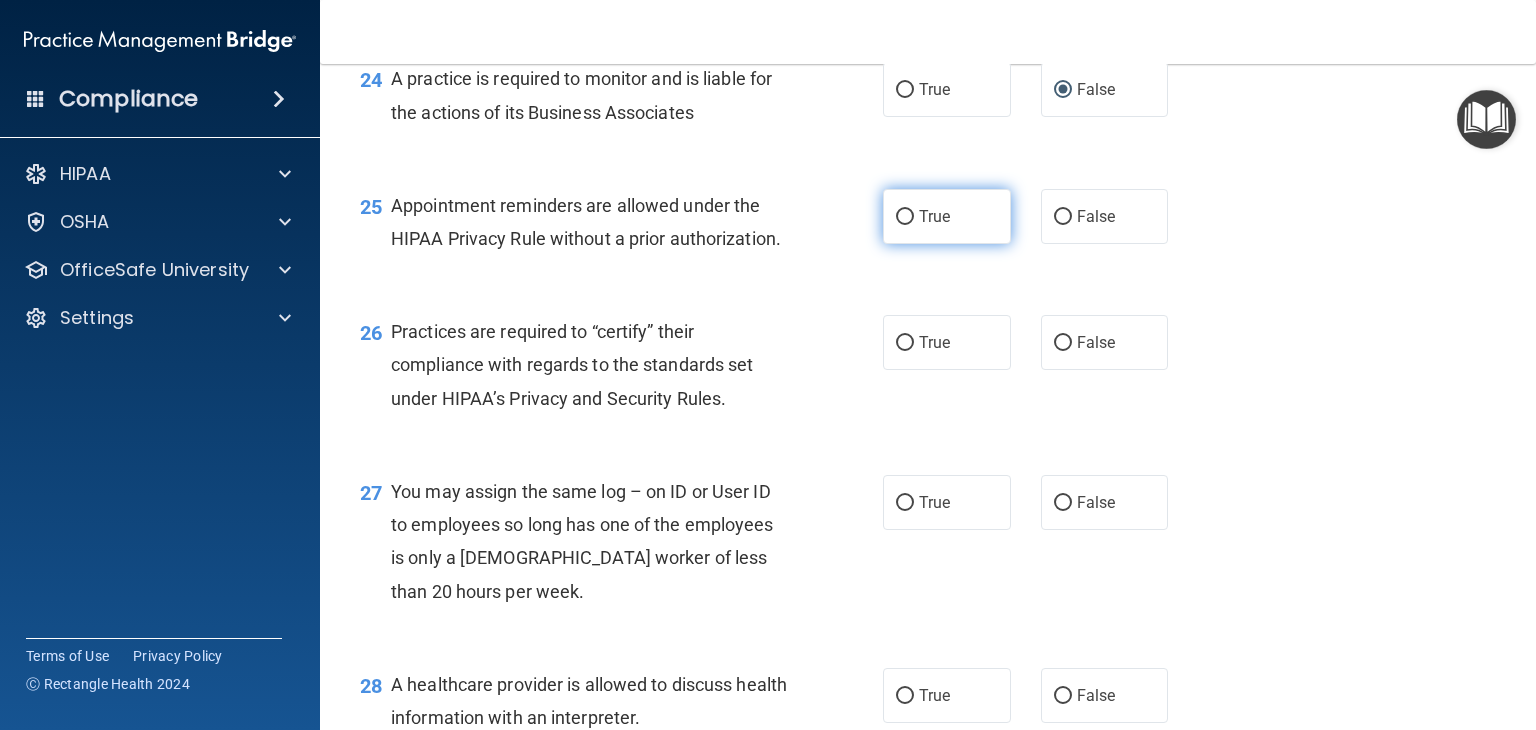 click on "True" at bounding box center [905, 217] 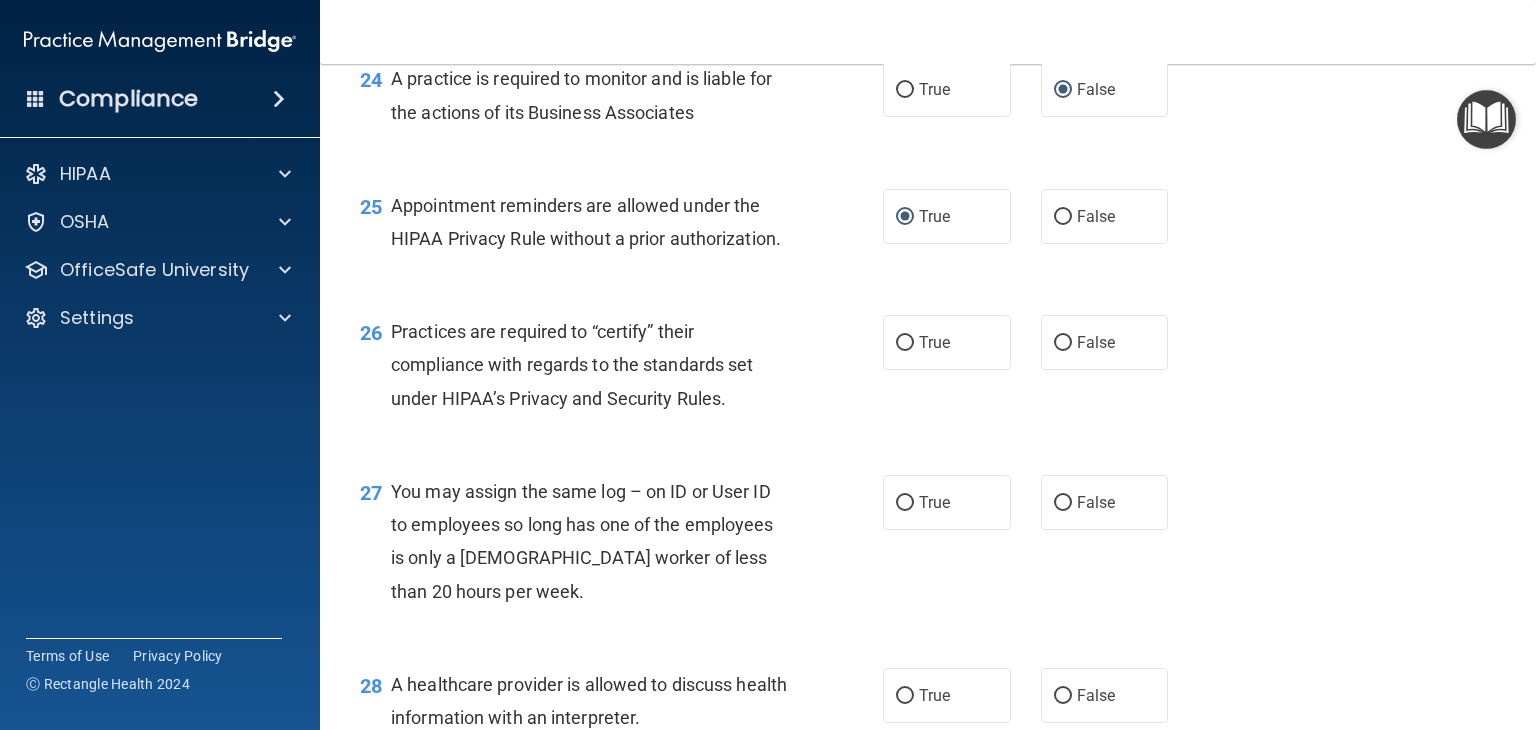 scroll, scrollTop: 4300, scrollLeft: 0, axis: vertical 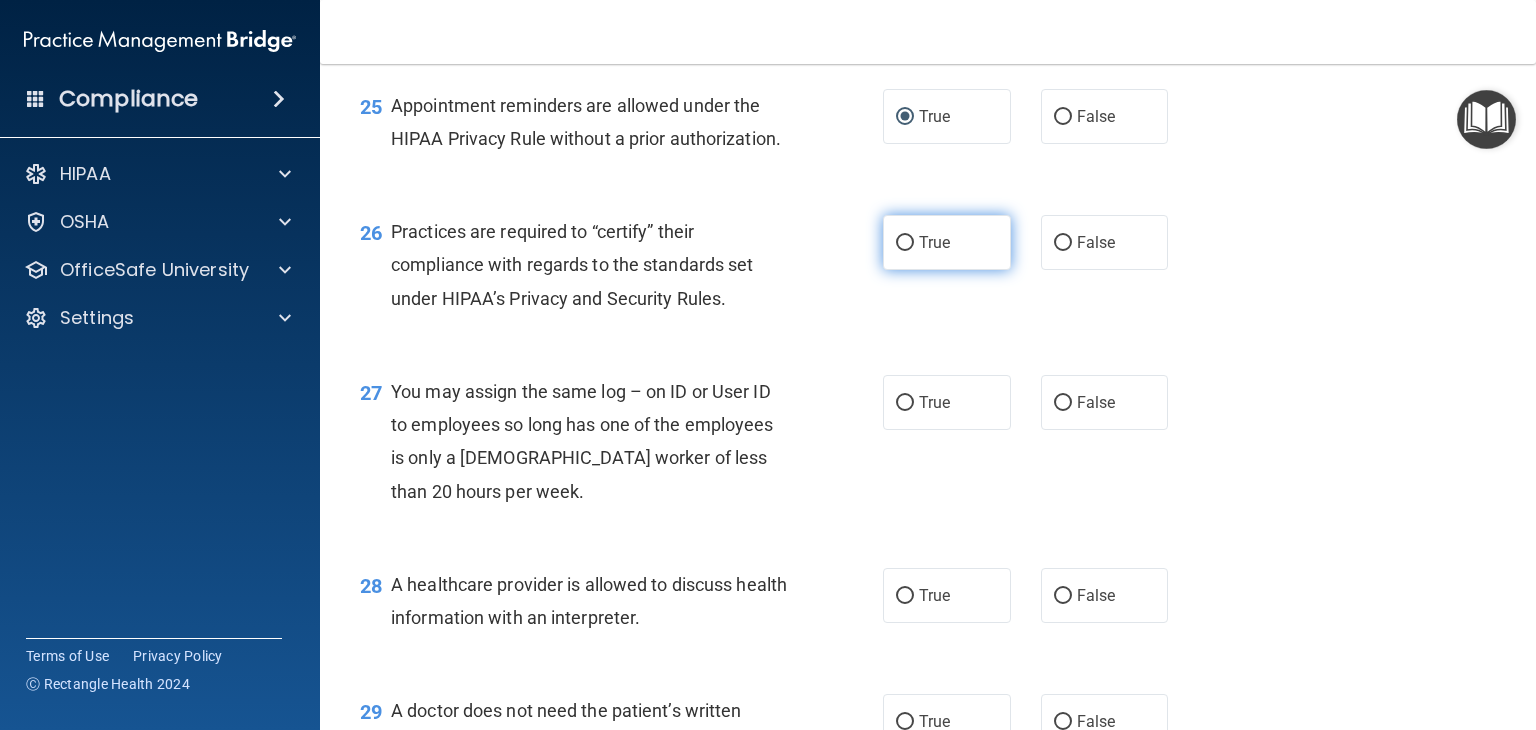 click on "True" at bounding box center (905, 243) 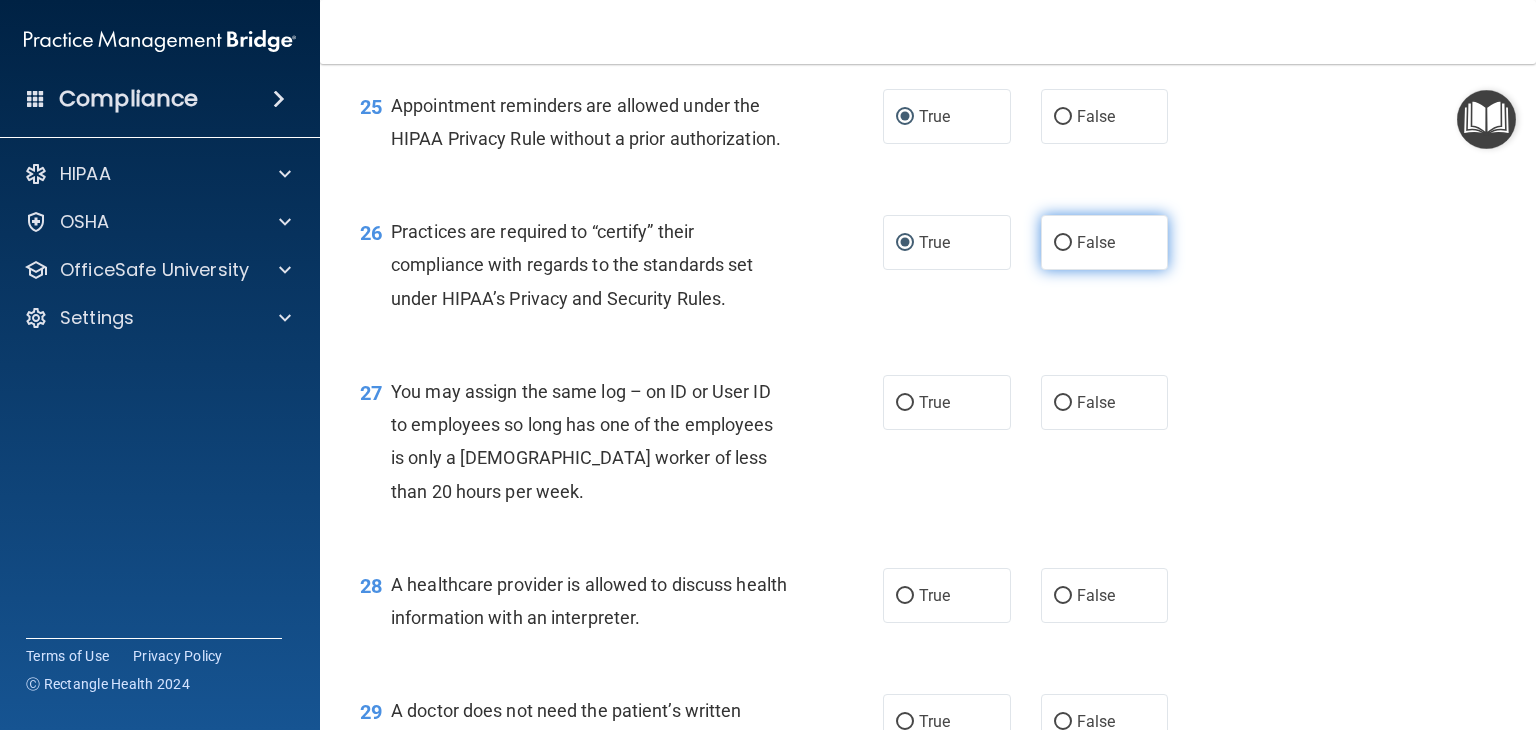 click on "False" at bounding box center (1063, 243) 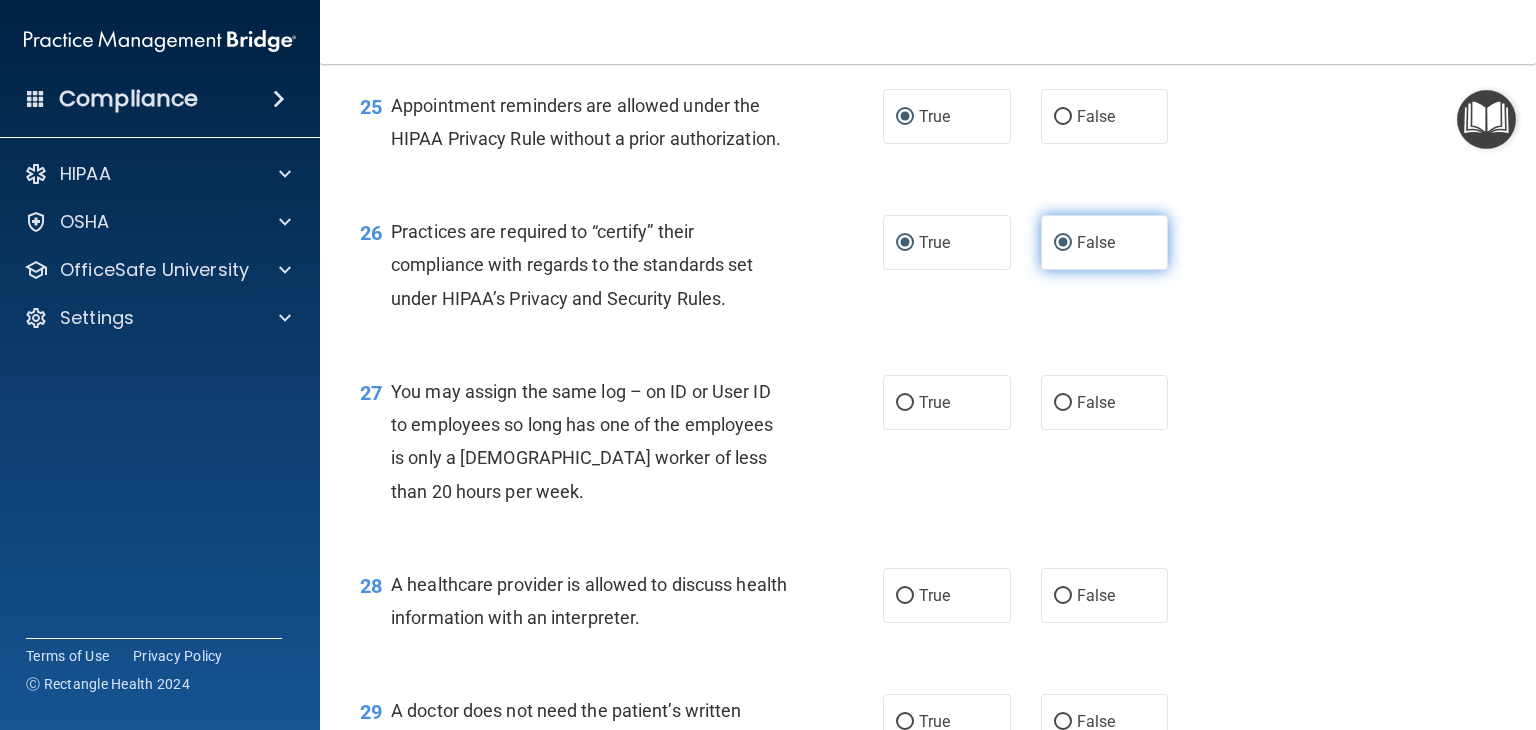 radio on "false" 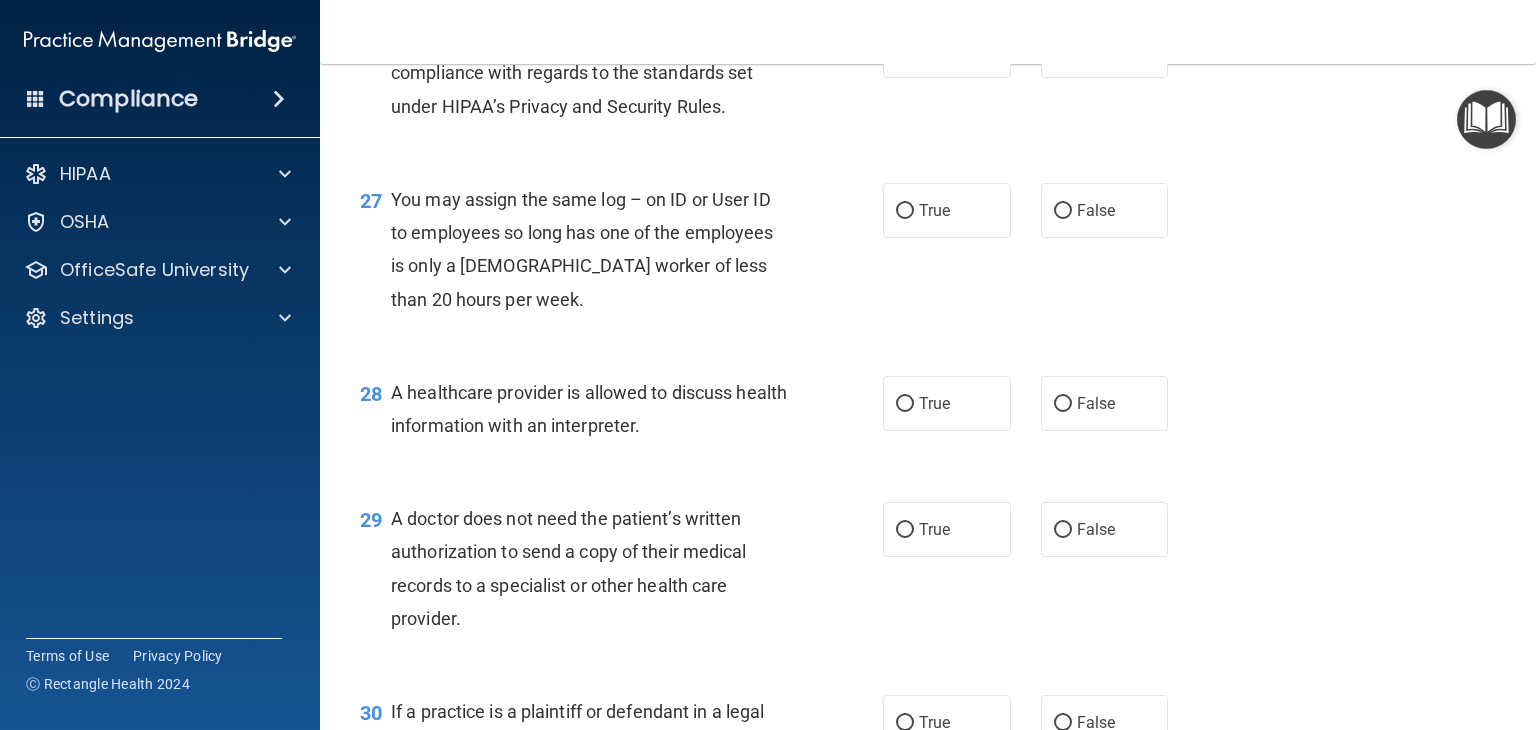 scroll, scrollTop: 4500, scrollLeft: 0, axis: vertical 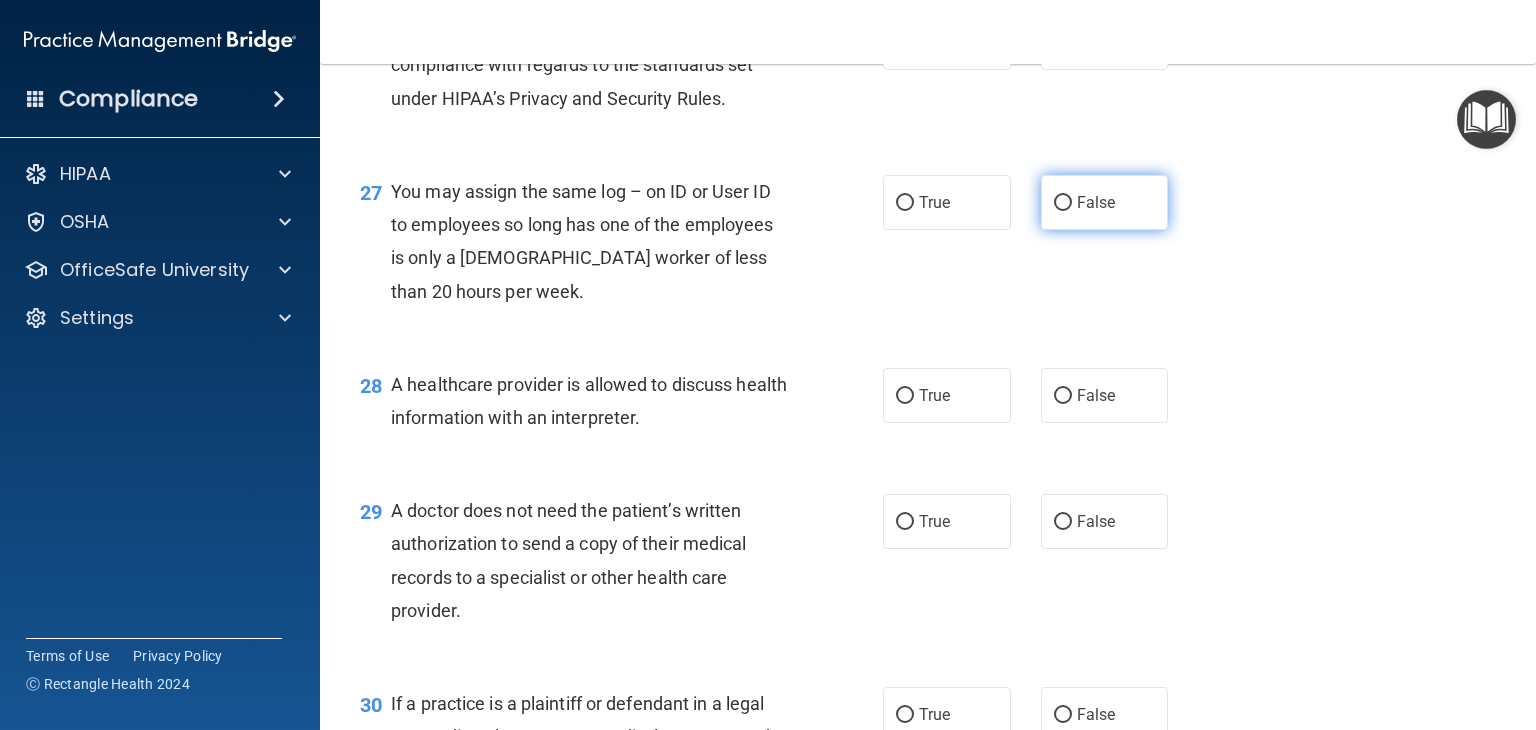 click on "False" at bounding box center (1063, 203) 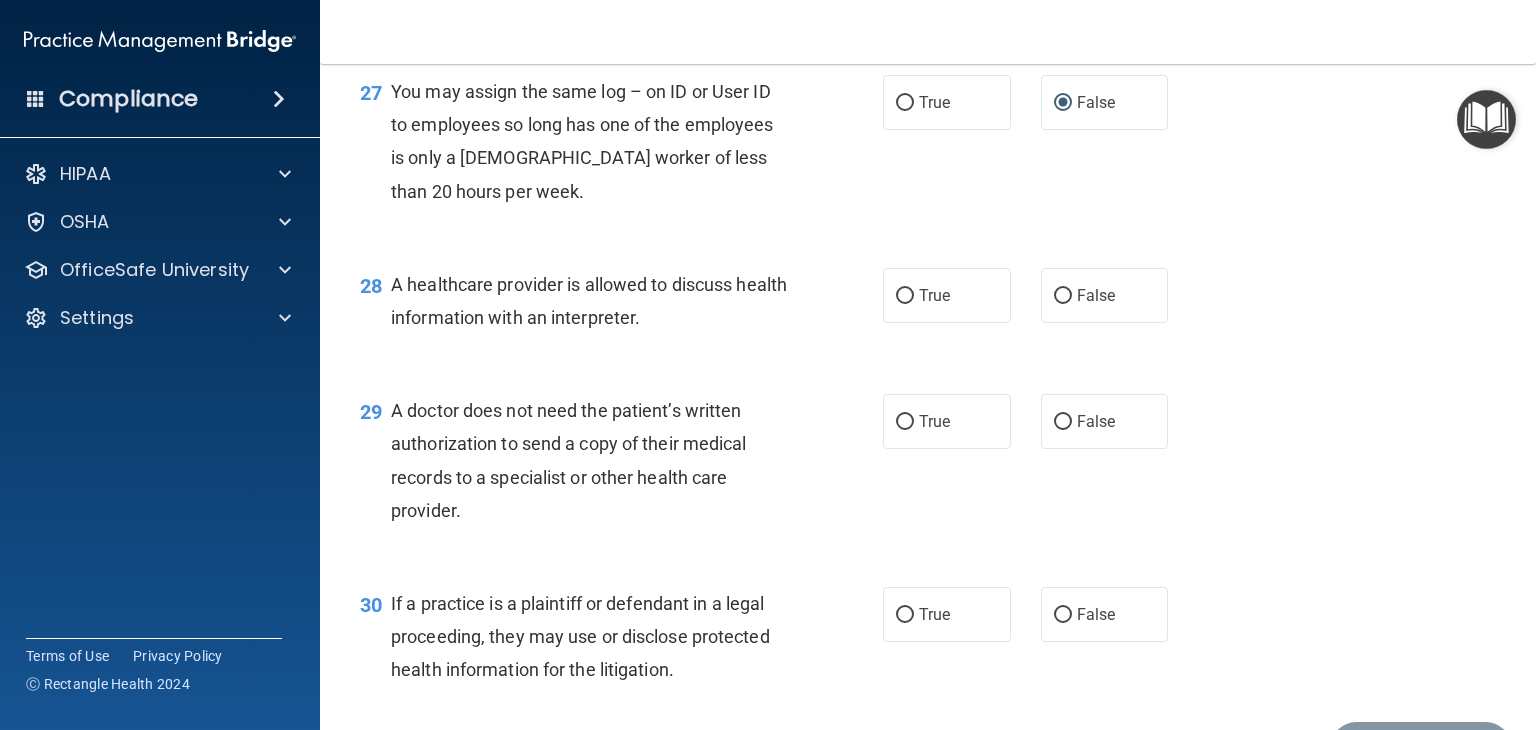 scroll, scrollTop: 4700, scrollLeft: 0, axis: vertical 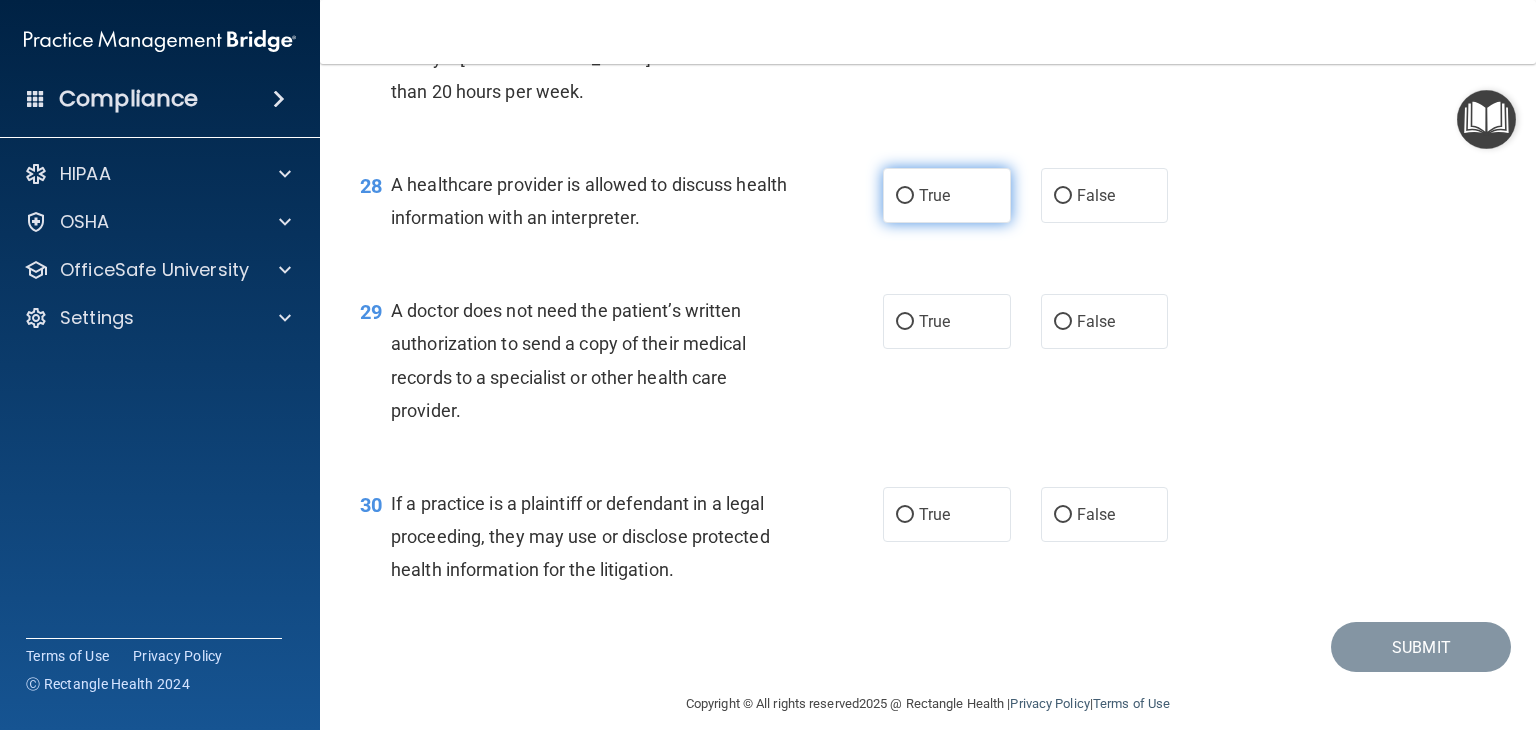 click on "True" at bounding box center [905, 196] 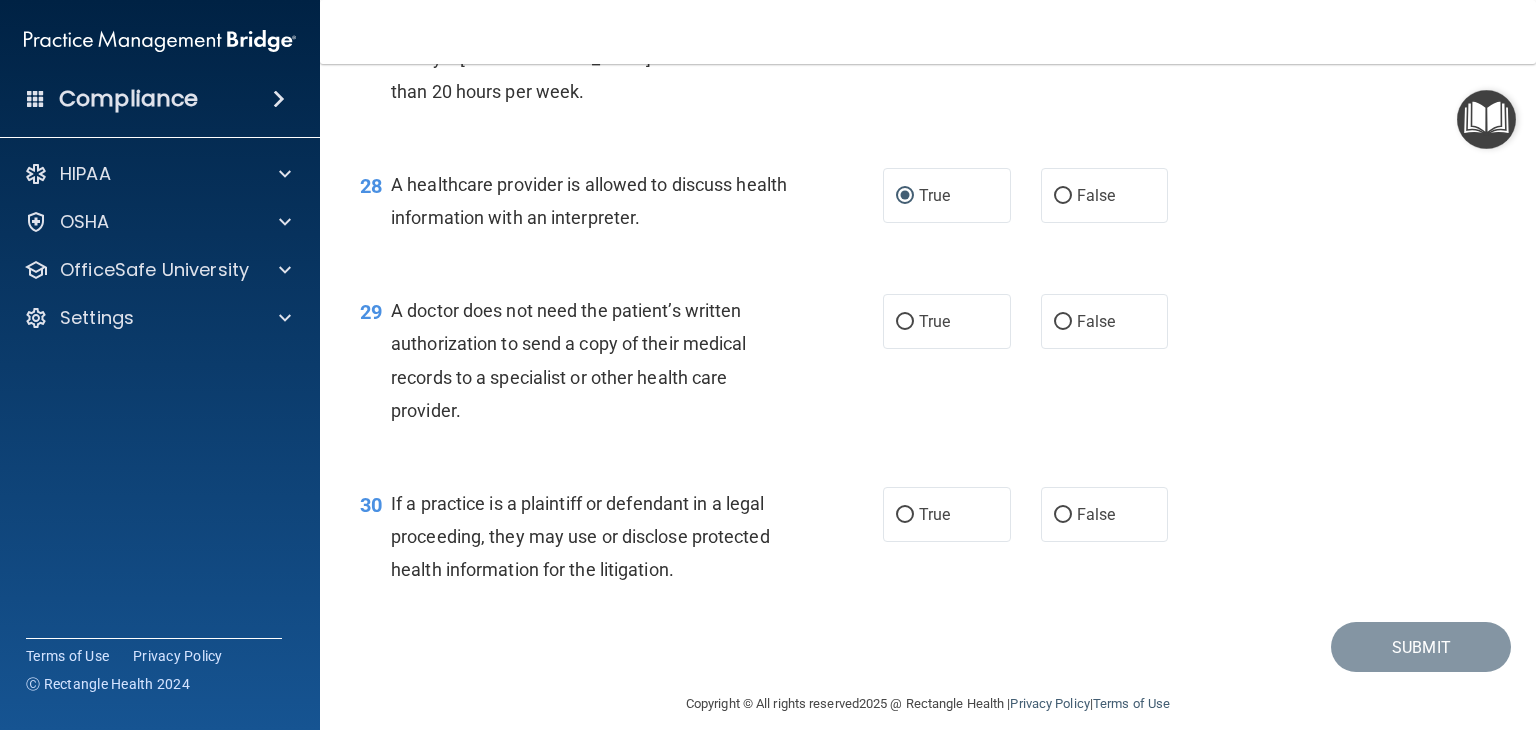 scroll, scrollTop: 4789, scrollLeft: 0, axis: vertical 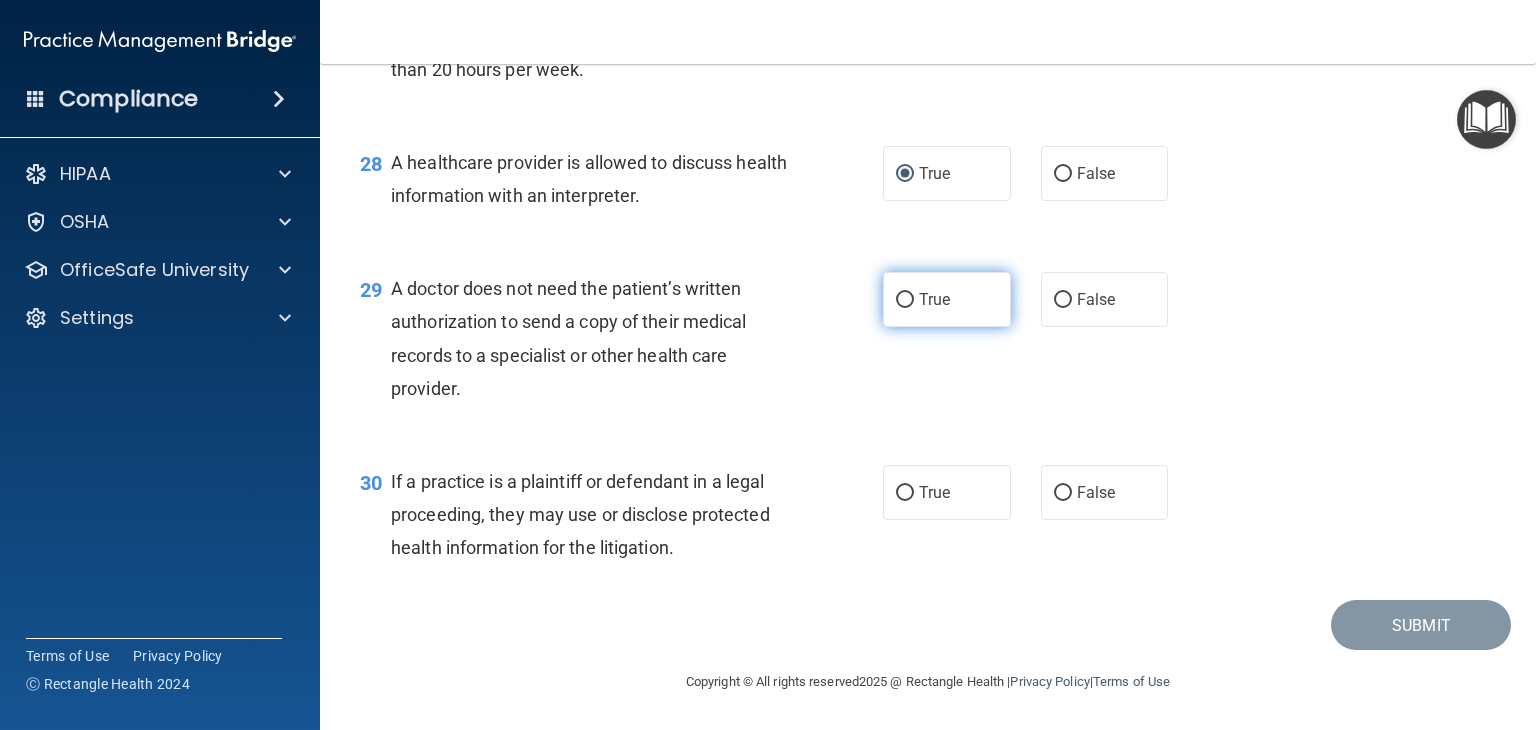 click on "True" at bounding box center [905, 300] 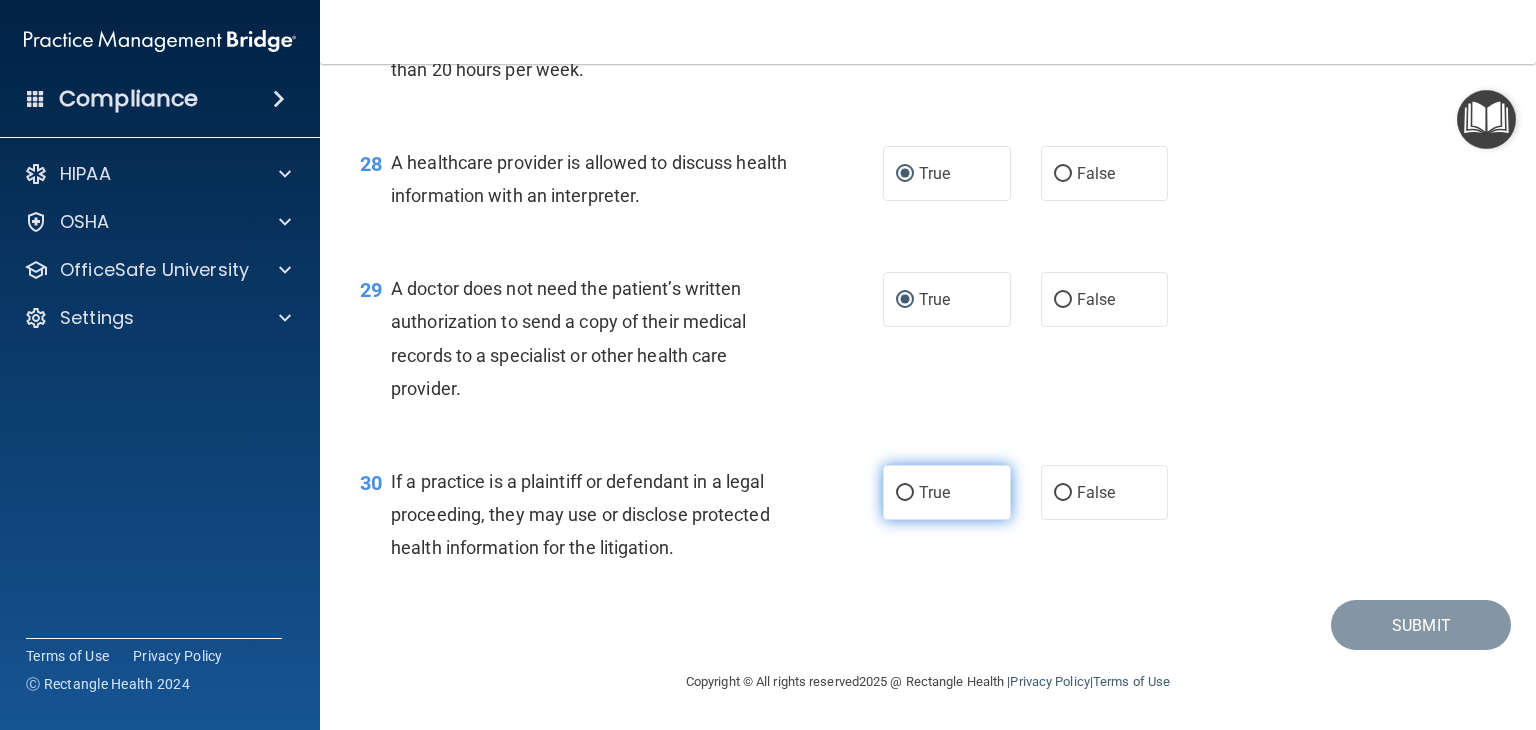 click on "True" at bounding box center (905, 493) 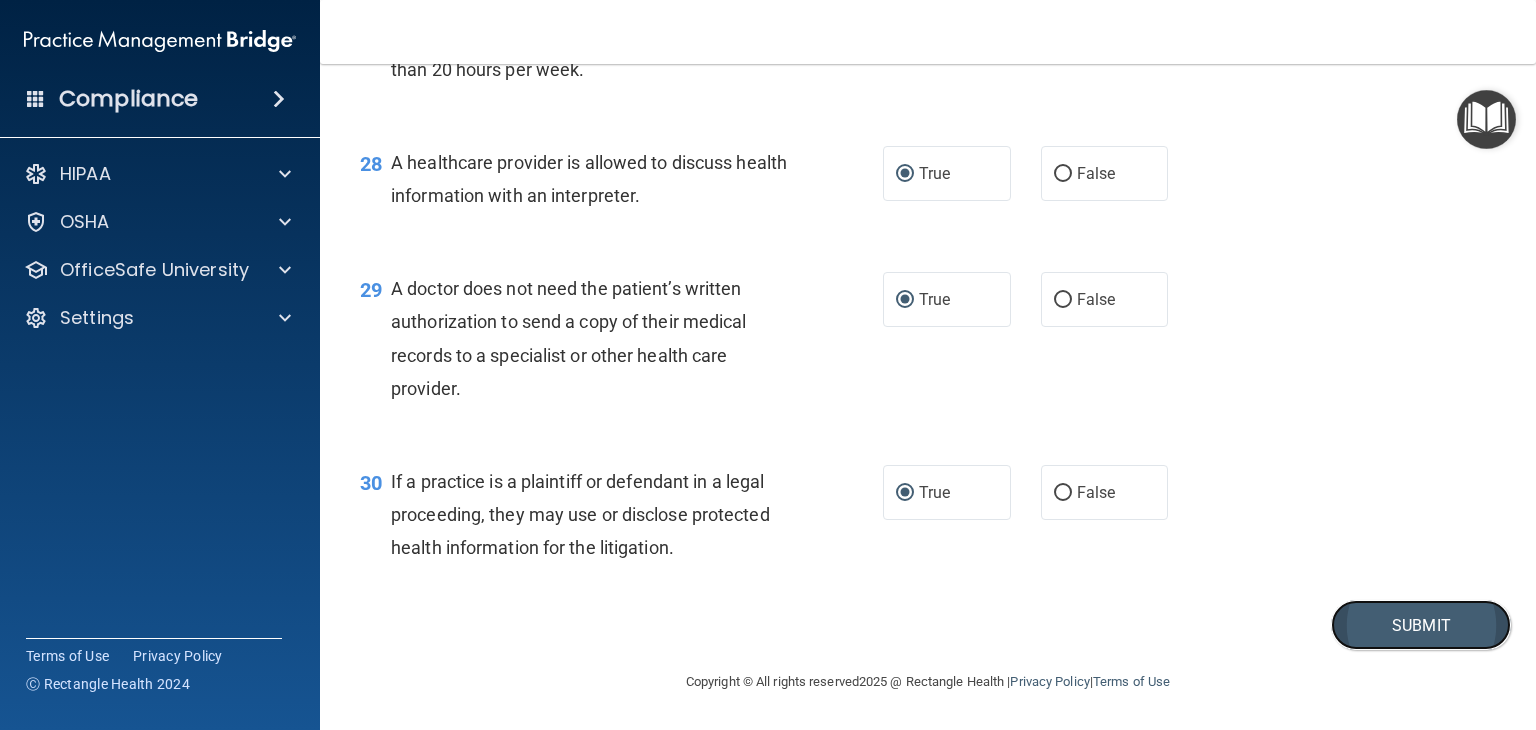 click on "Submit" at bounding box center (1421, 625) 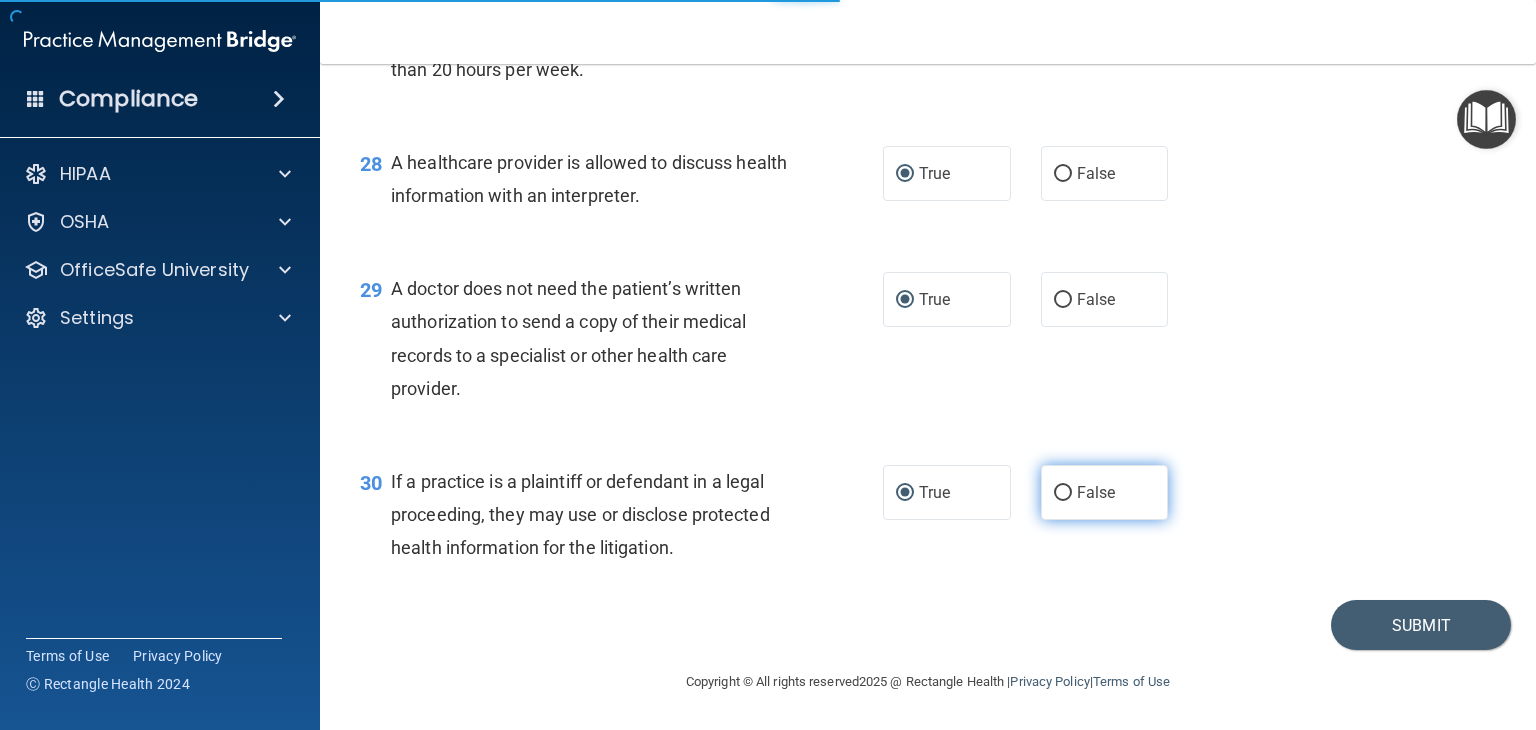 scroll, scrollTop: 0, scrollLeft: 0, axis: both 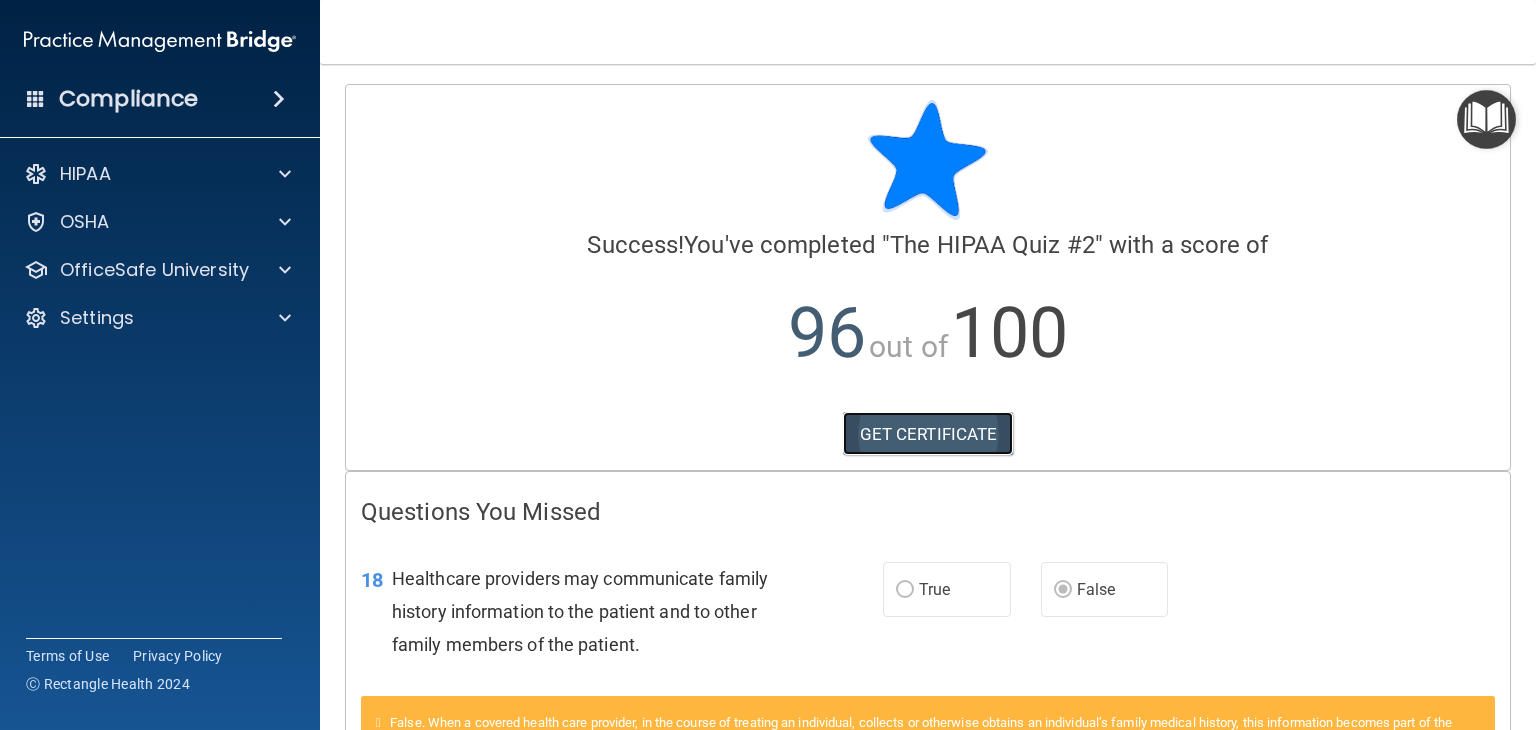click on "GET CERTIFICATE" at bounding box center (928, 434) 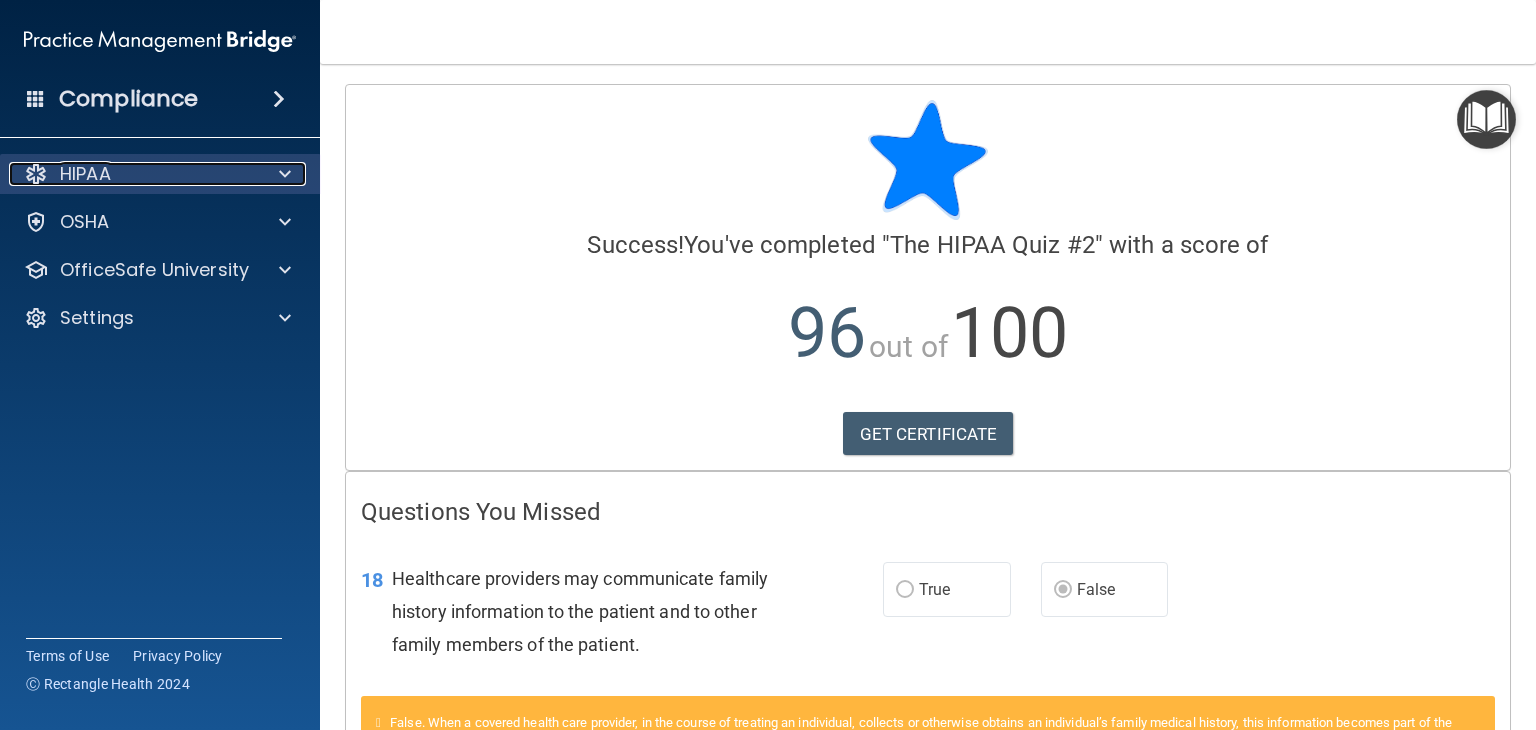 click on "HIPAA" at bounding box center [85, 174] 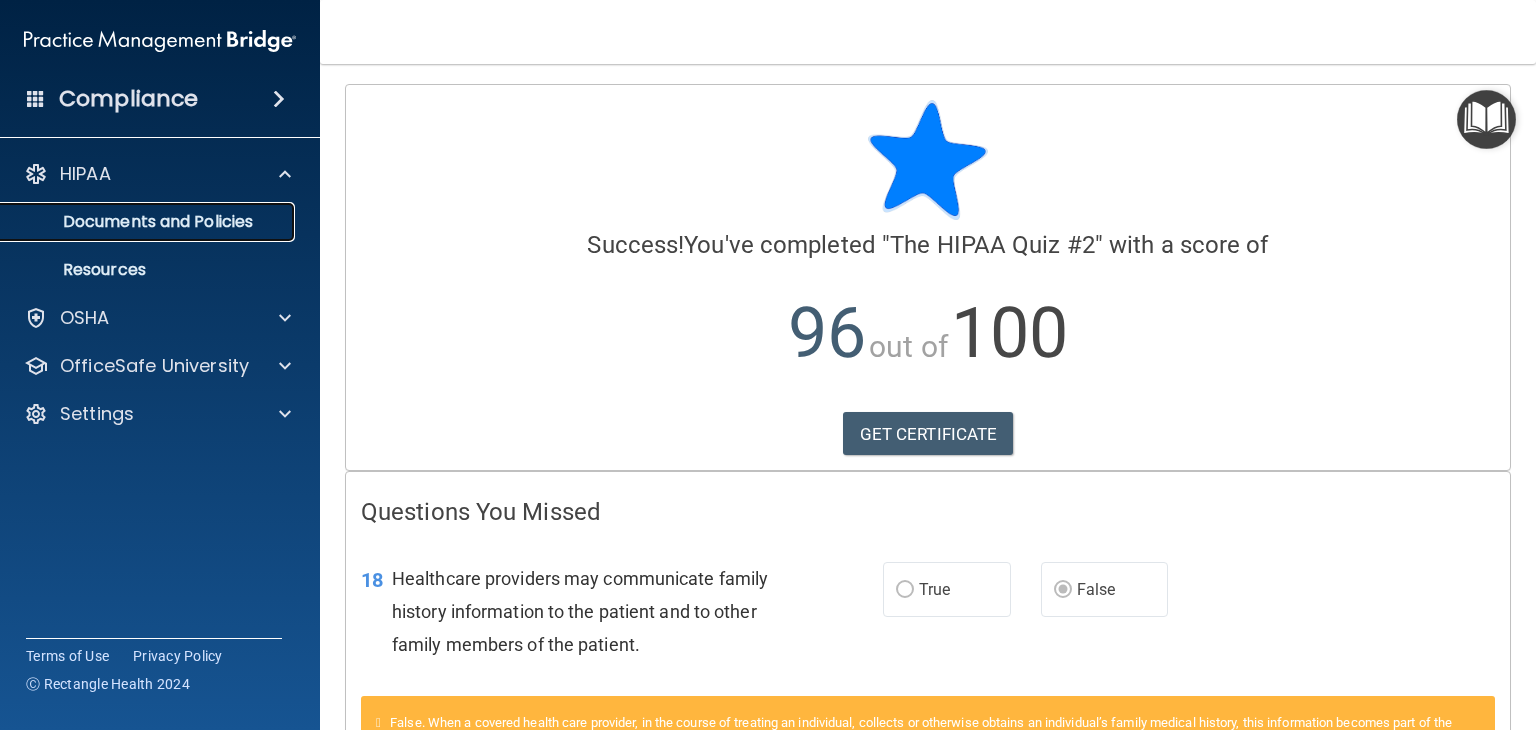 click on "Documents and Policies" at bounding box center (149, 222) 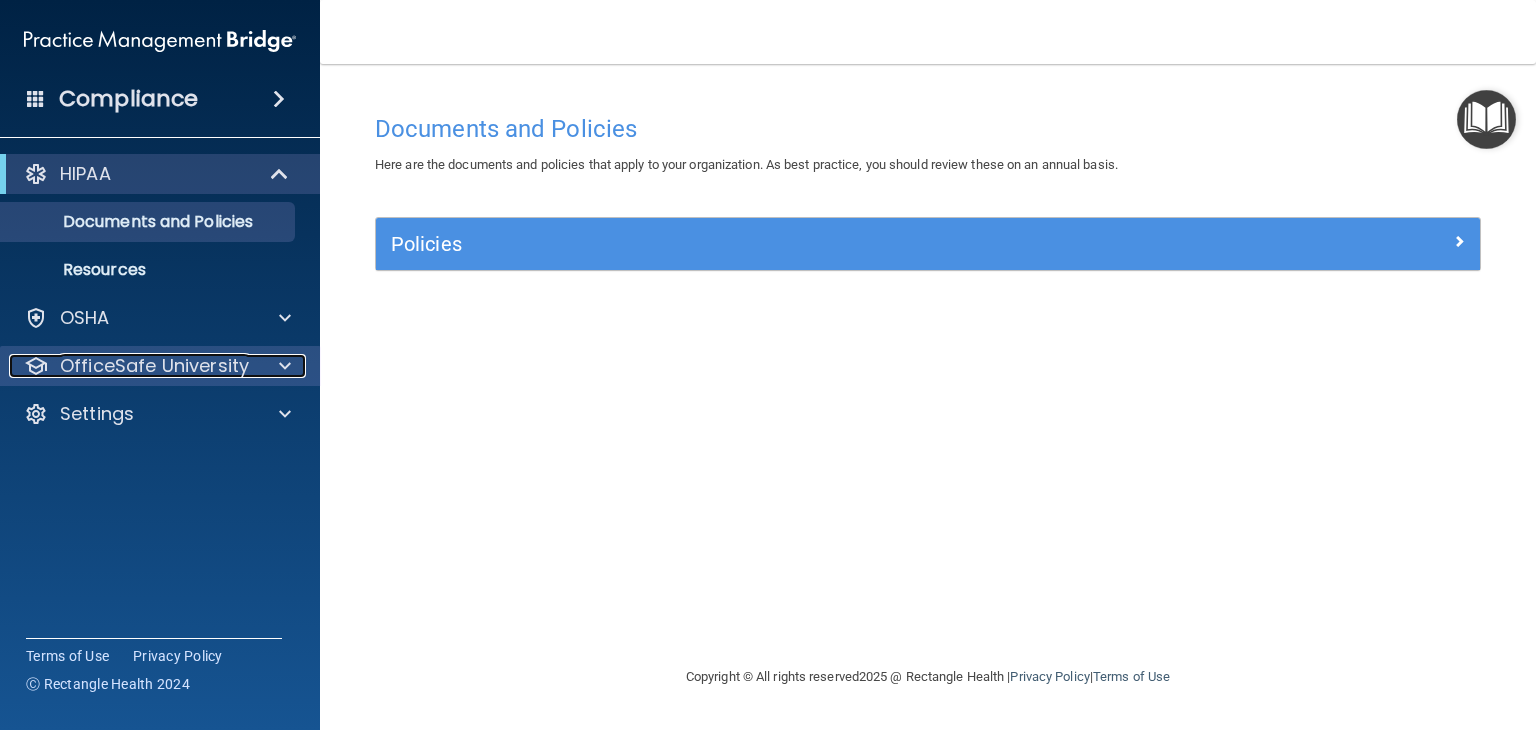 click on "OfficeSafe University" at bounding box center (154, 366) 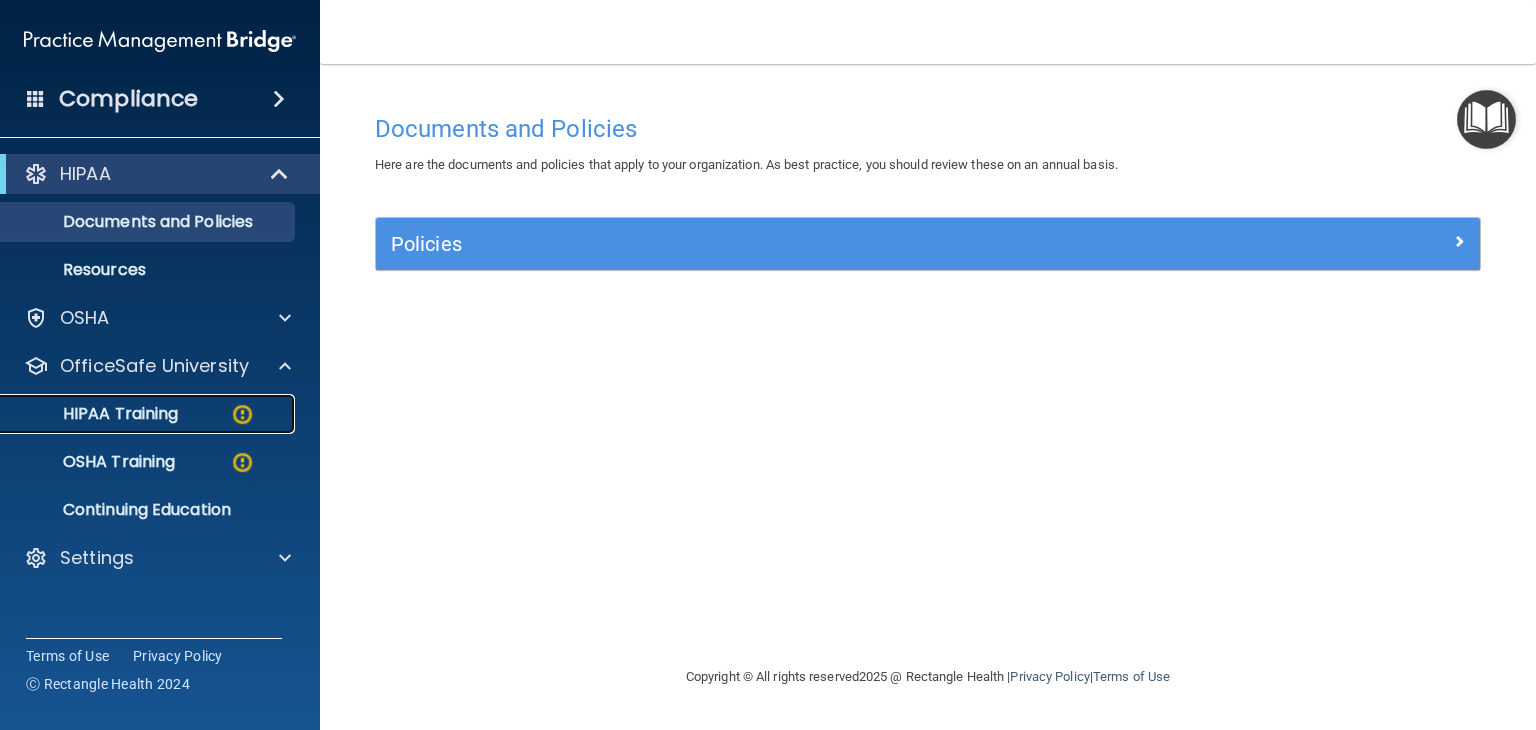 click on "HIPAA Training" at bounding box center (95, 414) 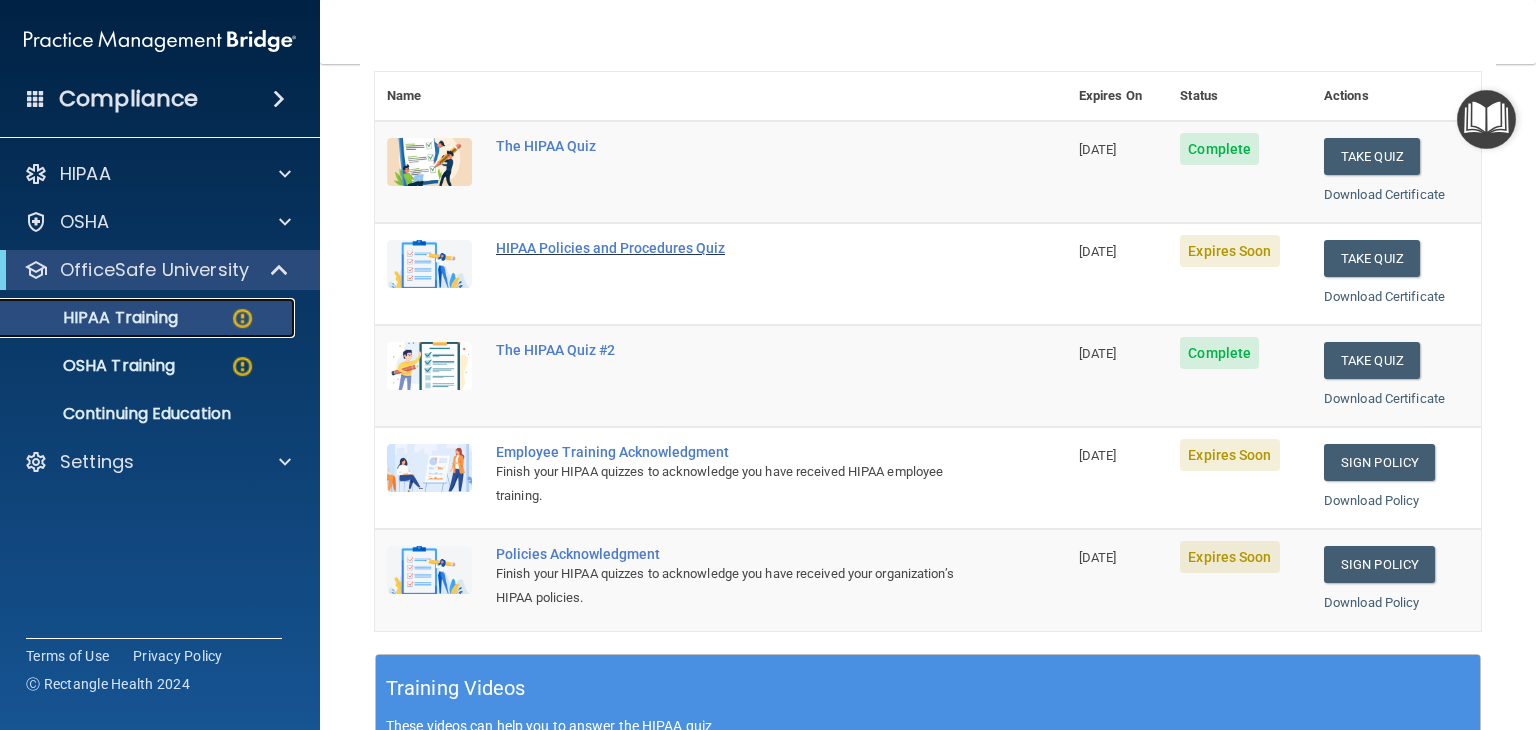 scroll, scrollTop: 200, scrollLeft: 0, axis: vertical 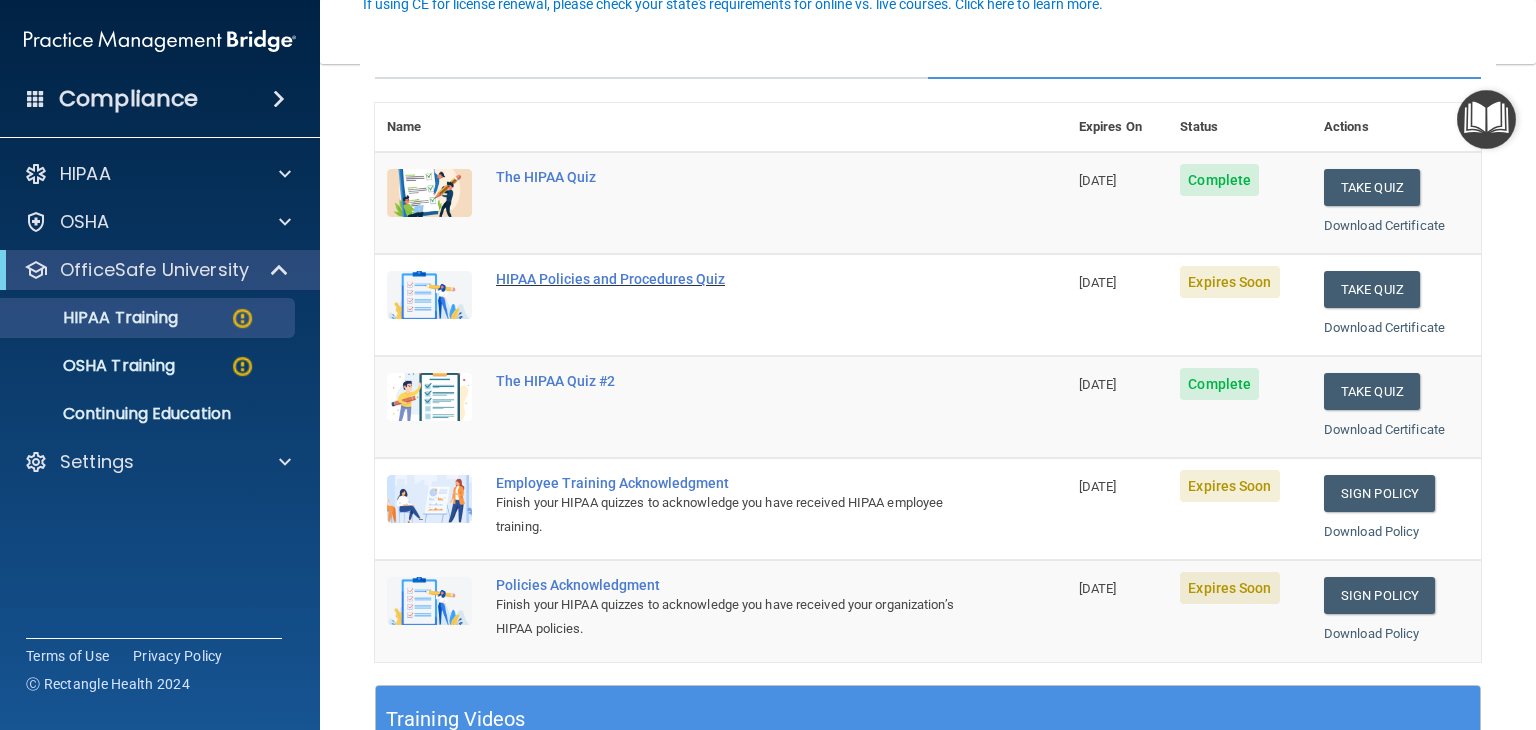 click on "HIPAA Policies and Procedures Quiz" at bounding box center (731, 279) 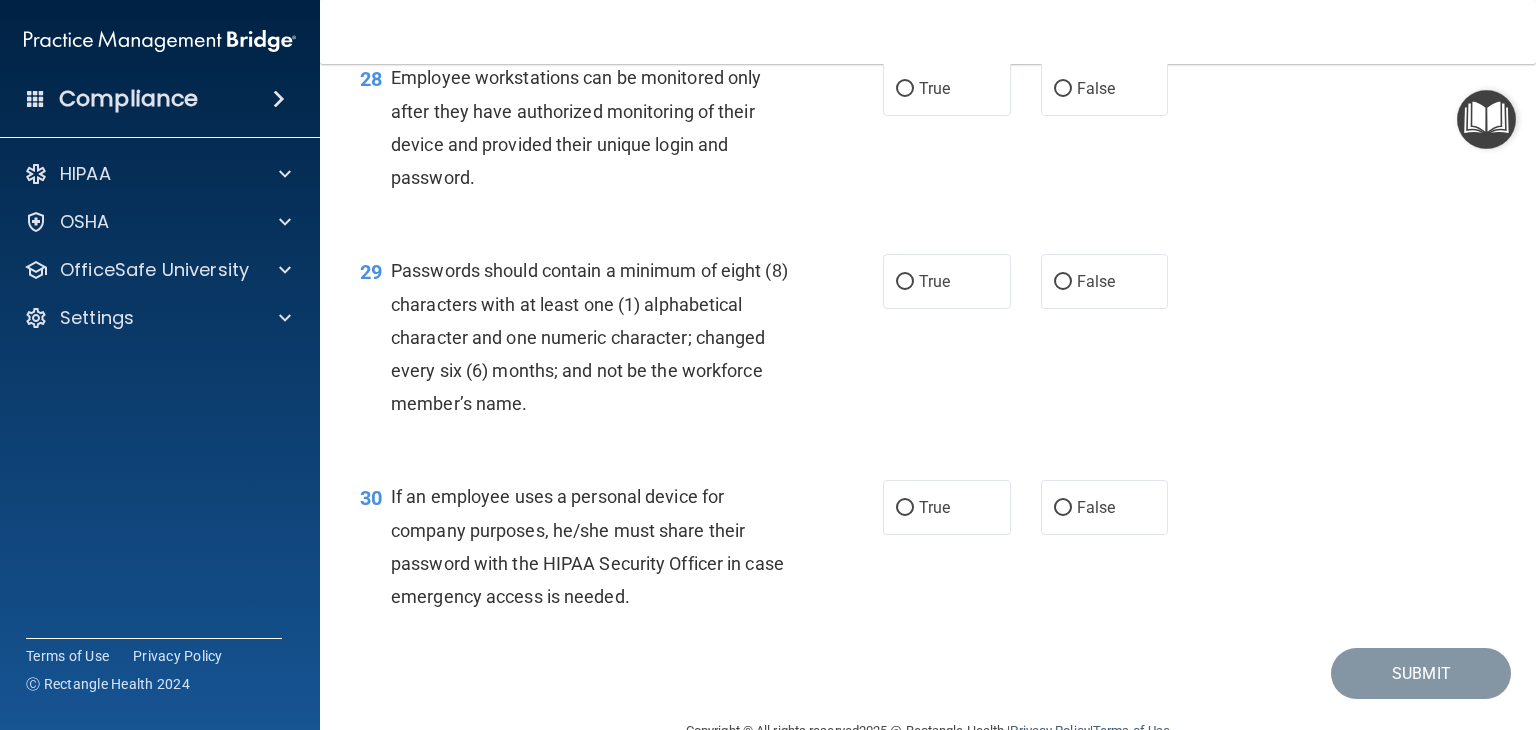 scroll, scrollTop: 5221, scrollLeft: 0, axis: vertical 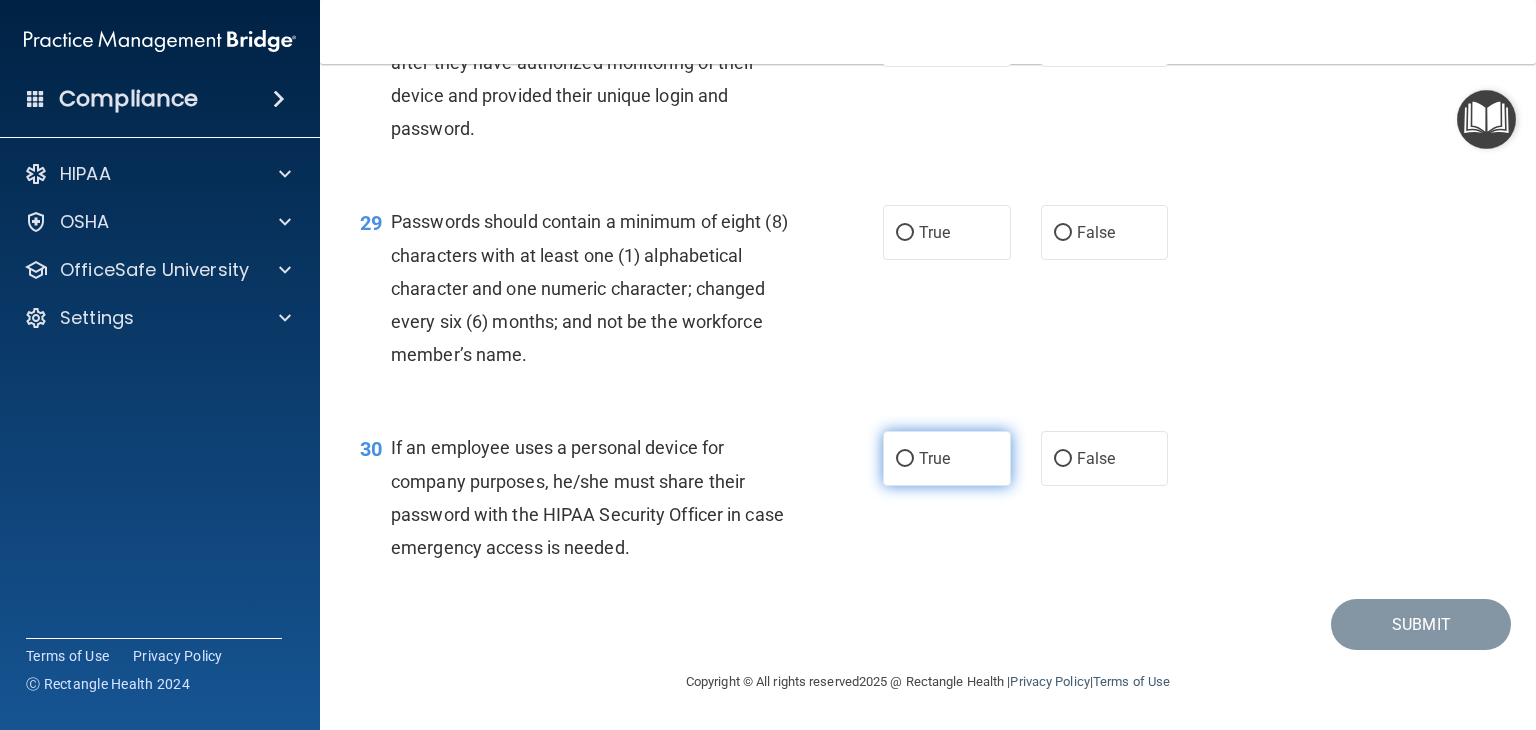 click on "True" at bounding box center (905, 459) 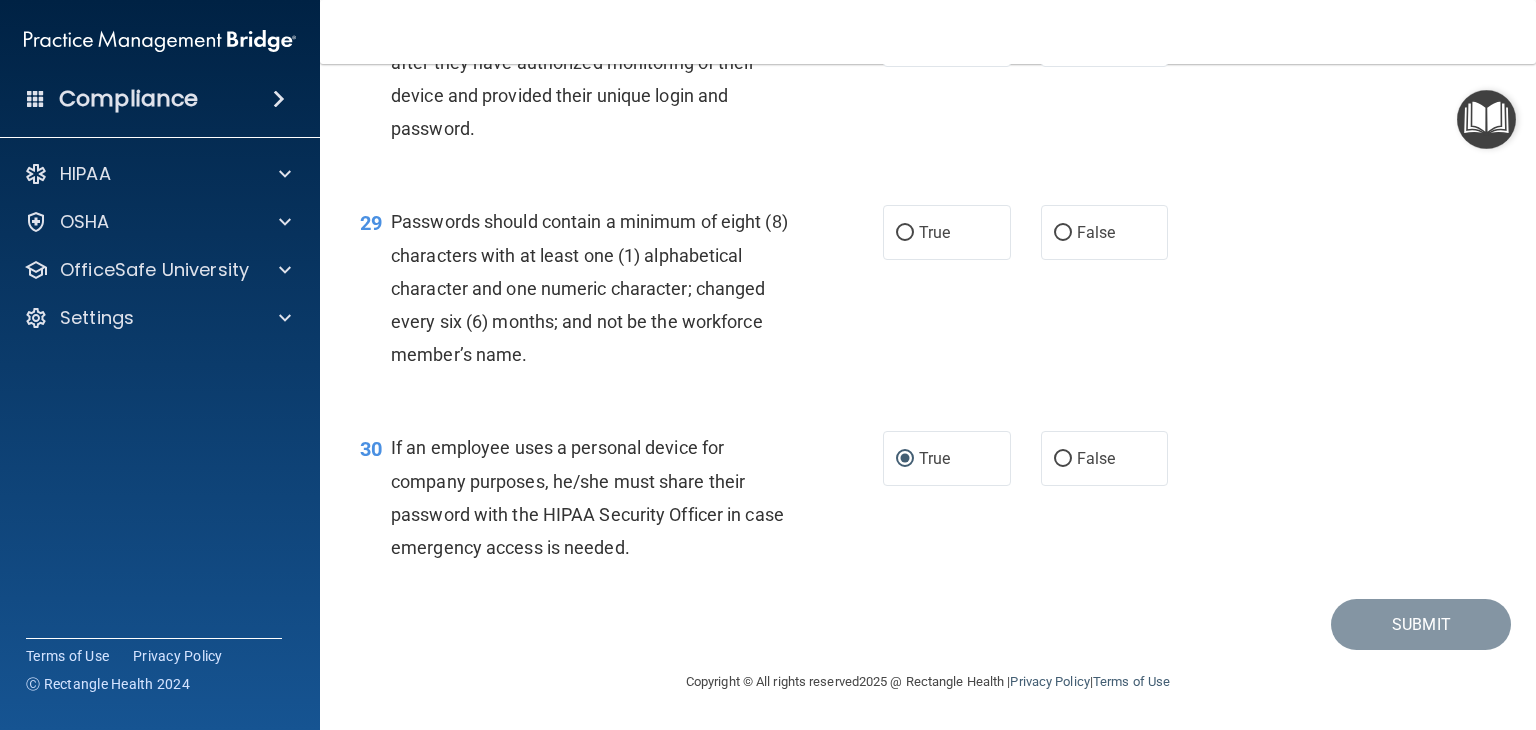 scroll, scrollTop: 5121, scrollLeft: 0, axis: vertical 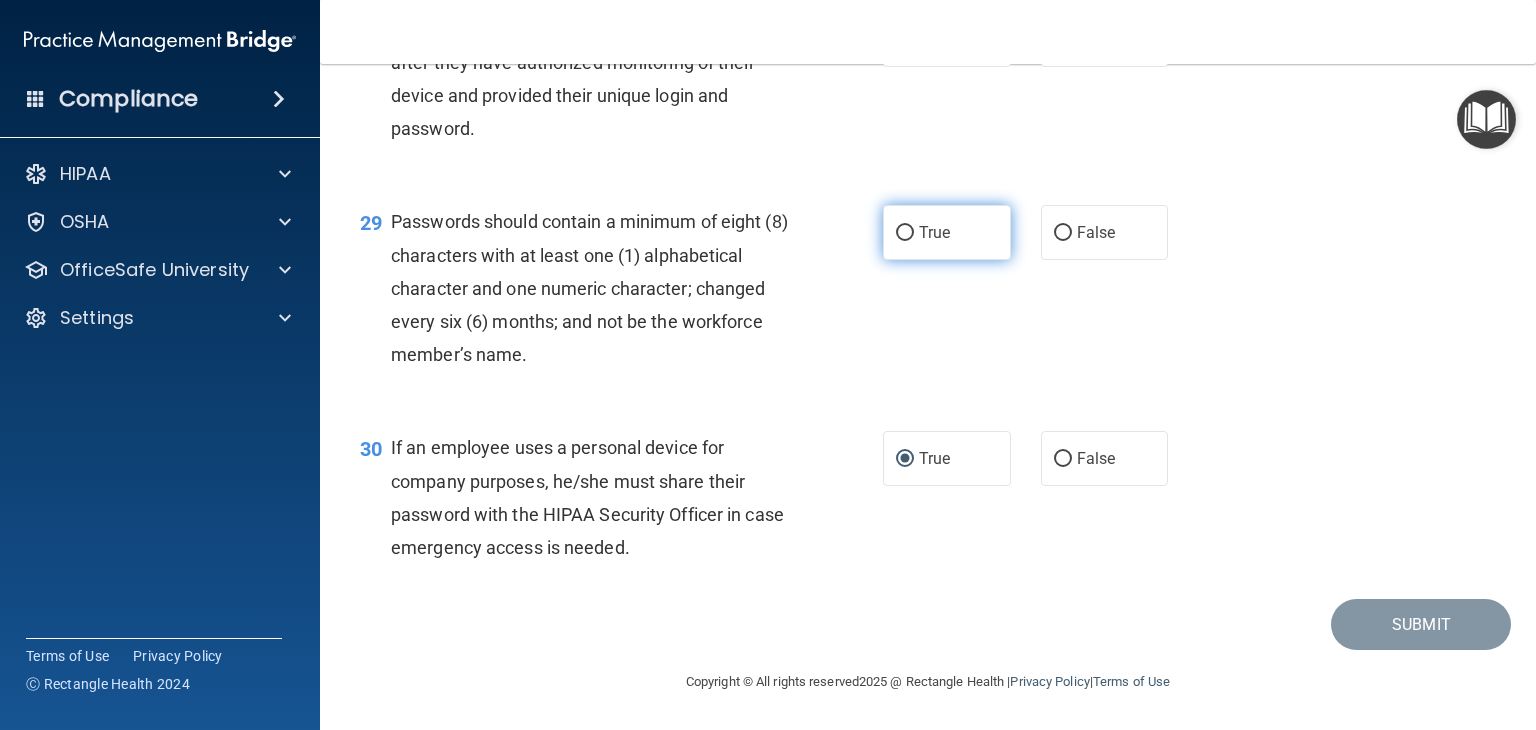 click on "True" at bounding box center (905, 233) 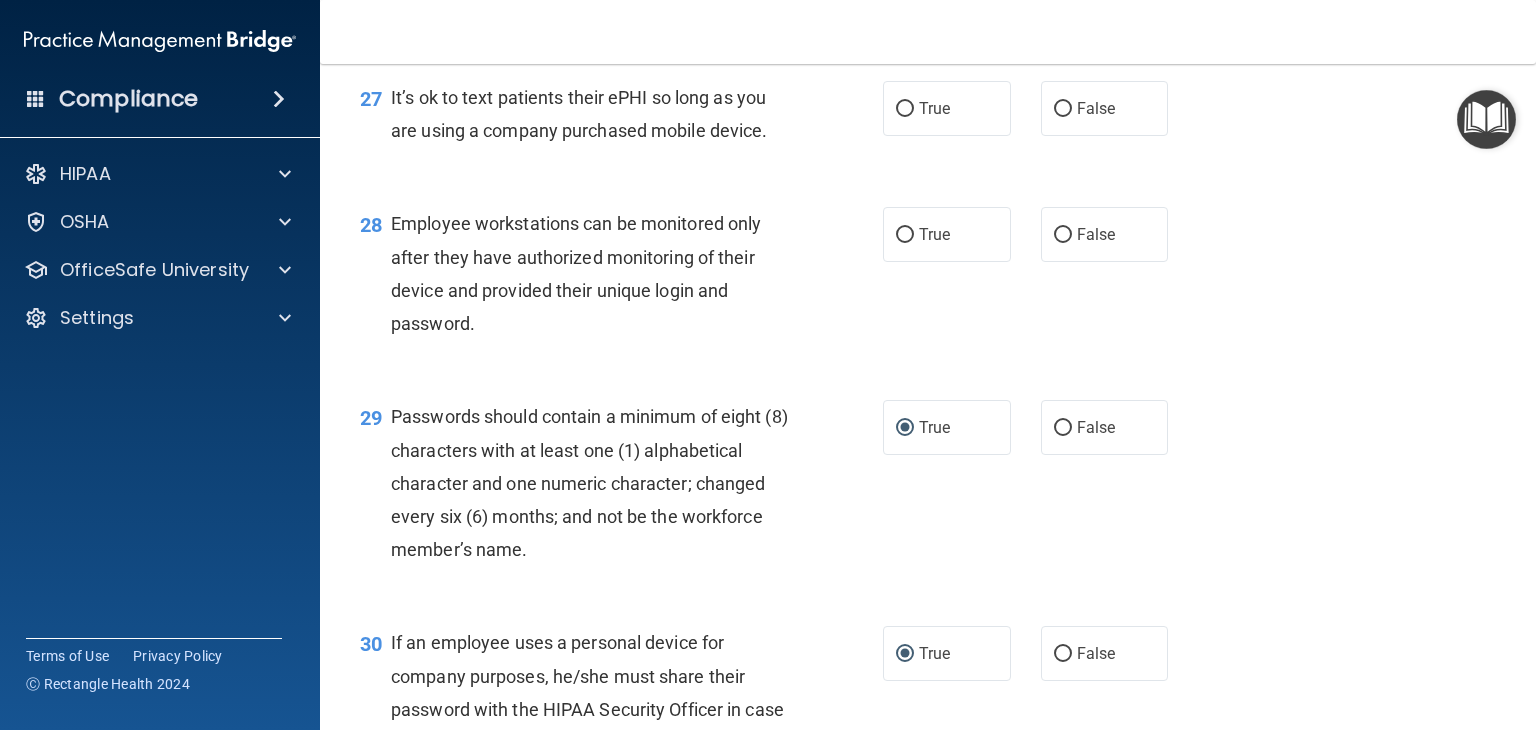scroll, scrollTop: 4921, scrollLeft: 0, axis: vertical 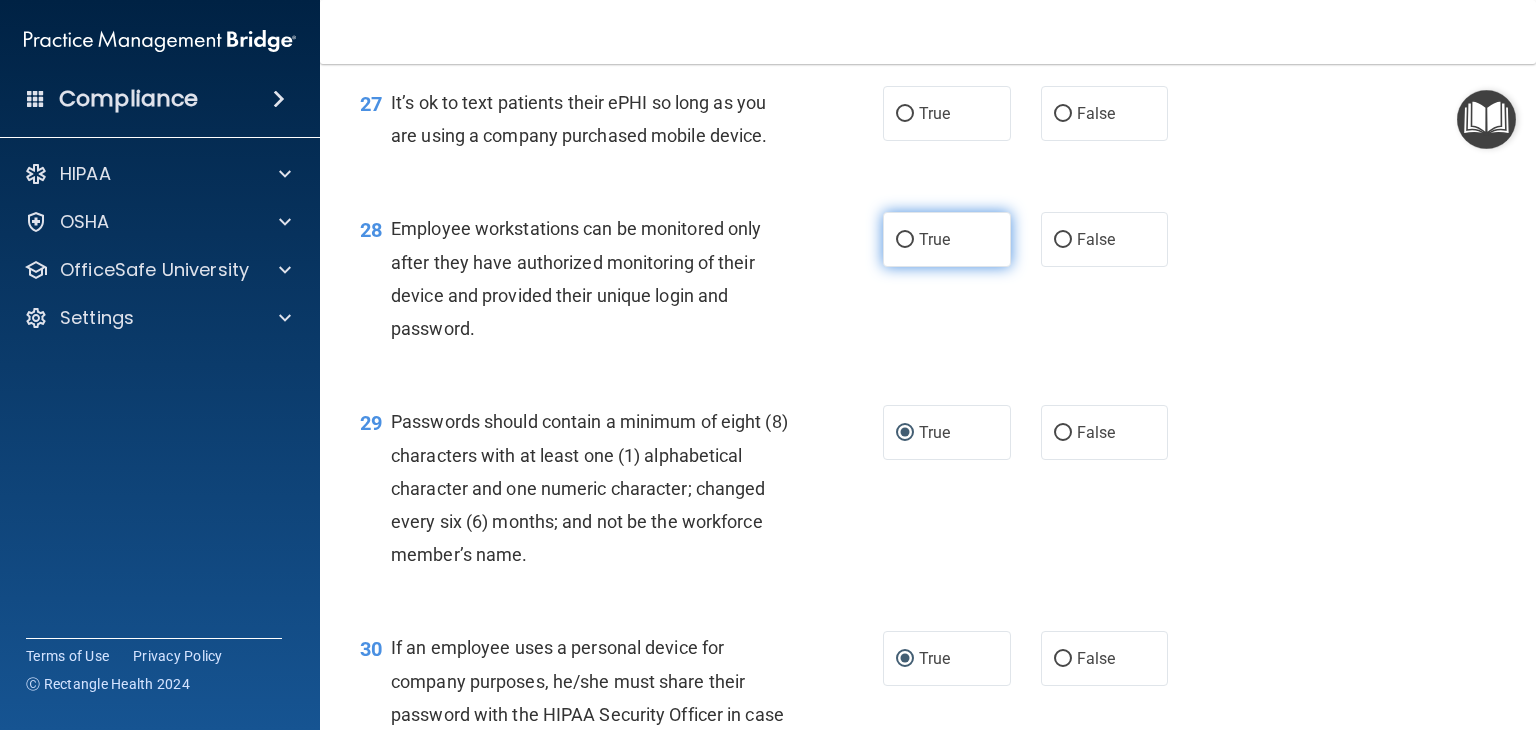 click on "True" at bounding box center [905, 240] 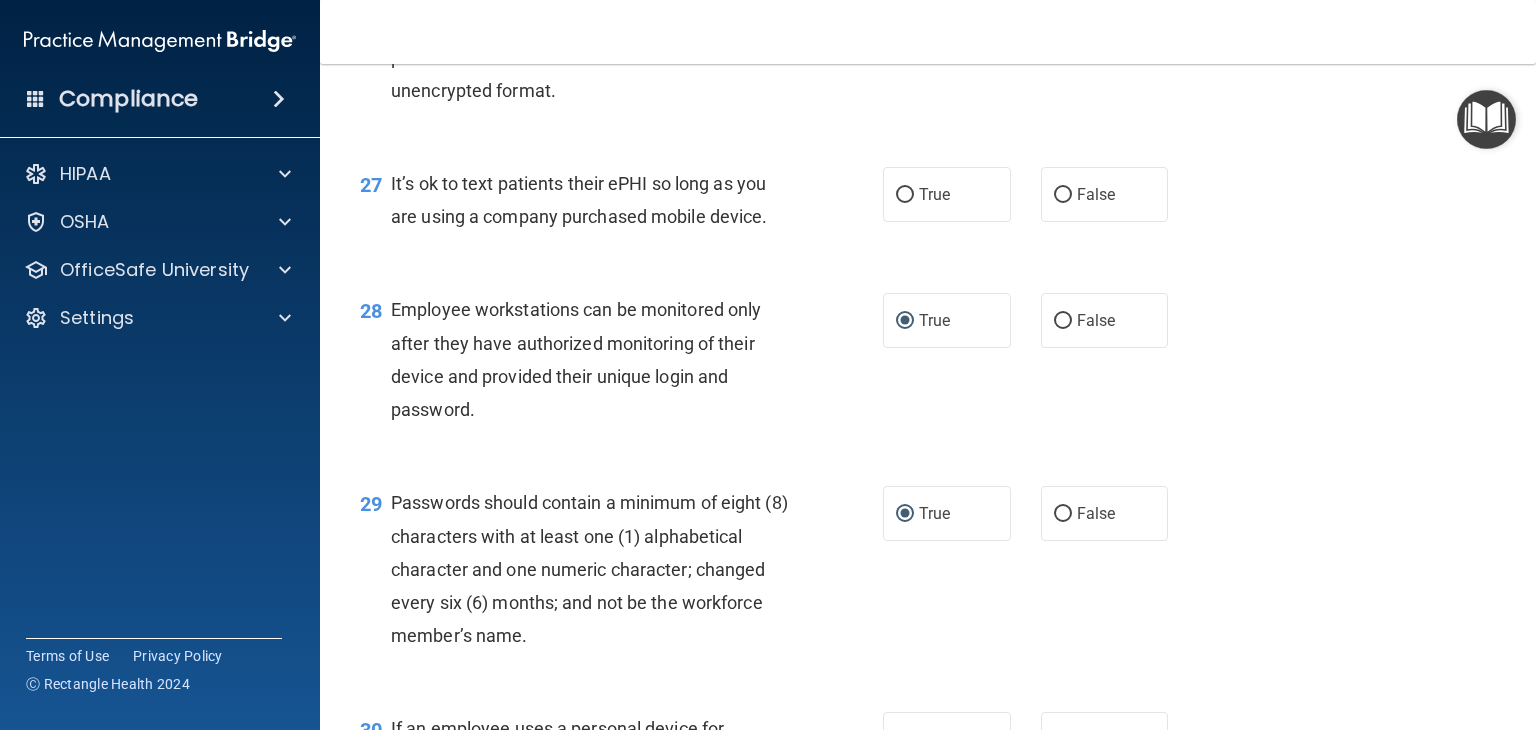 scroll, scrollTop: 4721, scrollLeft: 0, axis: vertical 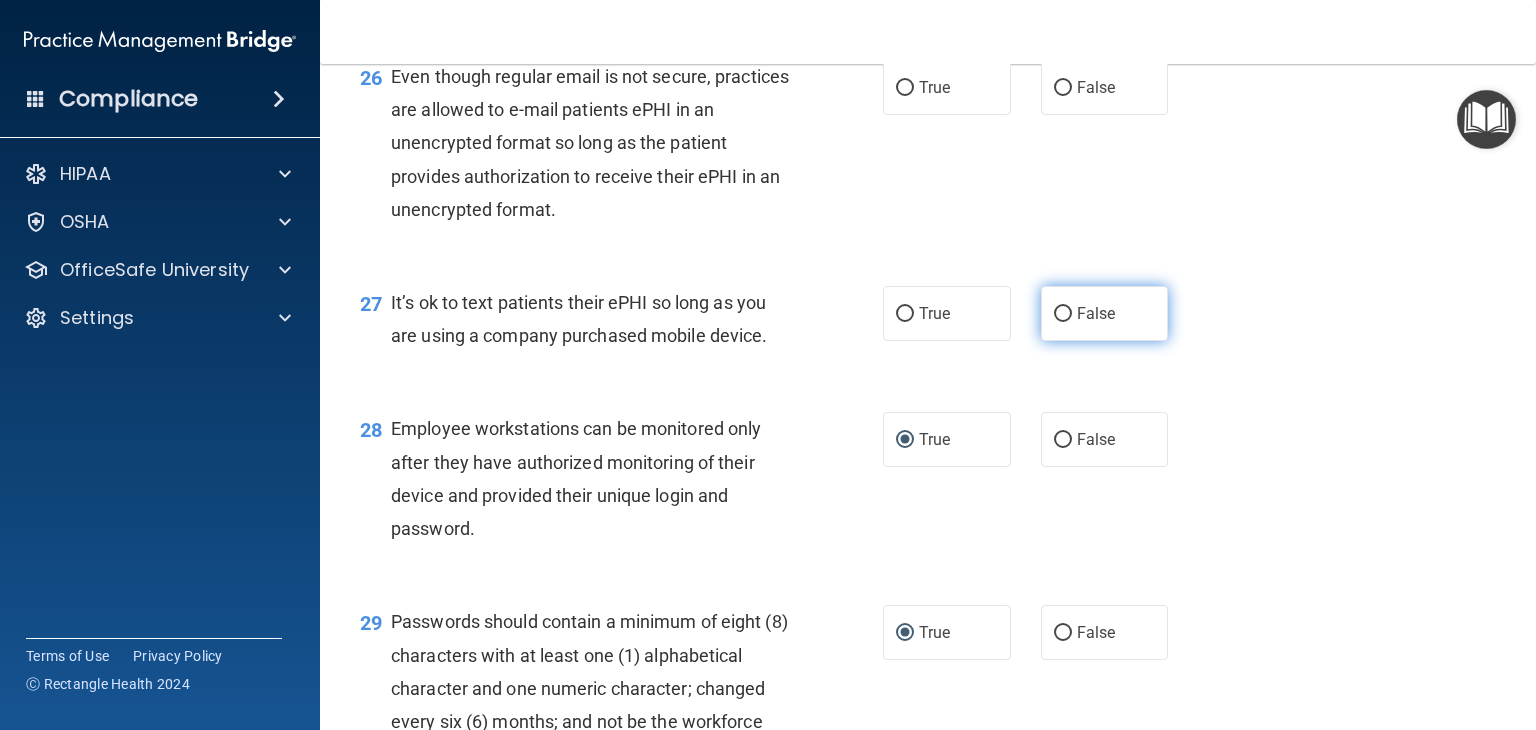 click on "False" at bounding box center (1063, 314) 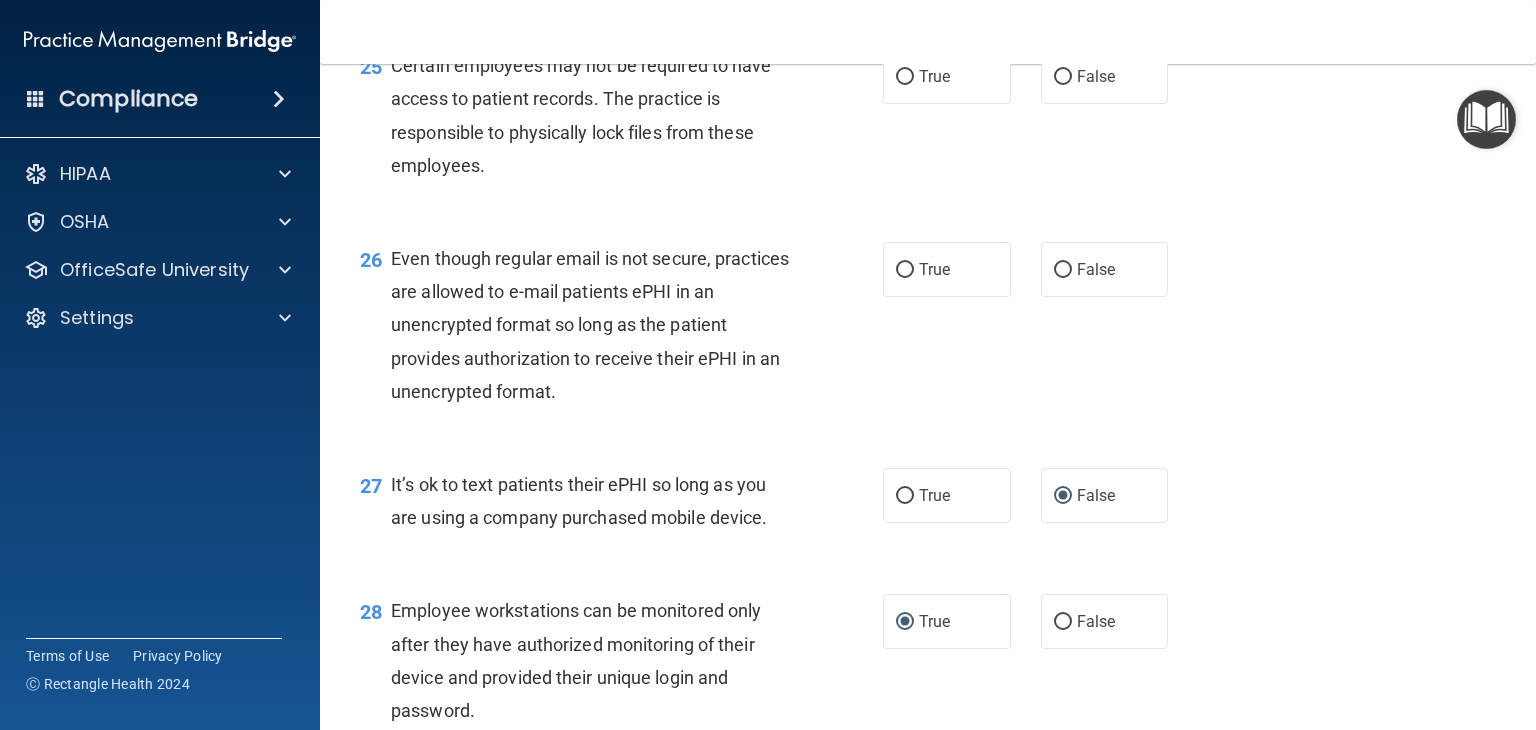 scroll, scrollTop: 4521, scrollLeft: 0, axis: vertical 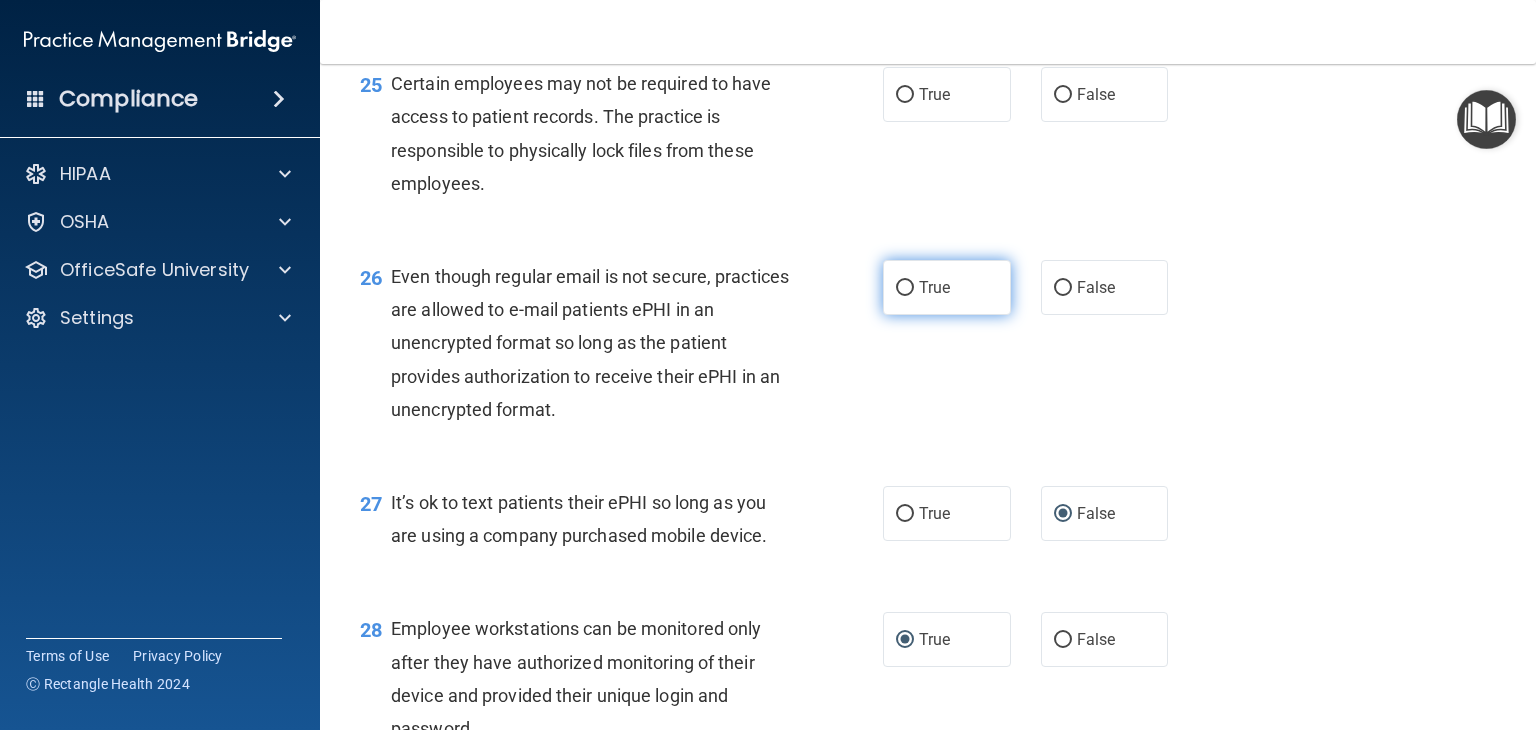 click on "True" at bounding box center [905, 288] 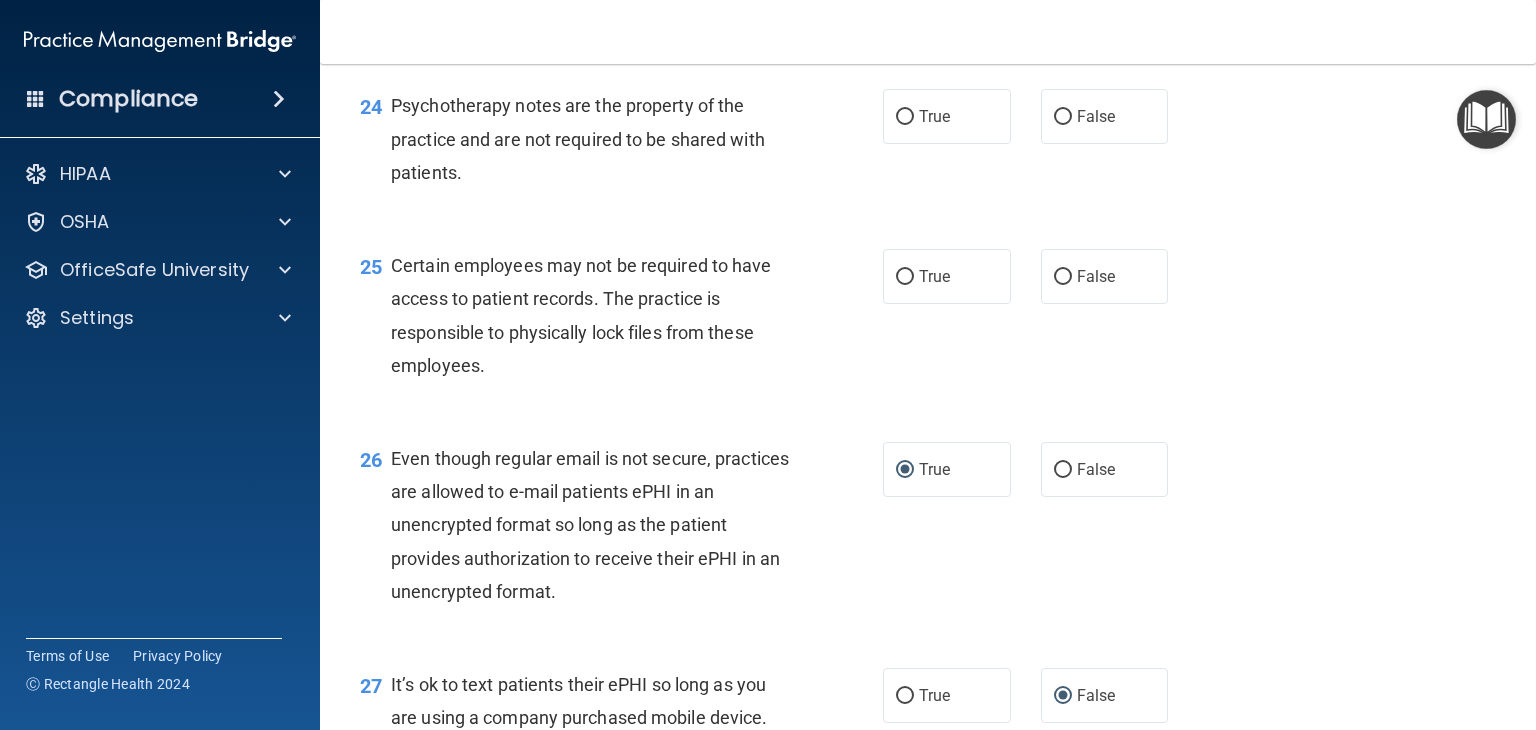 scroll, scrollTop: 4321, scrollLeft: 0, axis: vertical 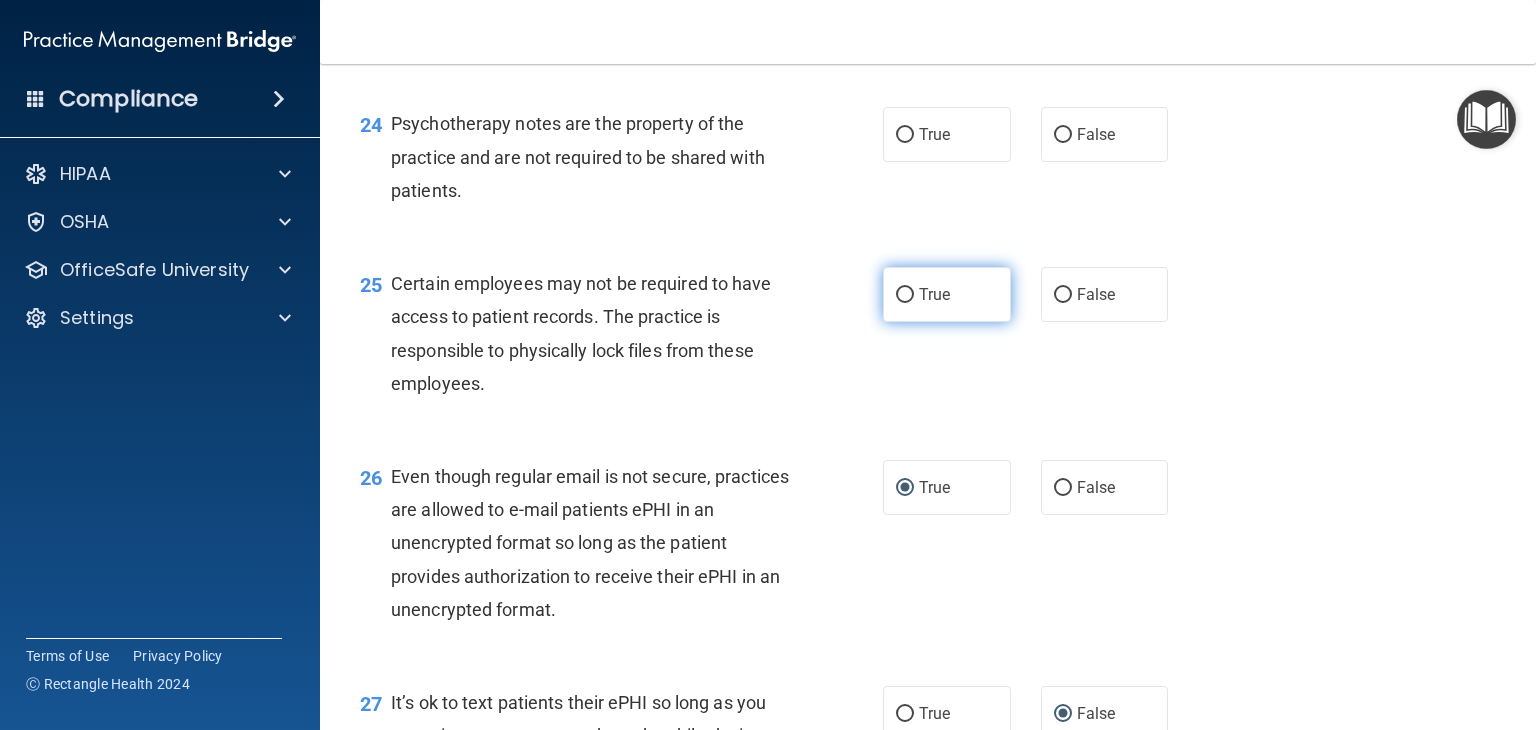 click on "True" at bounding box center (905, 295) 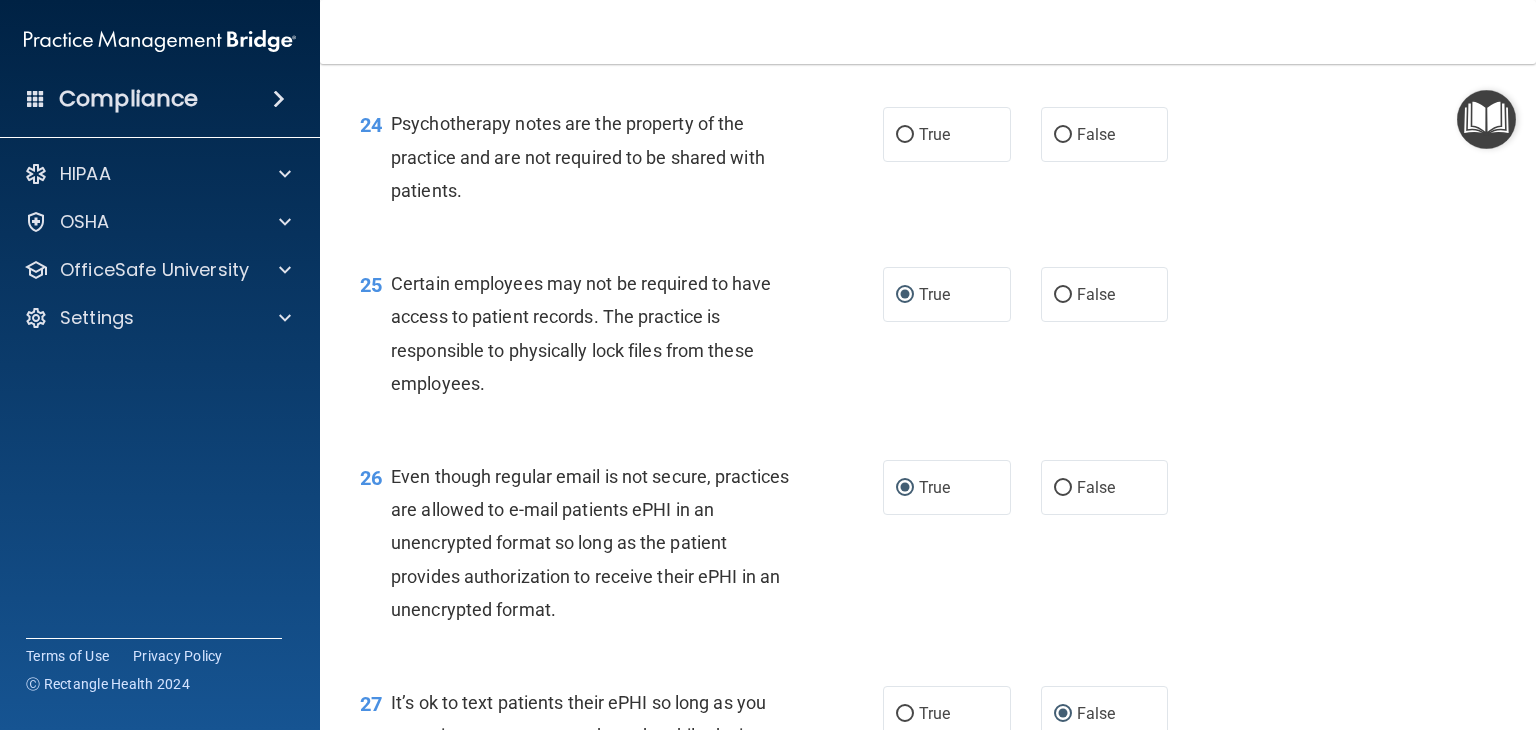 scroll, scrollTop: 4221, scrollLeft: 0, axis: vertical 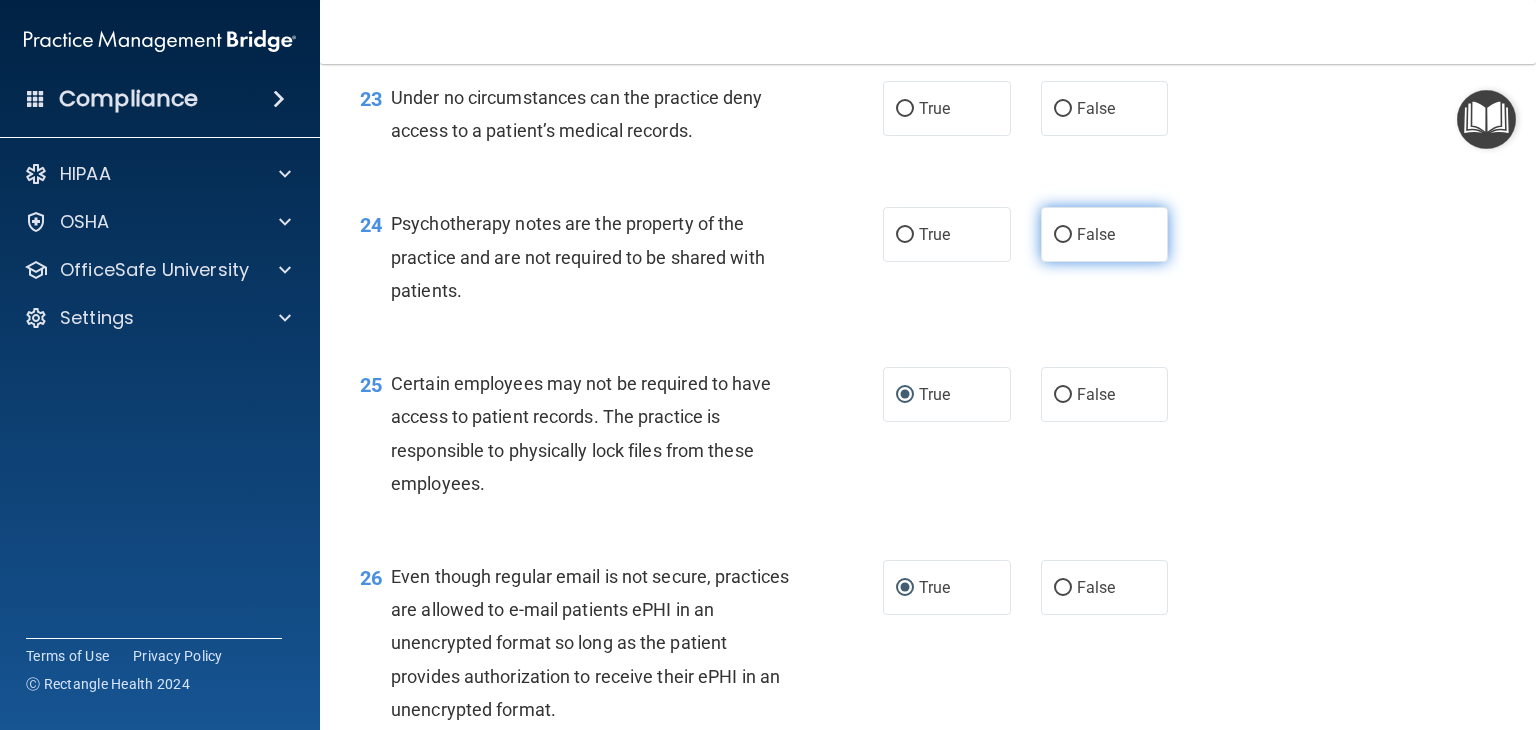 click on "False" at bounding box center (1063, 235) 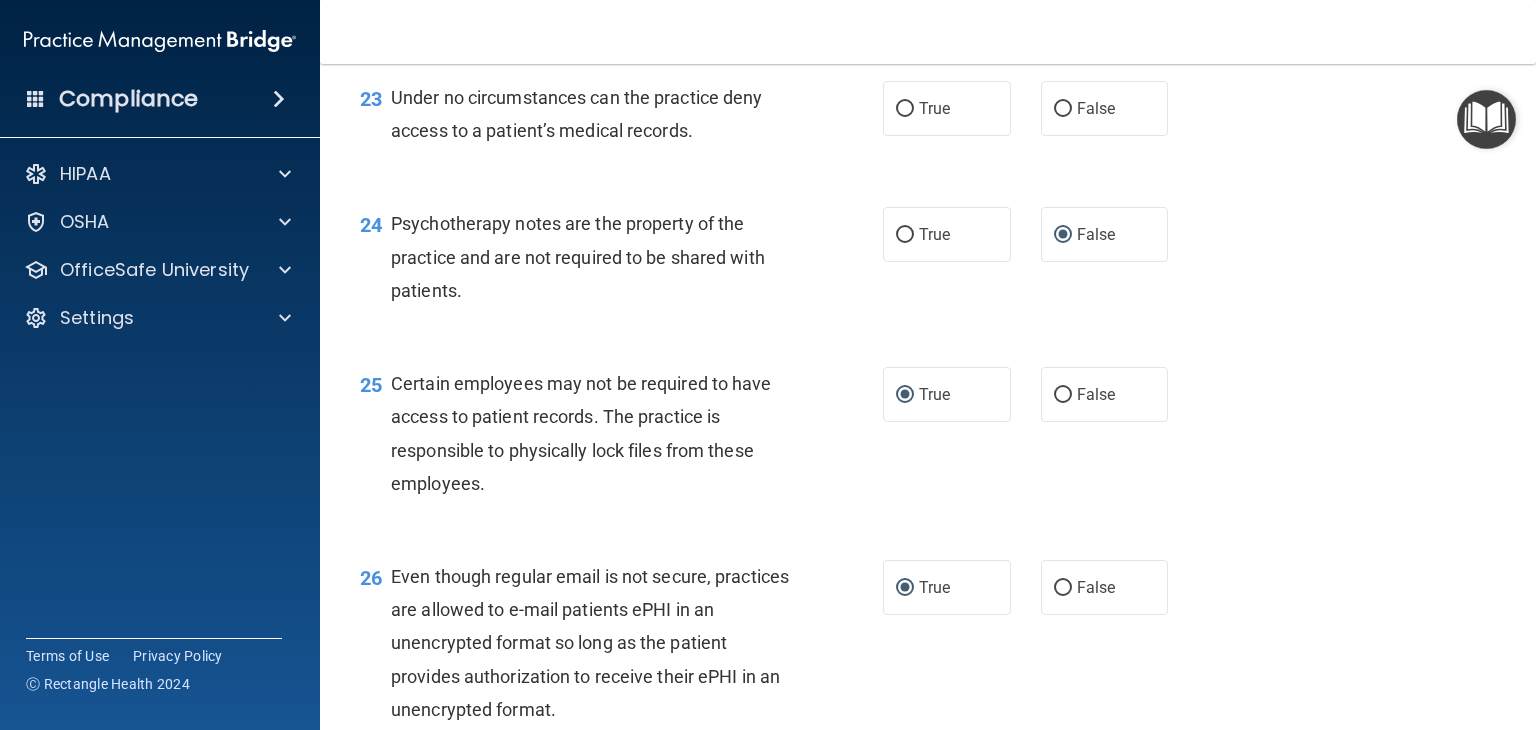 scroll, scrollTop: 4021, scrollLeft: 0, axis: vertical 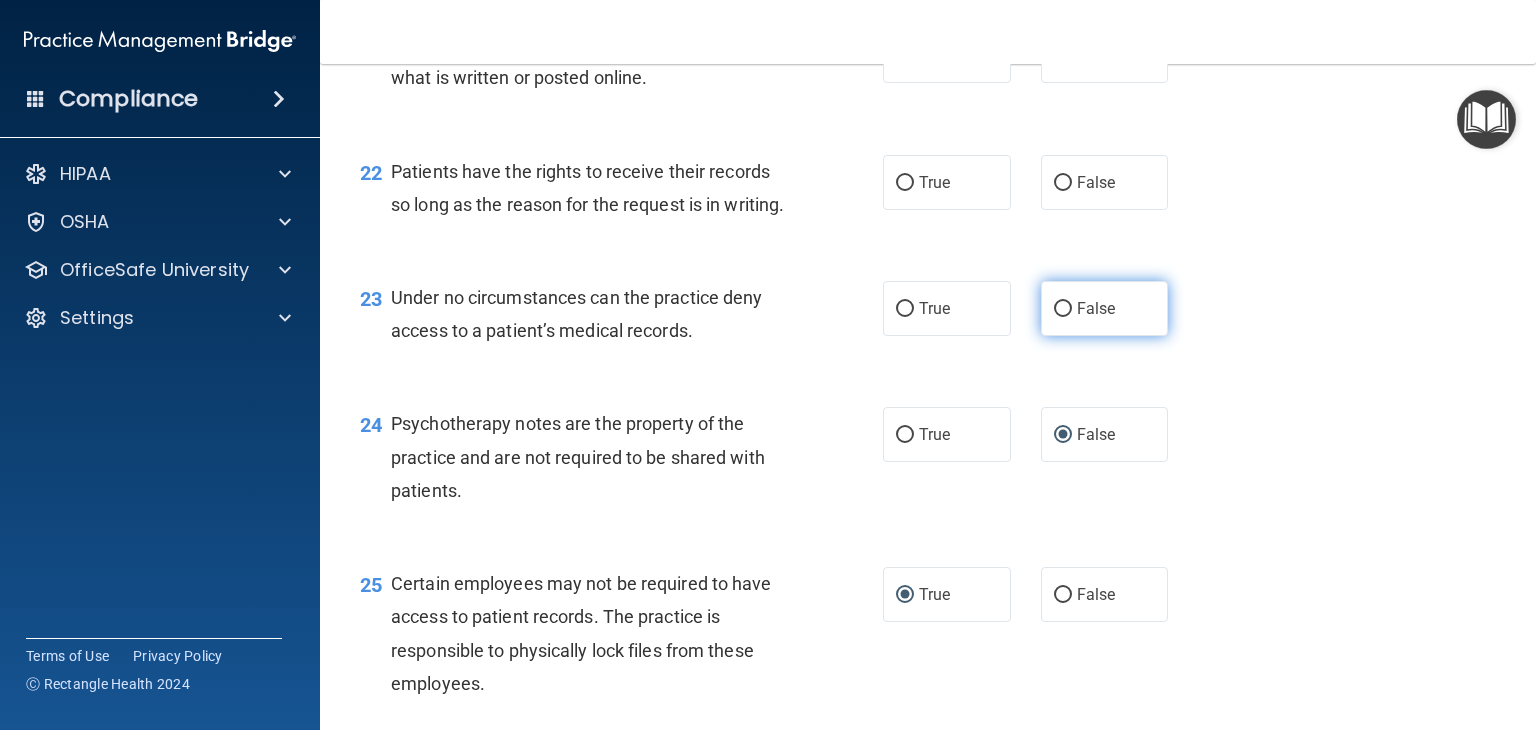 click on "False" at bounding box center [1063, 309] 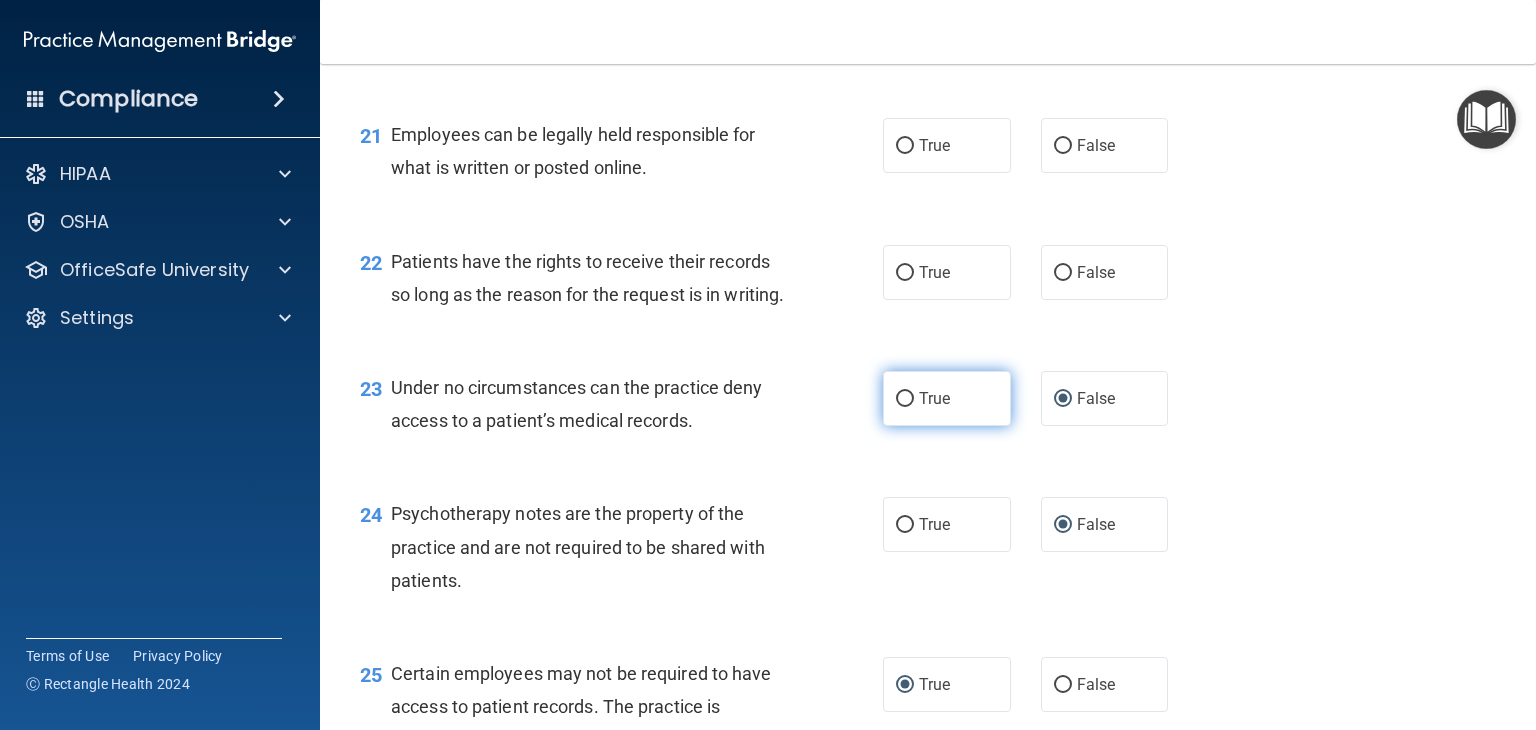 scroll, scrollTop: 3821, scrollLeft: 0, axis: vertical 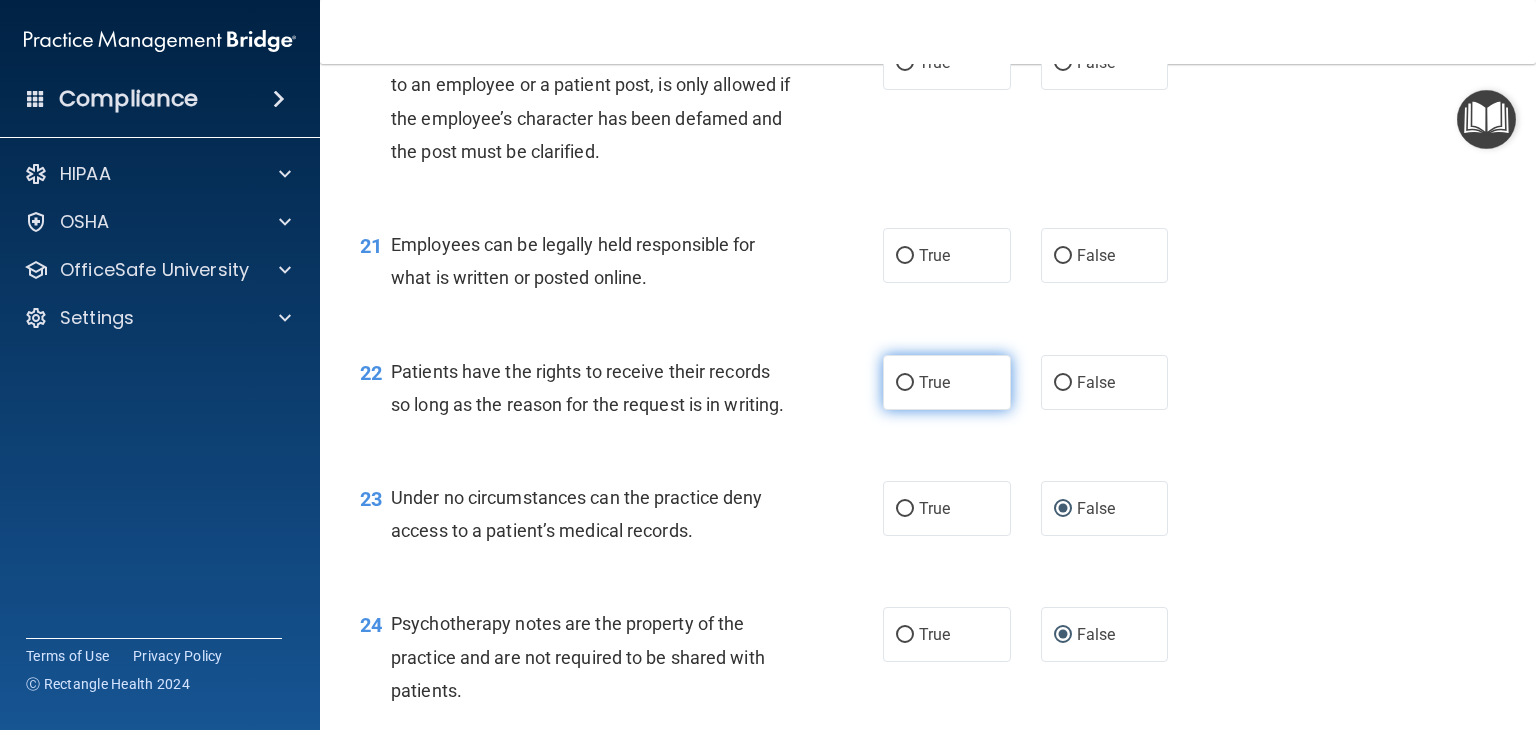 click on "True" at bounding box center [905, 383] 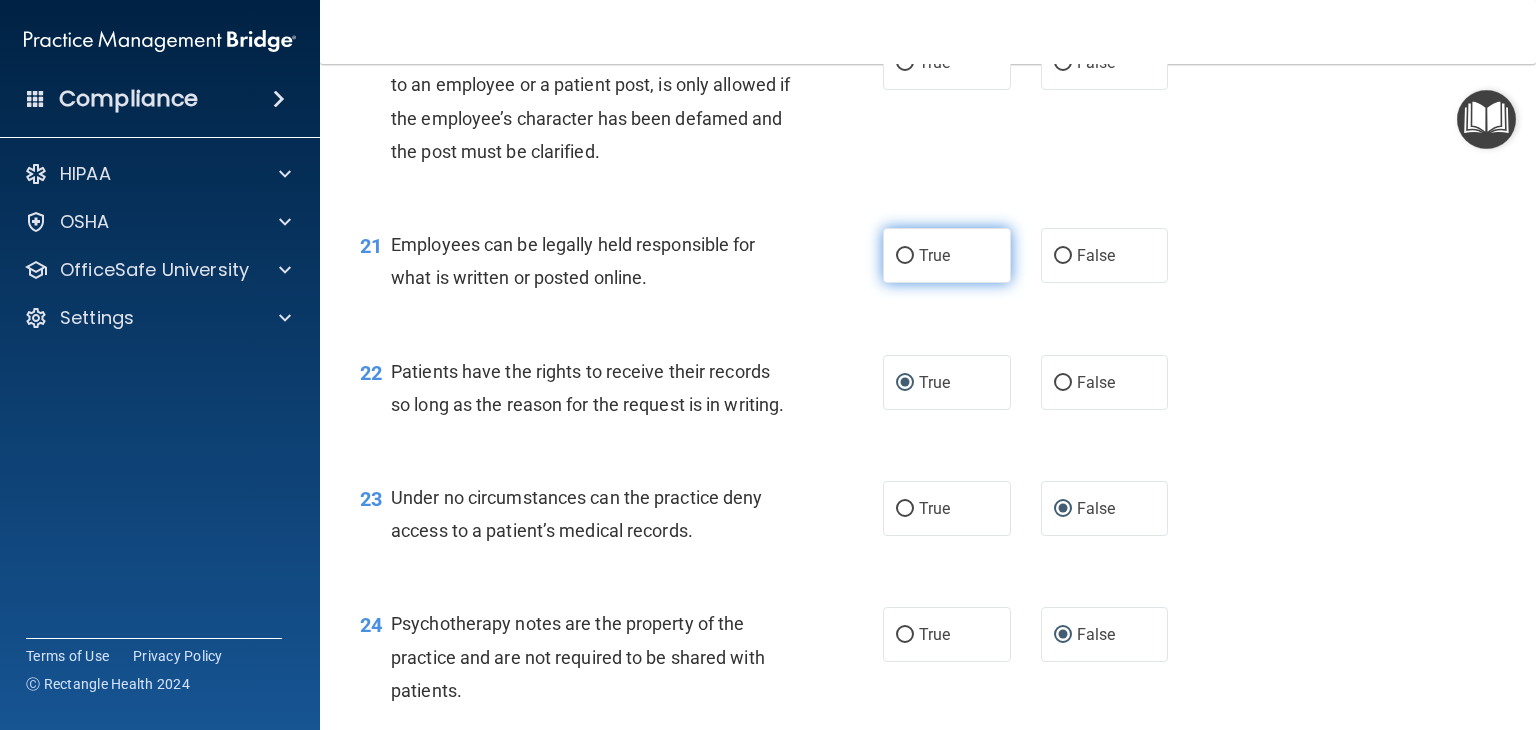 click on "True" at bounding box center [905, 256] 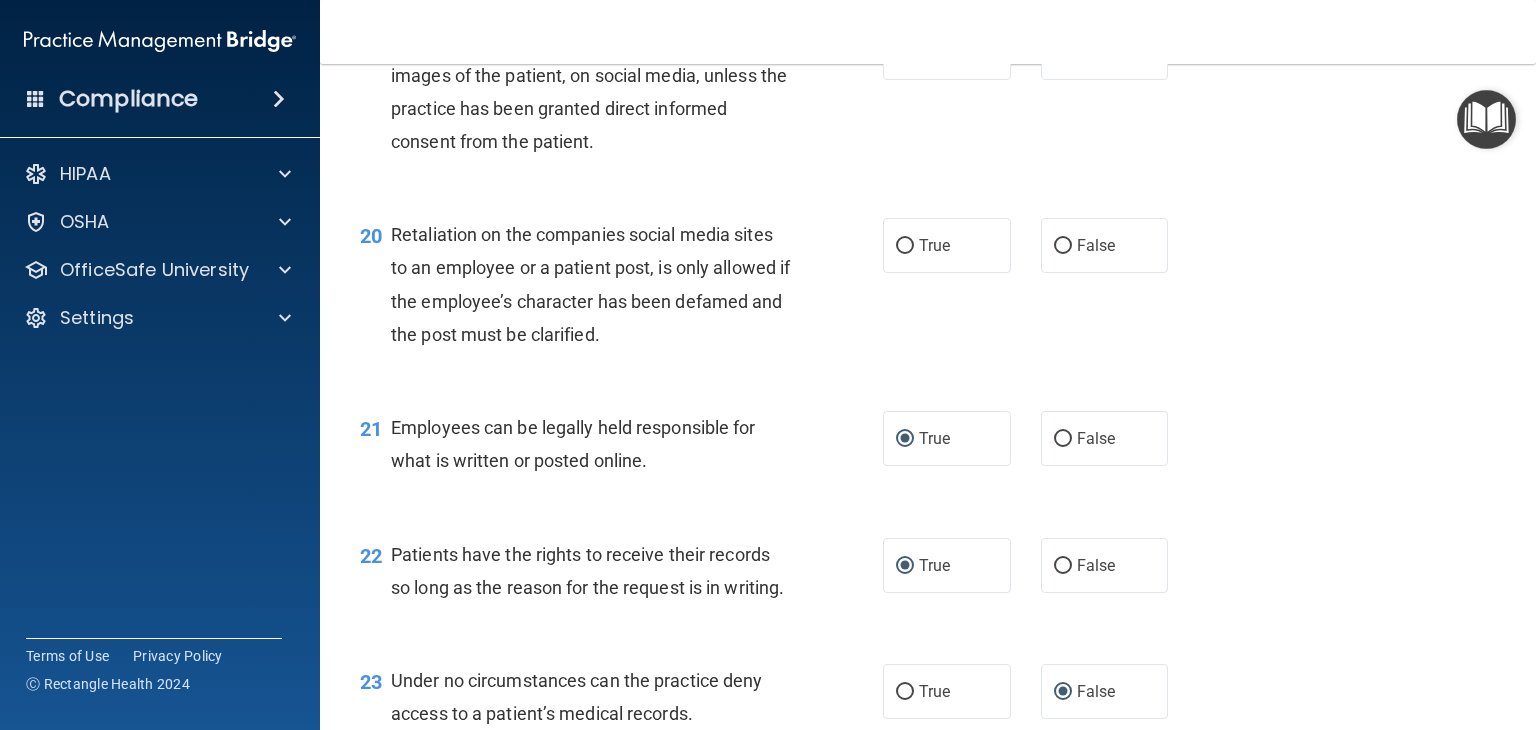 scroll, scrollTop: 3621, scrollLeft: 0, axis: vertical 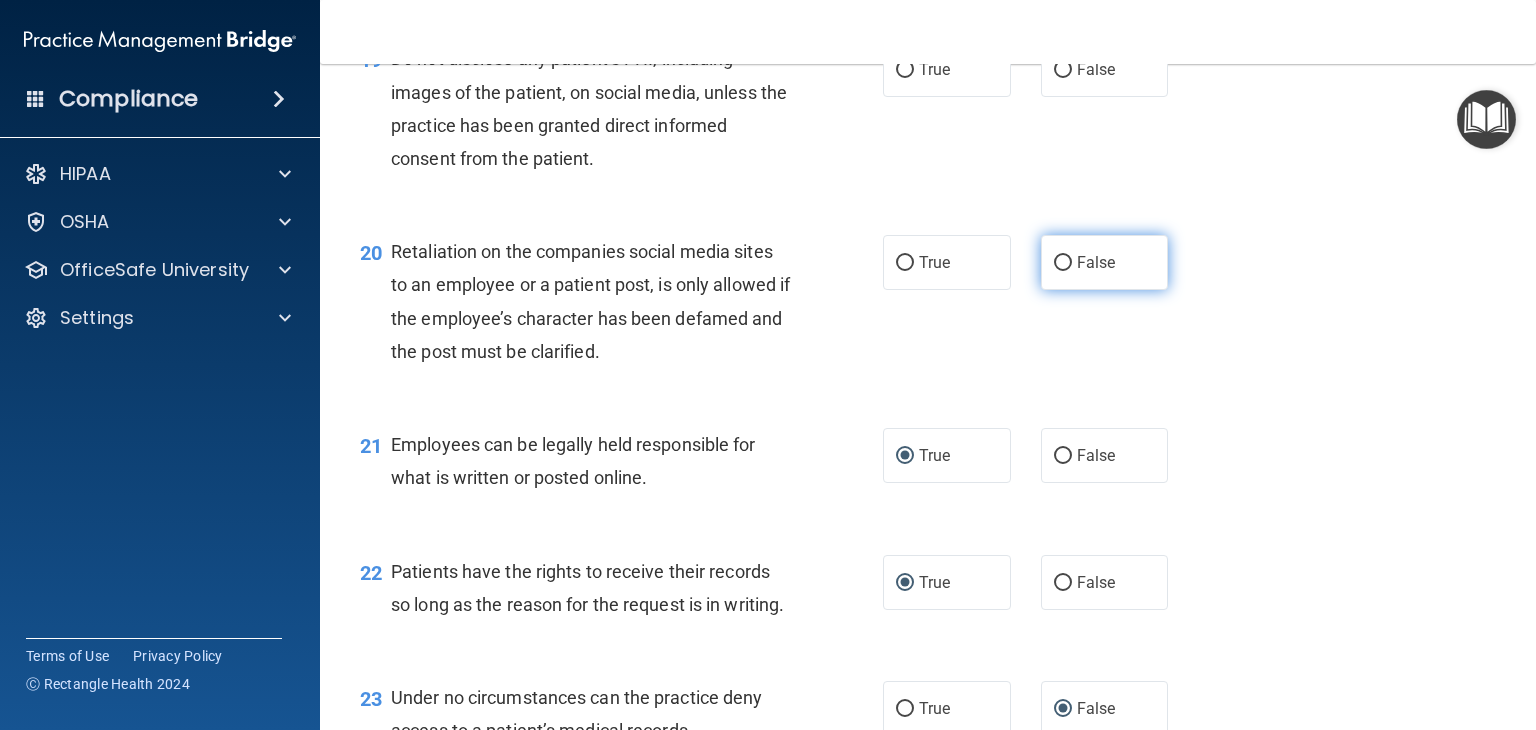click on "False" at bounding box center (1063, 263) 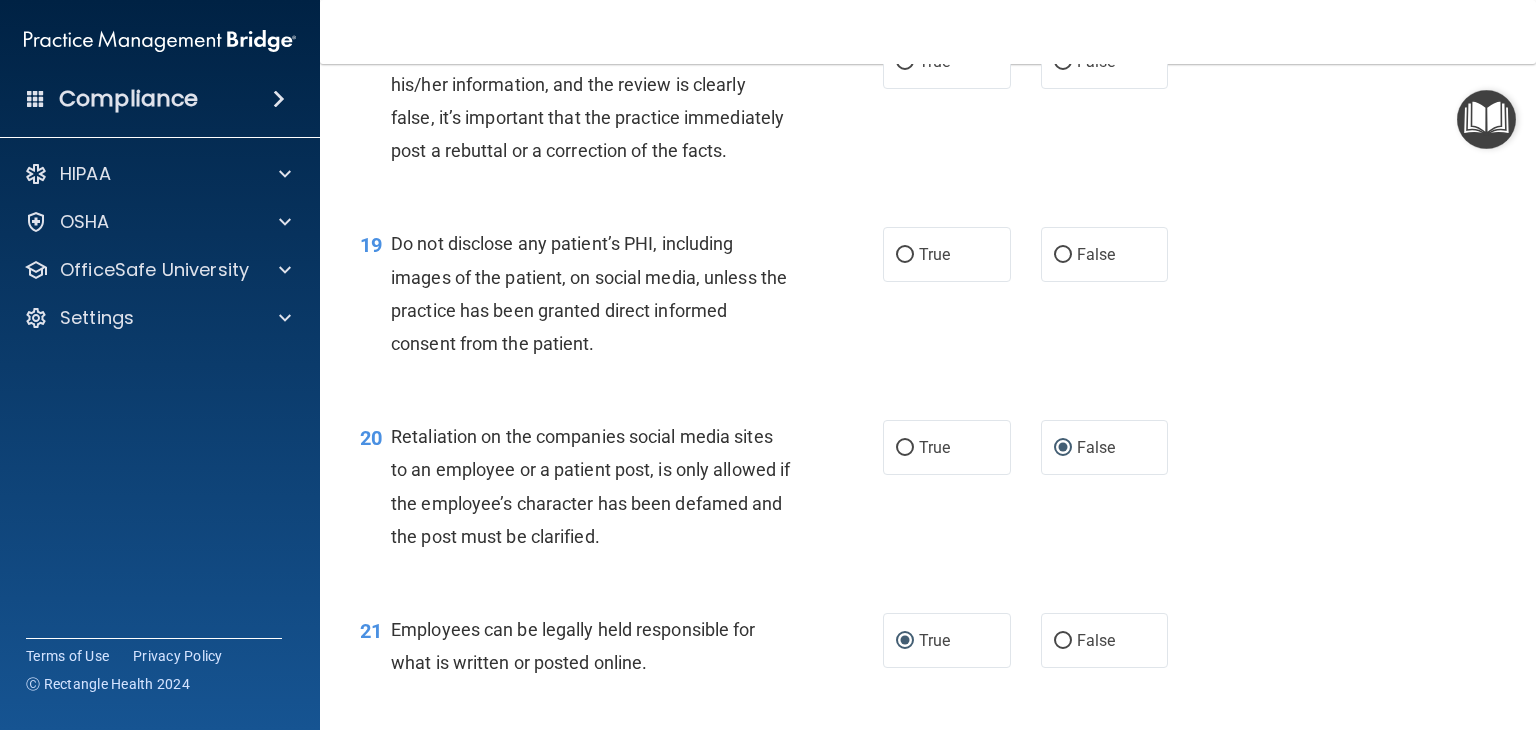scroll, scrollTop: 3421, scrollLeft: 0, axis: vertical 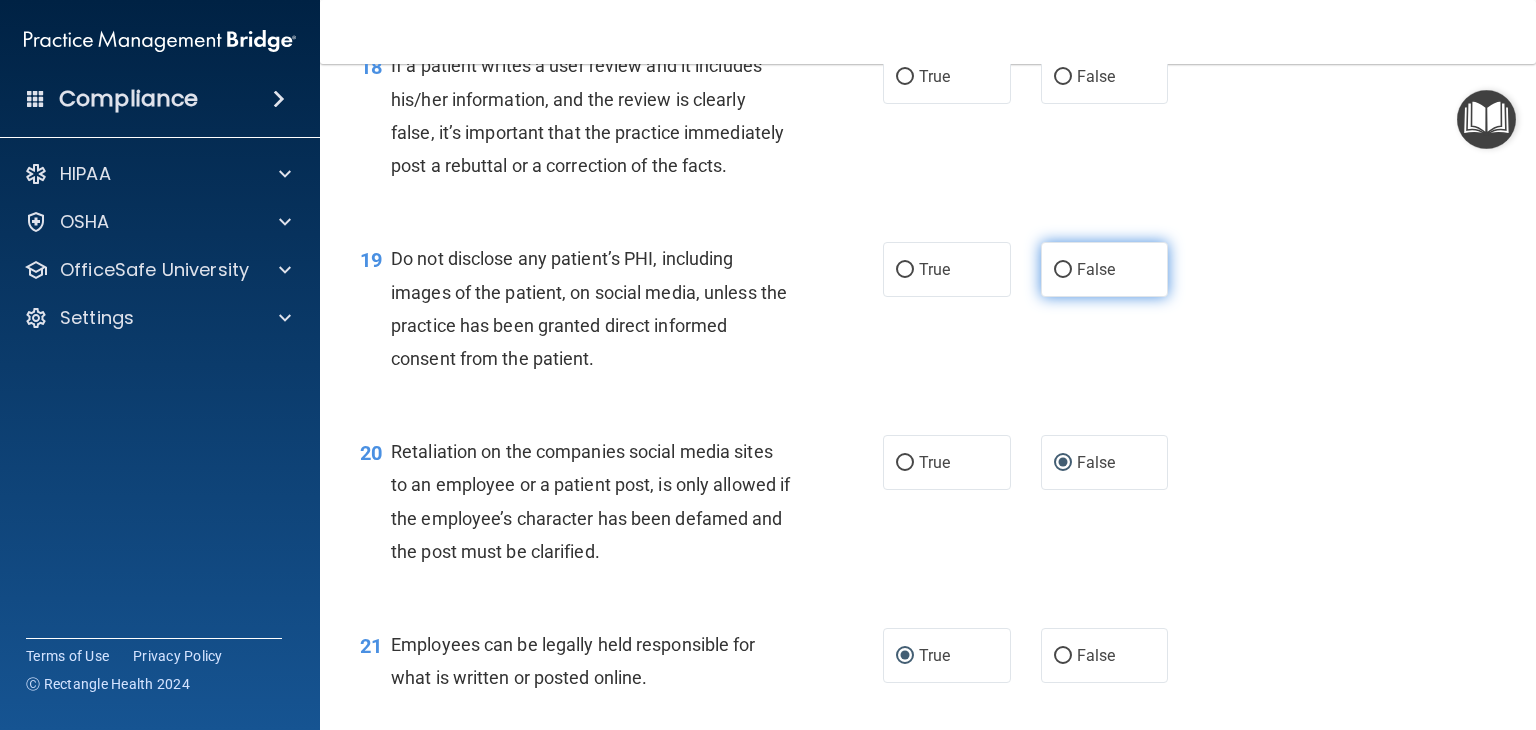 click on "False" at bounding box center (1063, 270) 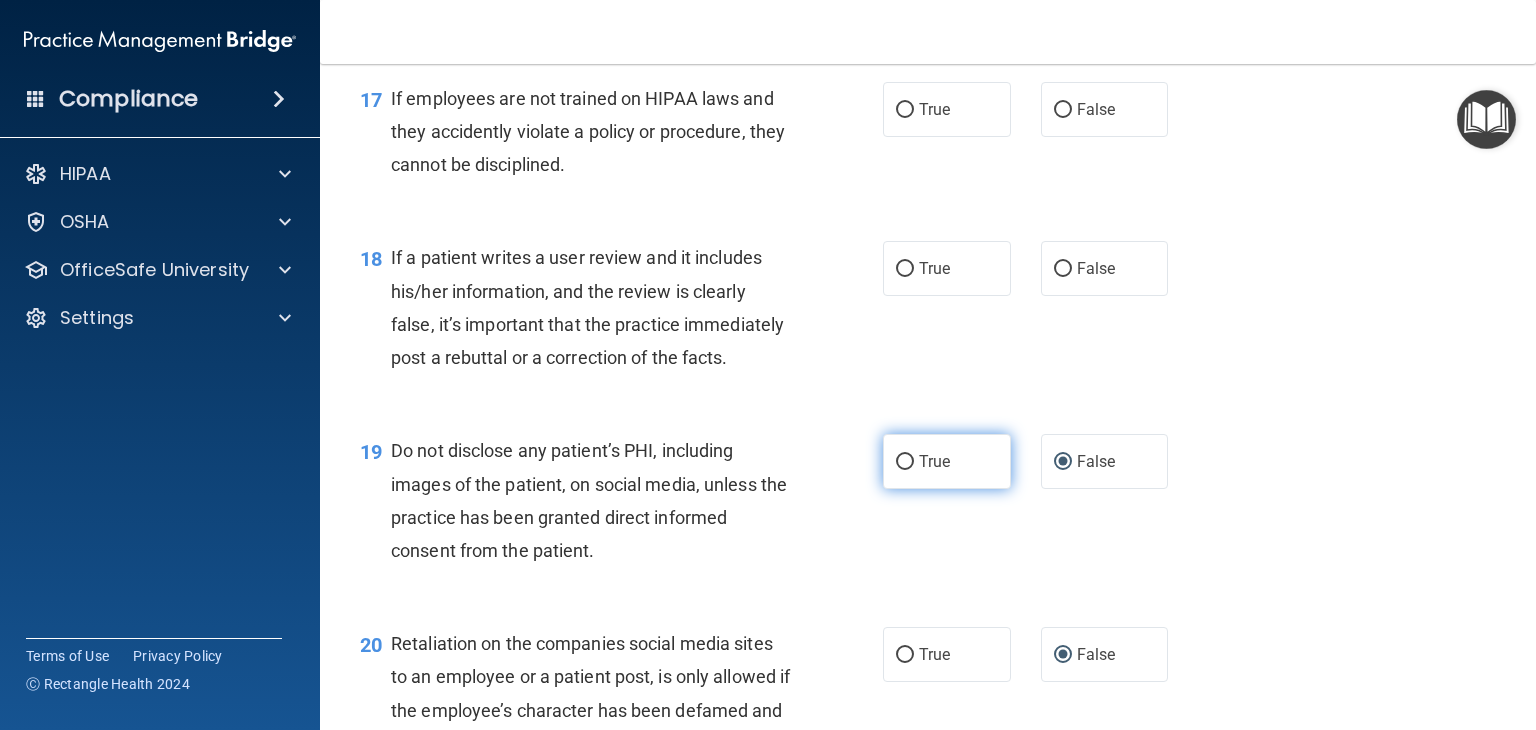 scroll, scrollTop: 3221, scrollLeft: 0, axis: vertical 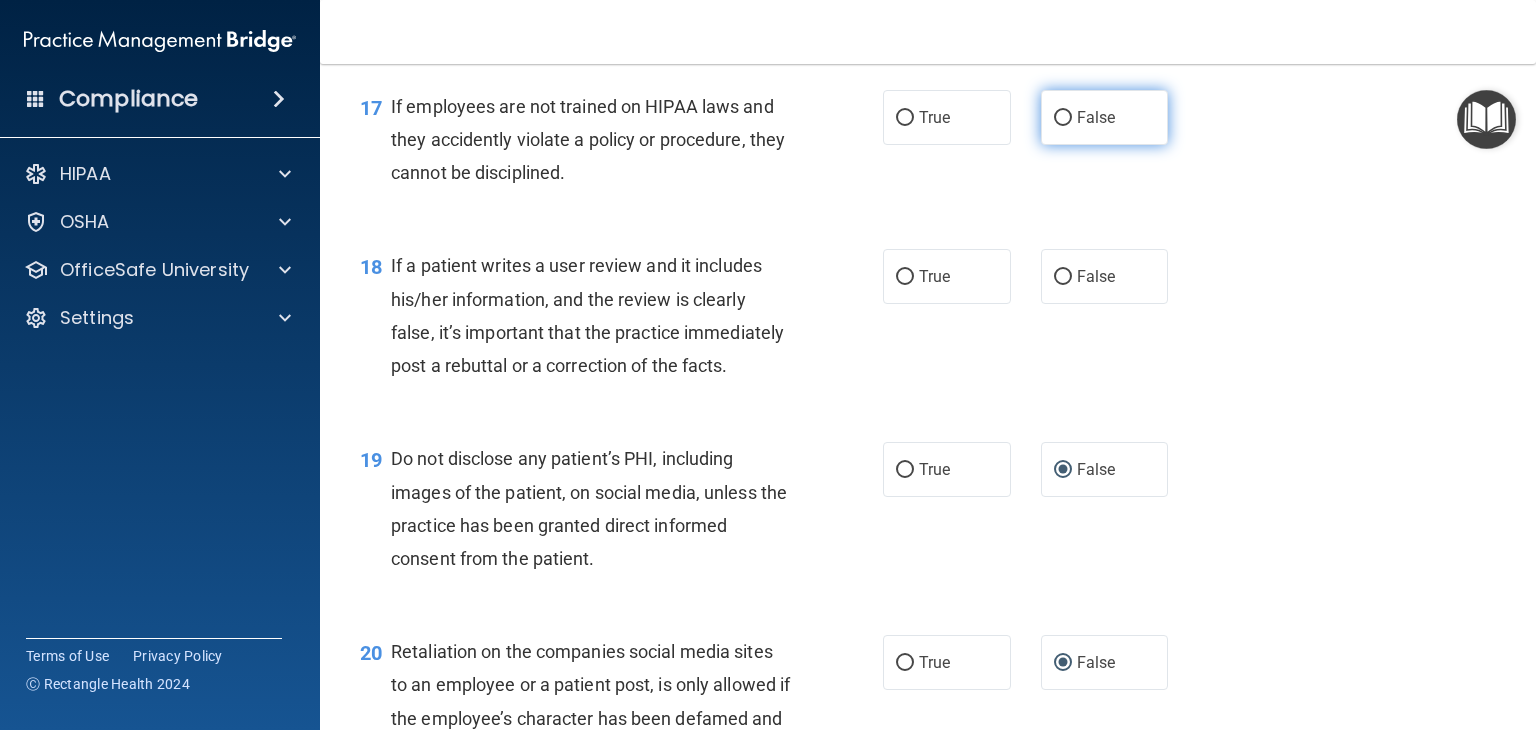 click on "False" at bounding box center [1105, 117] 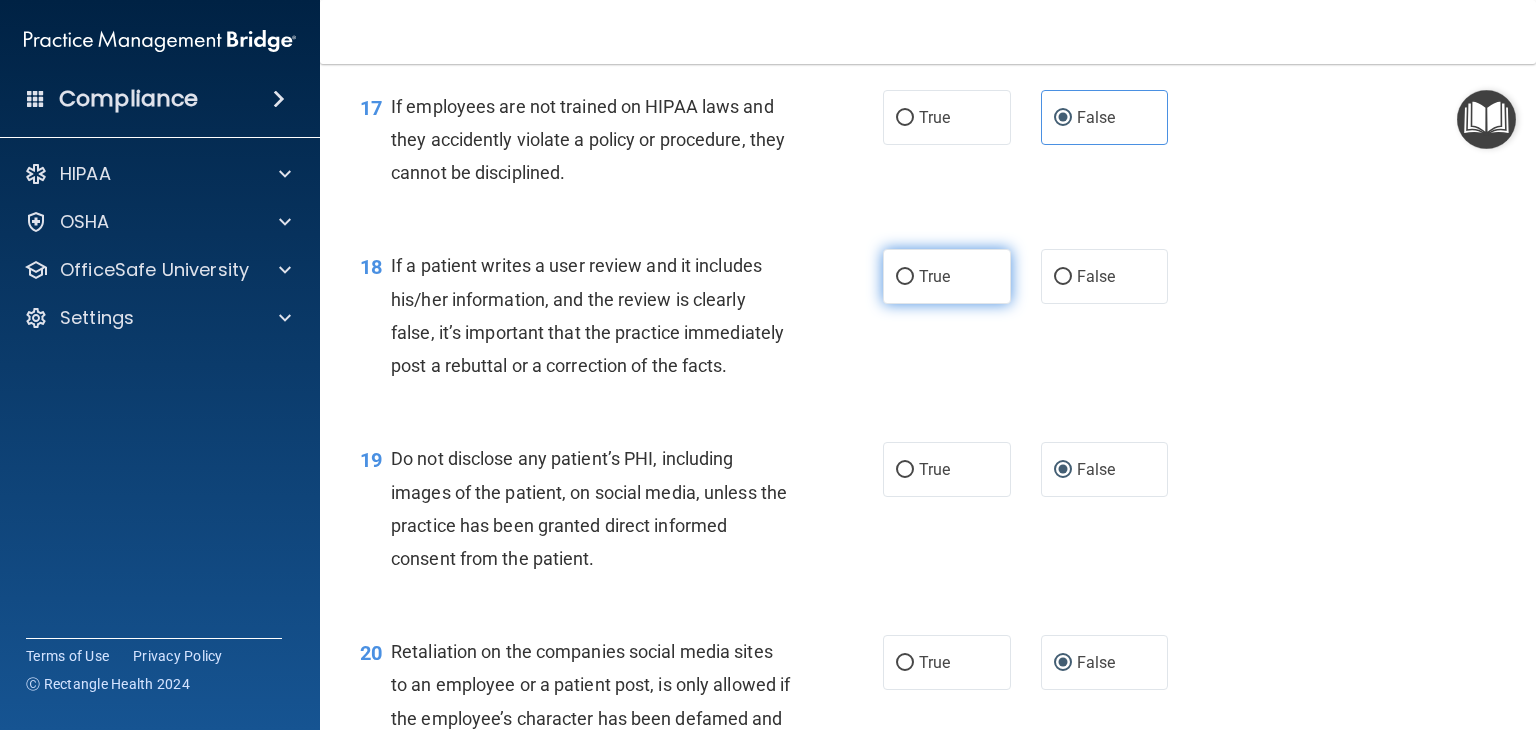 click on "True" at bounding box center (905, 277) 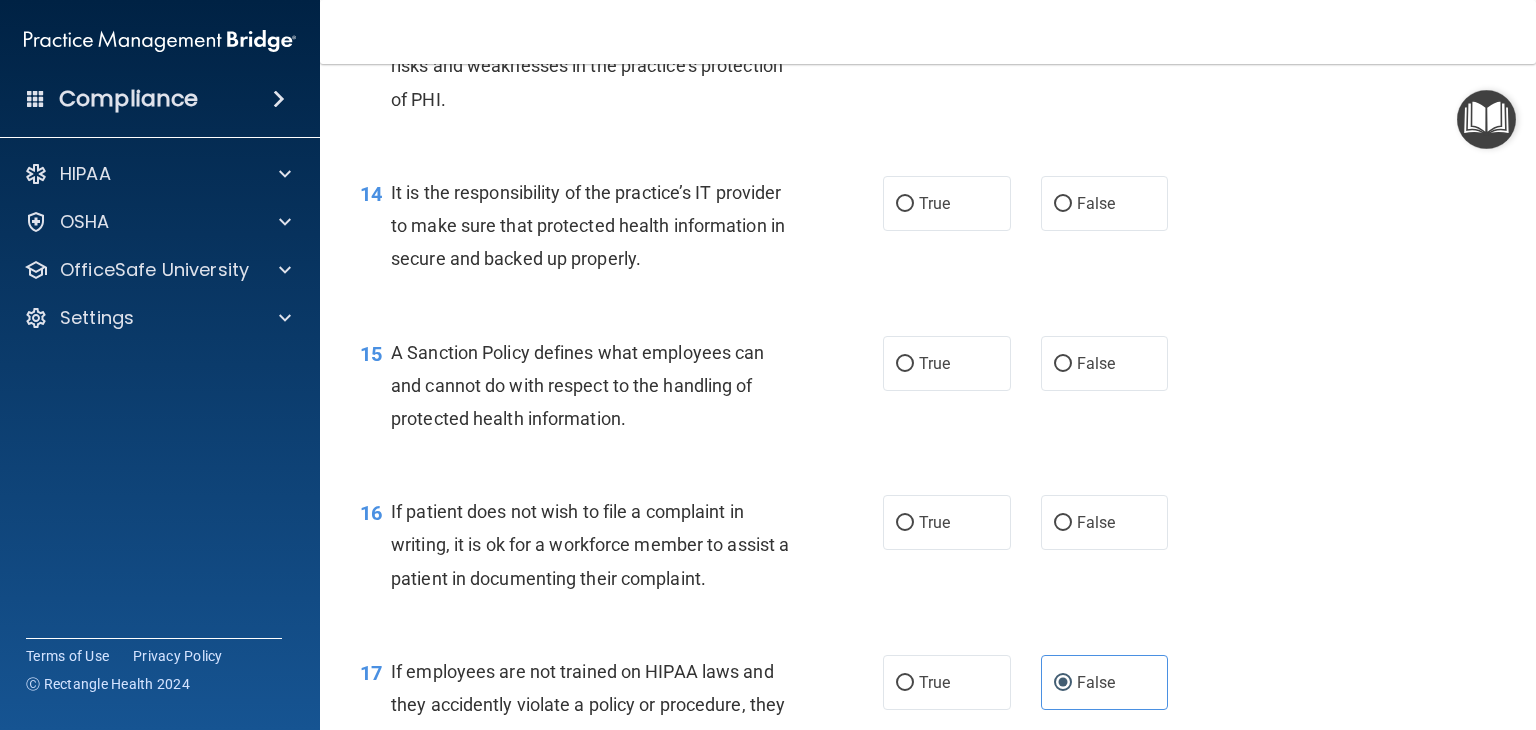 scroll, scrollTop: 2621, scrollLeft: 0, axis: vertical 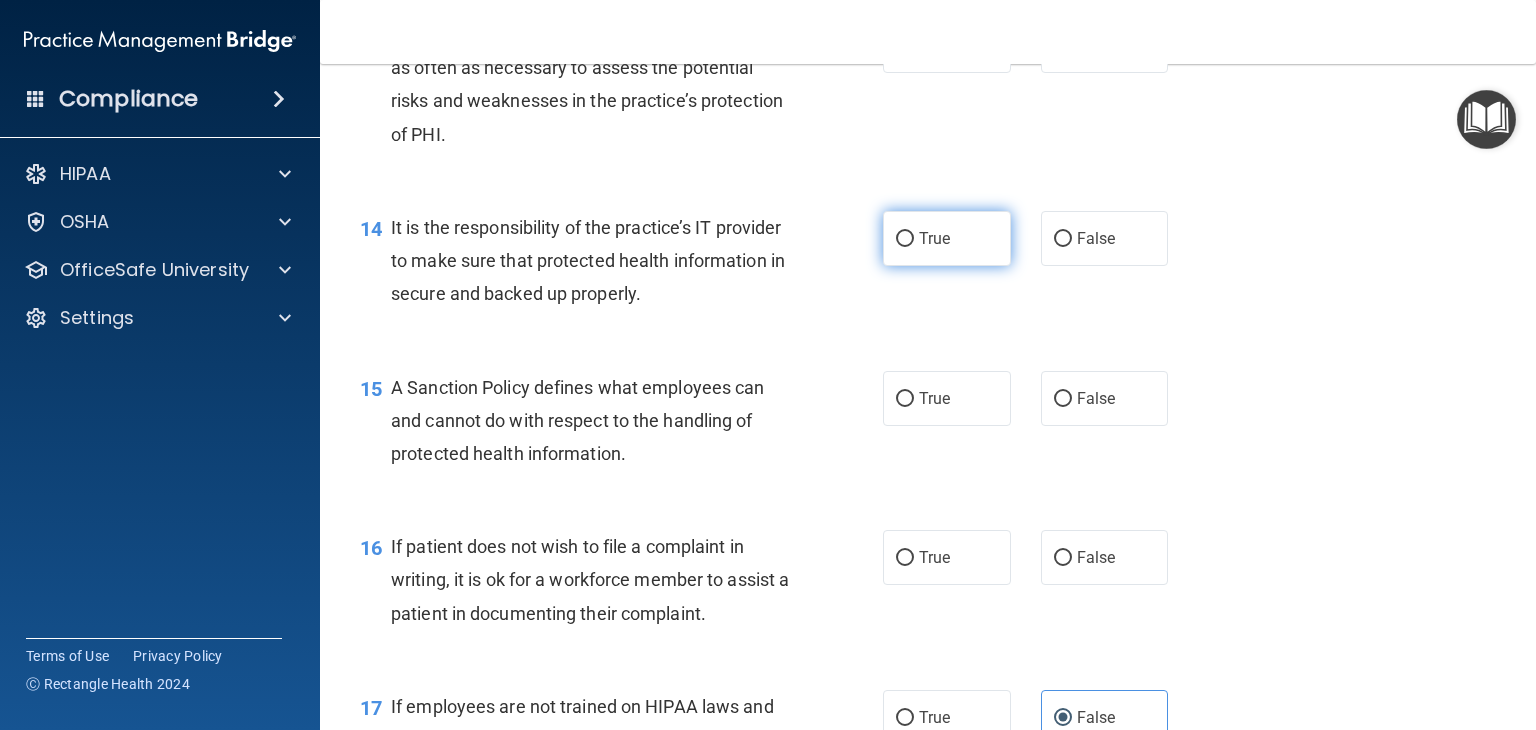 click on "True" at bounding box center [905, 239] 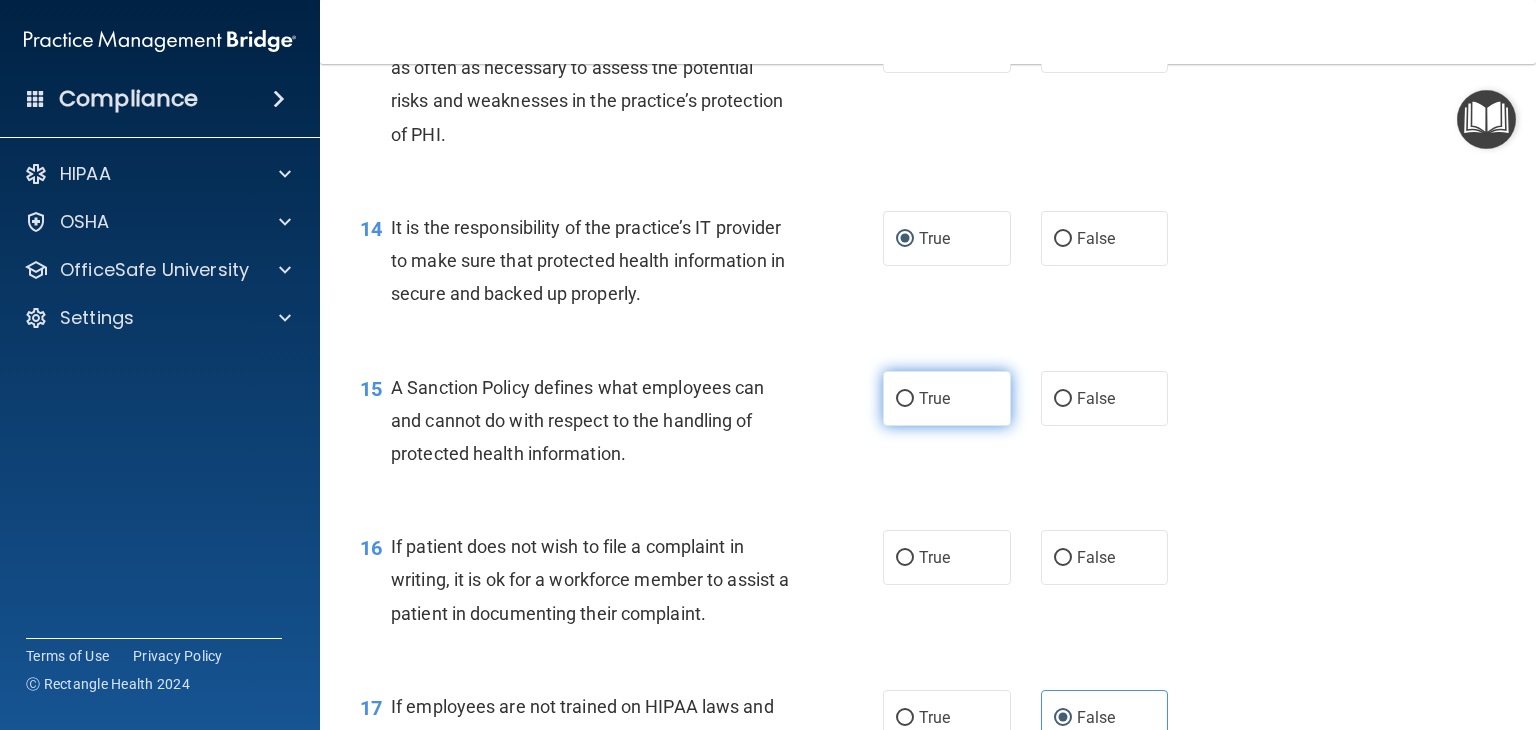 click on "True" at bounding box center [905, 399] 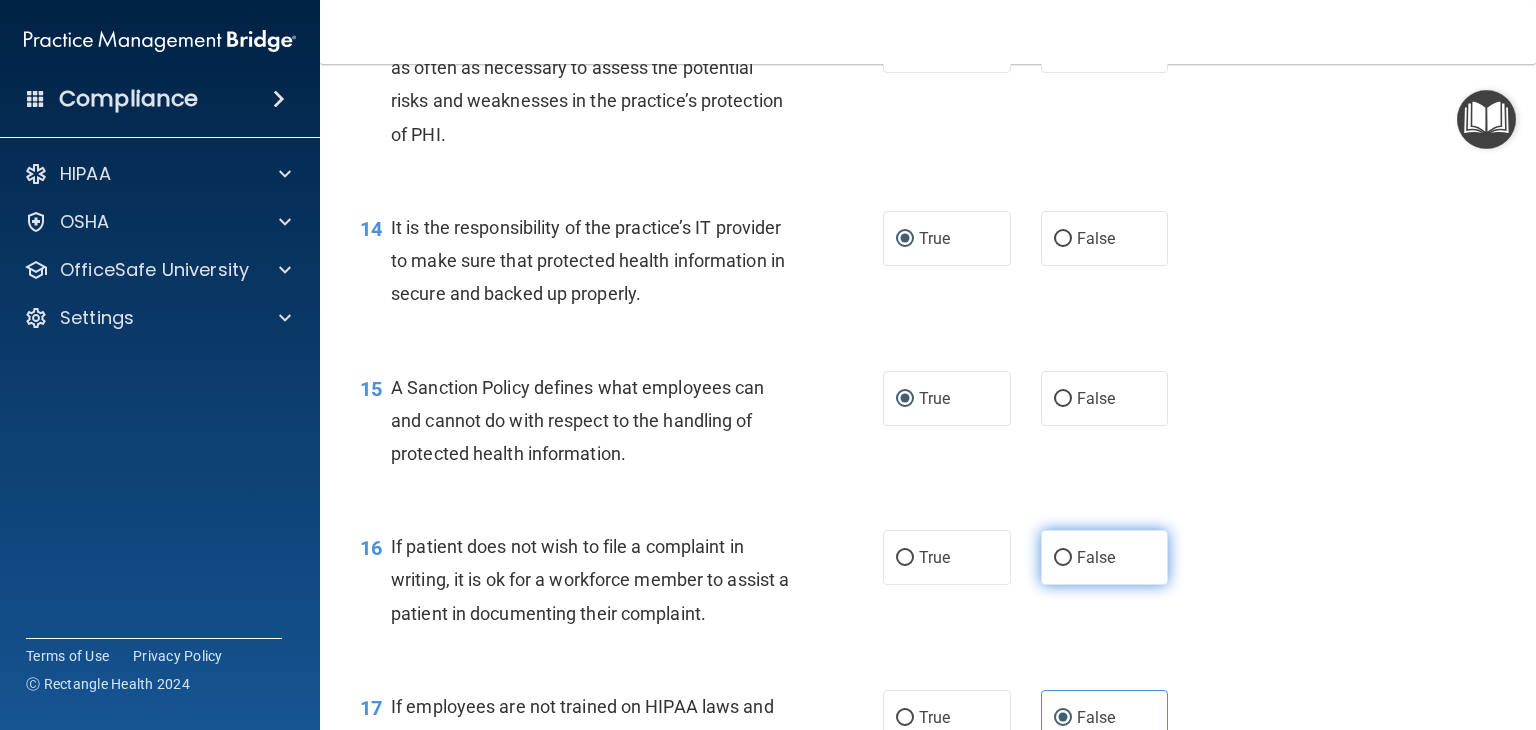 click on "False" at bounding box center [1063, 558] 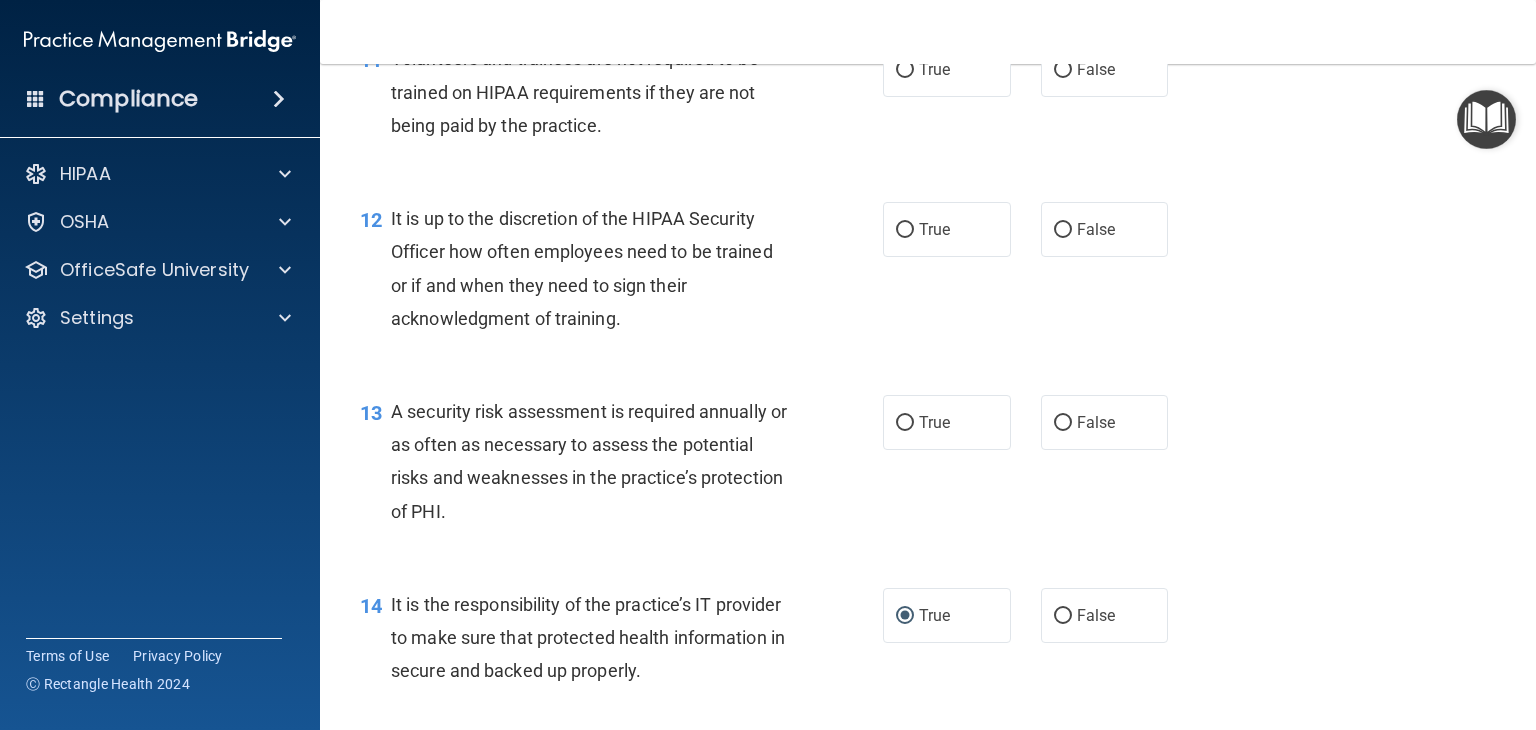 scroll, scrollTop: 2221, scrollLeft: 0, axis: vertical 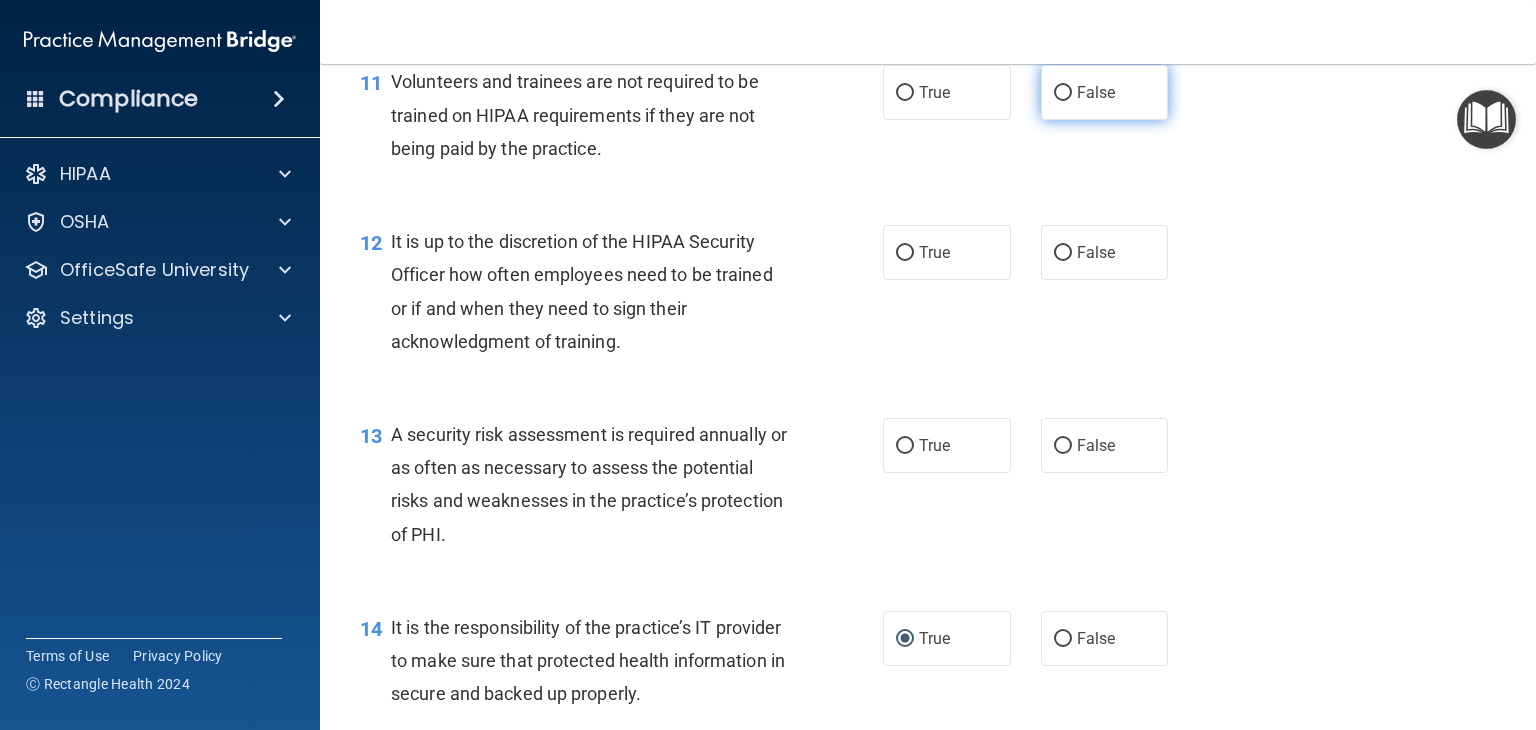 click on "False" at bounding box center (1063, 93) 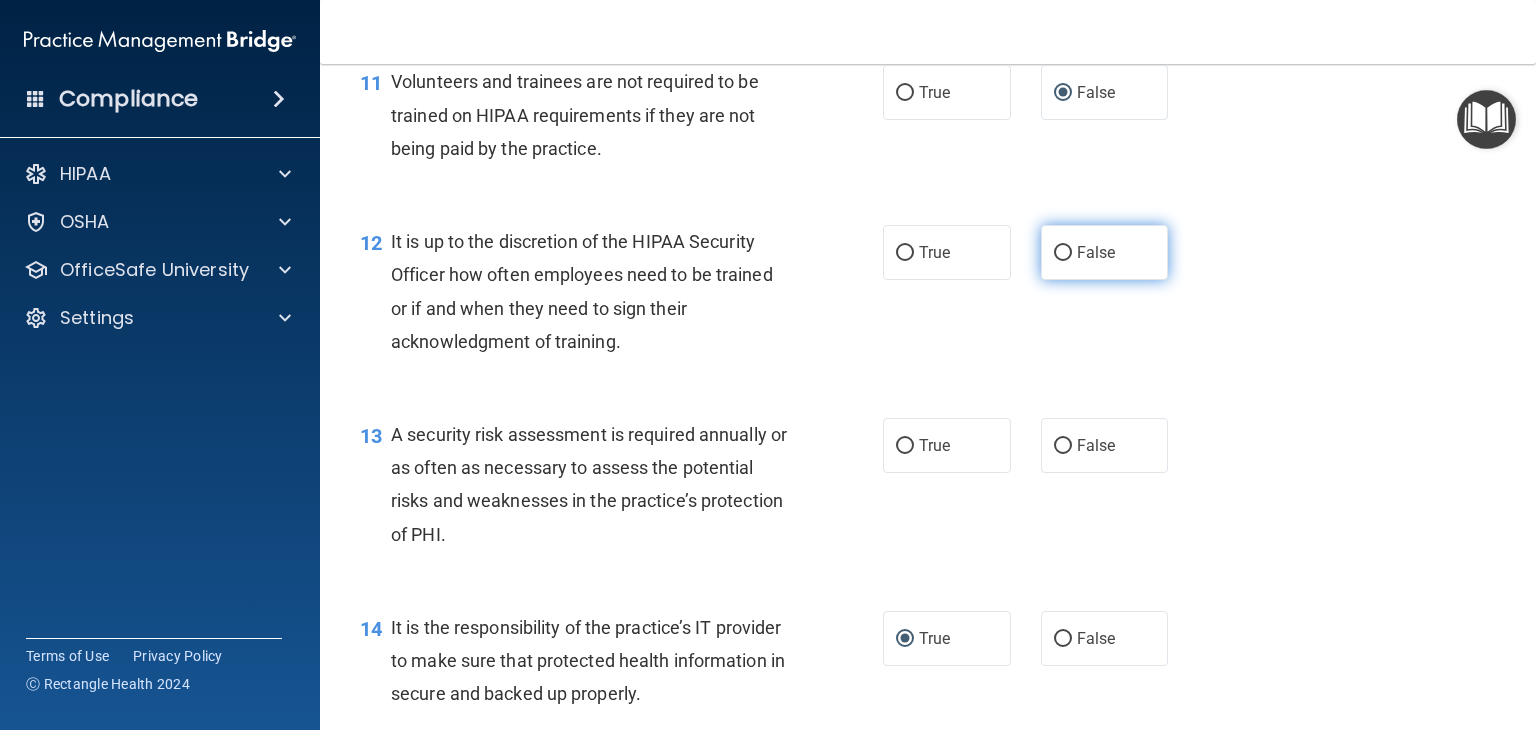 click on "False" at bounding box center [1063, 253] 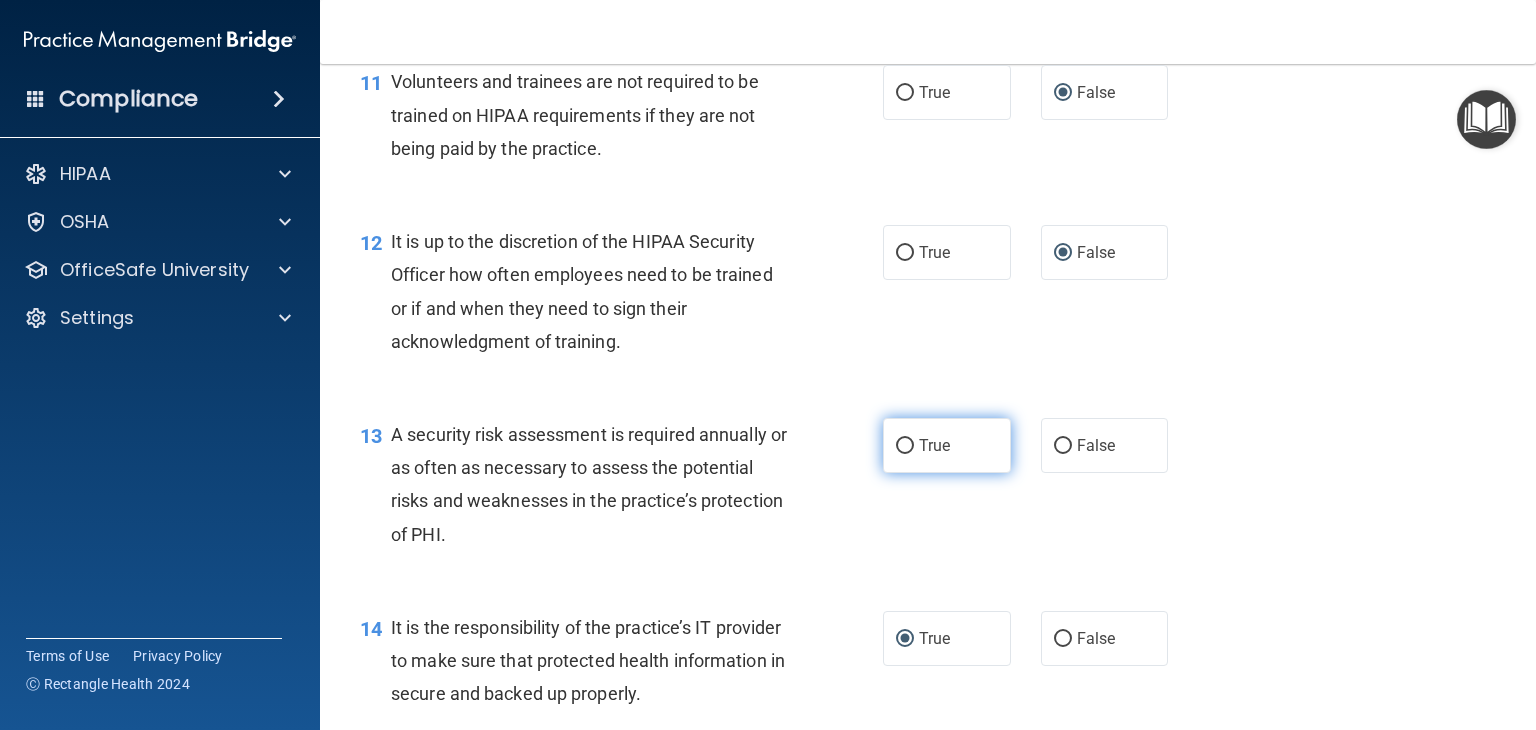 click on "True" at bounding box center [905, 446] 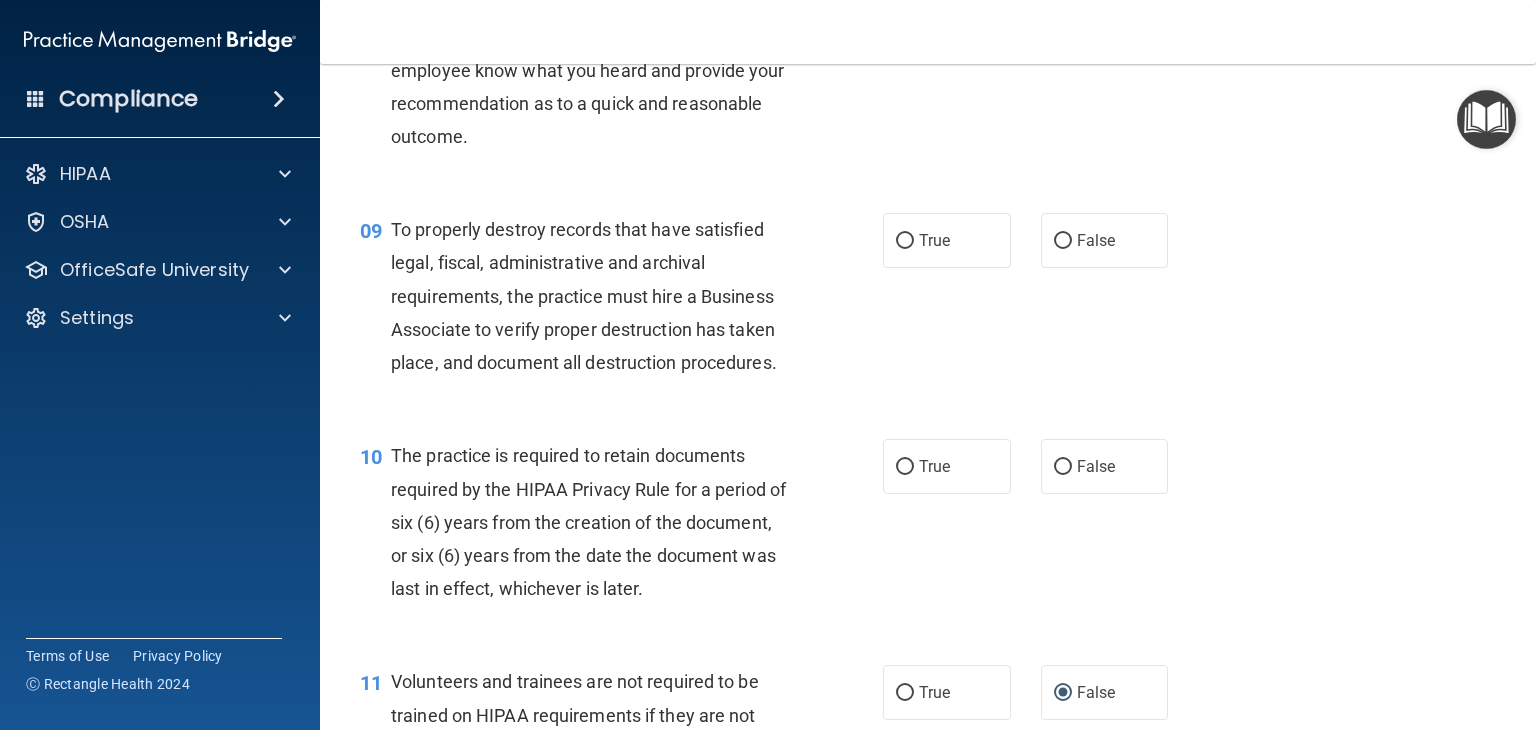 scroll, scrollTop: 1521, scrollLeft: 0, axis: vertical 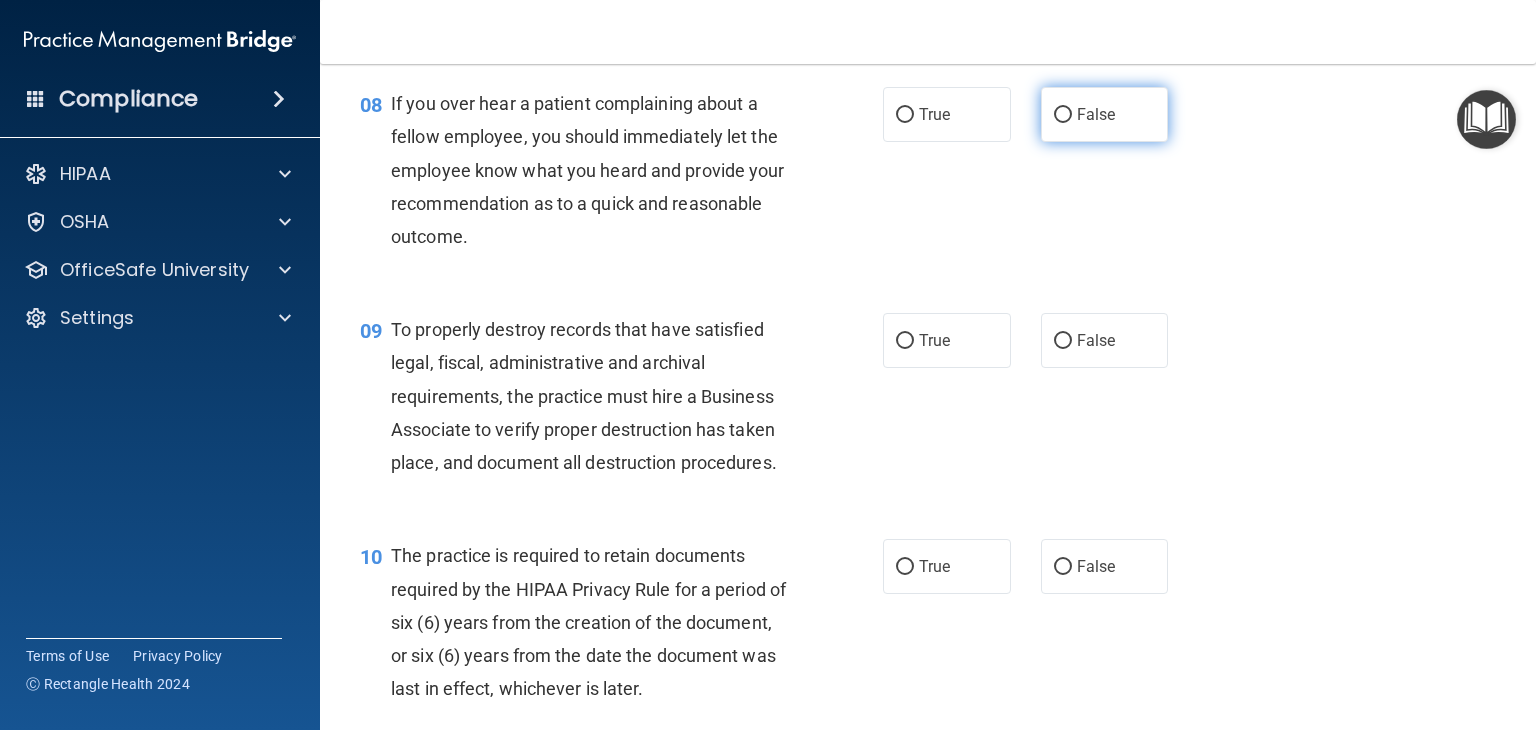 click on "False" at bounding box center [1063, 115] 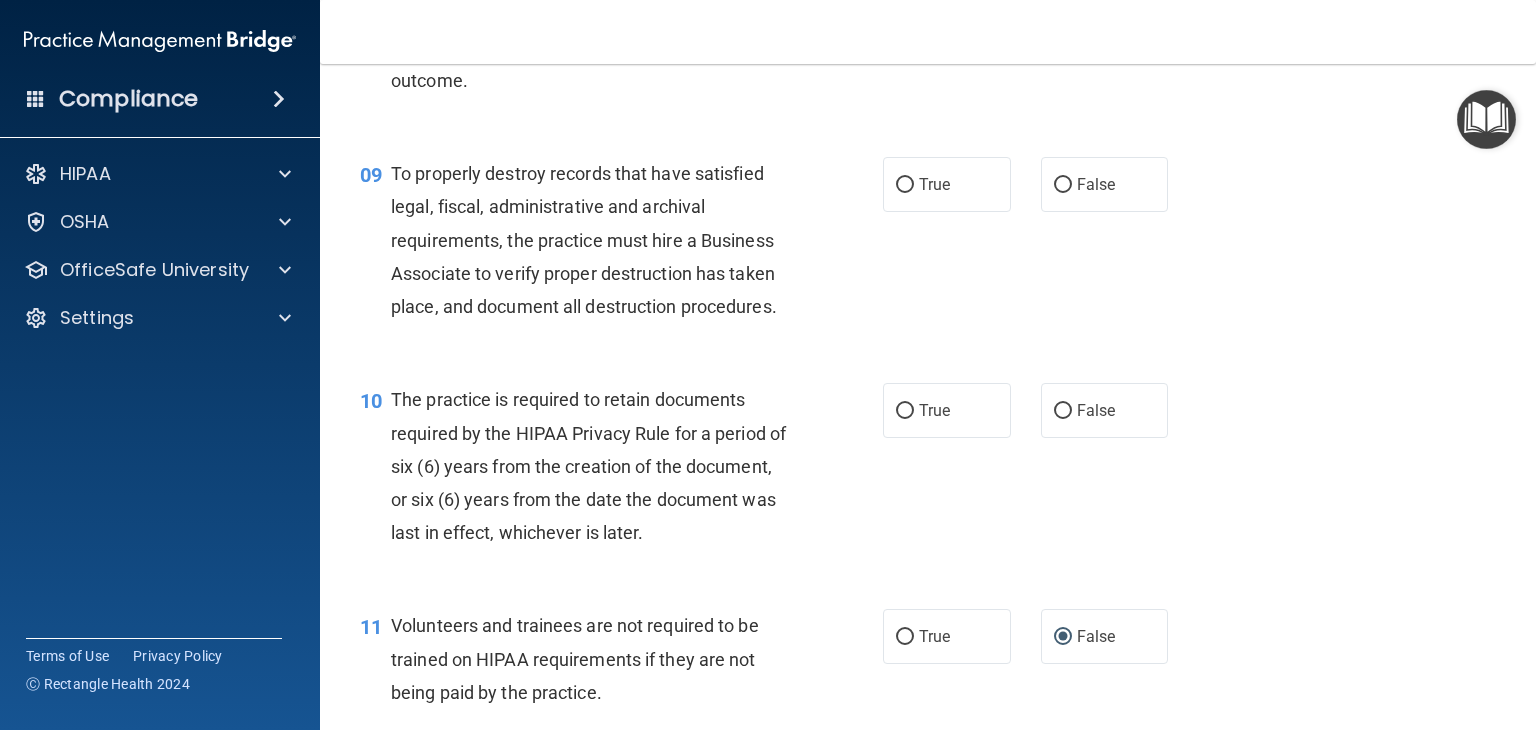 scroll, scrollTop: 1721, scrollLeft: 0, axis: vertical 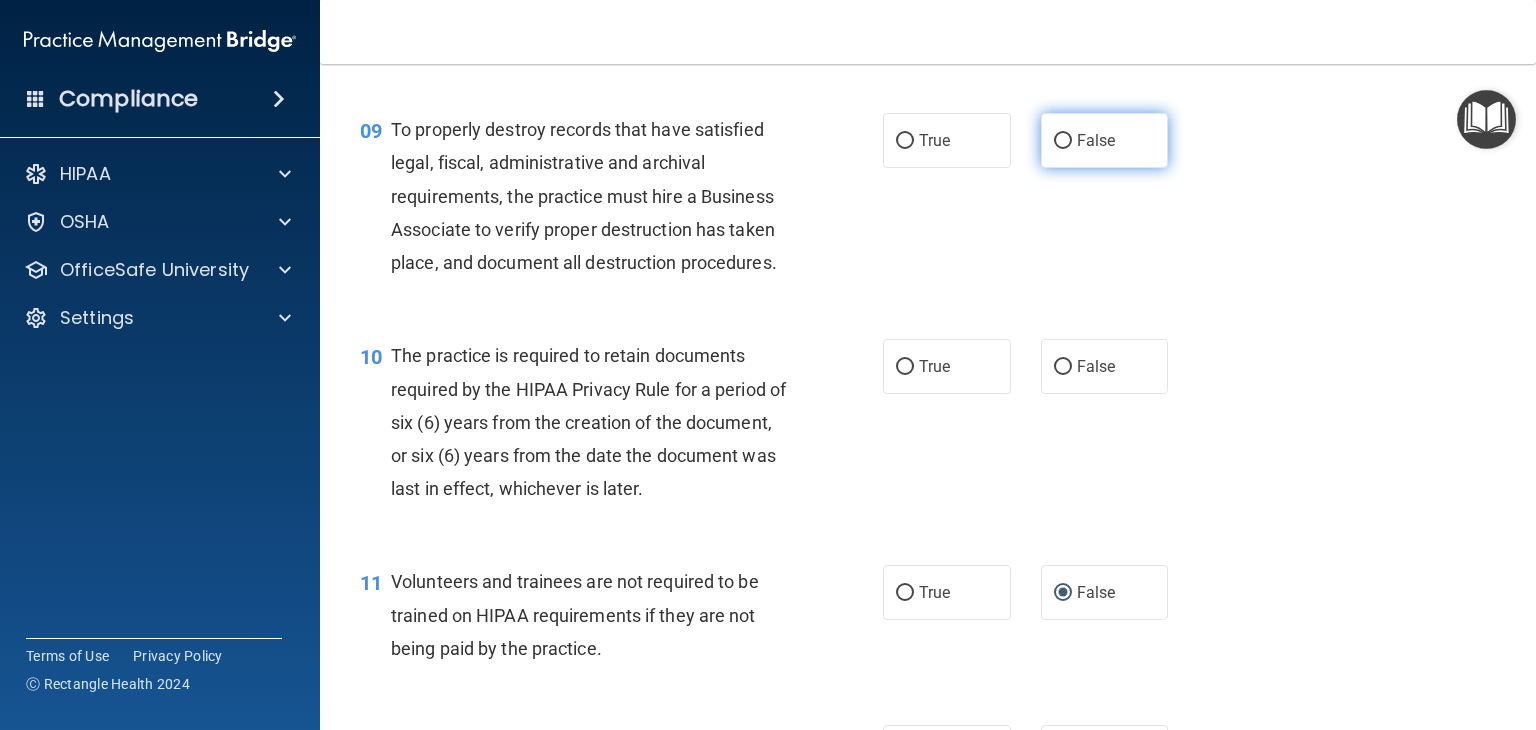 click on "False" at bounding box center [1063, 141] 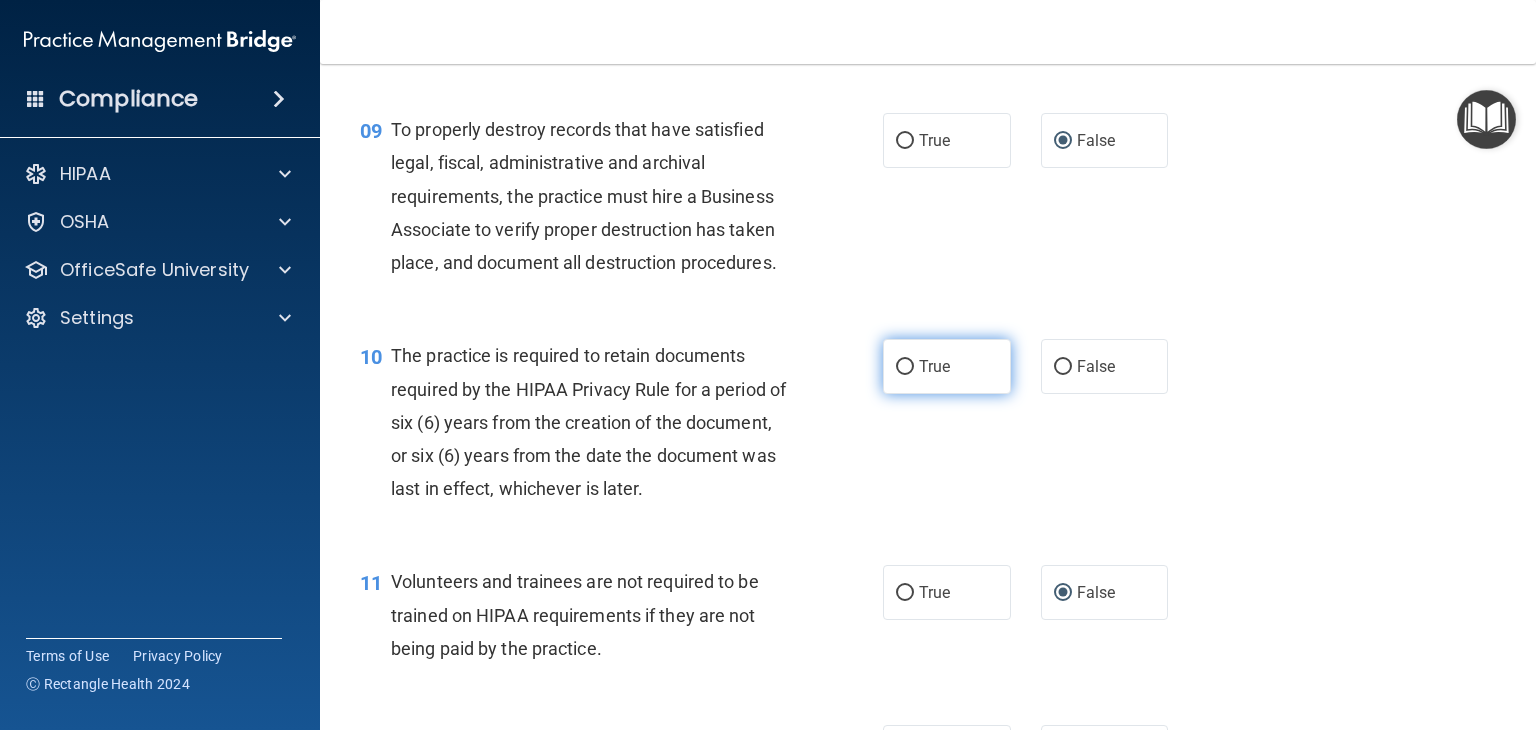 click on "True" at bounding box center (905, 367) 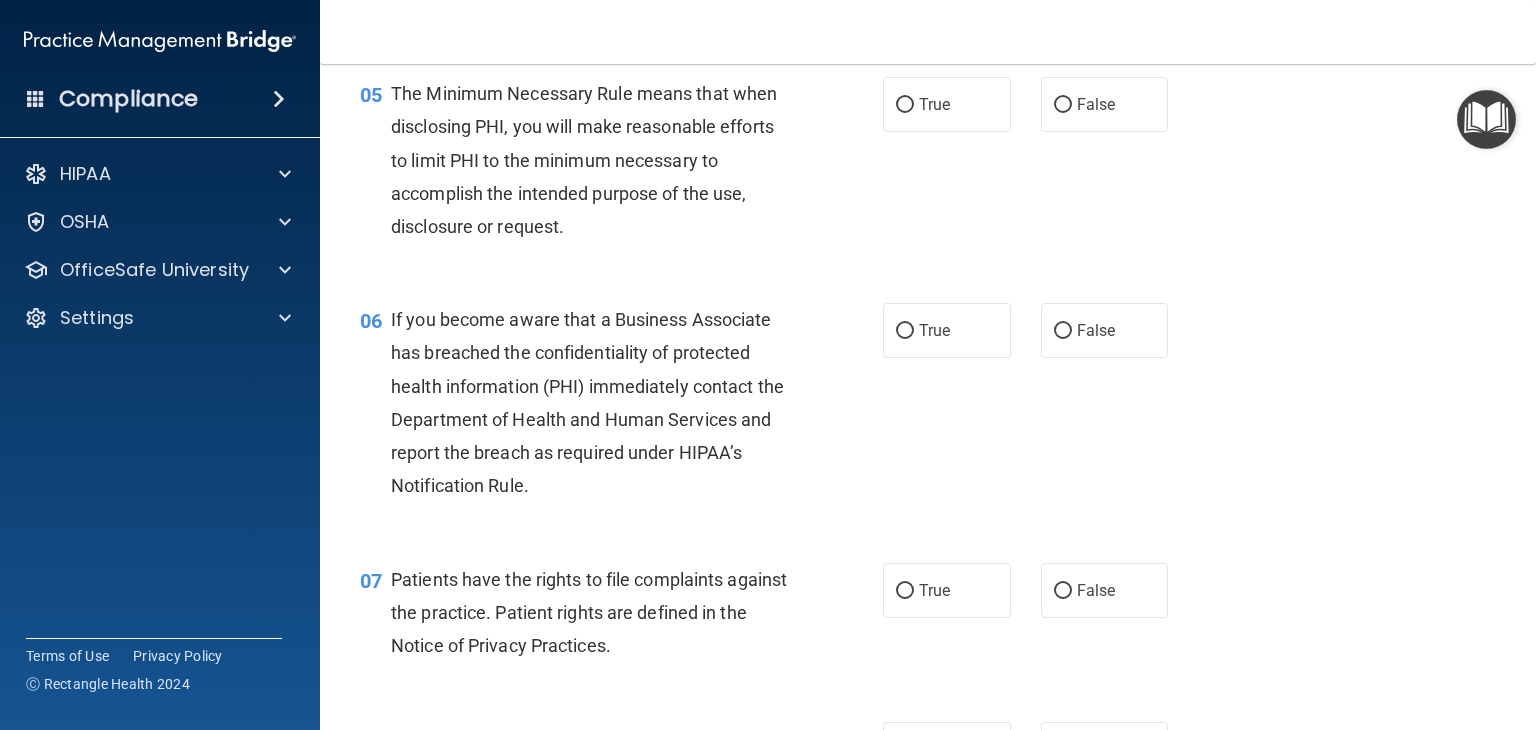 scroll, scrollTop: 921, scrollLeft: 0, axis: vertical 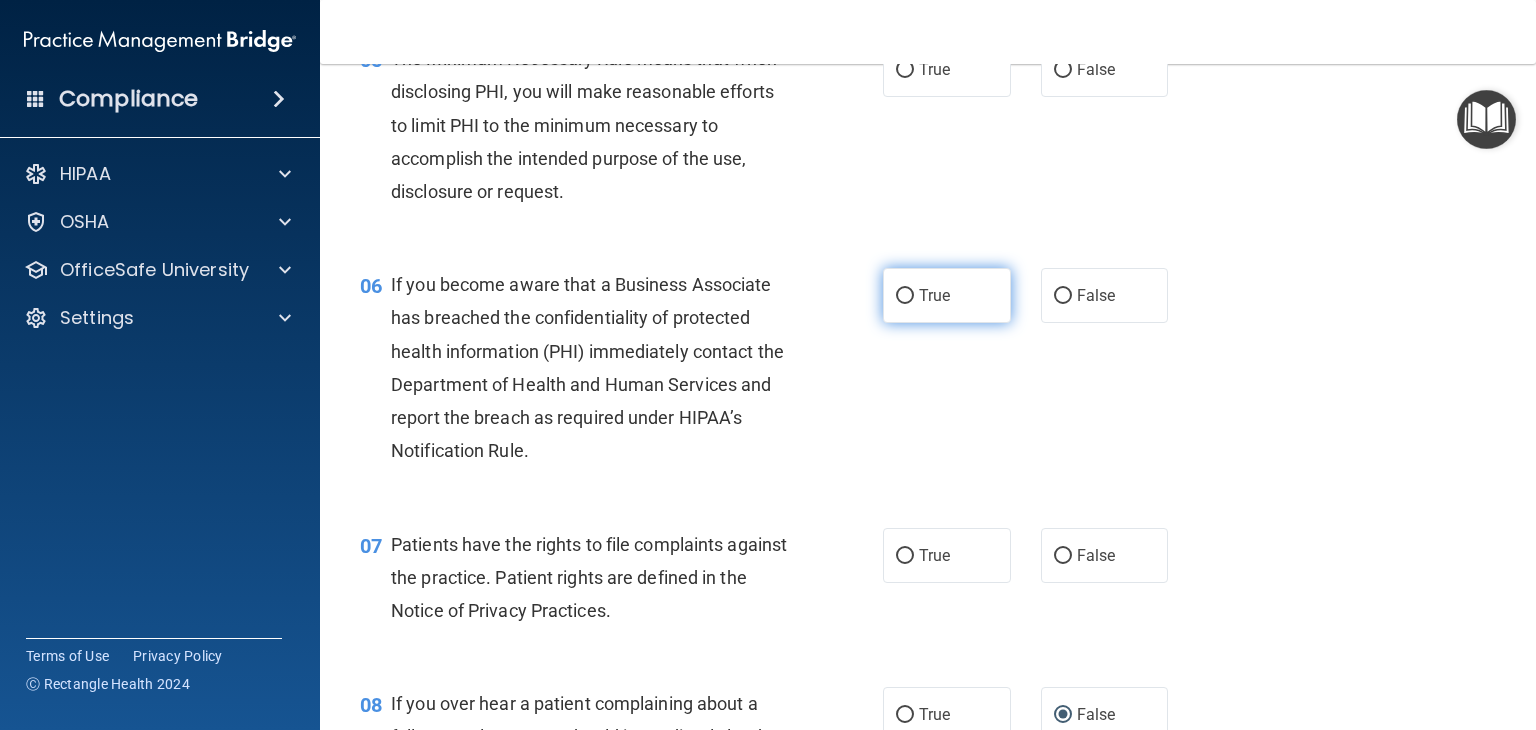 click on "True" at bounding box center [905, 296] 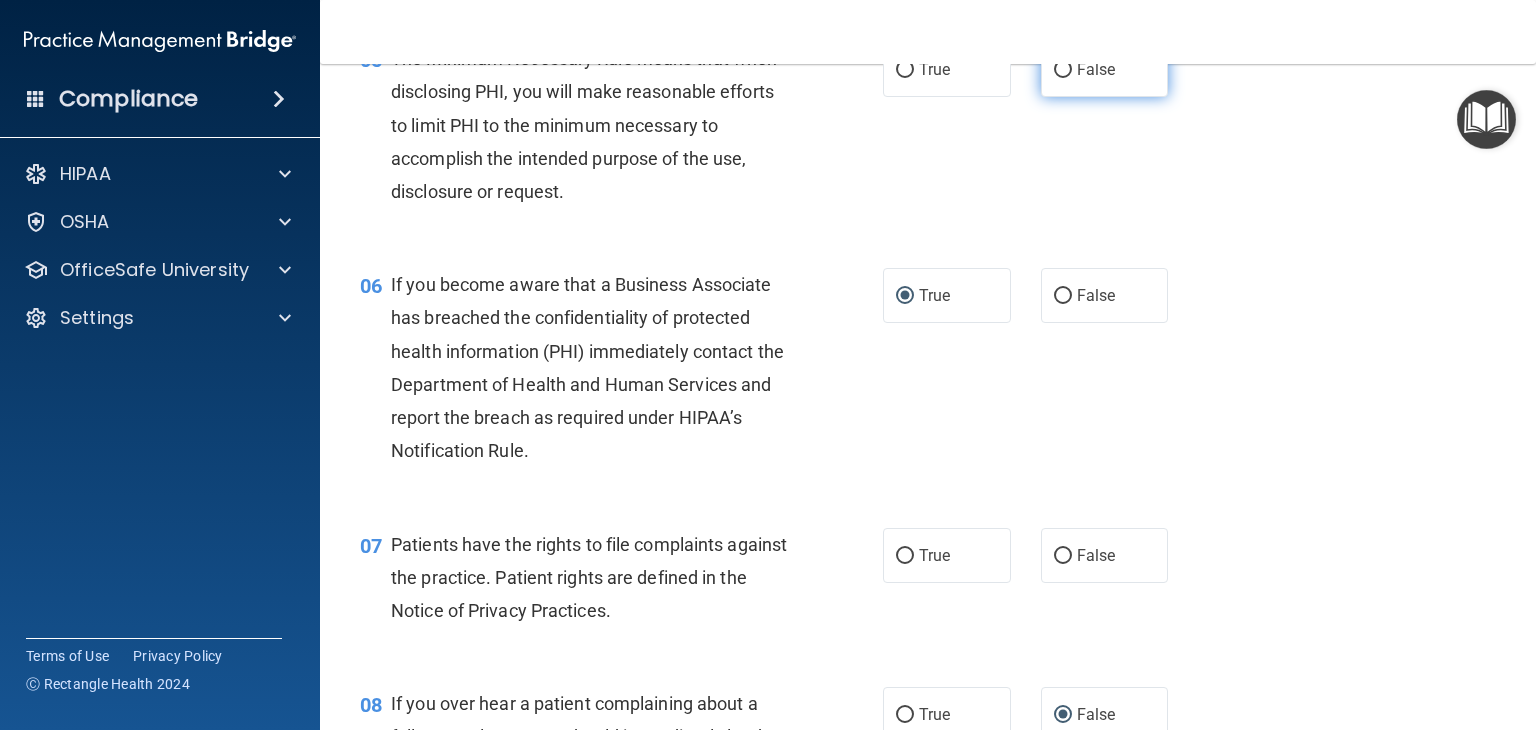 click on "False" at bounding box center (1063, 70) 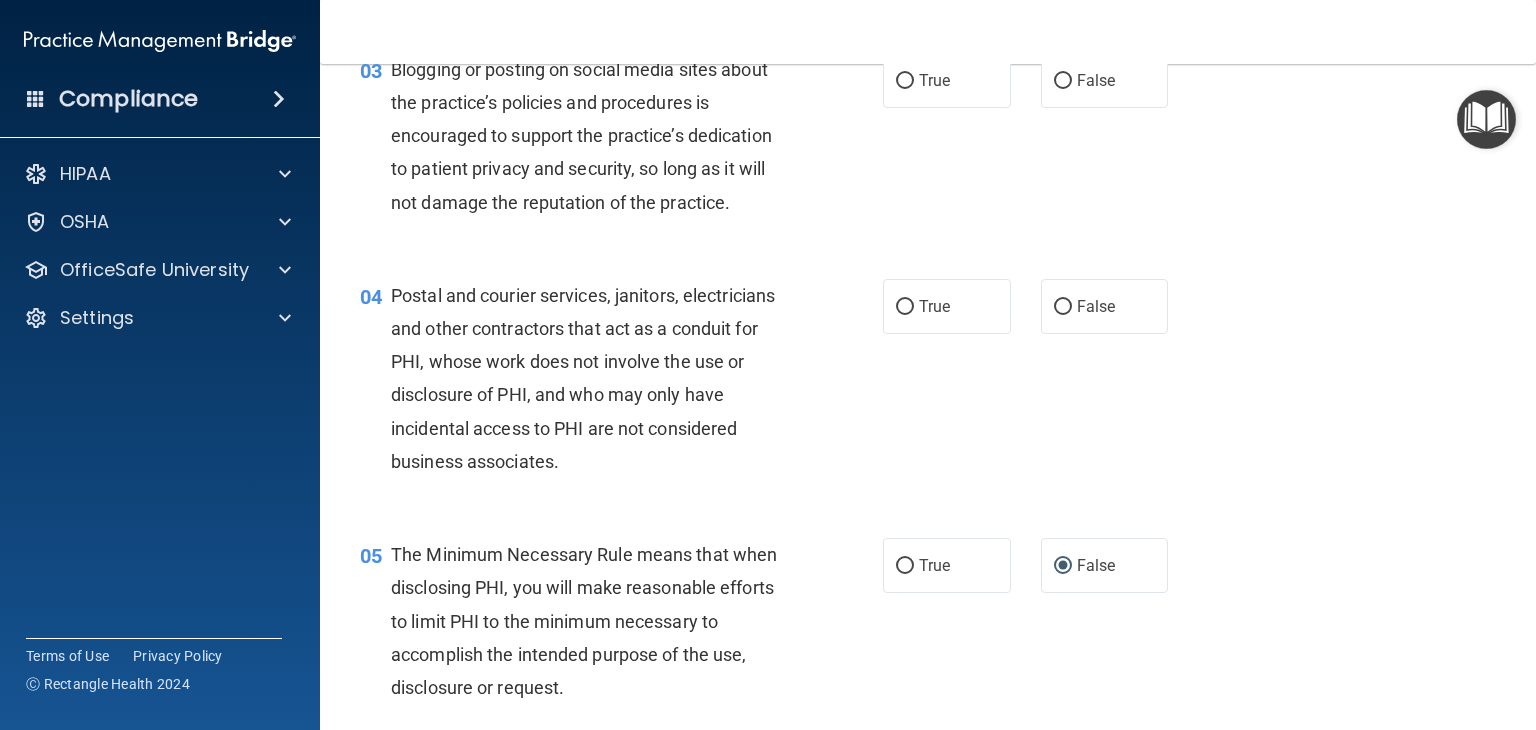 scroll, scrollTop: 421, scrollLeft: 0, axis: vertical 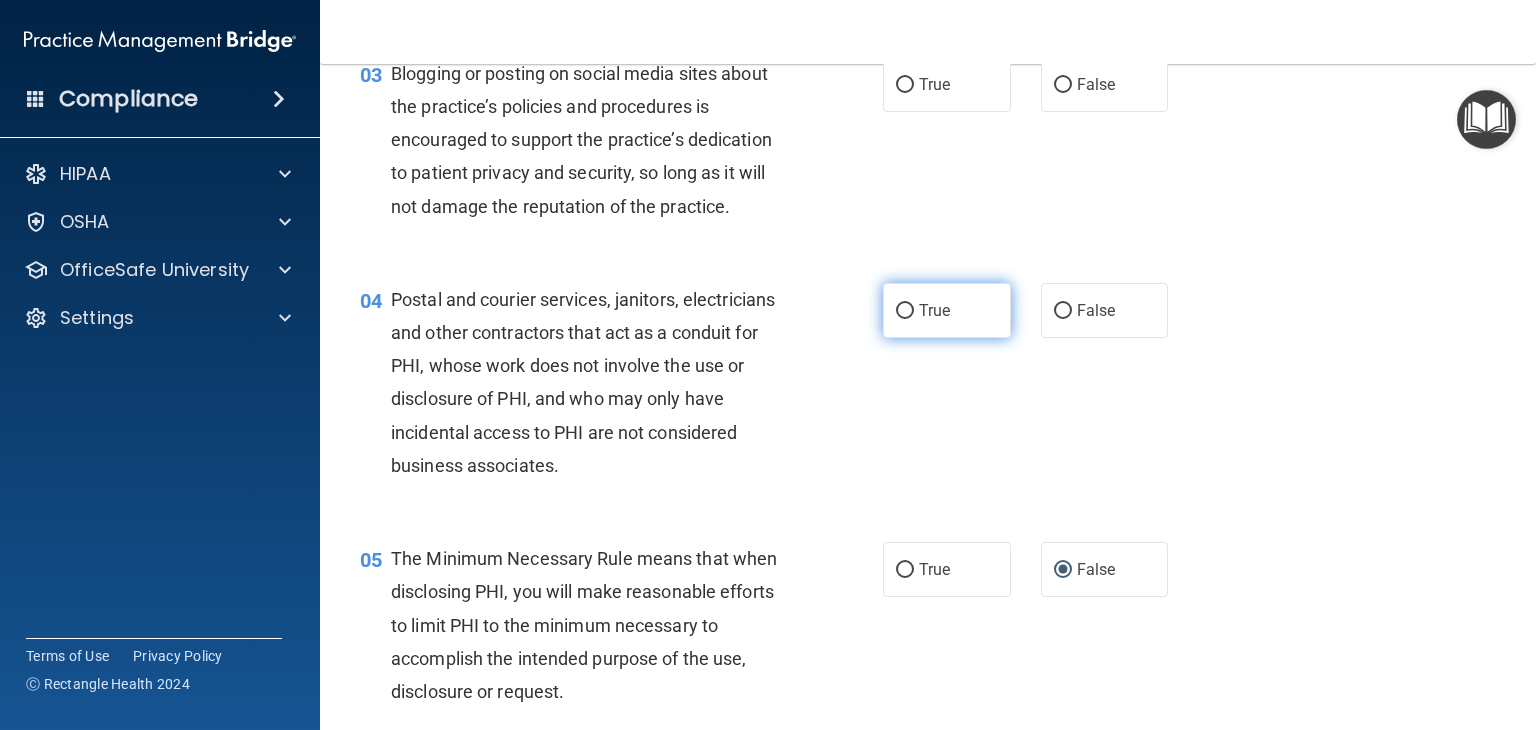 click on "True" at bounding box center [905, 311] 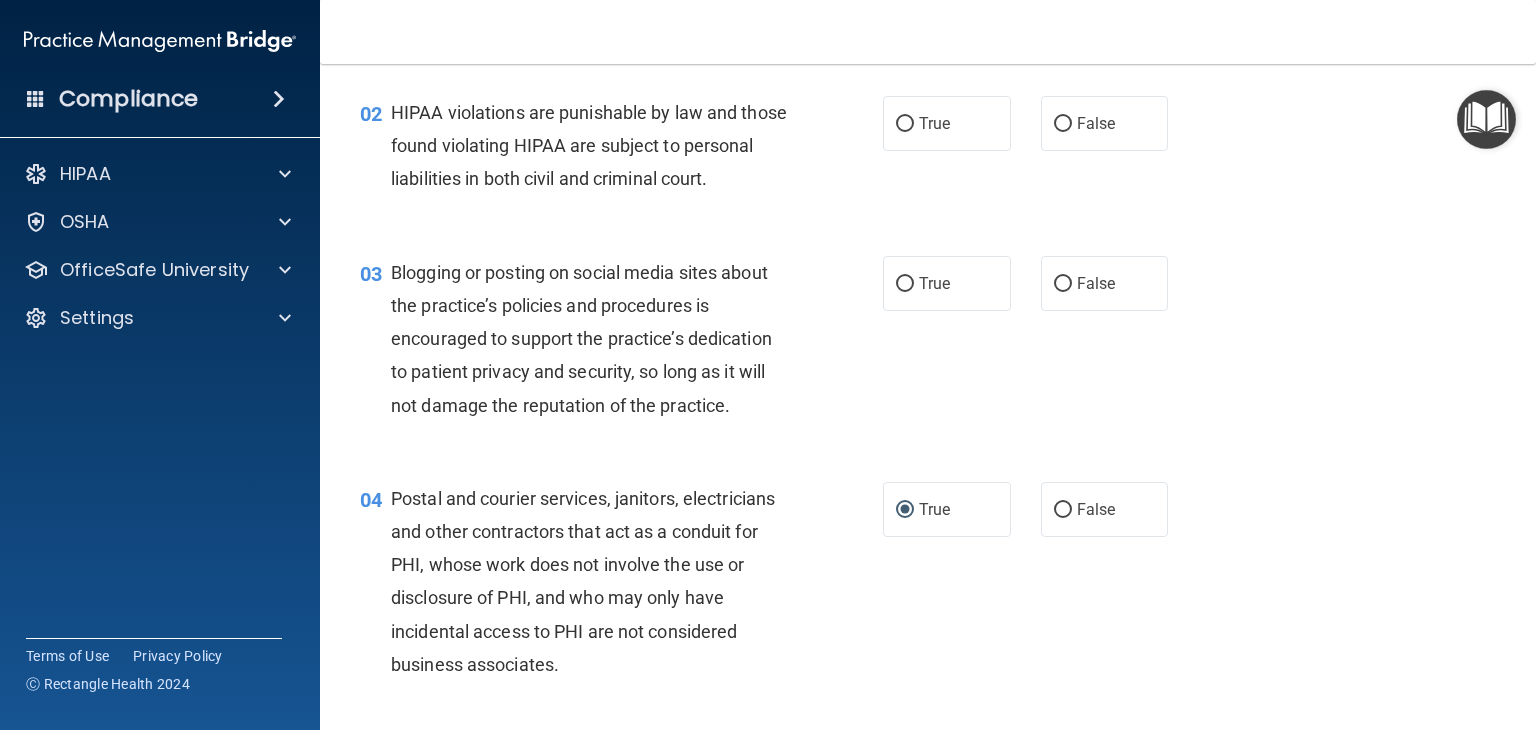 scroll, scrollTop: 221, scrollLeft: 0, axis: vertical 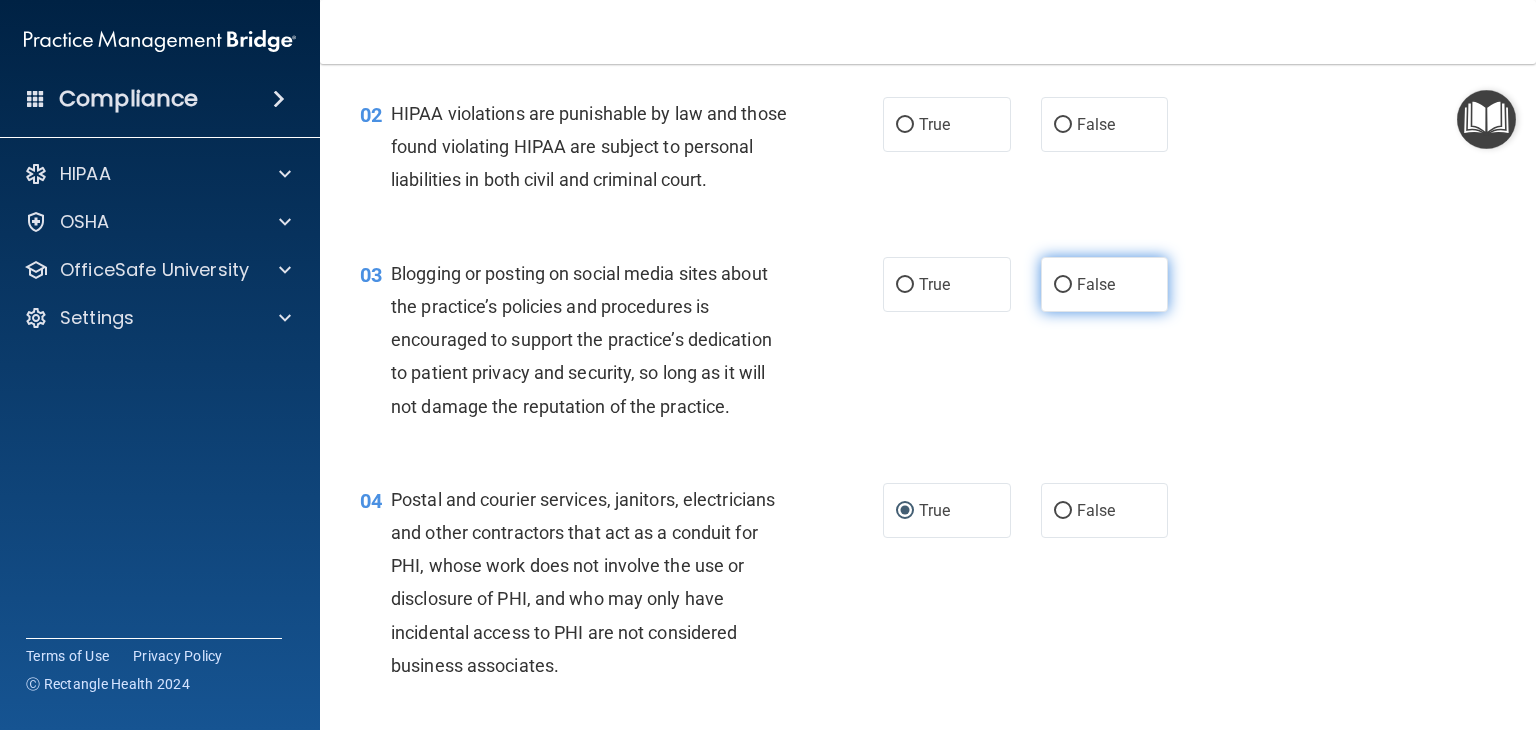 click on "False" at bounding box center [1063, 285] 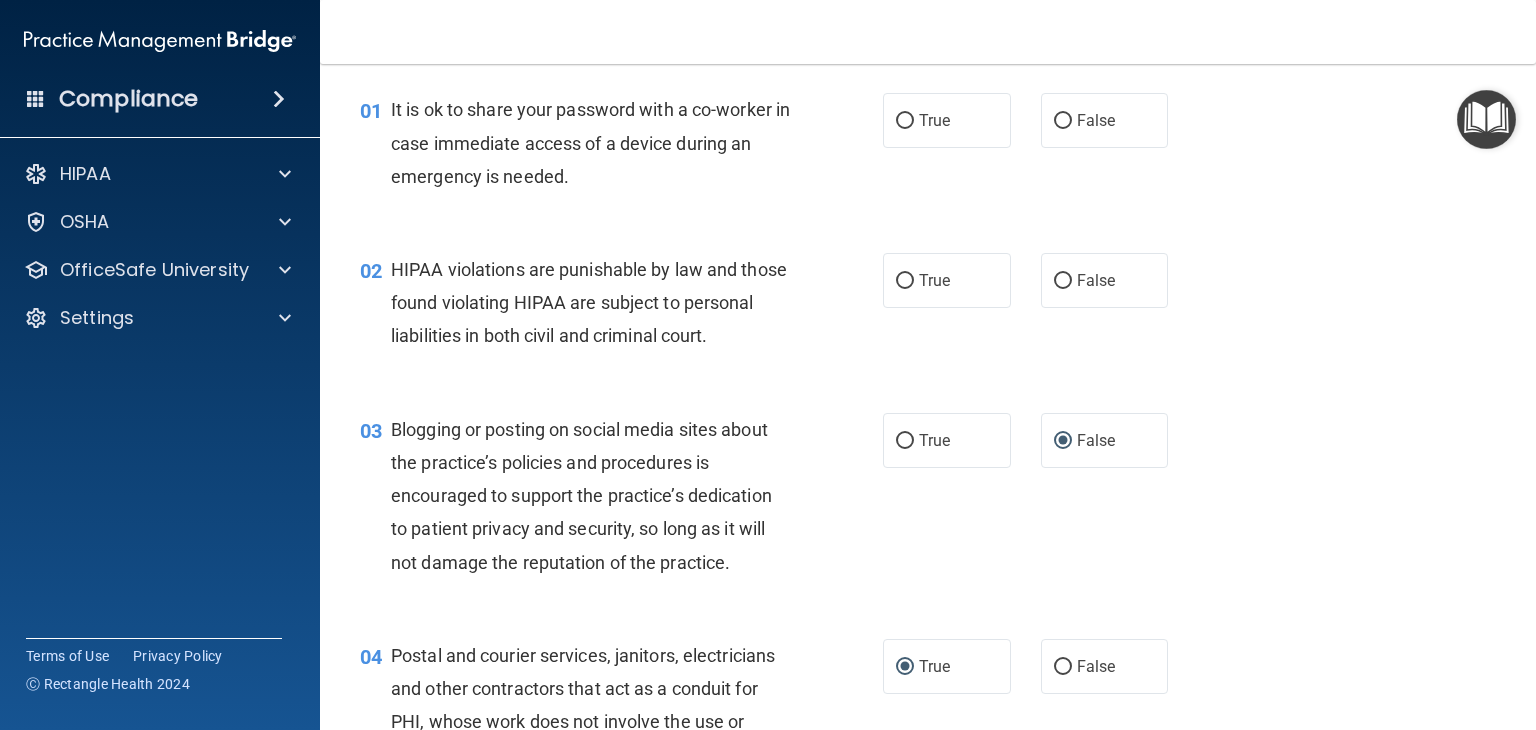scroll, scrollTop: 21, scrollLeft: 0, axis: vertical 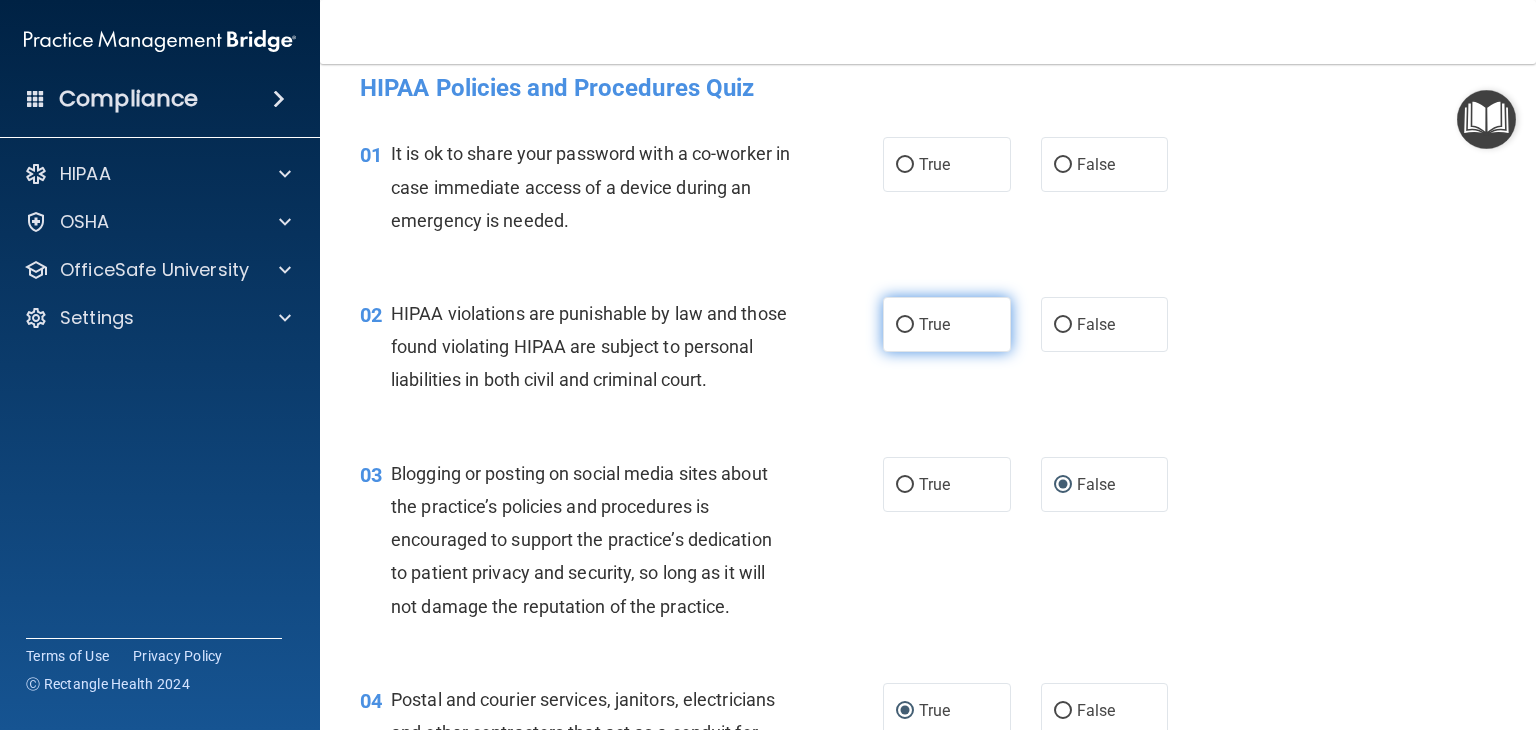 click on "True" at bounding box center (905, 325) 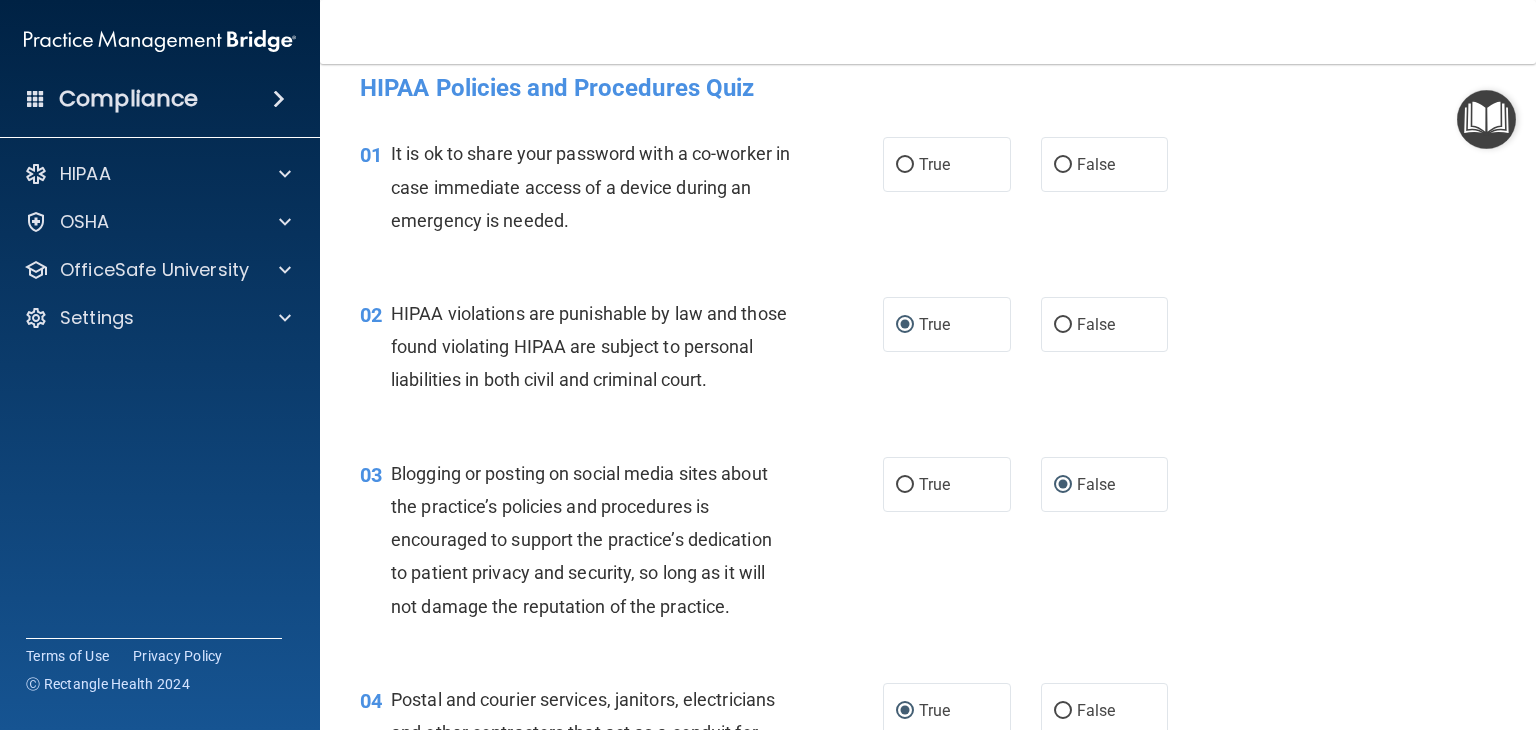 scroll, scrollTop: 0, scrollLeft: 0, axis: both 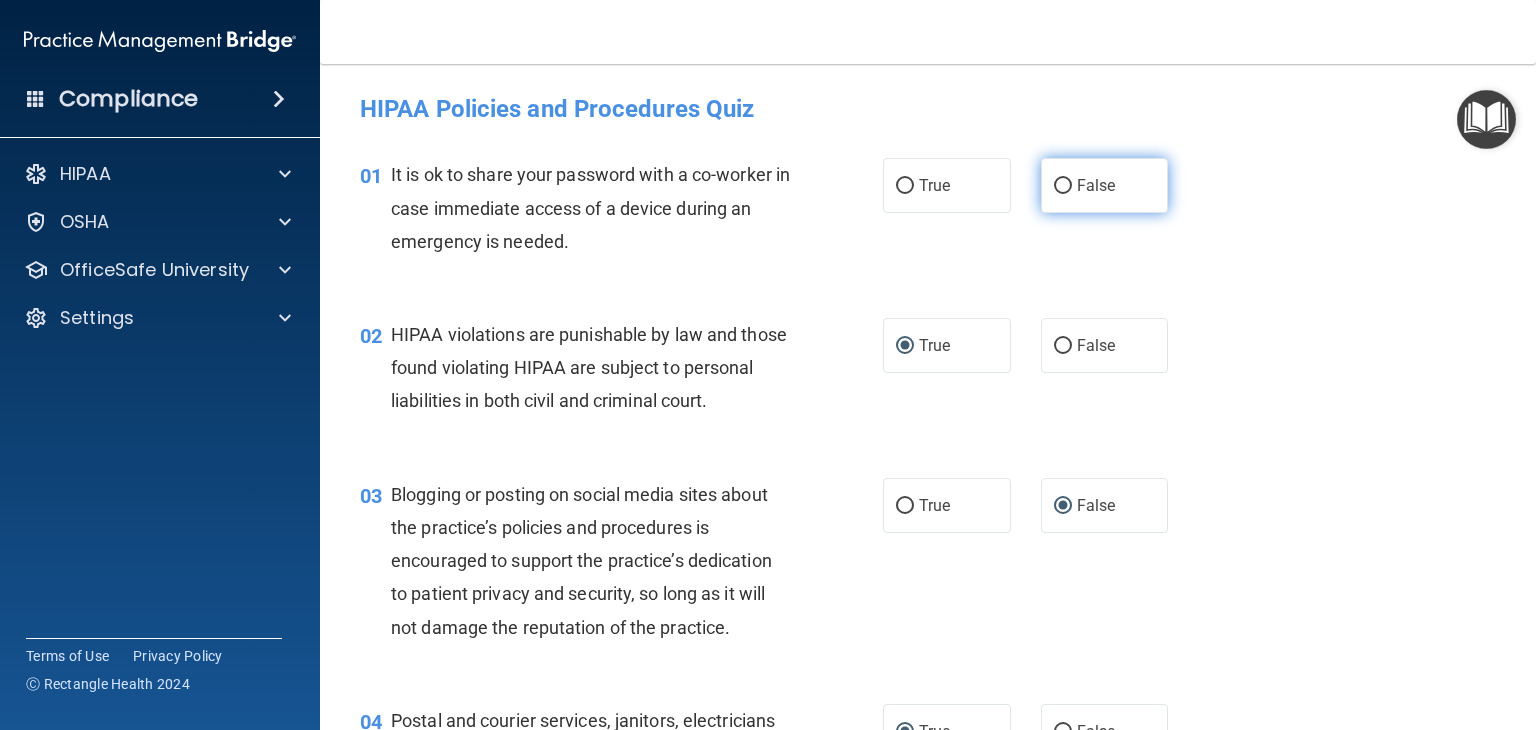 click on "False" at bounding box center (1063, 186) 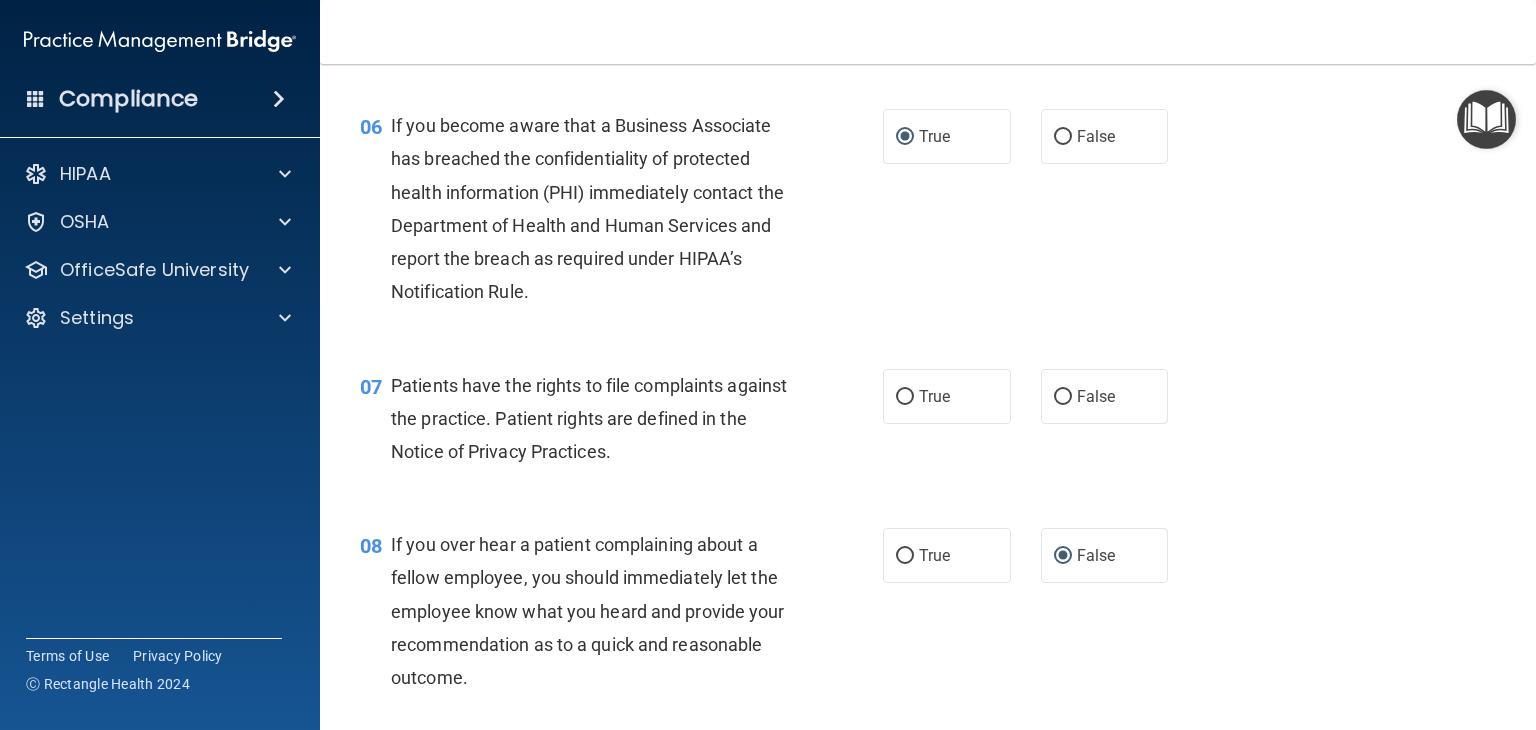 scroll, scrollTop: 1100, scrollLeft: 0, axis: vertical 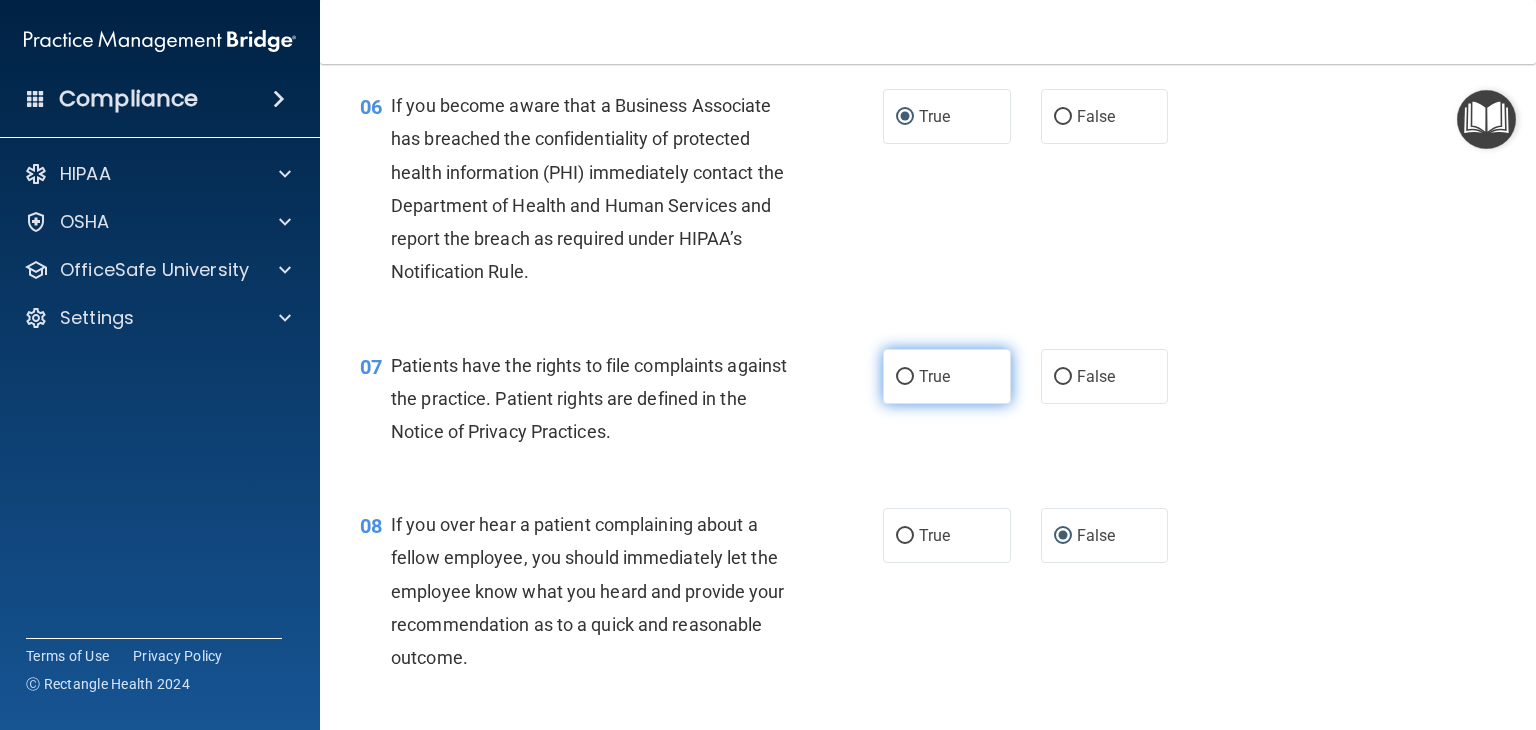 click on "True" at bounding box center [947, 376] 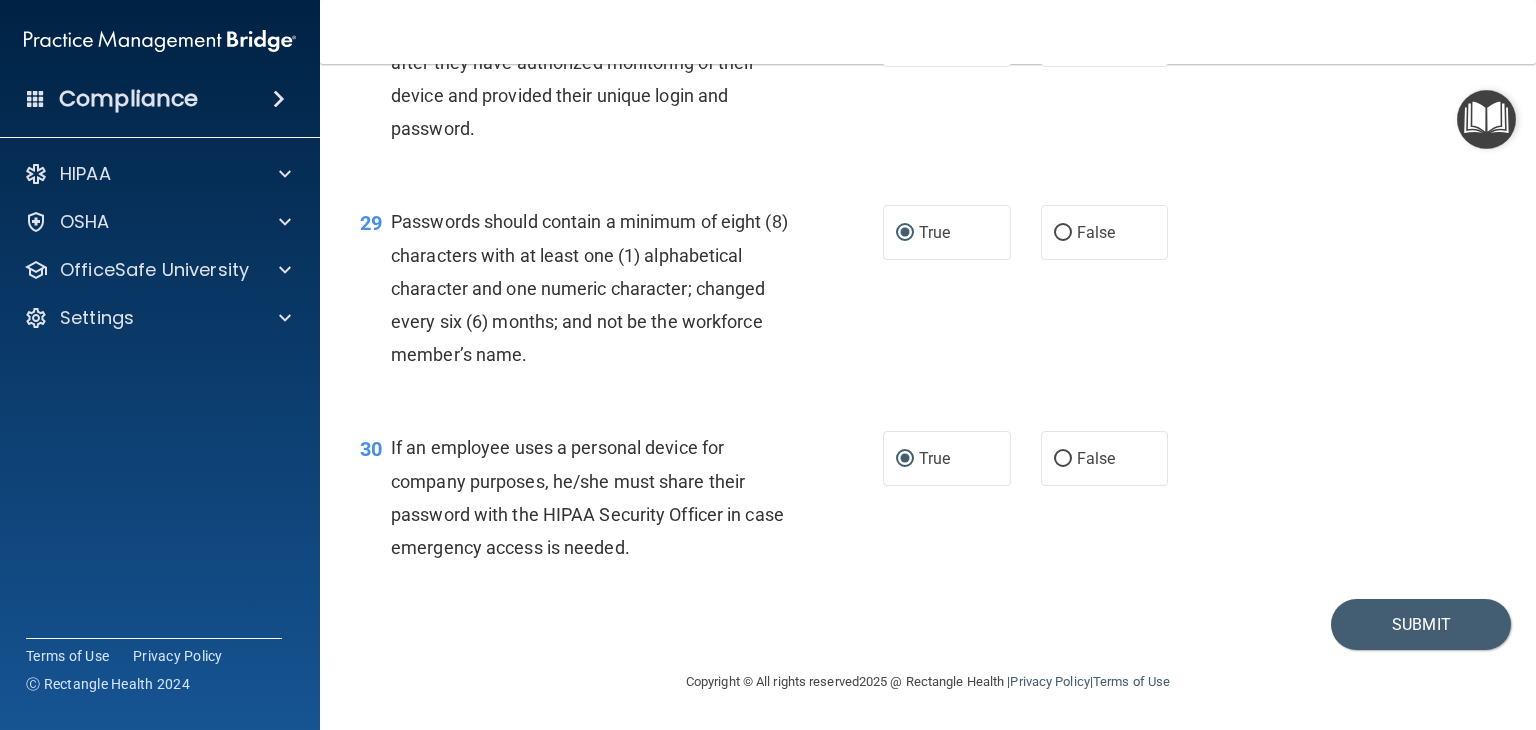 scroll, scrollTop: 5221, scrollLeft: 0, axis: vertical 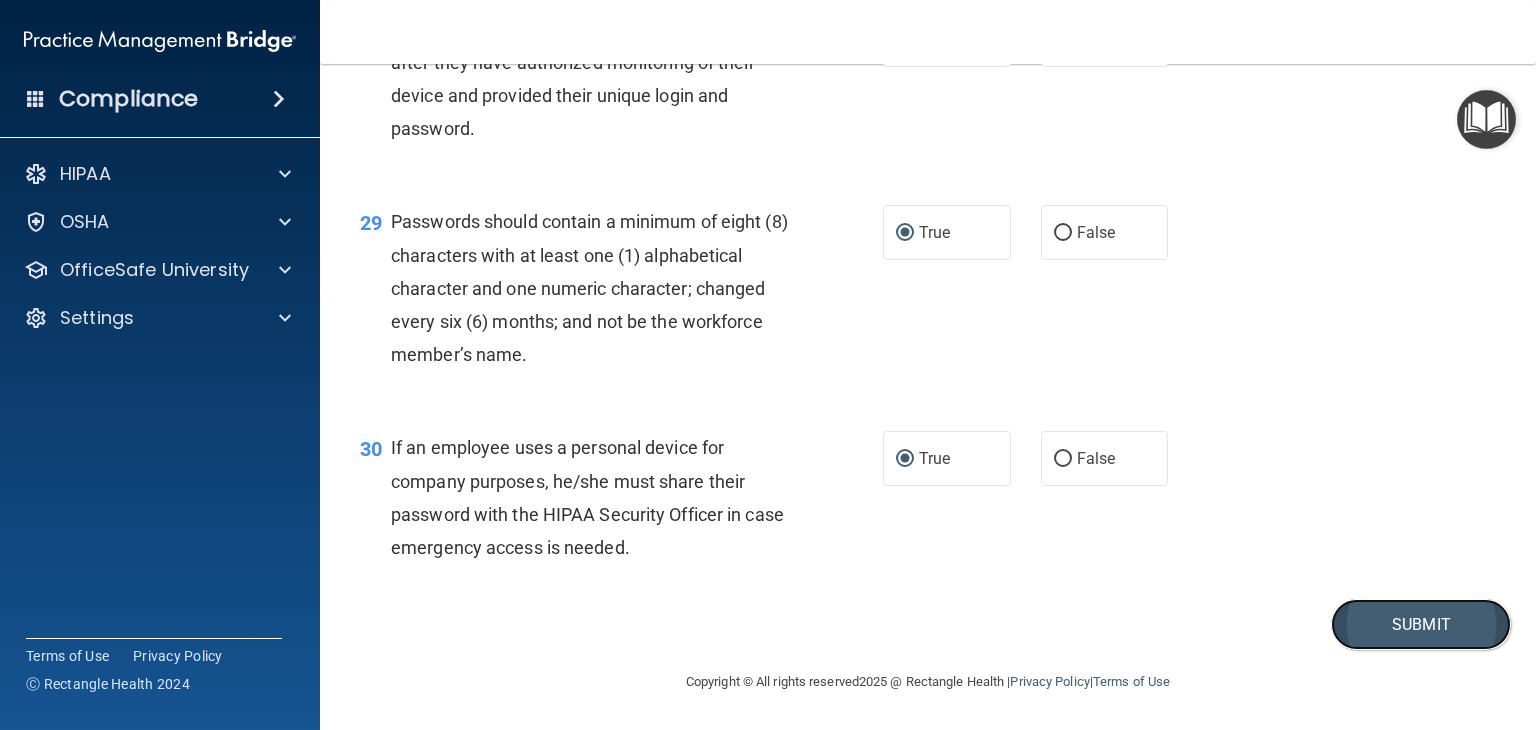 click on "Submit" at bounding box center (1421, 624) 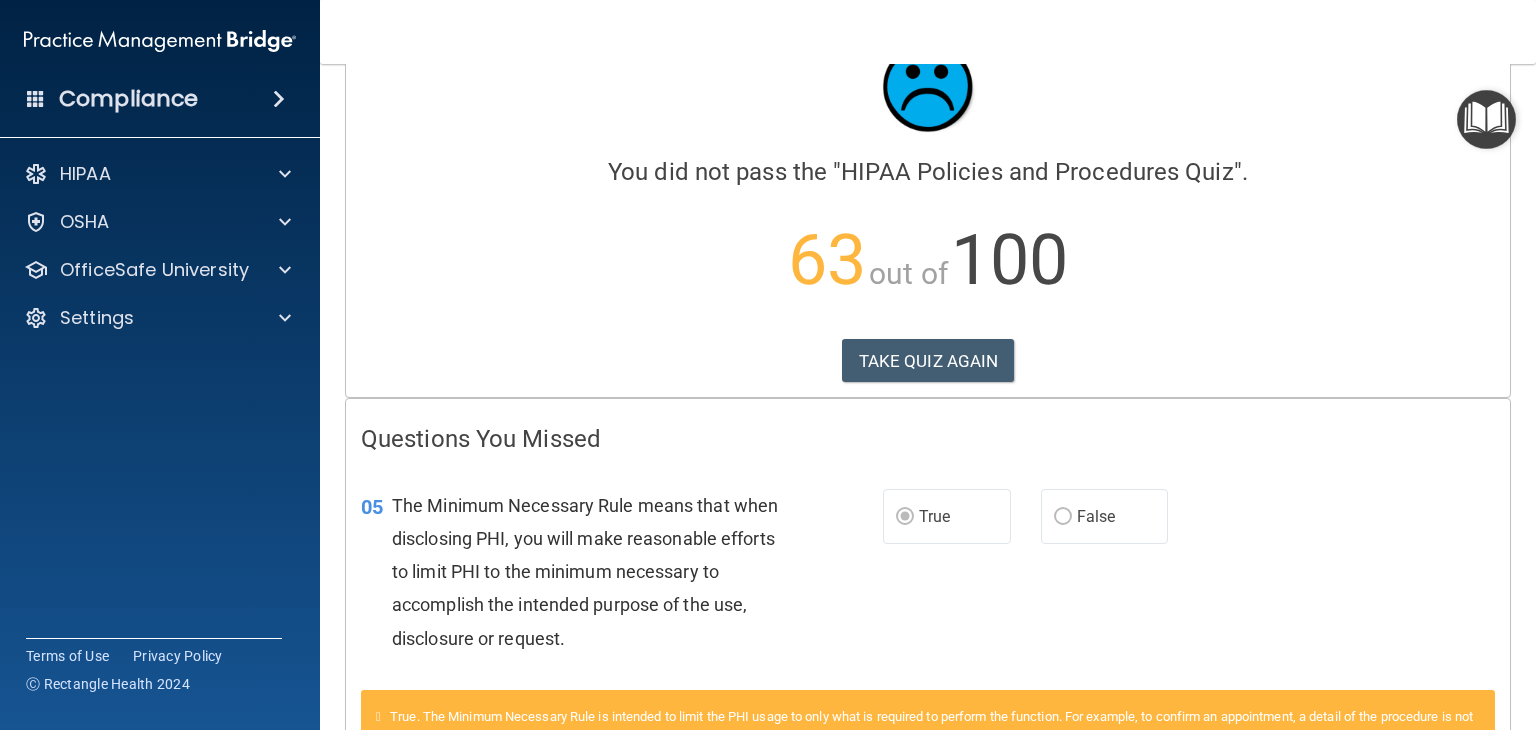 scroll, scrollTop: 0, scrollLeft: 0, axis: both 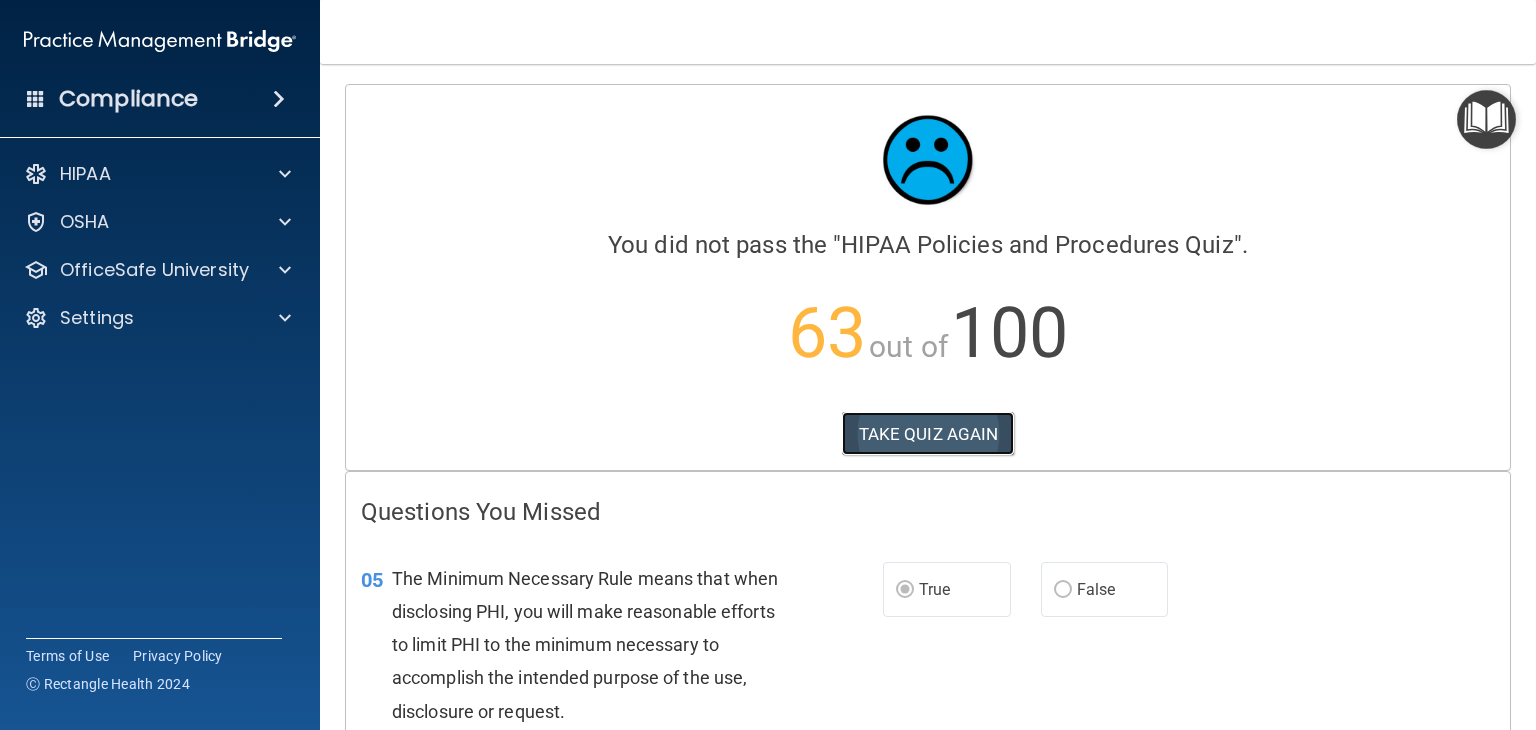 click on "TAKE QUIZ AGAIN" at bounding box center (928, 434) 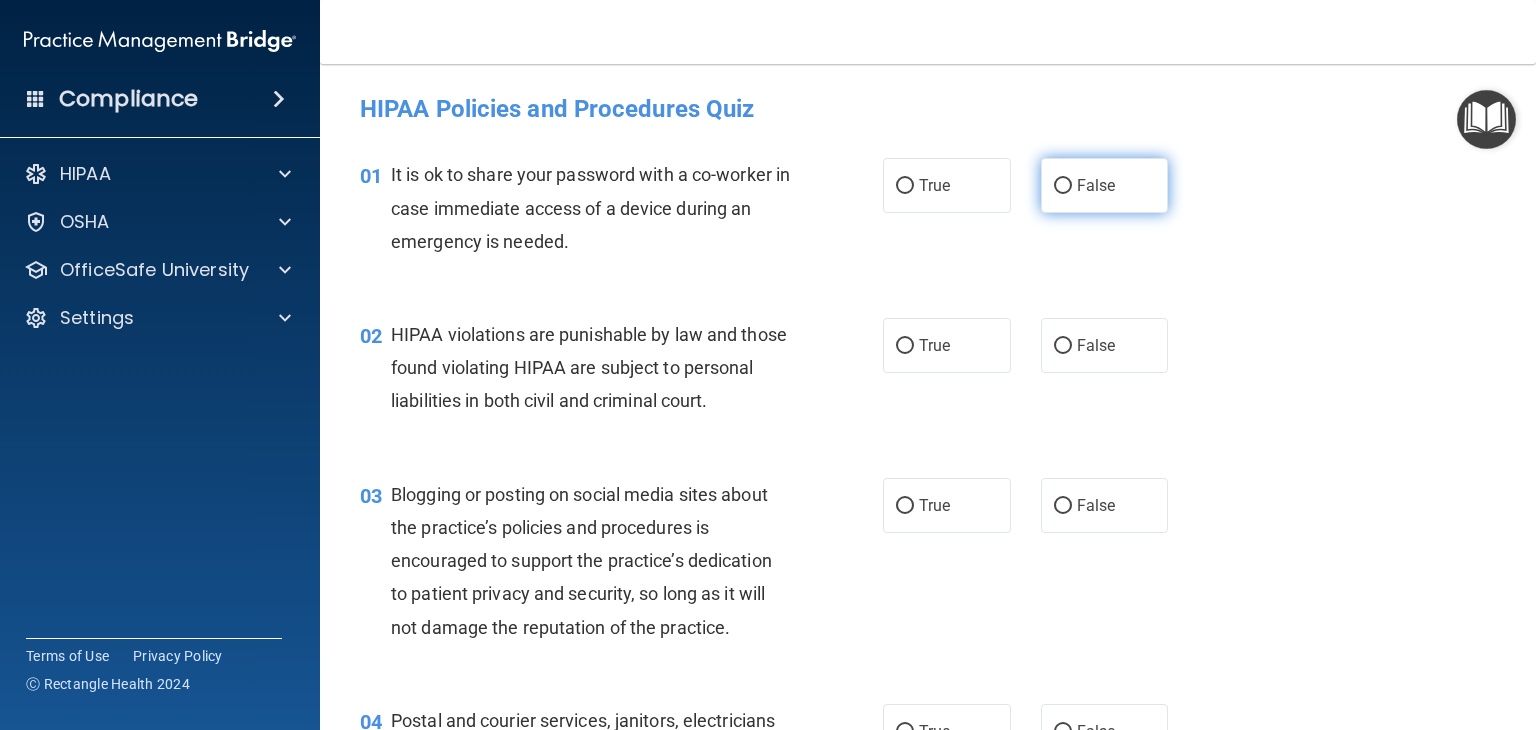 click on "False" at bounding box center [1063, 186] 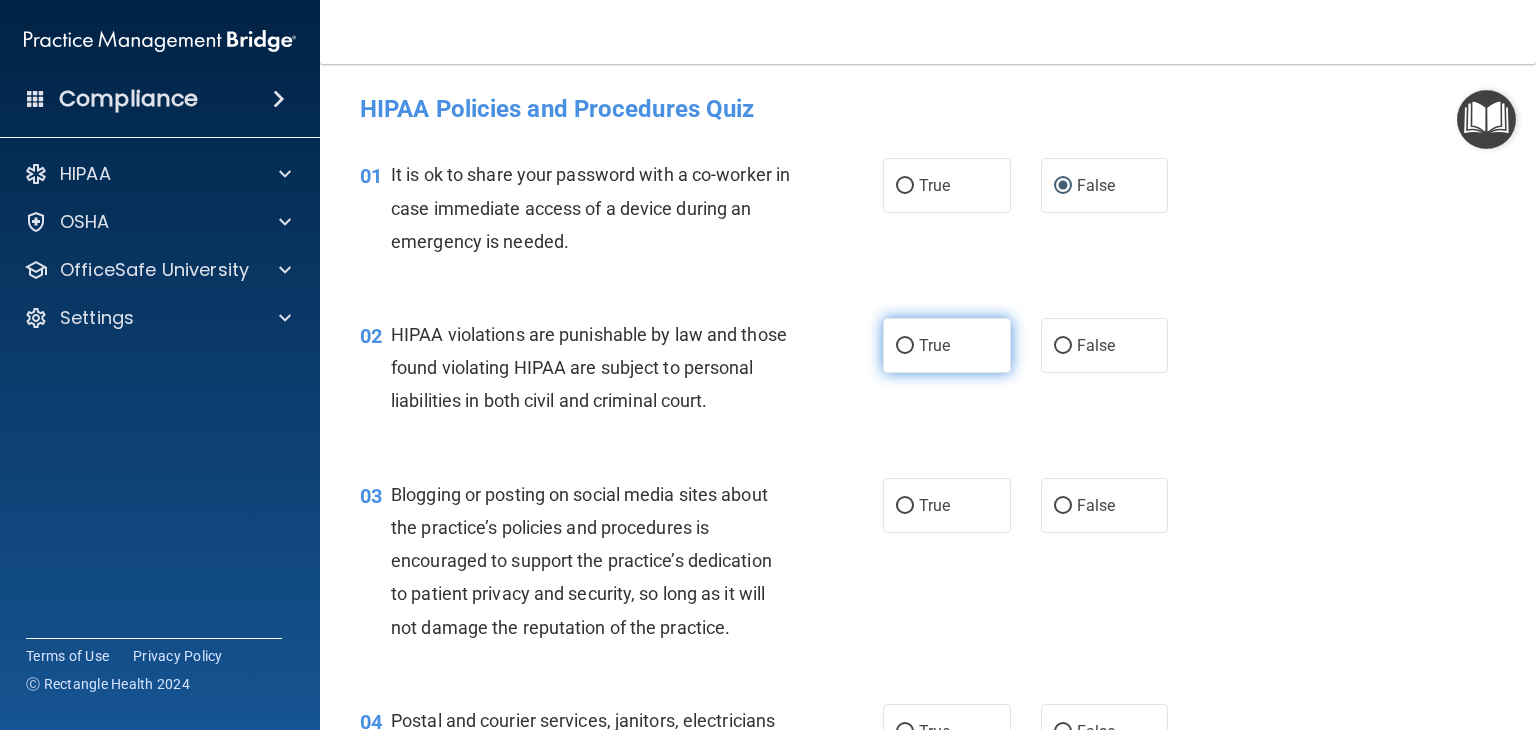 click on "True" at bounding box center (905, 346) 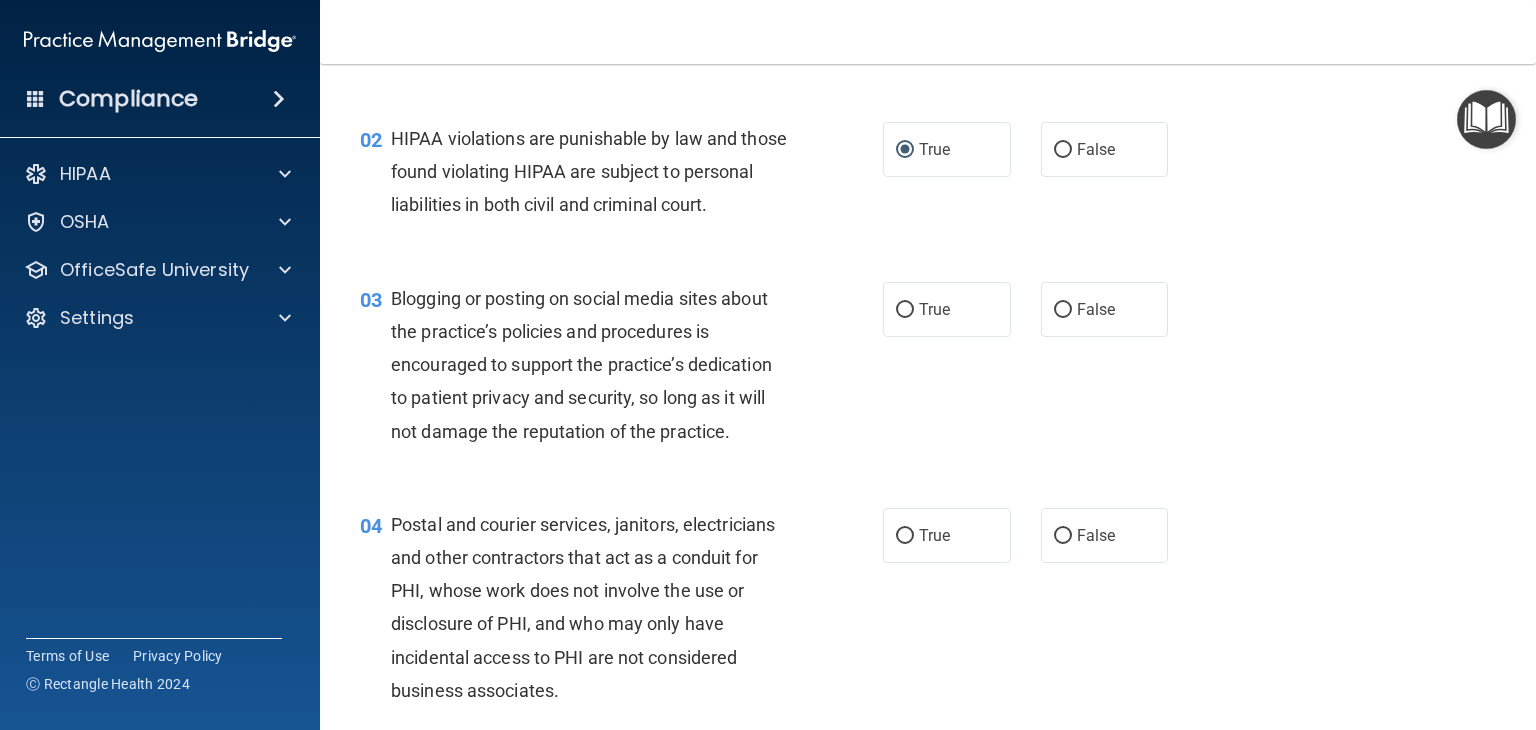 scroll, scrollTop: 200, scrollLeft: 0, axis: vertical 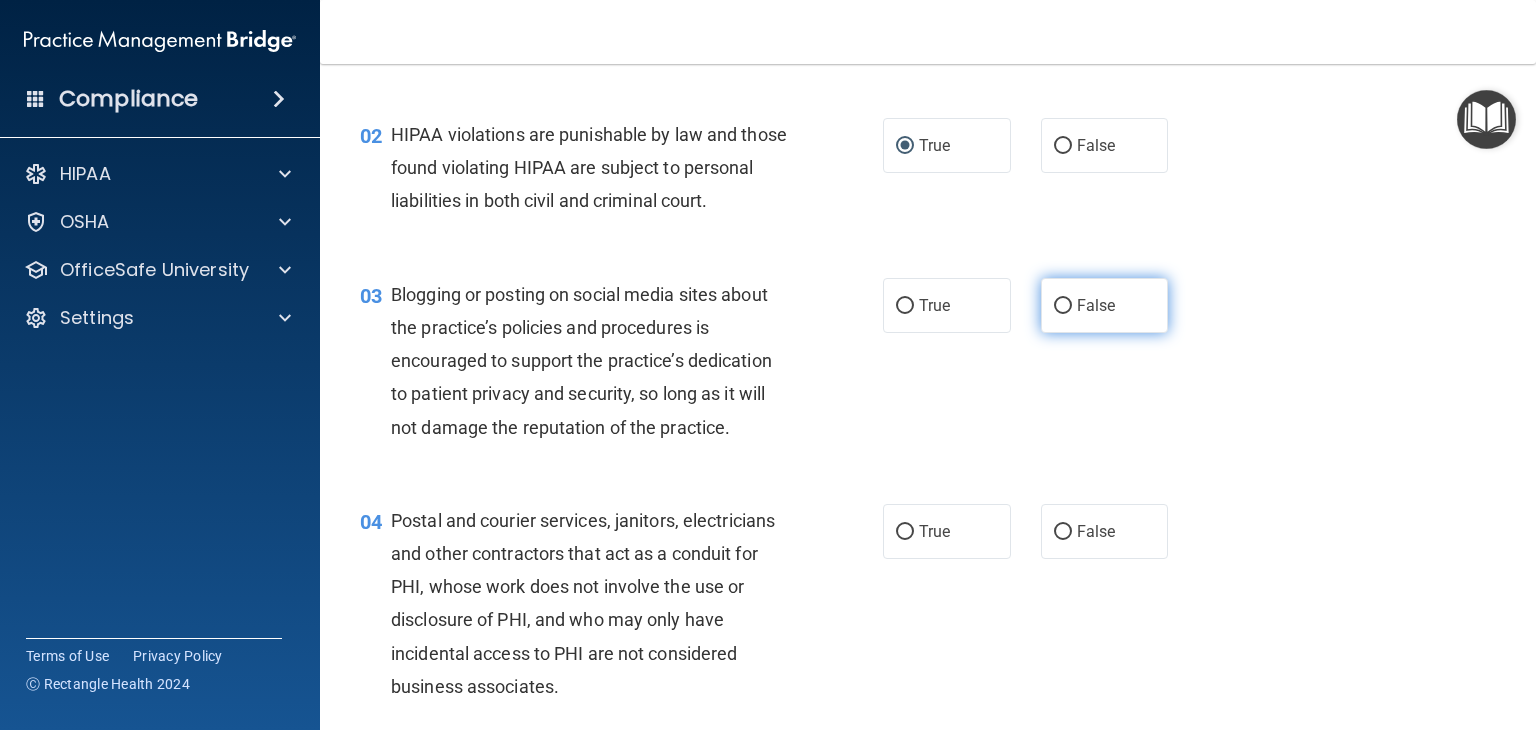click on "False" at bounding box center [1063, 306] 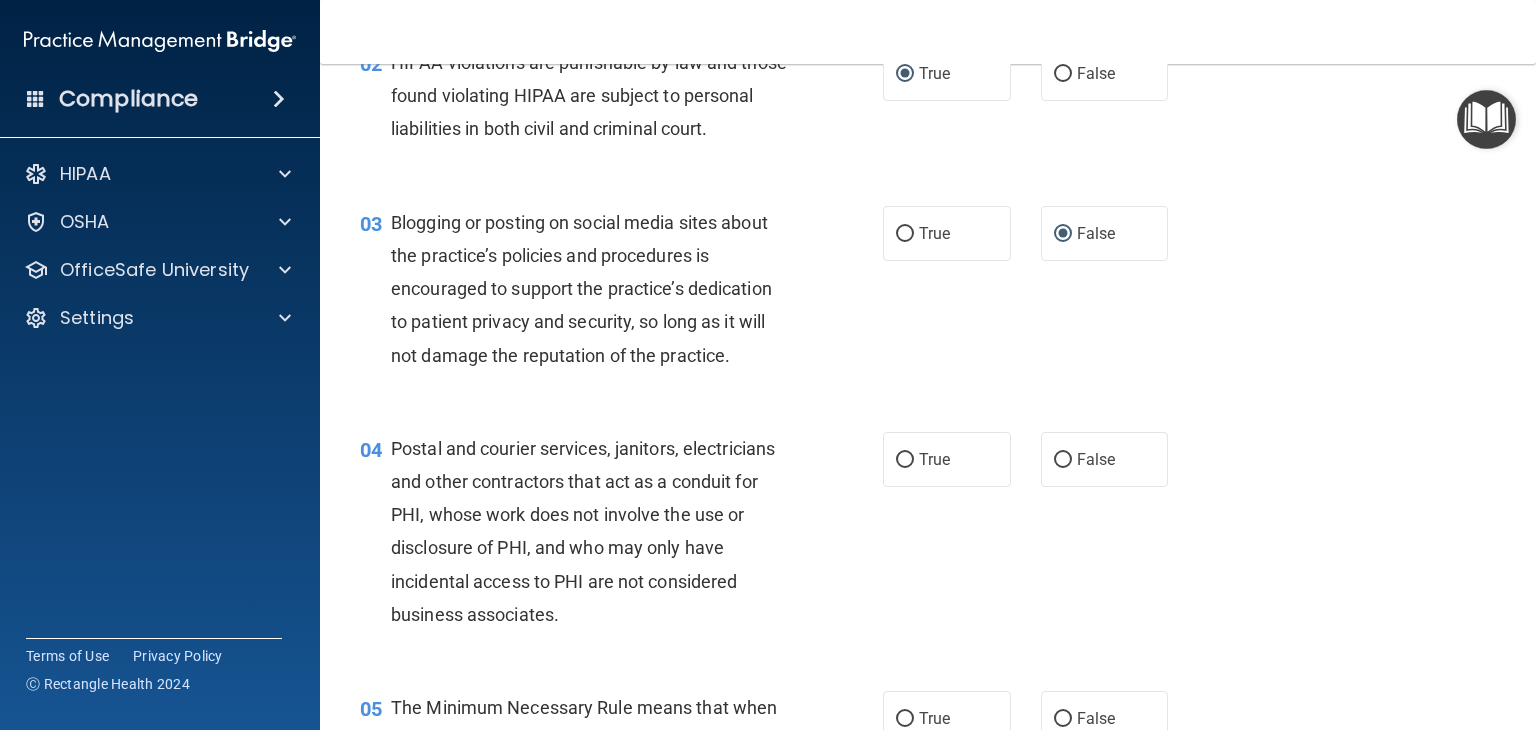 scroll, scrollTop: 500, scrollLeft: 0, axis: vertical 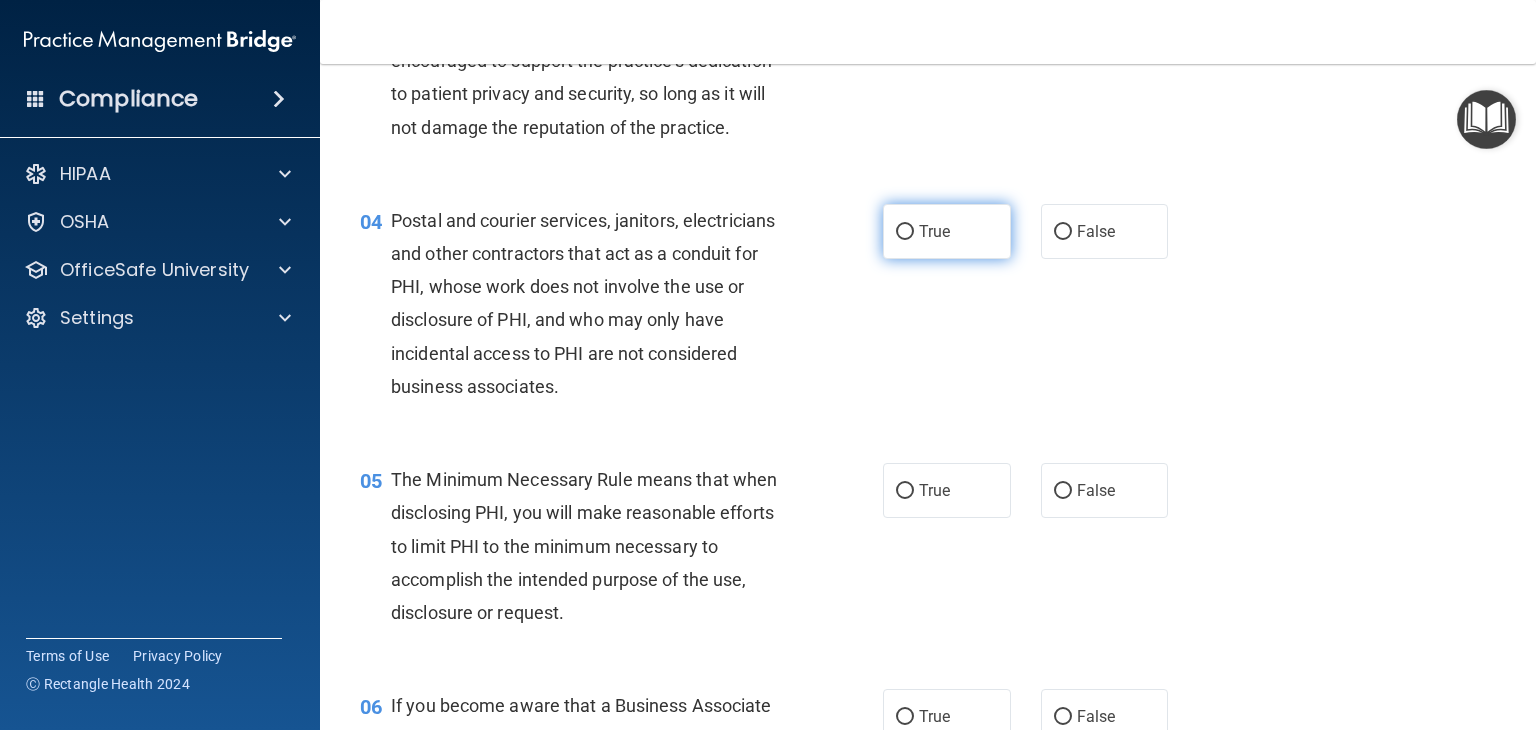 click on "True" at bounding box center [905, 232] 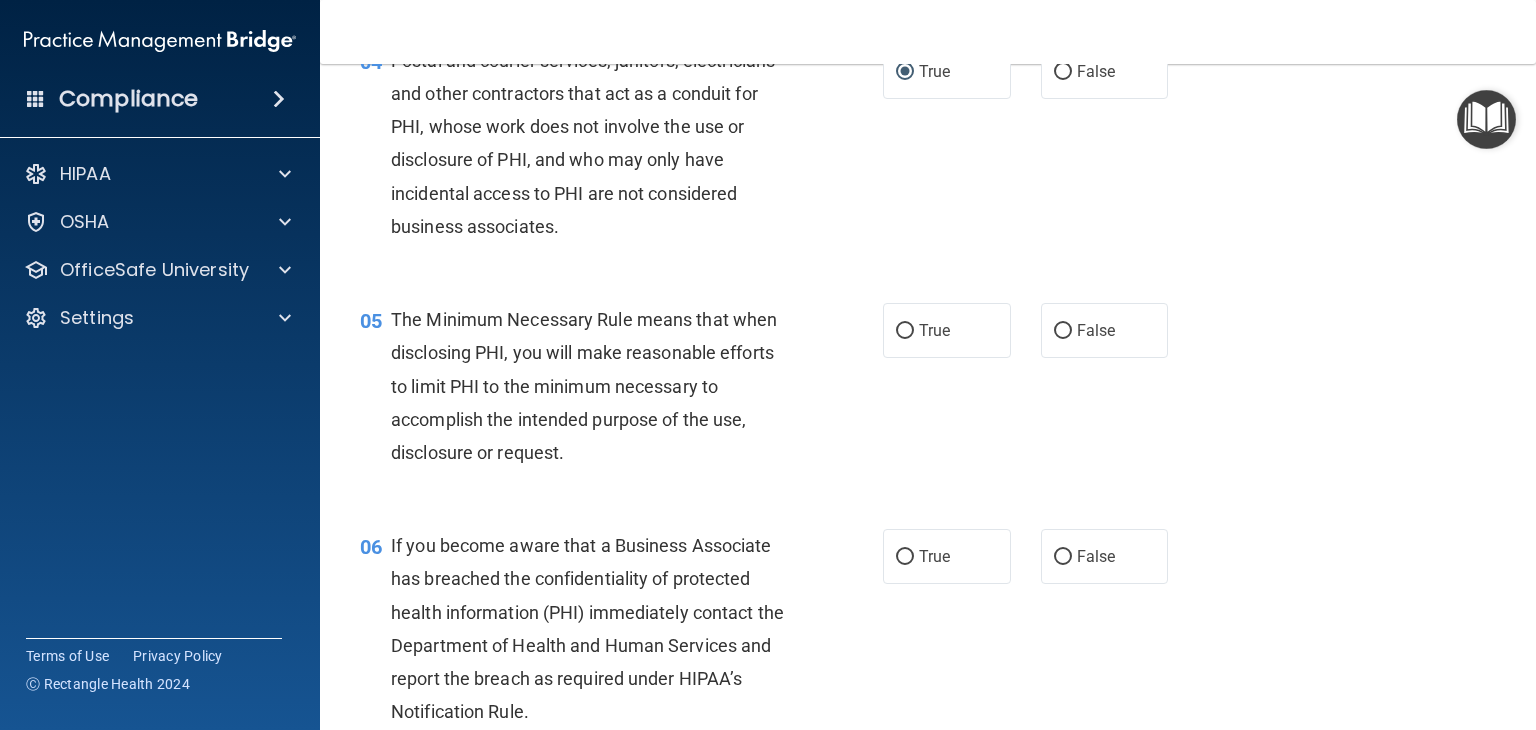 scroll, scrollTop: 700, scrollLeft: 0, axis: vertical 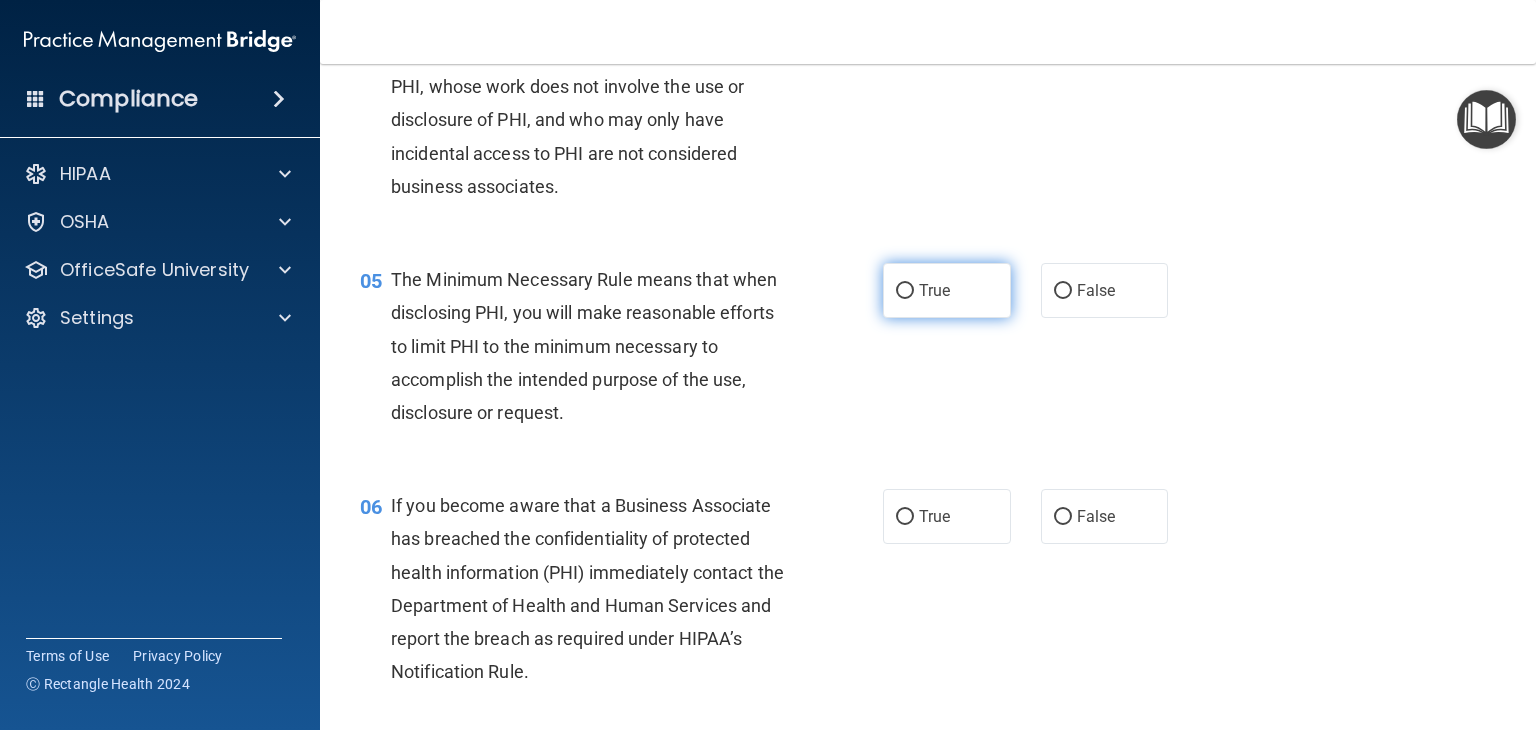 click on "True" at bounding box center [905, 291] 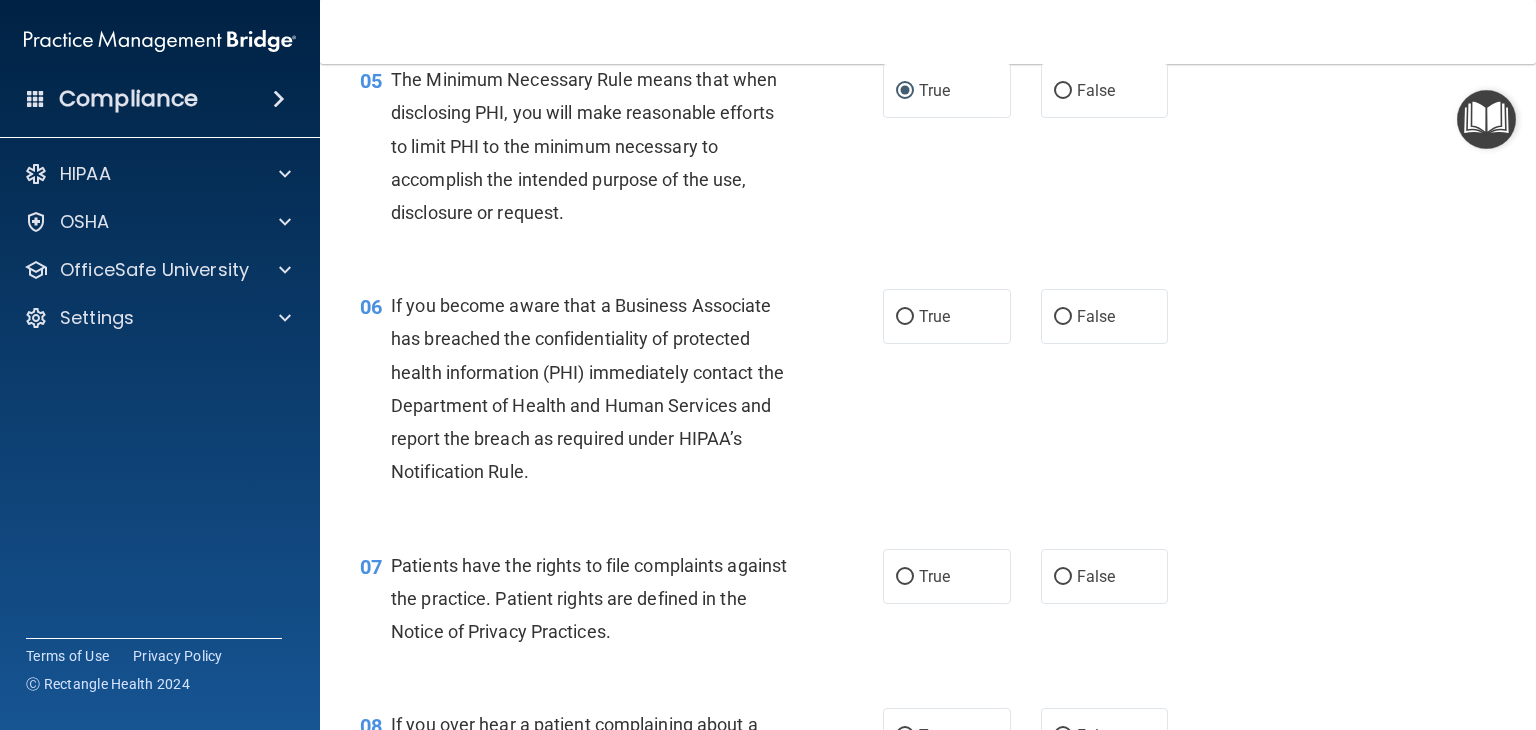 scroll, scrollTop: 1000, scrollLeft: 0, axis: vertical 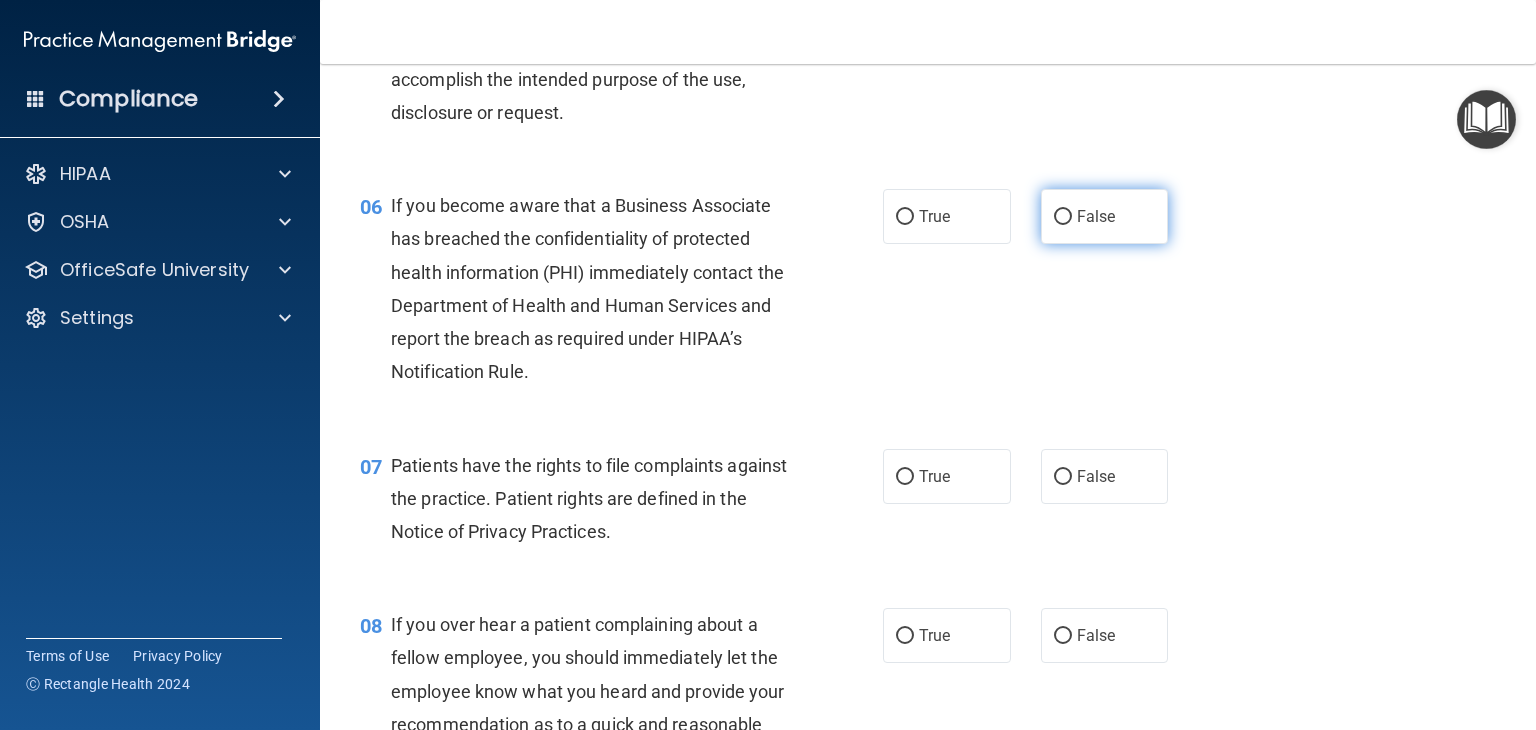 click on "False" at bounding box center (1063, 217) 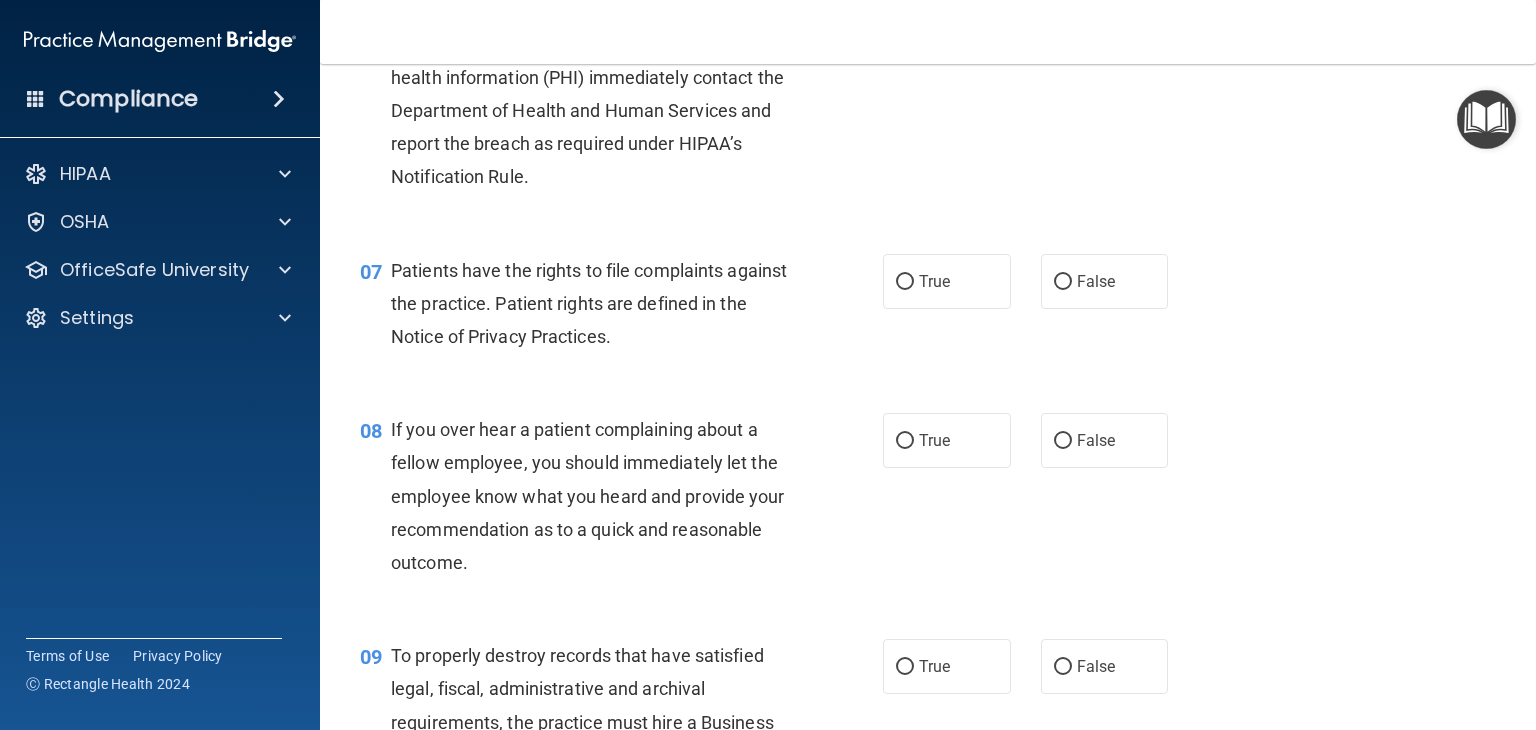 scroll, scrollTop: 1200, scrollLeft: 0, axis: vertical 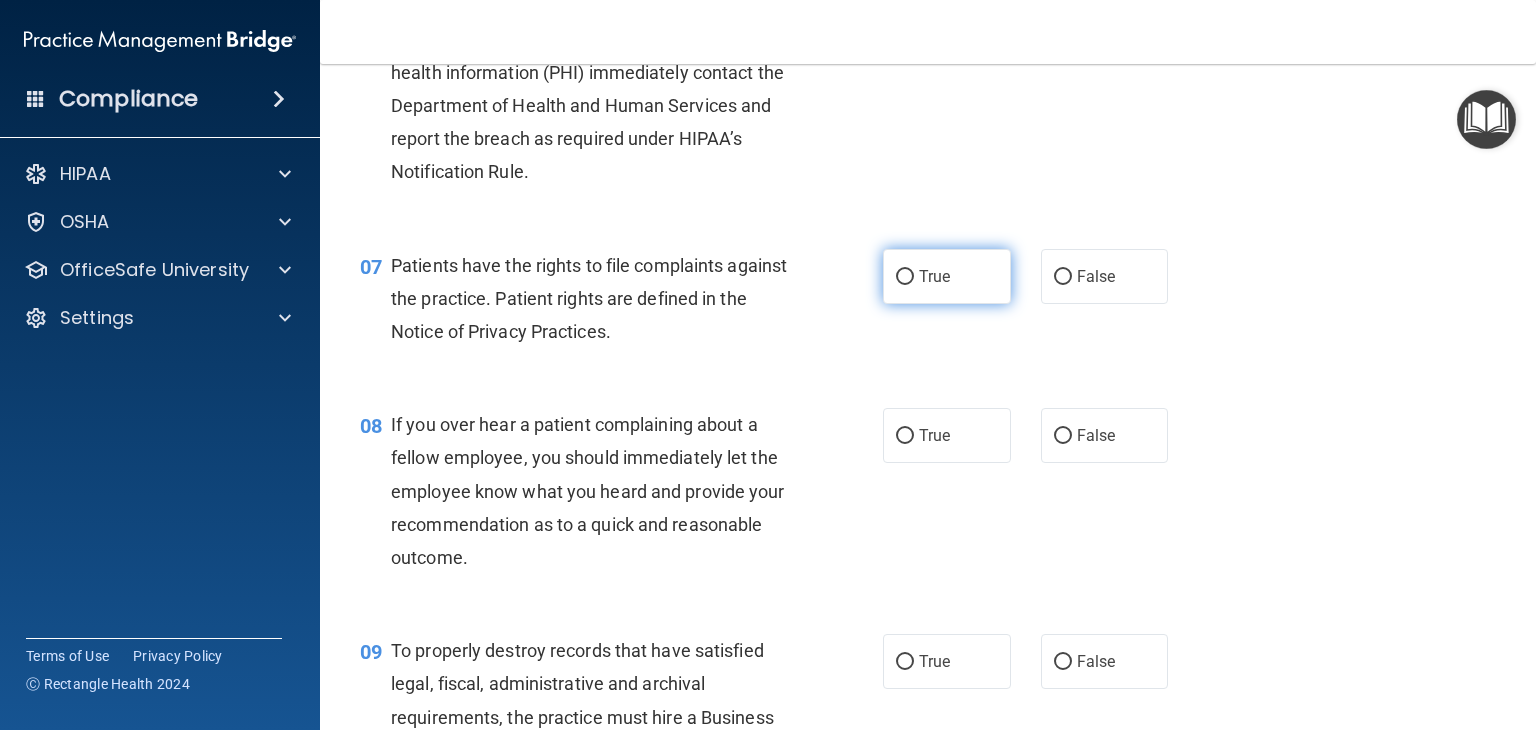 click on "True" at bounding box center [905, 277] 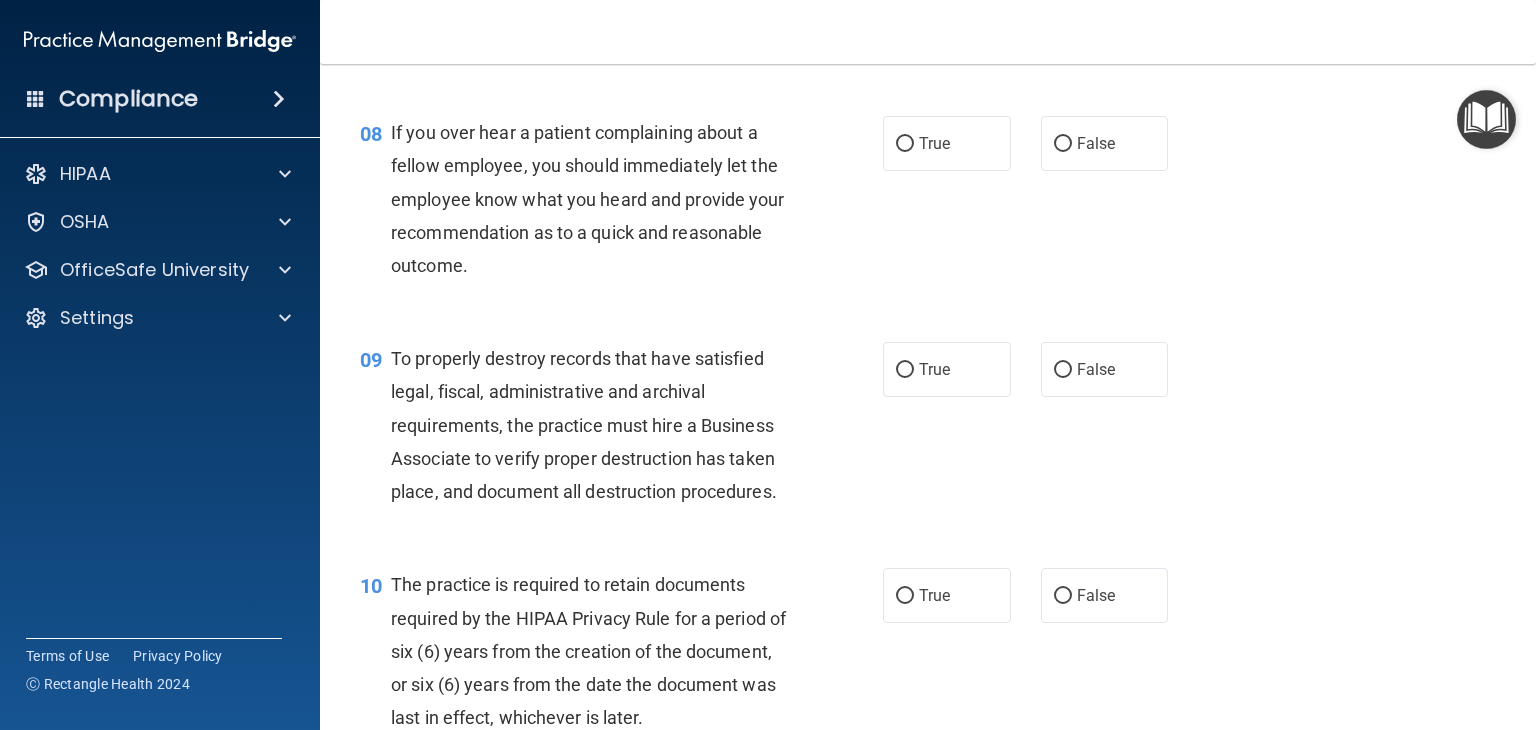 scroll, scrollTop: 1500, scrollLeft: 0, axis: vertical 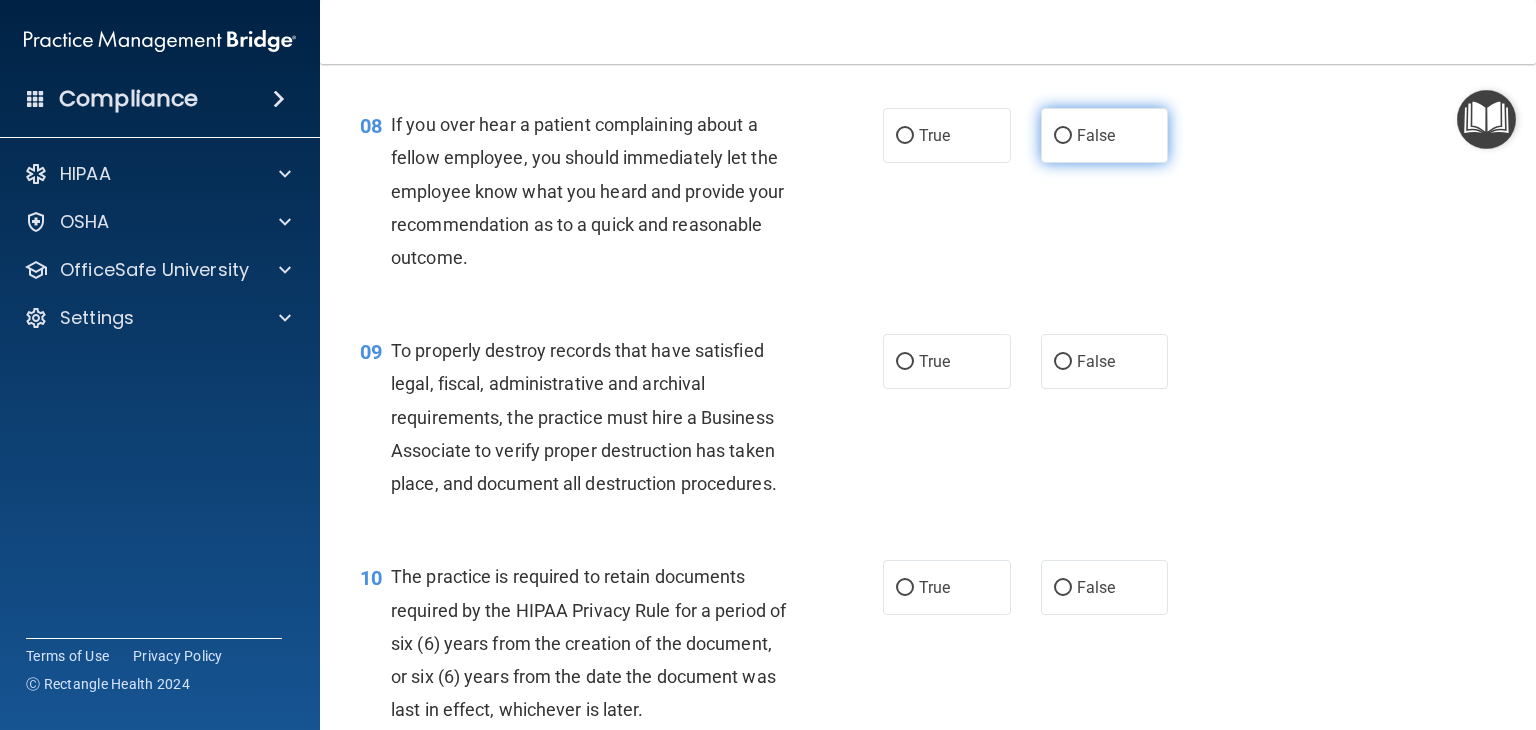 click on "False" at bounding box center (1063, 136) 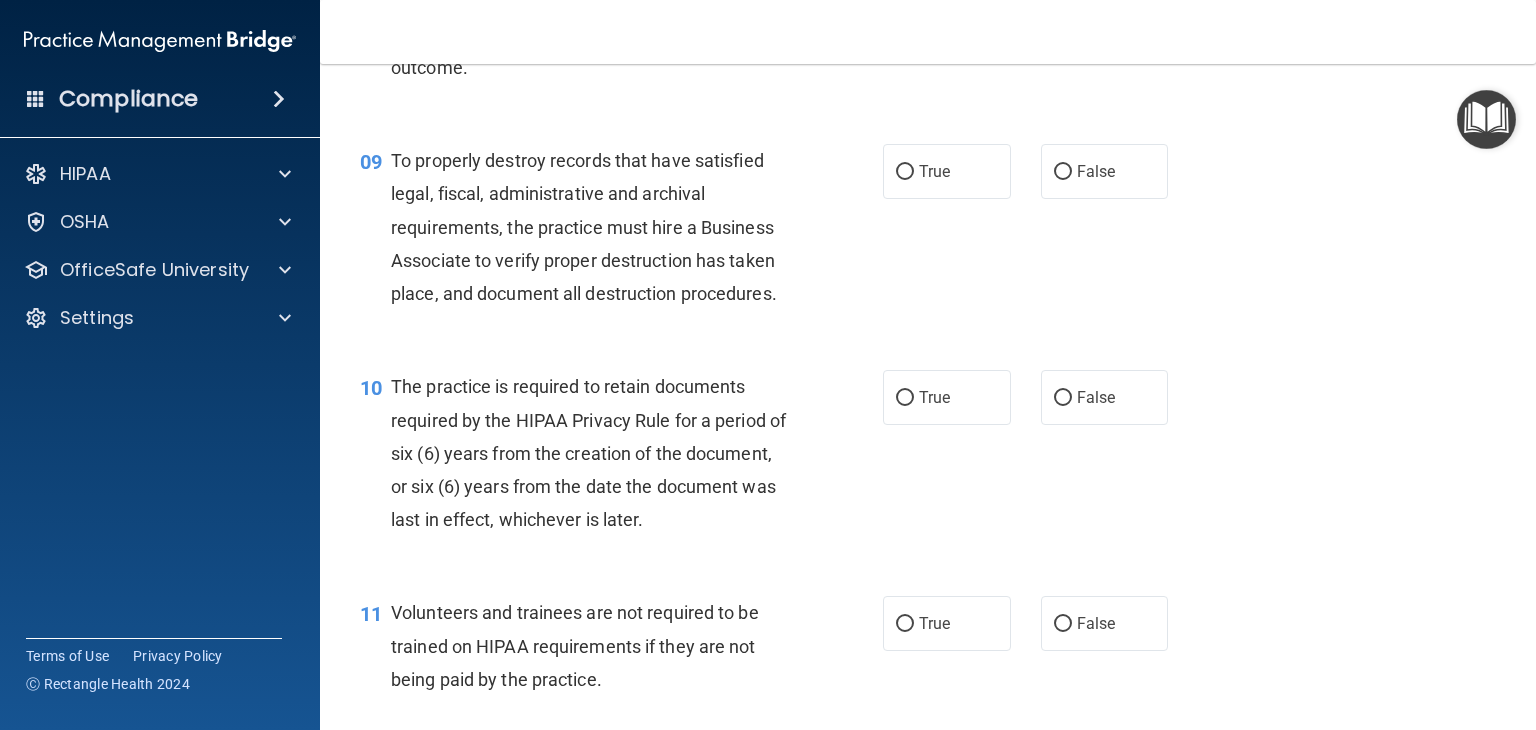scroll, scrollTop: 1700, scrollLeft: 0, axis: vertical 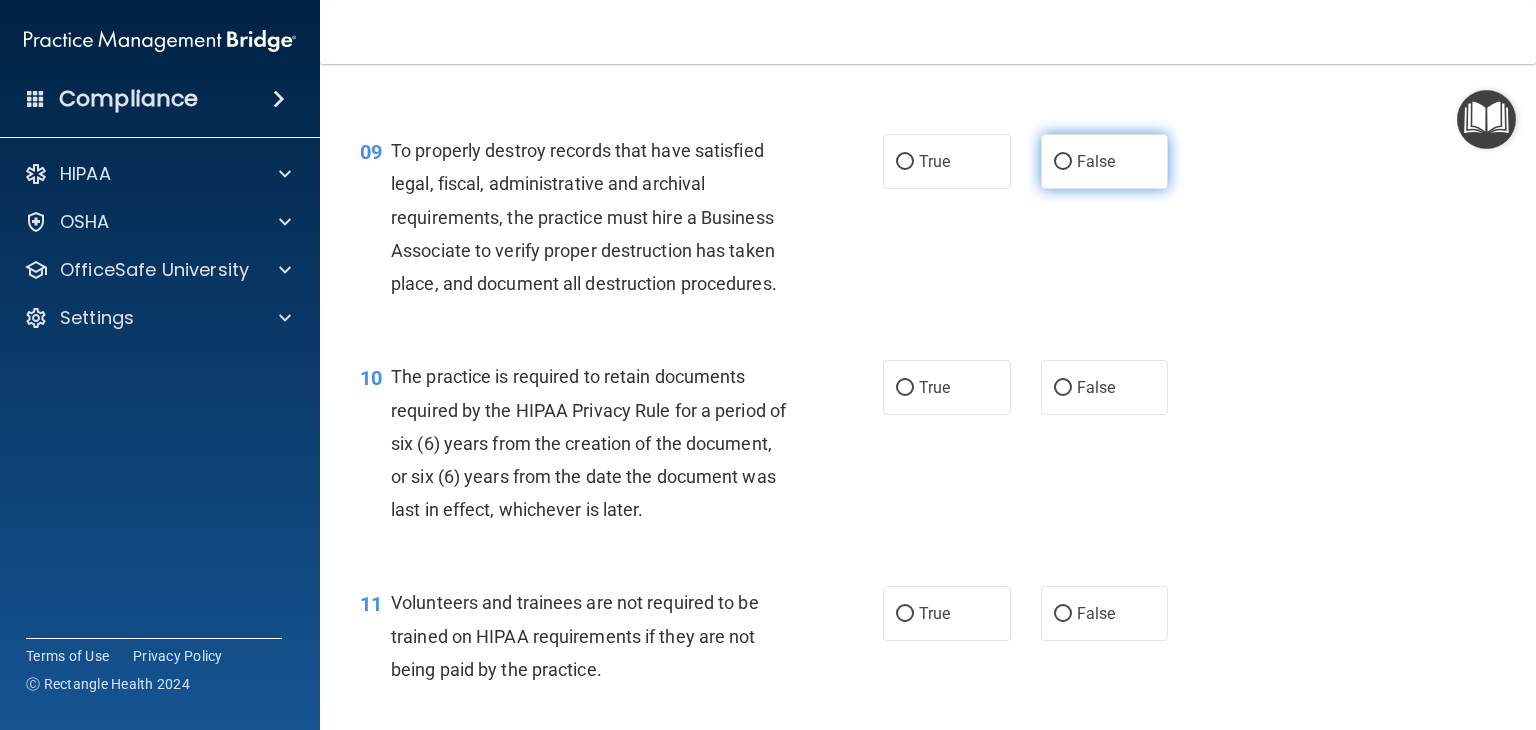 click on "False" at bounding box center [1063, 162] 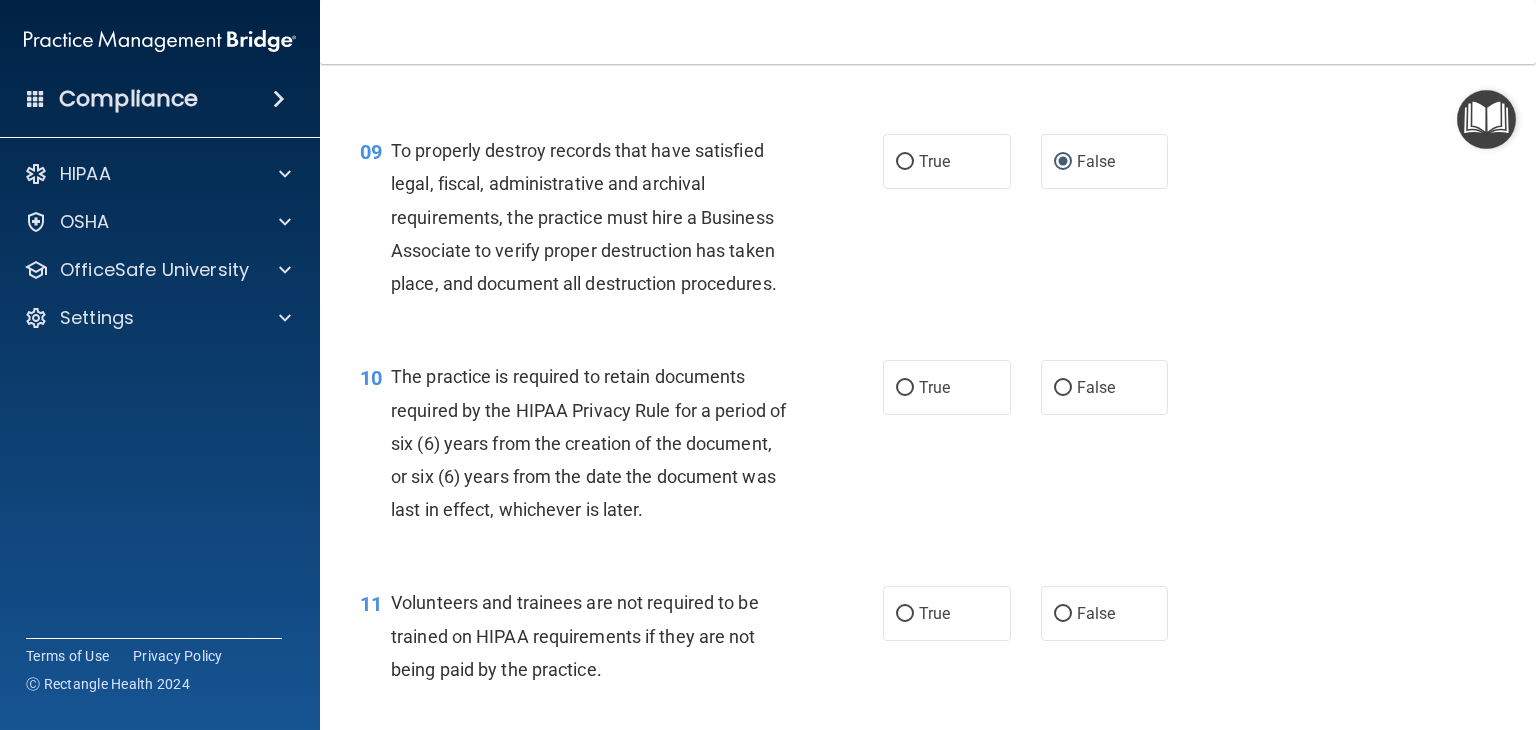 scroll, scrollTop: 1900, scrollLeft: 0, axis: vertical 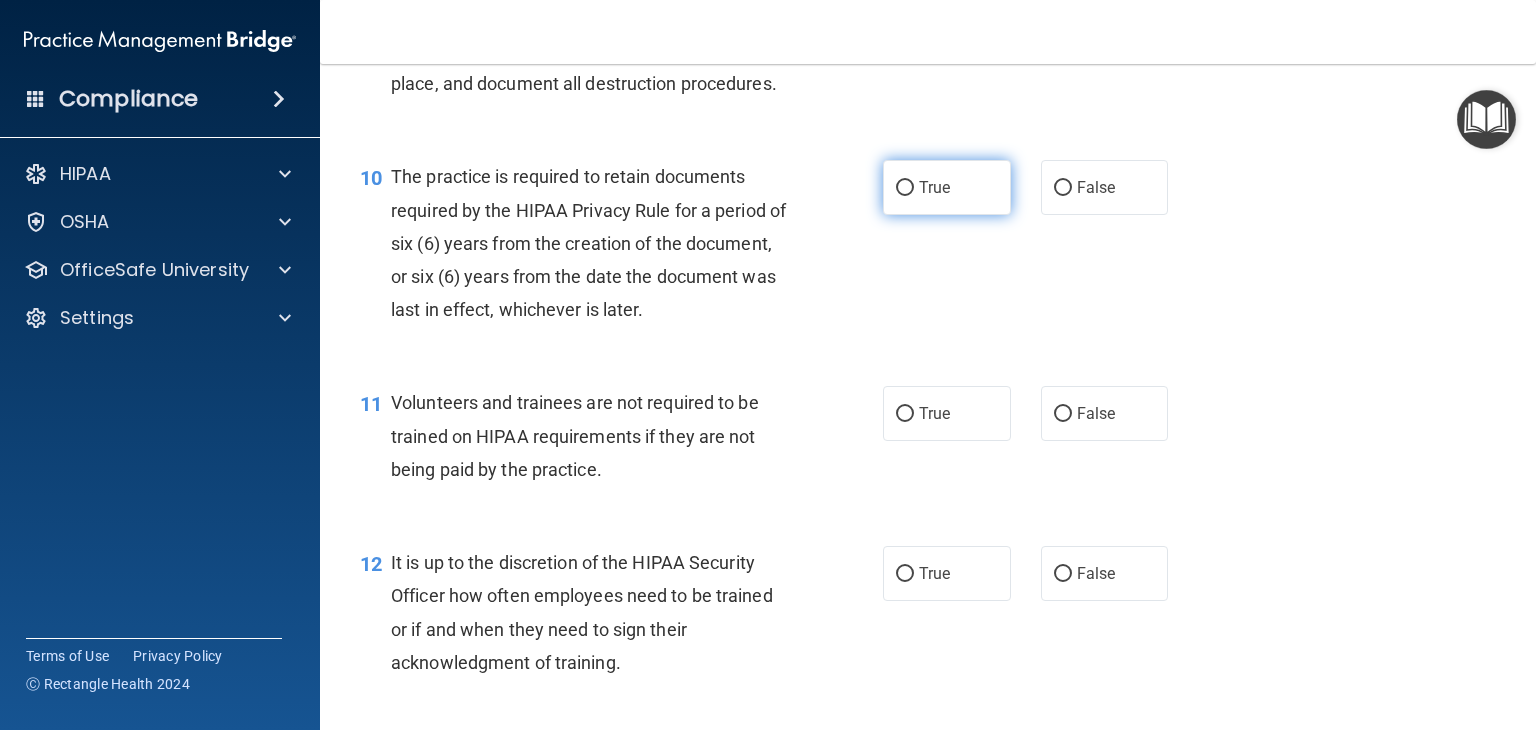 click on "True" at bounding box center (905, 188) 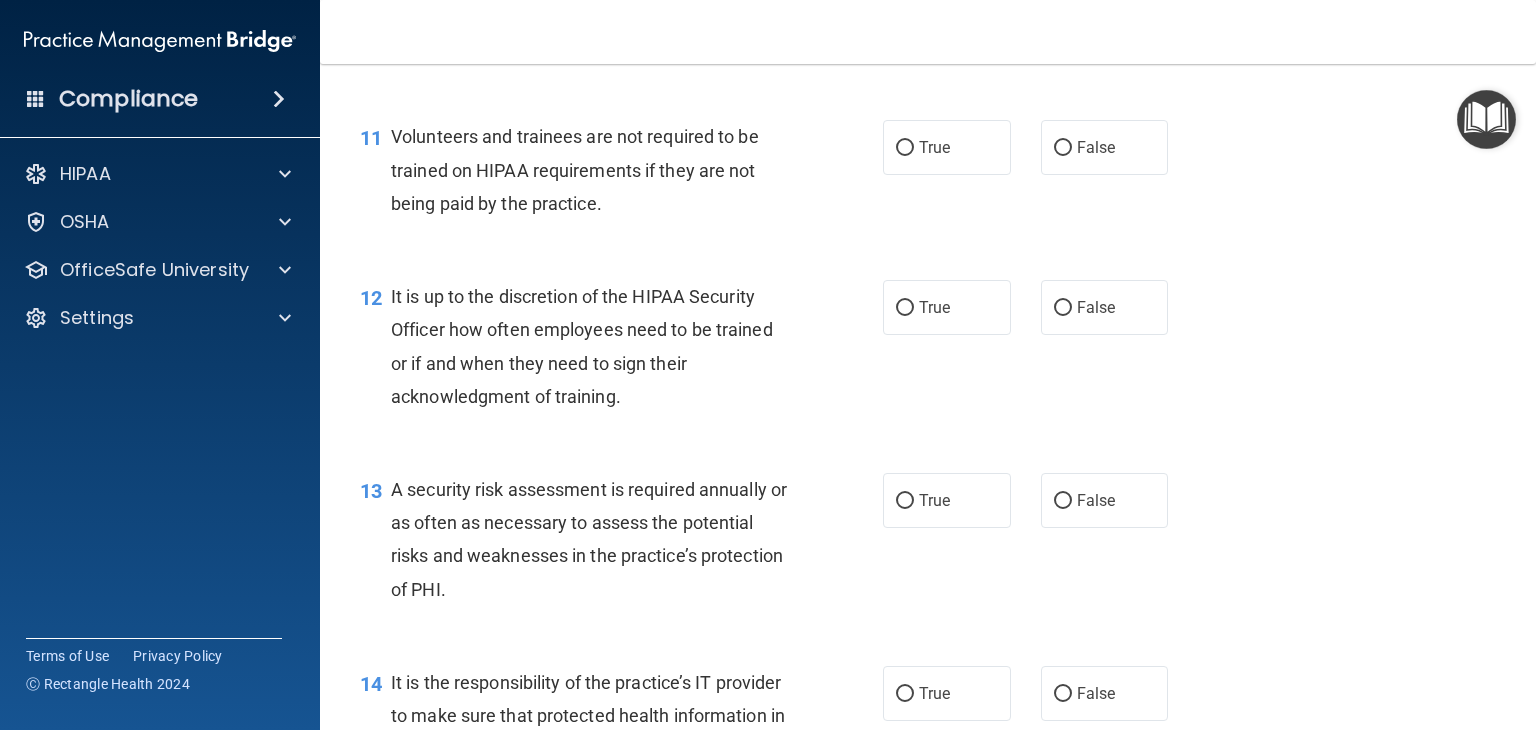 scroll, scrollTop: 2200, scrollLeft: 0, axis: vertical 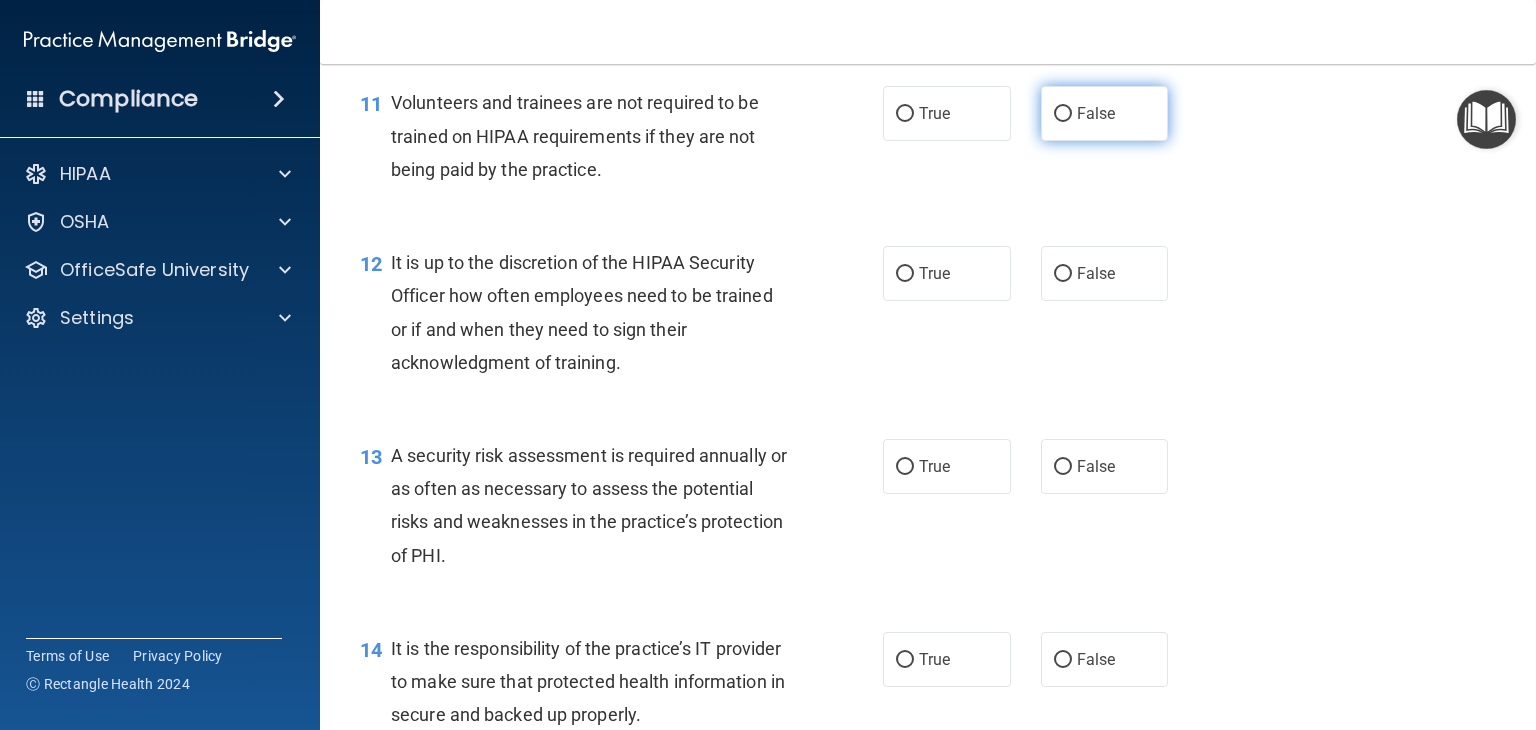 click on "False" at bounding box center [1063, 114] 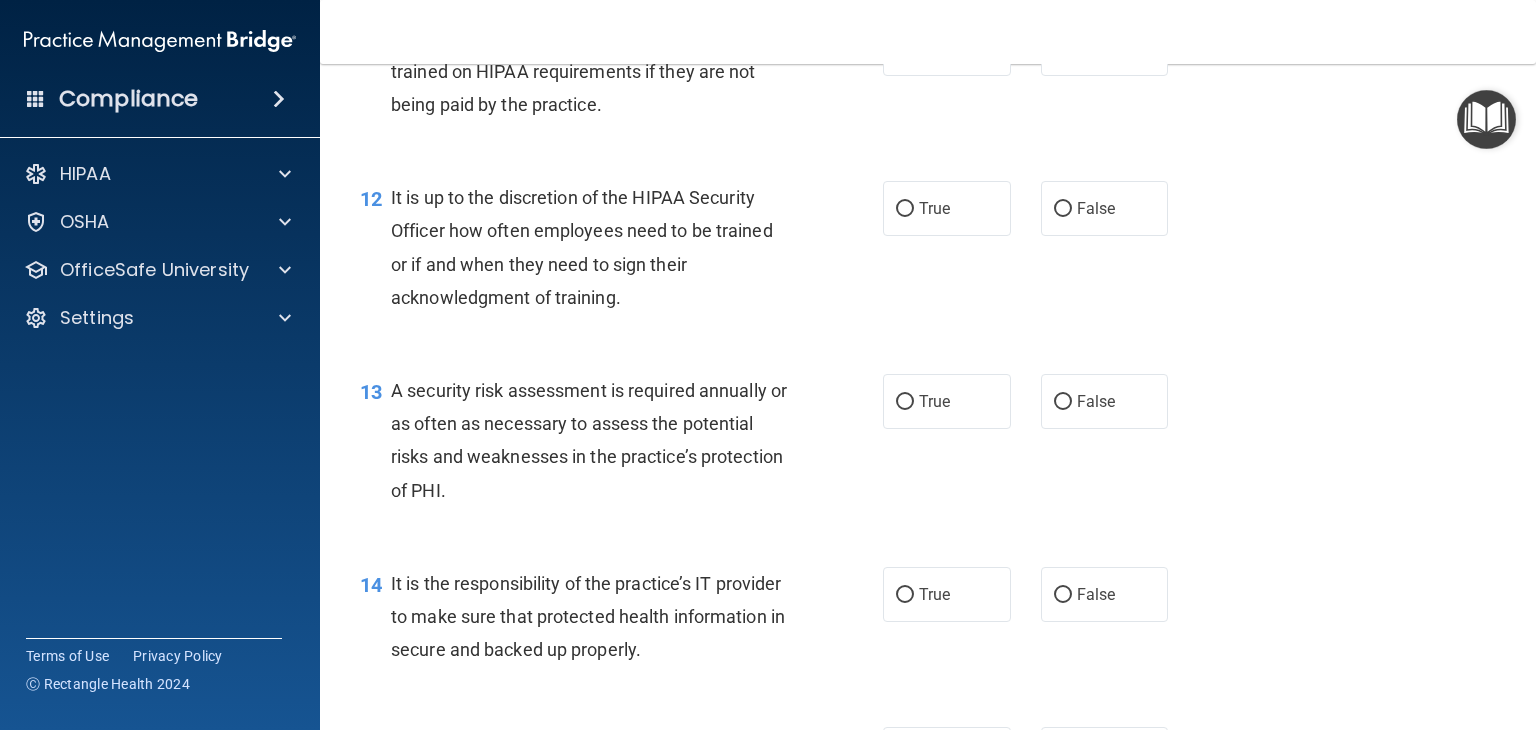 scroll, scrollTop: 2300, scrollLeft: 0, axis: vertical 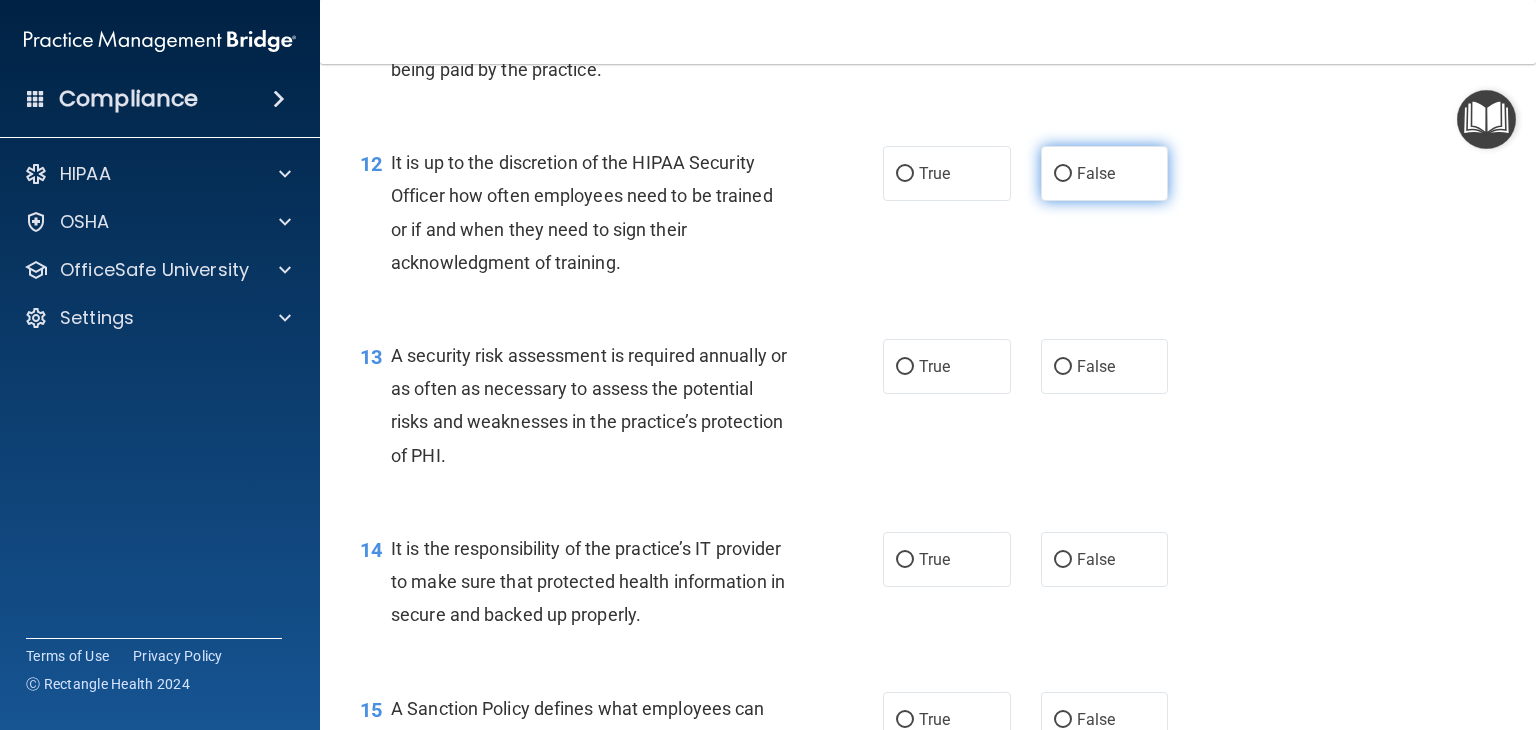 click on "False" at bounding box center (1063, 174) 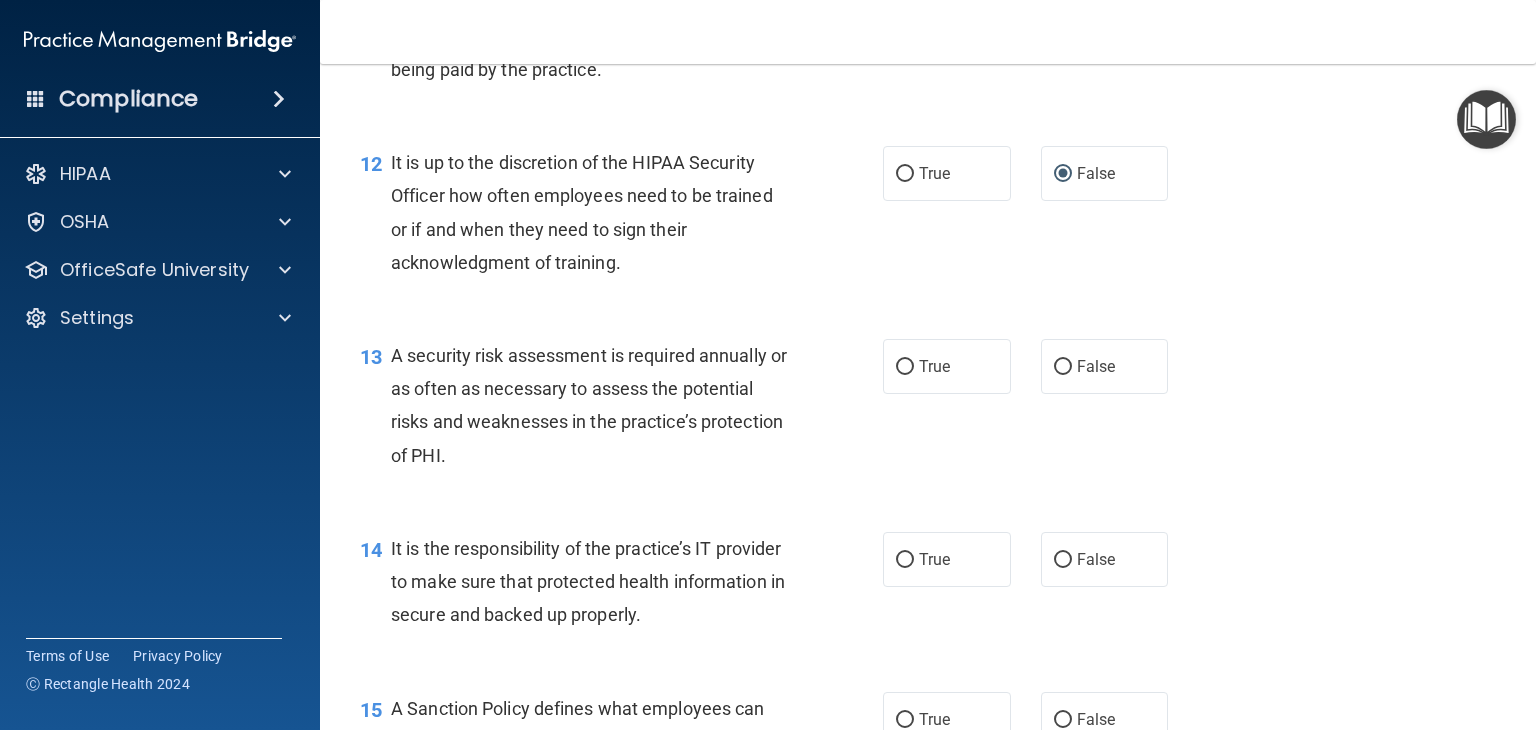 scroll, scrollTop: 2400, scrollLeft: 0, axis: vertical 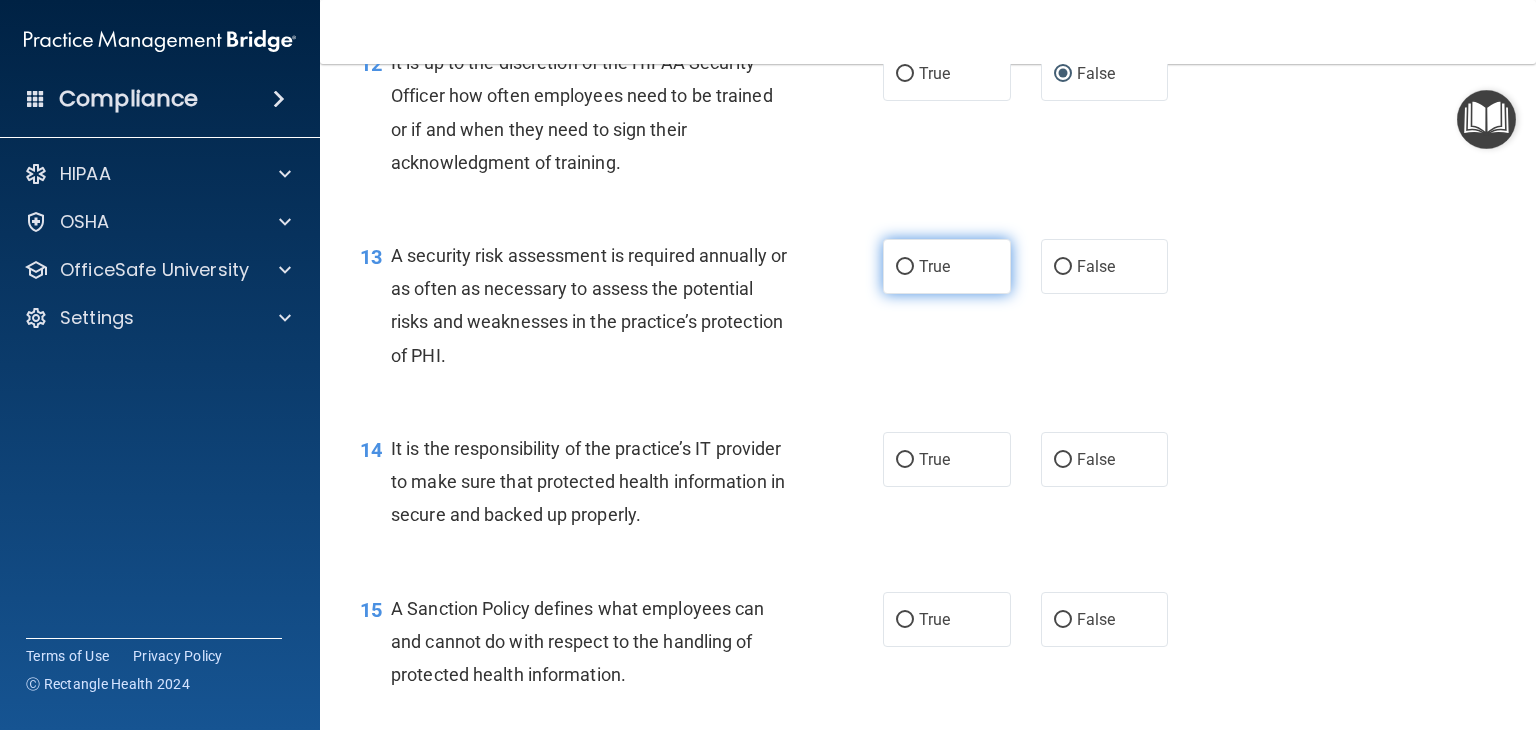 click on "True" at bounding box center (905, 267) 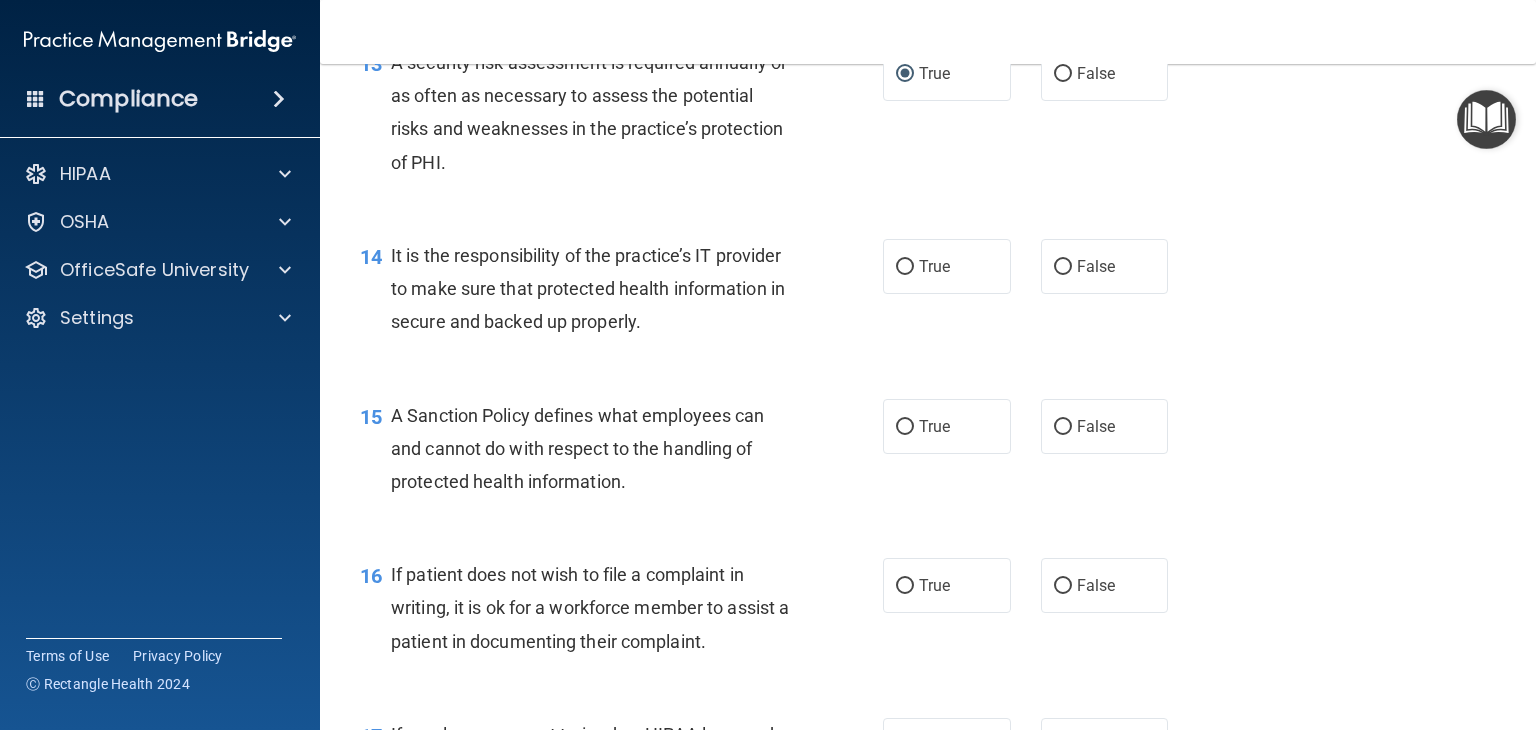 scroll, scrollTop: 2600, scrollLeft: 0, axis: vertical 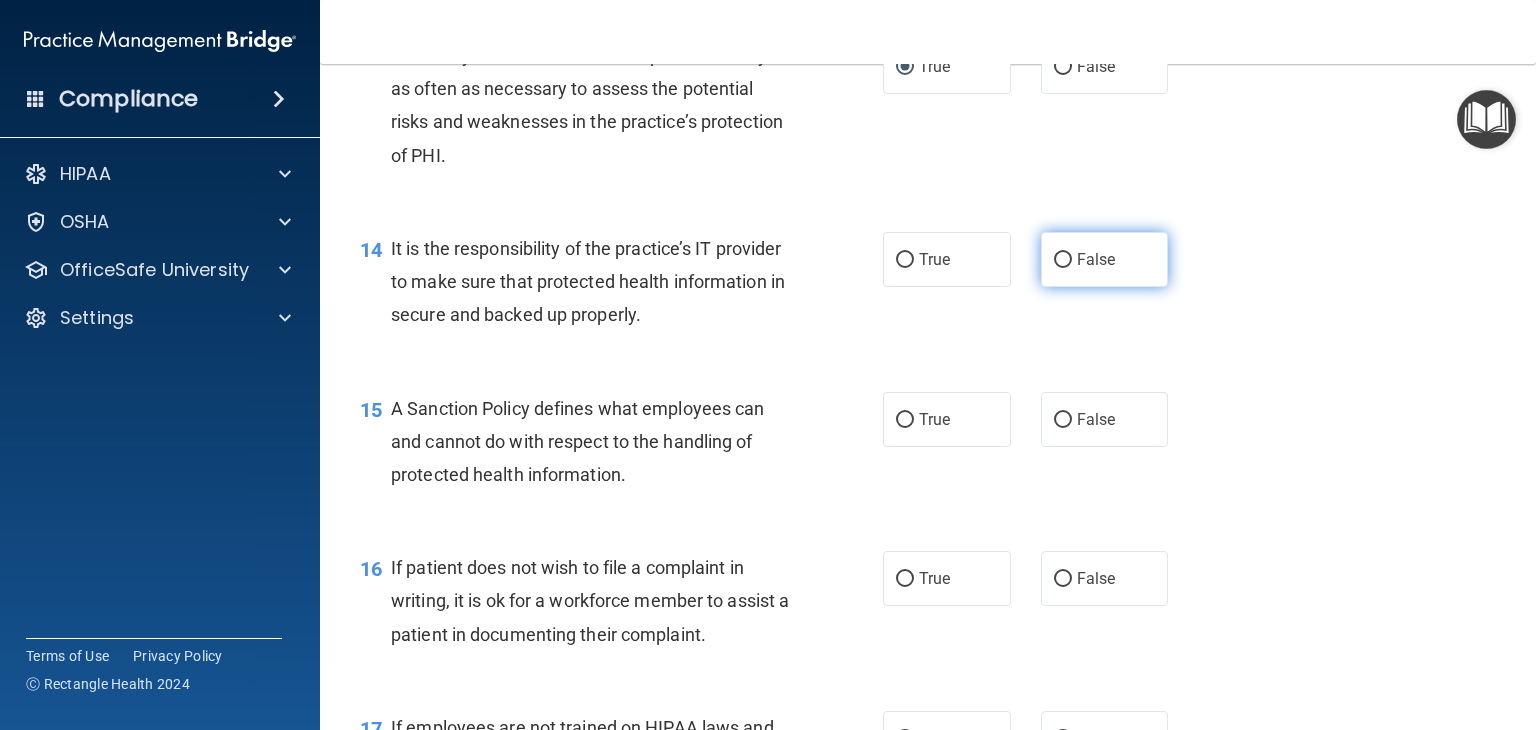 click on "False" at bounding box center (1063, 260) 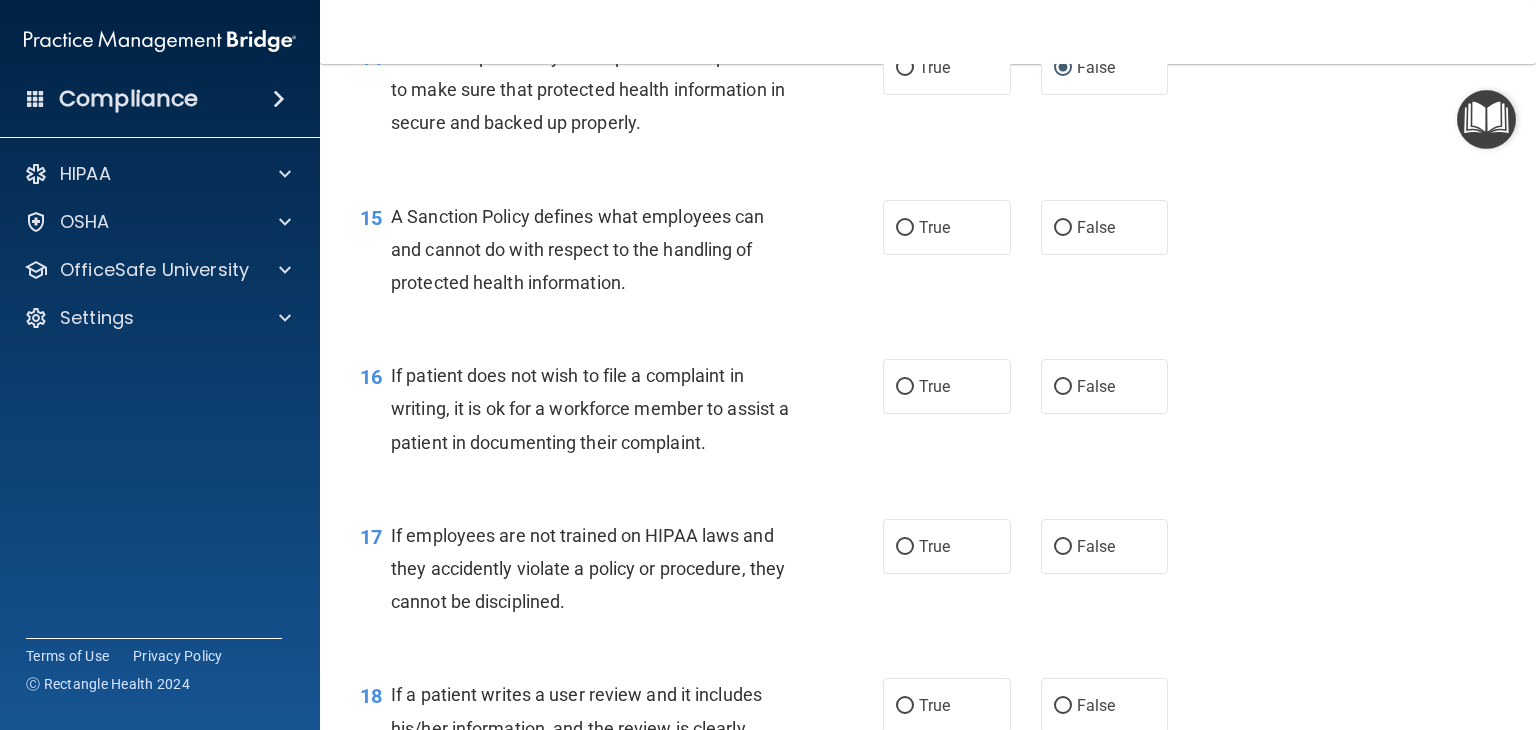 scroll, scrollTop: 2800, scrollLeft: 0, axis: vertical 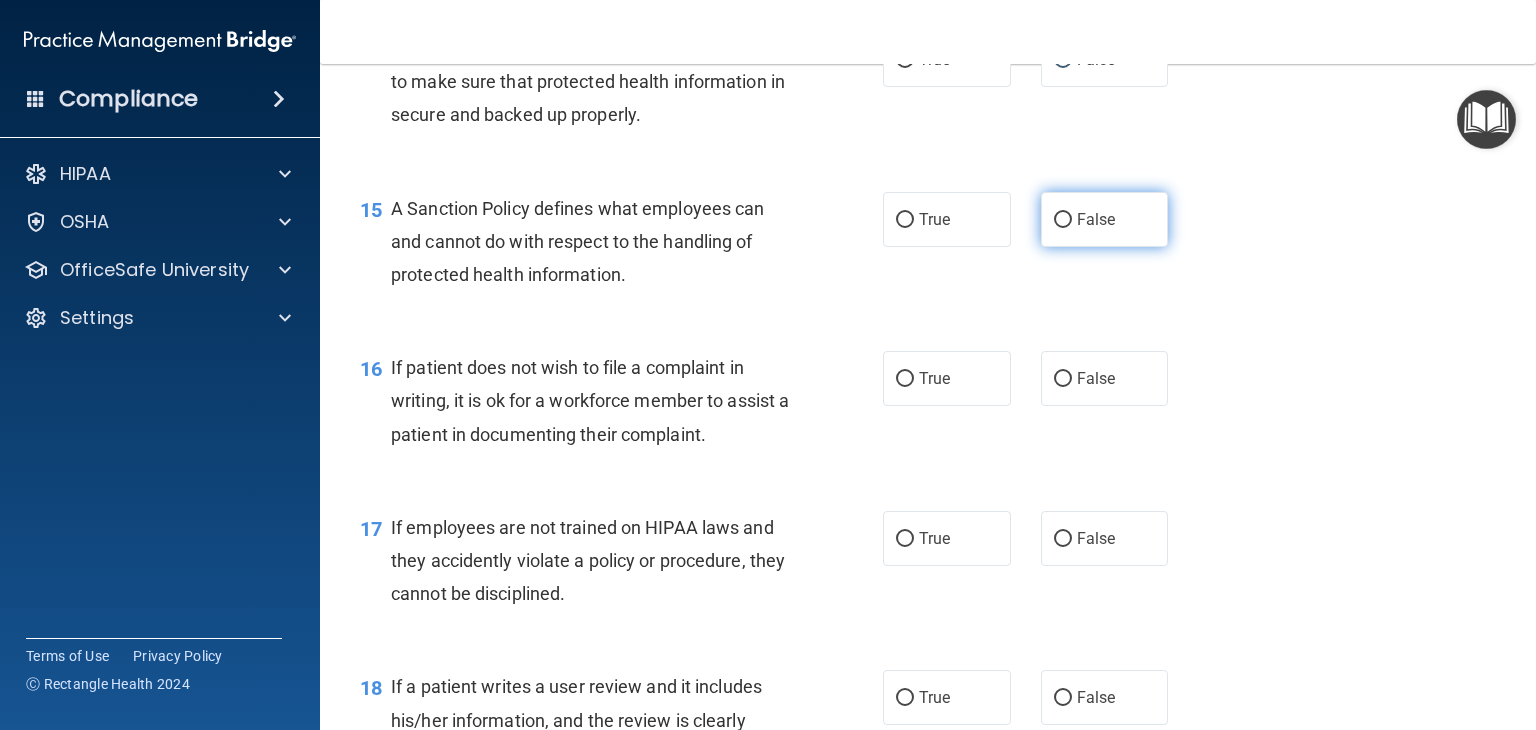 click on "False" at bounding box center [1063, 220] 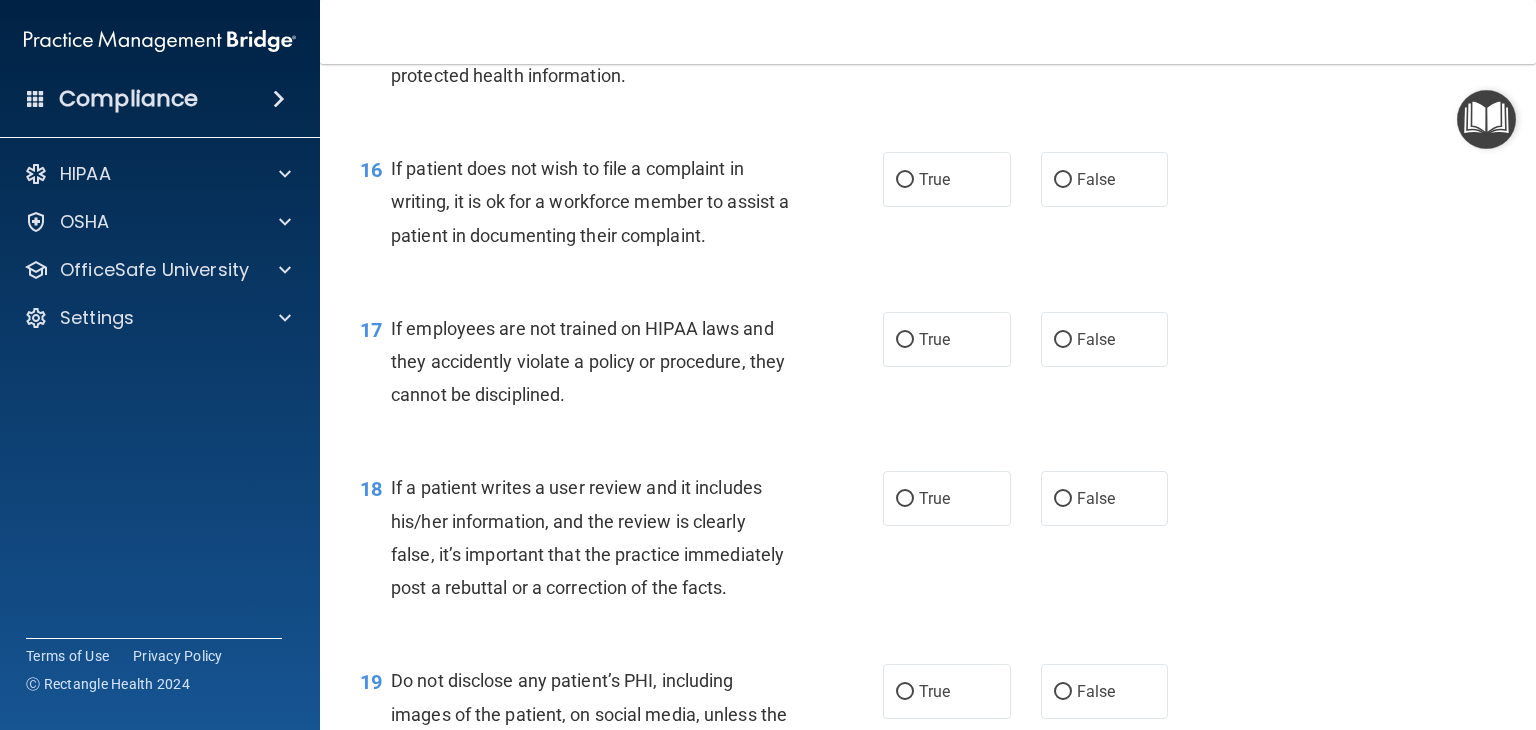 scroll, scrollTop: 3000, scrollLeft: 0, axis: vertical 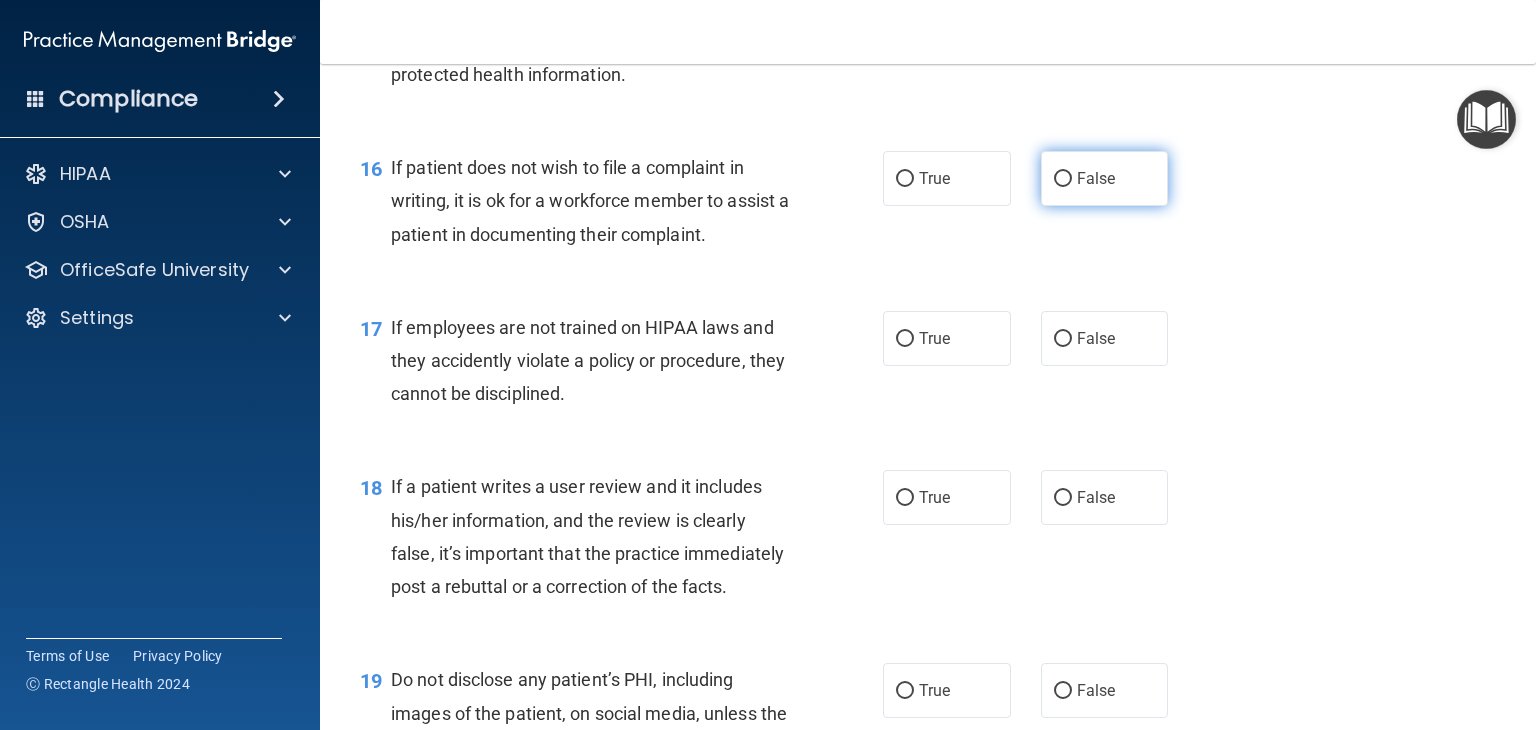 click on "False" at bounding box center [1063, 179] 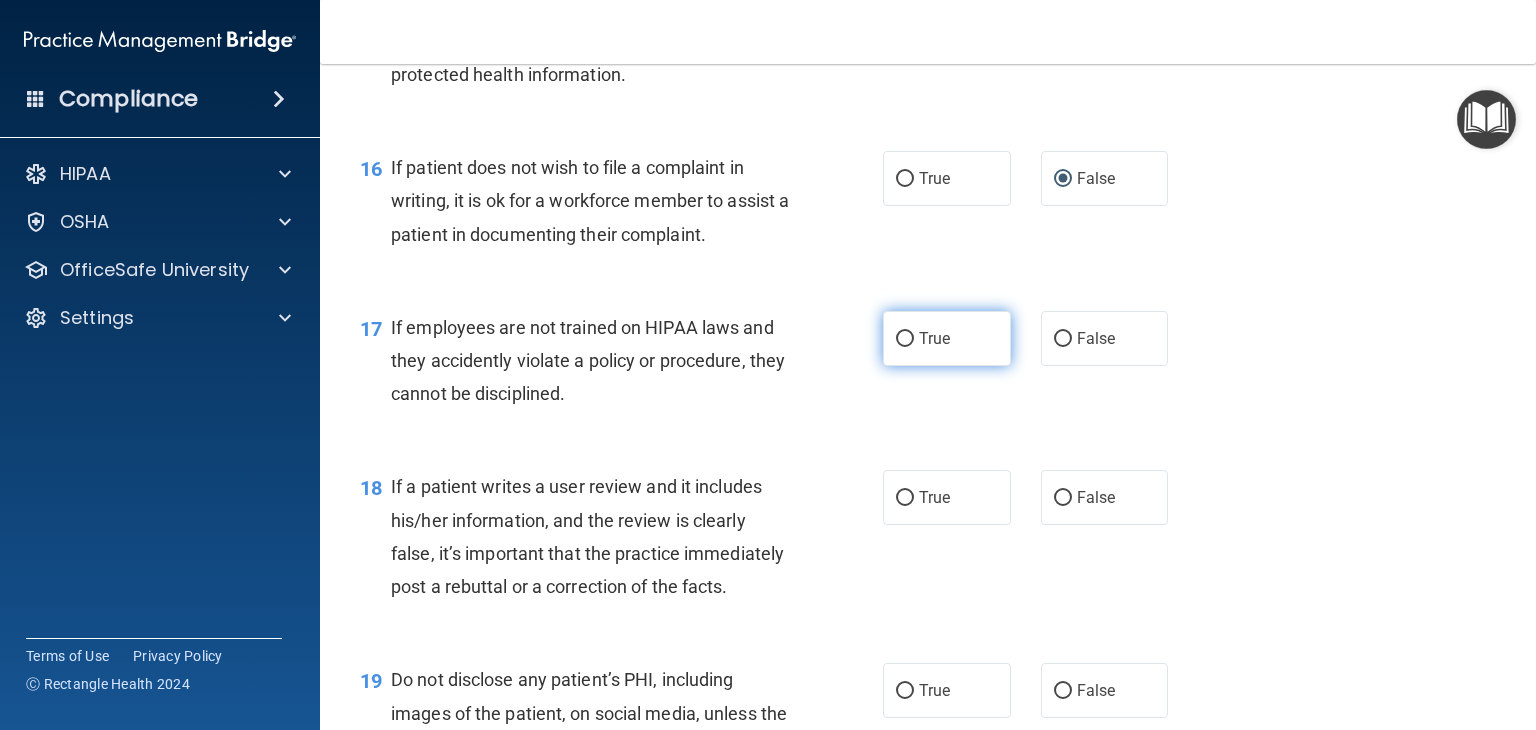 click on "True" at bounding box center (905, 339) 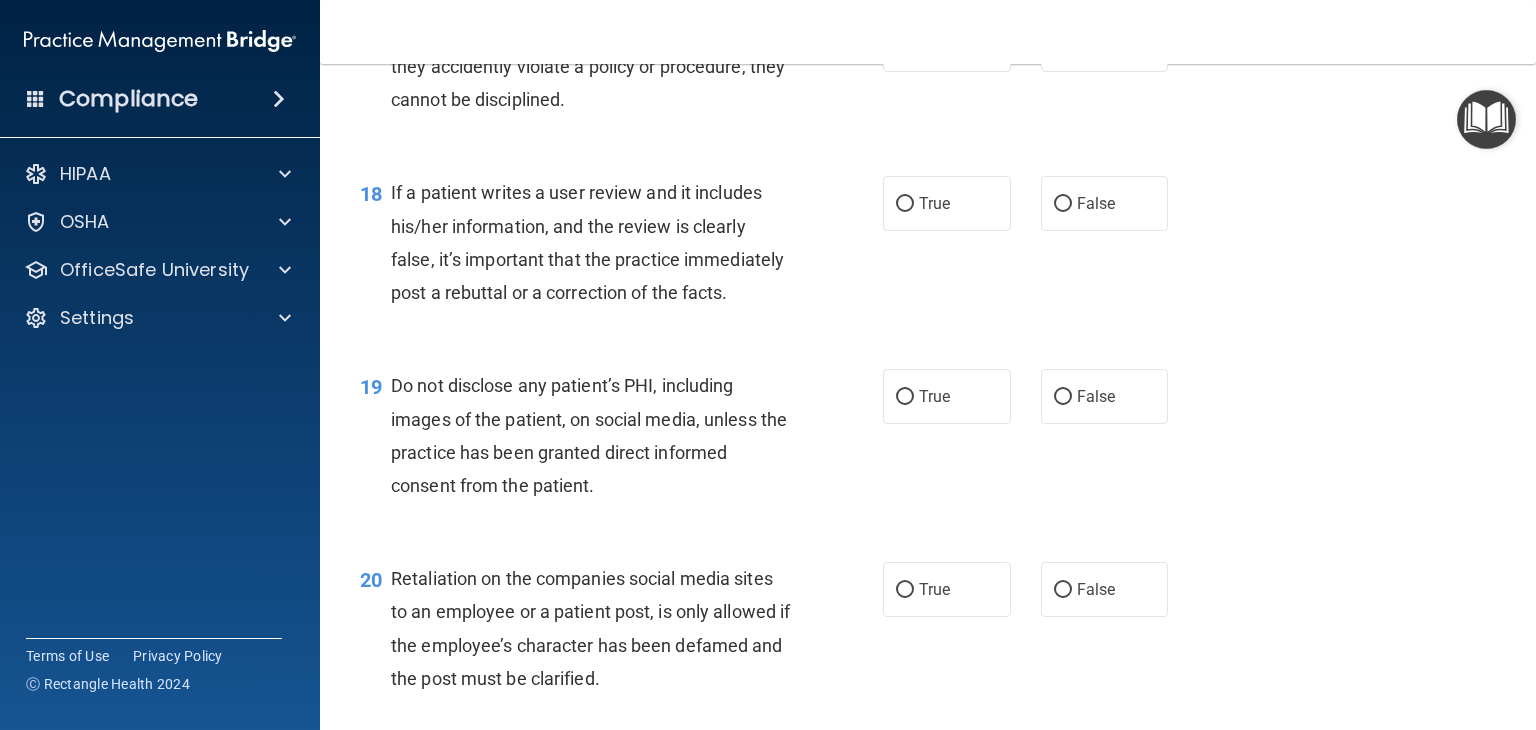 scroll, scrollTop: 3300, scrollLeft: 0, axis: vertical 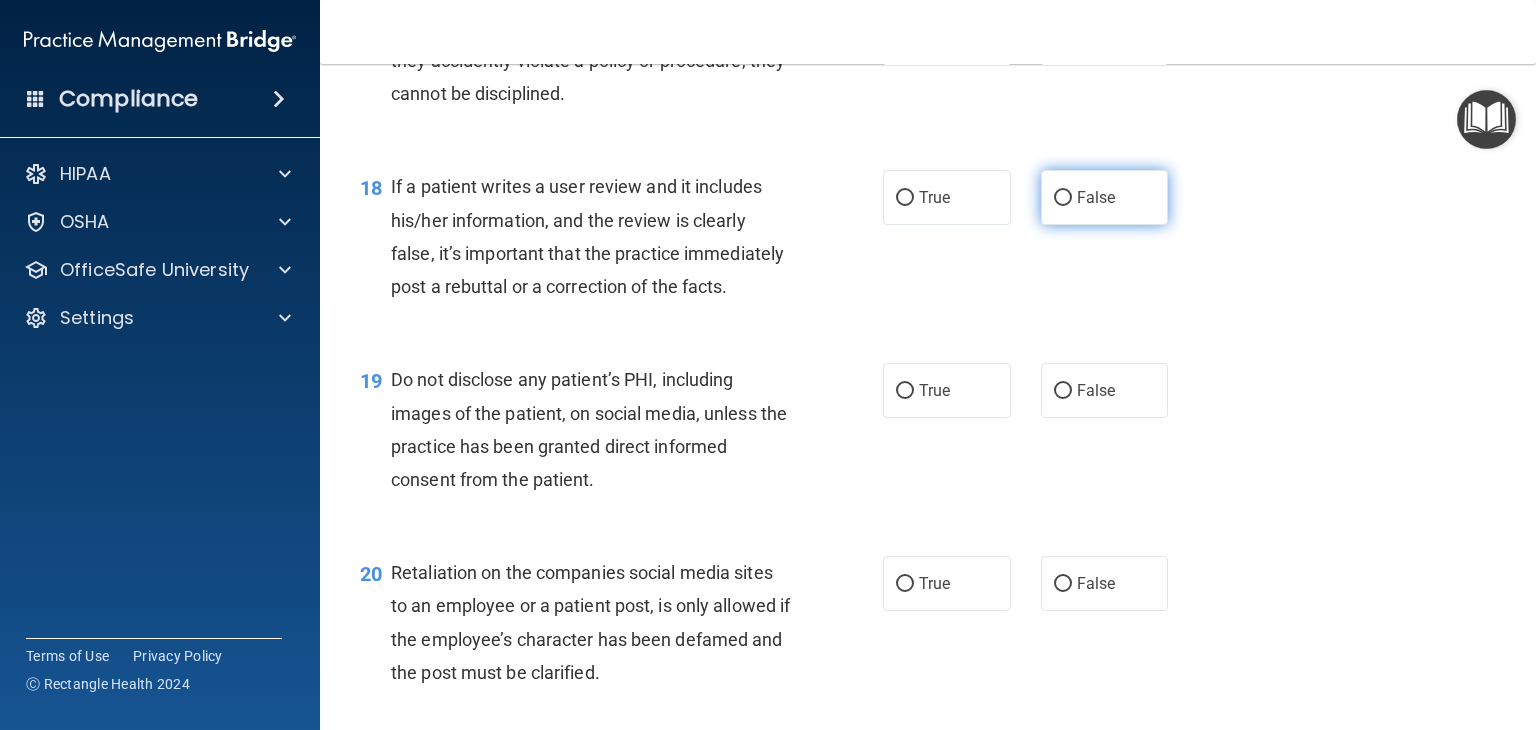 click on "False" at bounding box center [1063, 198] 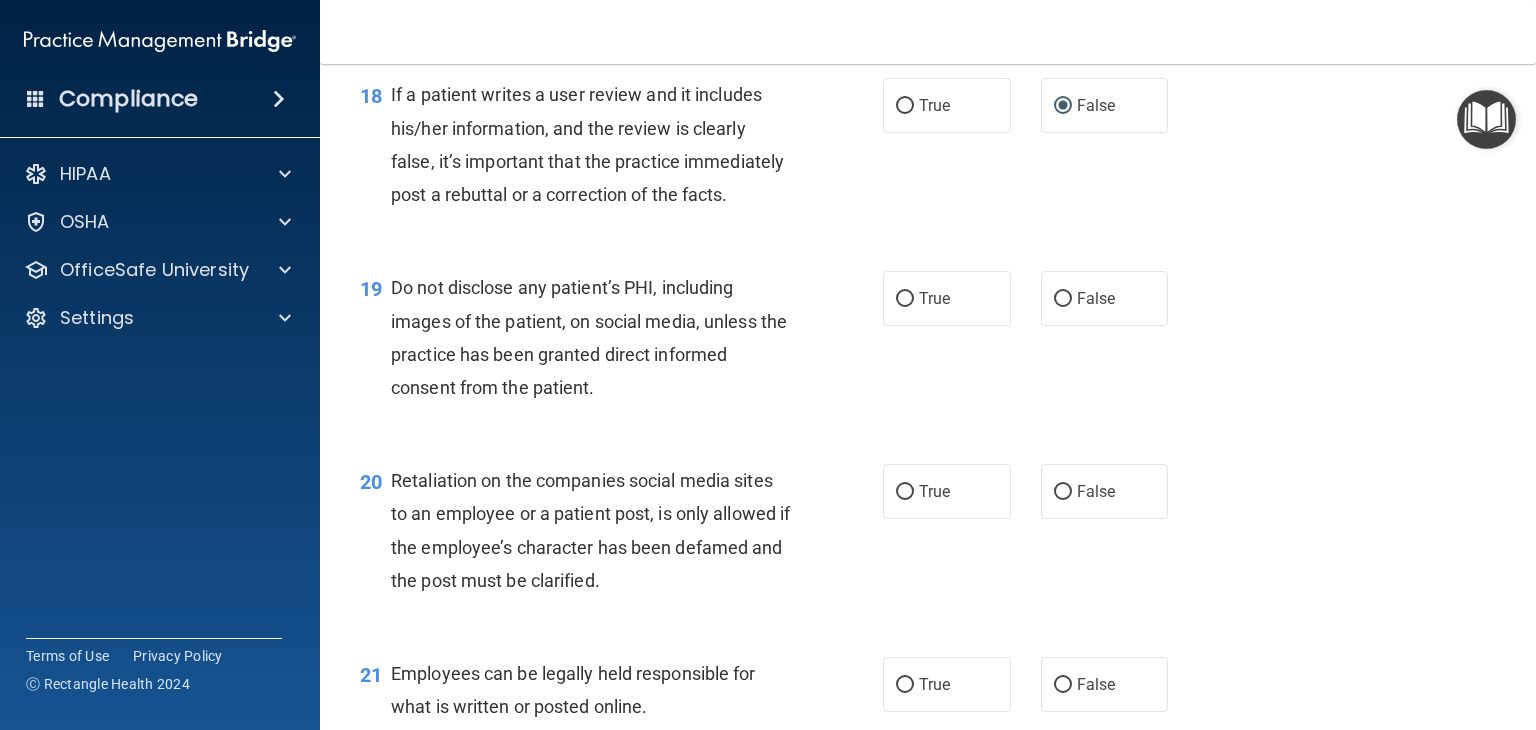 scroll, scrollTop: 3500, scrollLeft: 0, axis: vertical 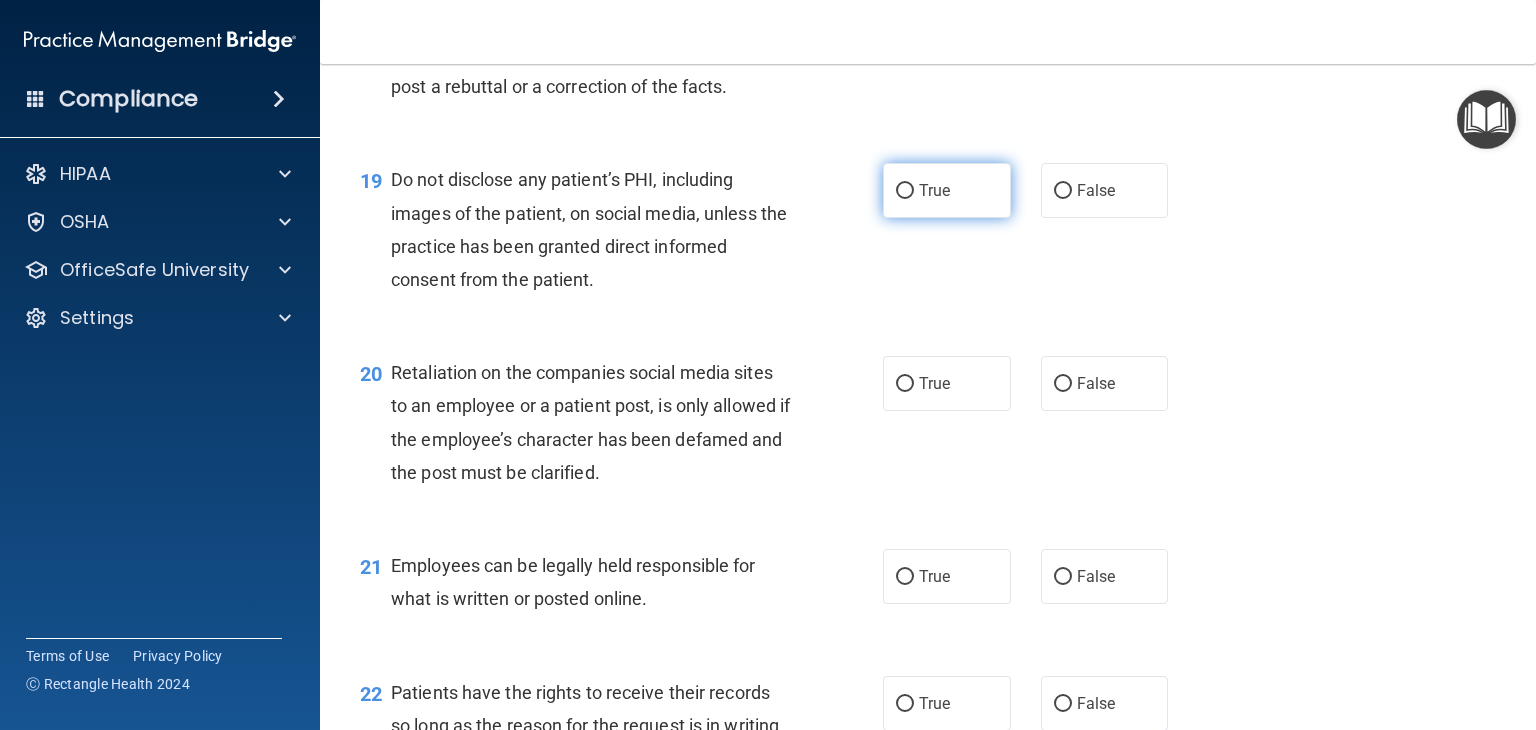 click on "True" at bounding box center [905, 191] 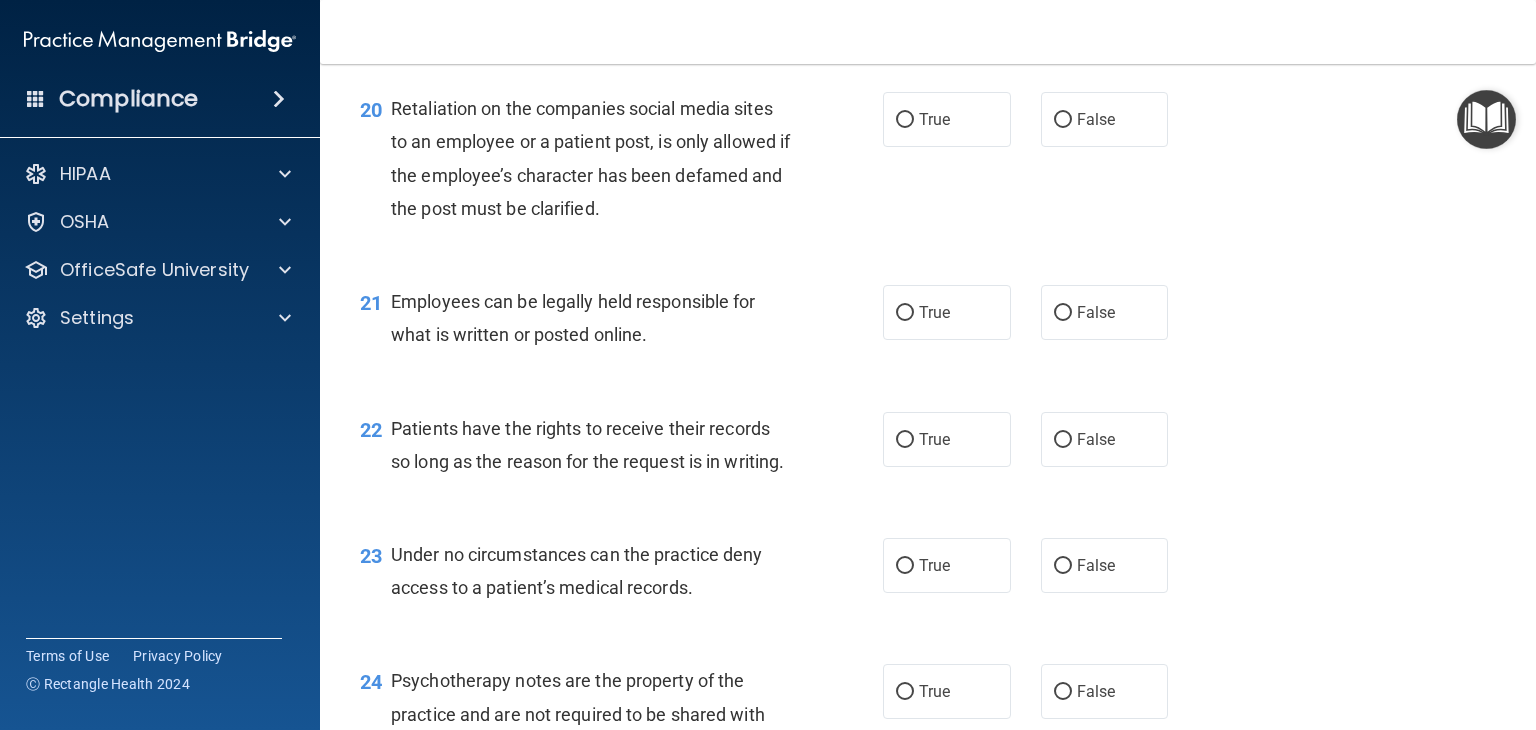 scroll, scrollTop: 3800, scrollLeft: 0, axis: vertical 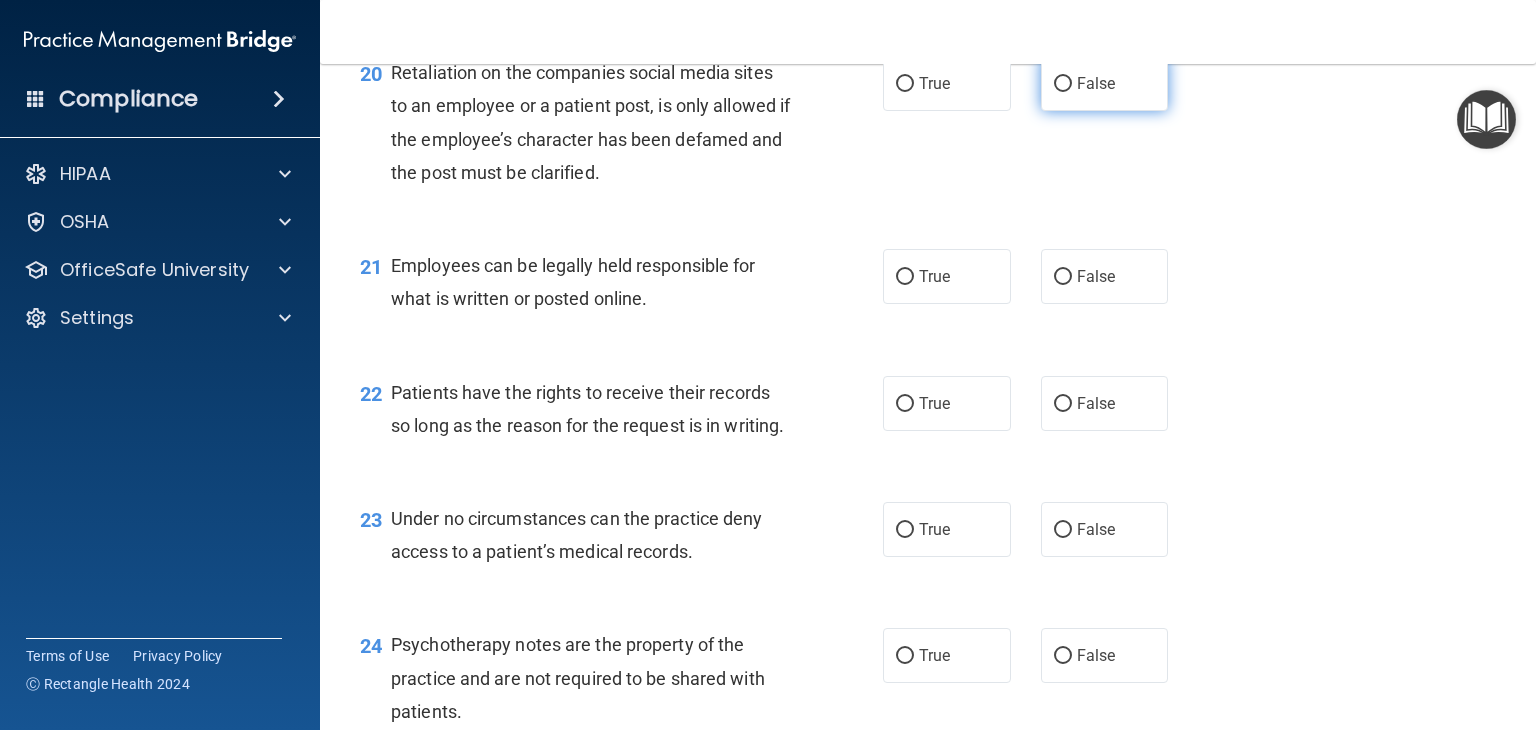 click on "False" at bounding box center [1063, 84] 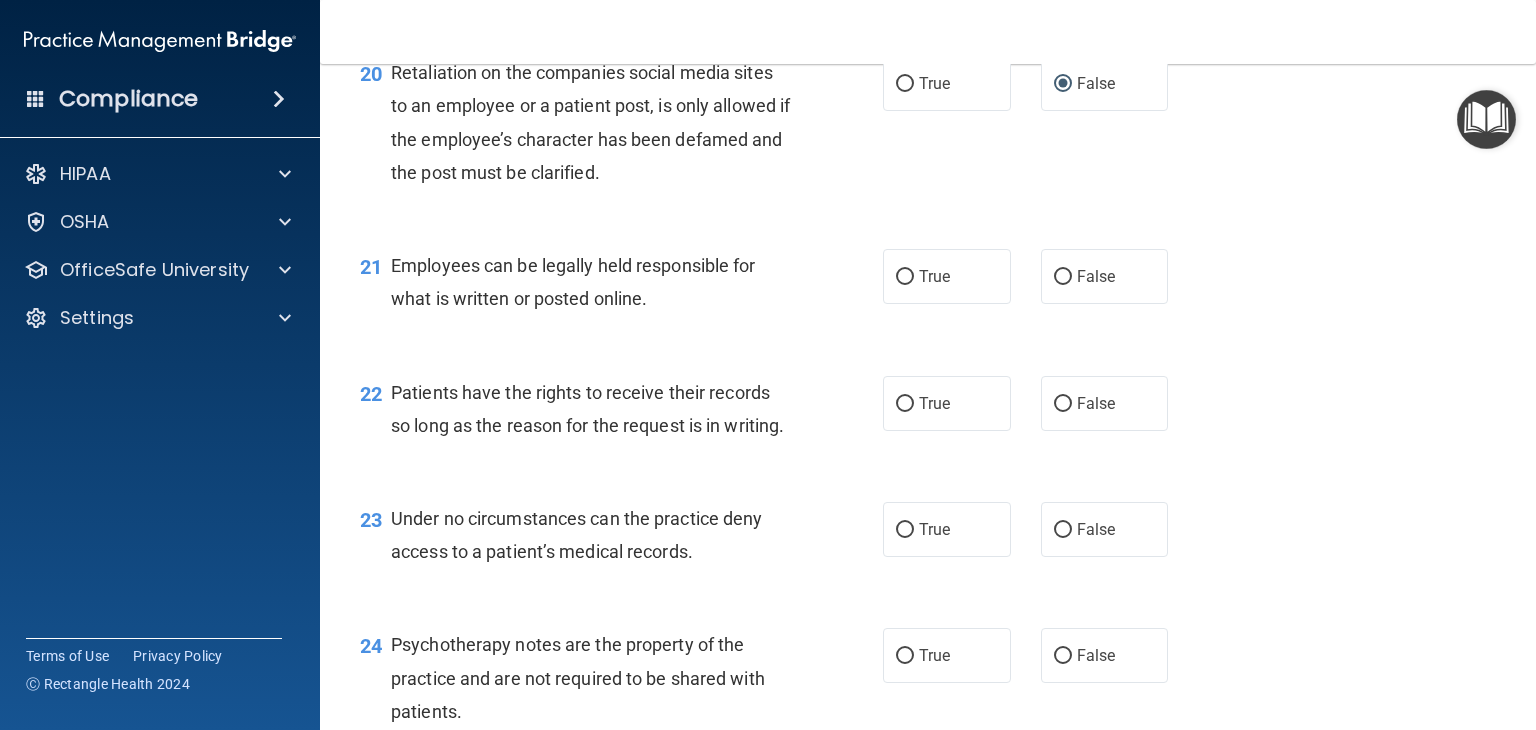 scroll, scrollTop: 3900, scrollLeft: 0, axis: vertical 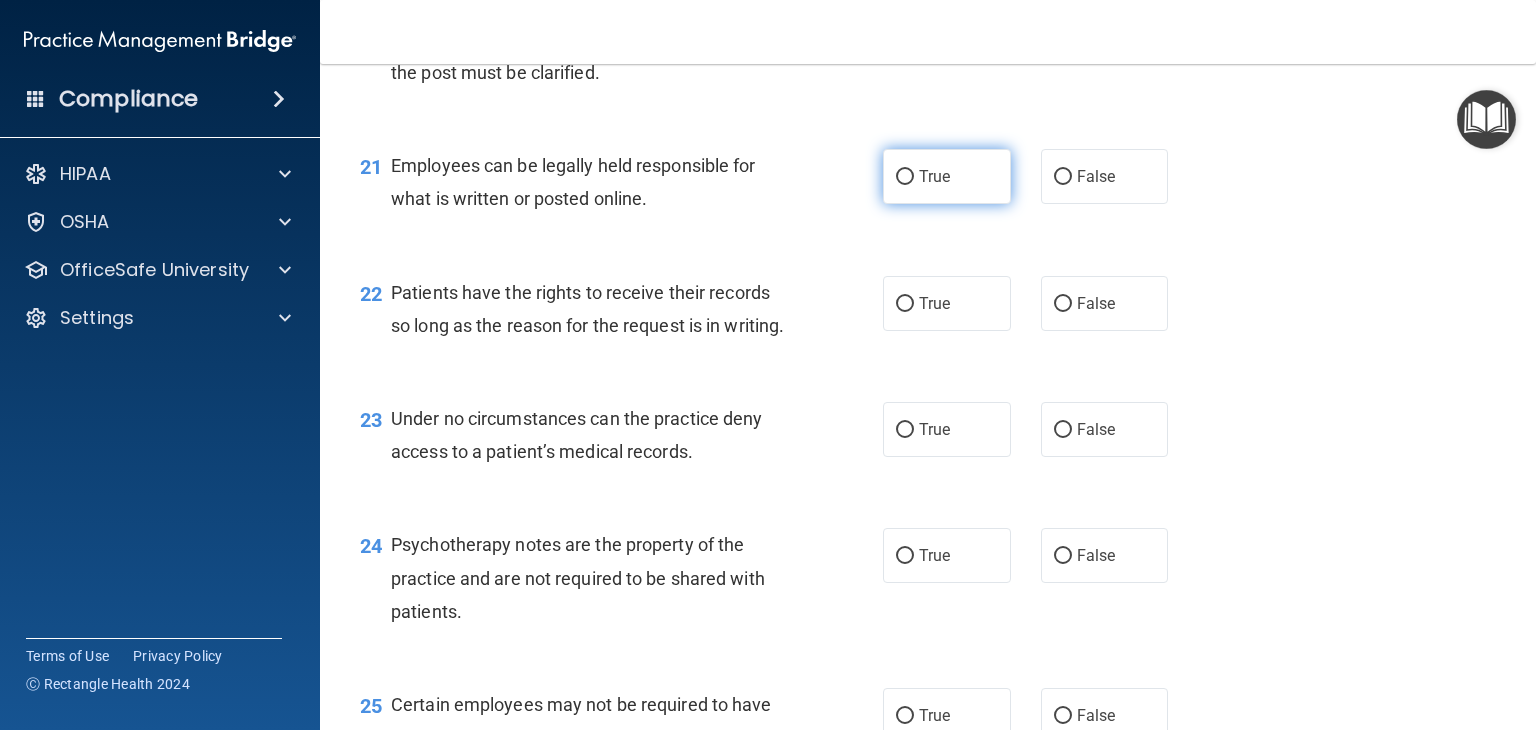 click on "True" at bounding box center (905, 177) 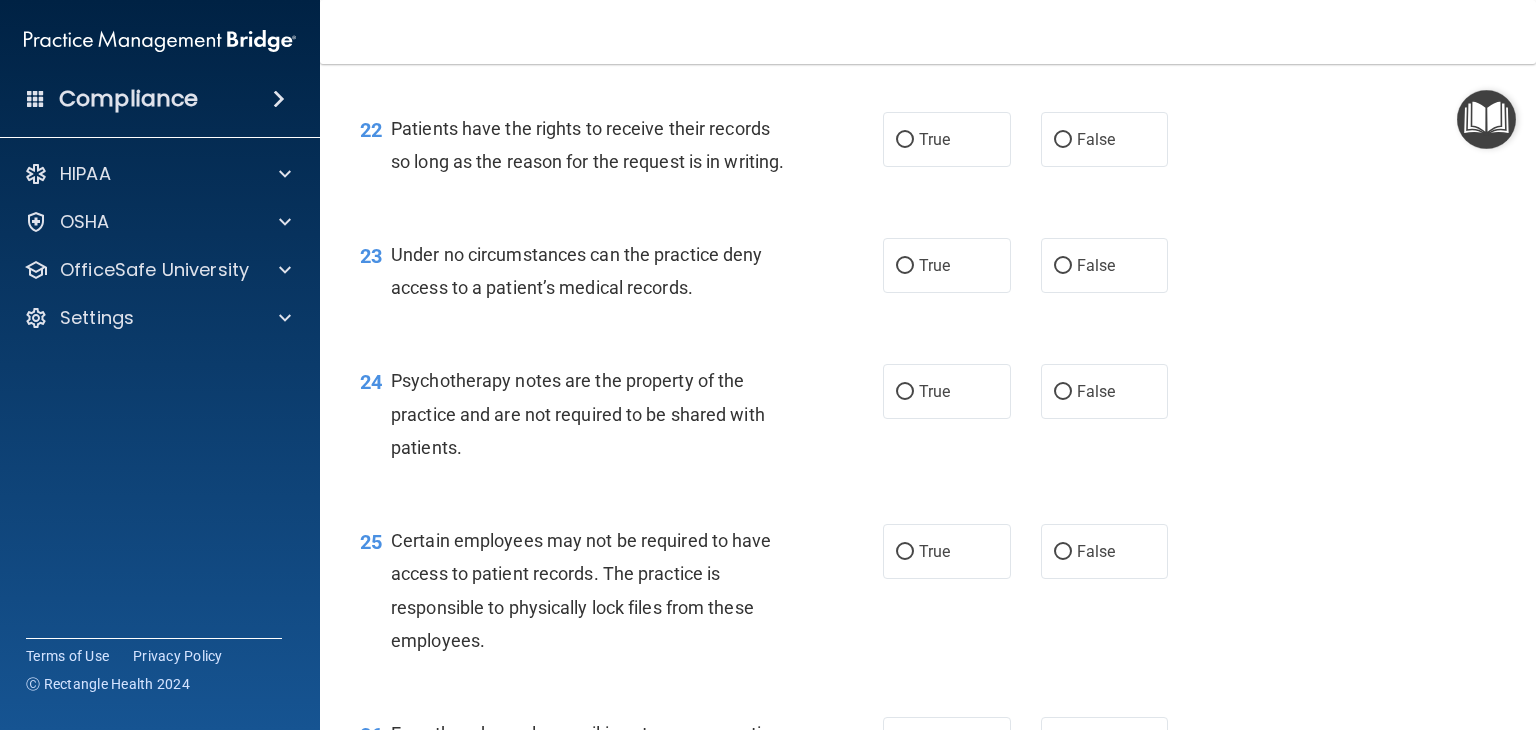 scroll, scrollTop: 4100, scrollLeft: 0, axis: vertical 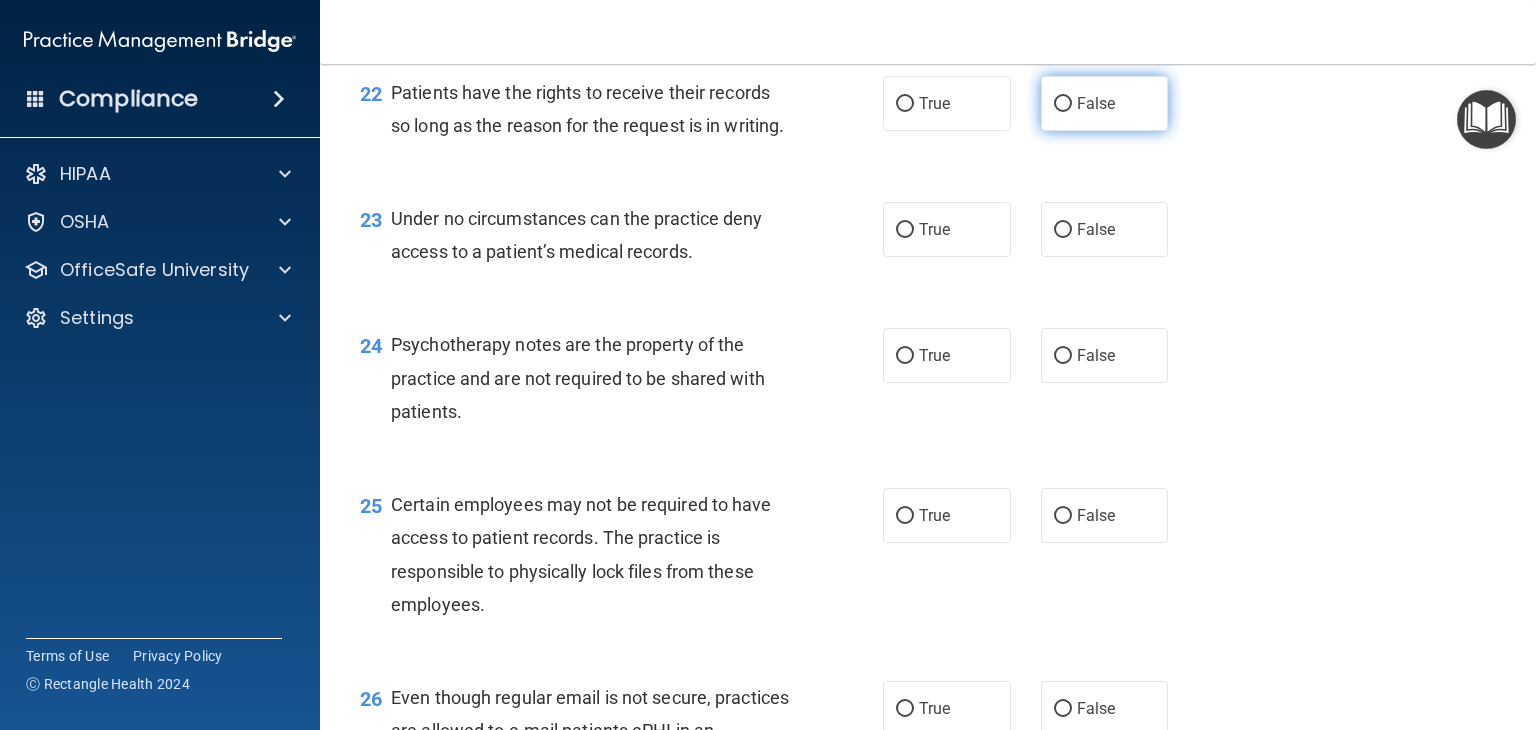 click on "False" at bounding box center (1105, 103) 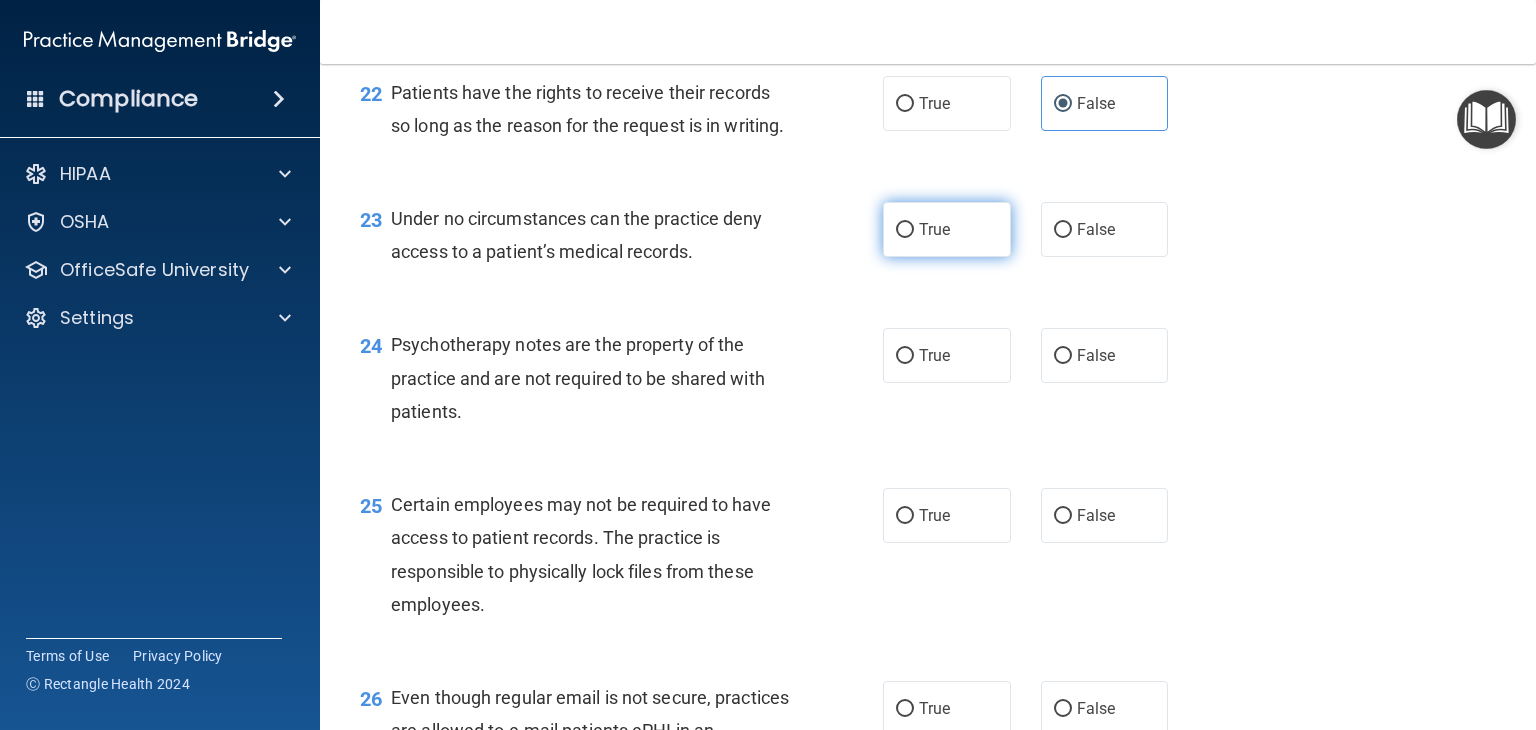 click on "True" at bounding box center (905, 230) 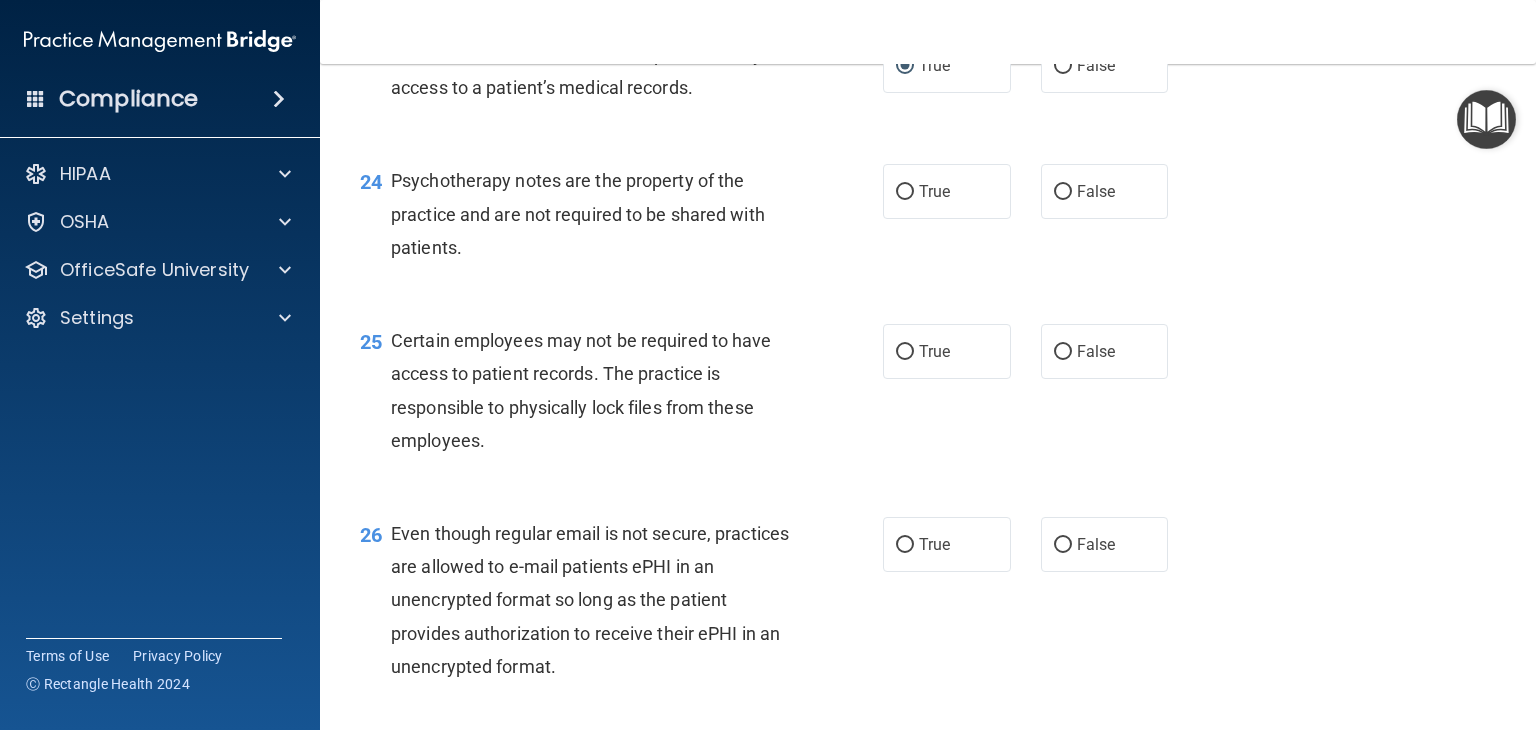 scroll, scrollTop: 4300, scrollLeft: 0, axis: vertical 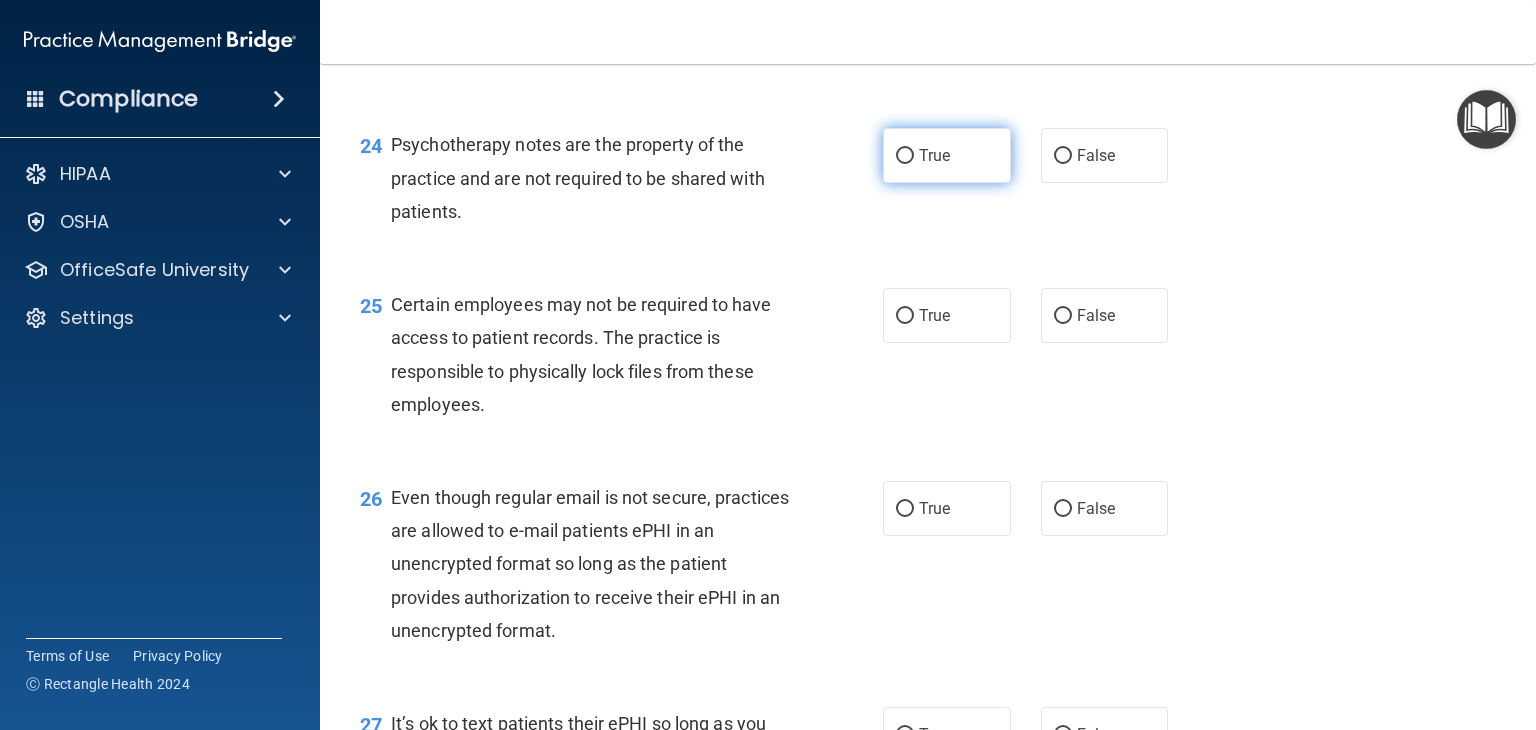 click on "True" at bounding box center [905, 156] 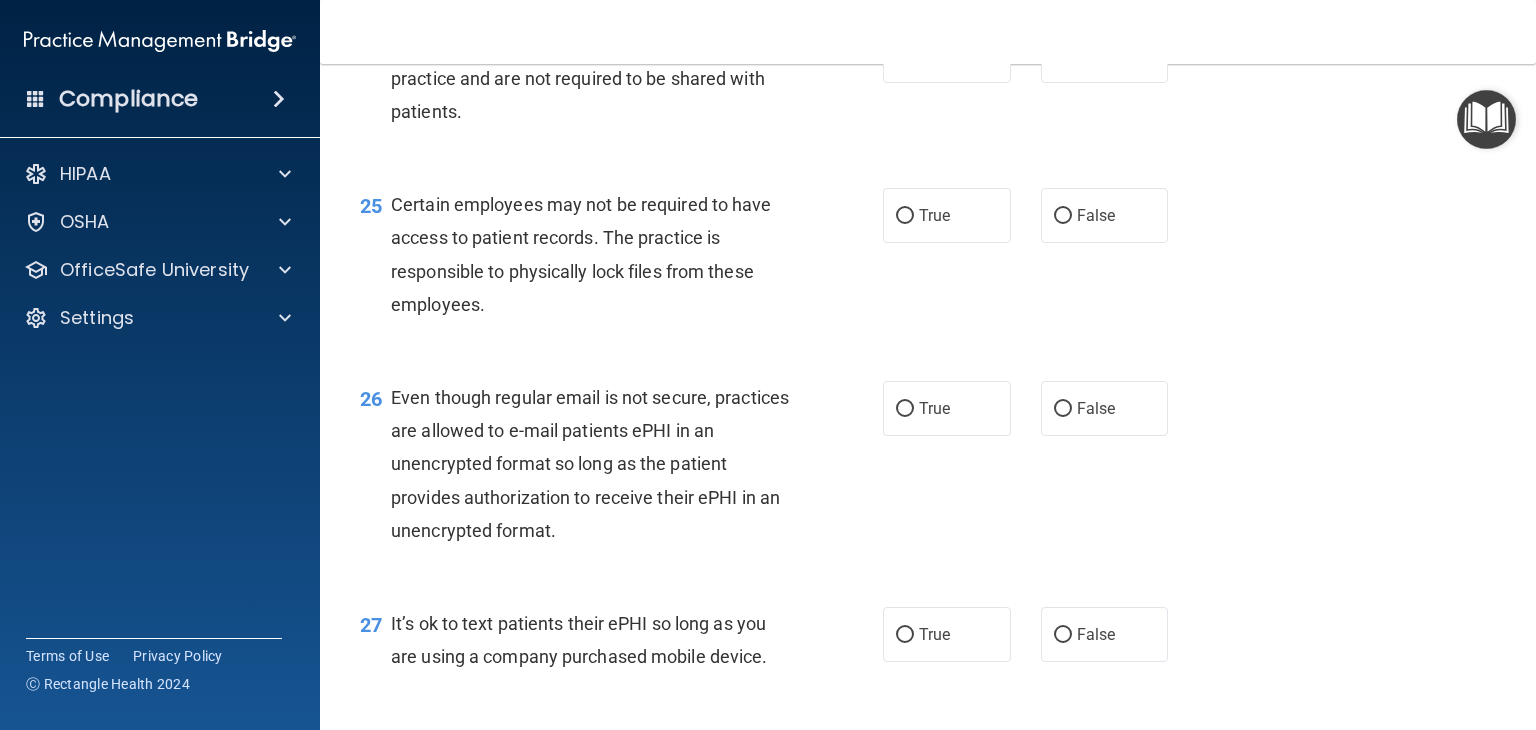 scroll, scrollTop: 4500, scrollLeft: 0, axis: vertical 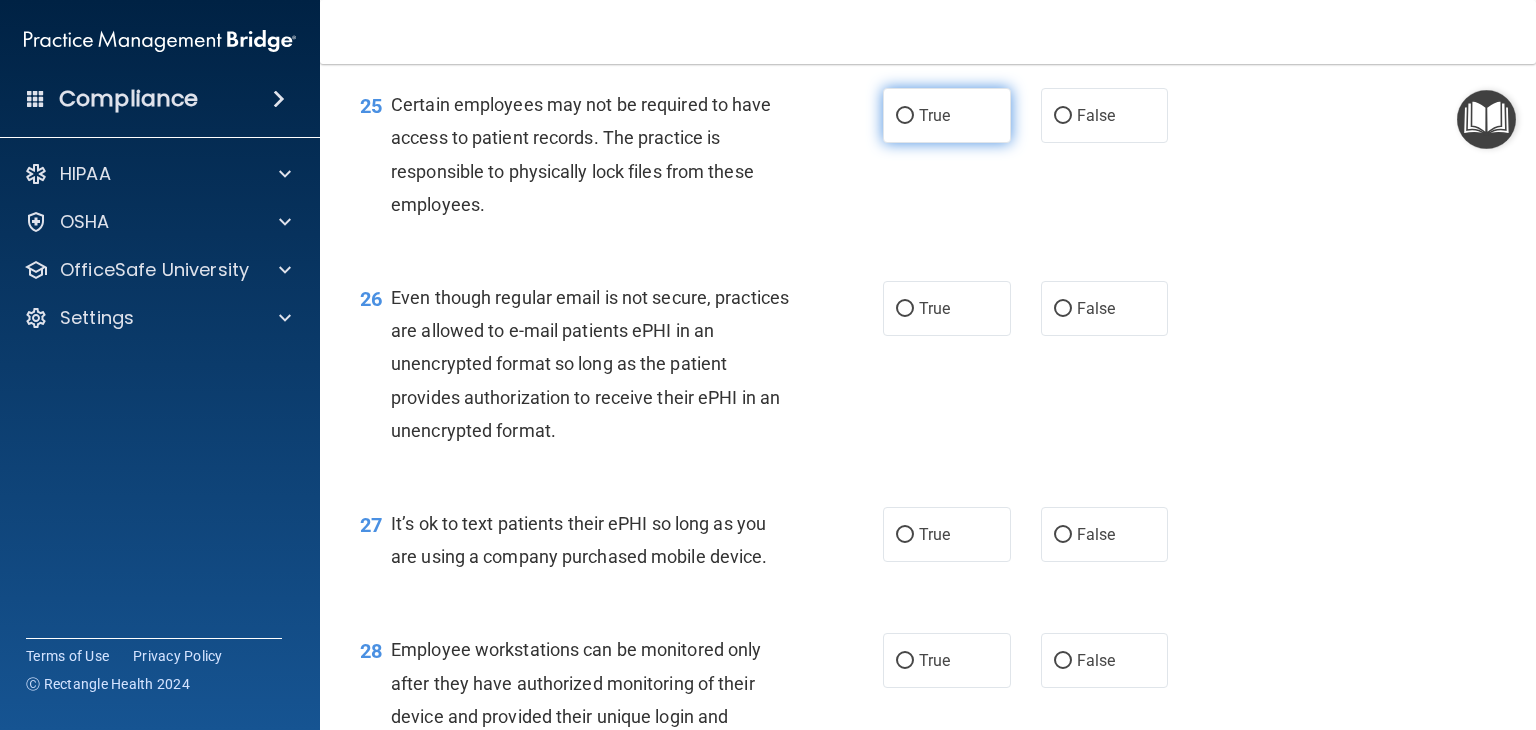 click on "True" at bounding box center [905, 116] 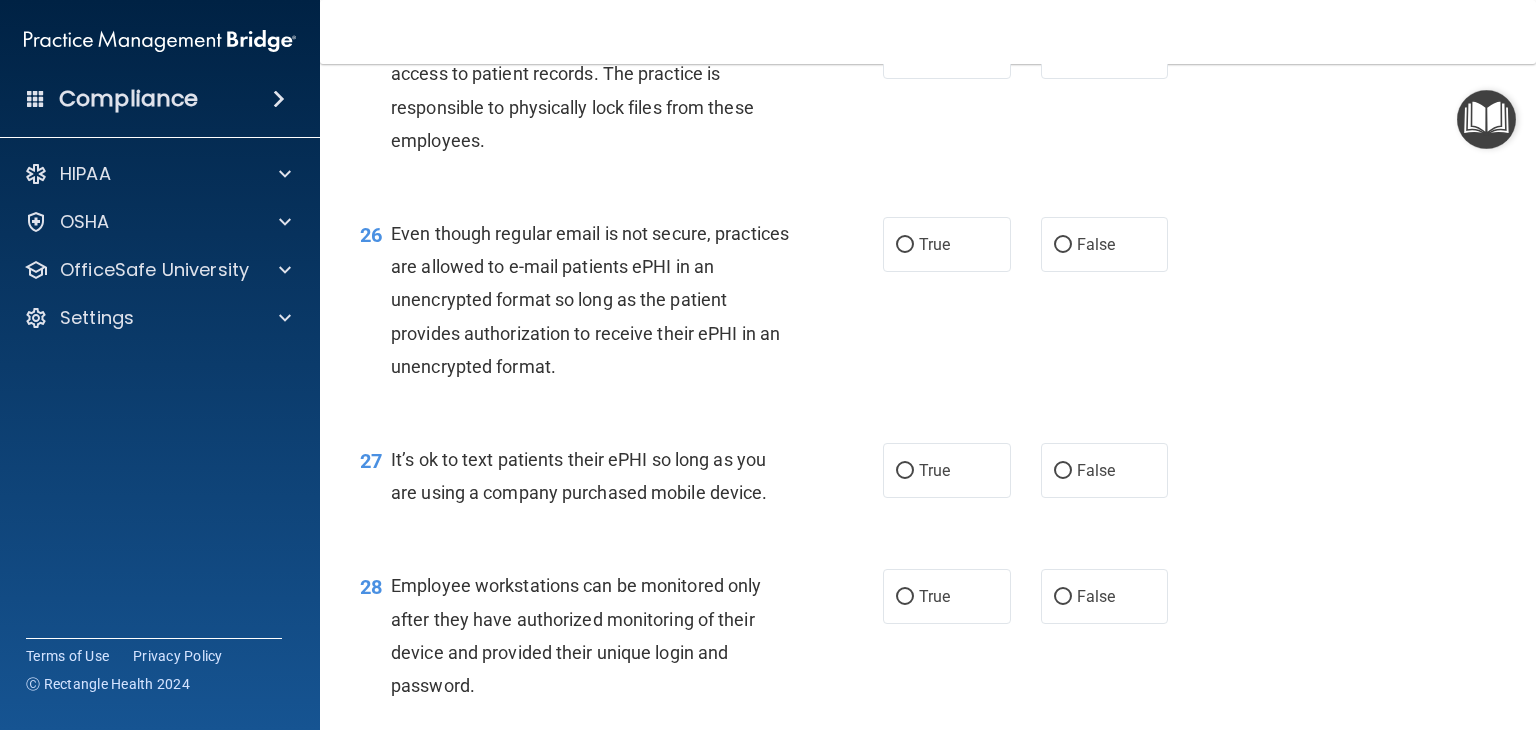 scroll, scrollTop: 4600, scrollLeft: 0, axis: vertical 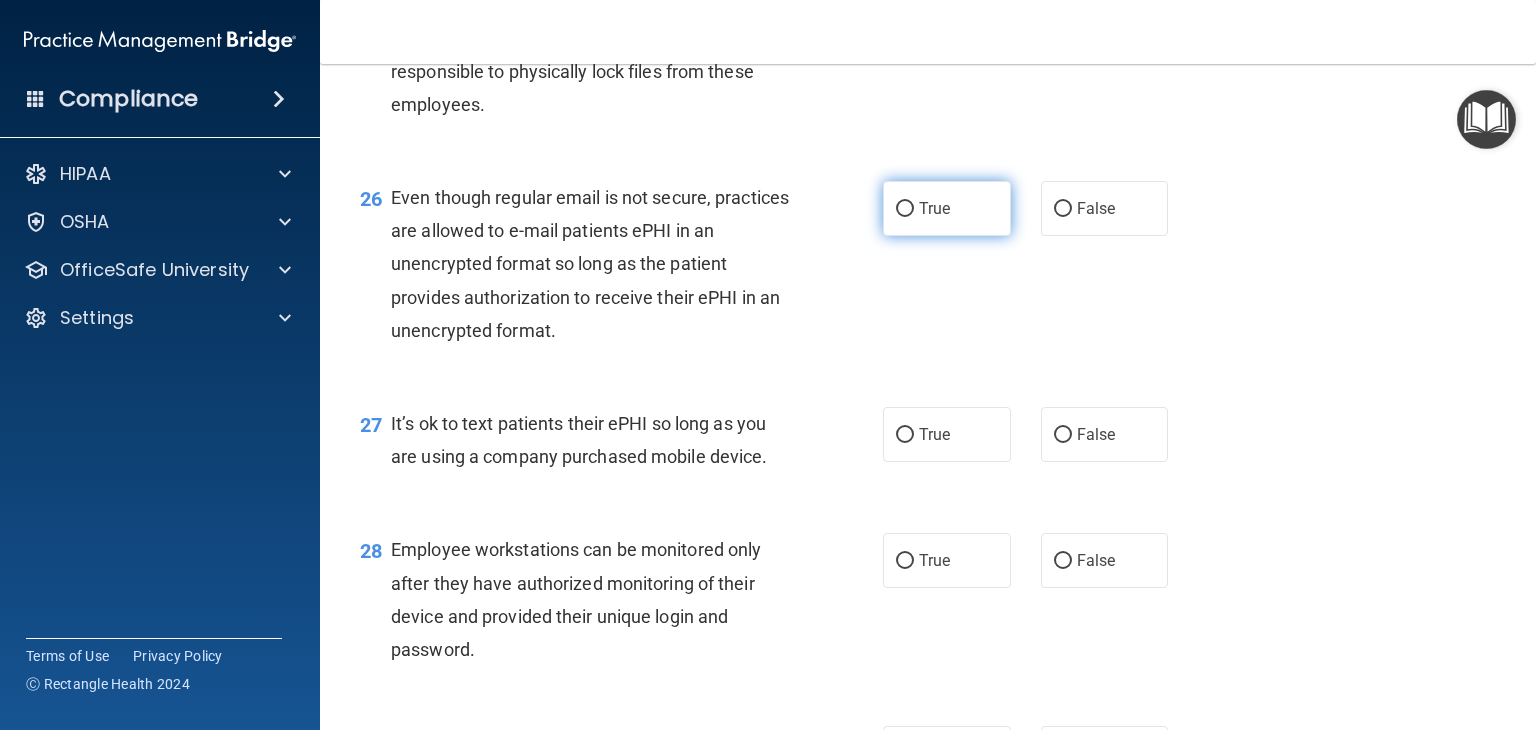 click on "True" at bounding box center [905, 209] 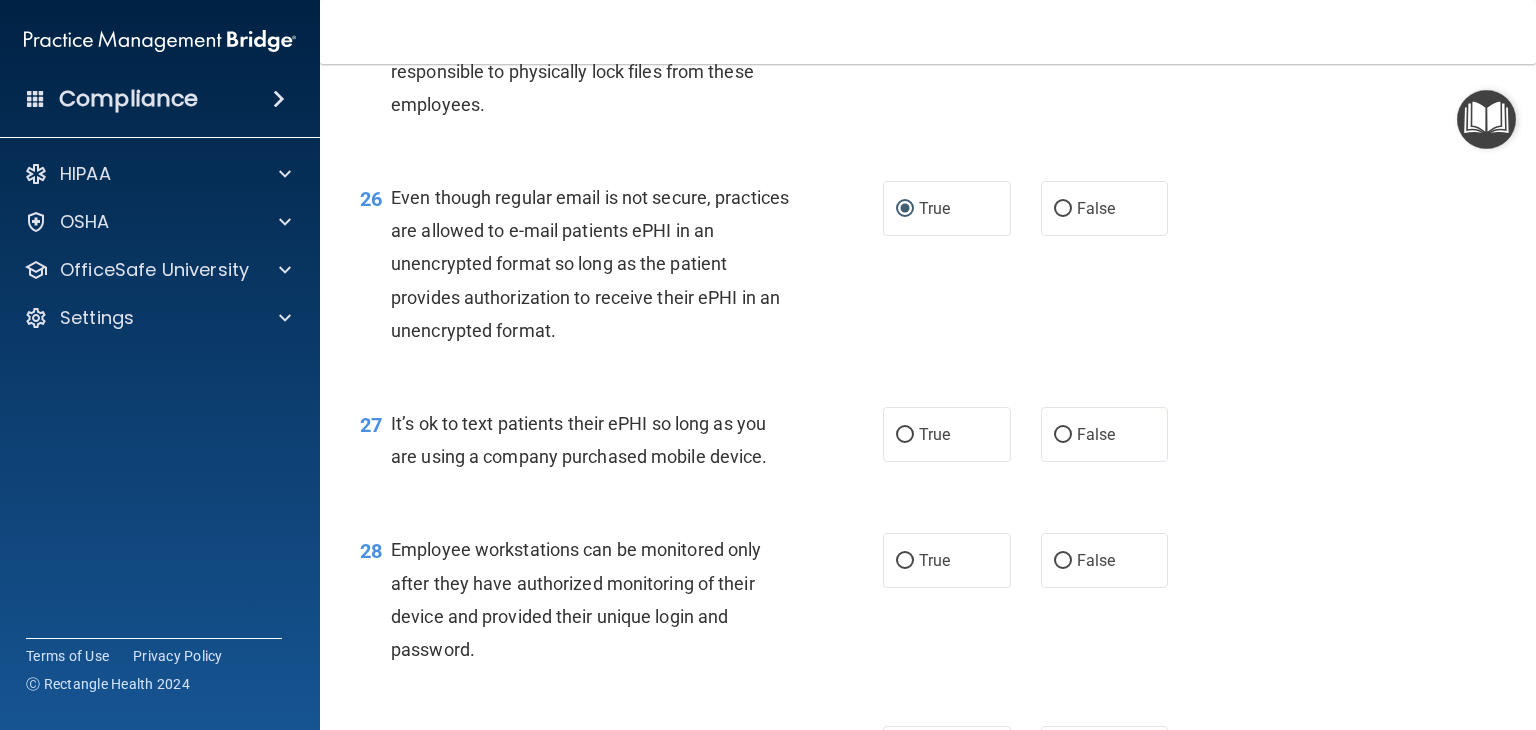 scroll, scrollTop: 4800, scrollLeft: 0, axis: vertical 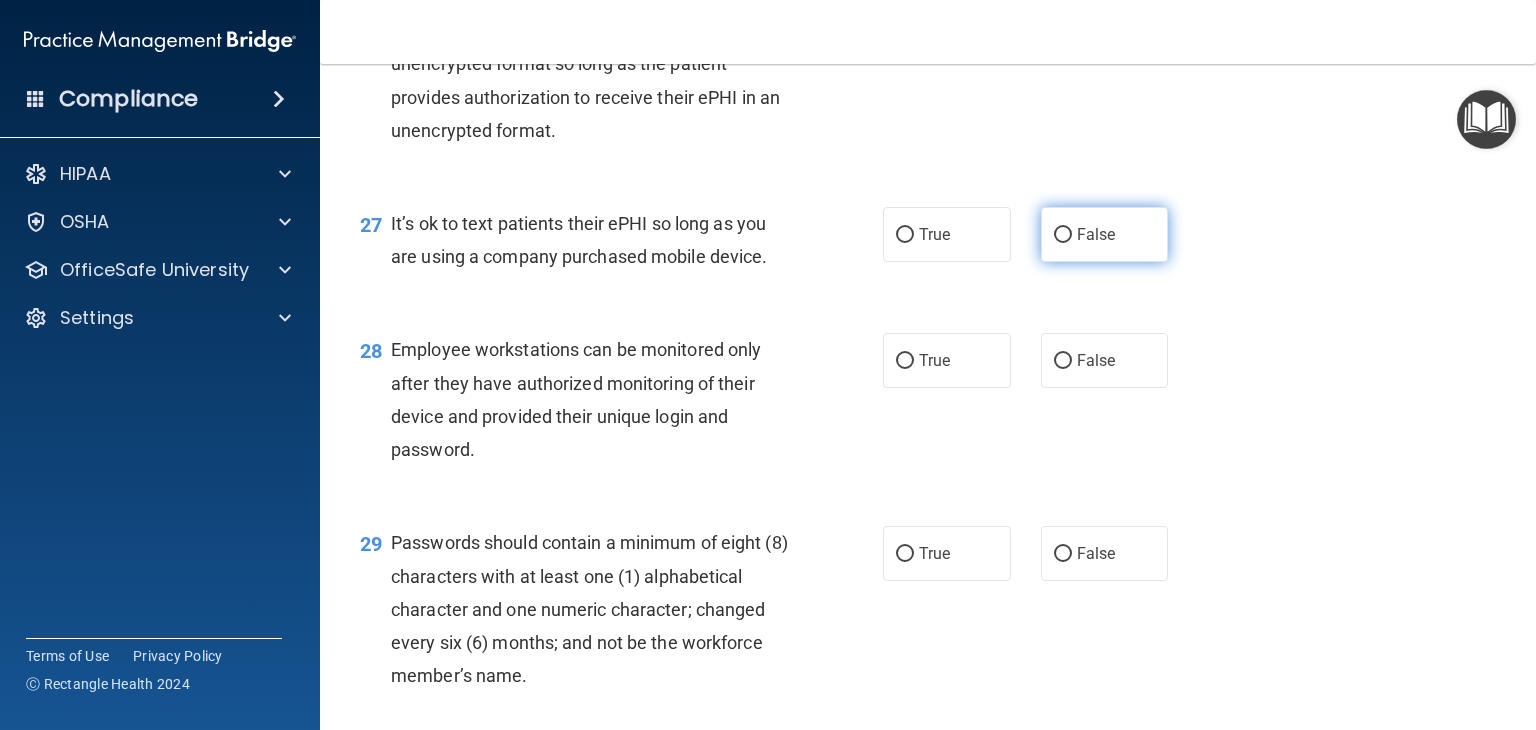 click on "False" at bounding box center [1063, 235] 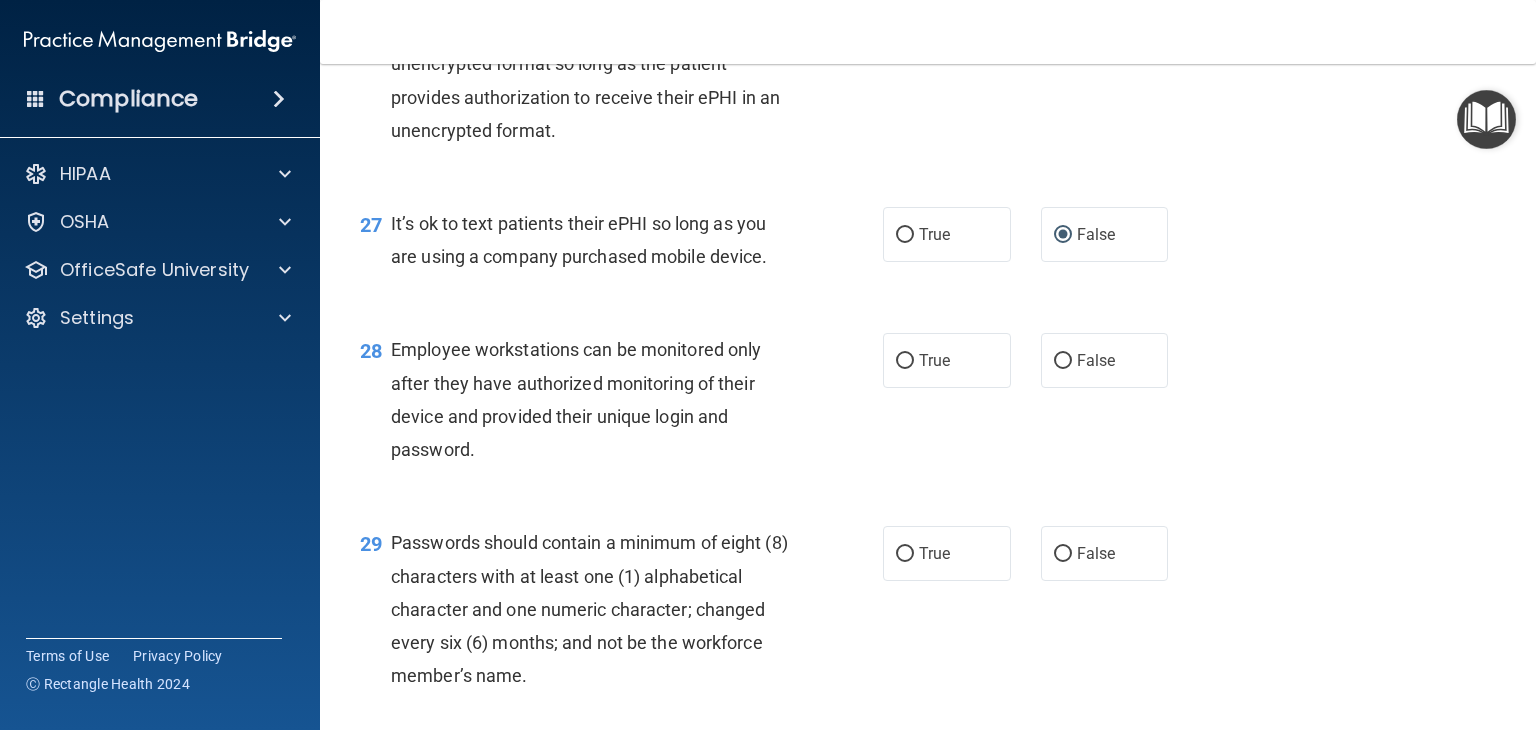 scroll, scrollTop: 4900, scrollLeft: 0, axis: vertical 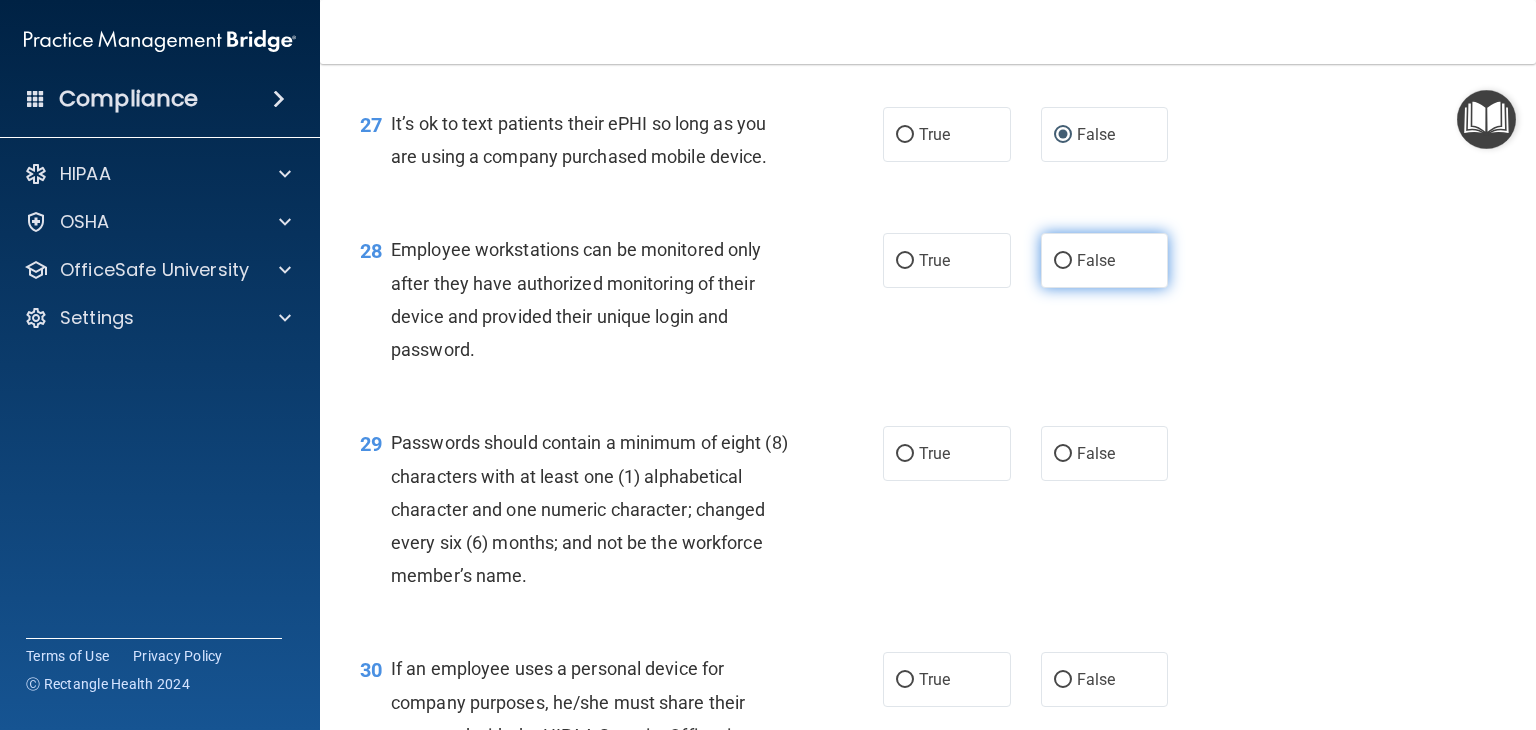 click on "False" at bounding box center [1063, 261] 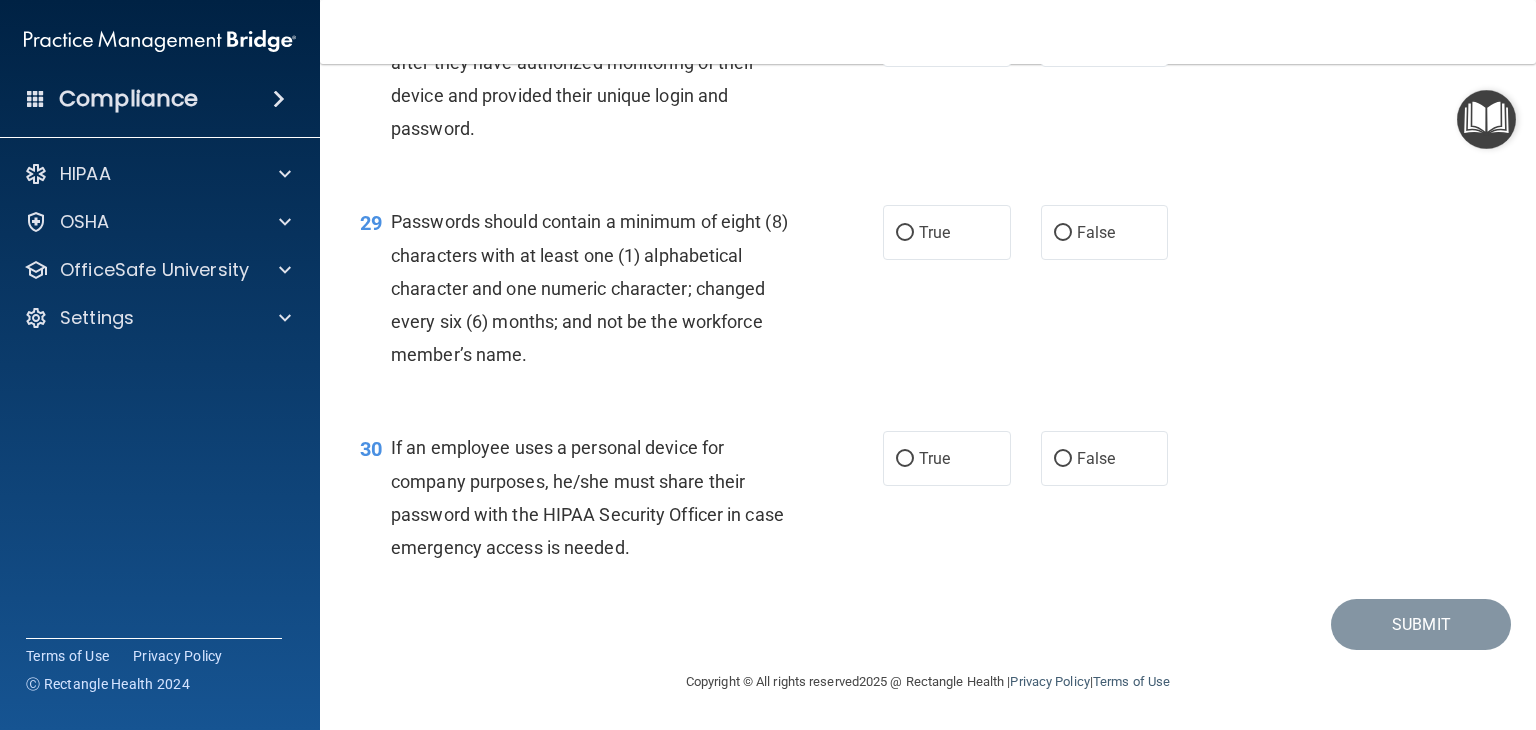 scroll, scrollTop: 5200, scrollLeft: 0, axis: vertical 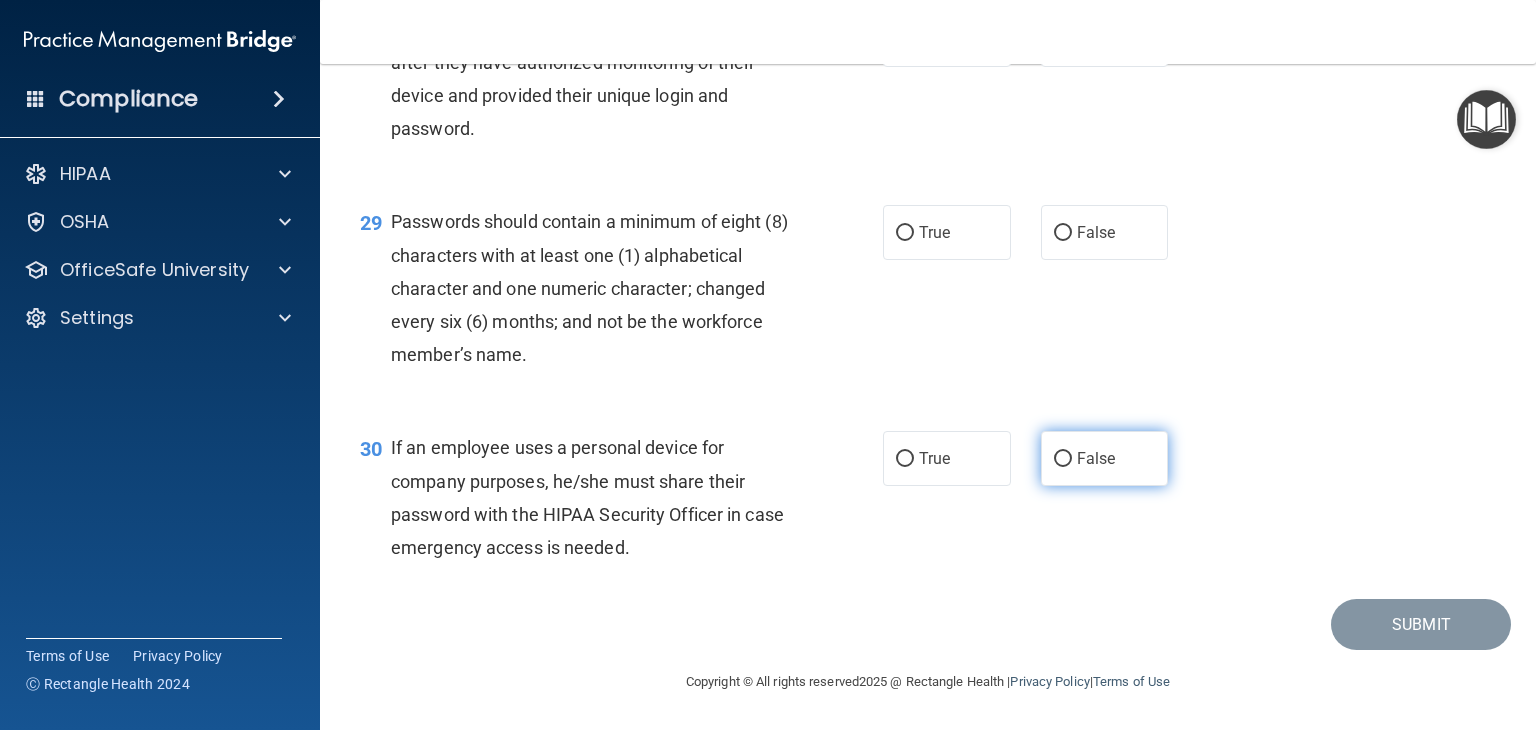 click on "False" at bounding box center [1063, 459] 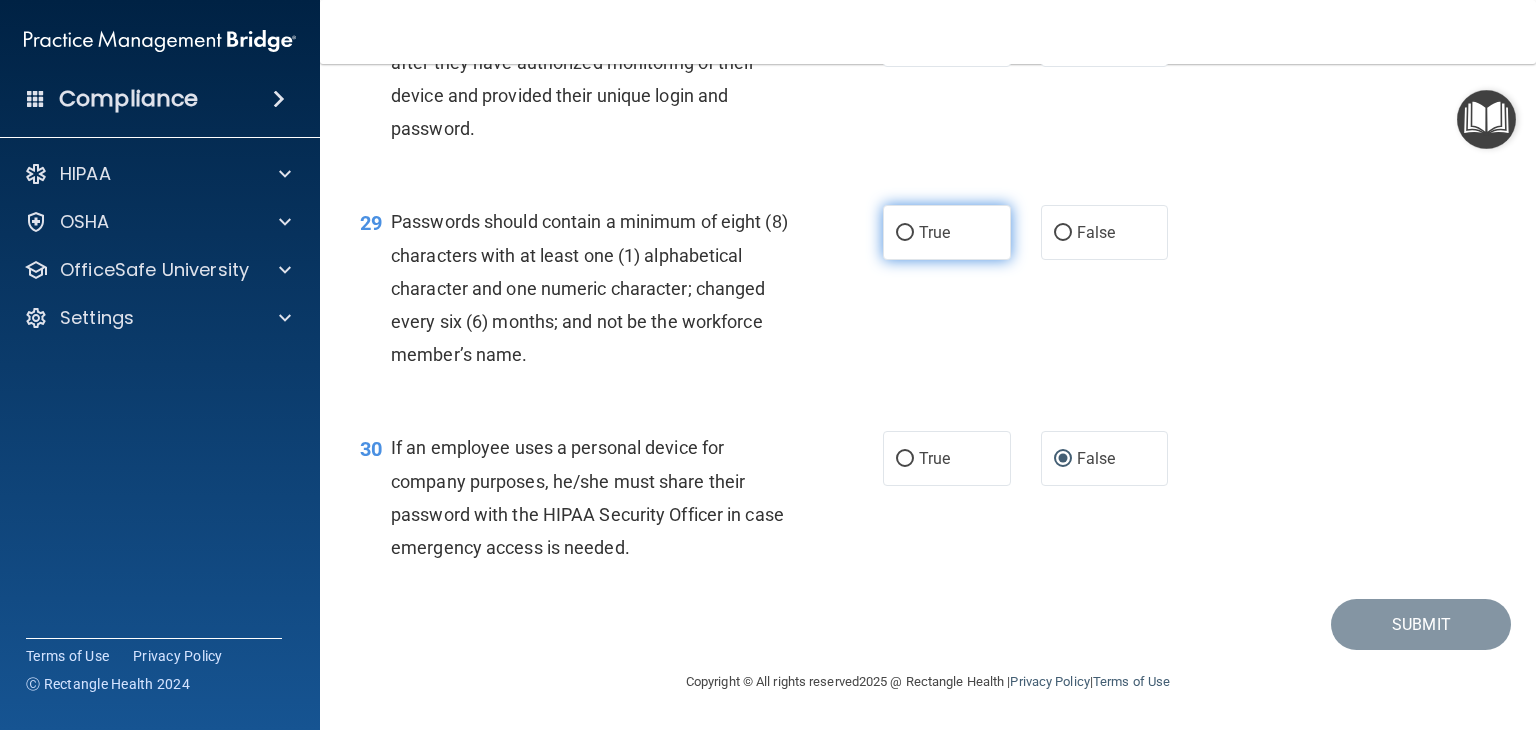click on "True" at bounding box center (905, 233) 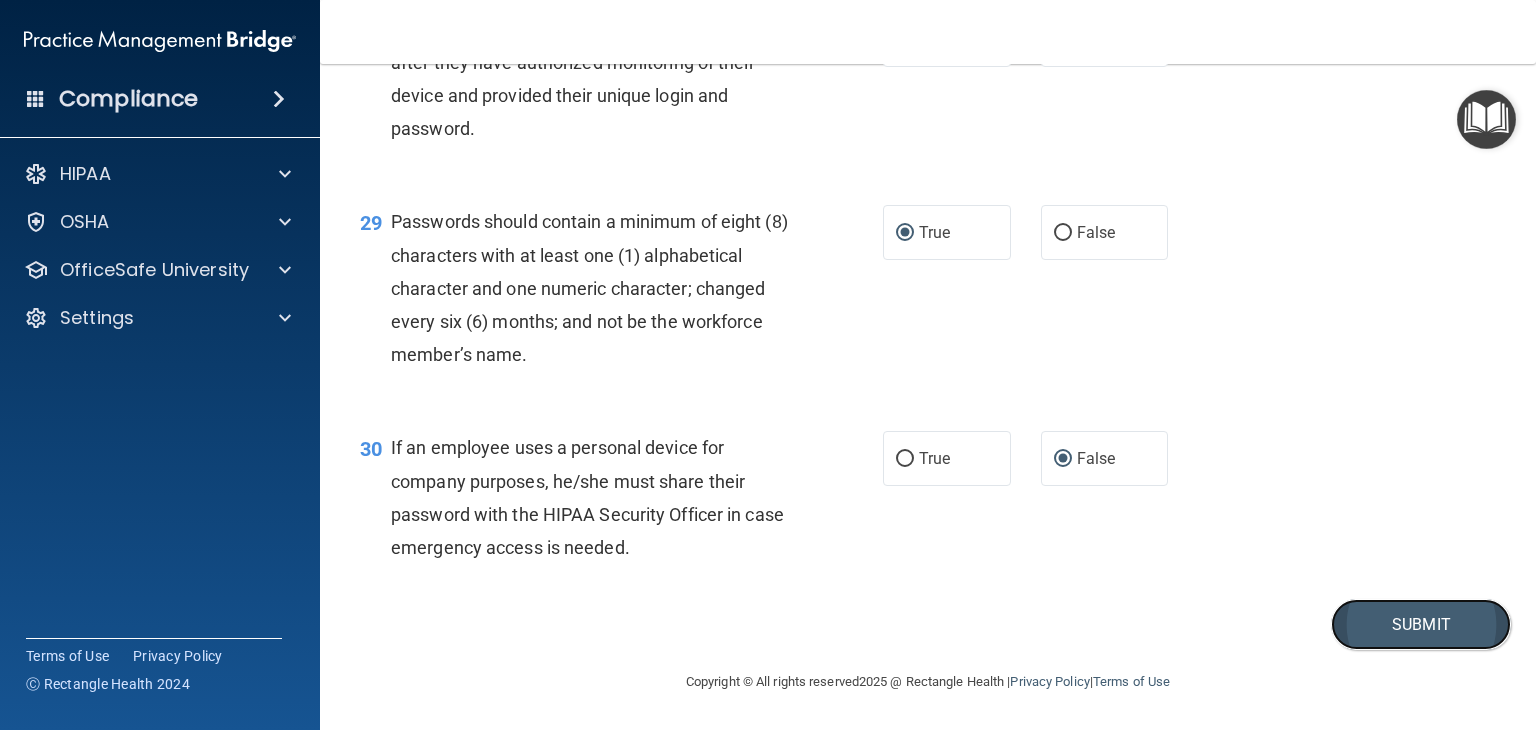 click on "Submit" at bounding box center [1421, 624] 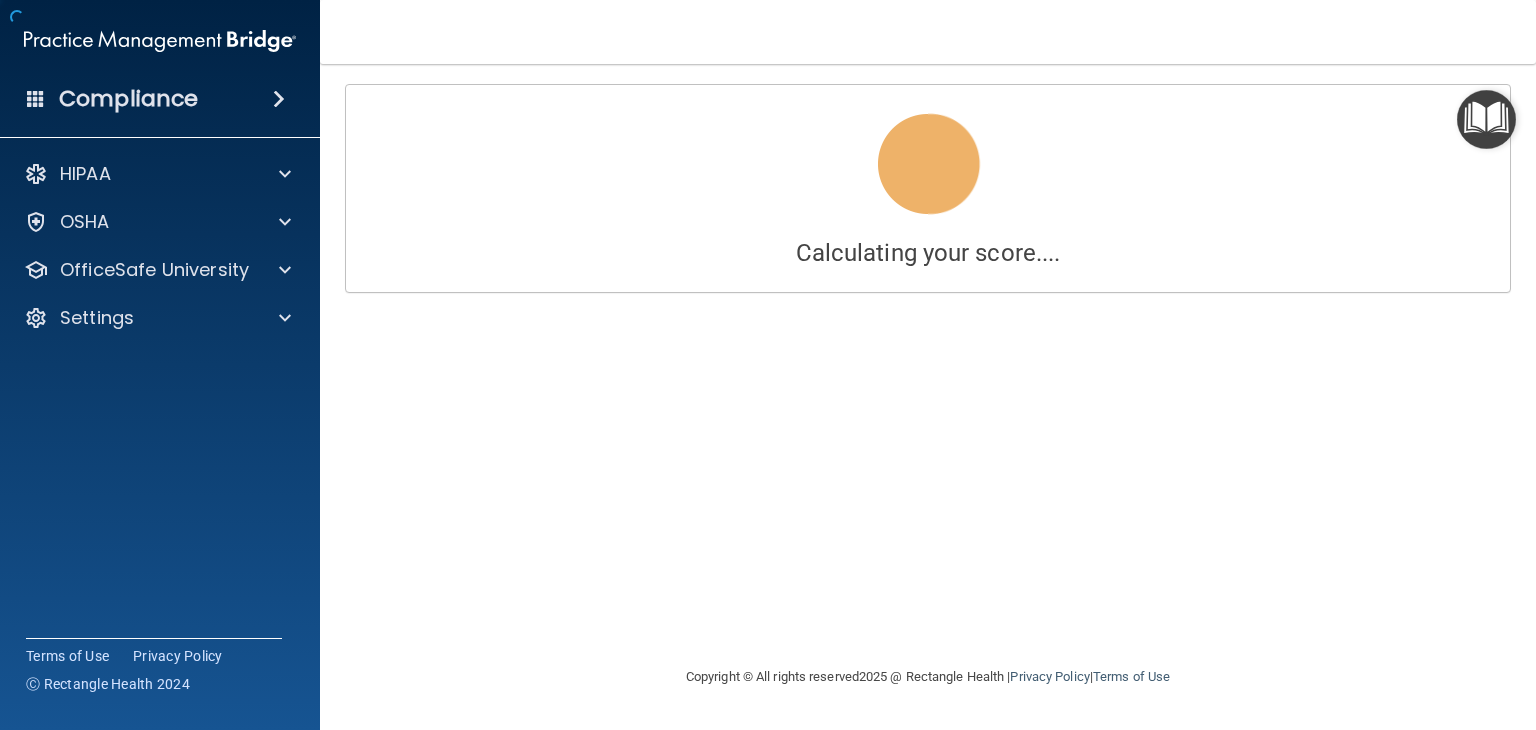 scroll, scrollTop: 0, scrollLeft: 0, axis: both 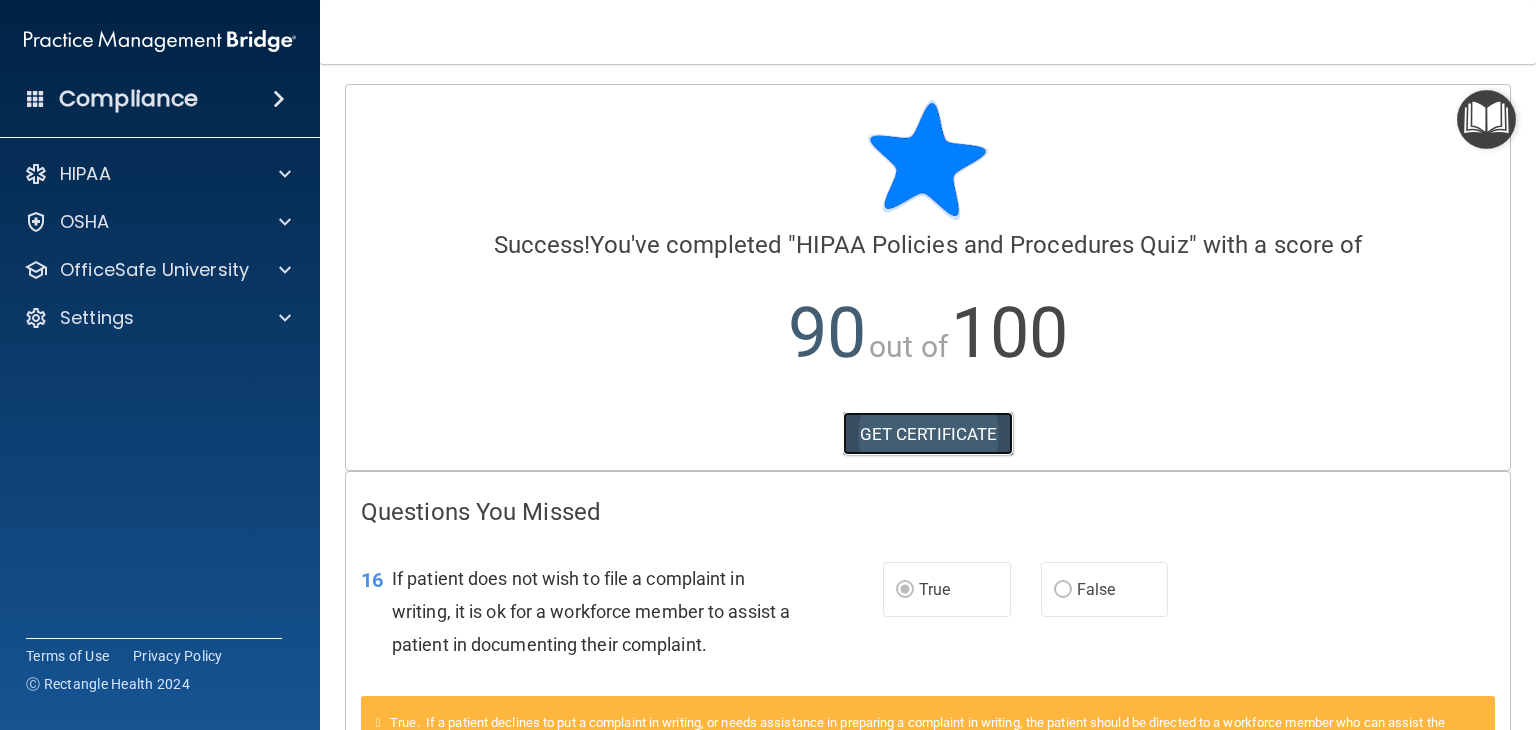 click on "GET CERTIFICATE" at bounding box center (928, 434) 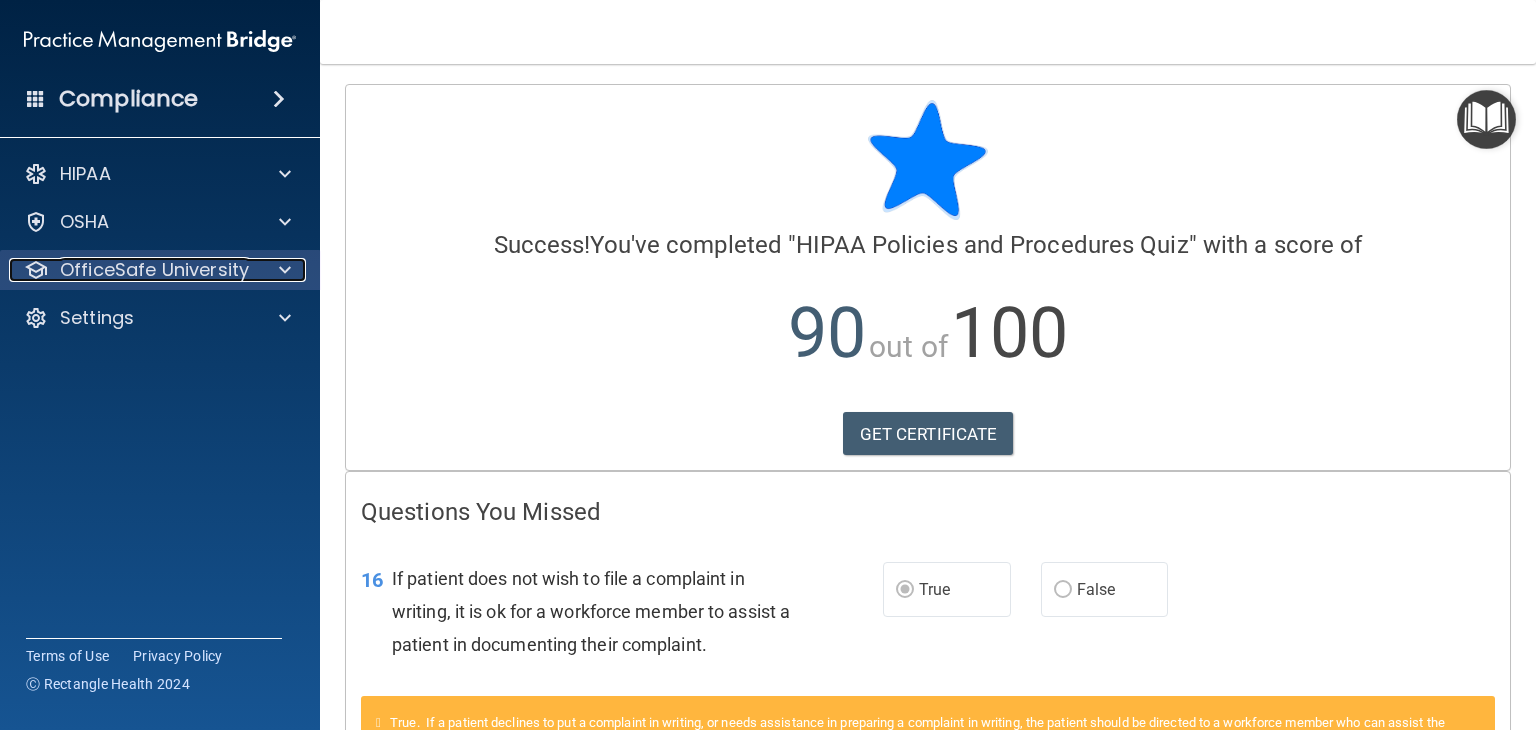click on "OfficeSafe University" at bounding box center (154, 270) 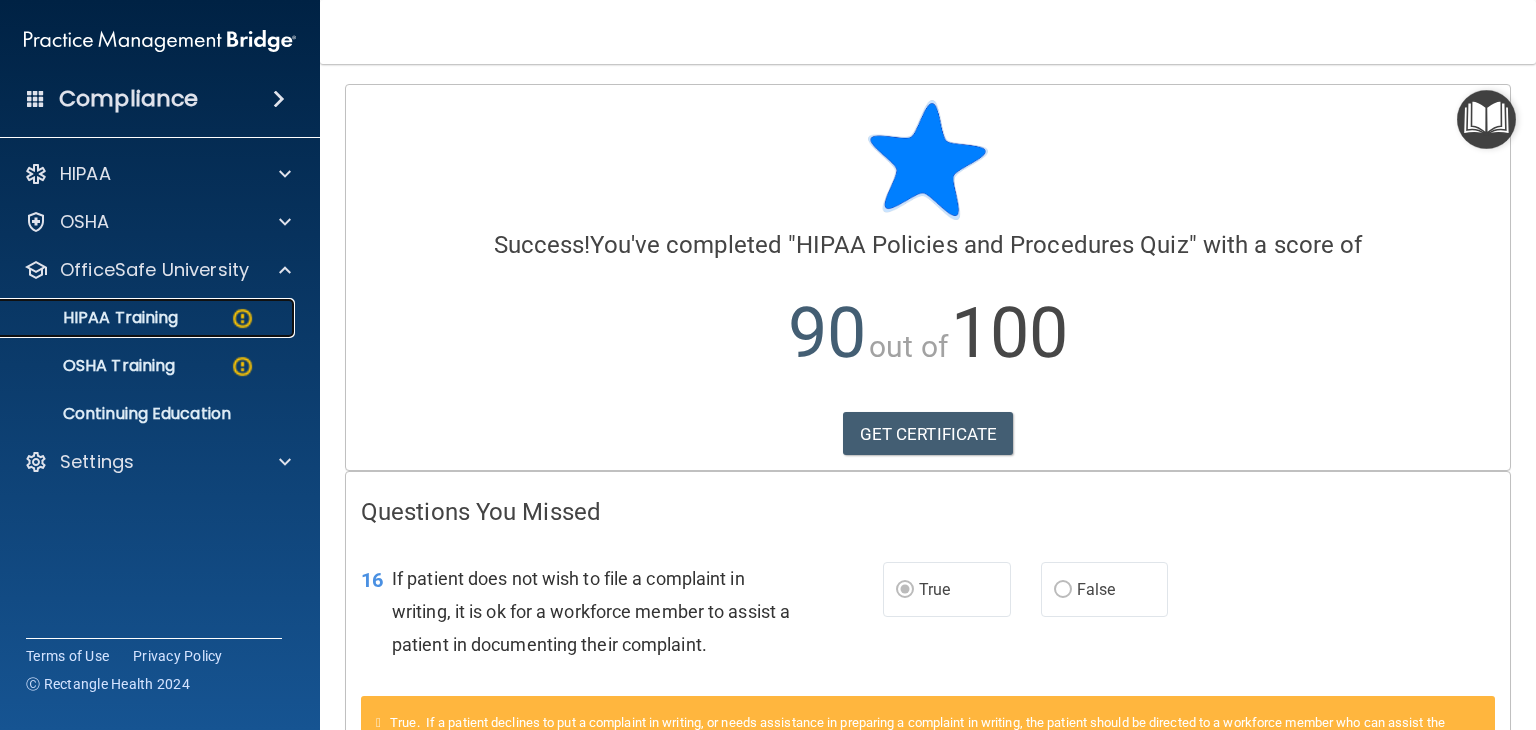 click on "HIPAA Training" at bounding box center [95, 318] 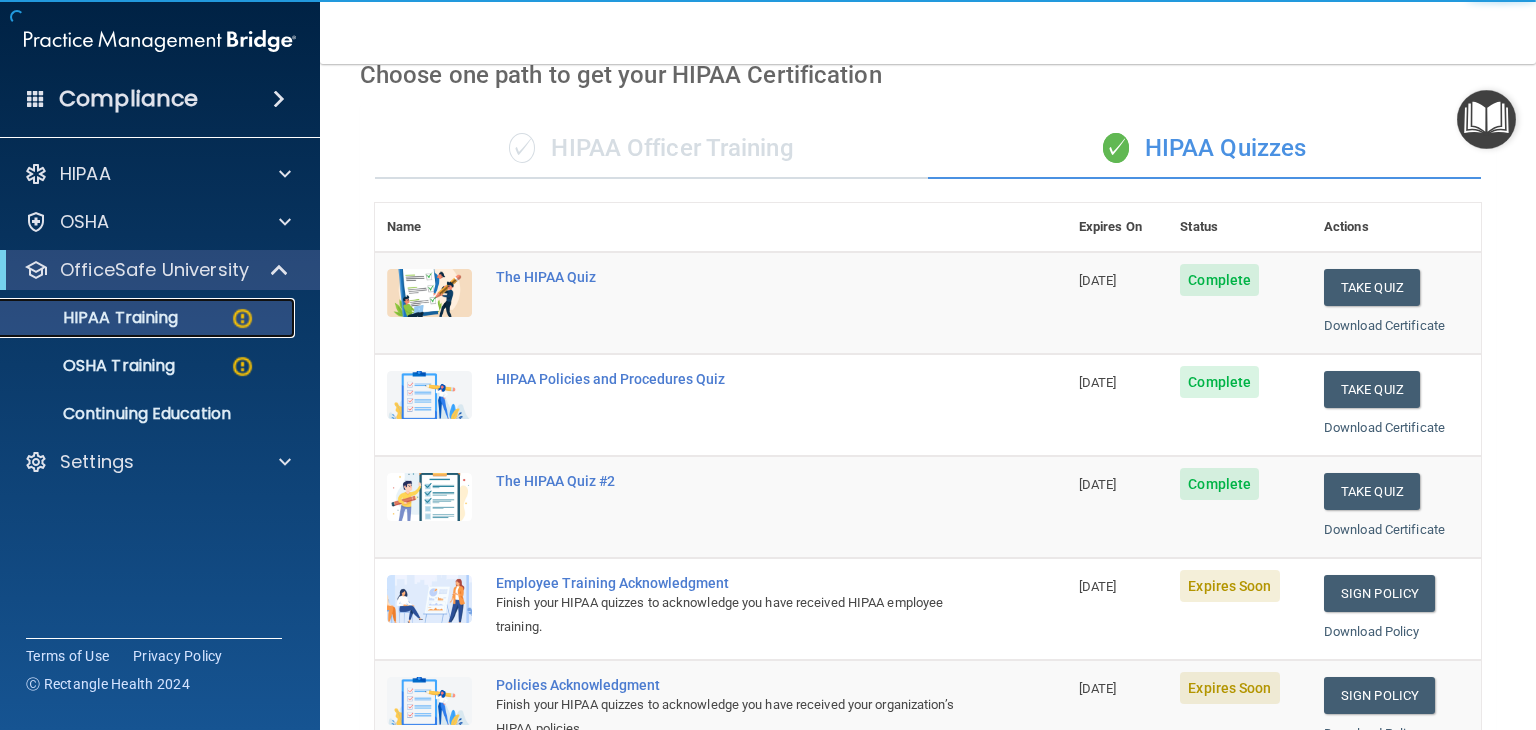 scroll, scrollTop: 300, scrollLeft: 0, axis: vertical 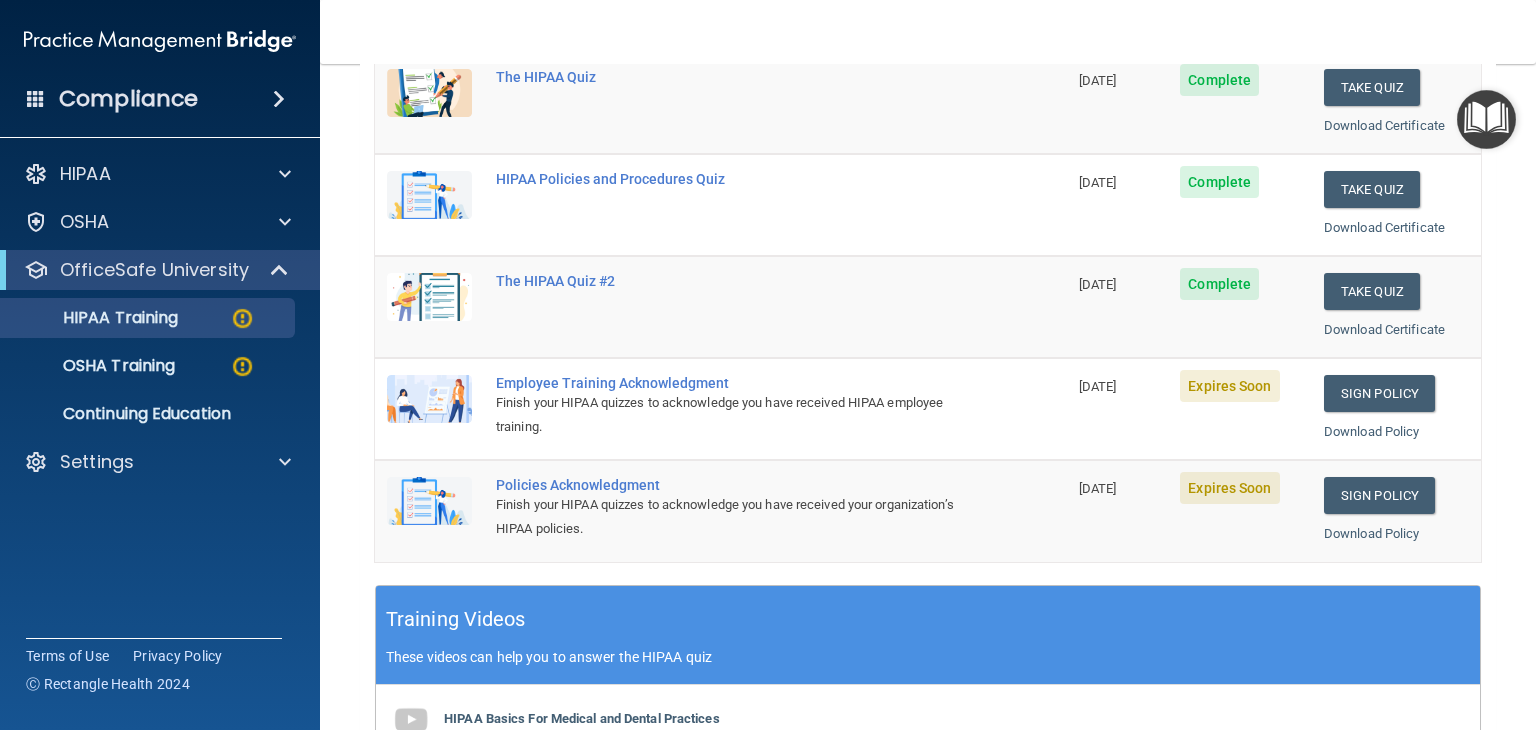 click on "Employee Training Acknowledgment" at bounding box center [731, 383] 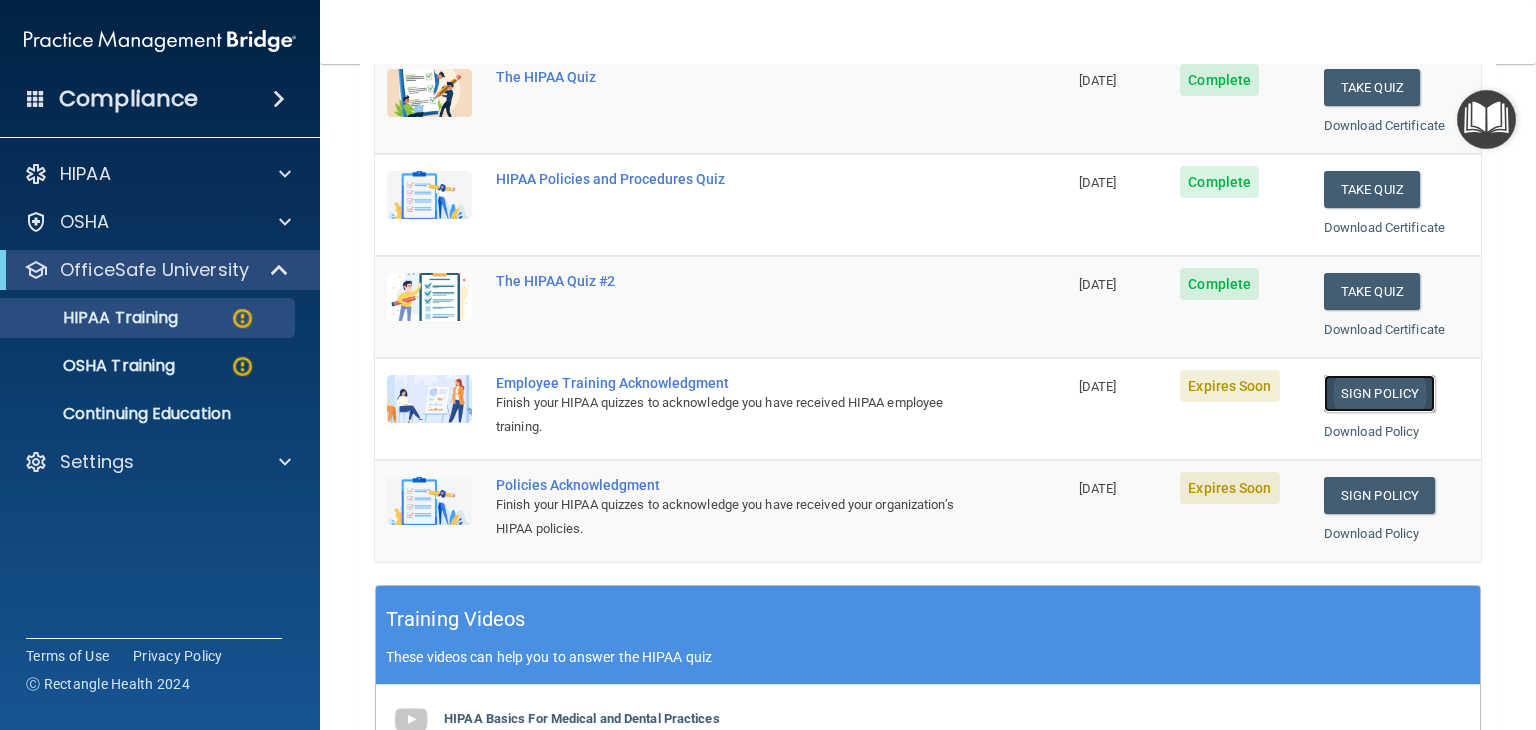 click on "Sign Policy" at bounding box center [1379, 393] 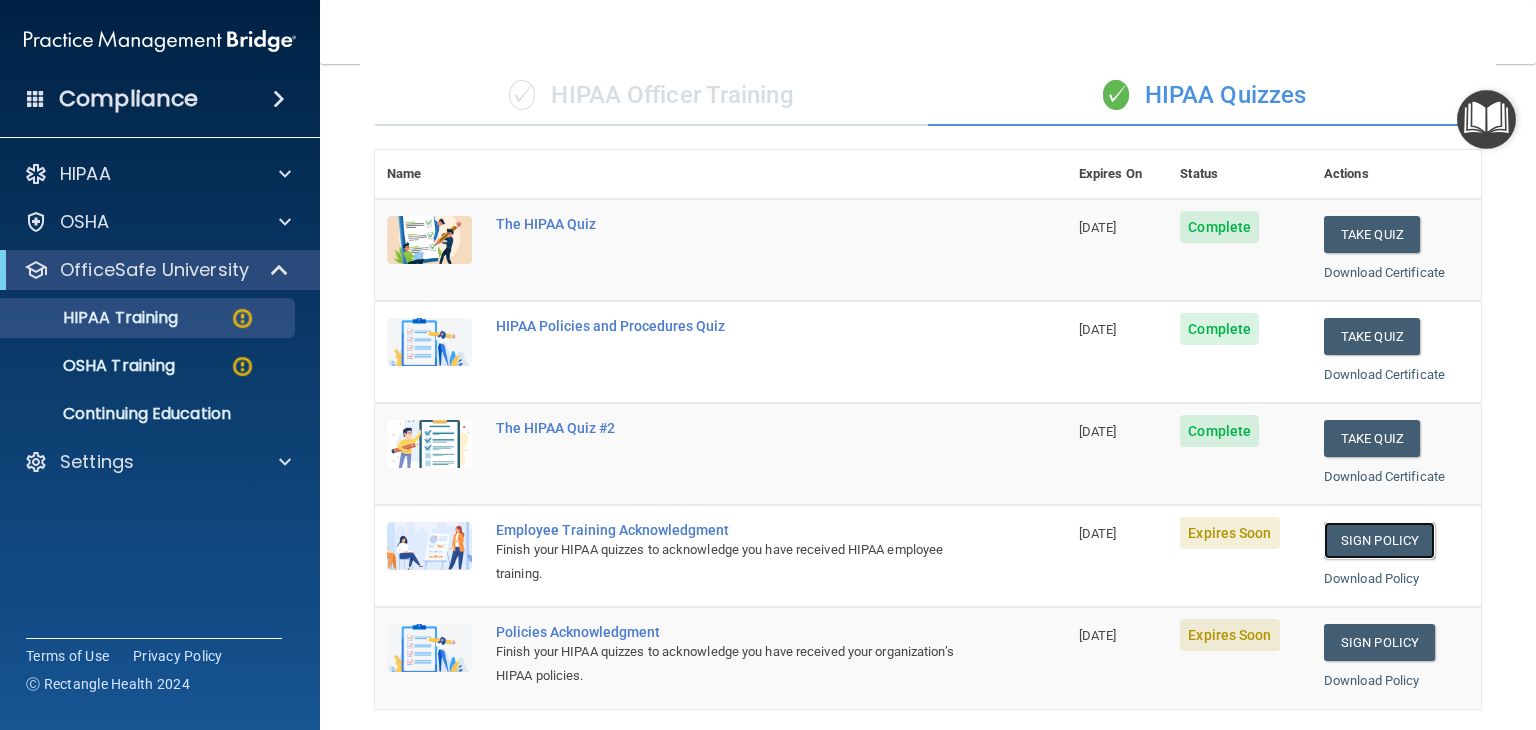 scroll, scrollTop: 0, scrollLeft: 0, axis: both 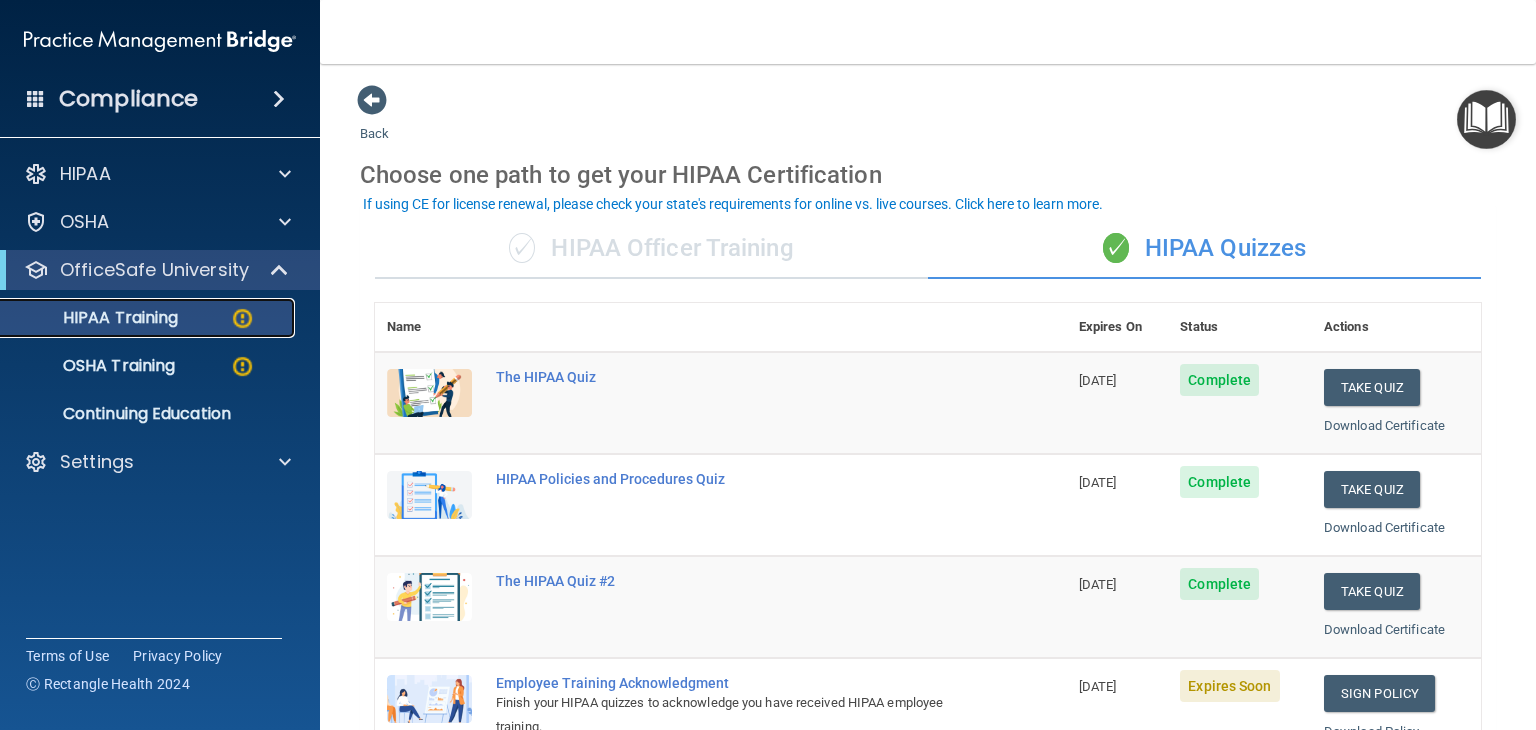 click on "HIPAA Training" at bounding box center [95, 318] 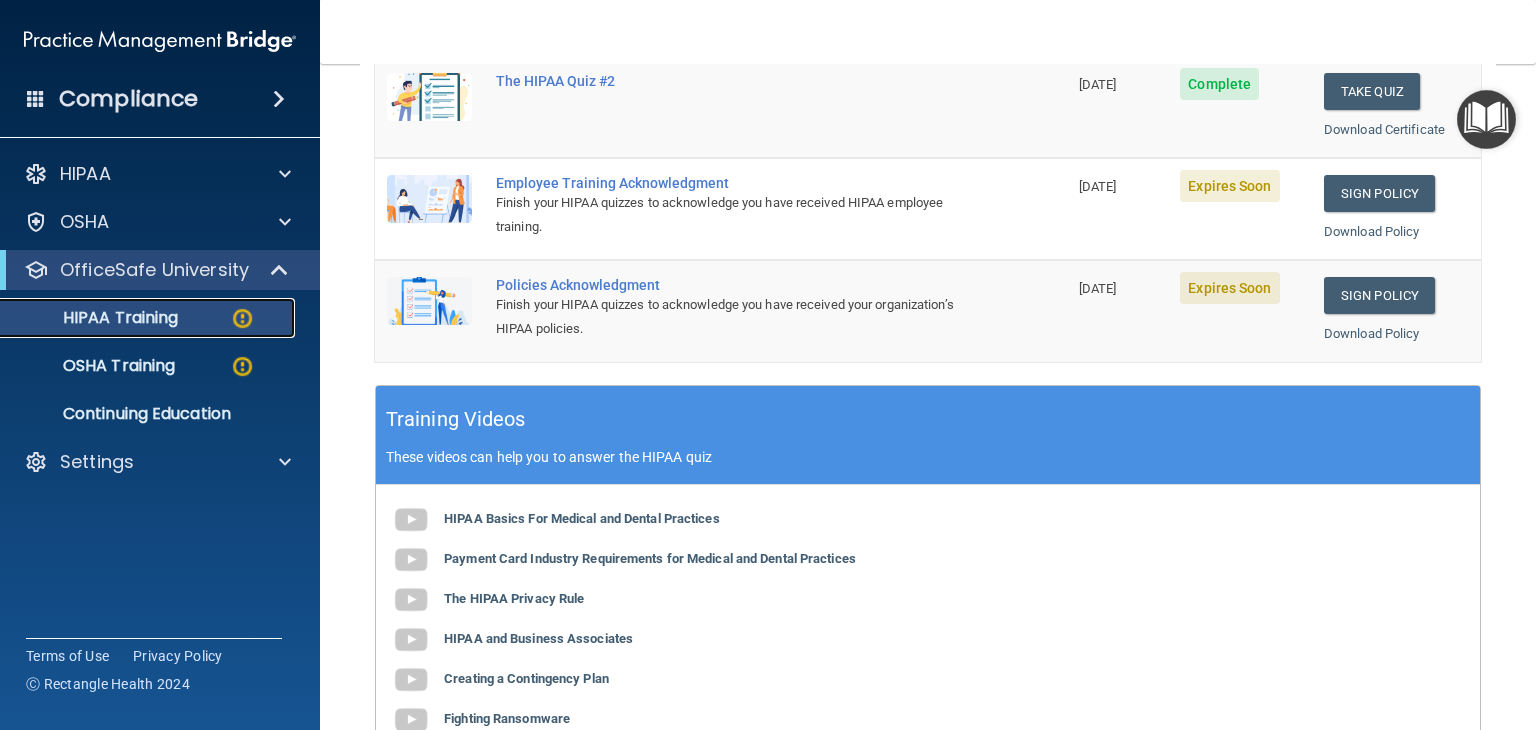 scroll, scrollTop: 400, scrollLeft: 0, axis: vertical 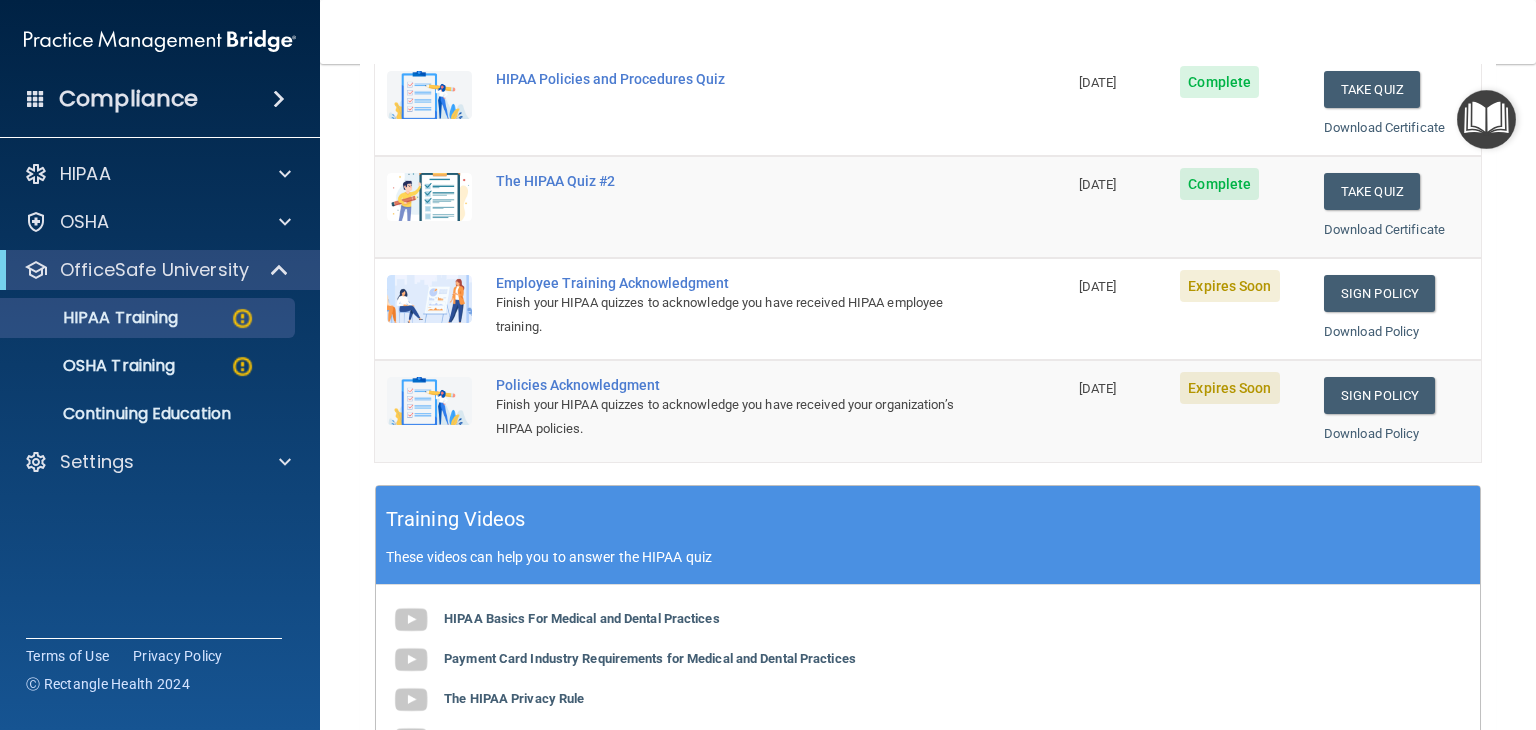 click on "Employee Training Acknowledgment" at bounding box center (731, 283) 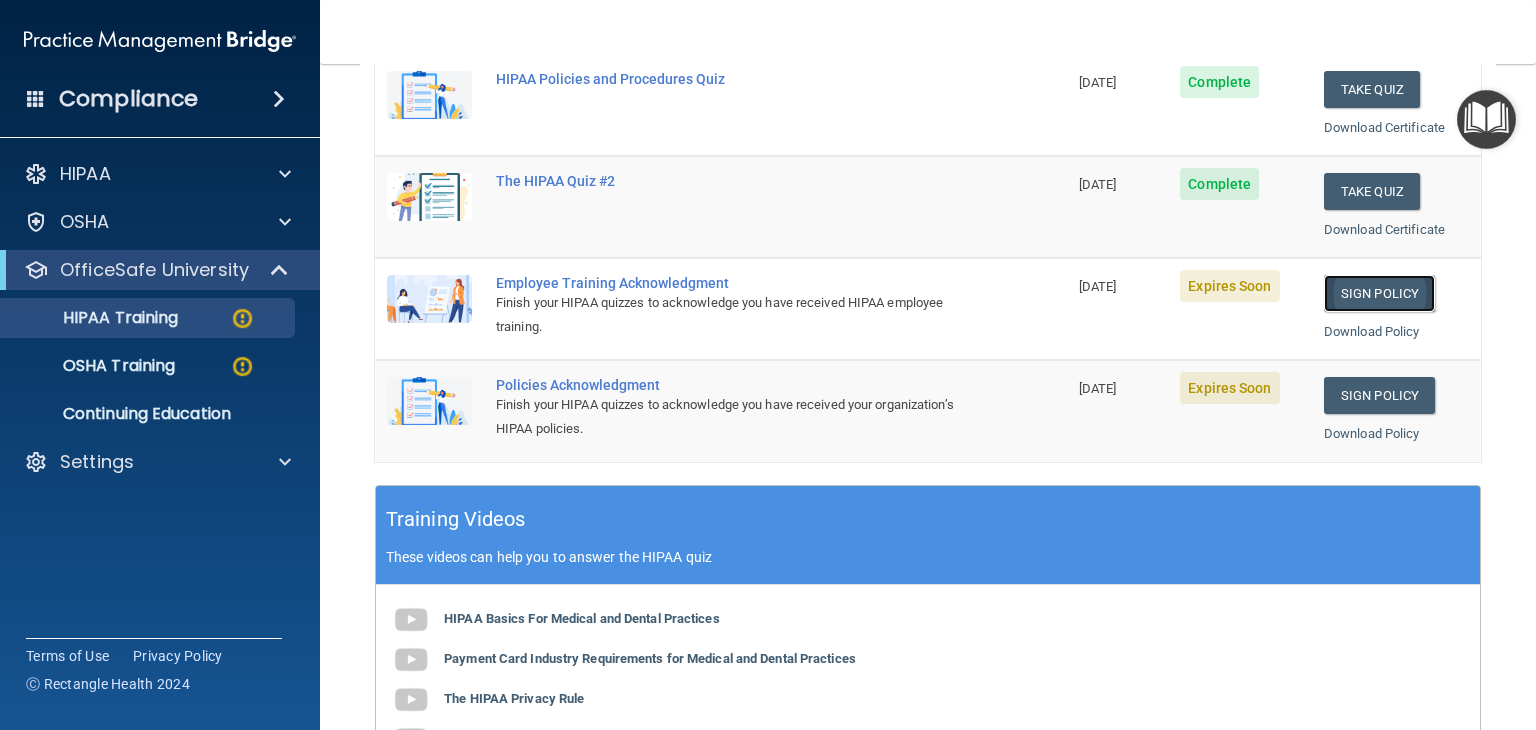 click on "Sign Policy" at bounding box center (1379, 293) 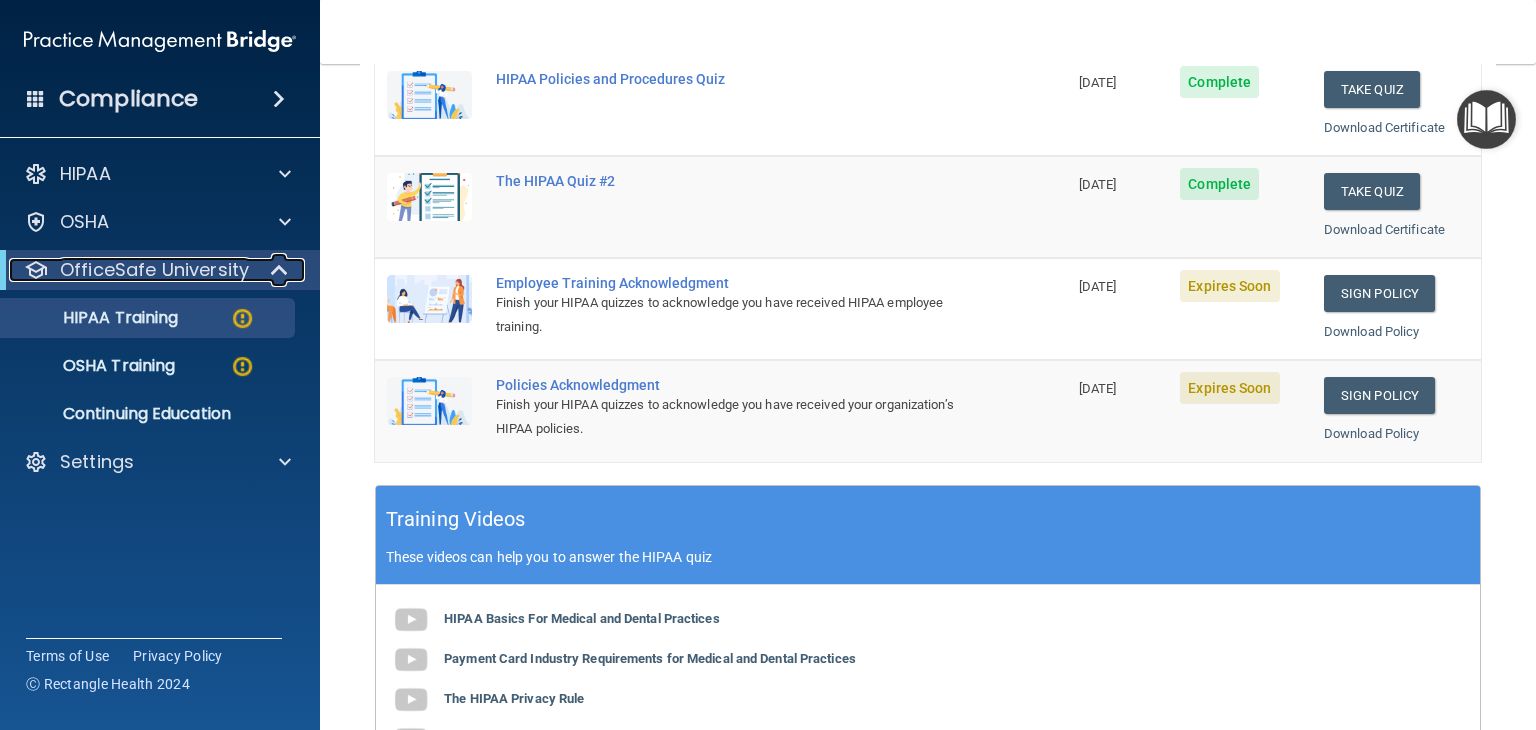 click on "OfficeSafe University" at bounding box center [154, 270] 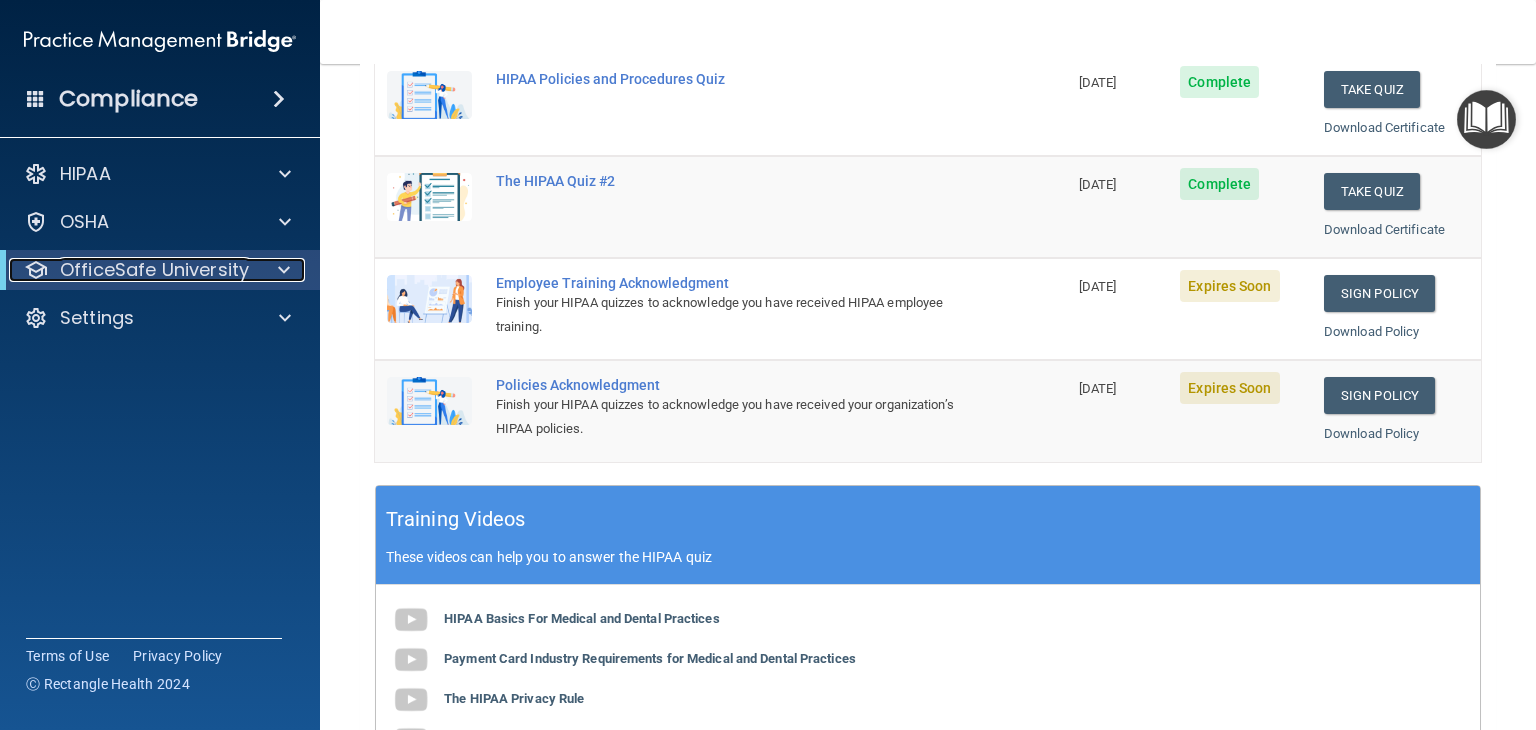 click on "OfficeSafe University" at bounding box center [154, 270] 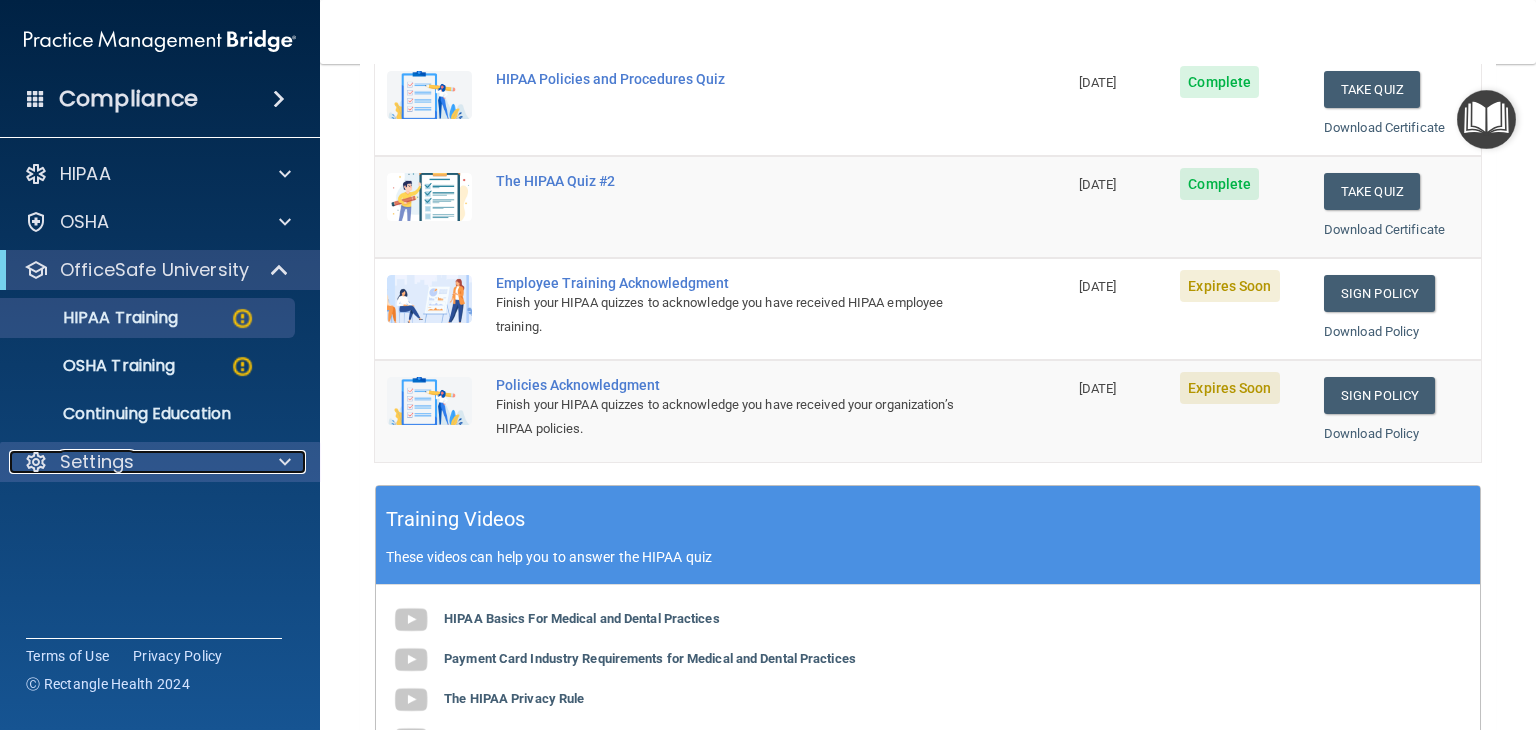 click at bounding box center [282, 462] 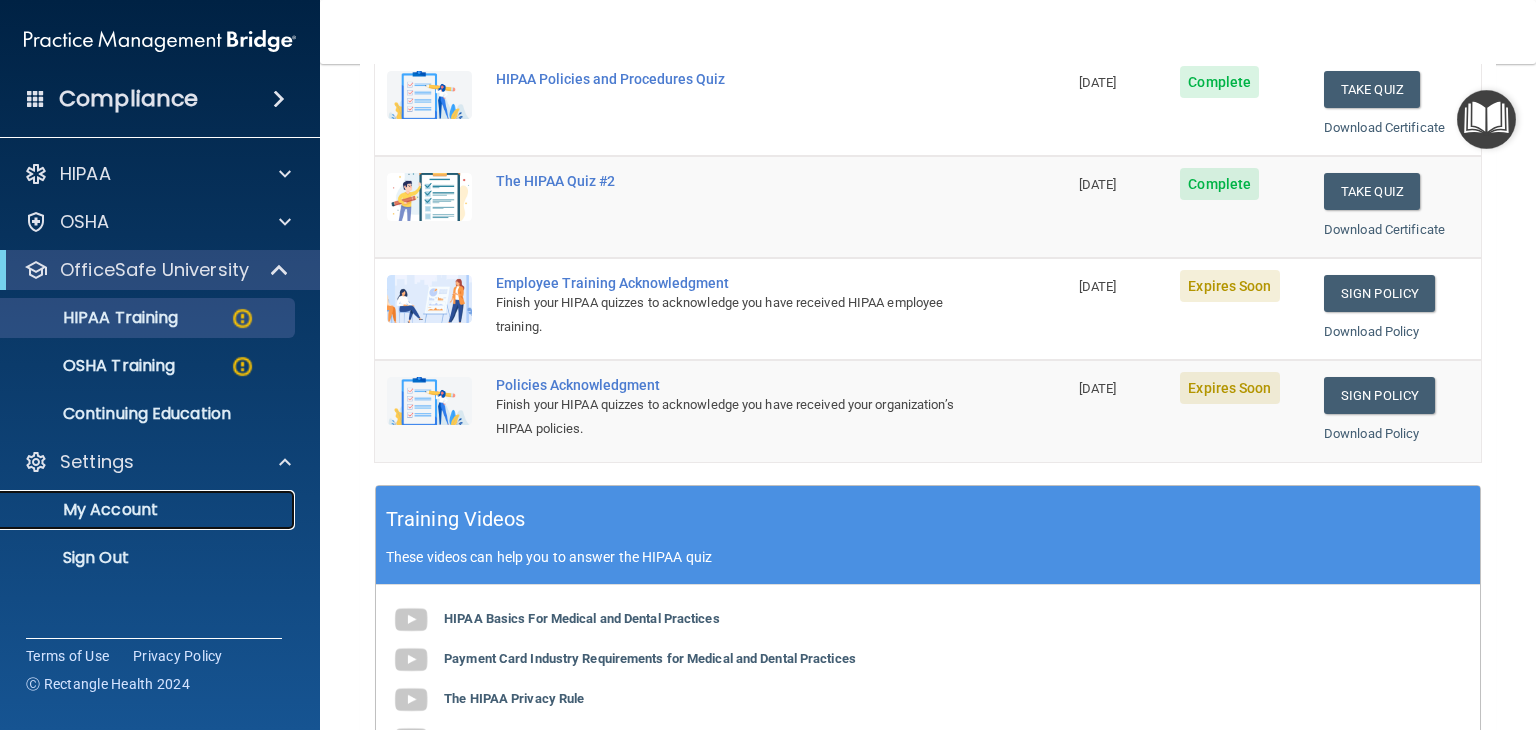 click on "My Account" at bounding box center [149, 510] 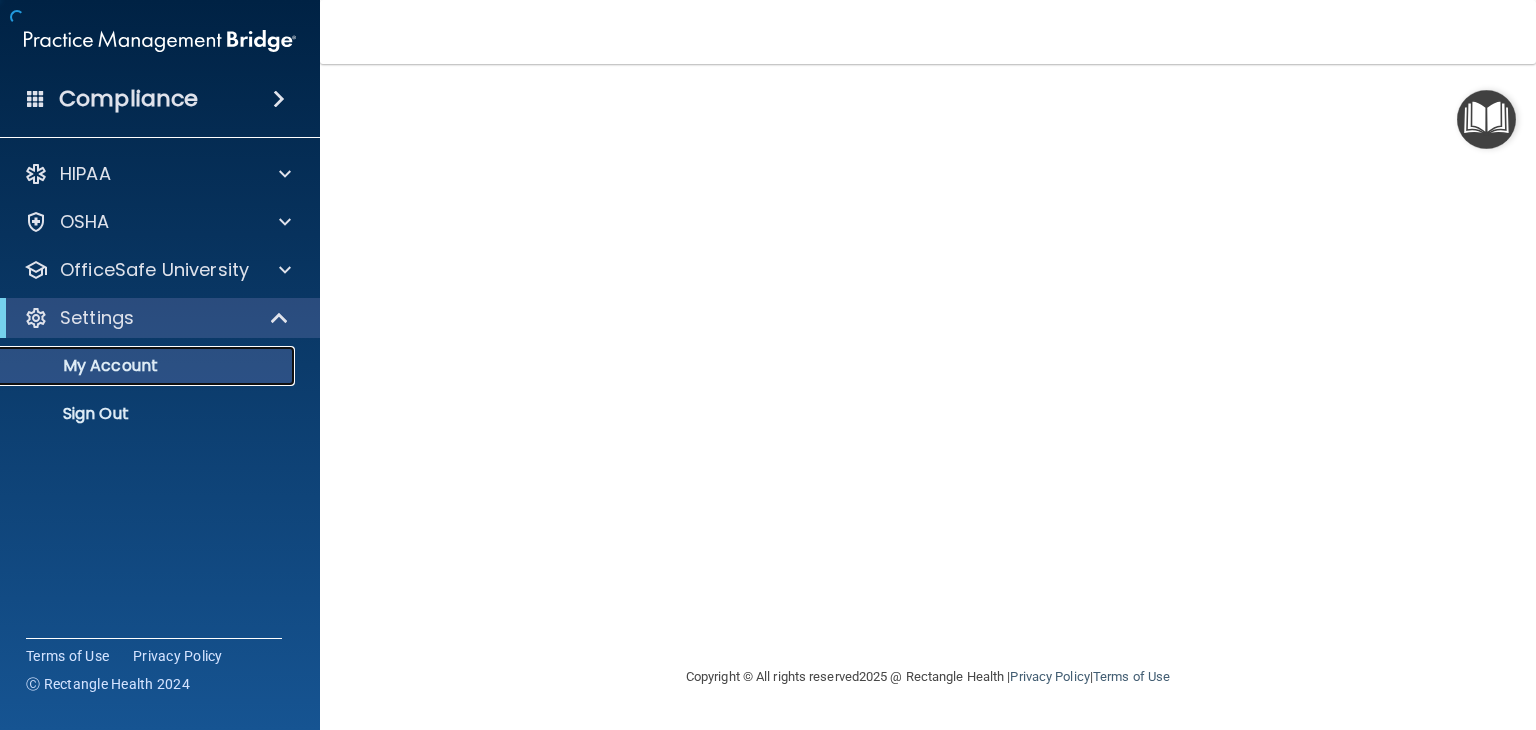 scroll, scrollTop: 0, scrollLeft: 0, axis: both 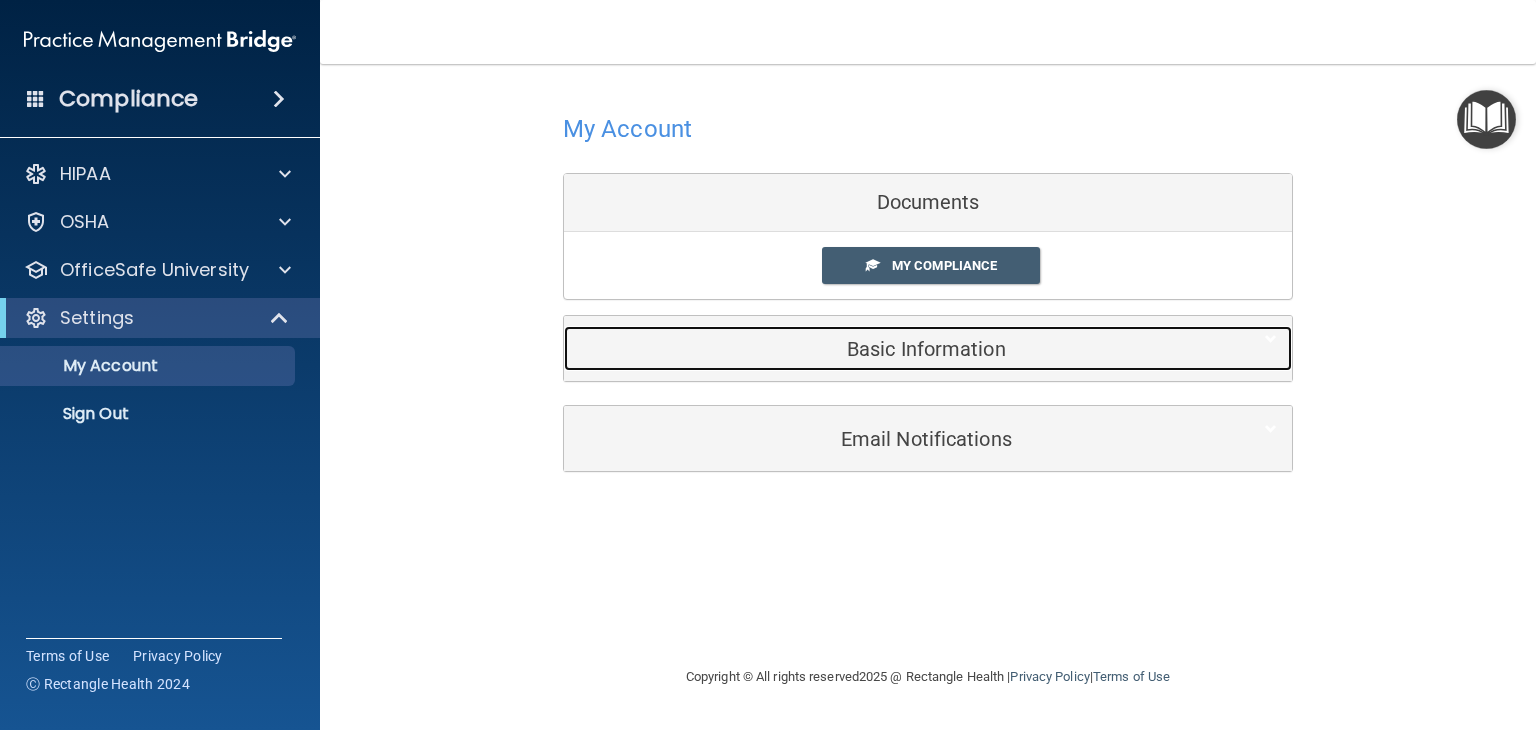 click on "Basic Information" at bounding box center (897, 348) 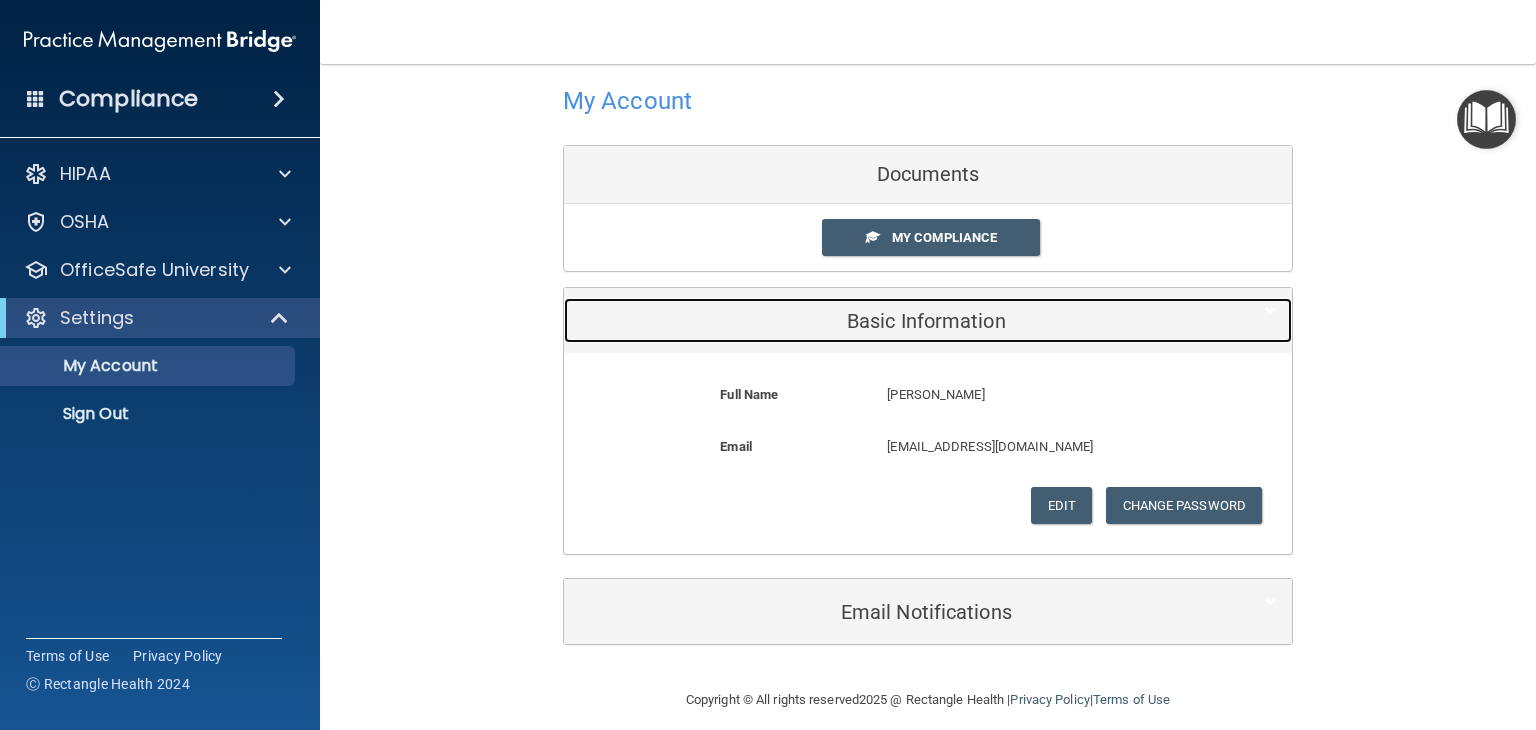 scroll, scrollTop: 44, scrollLeft: 0, axis: vertical 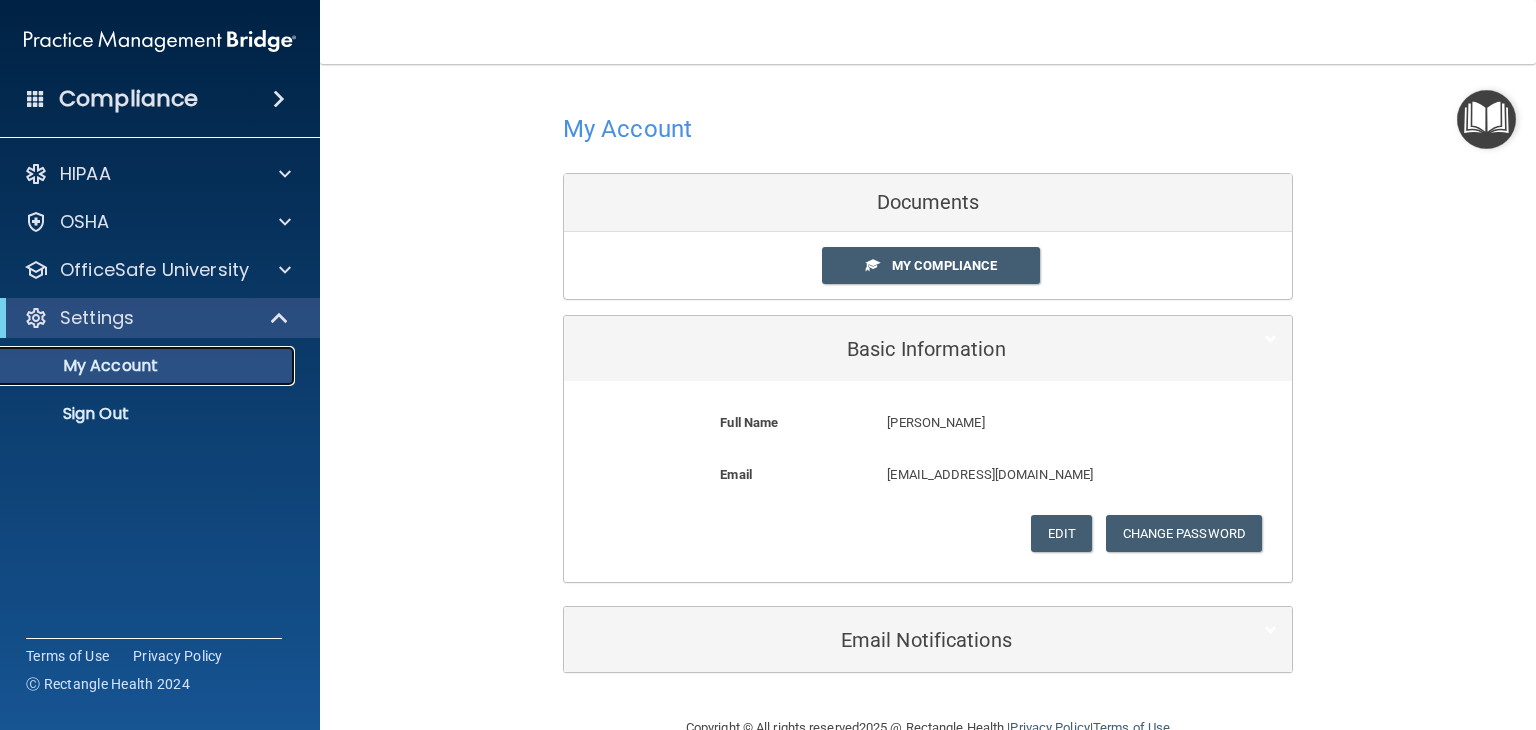 click on "My Account" at bounding box center [149, 366] 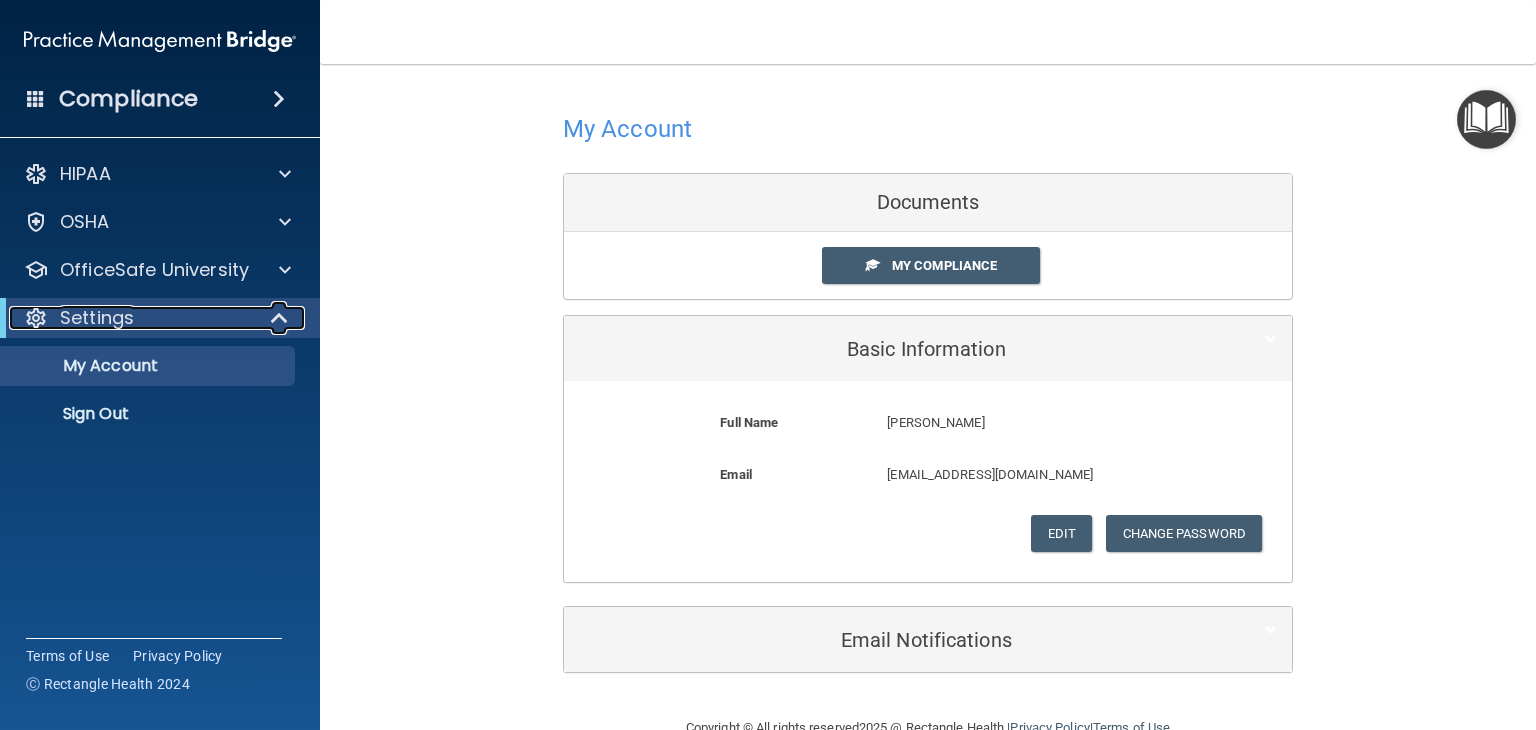 click on "Settings" at bounding box center (97, 318) 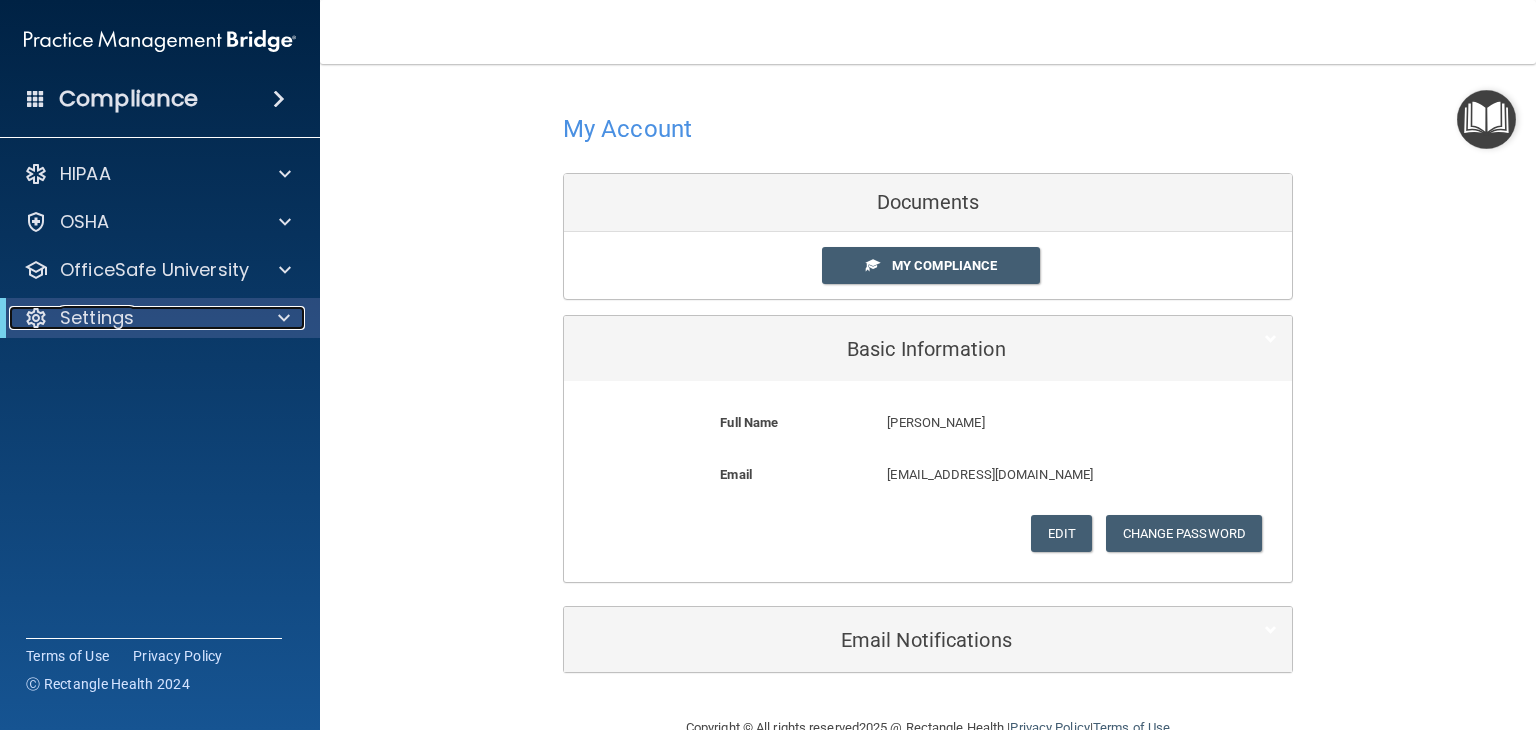 click on "Settings" at bounding box center (97, 318) 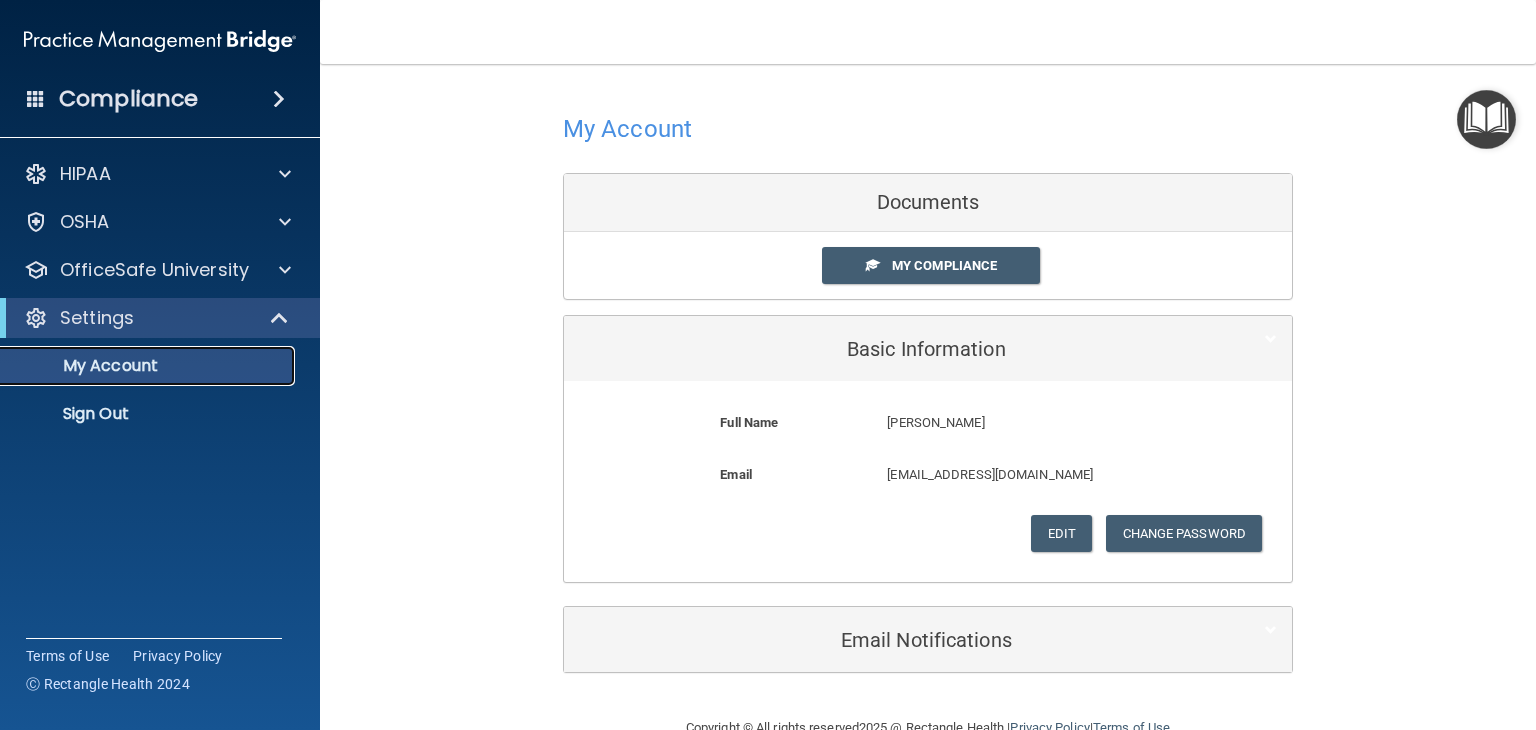 click on "My Account" at bounding box center [137, 366] 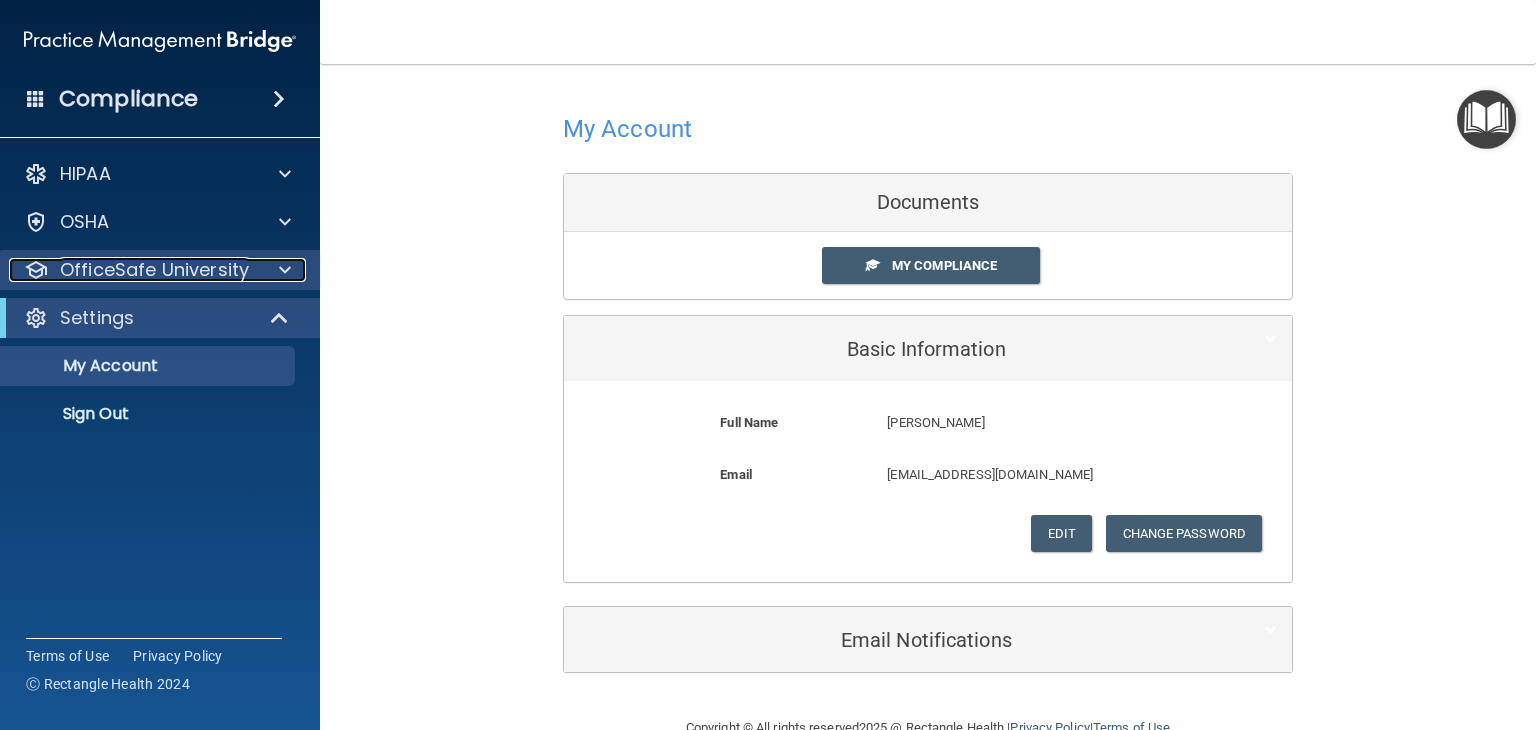 click on "OfficeSafe University" at bounding box center [154, 270] 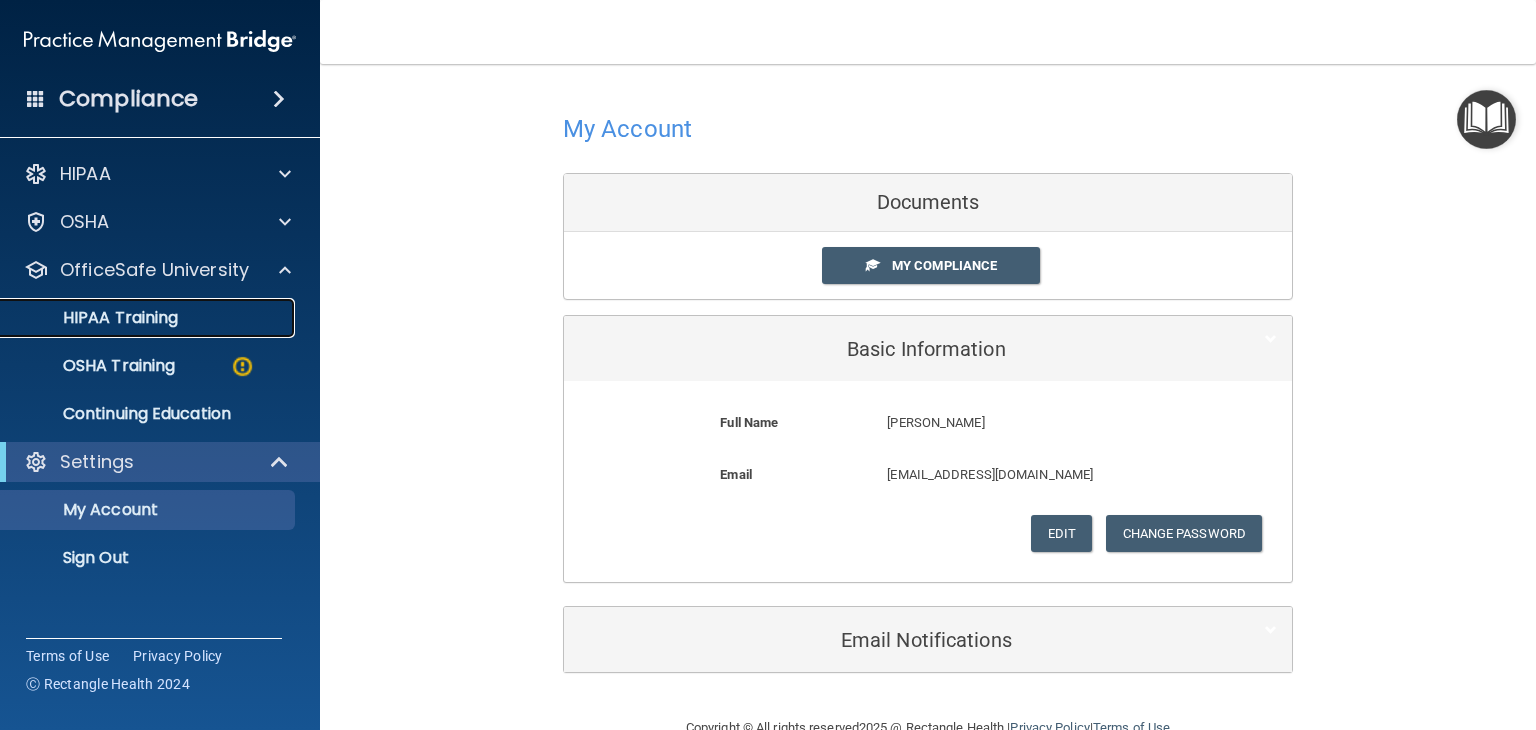 click on "HIPAA Training" at bounding box center [95, 318] 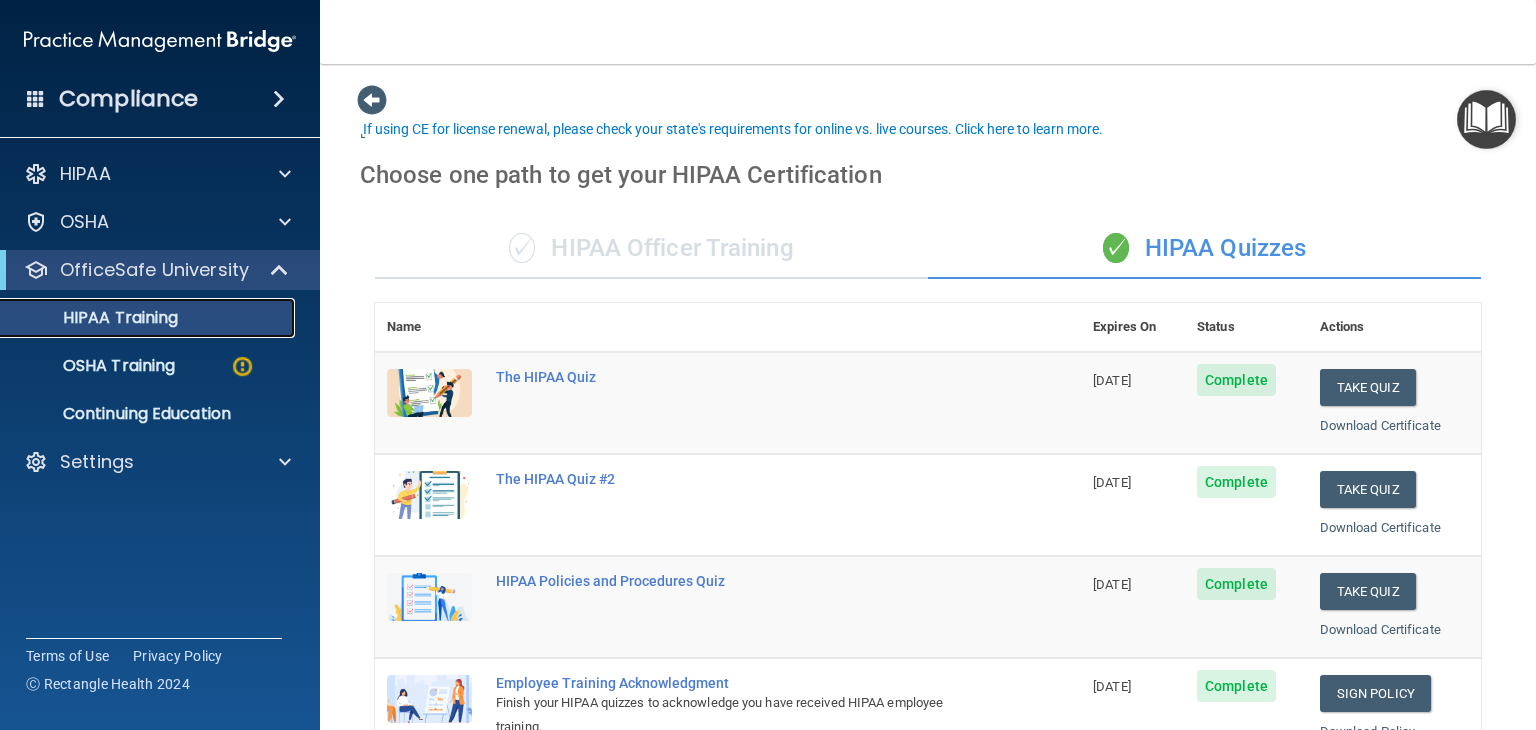 scroll, scrollTop: 300, scrollLeft: 0, axis: vertical 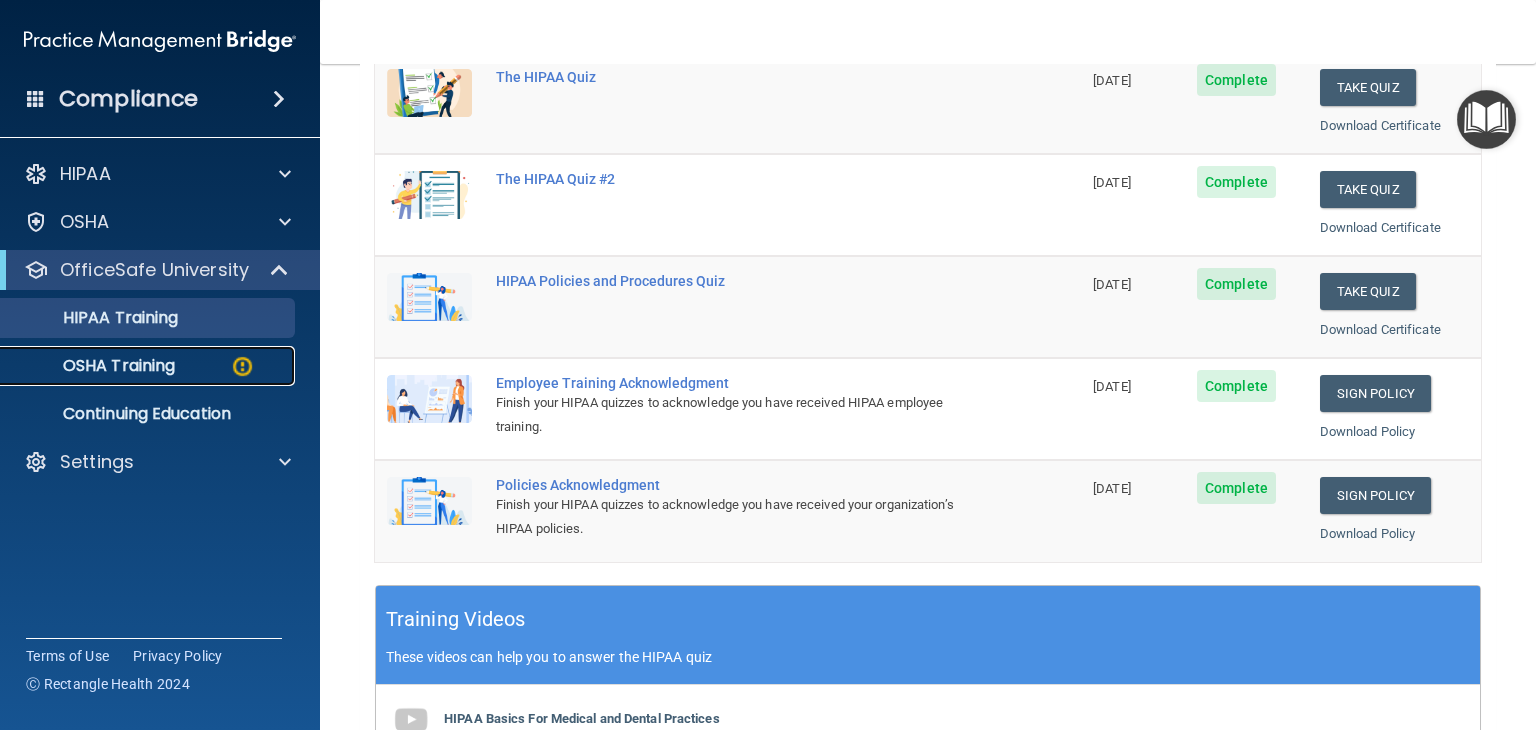 click on "OSHA Training" at bounding box center [94, 366] 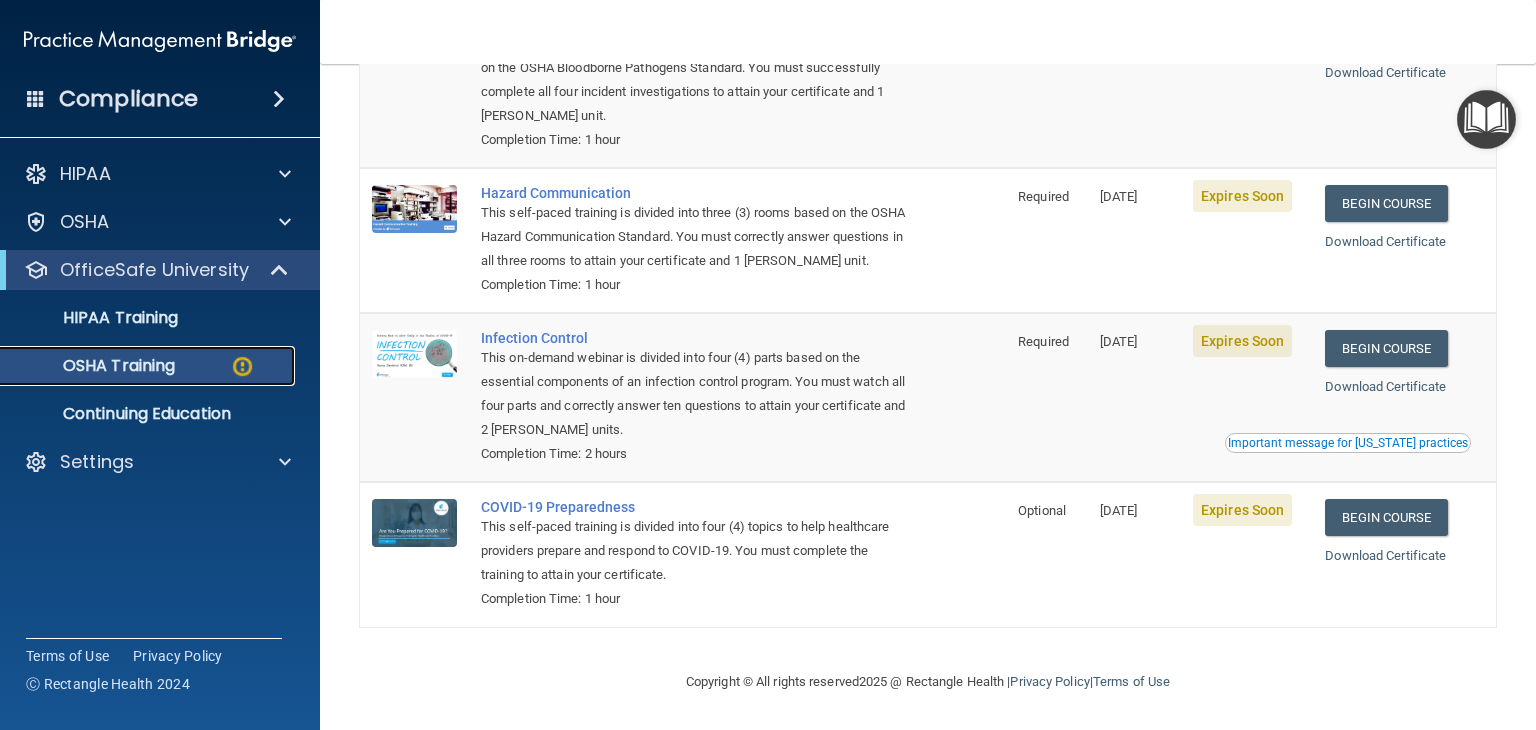 scroll, scrollTop: 8, scrollLeft: 0, axis: vertical 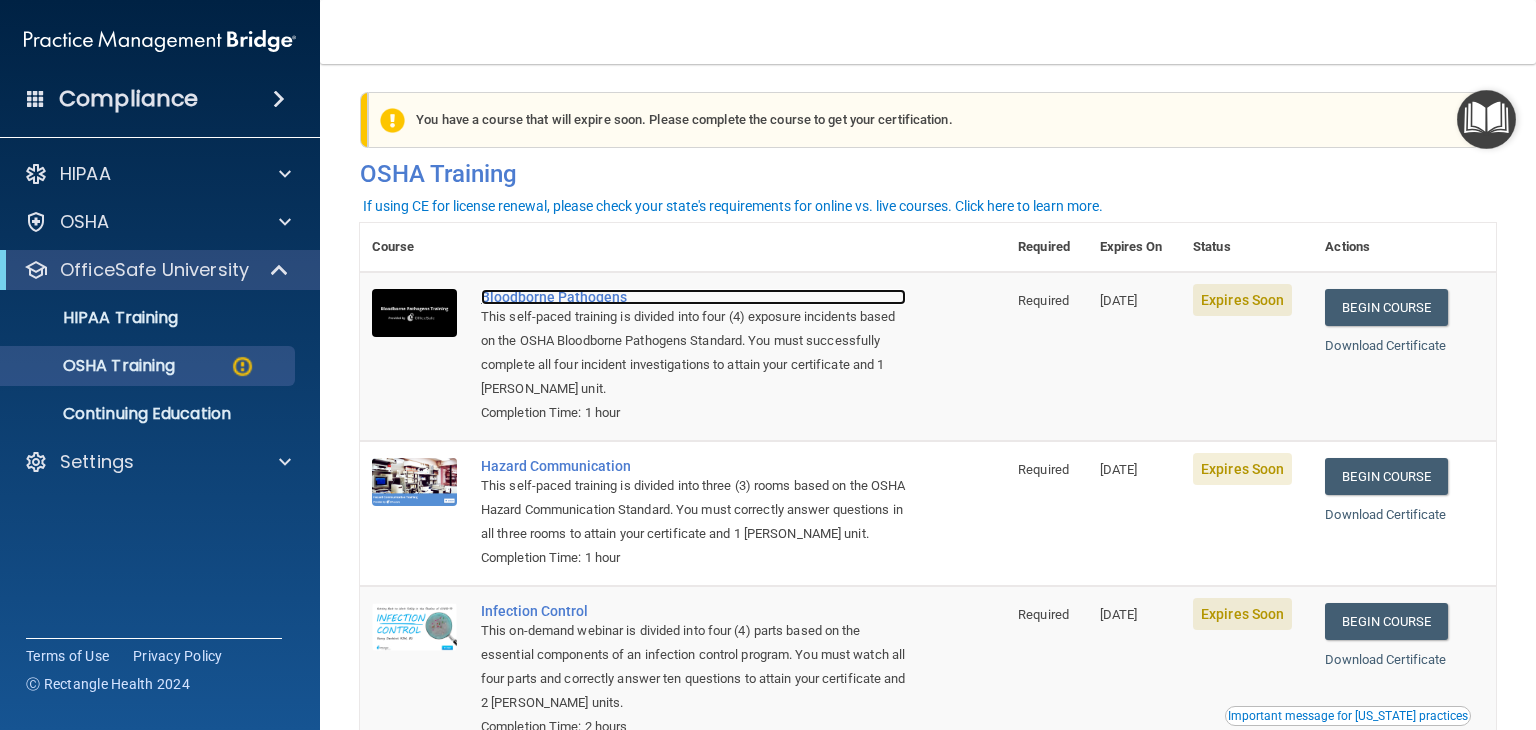 click on "Bloodborne Pathogens" at bounding box center (693, 297) 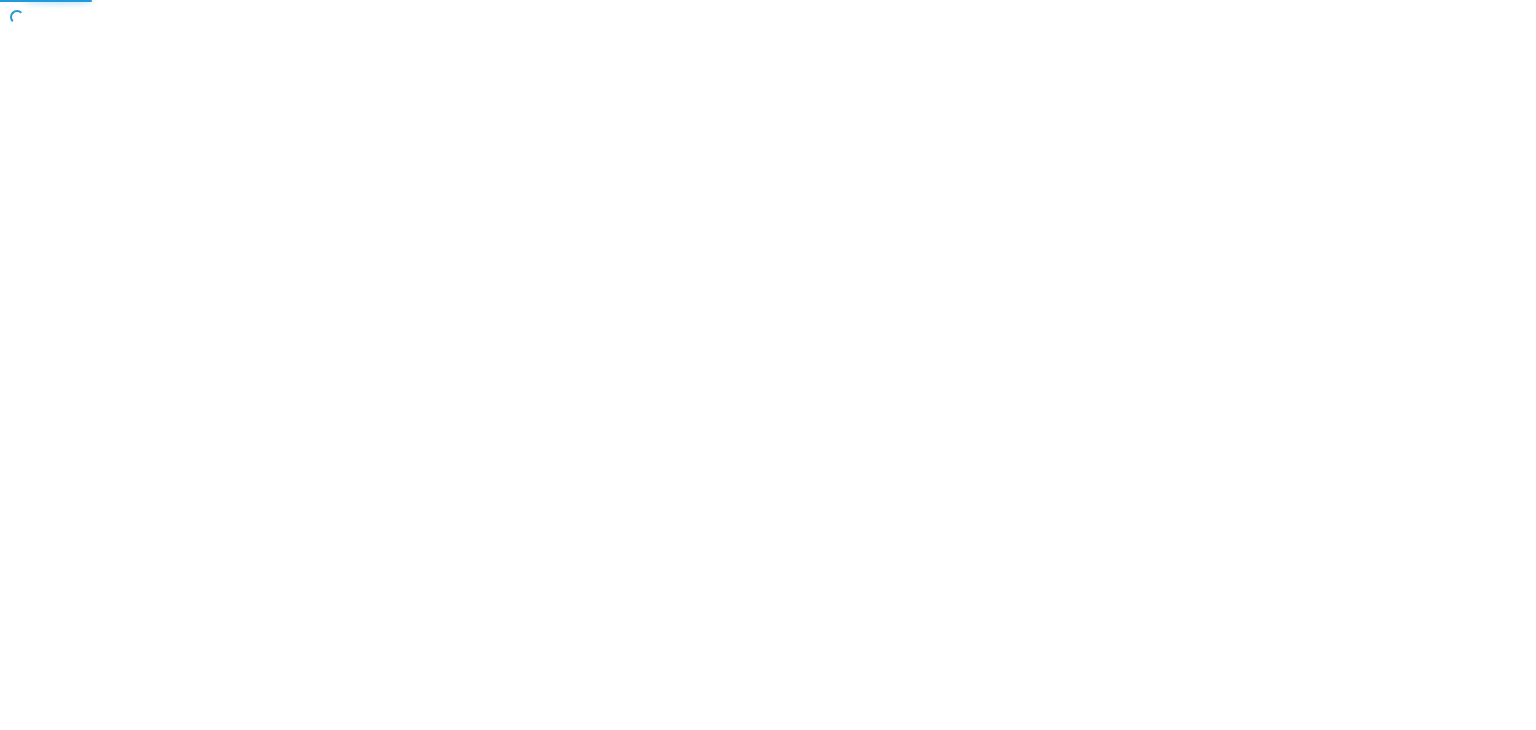 scroll, scrollTop: 0, scrollLeft: 0, axis: both 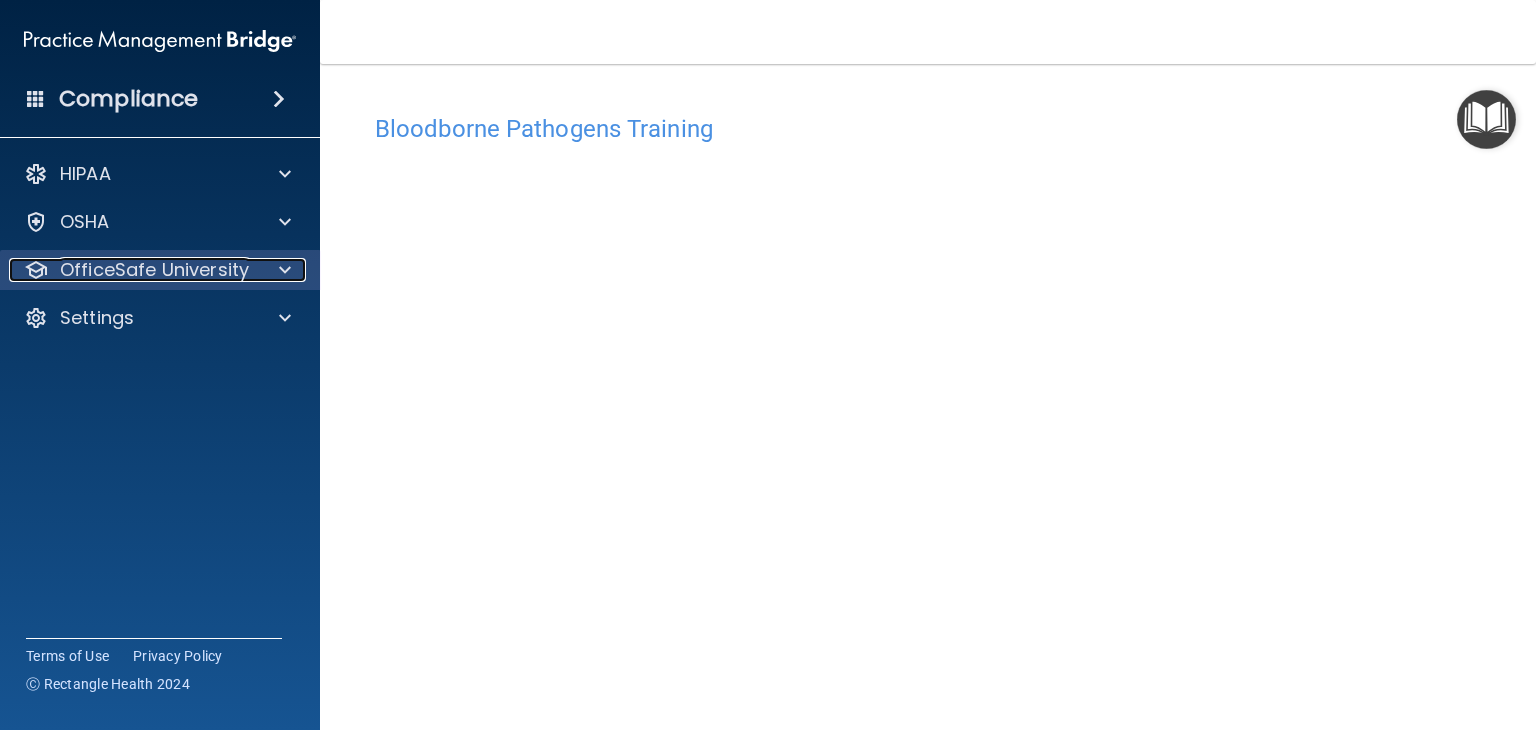 click on "OfficeSafe University" at bounding box center (154, 270) 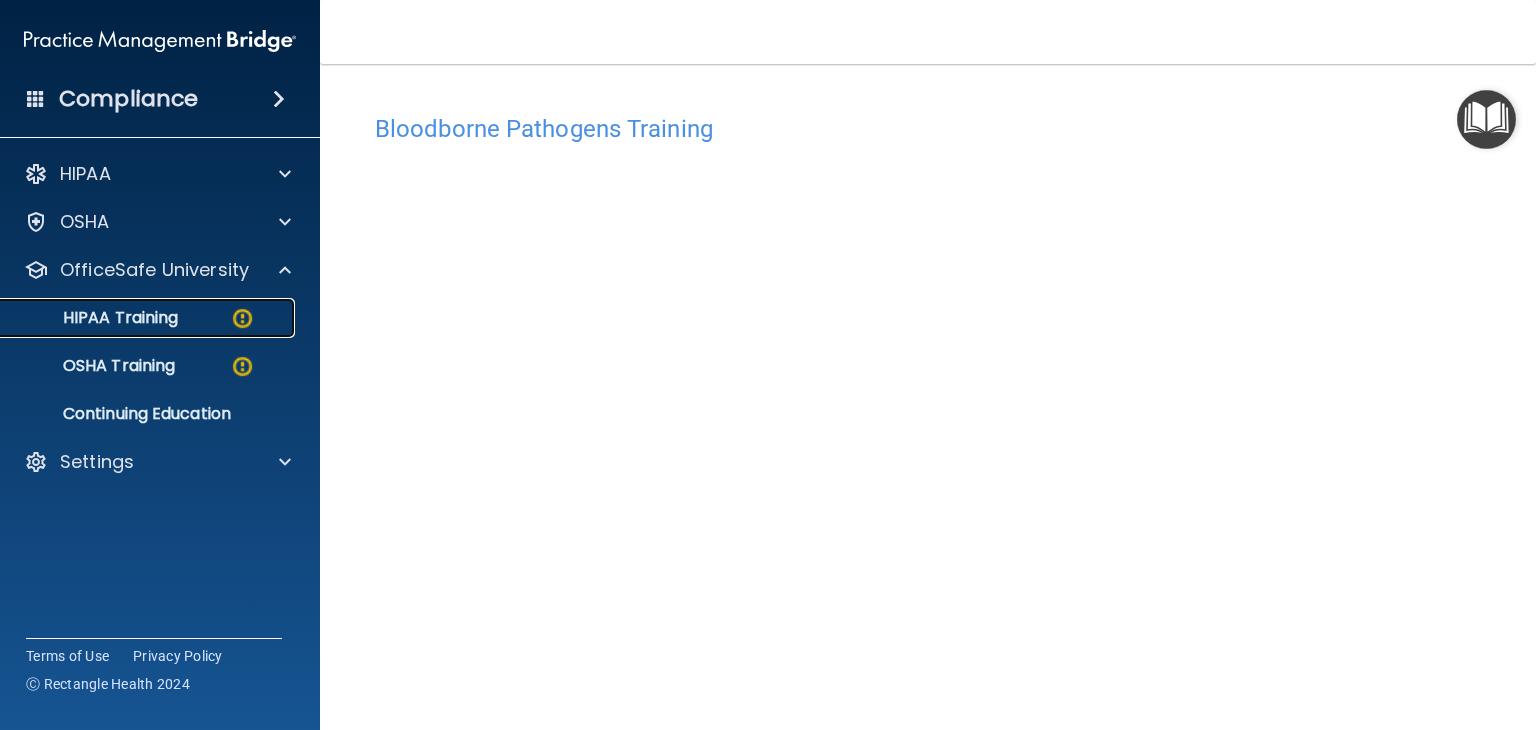 click on "HIPAA Training" at bounding box center [95, 318] 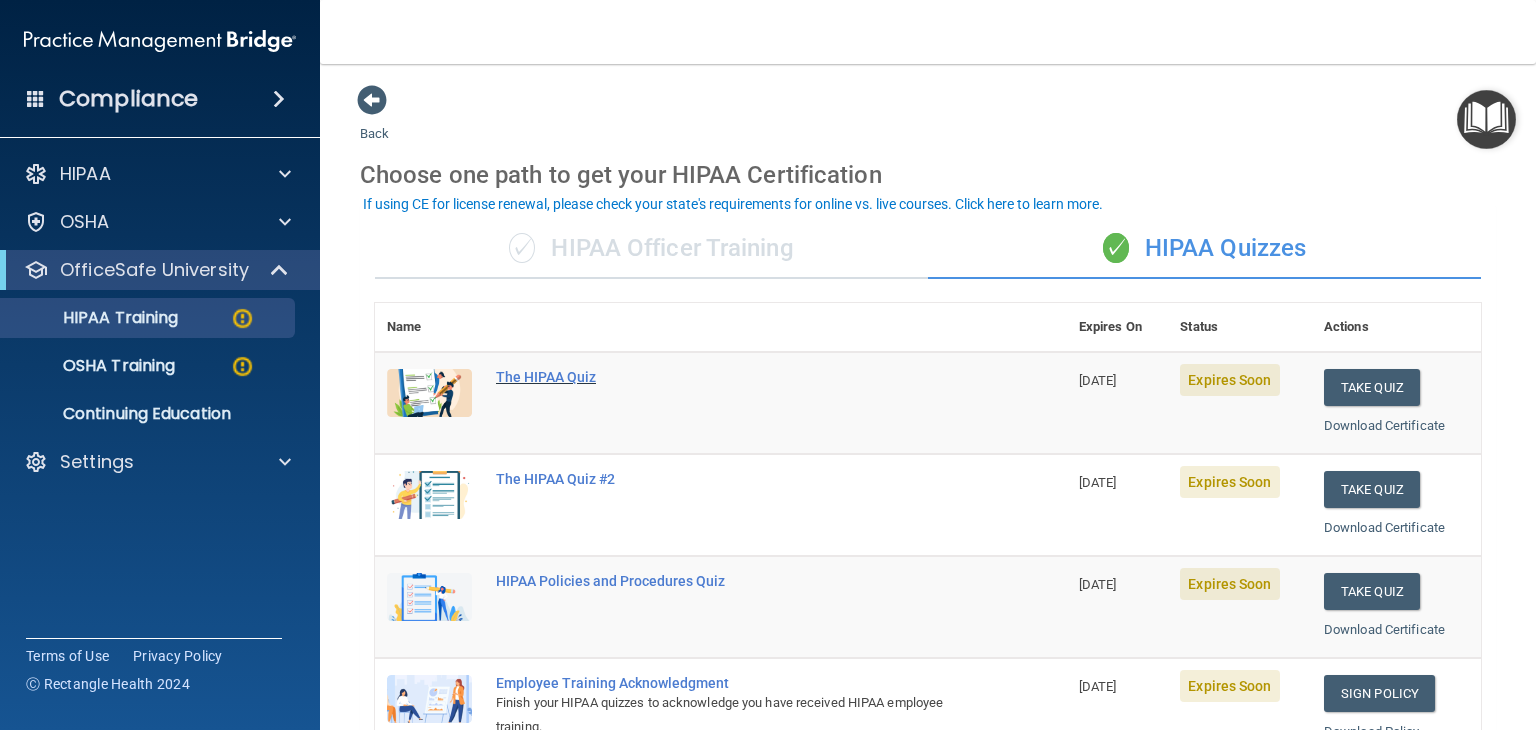 click on "The HIPAA Quiz" at bounding box center (731, 377) 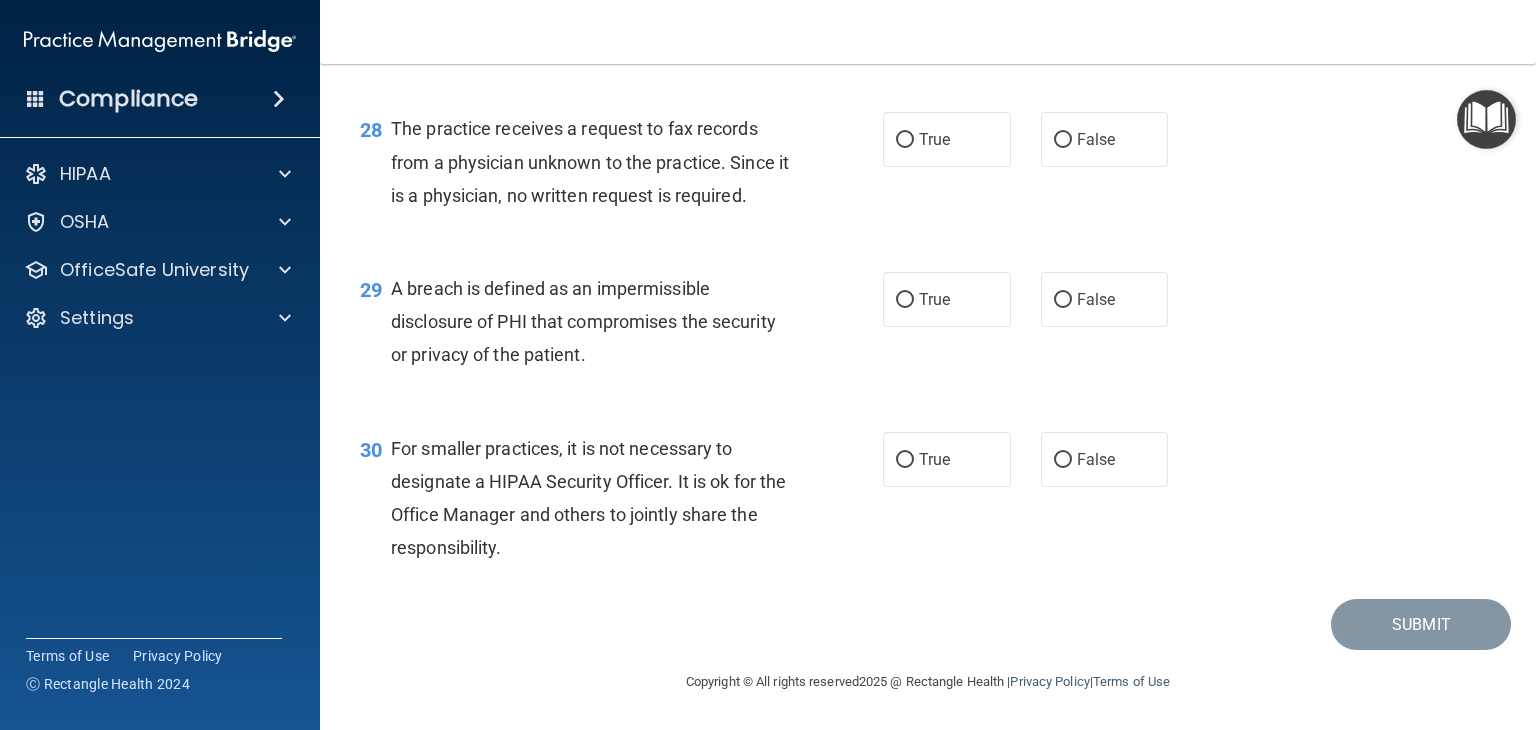 scroll, scrollTop: 4789, scrollLeft: 0, axis: vertical 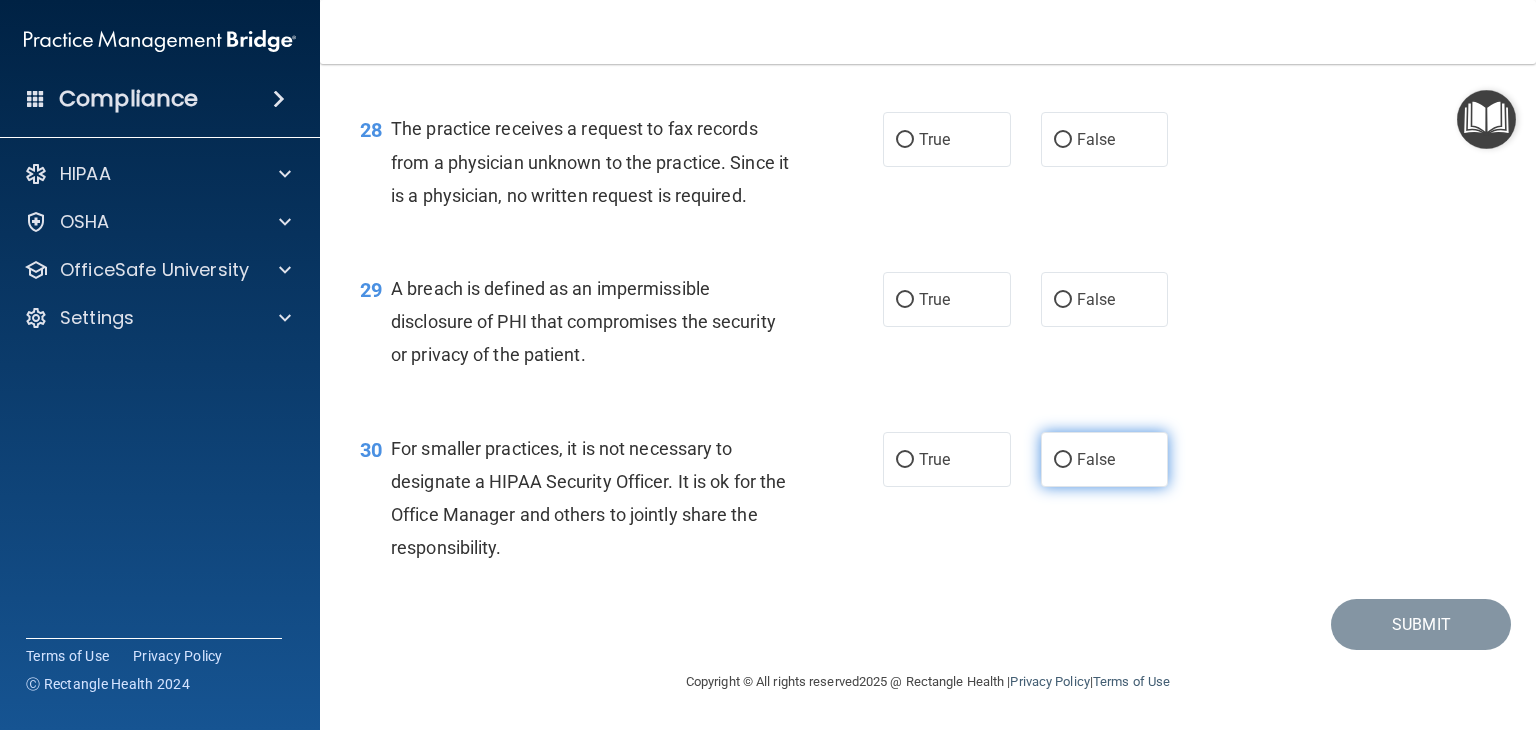 click on "False" at bounding box center [1063, 460] 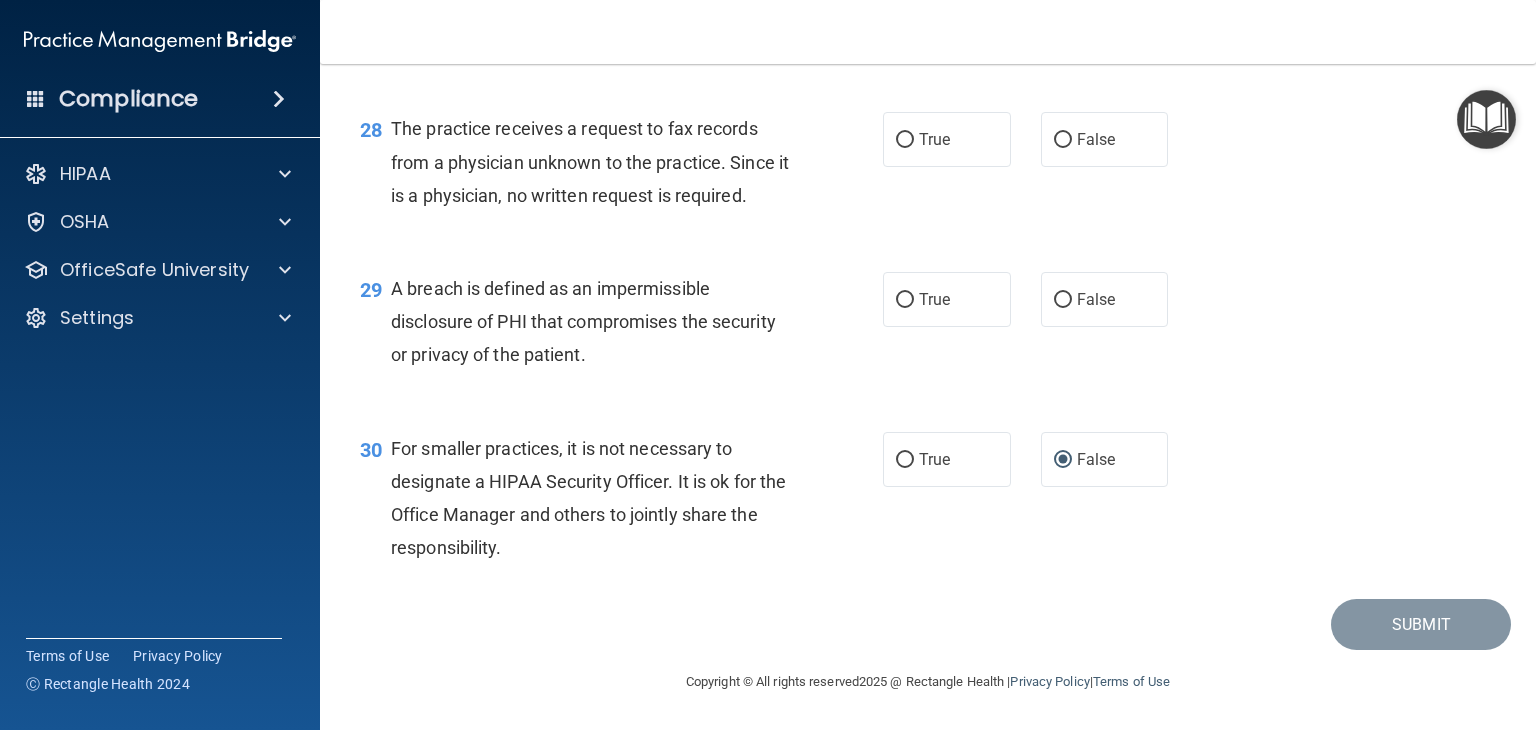 scroll, scrollTop: 4689, scrollLeft: 0, axis: vertical 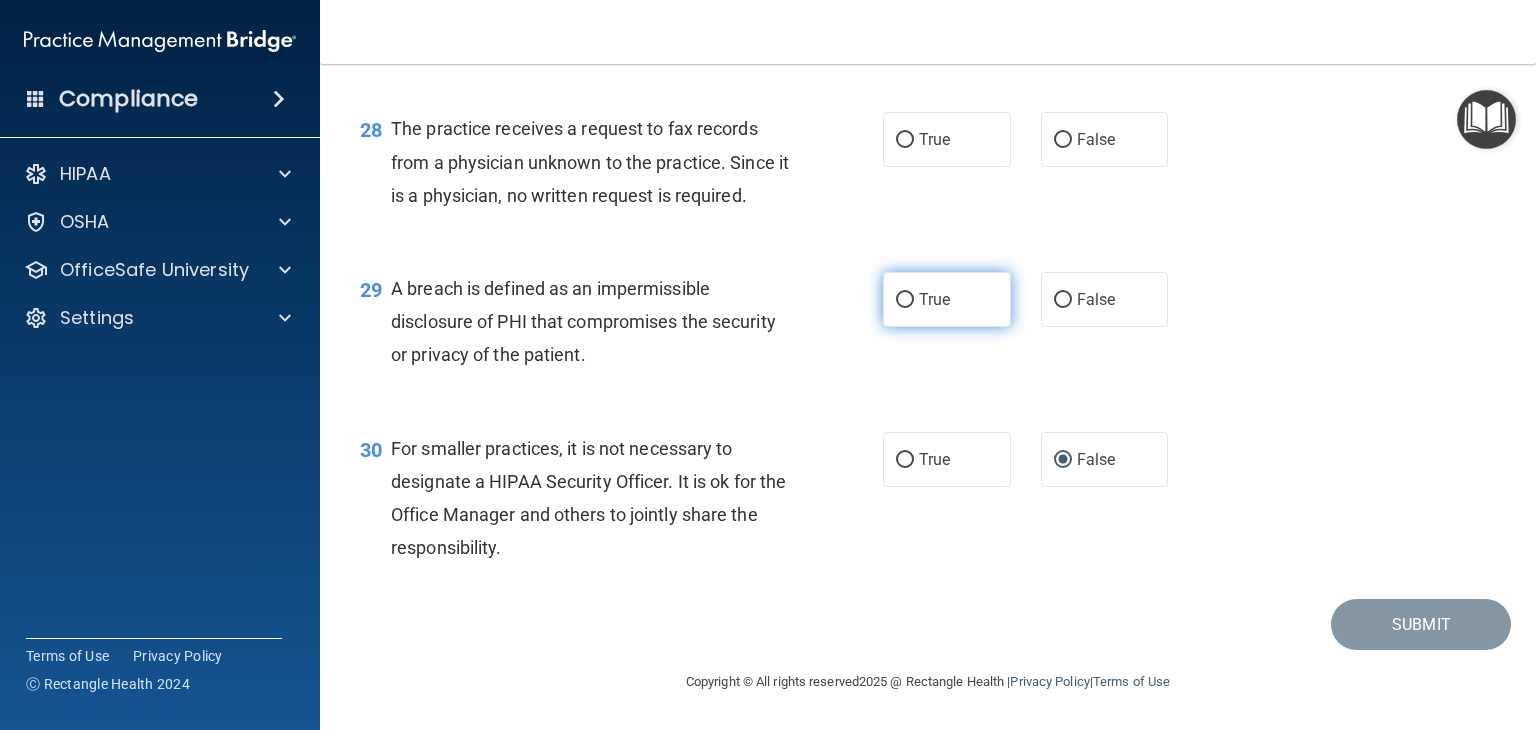 click on "True" at bounding box center [905, 300] 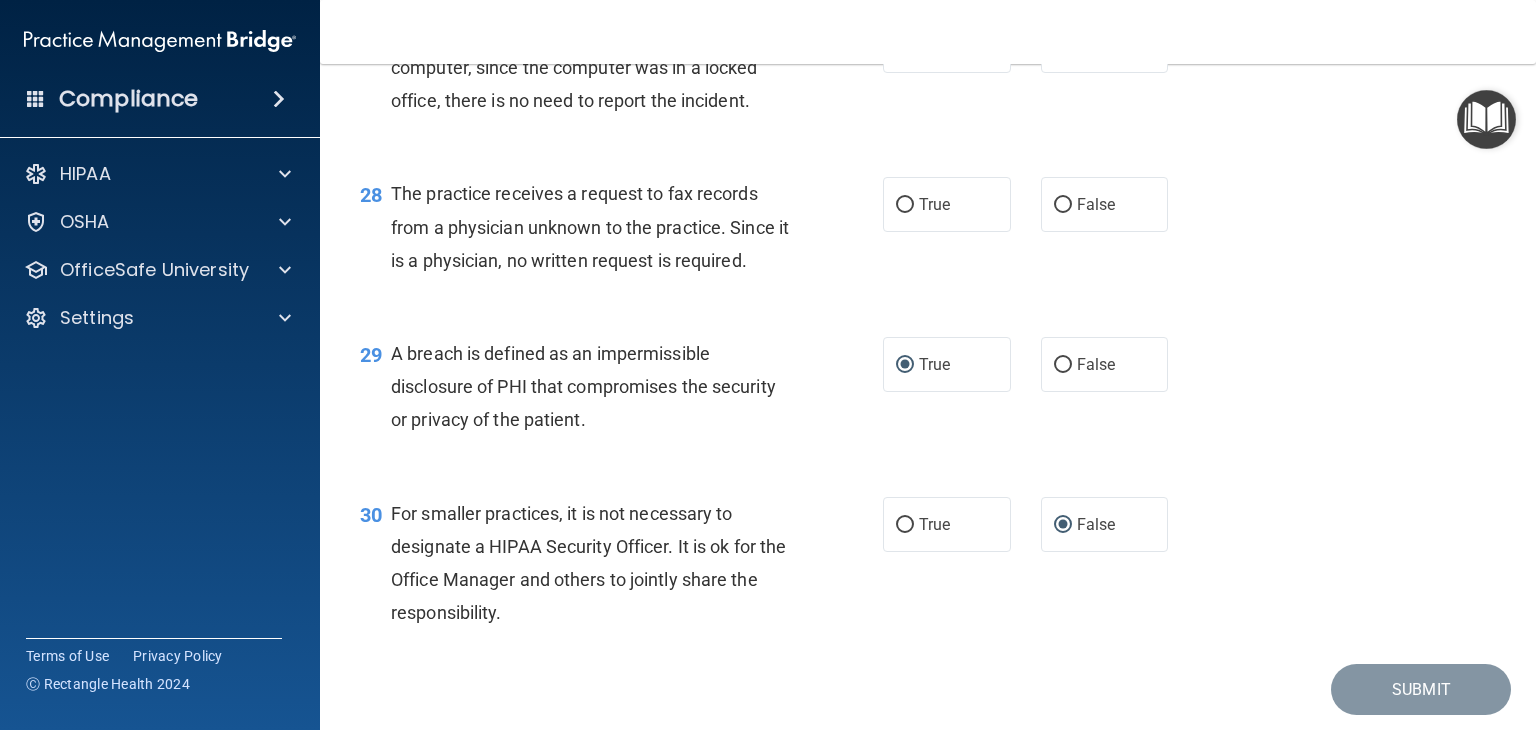 scroll, scrollTop: 4589, scrollLeft: 0, axis: vertical 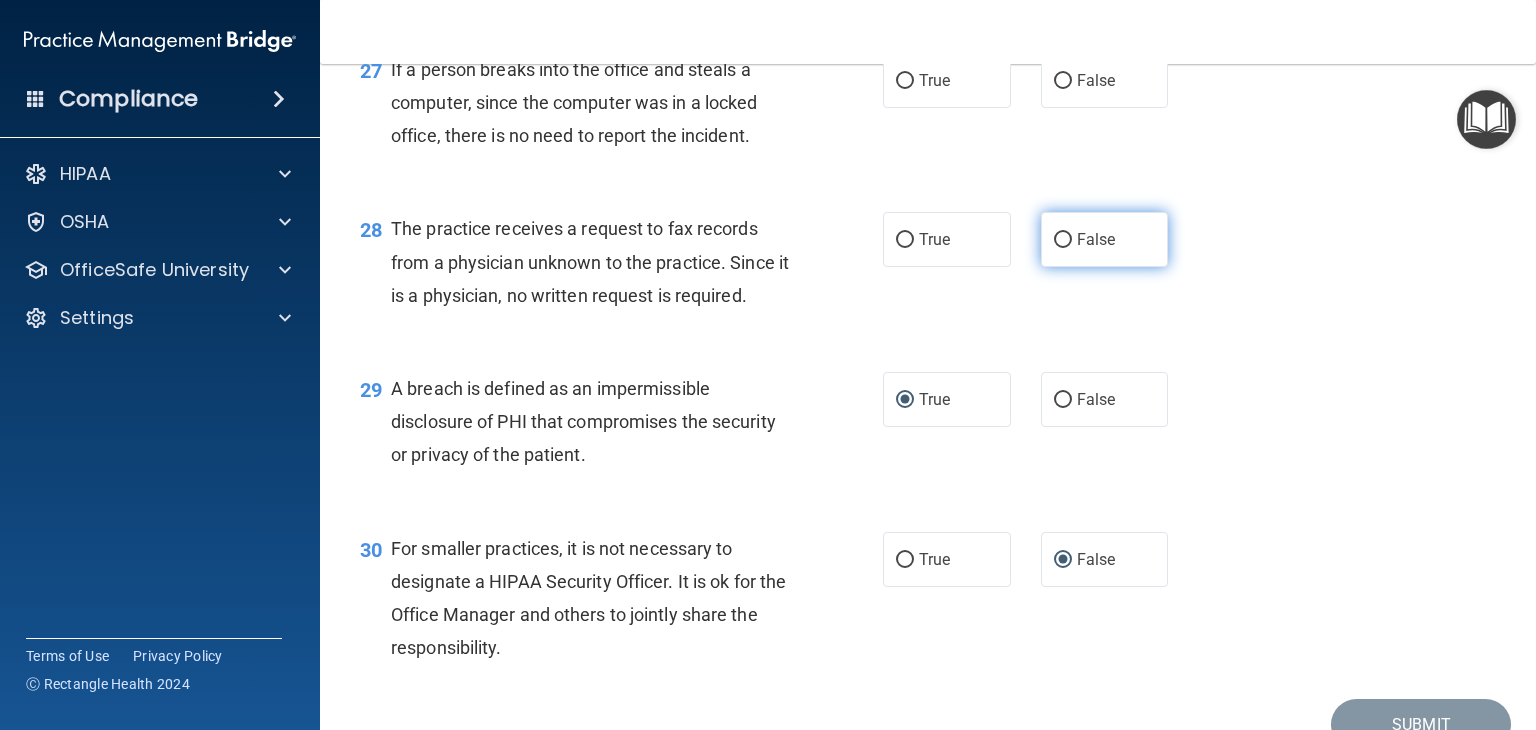 click on "False" at bounding box center (1063, 240) 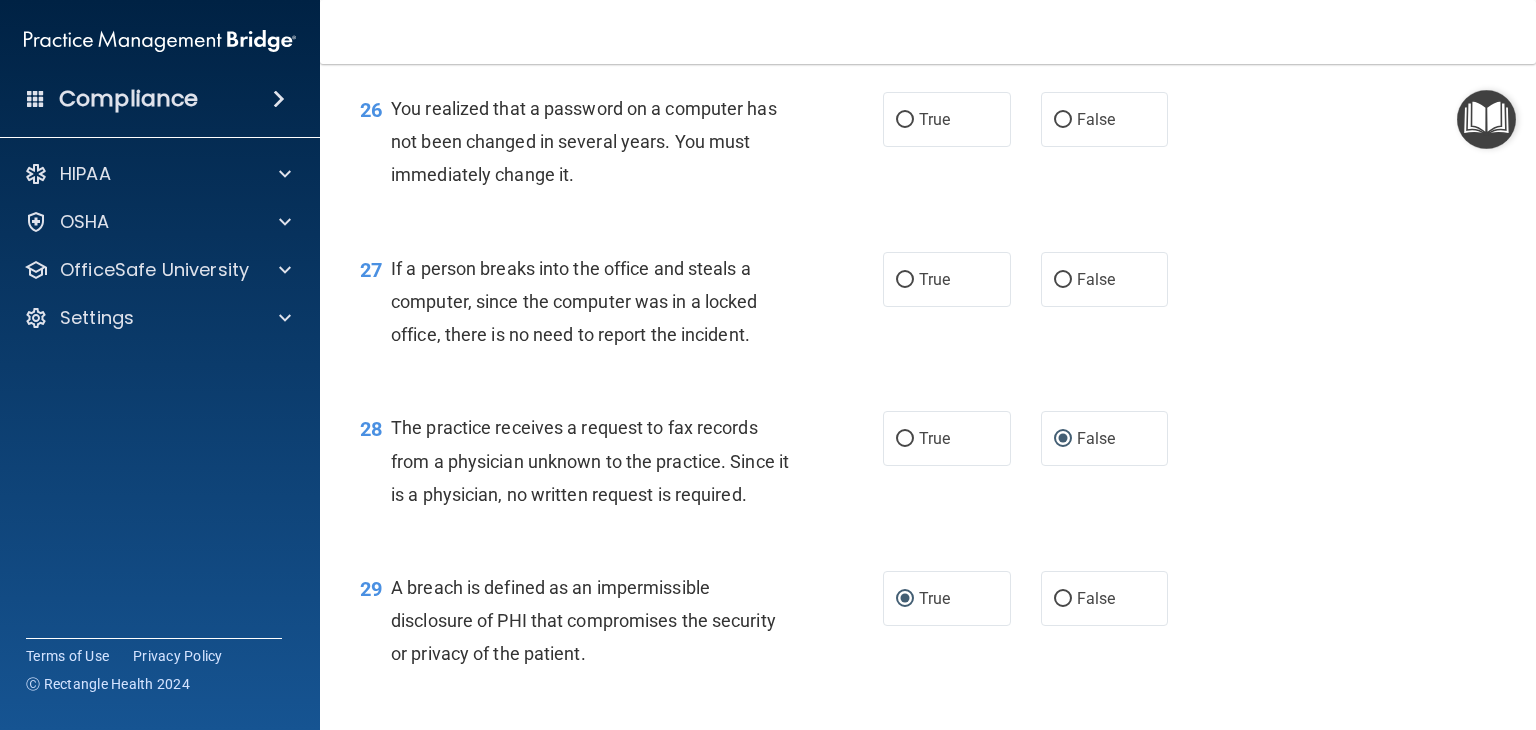 scroll, scrollTop: 4389, scrollLeft: 0, axis: vertical 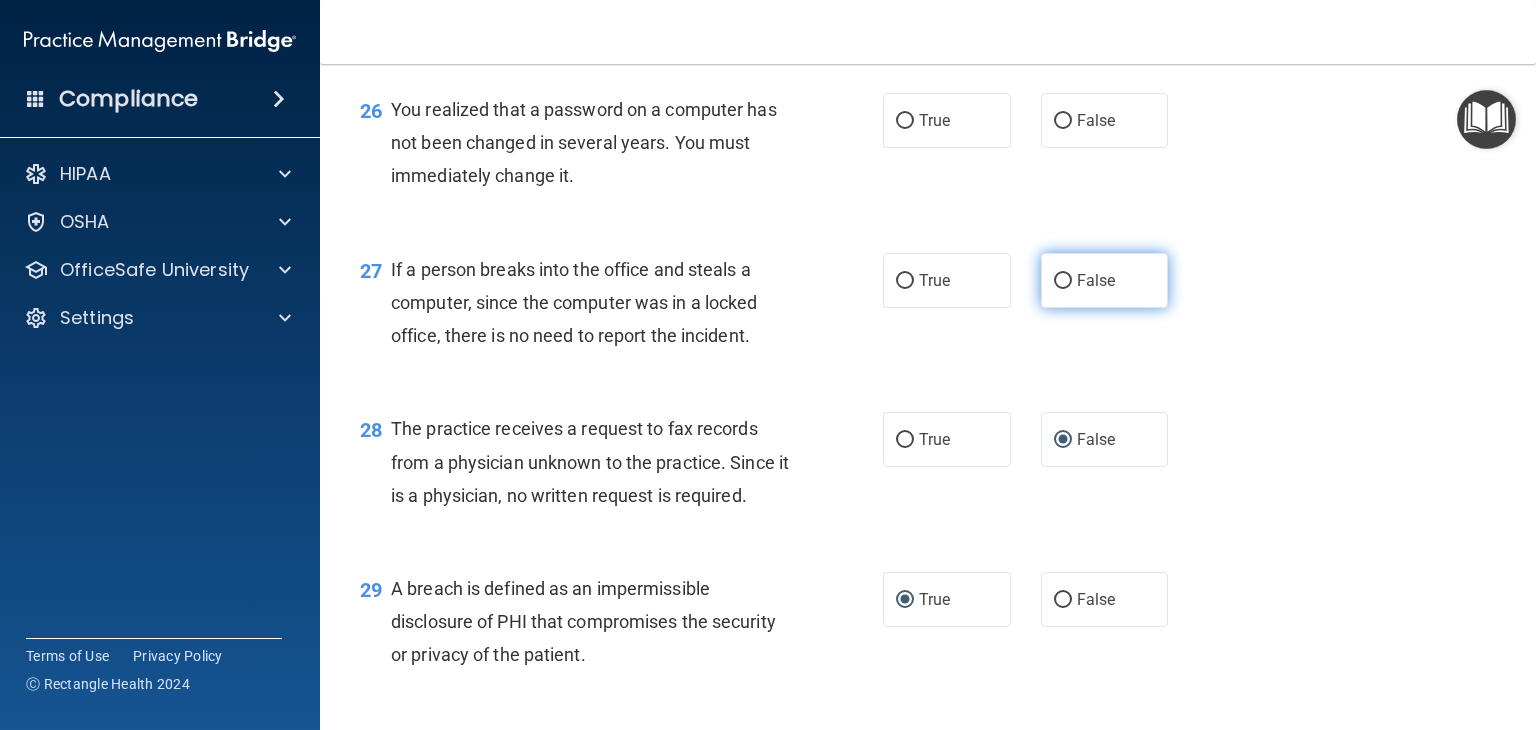 click on "False" at bounding box center [1063, 281] 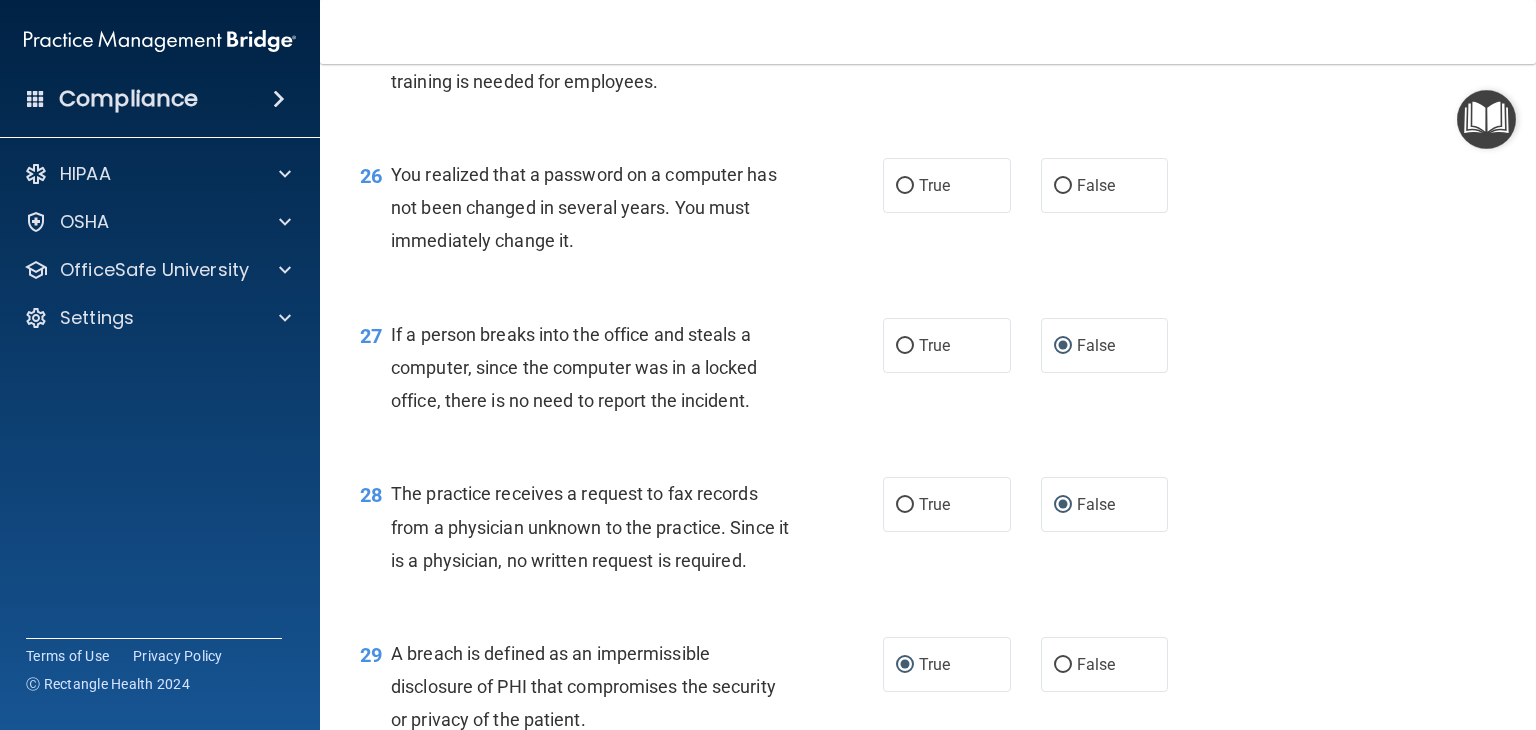 scroll, scrollTop: 4289, scrollLeft: 0, axis: vertical 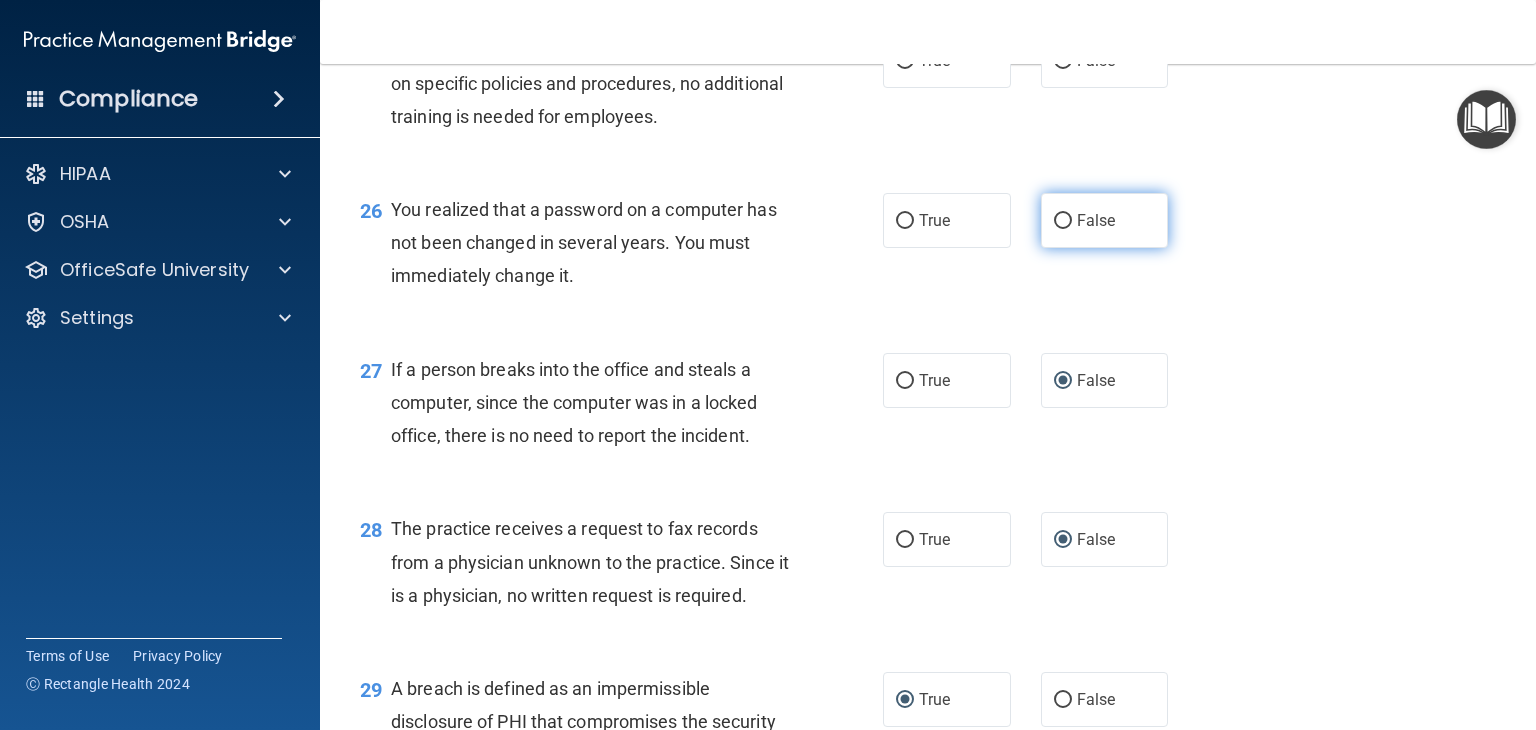 click on "False" at bounding box center (1063, 221) 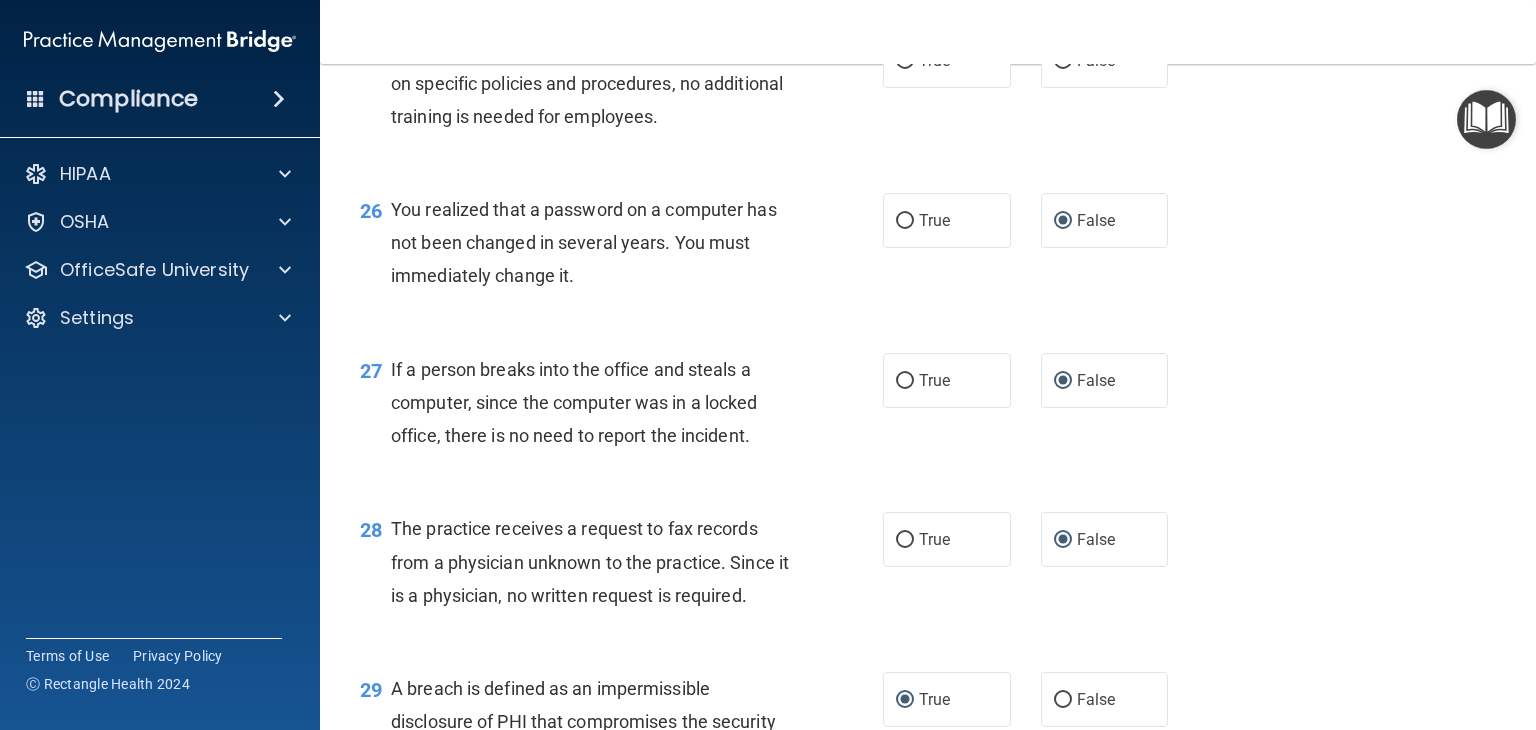 scroll, scrollTop: 4189, scrollLeft: 0, axis: vertical 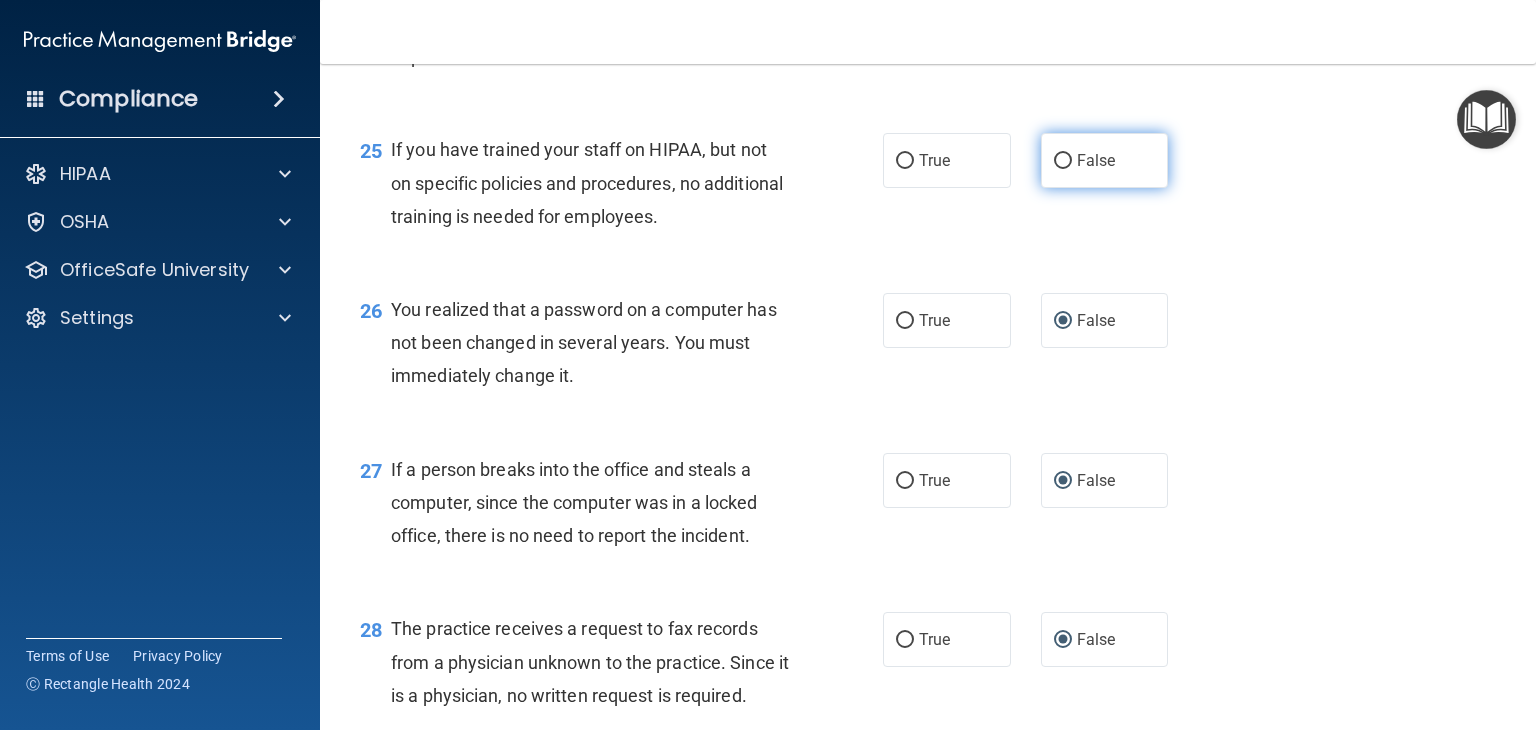 click on "False" at bounding box center [1063, 161] 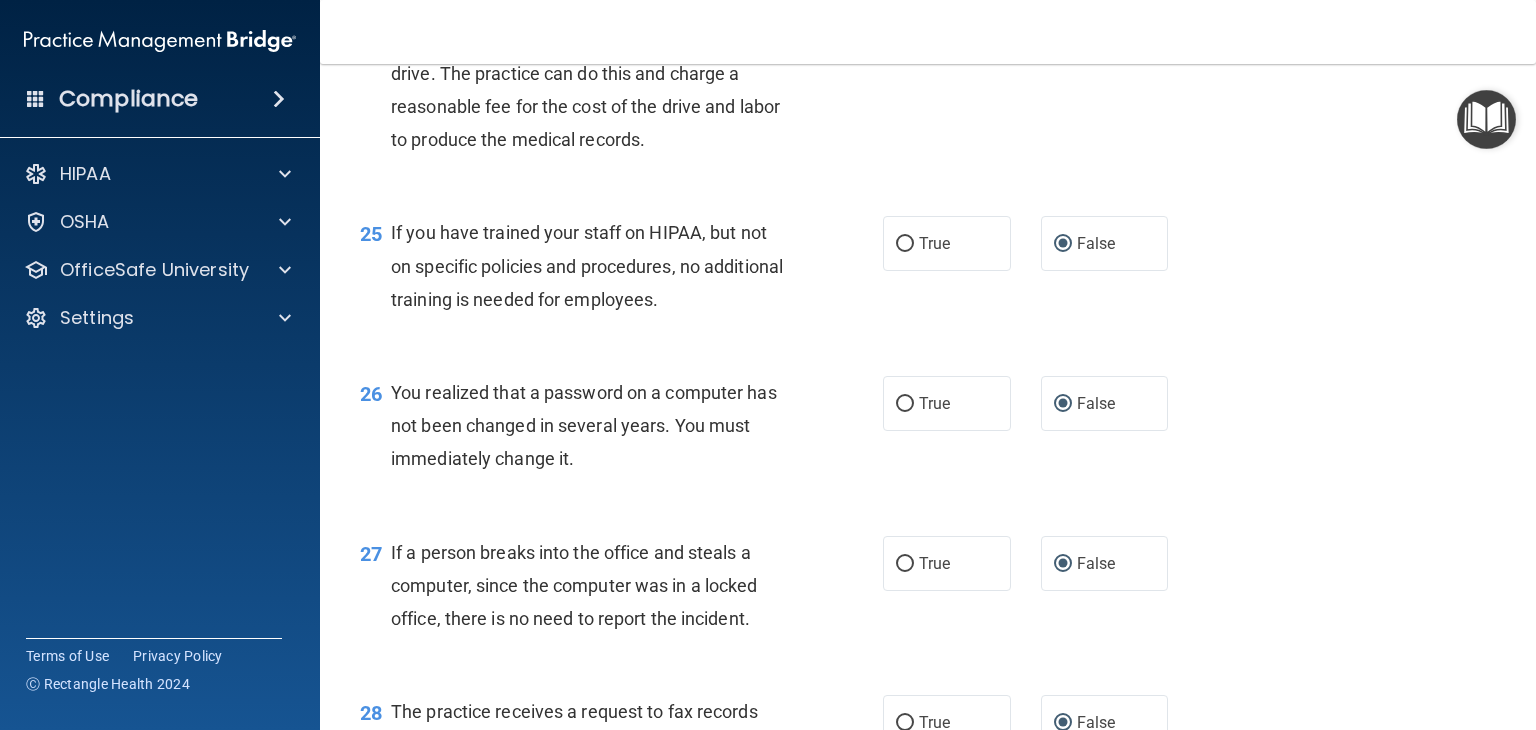scroll, scrollTop: 3989, scrollLeft: 0, axis: vertical 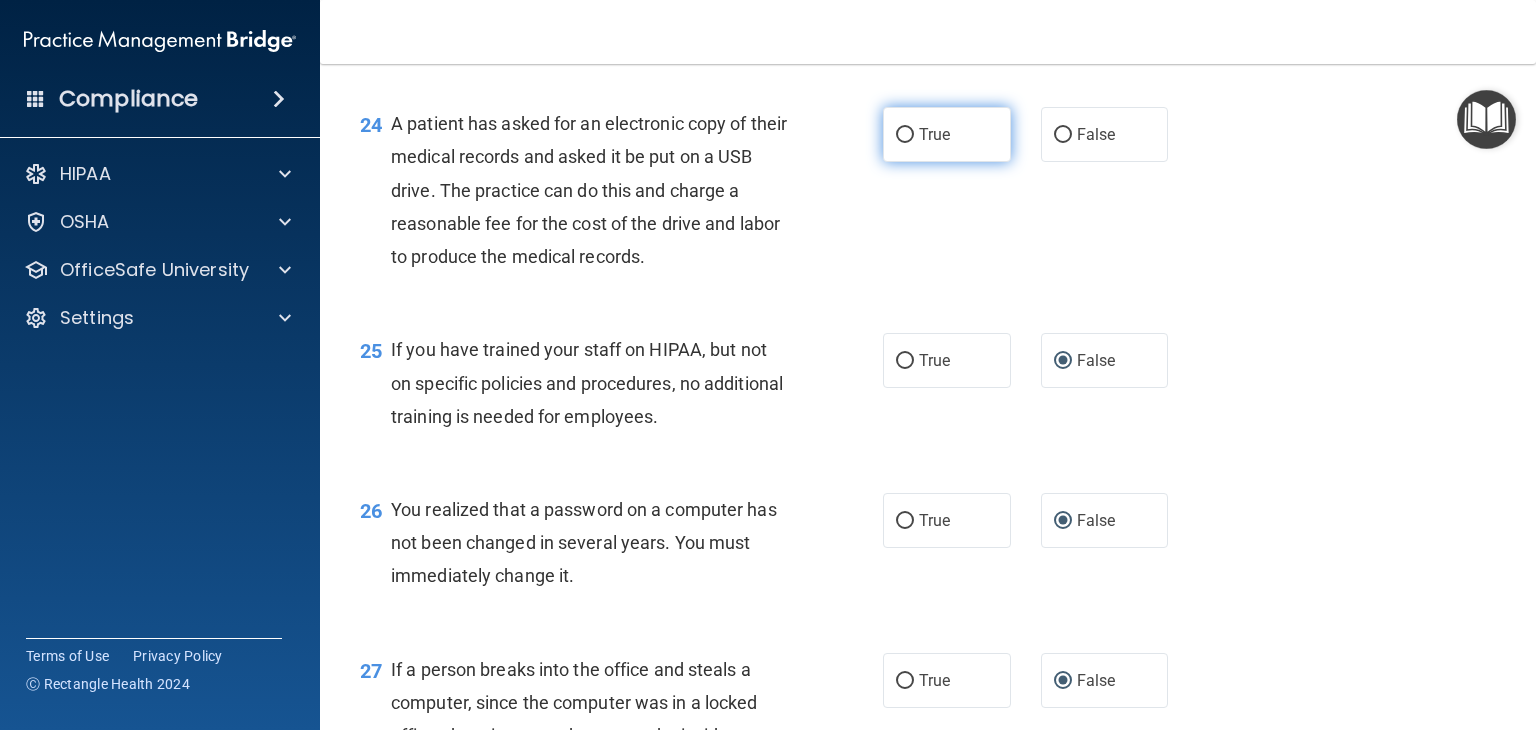click on "True" at bounding box center (905, 135) 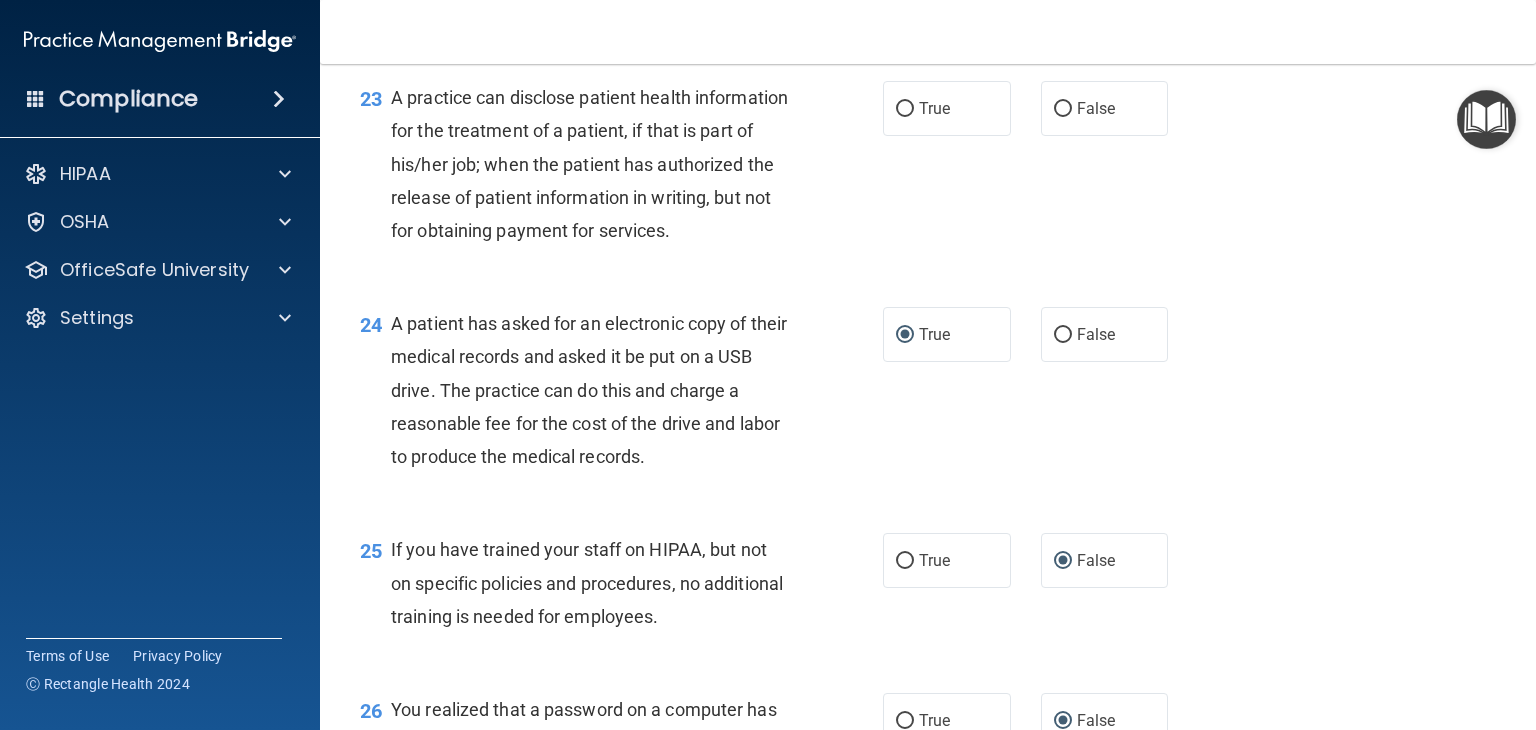 scroll, scrollTop: 3689, scrollLeft: 0, axis: vertical 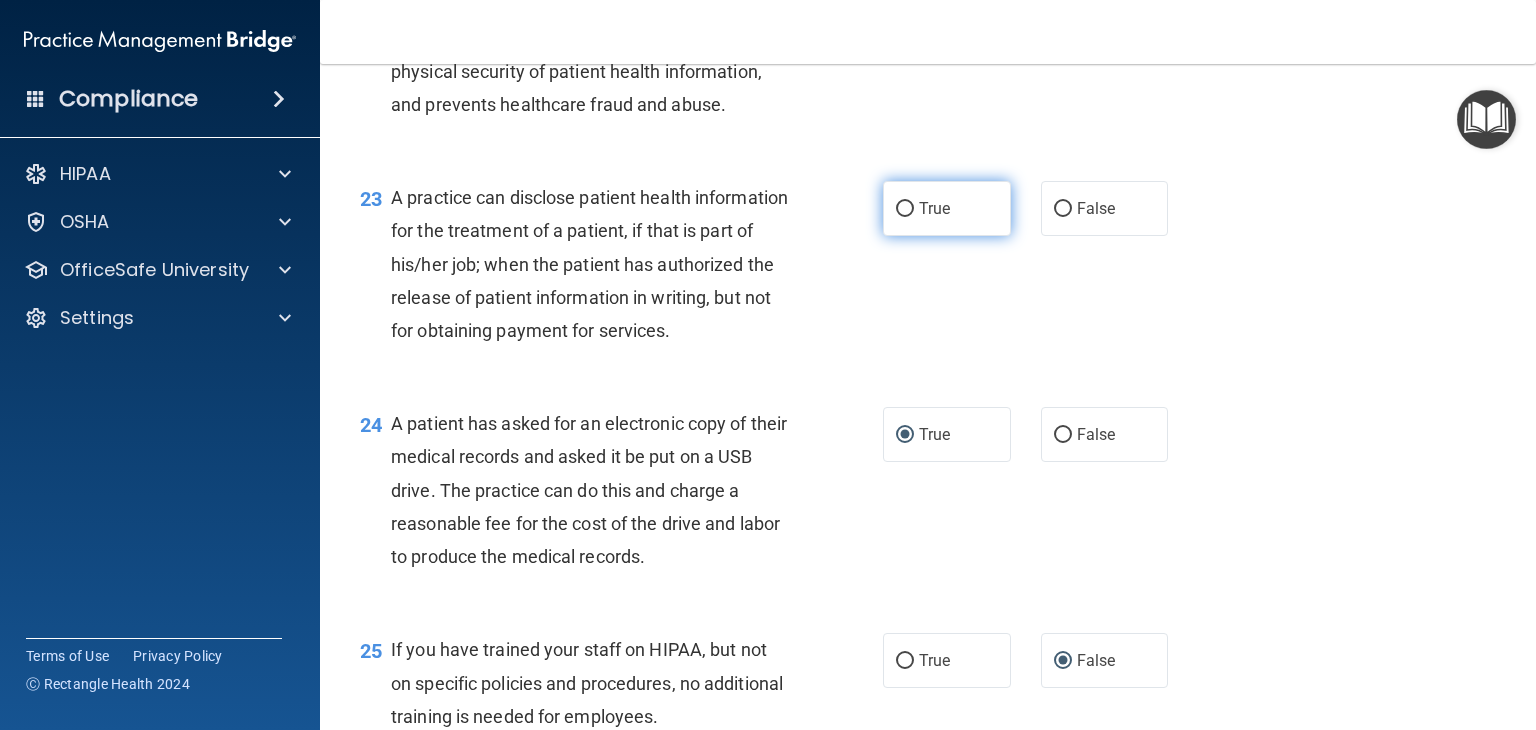 click on "True" at bounding box center (905, 209) 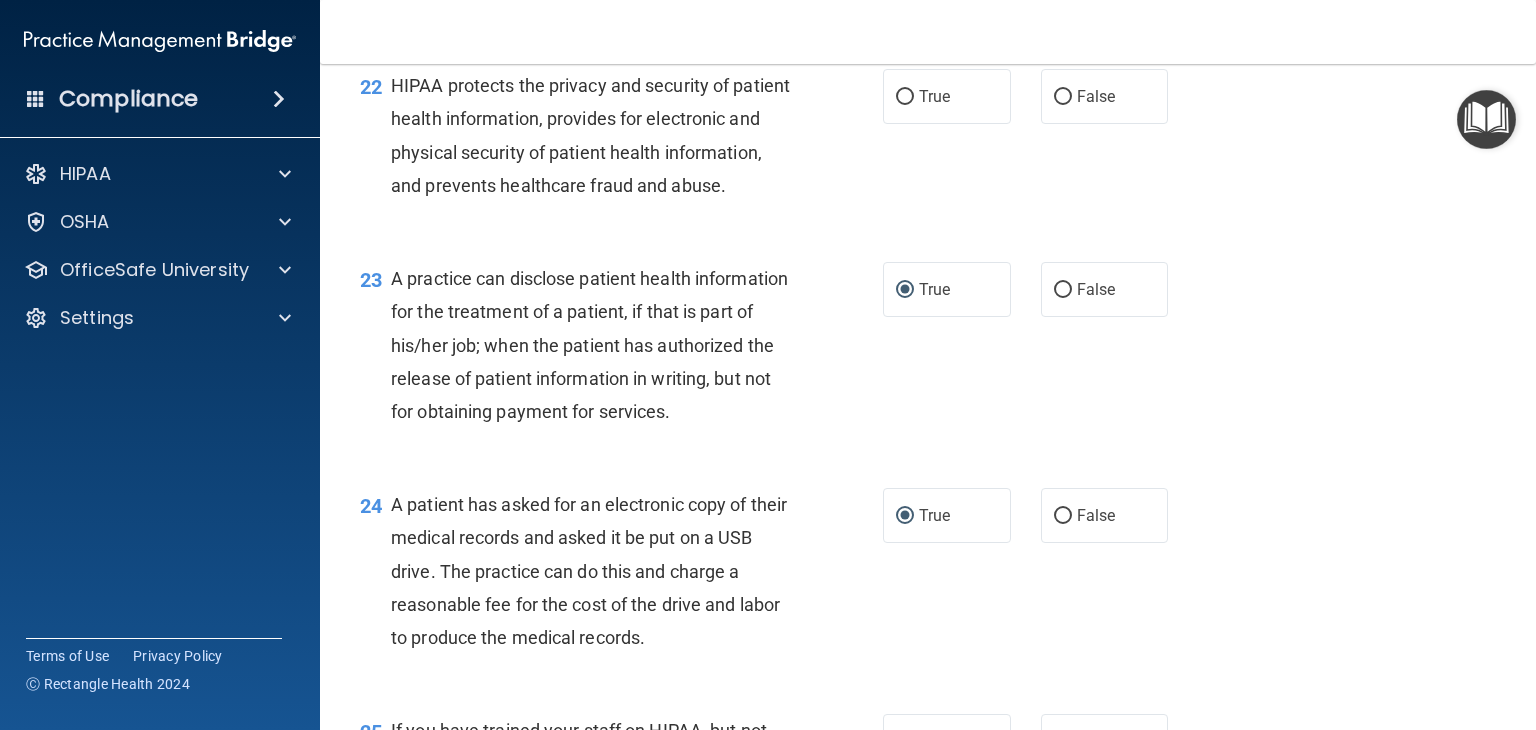scroll, scrollTop: 3489, scrollLeft: 0, axis: vertical 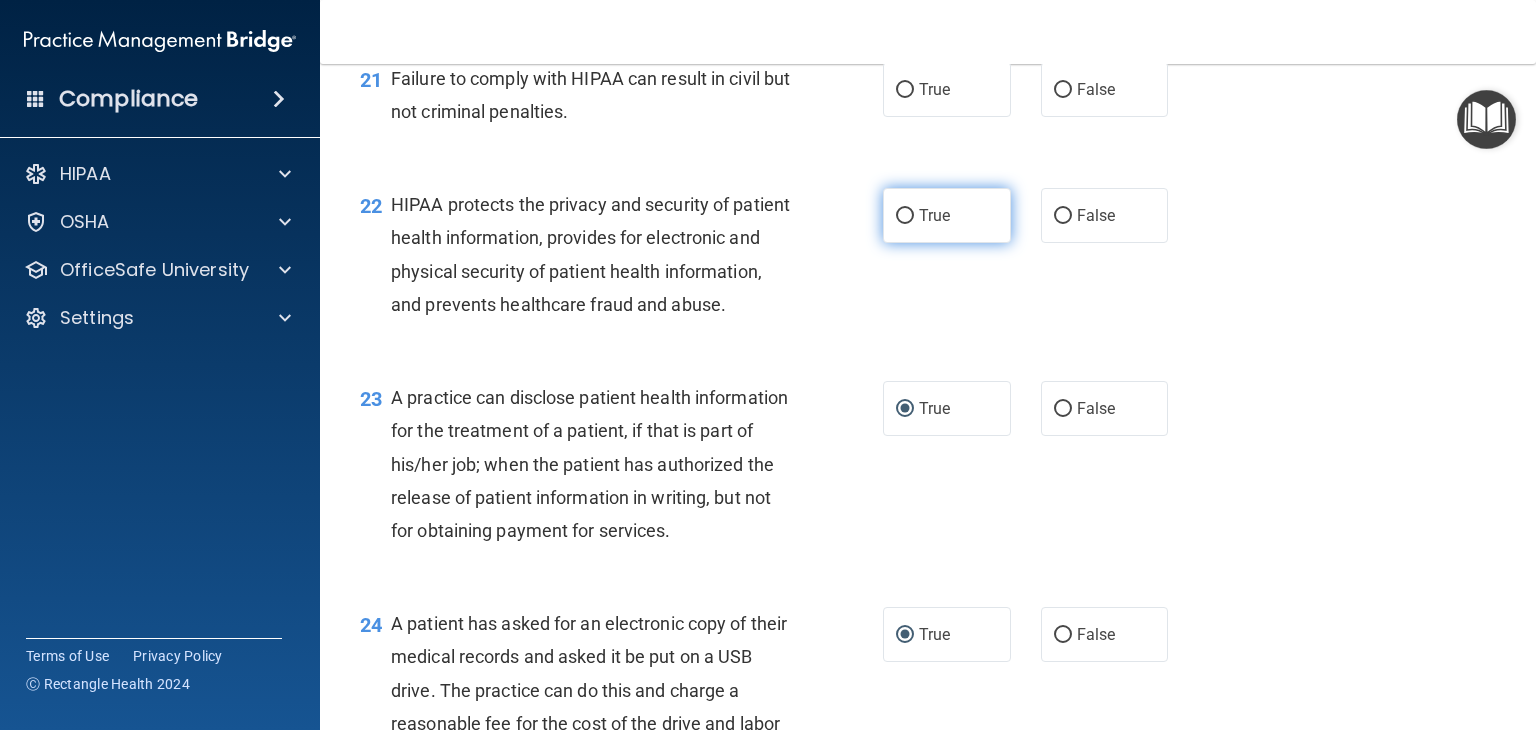 click on "True" at bounding box center [905, 216] 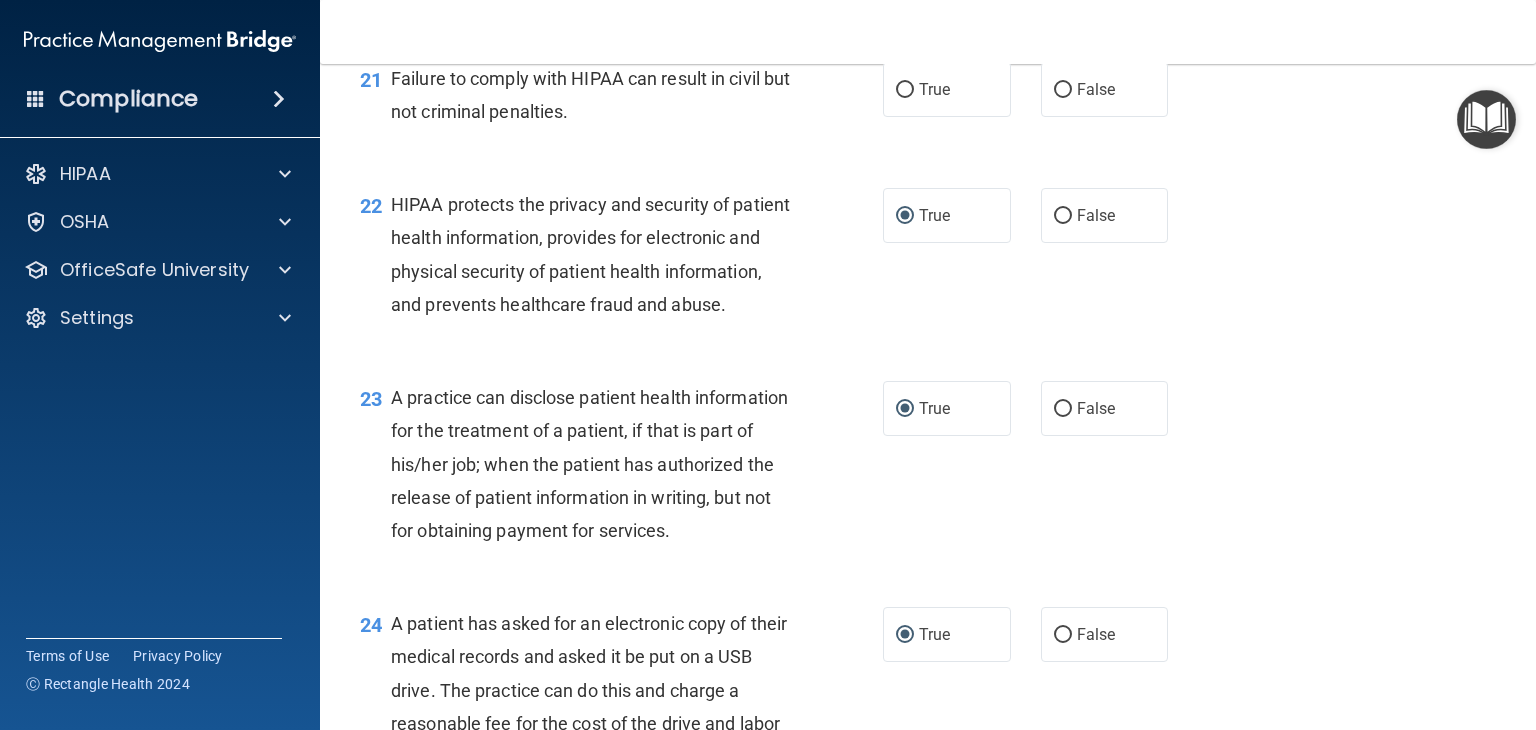 scroll, scrollTop: 3389, scrollLeft: 0, axis: vertical 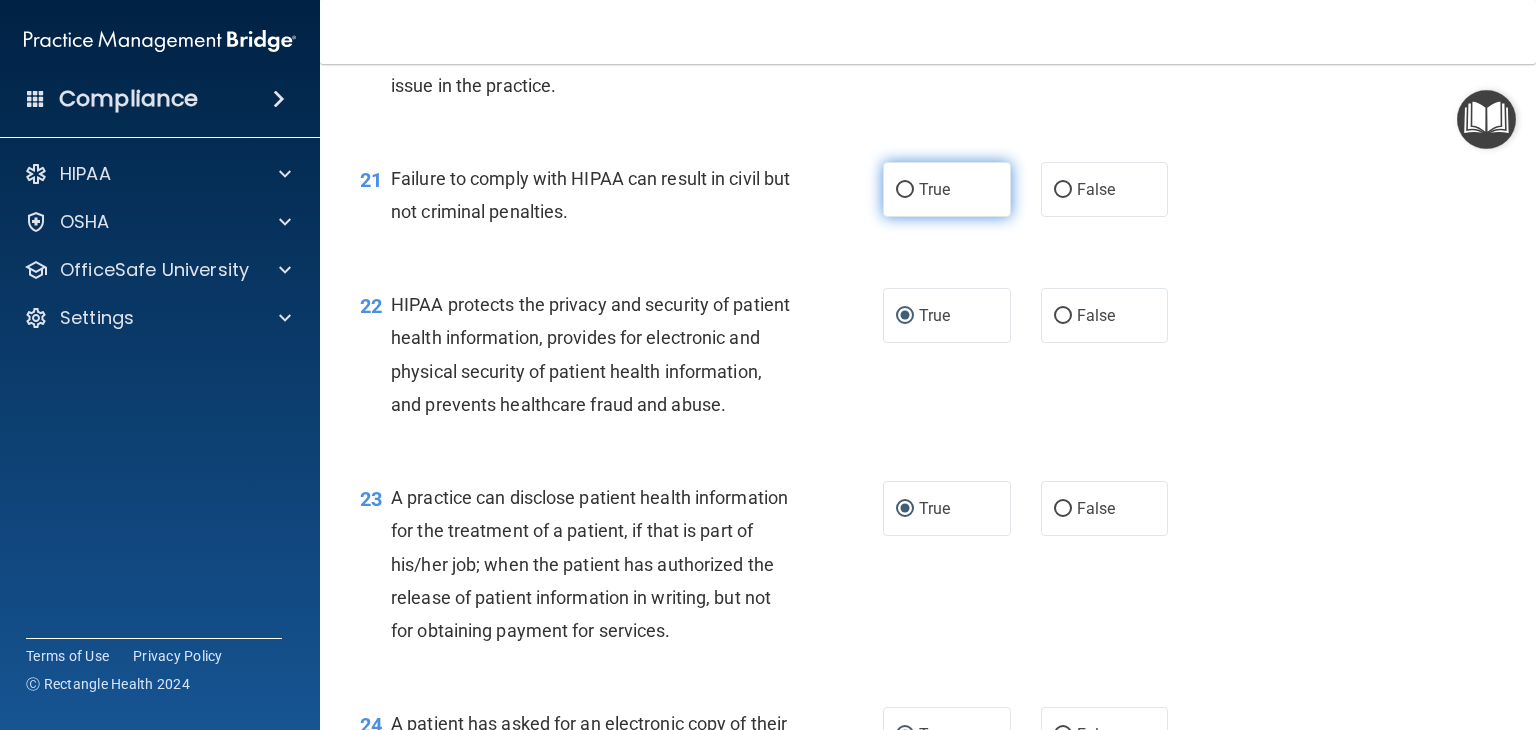 click on "True" at bounding box center [905, 190] 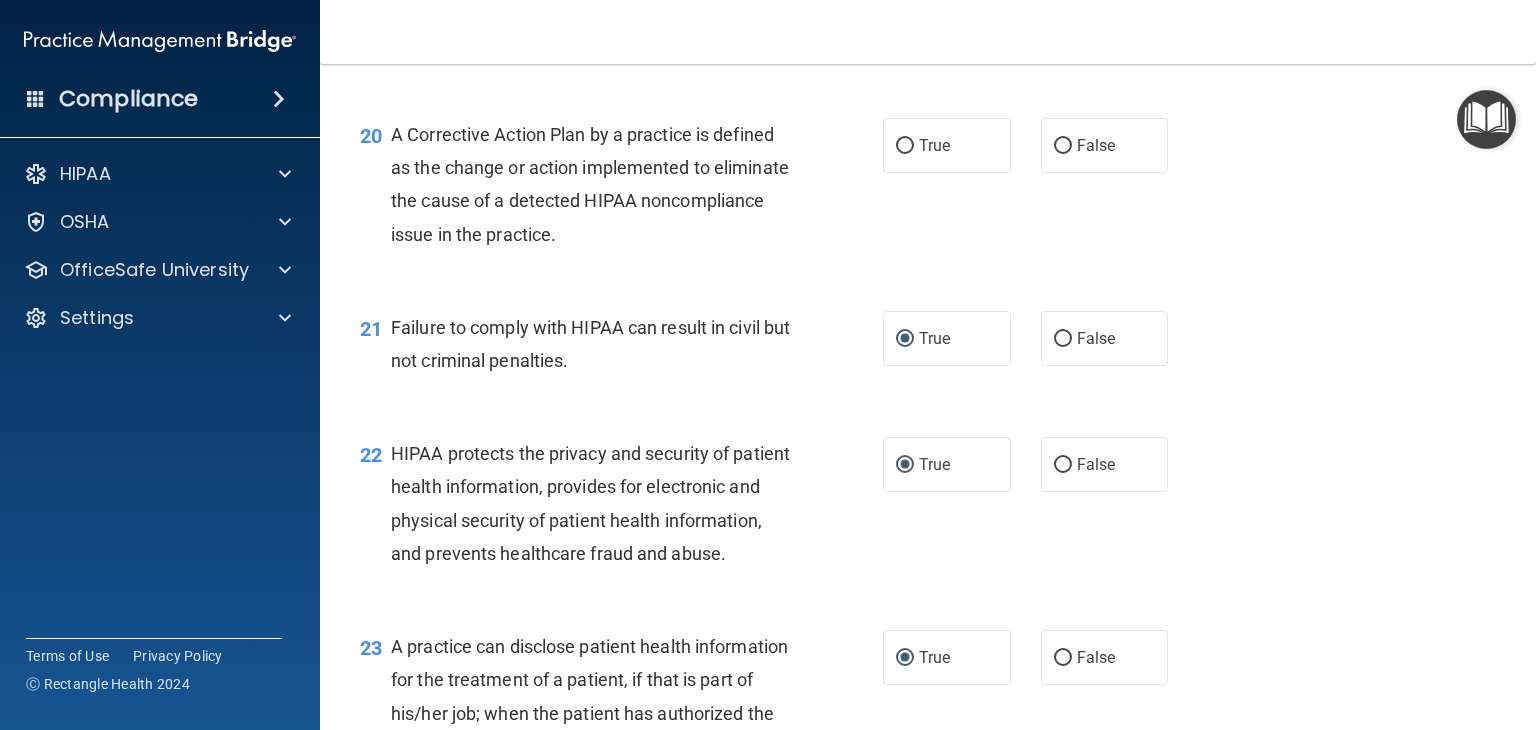 scroll, scrollTop: 3189, scrollLeft: 0, axis: vertical 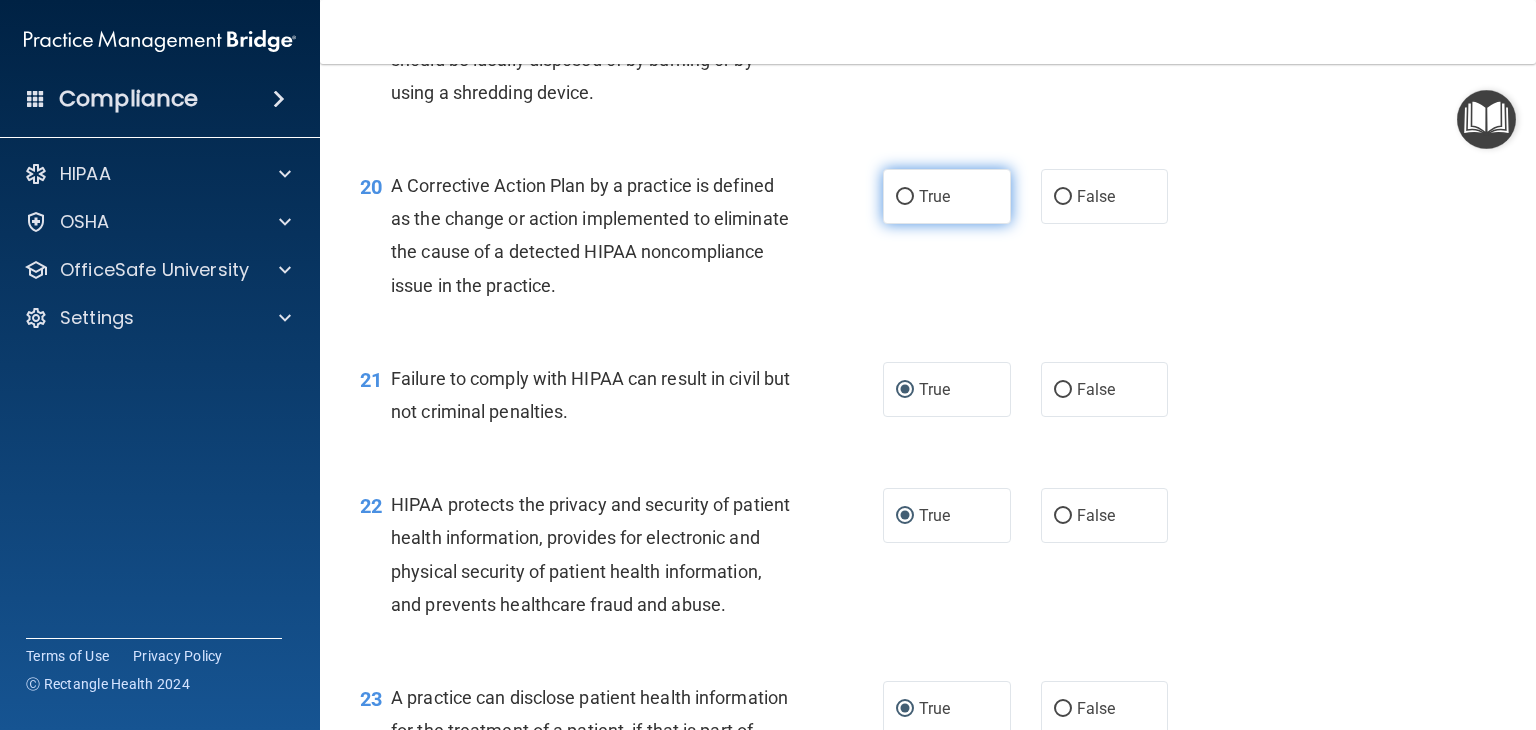 click on "True" at bounding box center (905, 197) 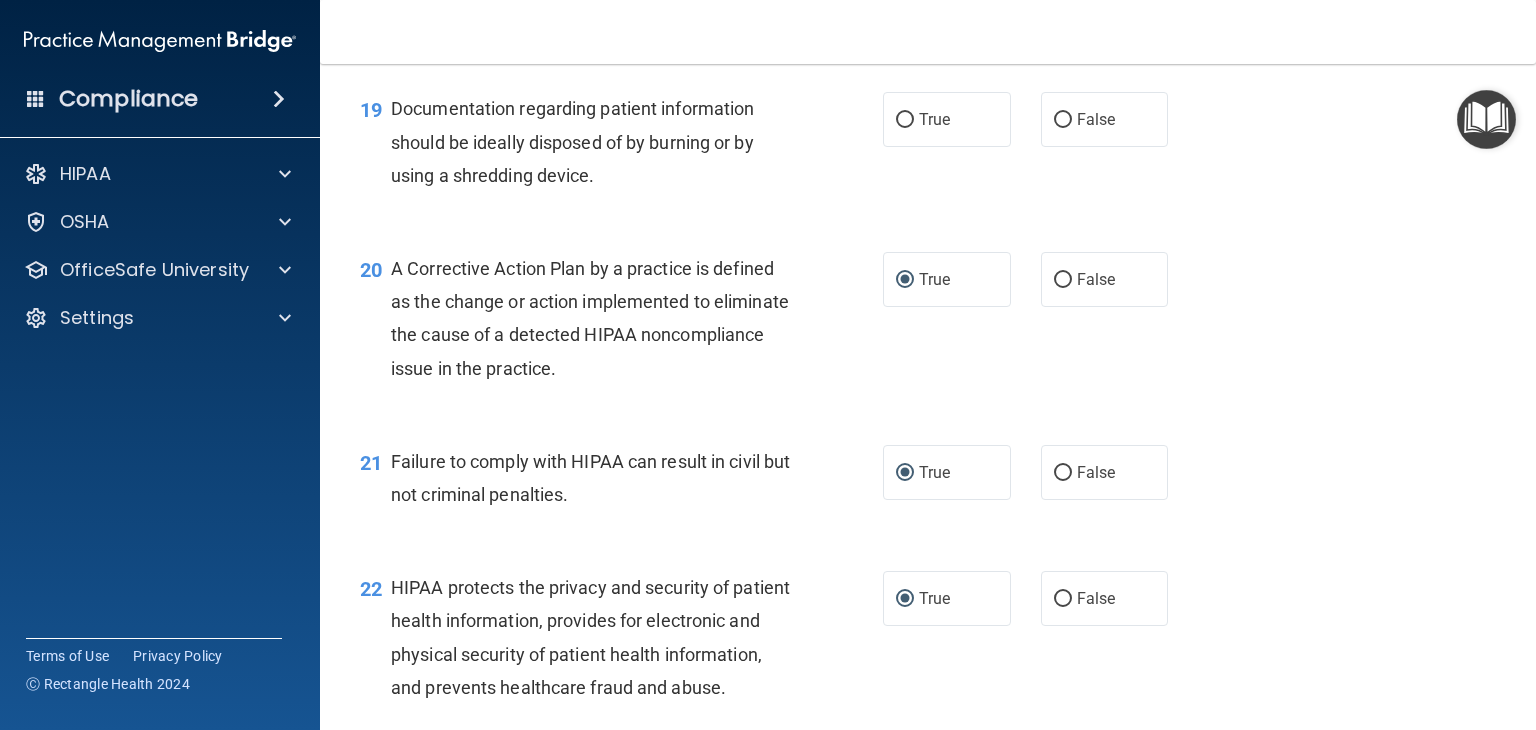 scroll, scrollTop: 2989, scrollLeft: 0, axis: vertical 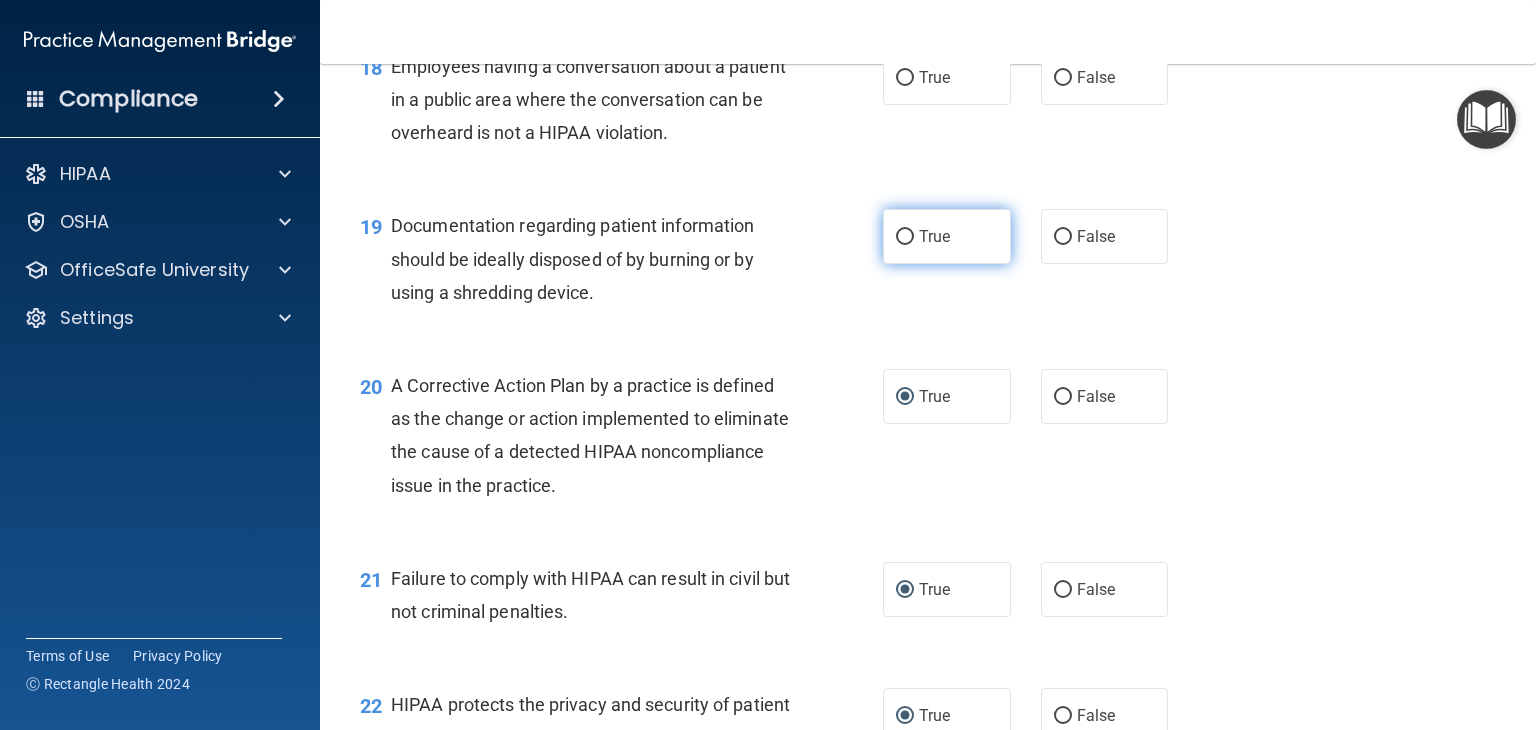 click on "True" at bounding box center [905, 237] 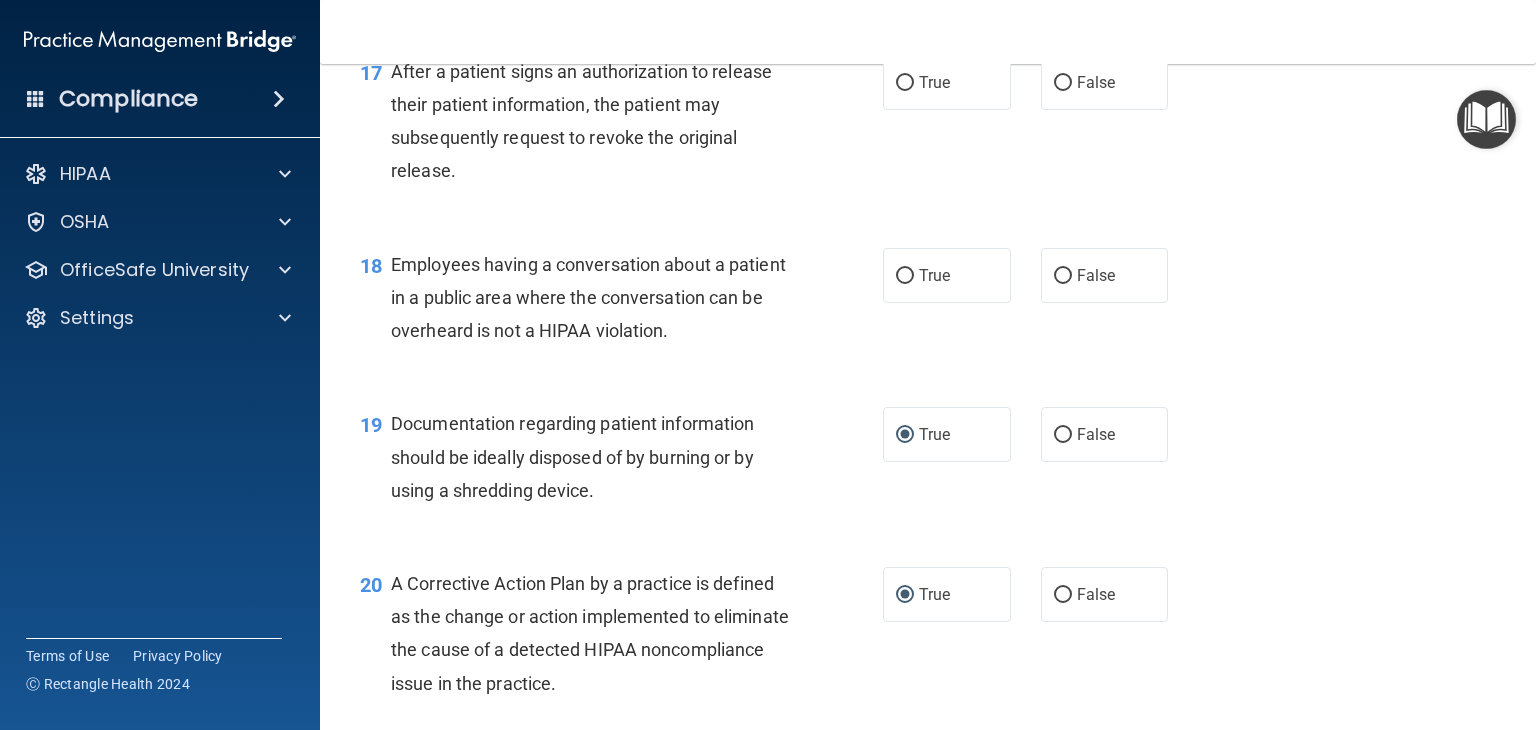 scroll, scrollTop: 2789, scrollLeft: 0, axis: vertical 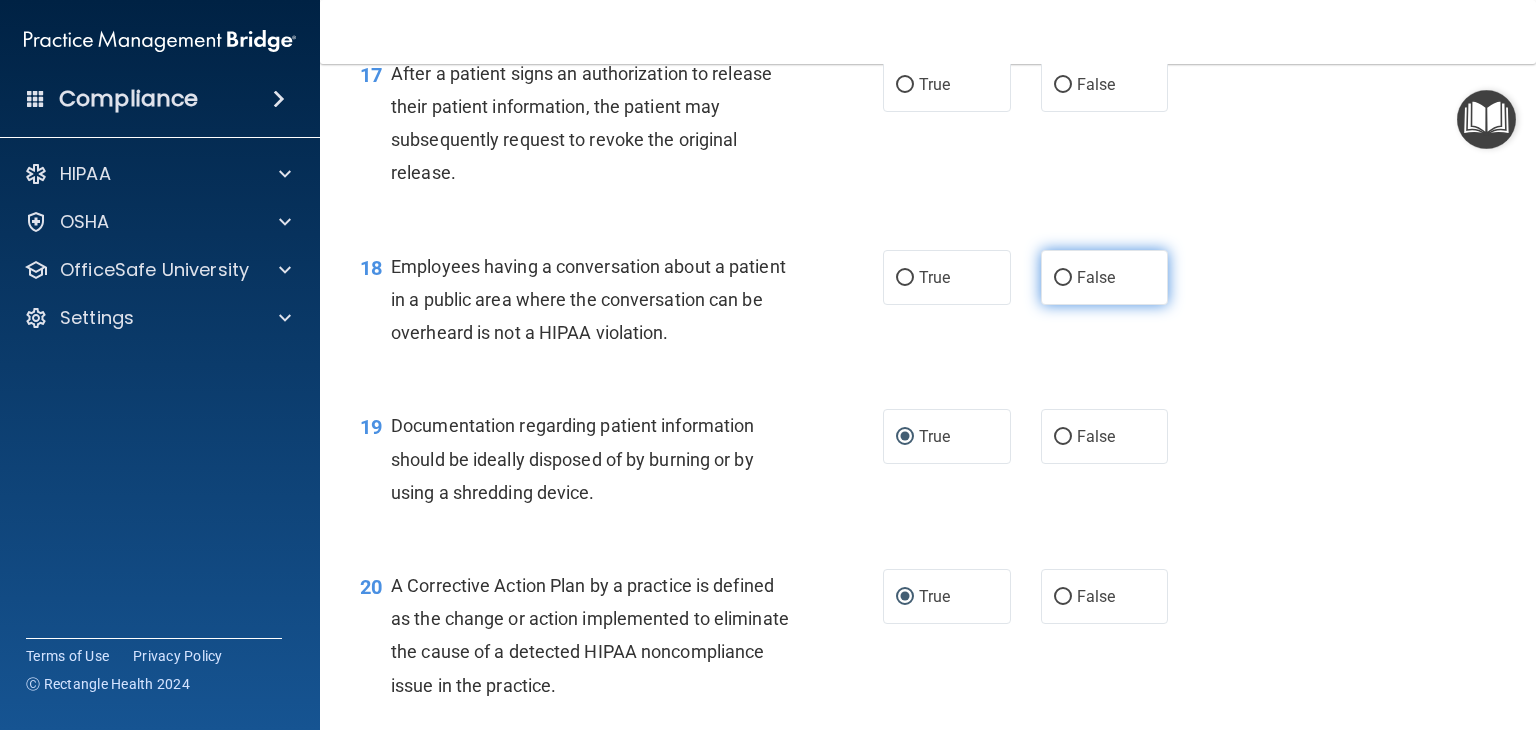 click on "False" at bounding box center (1063, 278) 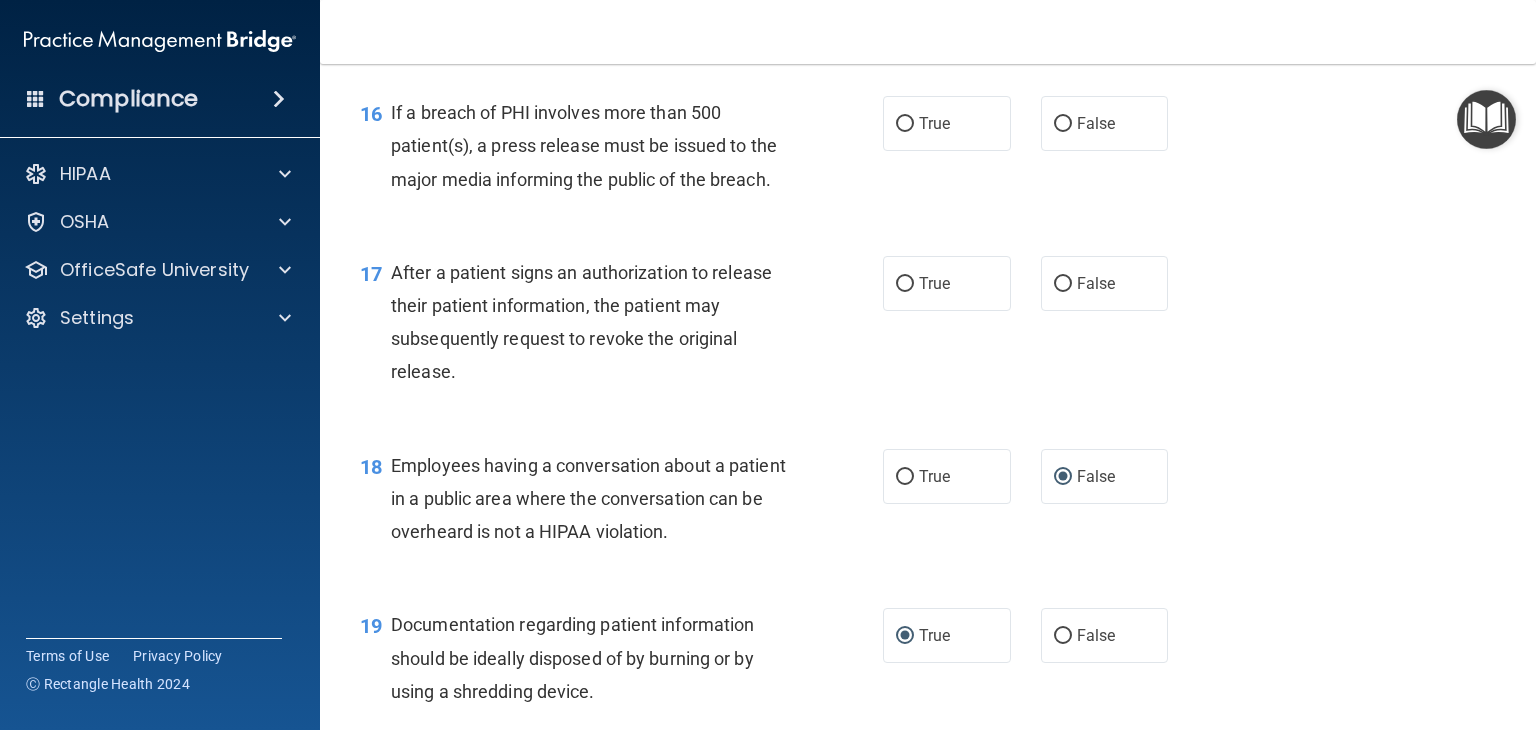 scroll, scrollTop: 2589, scrollLeft: 0, axis: vertical 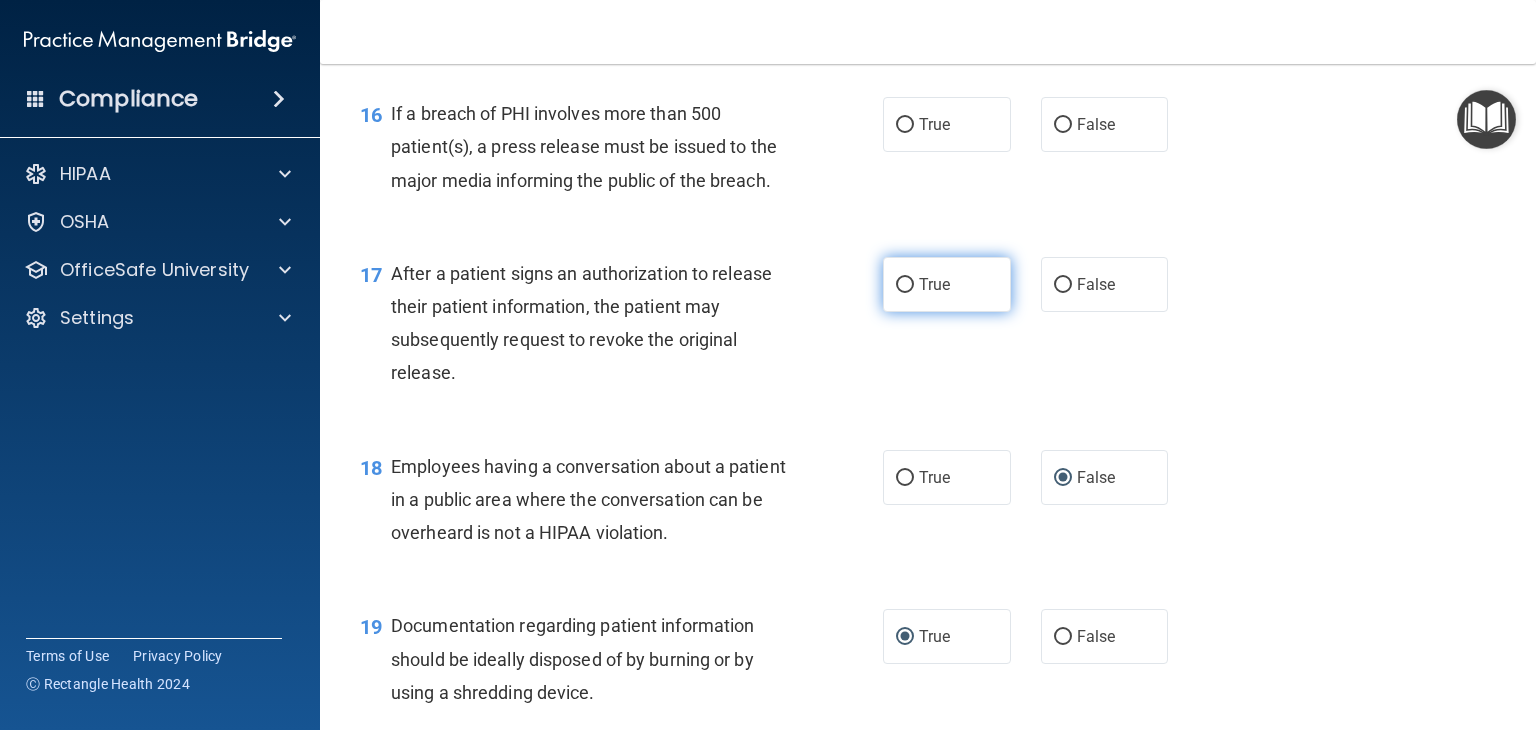 click on "True" at bounding box center [905, 285] 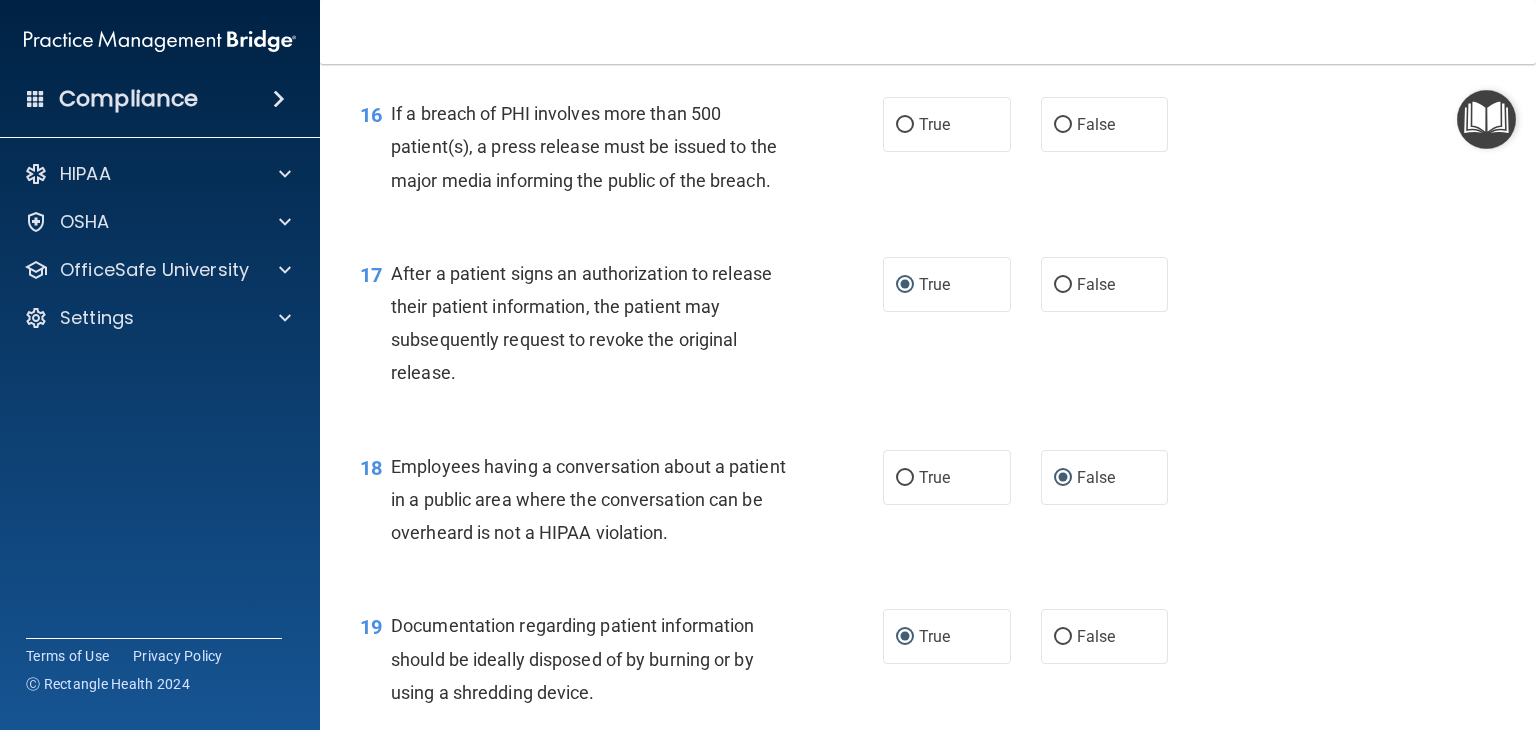 scroll, scrollTop: 2489, scrollLeft: 0, axis: vertical 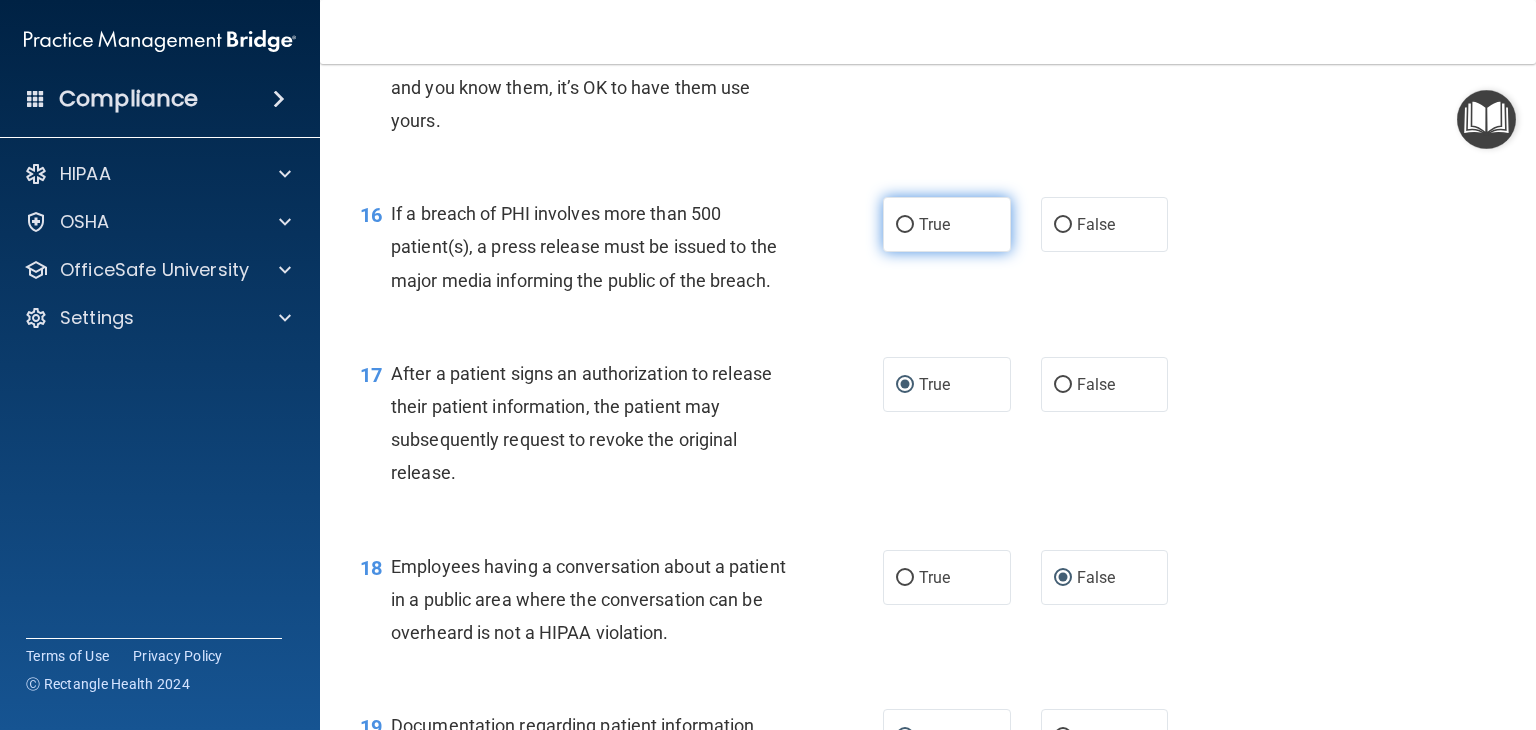 click on "True" at bounding box center (905, 225) 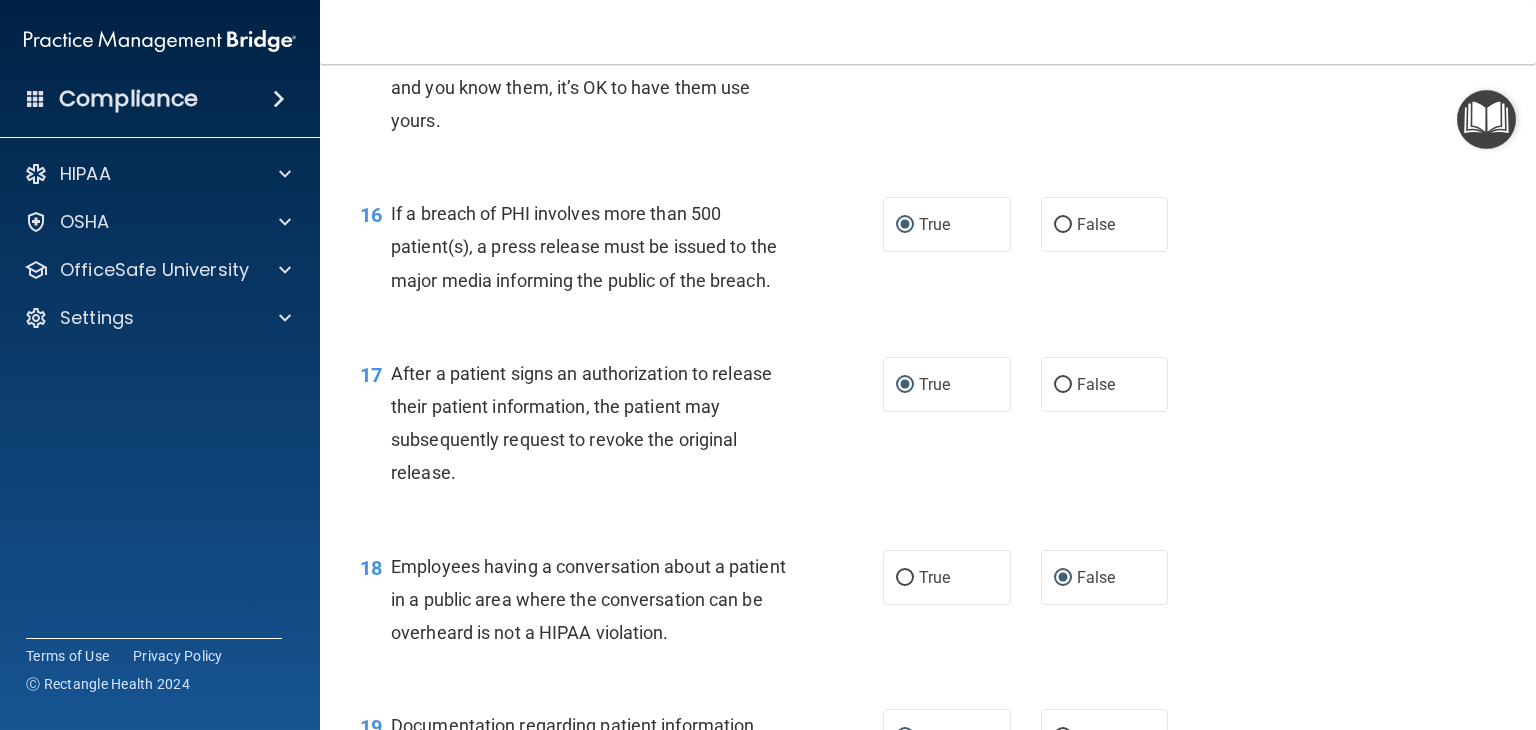 scroll, scrollTop: 2289, scrollLeft: 0, axis: vertical 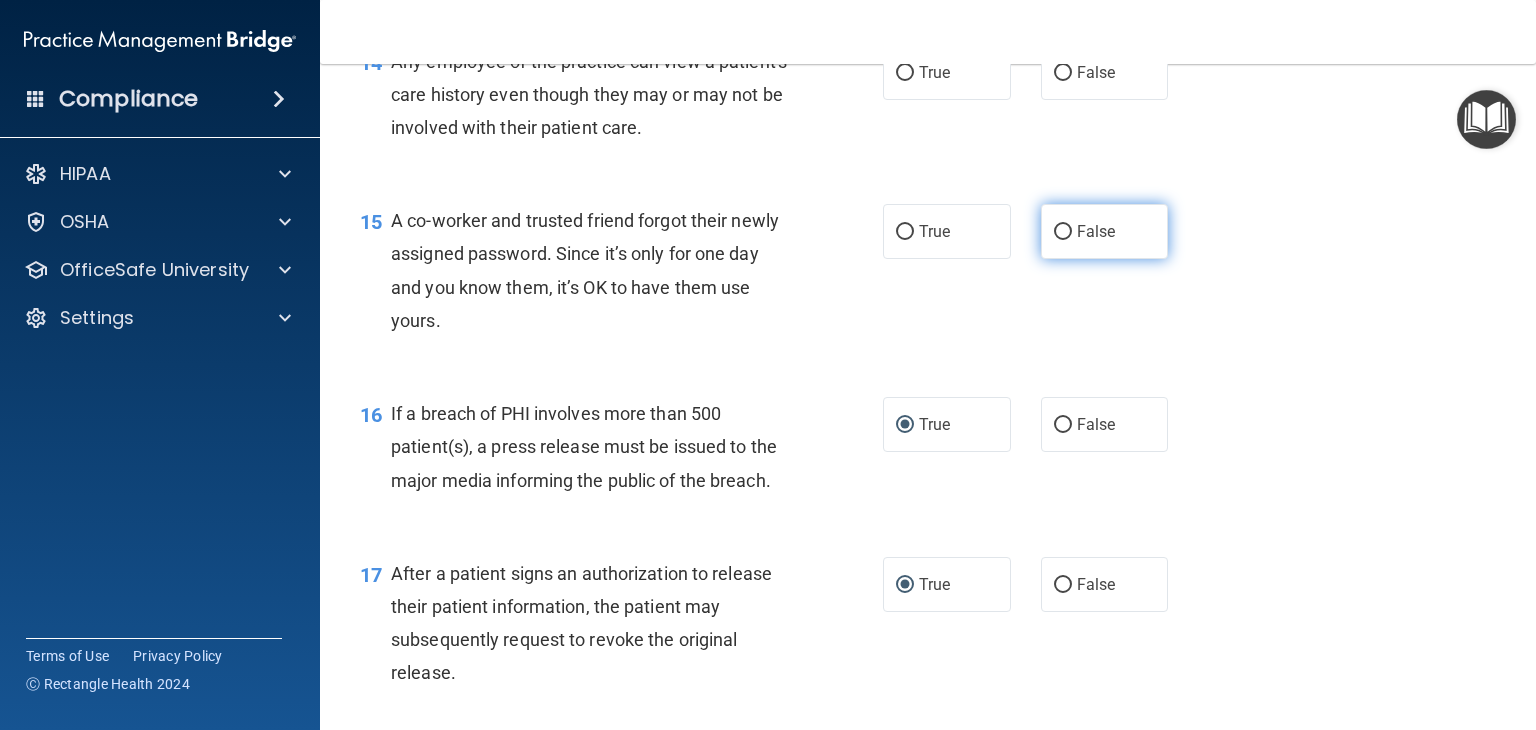 click on "False" at bounding box center (1105, 231) 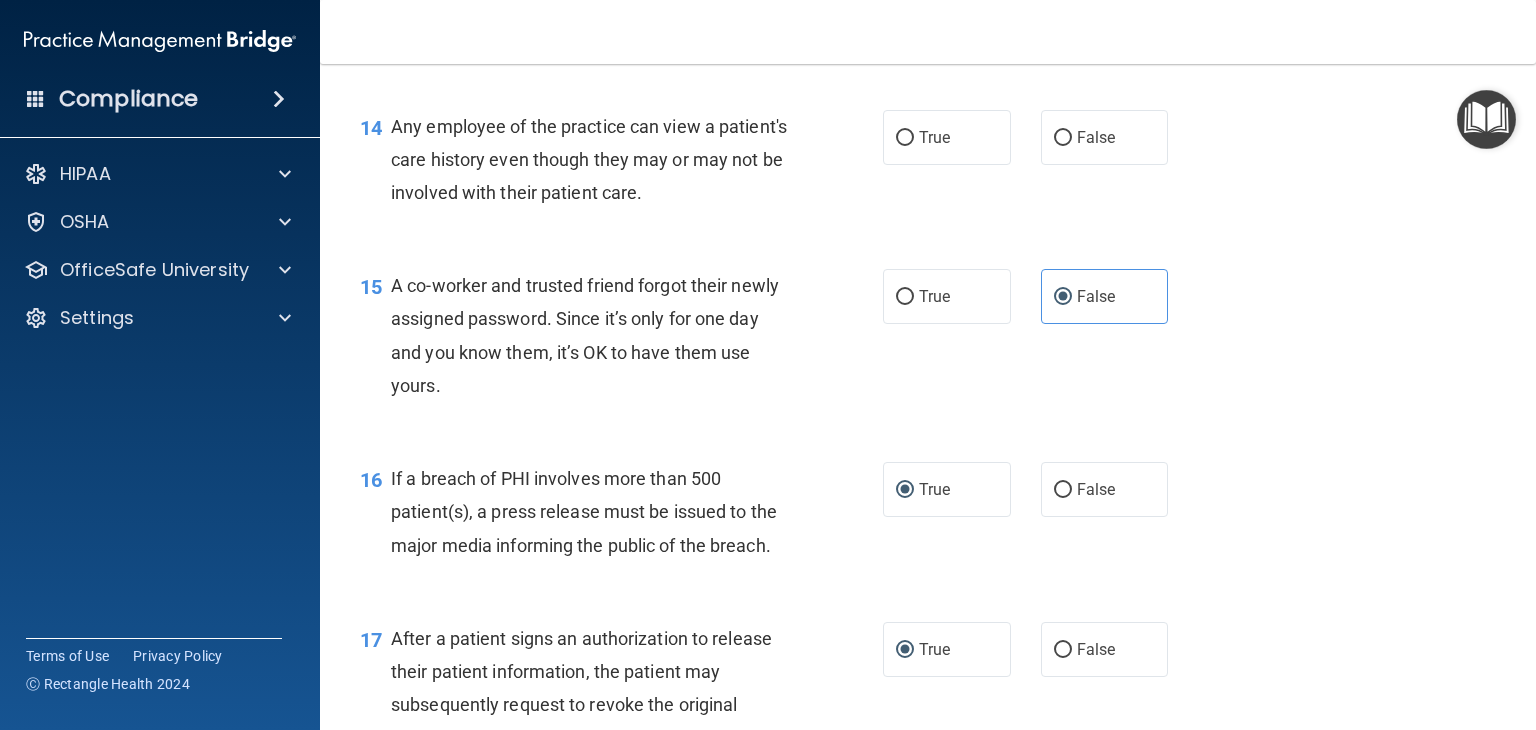 scroll, scrollTop: 2189, scrollLeft: 0, axis: vertical 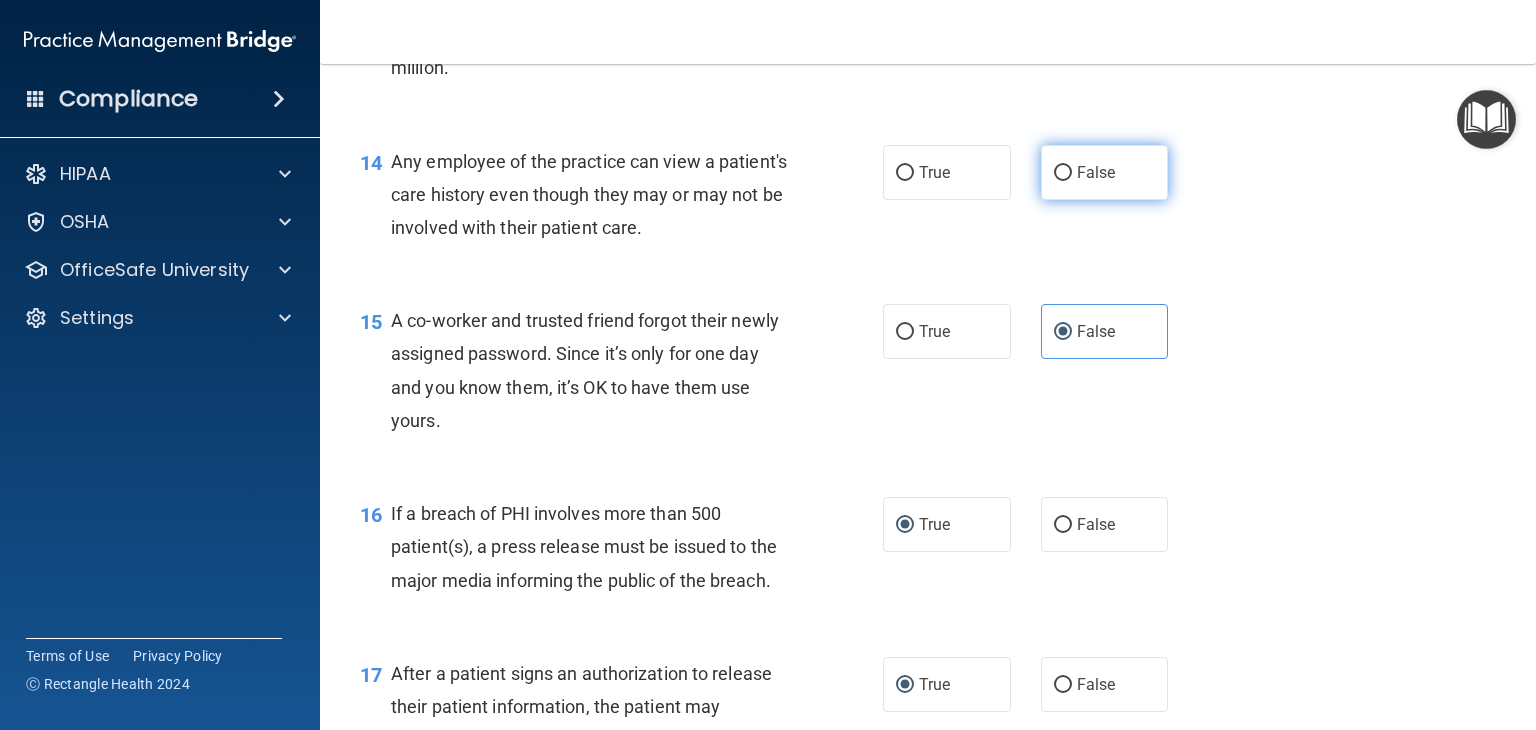 click on "False" at bounding box center [1063, 173] 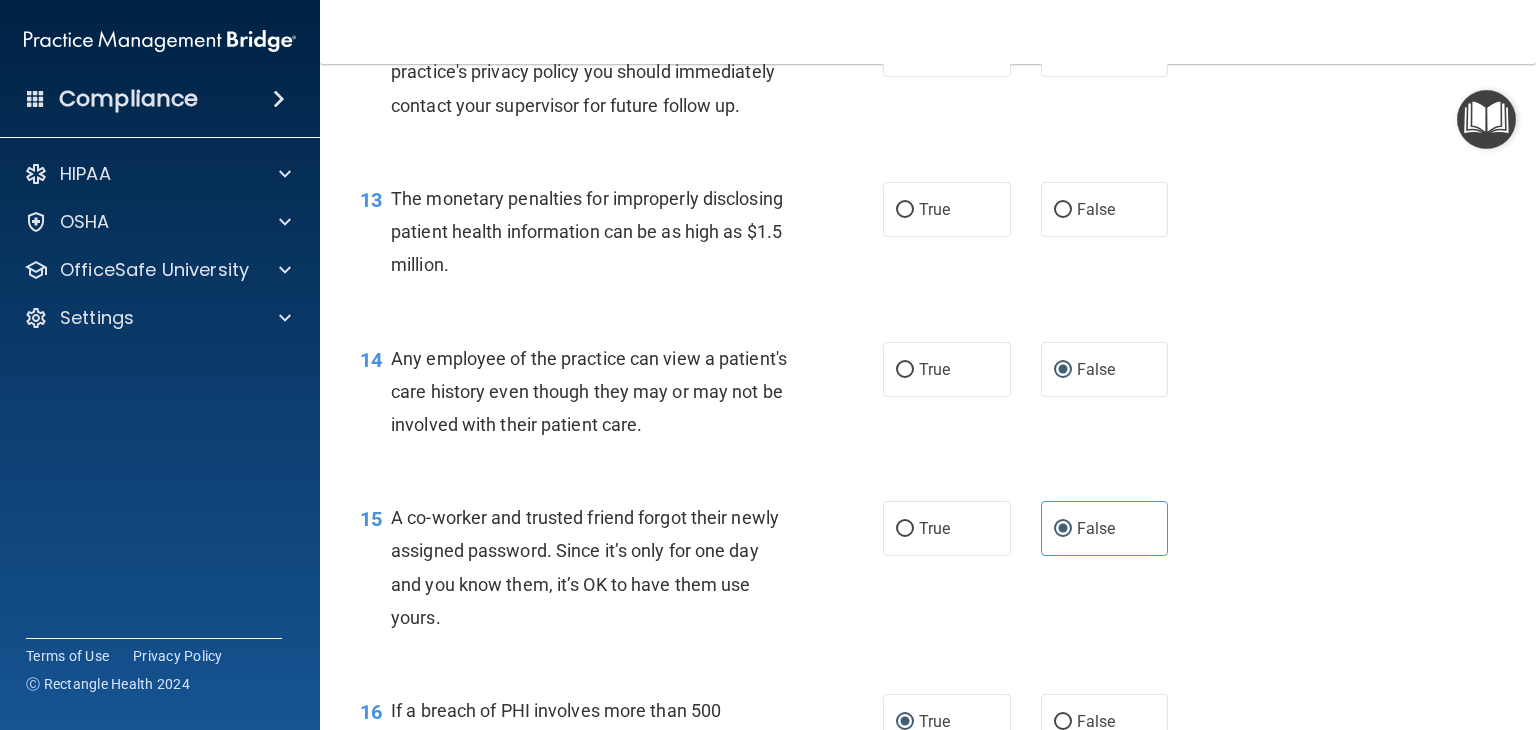 scroll, scrollTop: 1989, scrollLeft: 0, axis: vertical 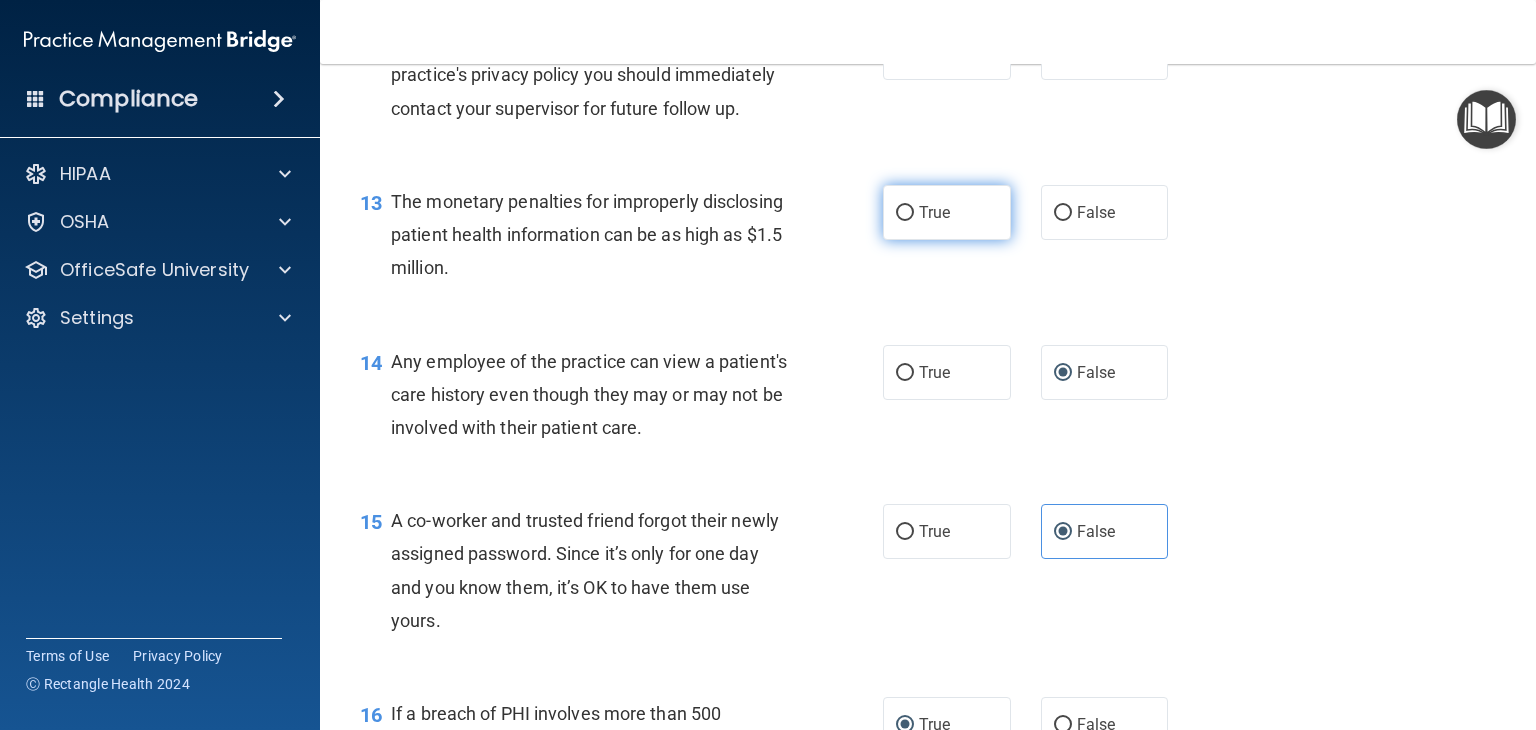 click on "True" at bounding box center (905, 213) 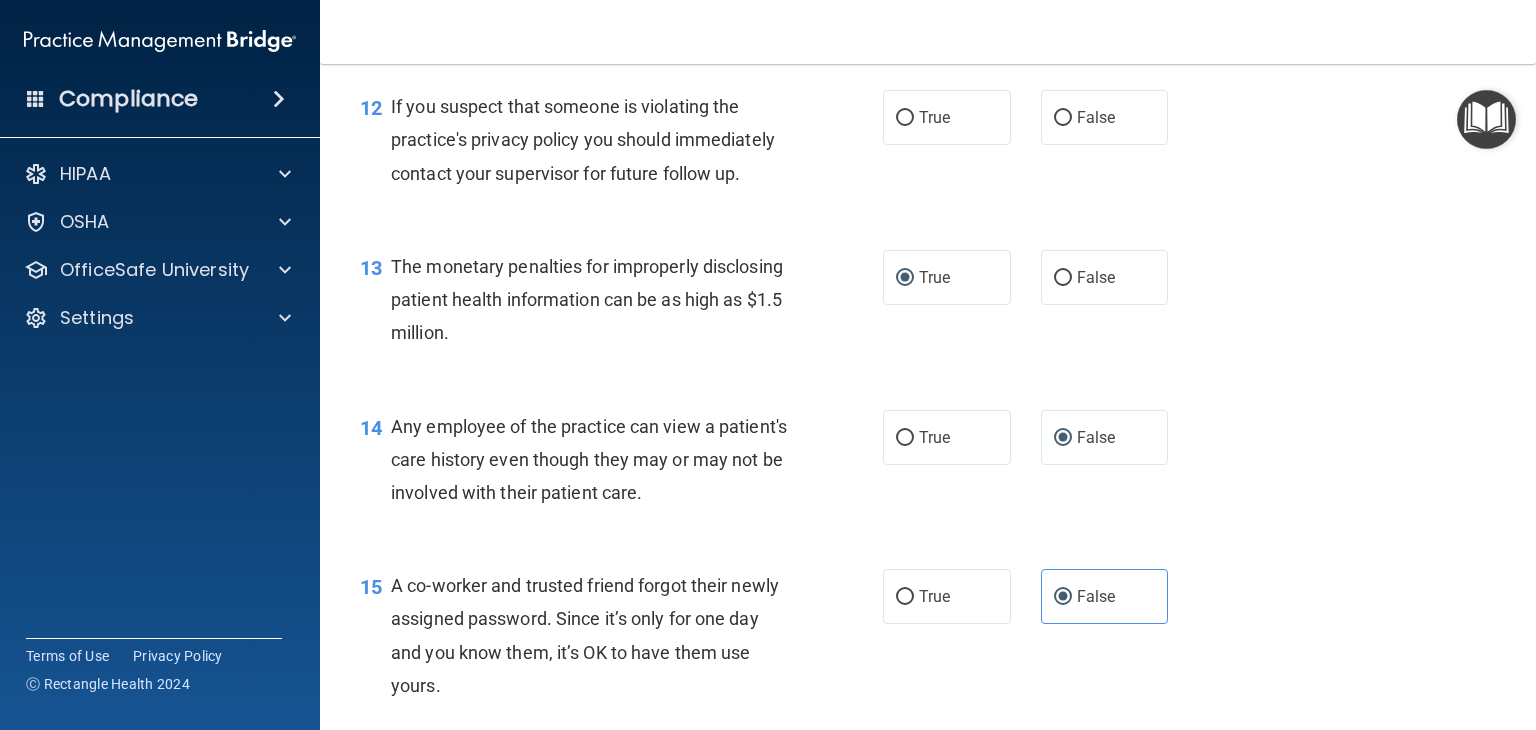 scroll, scrollTop: 1889, scrollLeft: 0, axis: vertical 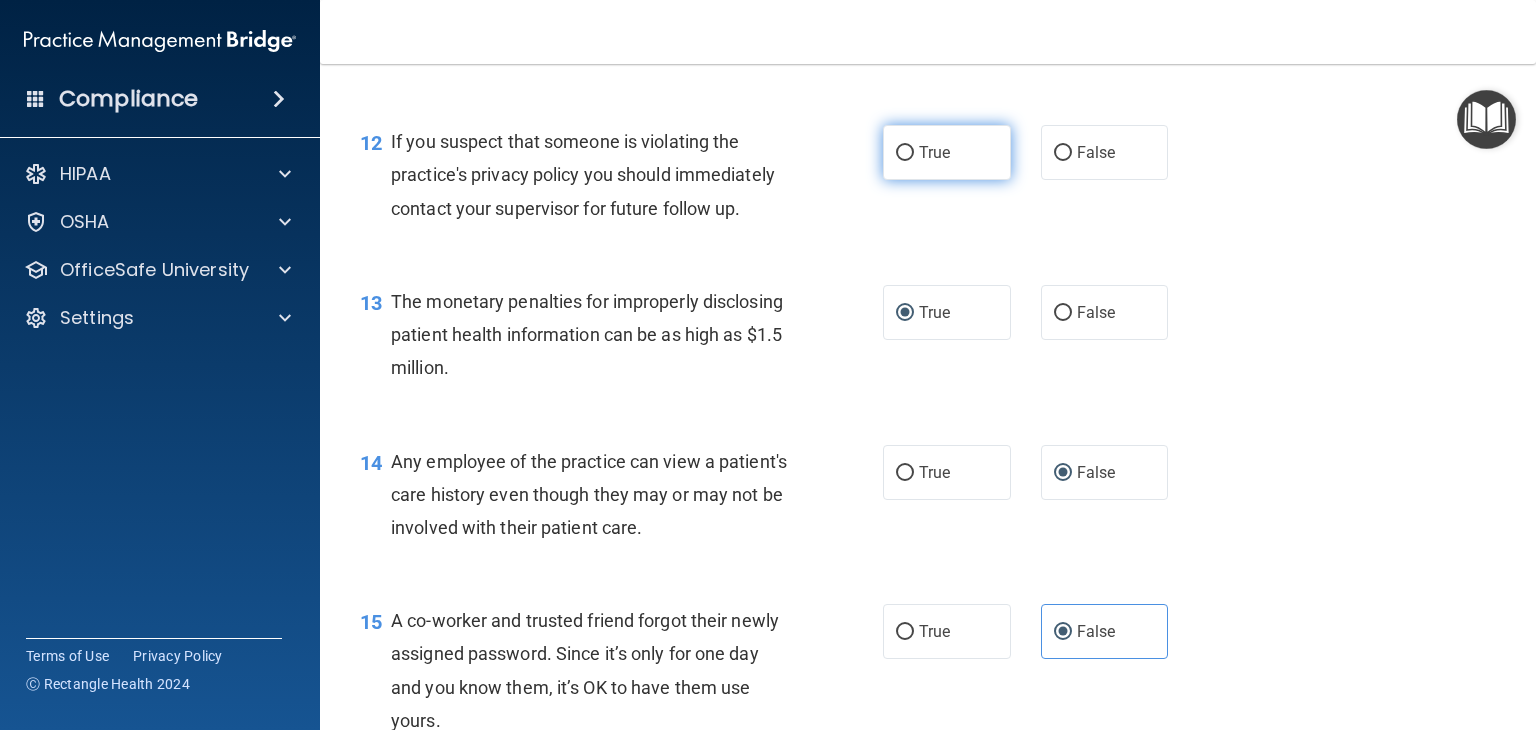click on "True" at bounding box center [905, 153] 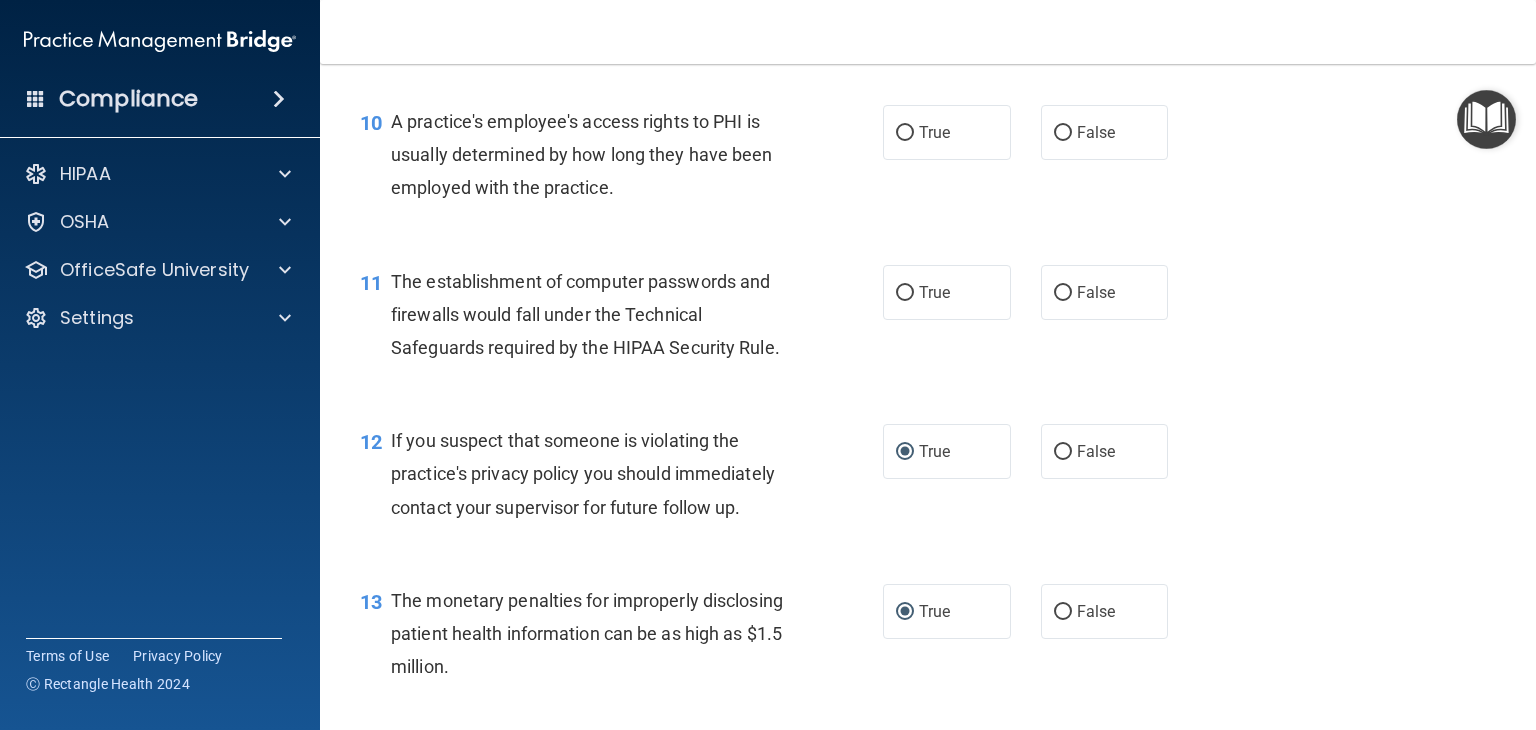 scroll, scrollTop: 1589, scrollLeft: 0, axis: vertical 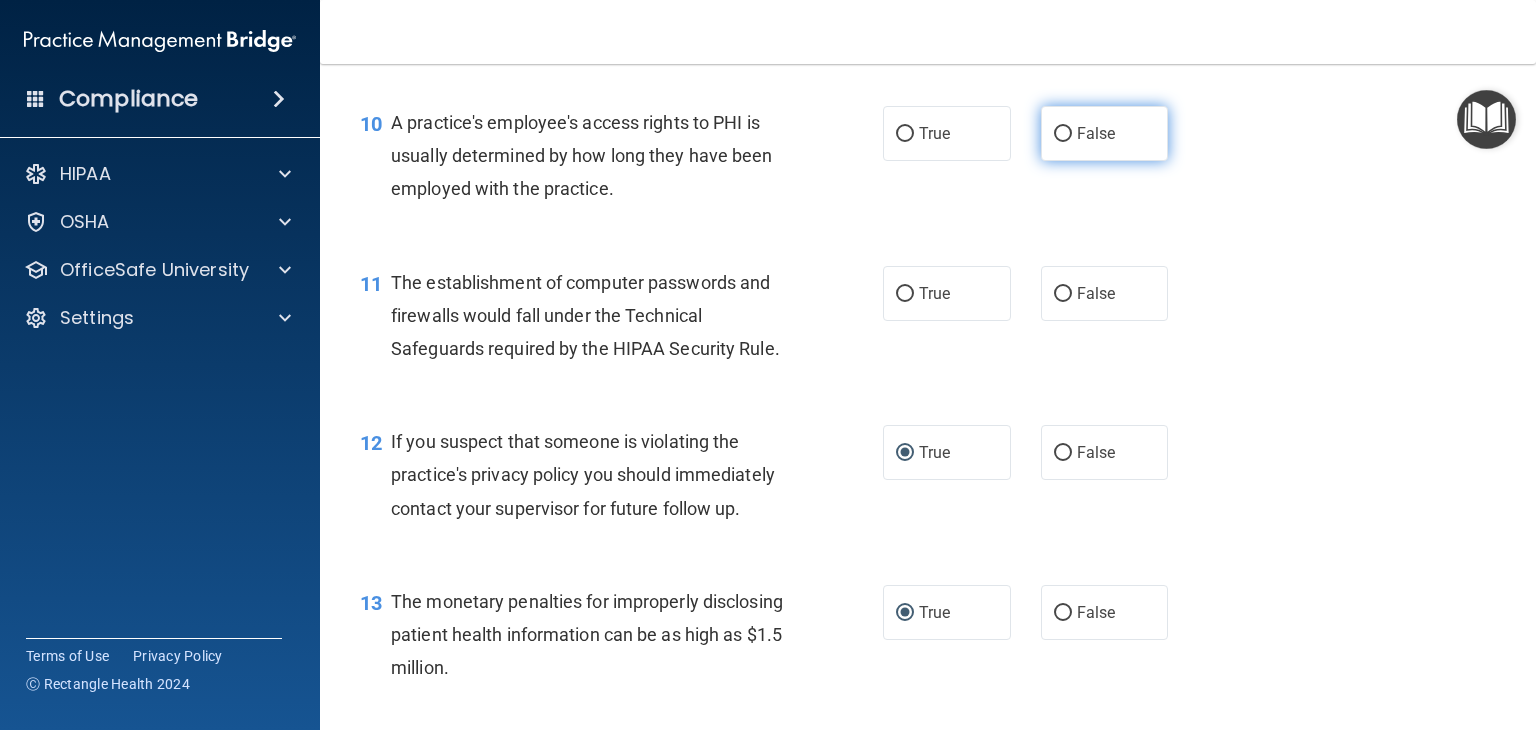 click on "False" at bounding box center (1105, 133) 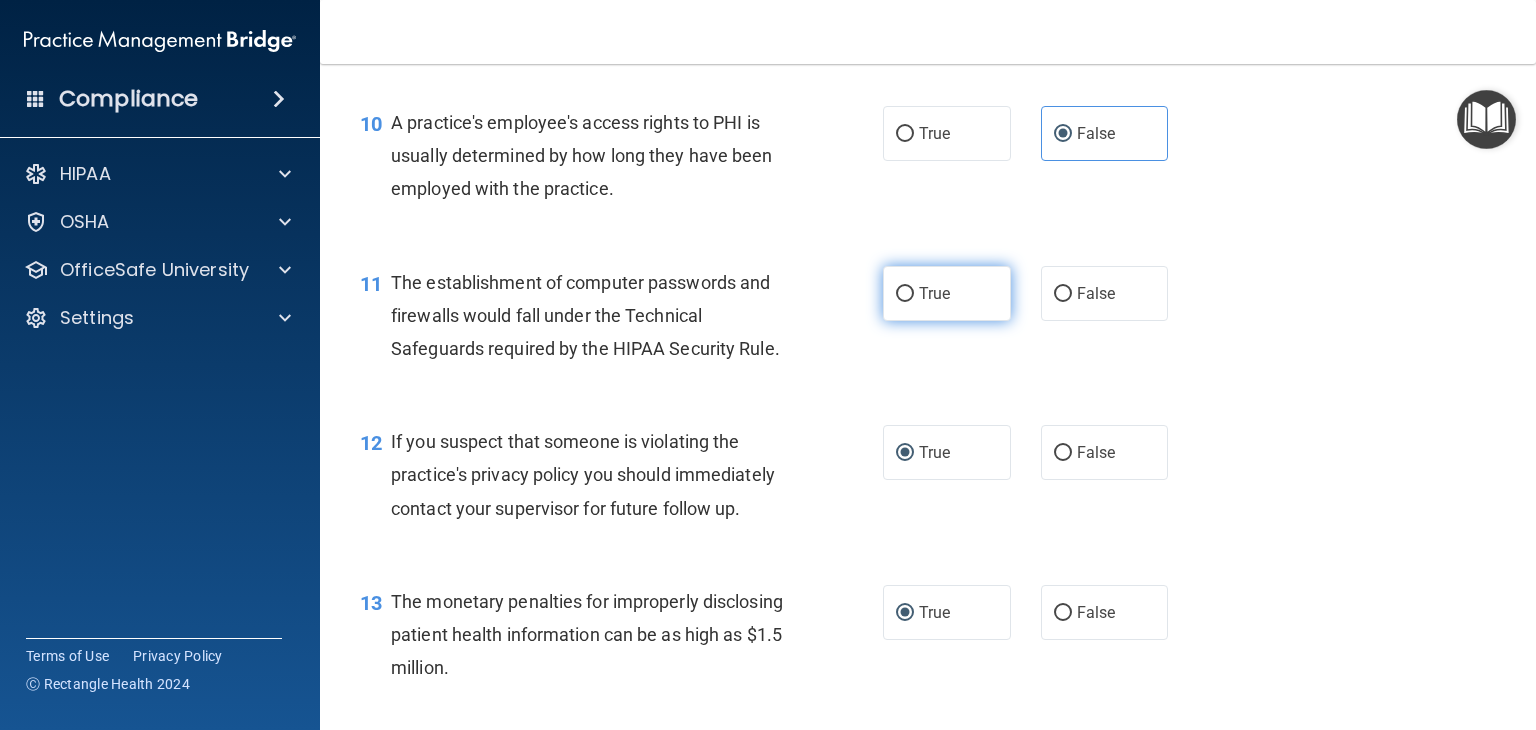 click on "True" at bounding box center (905, 294) 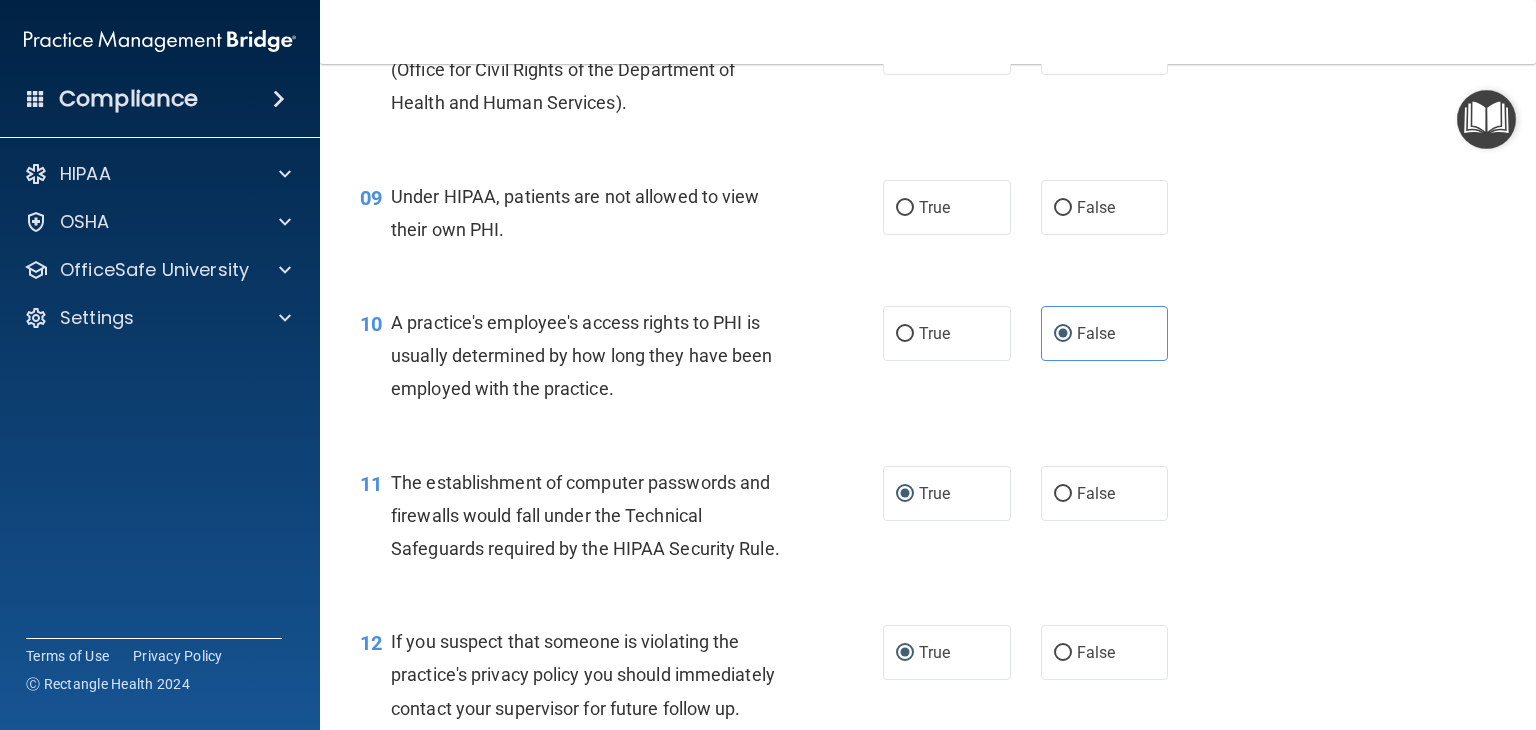 scroll, scrollTop: 1289, scrollLeft: 0, axis: vertical 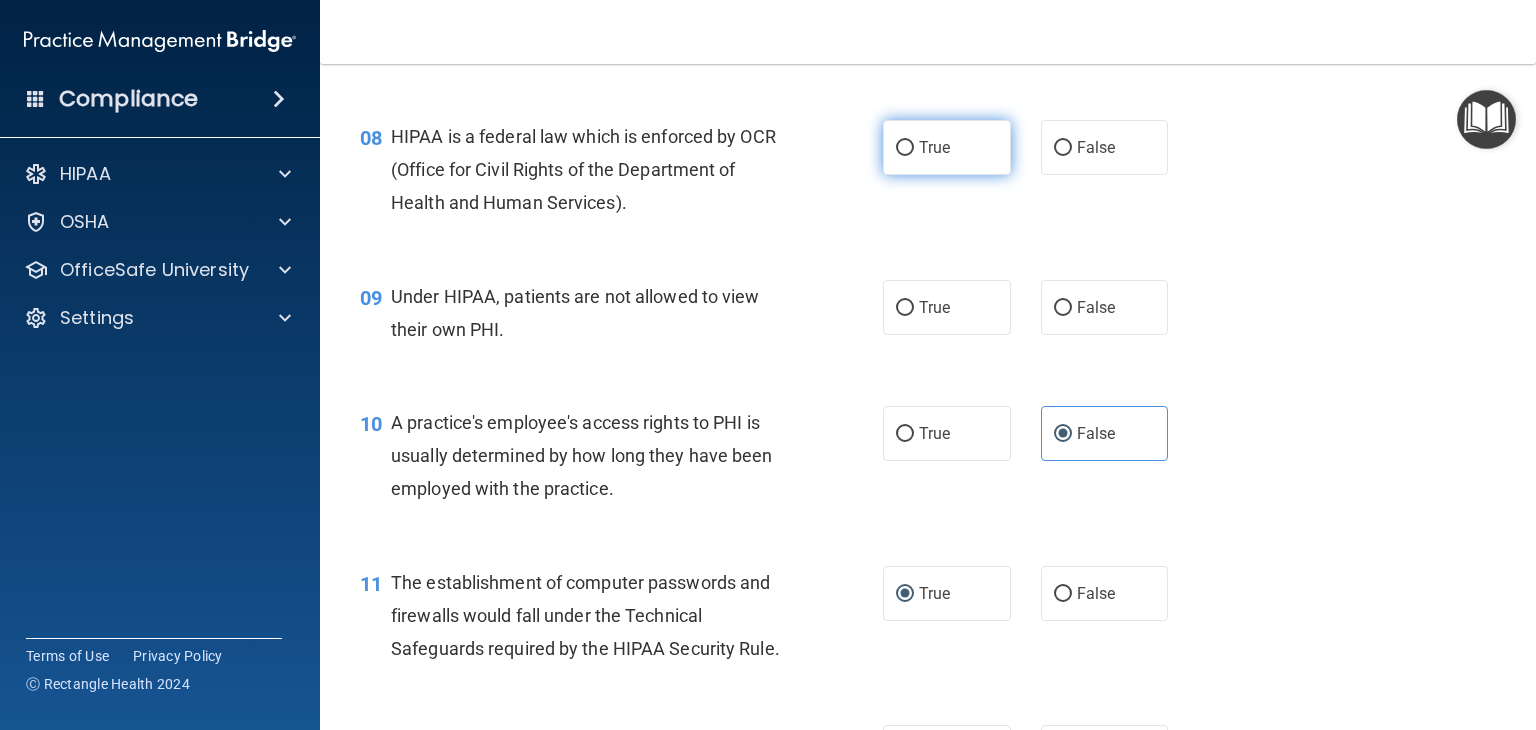 click on "True" at bounding box center [905, 148] 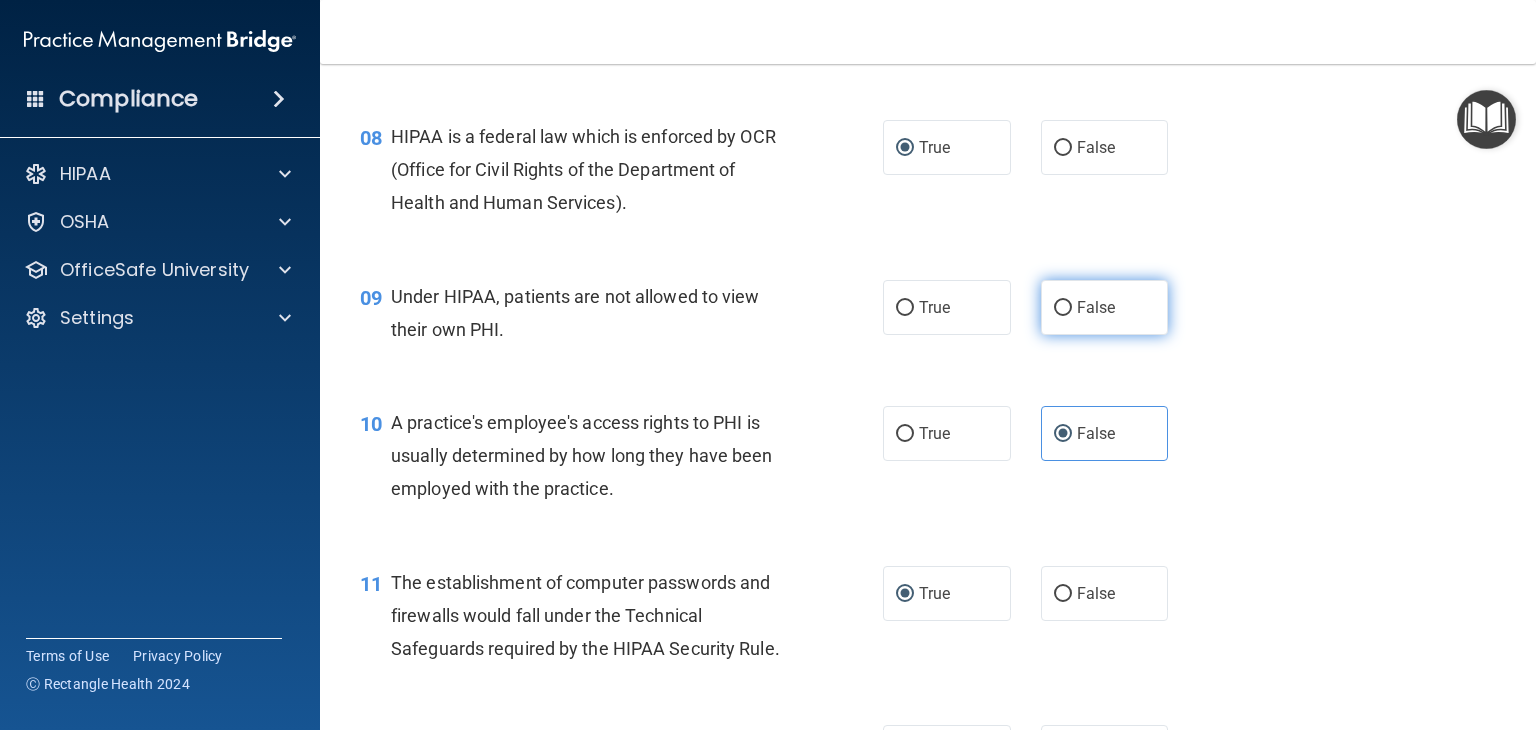 click on "False" at bounding box center [1063, 308] 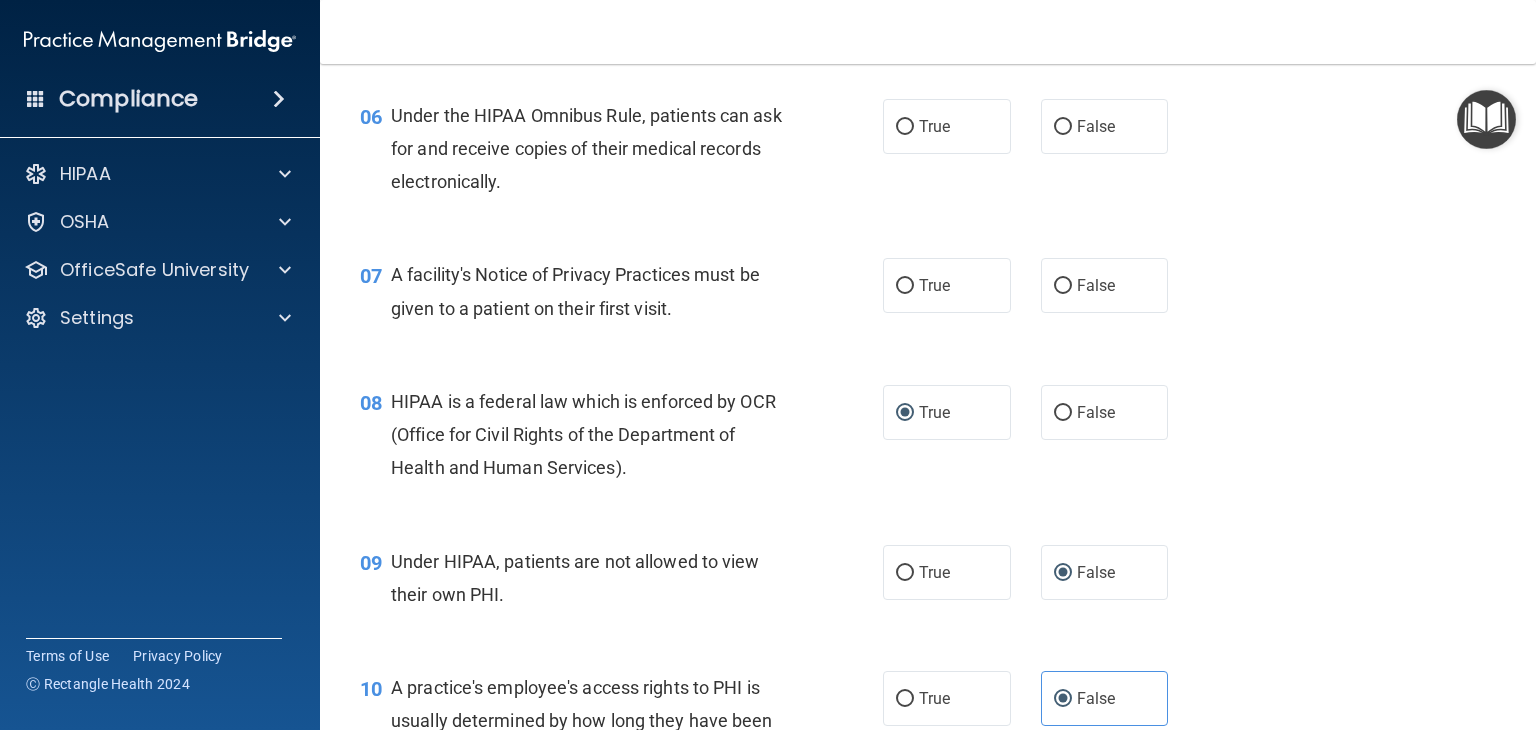 scroll, scrollTop: 989, scrollLeft: 0, axis: vertical 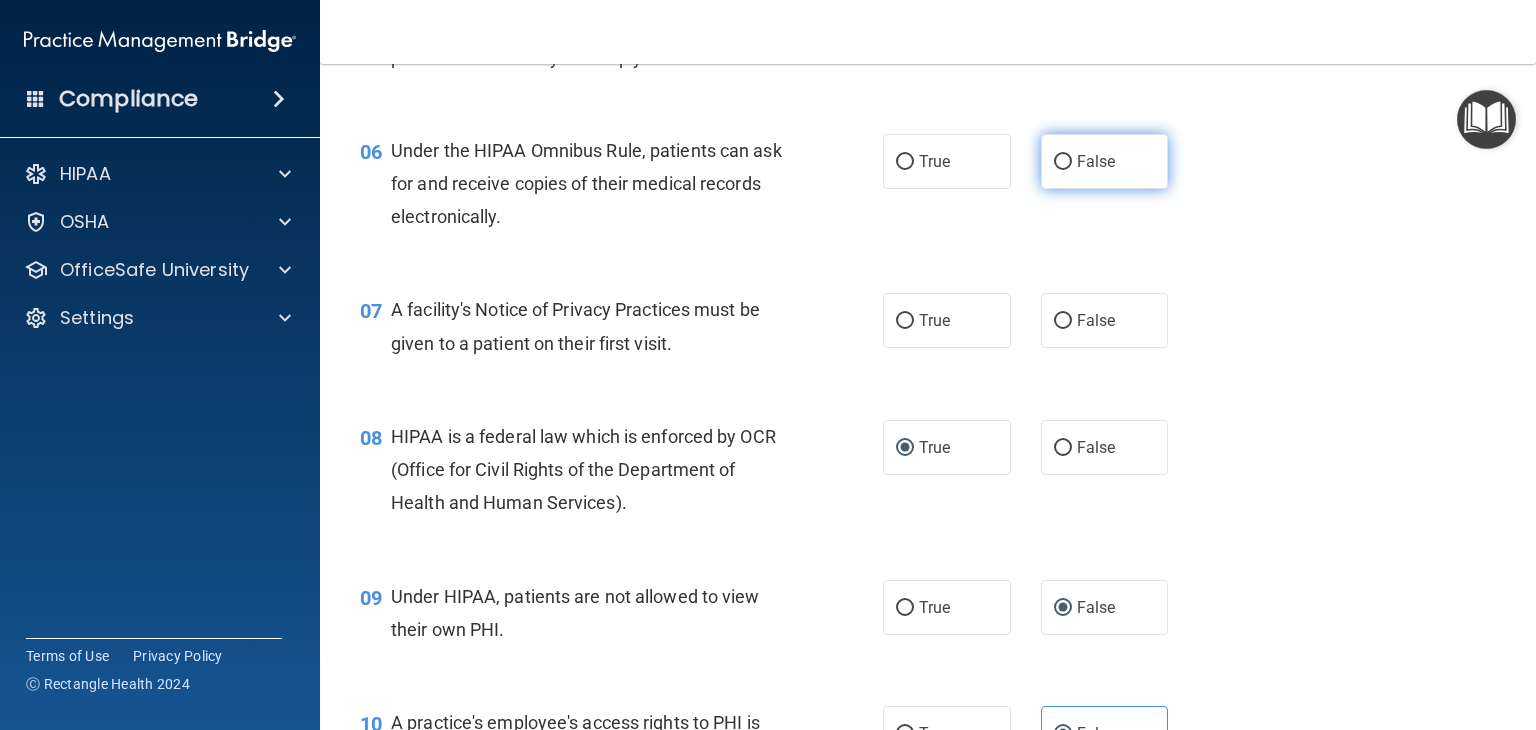 click on "False" at bounding box center (1063, 162) 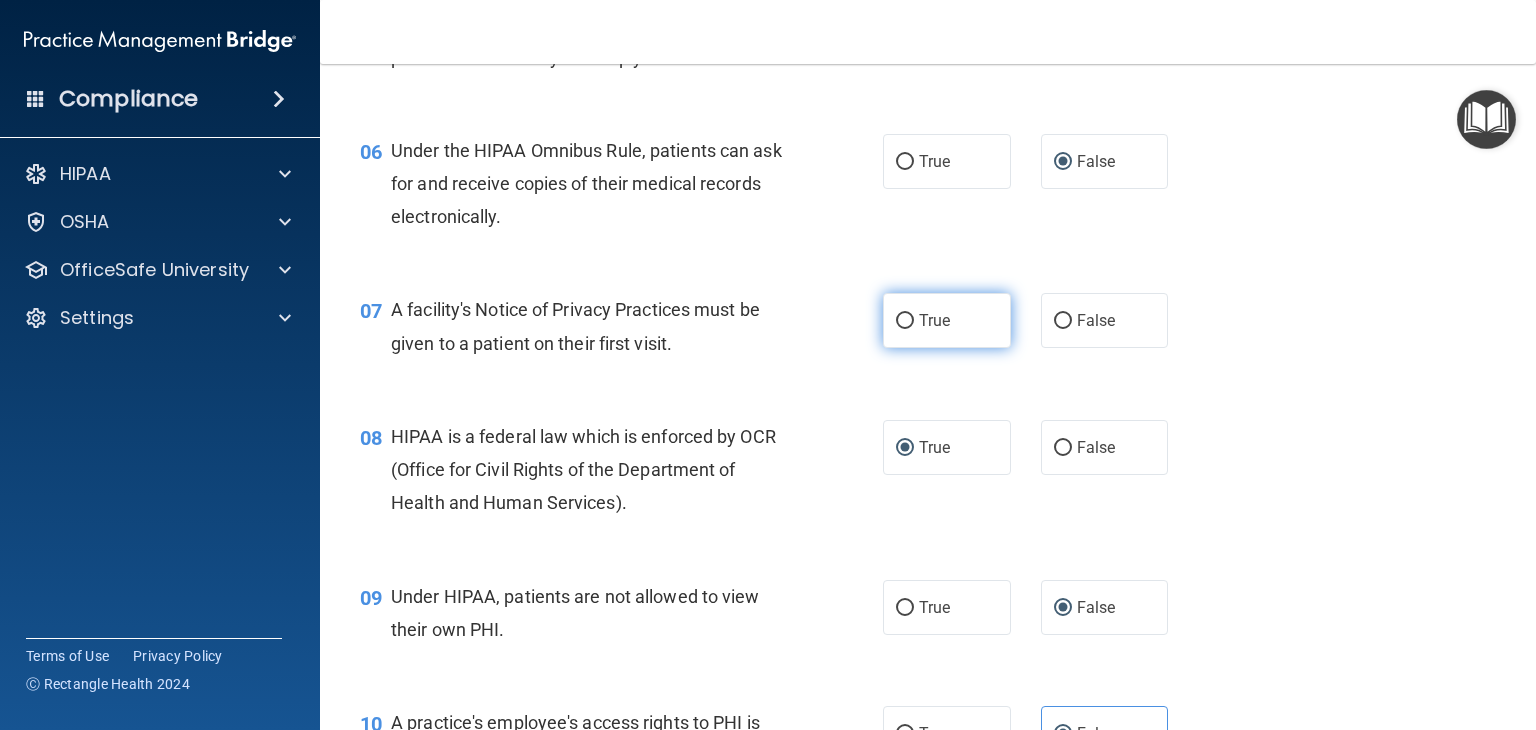 click on "True" at bounding box center [905, 321] 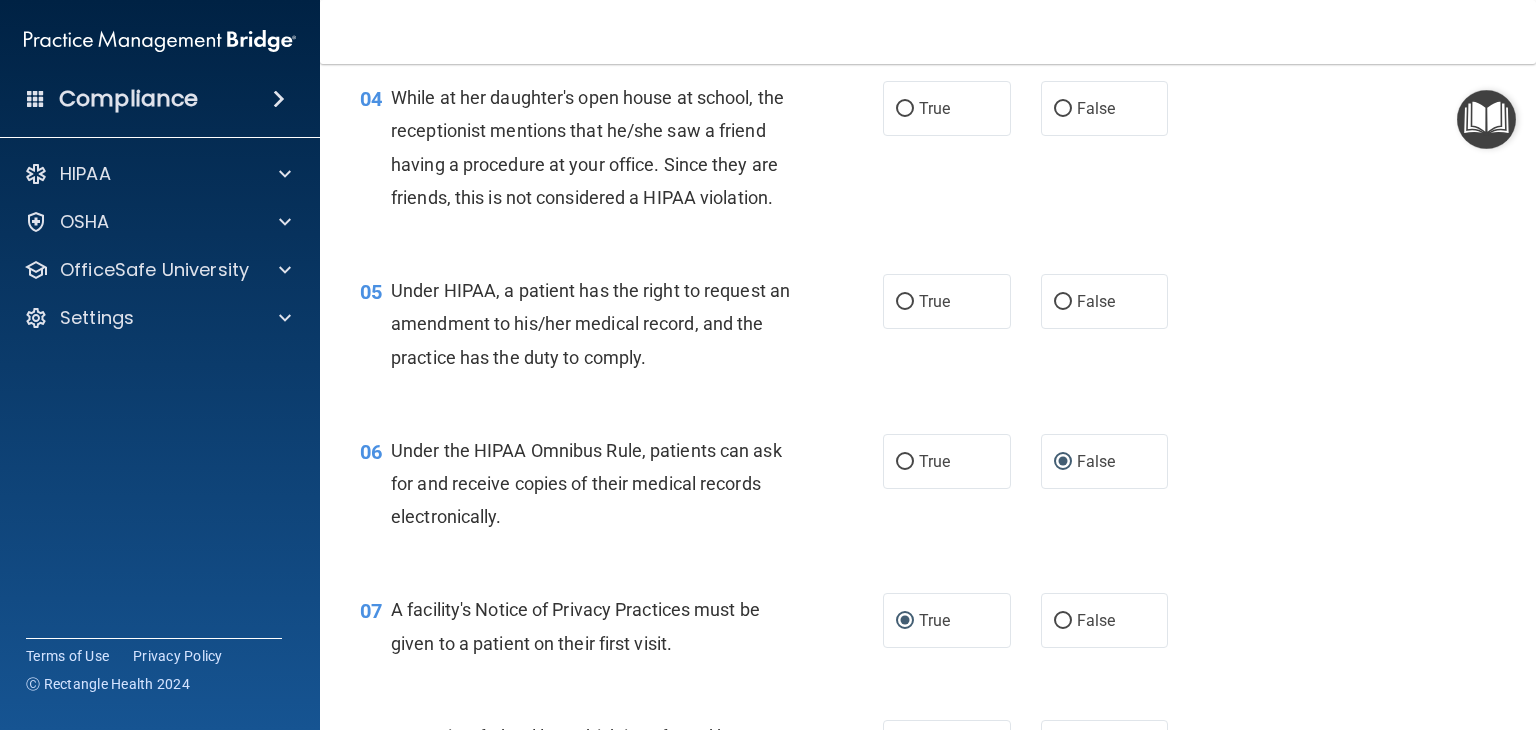 scroll, scrollTop: 589, scrollLeft: 0, axis: vertical 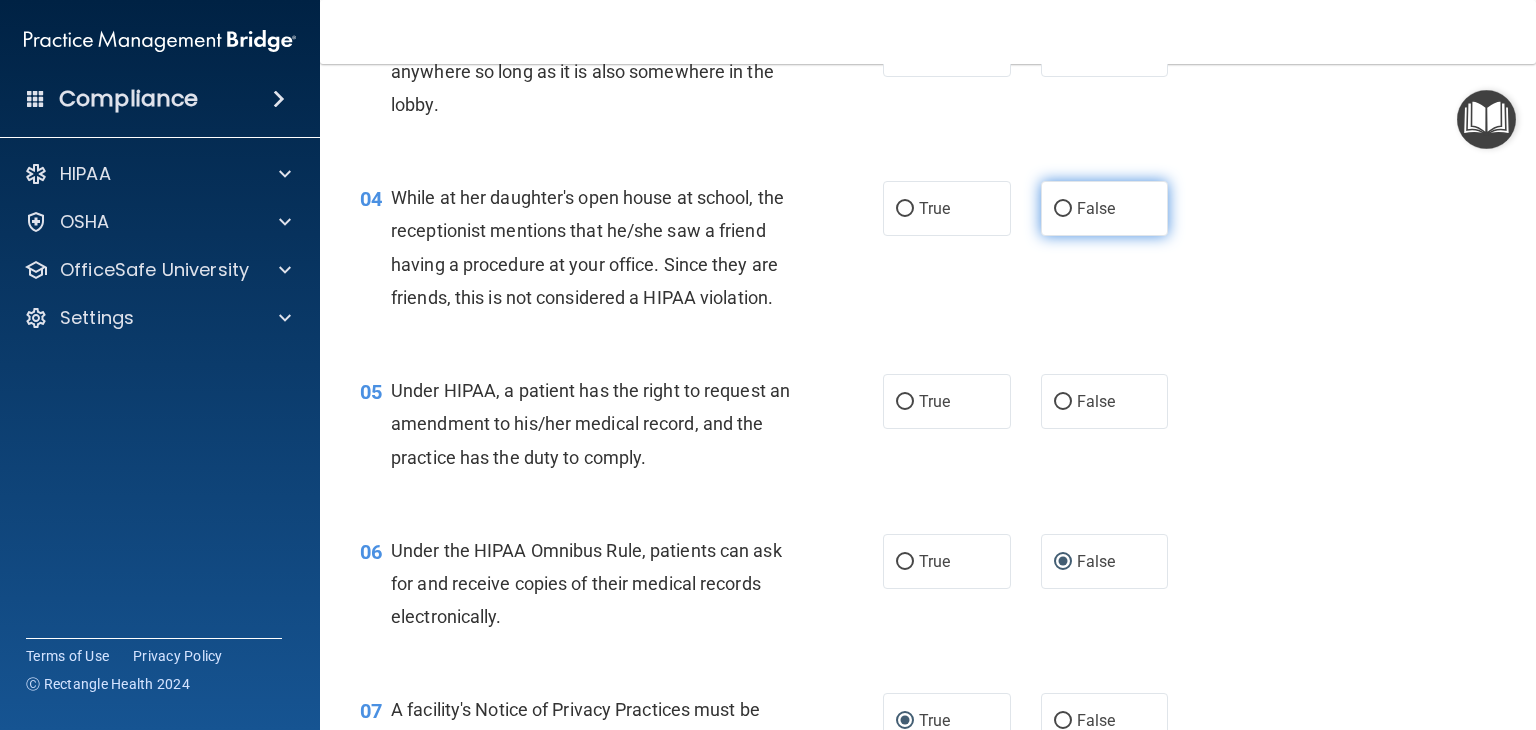 click on "False" at bounding box center [1063, 209] 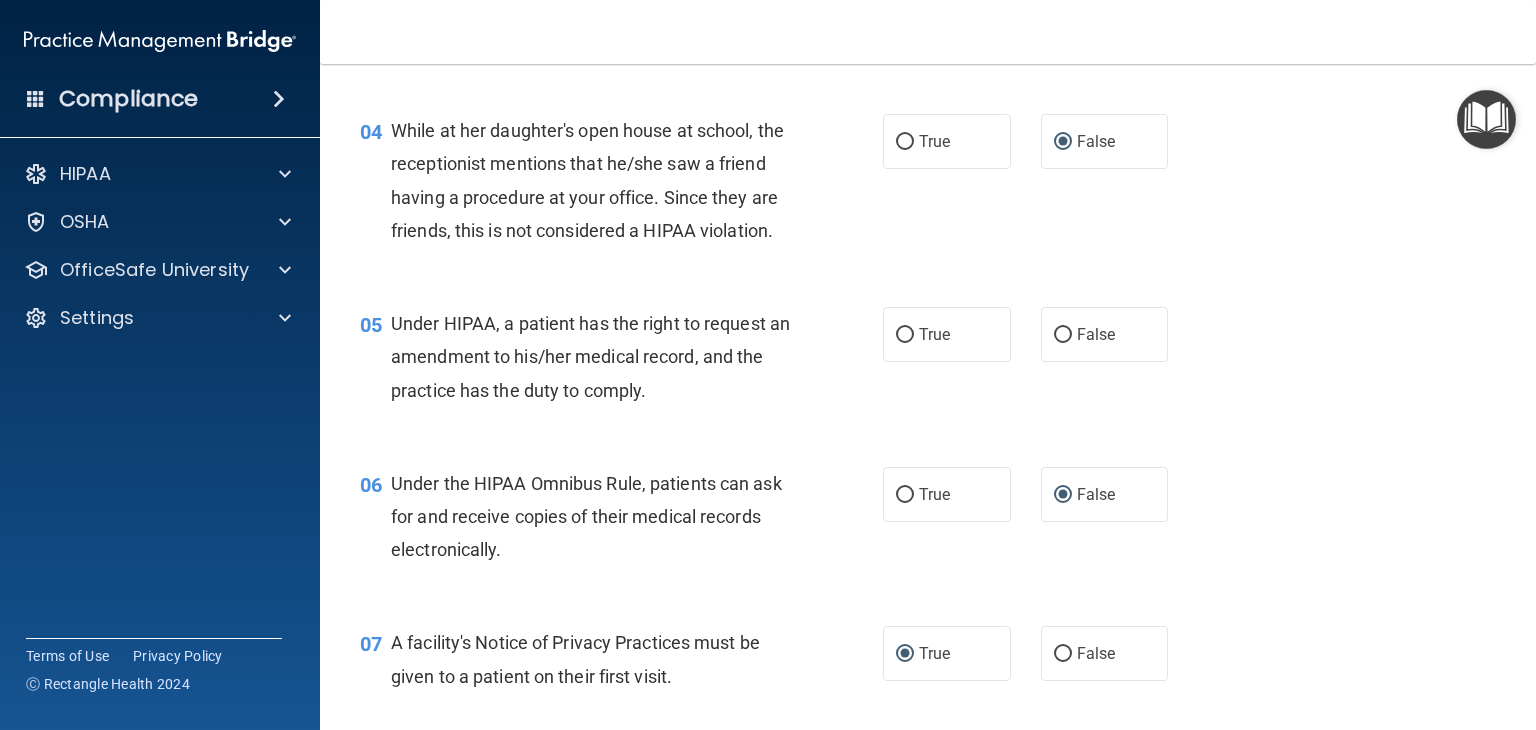 scroll, scrollTop: 689, scrollLeft: 0, axis: vertical 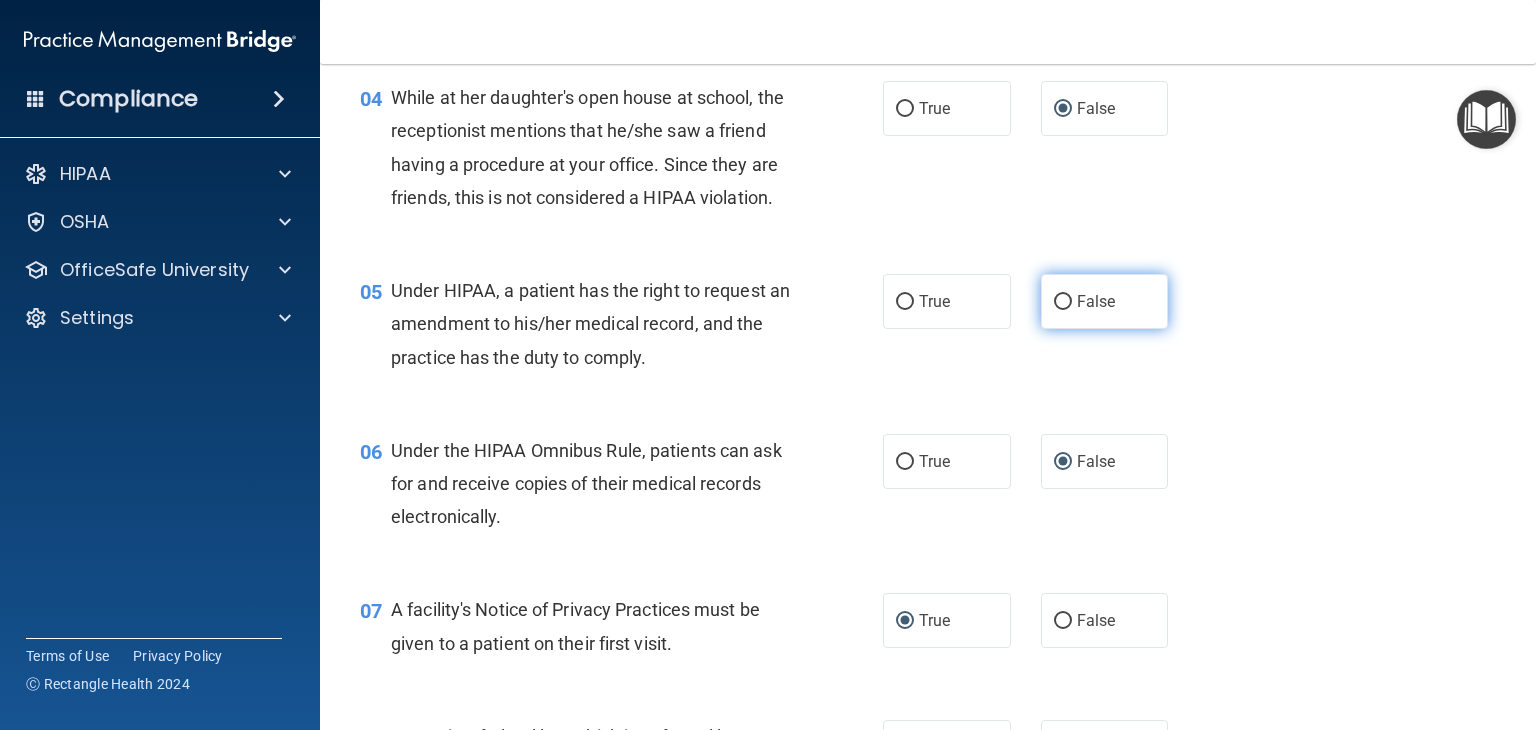 click on "False" at bounding box center [1063, 302] 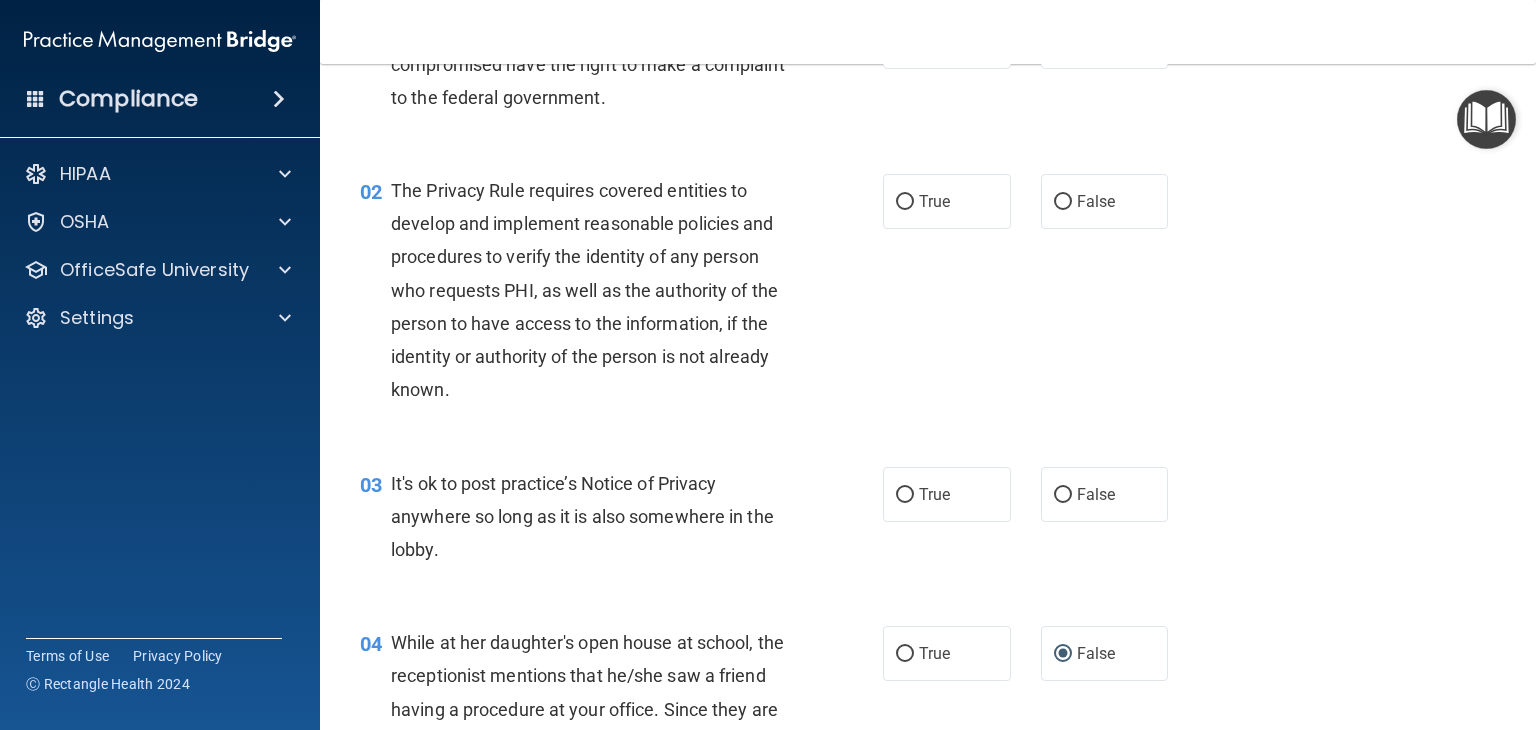 scroll, scrollTop: 89, scrollLeft: 0, axis: vertical 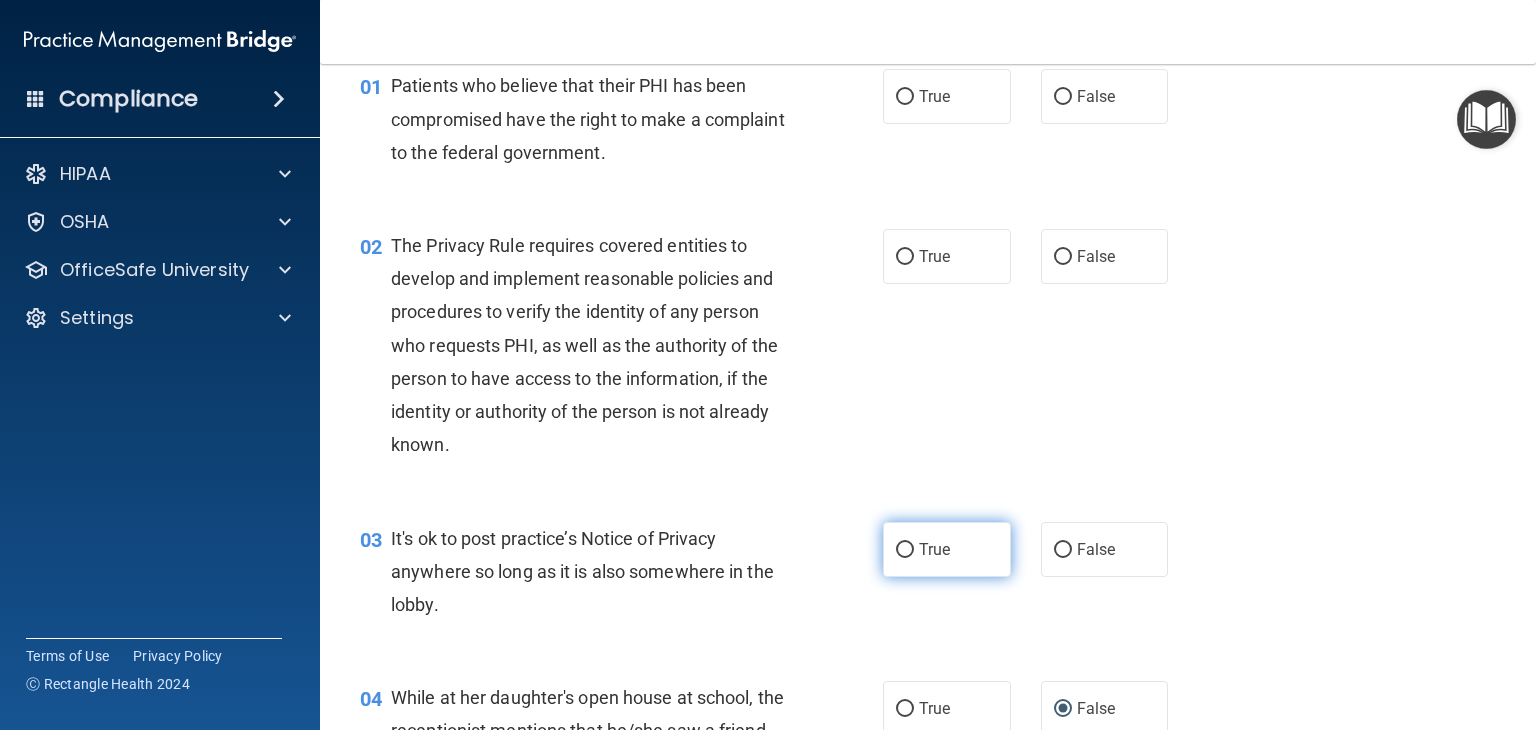 click on "True" at bounding box center [905, 550] 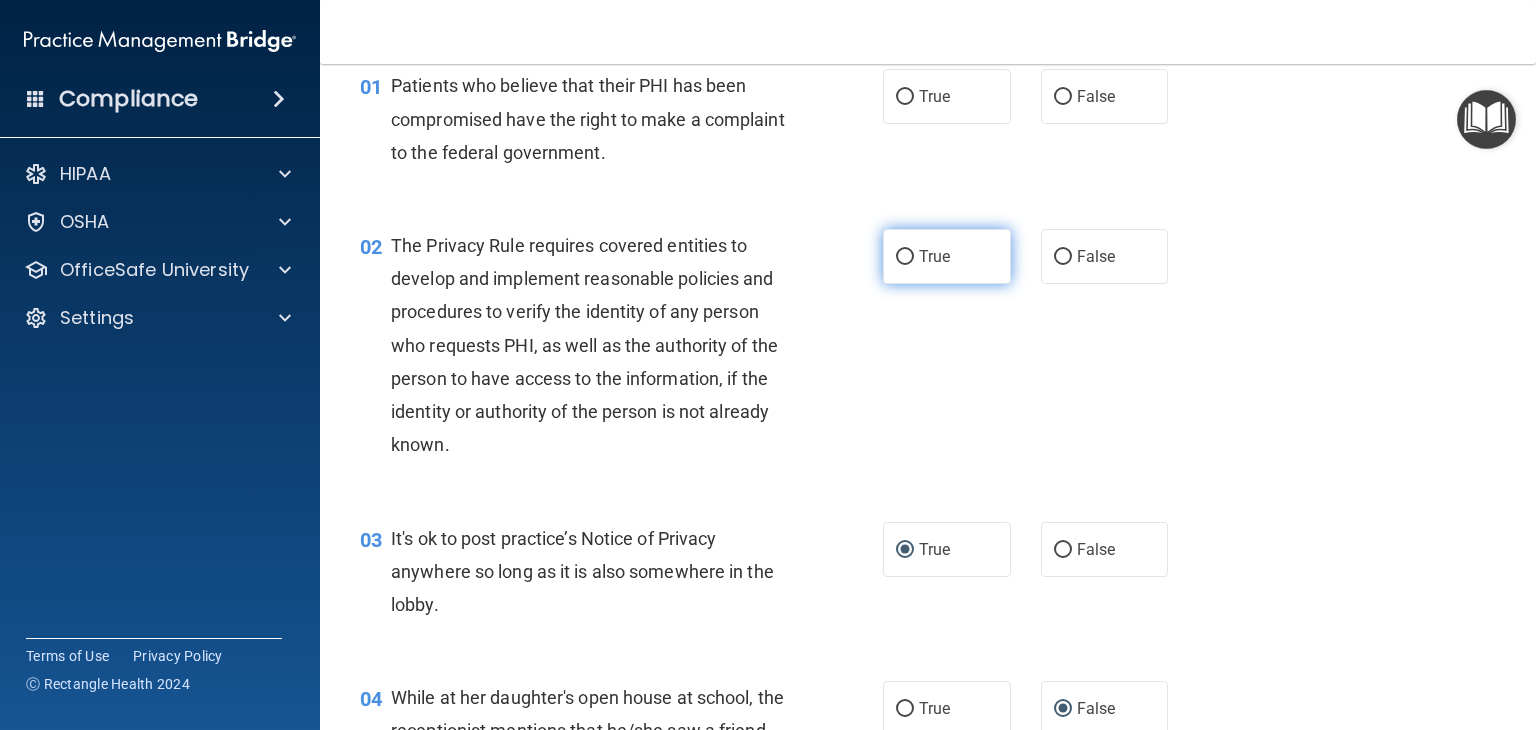 click on "True" at bounding box center (905, 257) 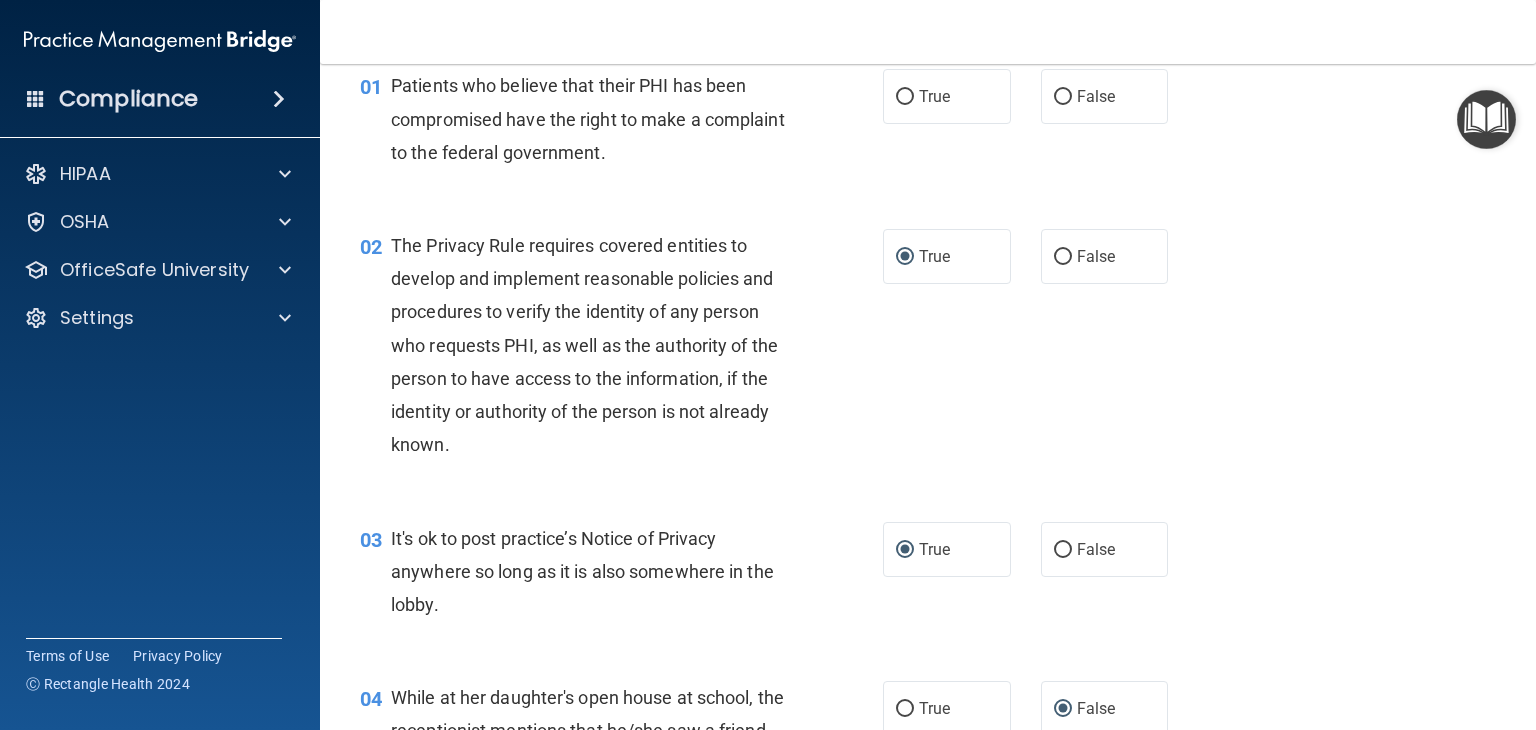 scroll, scrollTop: 0, scrollLeft: 0, axis: both 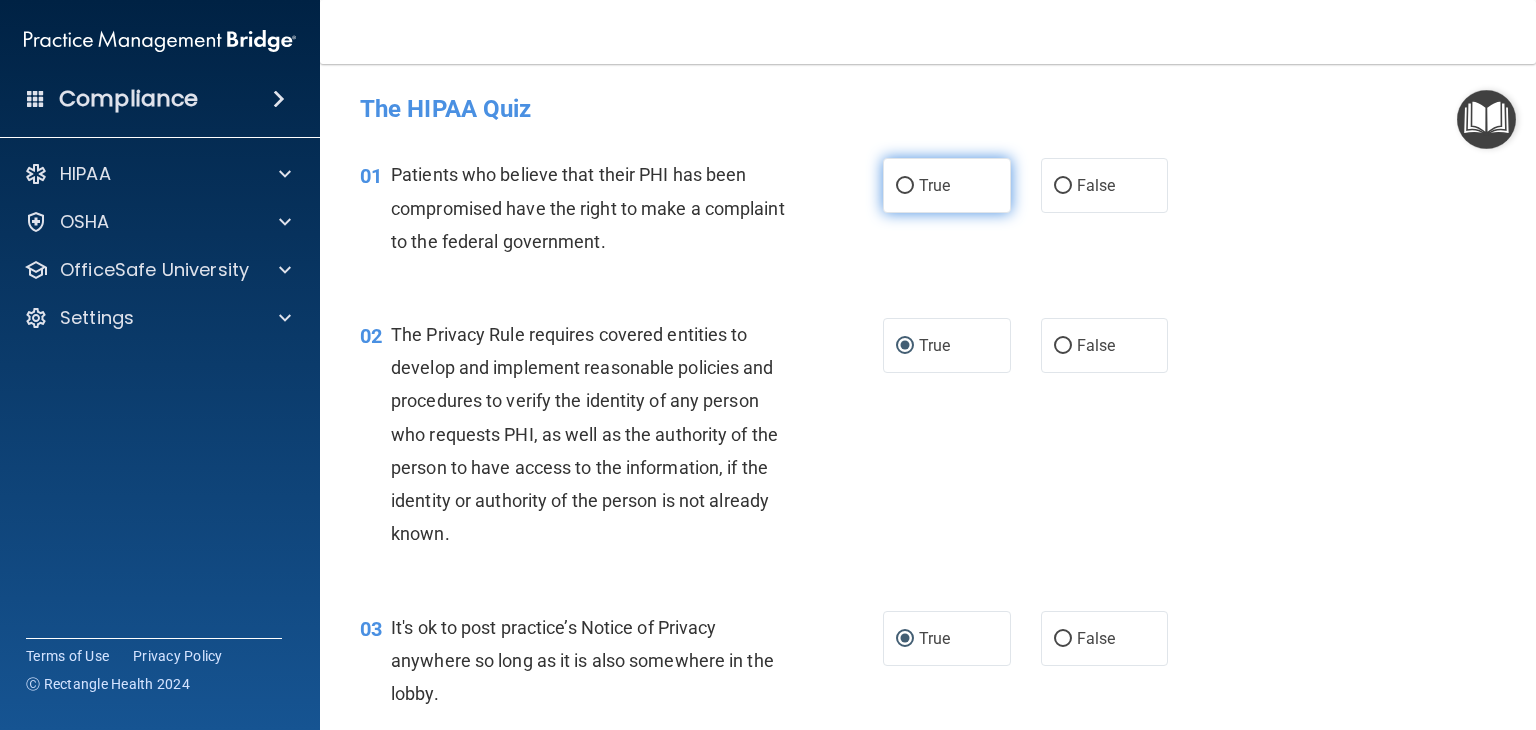 click on "True" at bounding box center [905, 186] 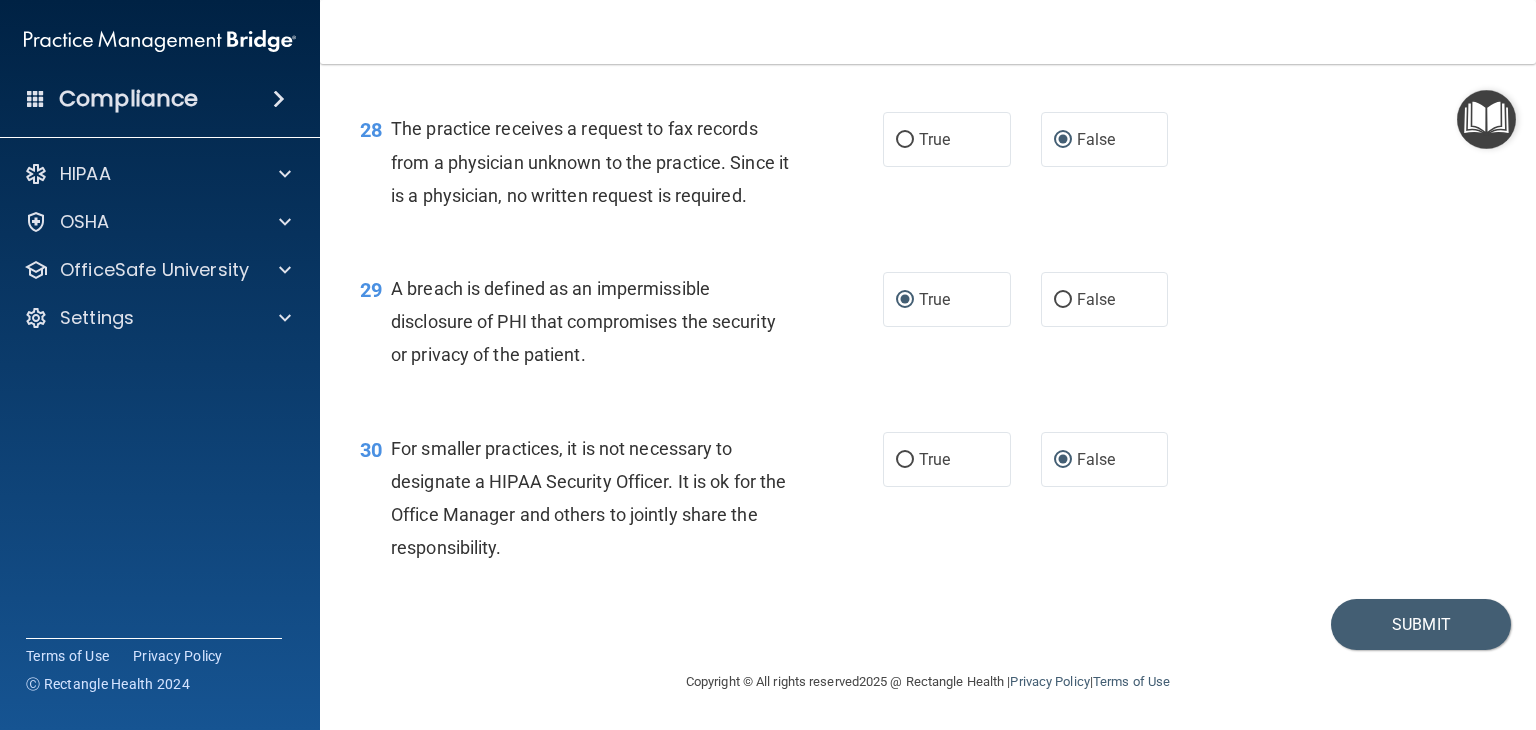 scroll, scrollTop: 4789, scrollLeft: 0, axis: vertical 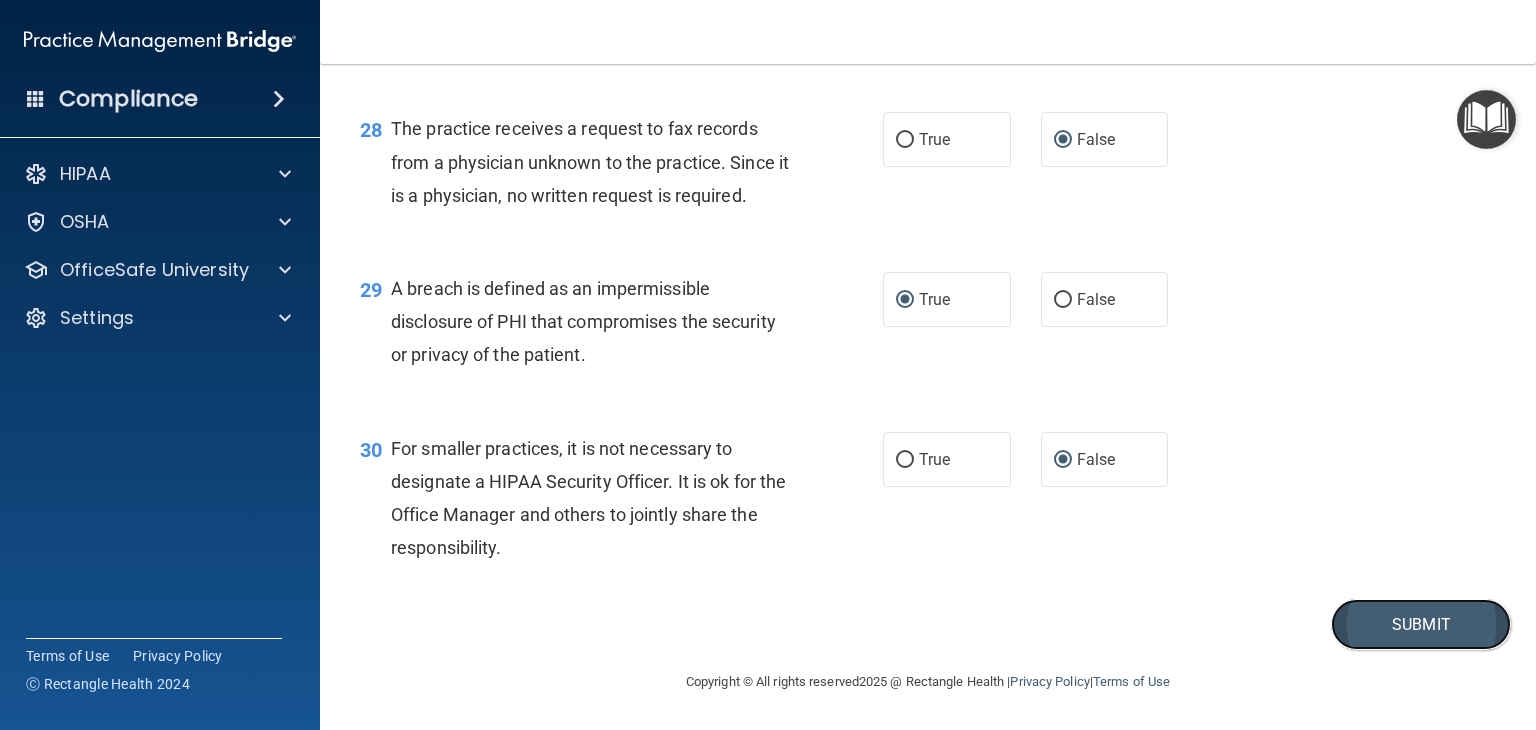 click on "Submit" at bounding box center (1421, 624) 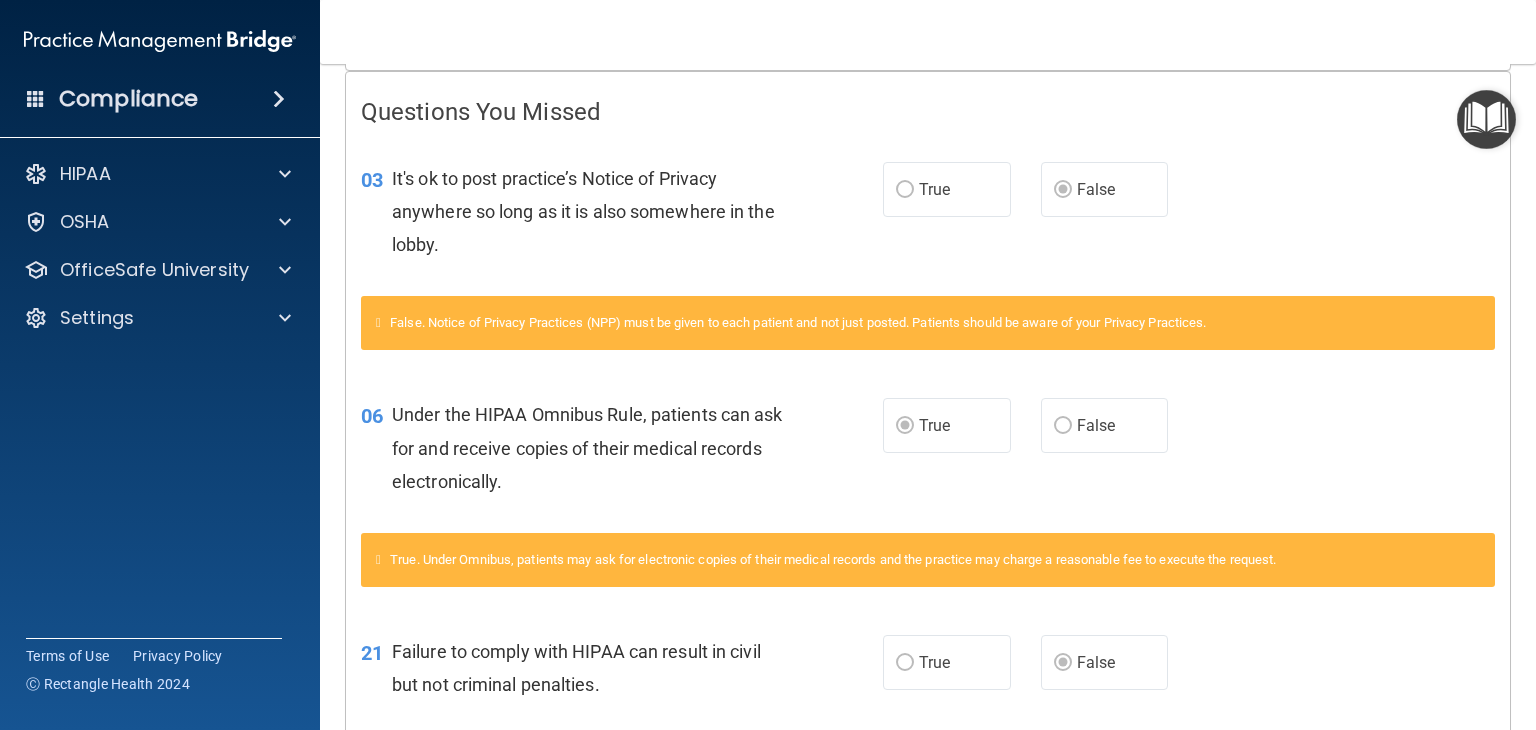 scroll, scrollTop: 0, scrollLeft: 0, axis: both 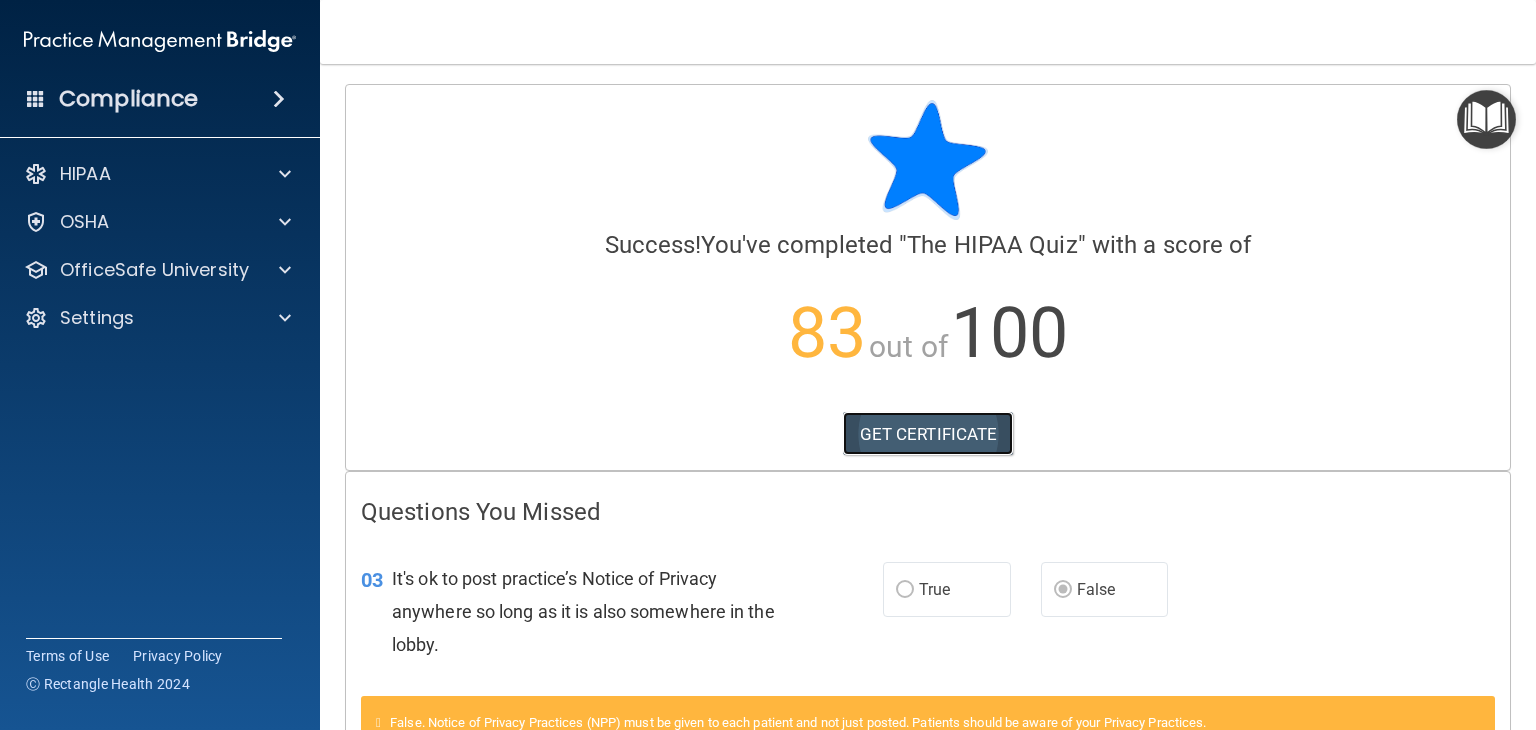 click on "GET CERTIFICATE" at bounding box center (928, 434) 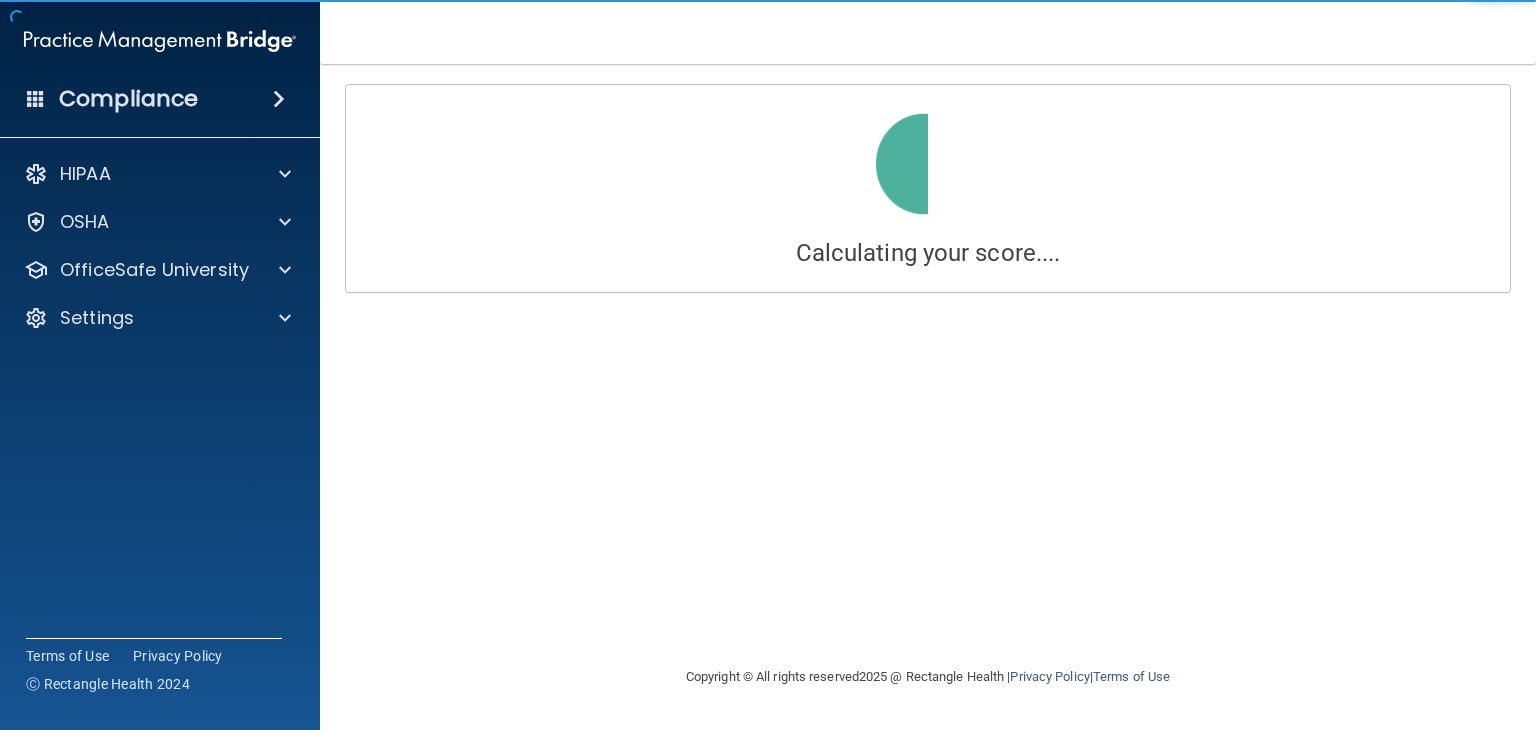 scroll, scrollTop: 0, scrollLeft: 0, axis: both 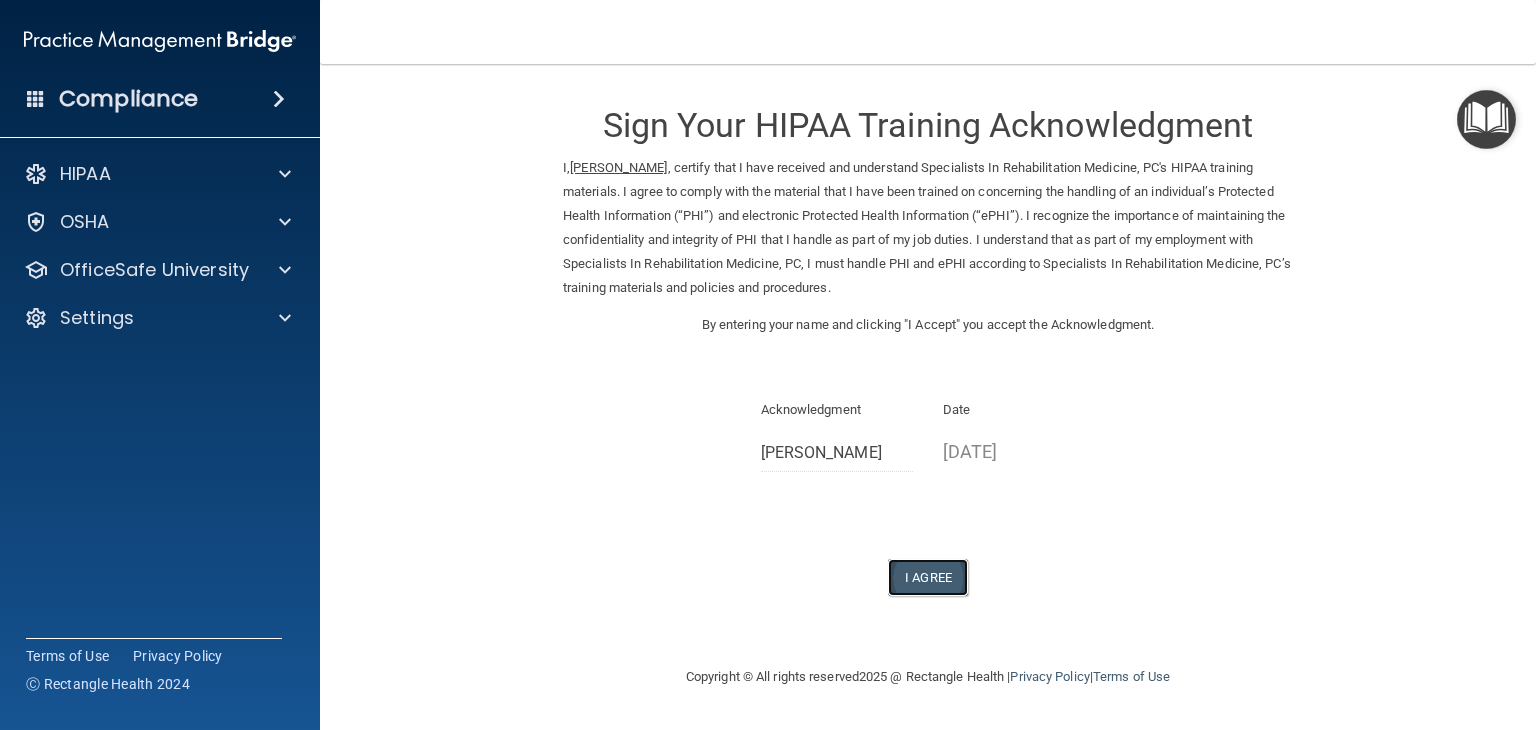 click on "I Agree" at bounding box center (928, 577) 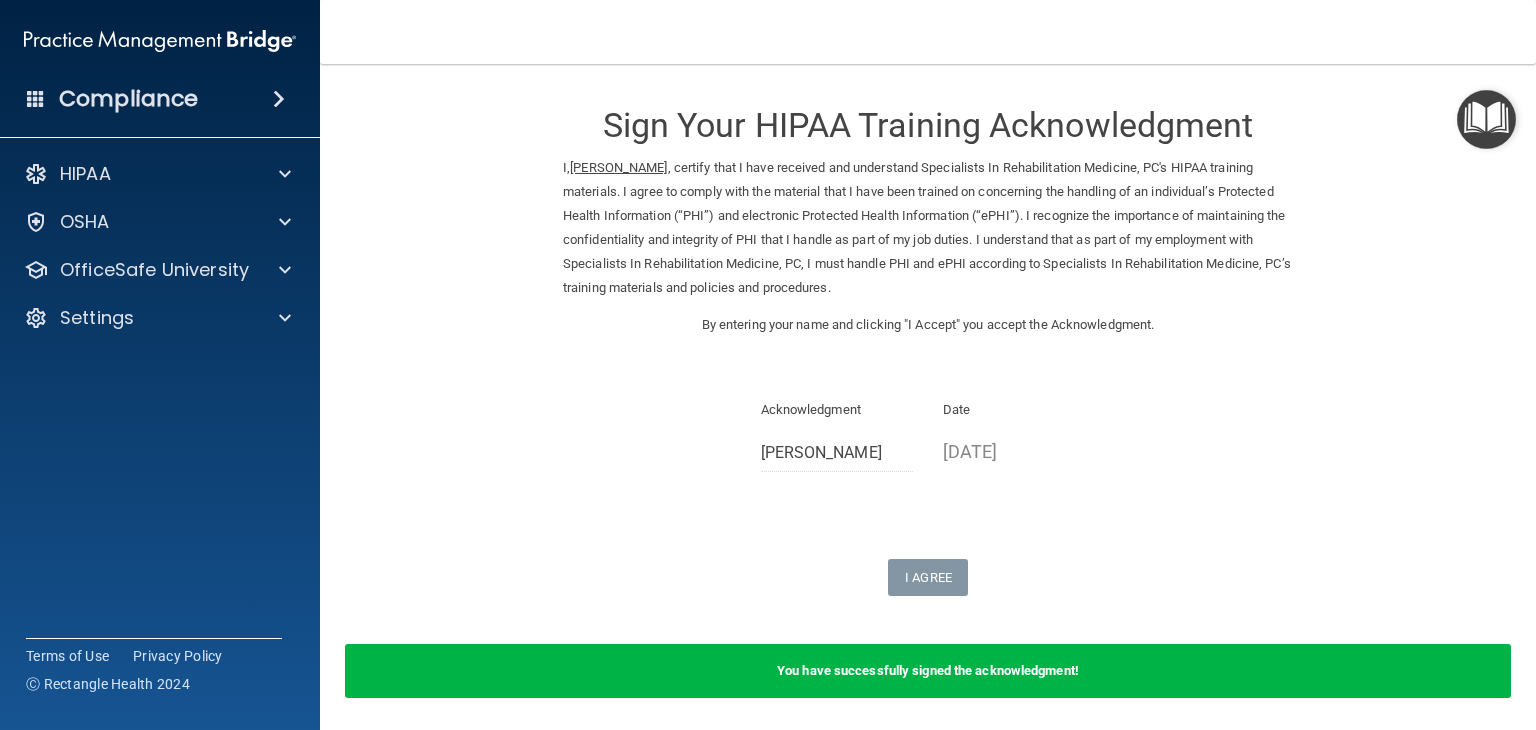 scroll, scrollTop: 72, scrollLeft: 0, axis: vertical 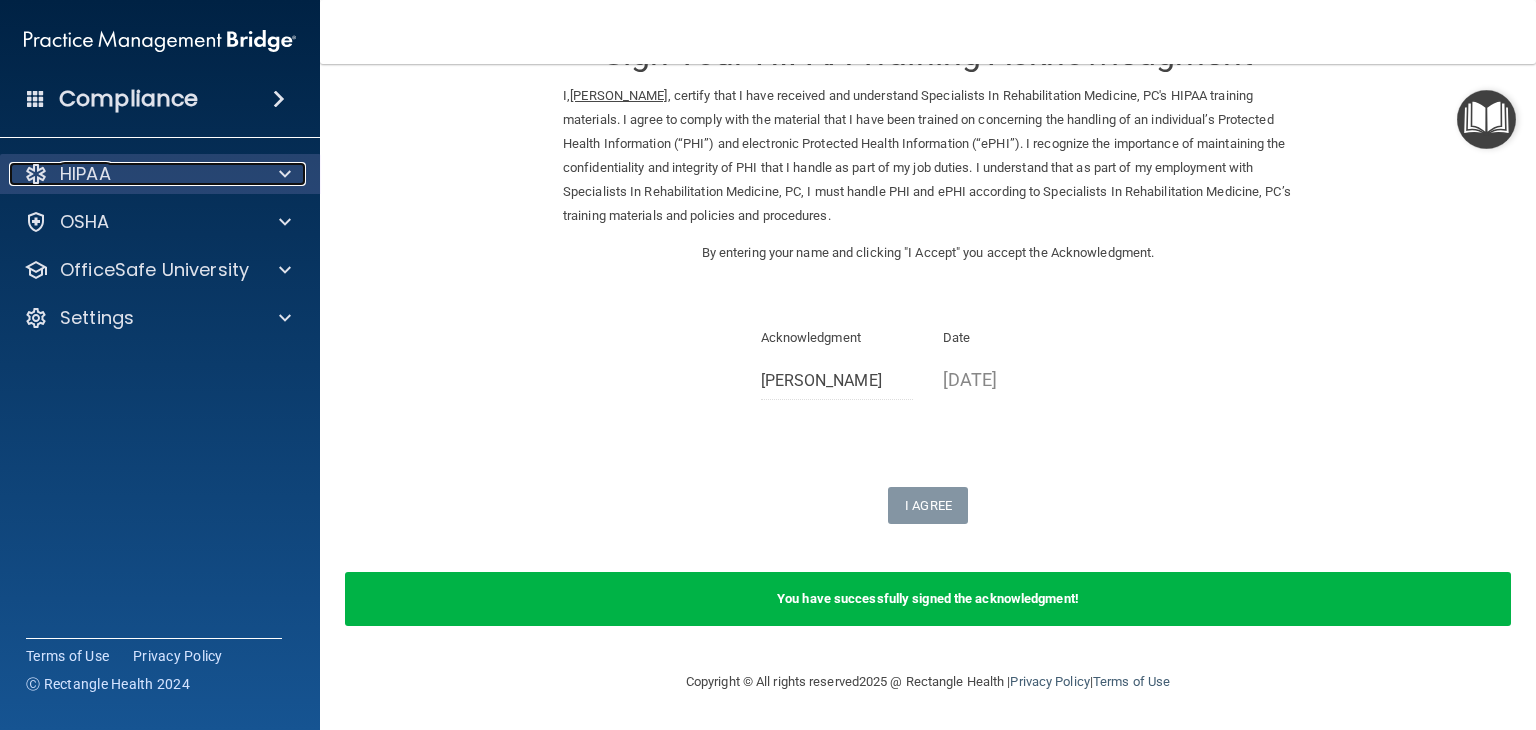 click on "HIPAA" at bounding box center (85, 174) 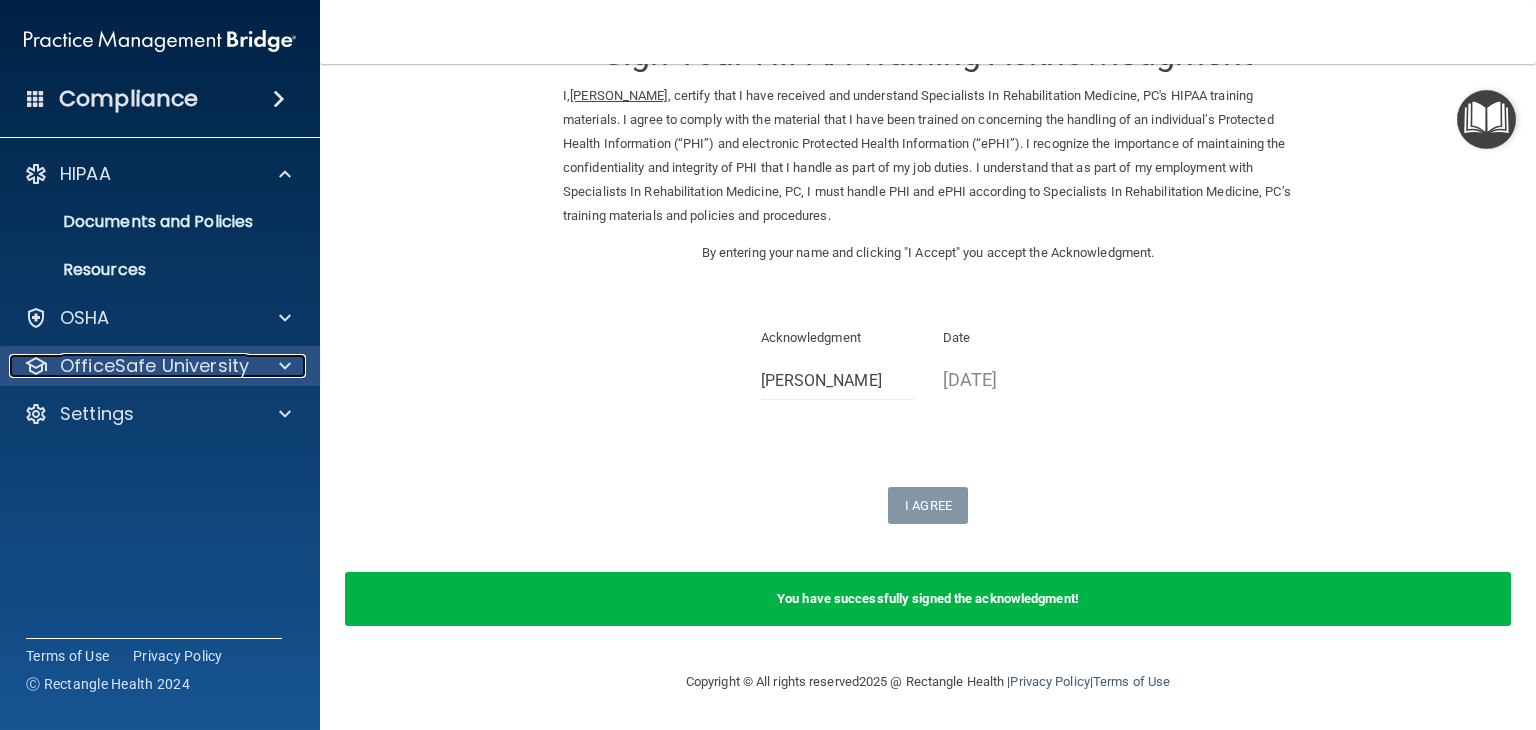 click on "OfficeSafe University" at bounding box center (154, 366) 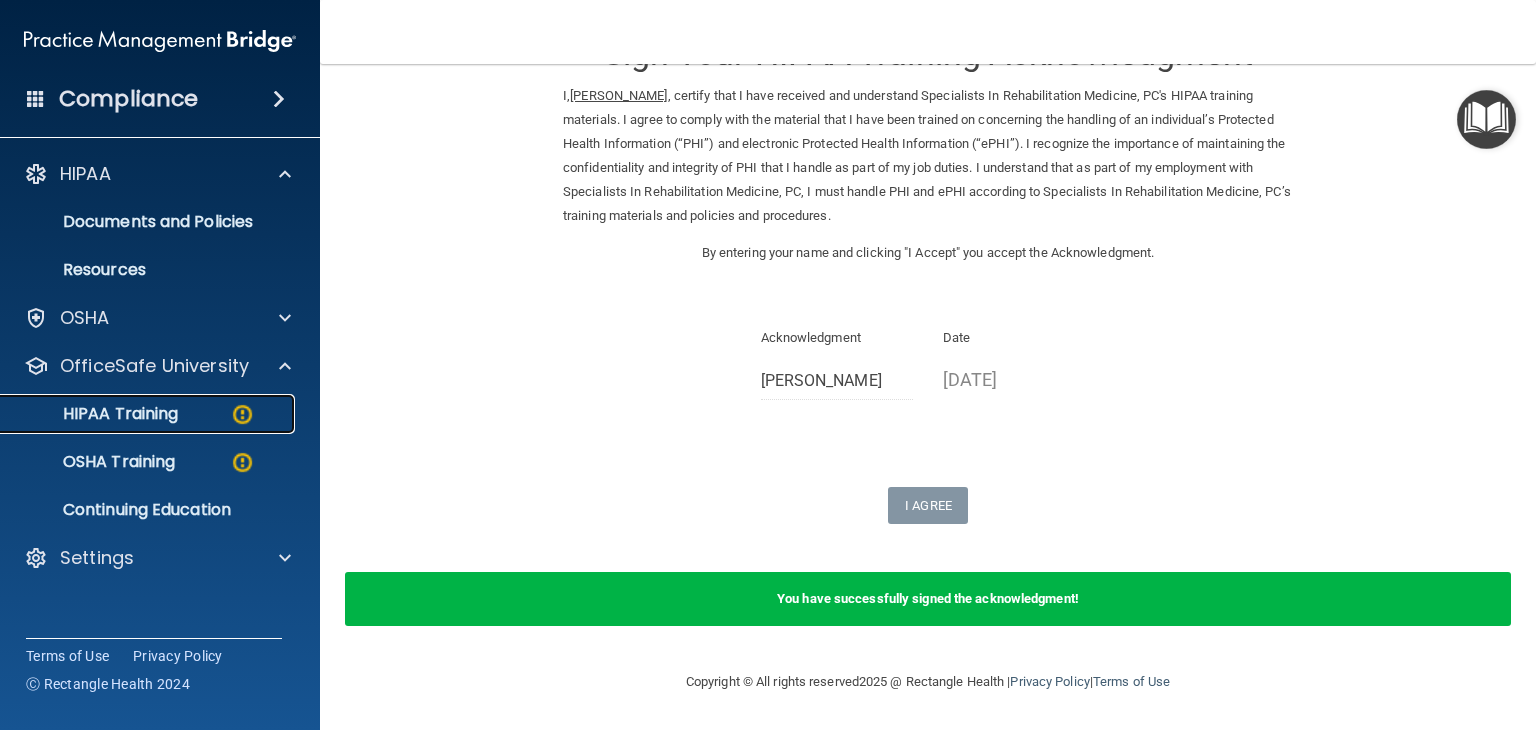 click on "HIPAA Training" at bounding box center (95, 414) 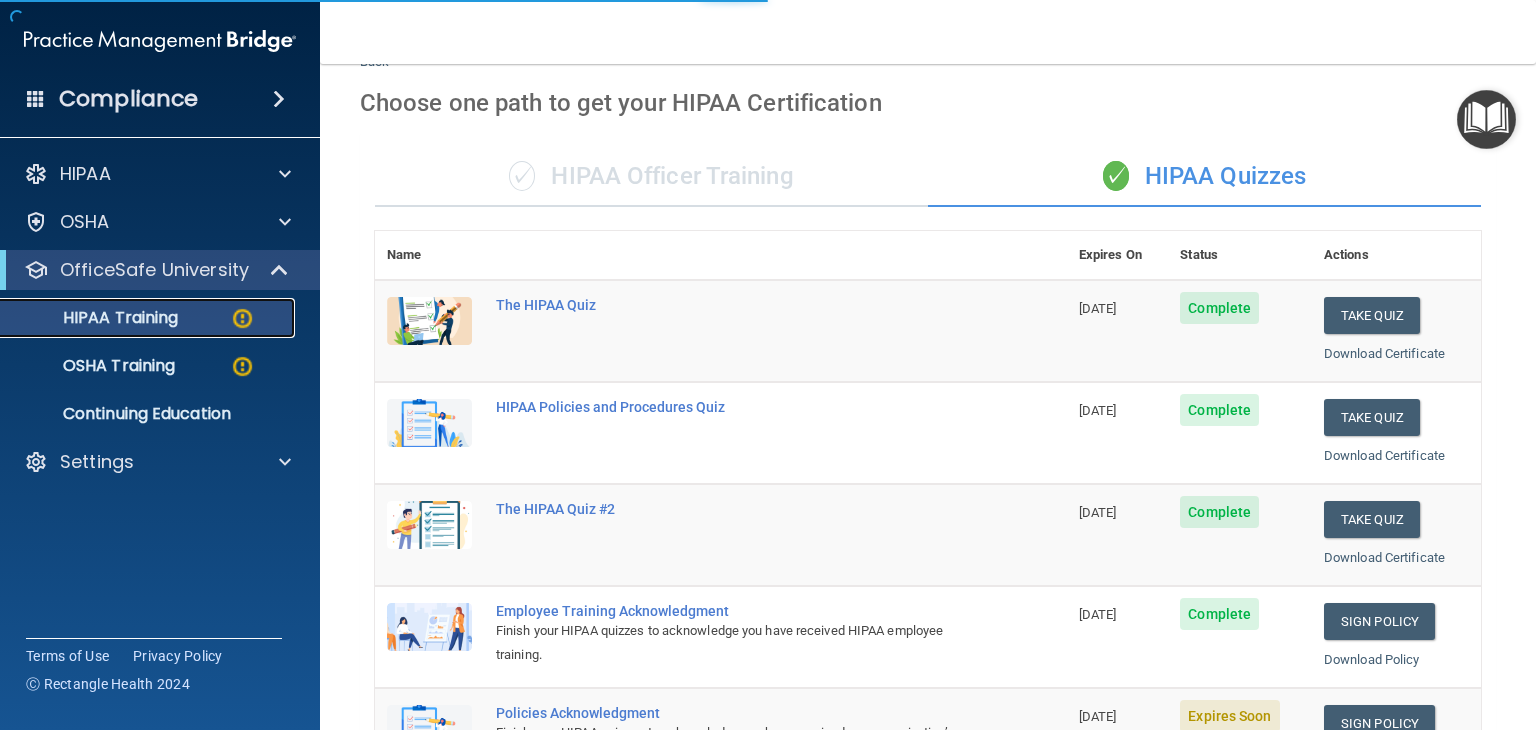 scroll, scrollTop: 772, scrollLeft: 0, axis: vertical 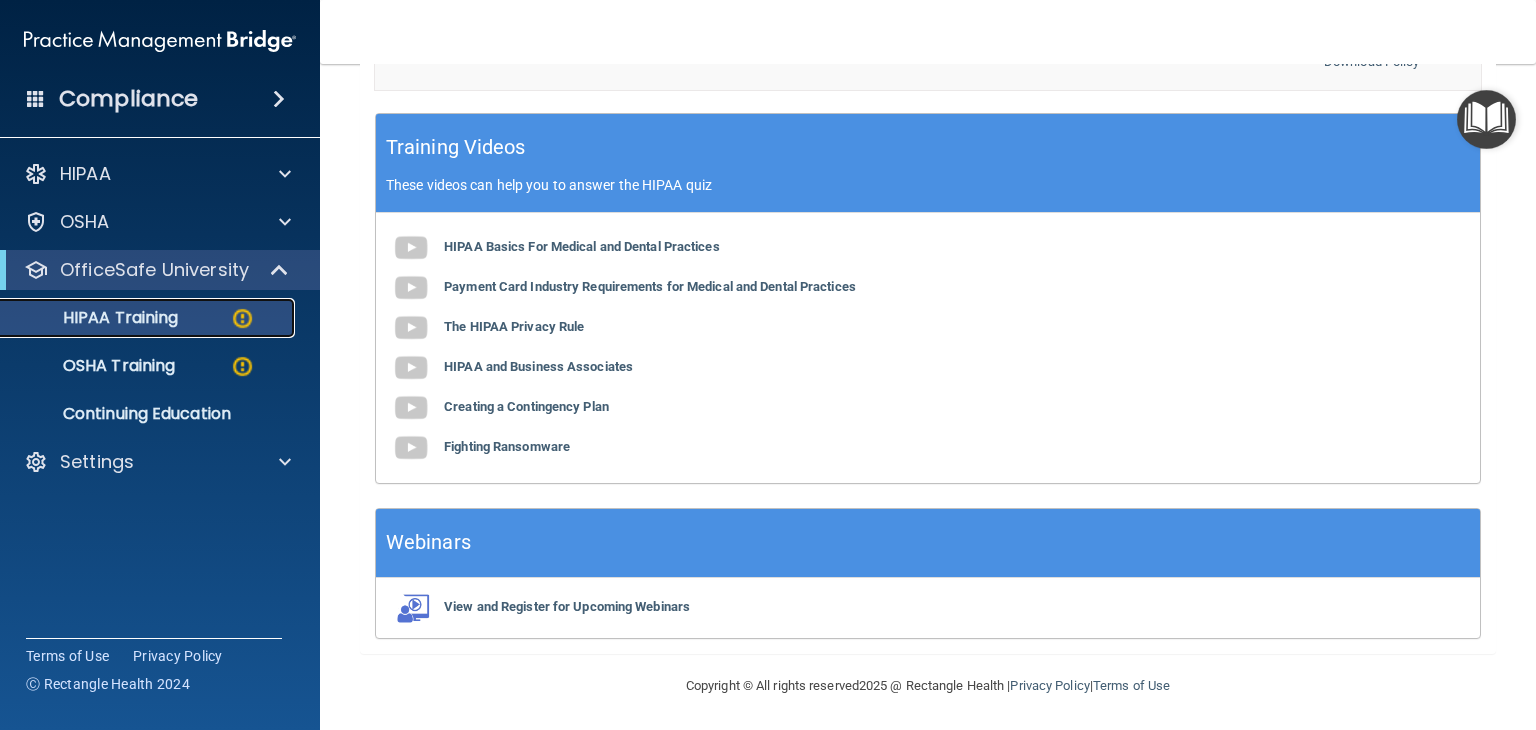 click on "HIPAA Training" at bounding box center (95, 318) 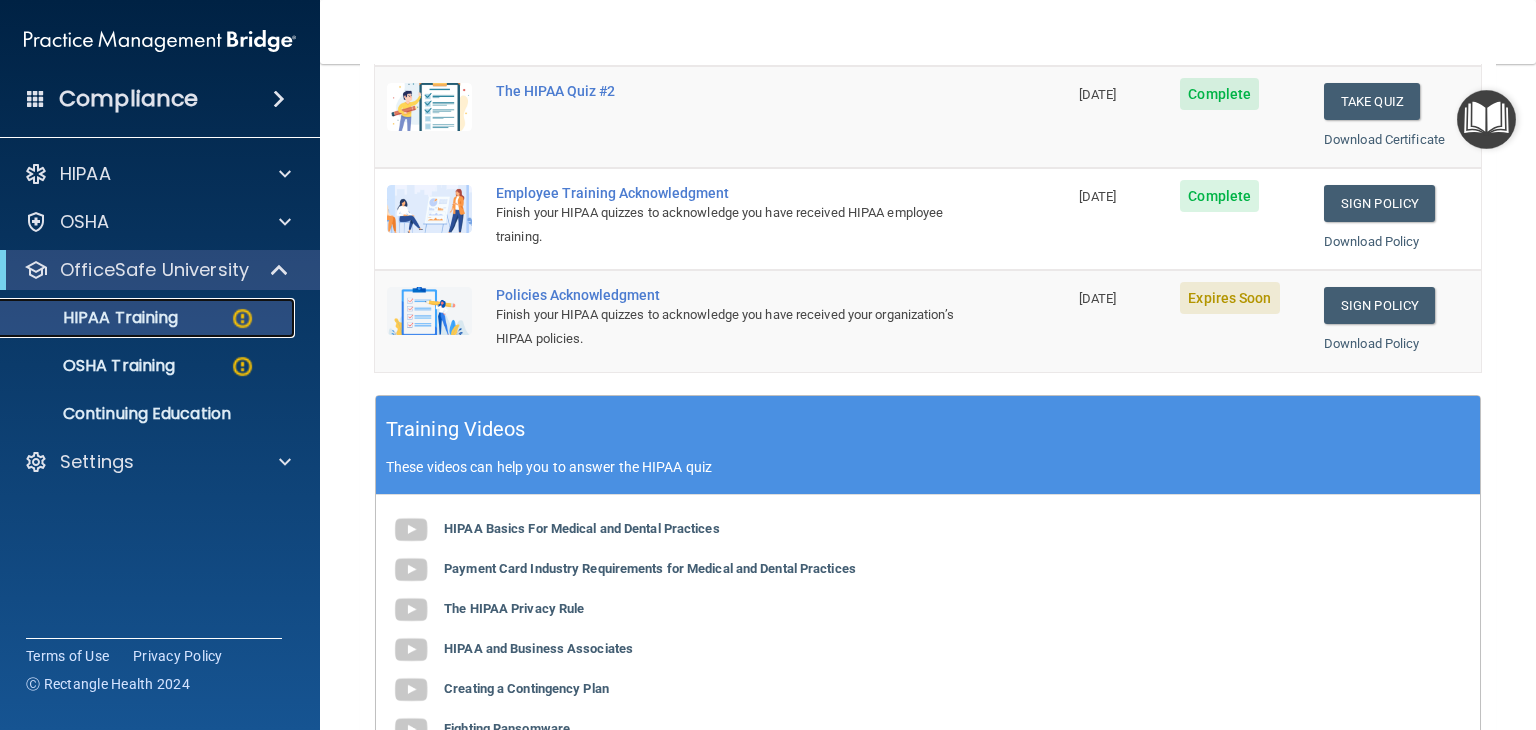 scroll, scrollTop: 372, scrollLeft: 0, axis: vertical 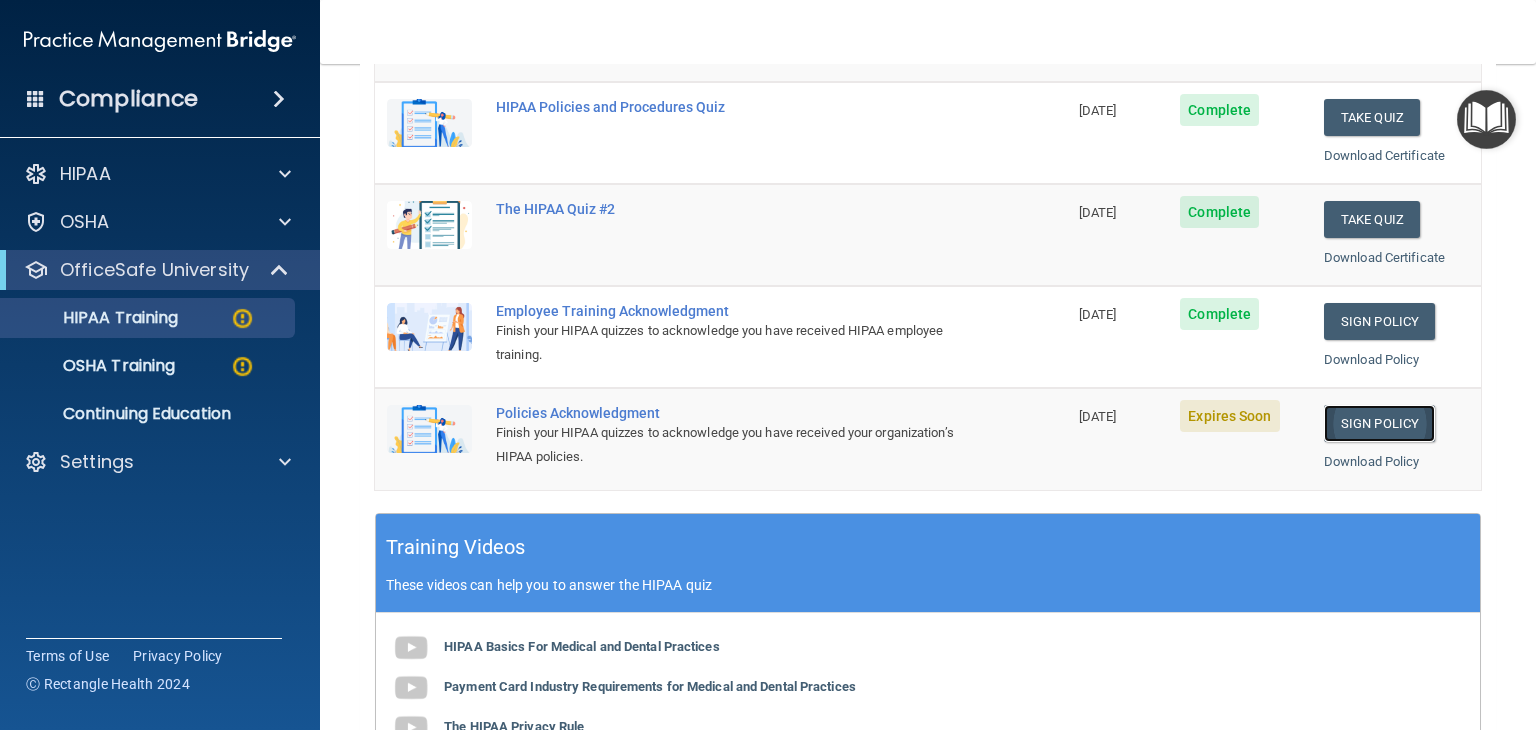 click on "Sign Policy" at bounding box center (1379, 423) 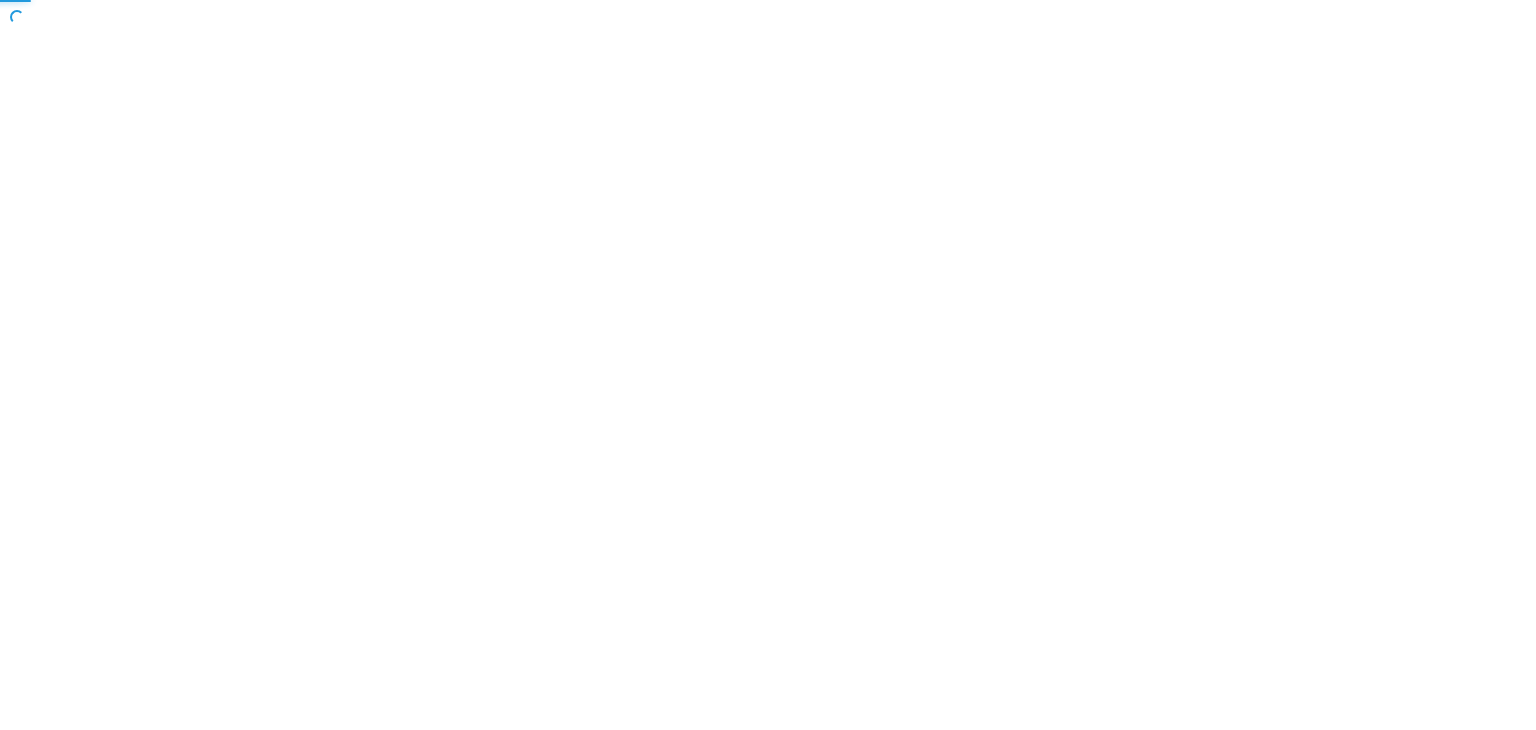 scroll, scrollTop: 0, scrollLeft: 0, axis: both 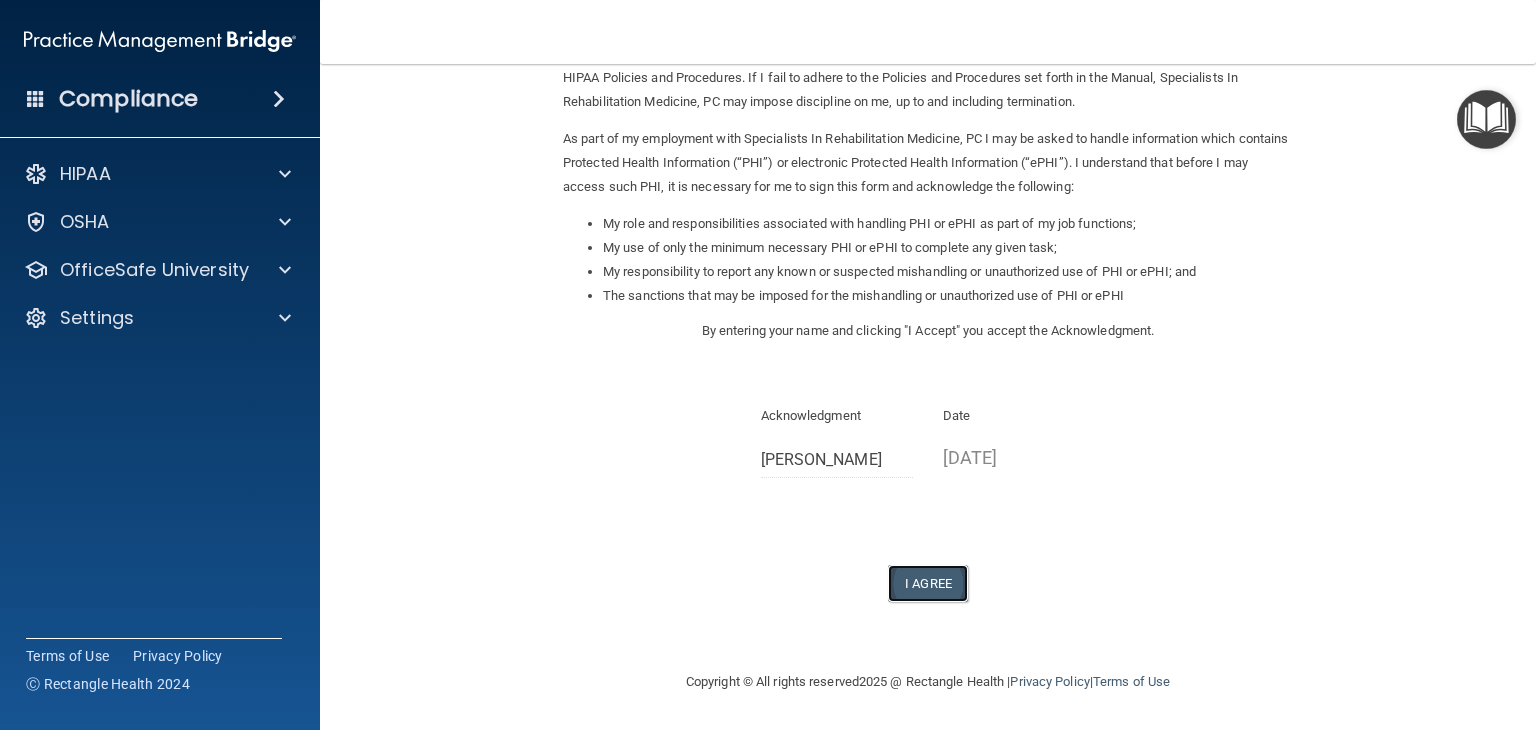 click on "I Agree" at bounding box center [928, 583] 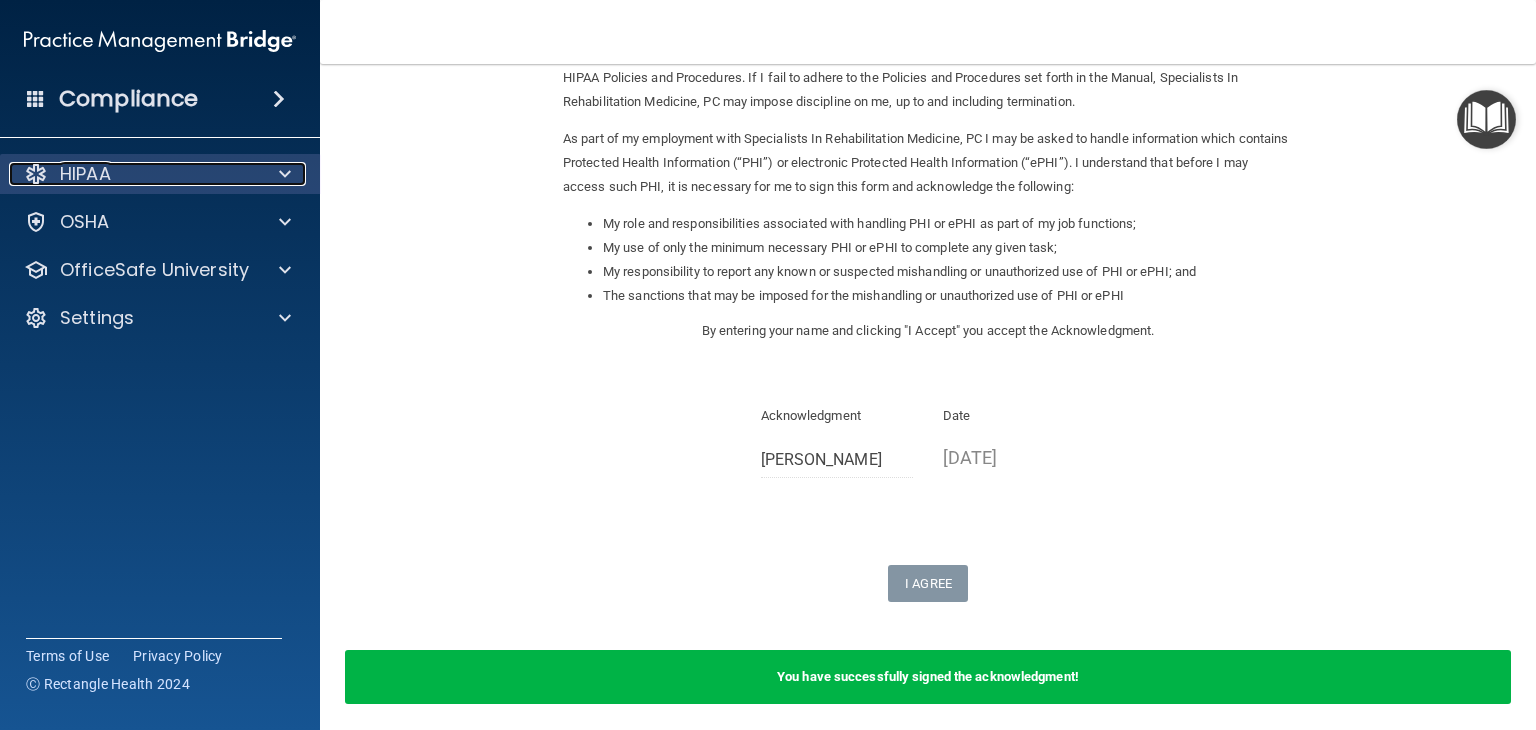 click on "HIPAA" at bounding box center [133, 174] 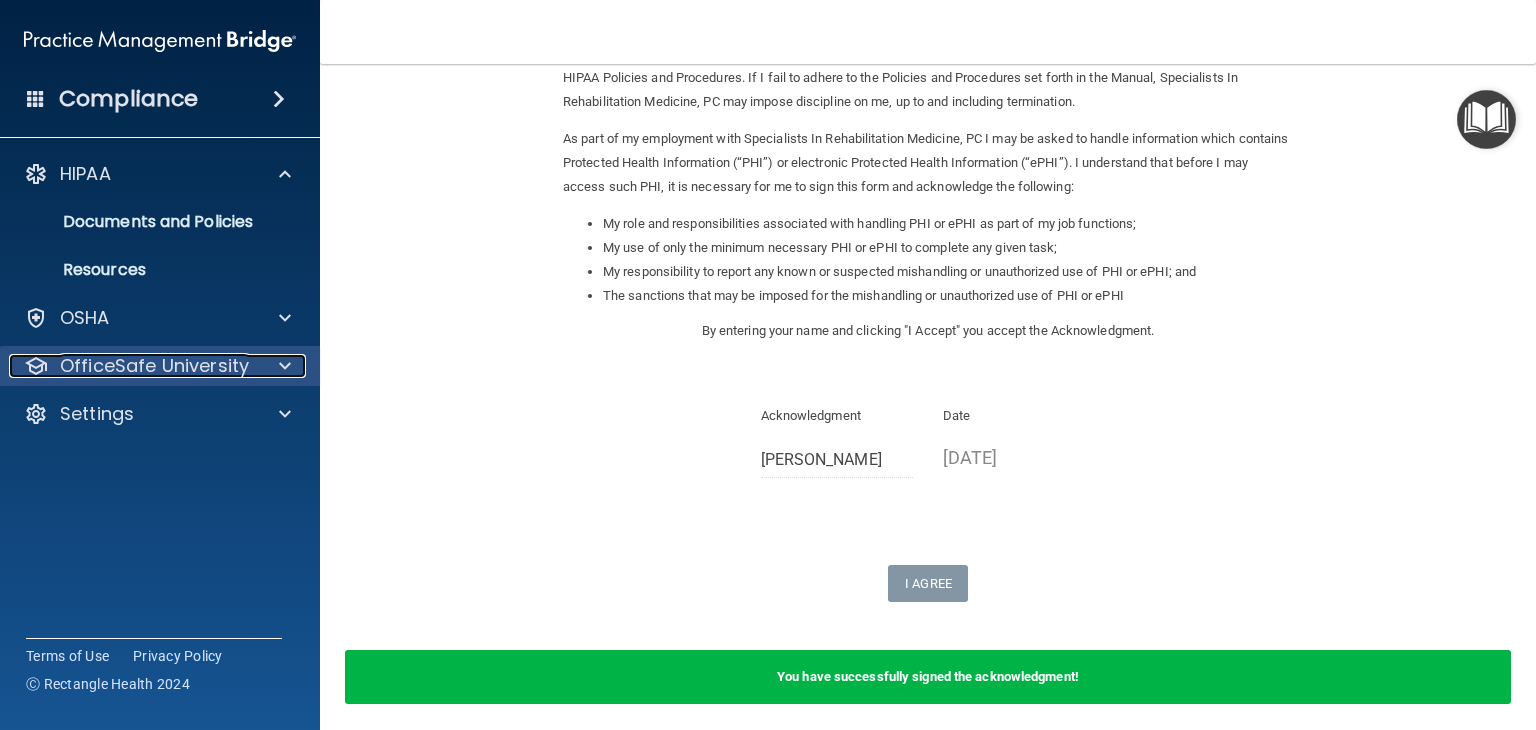 click on "OfficeSafe University" at bounding box center (154, 366) 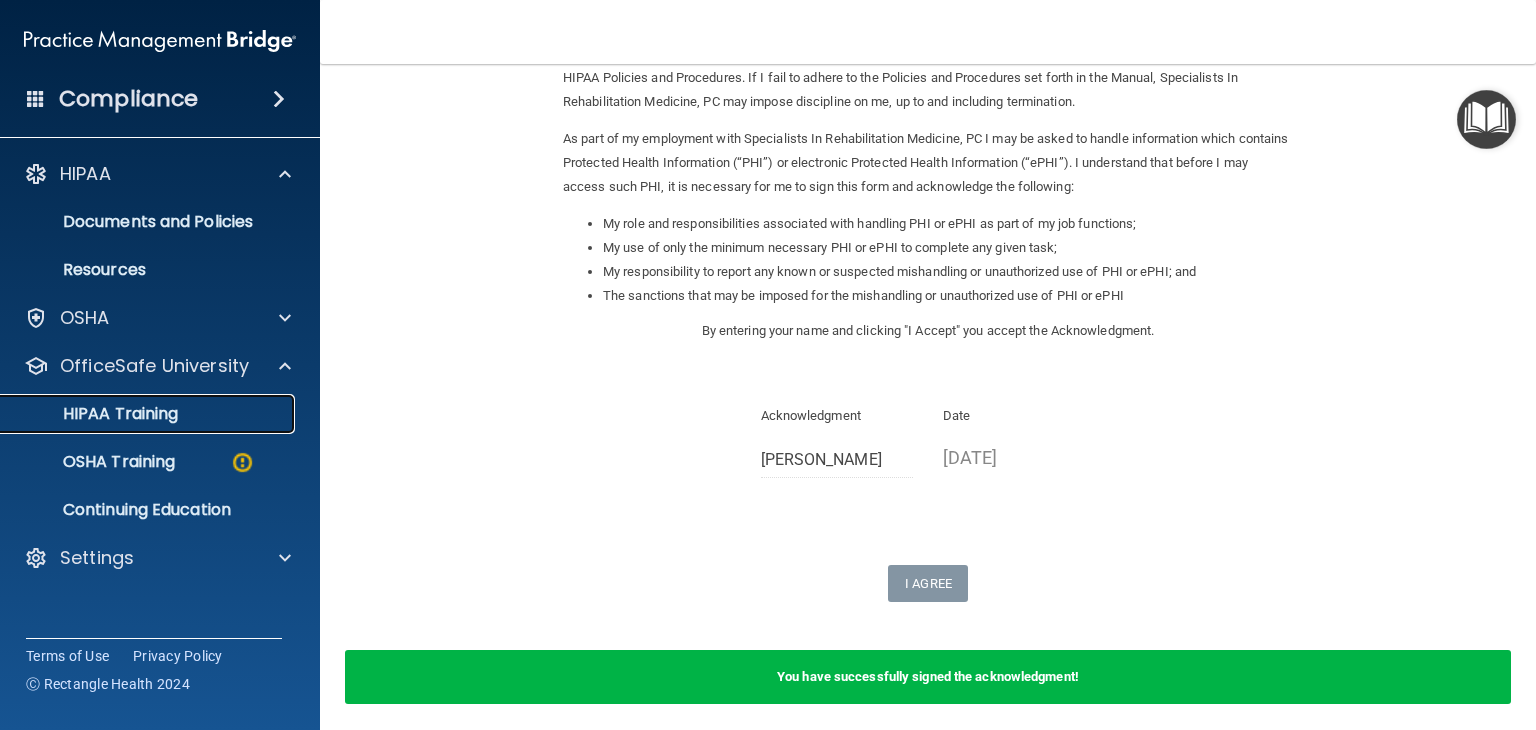 click on "HIPAA Training" at bounding box center (95, 414) 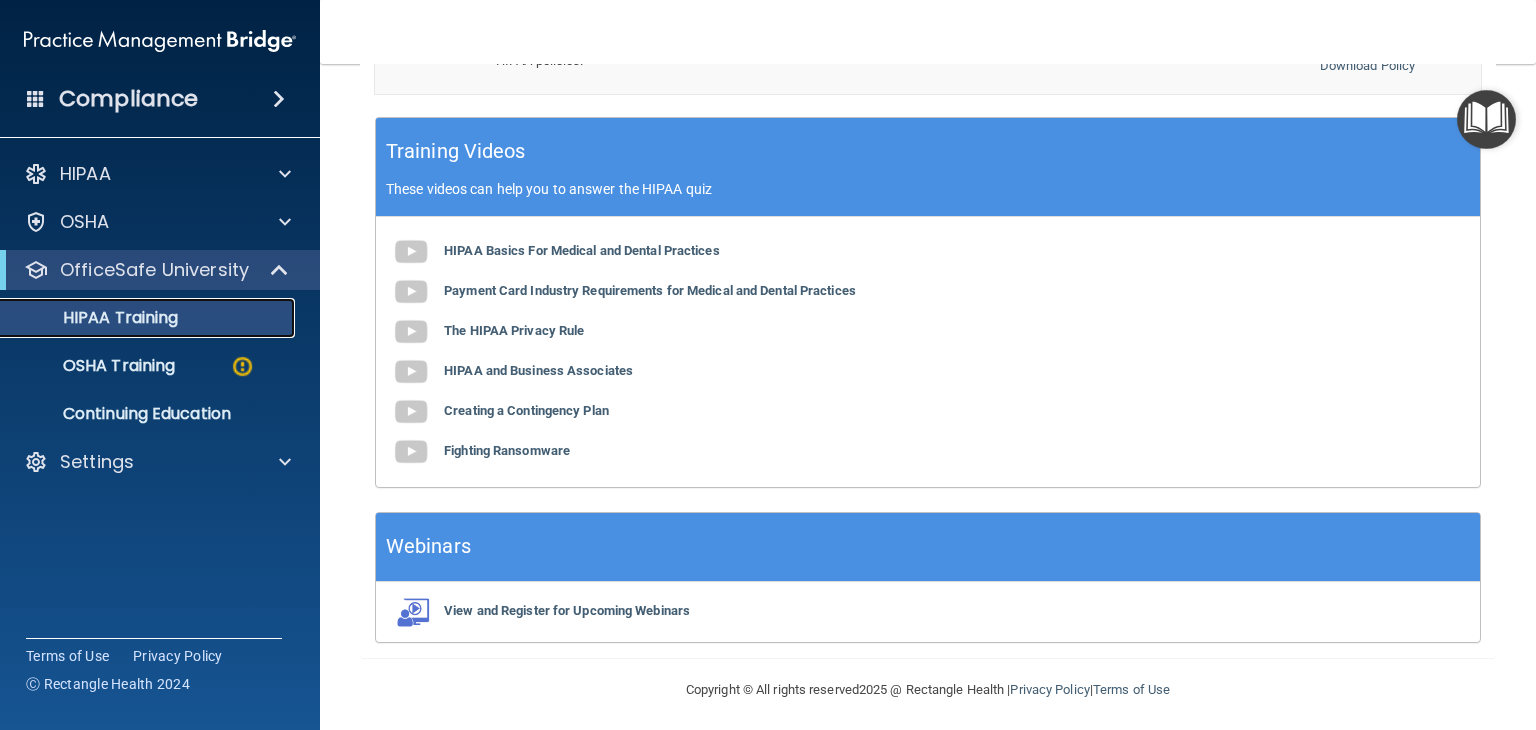 scroll, scrollTop: 772, scrollLeft: 0, axis: vertical 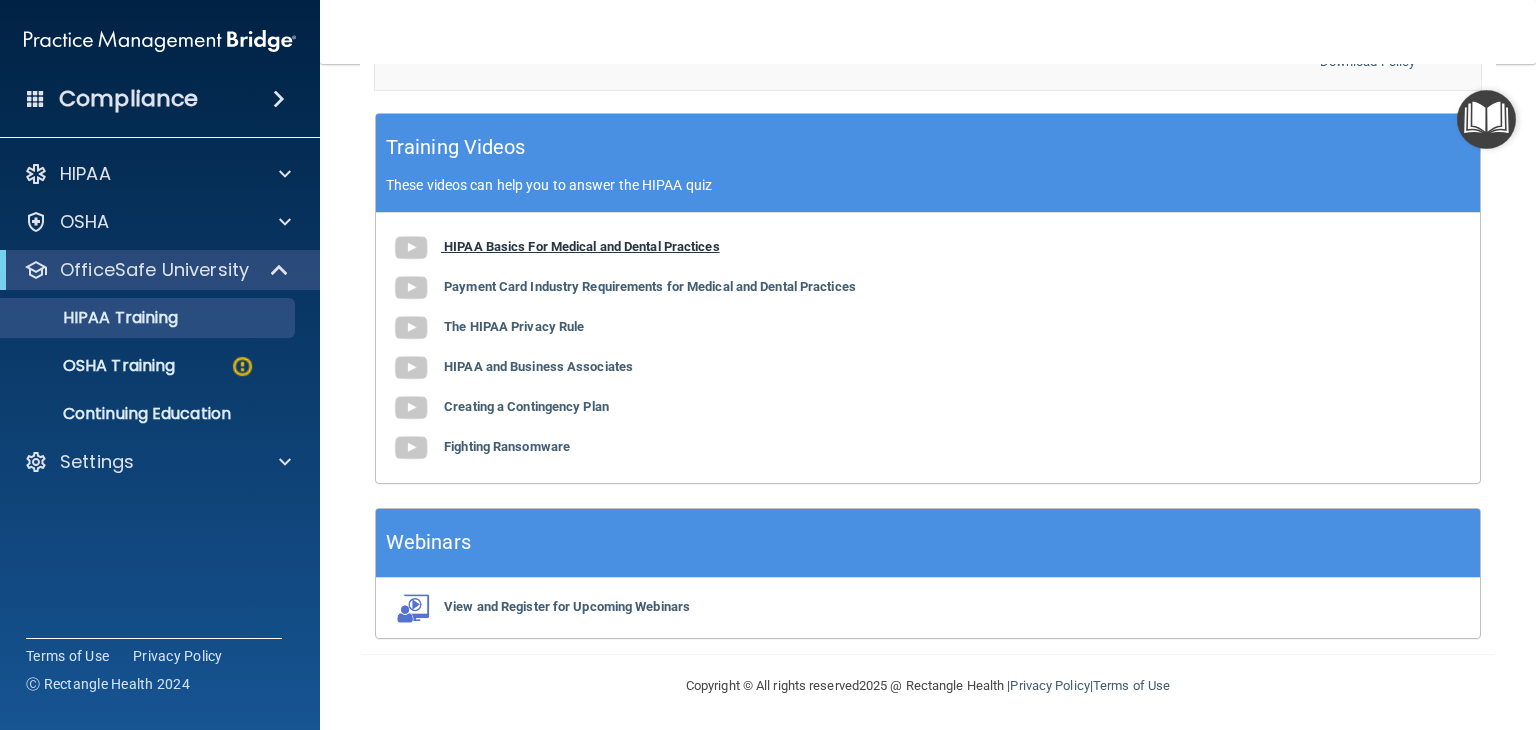 click on "HIPAA Basics For Medical and Dental Practices" at bounding box center (582, 246) 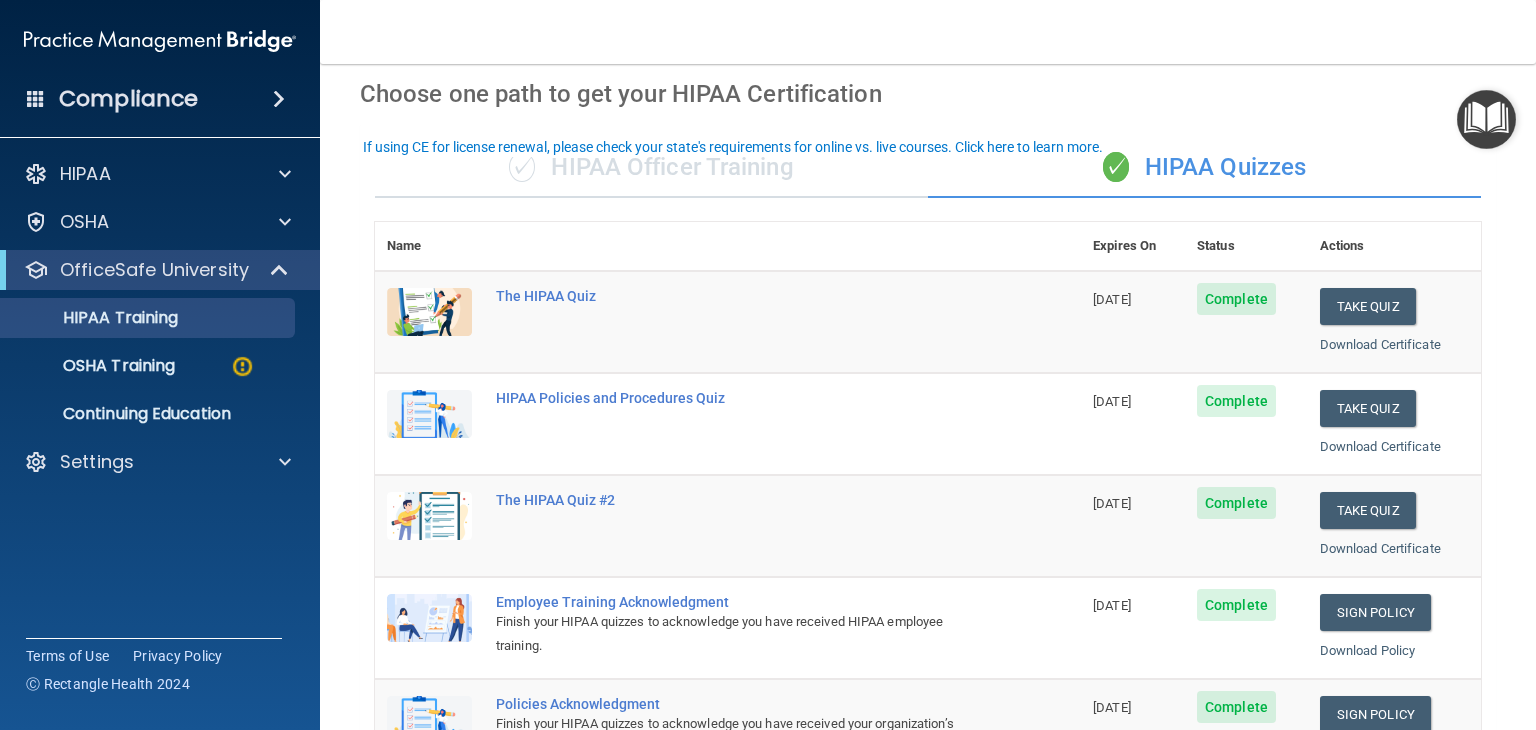 scroll, scrollTop: 0, scrollLeft: 0, axis: both 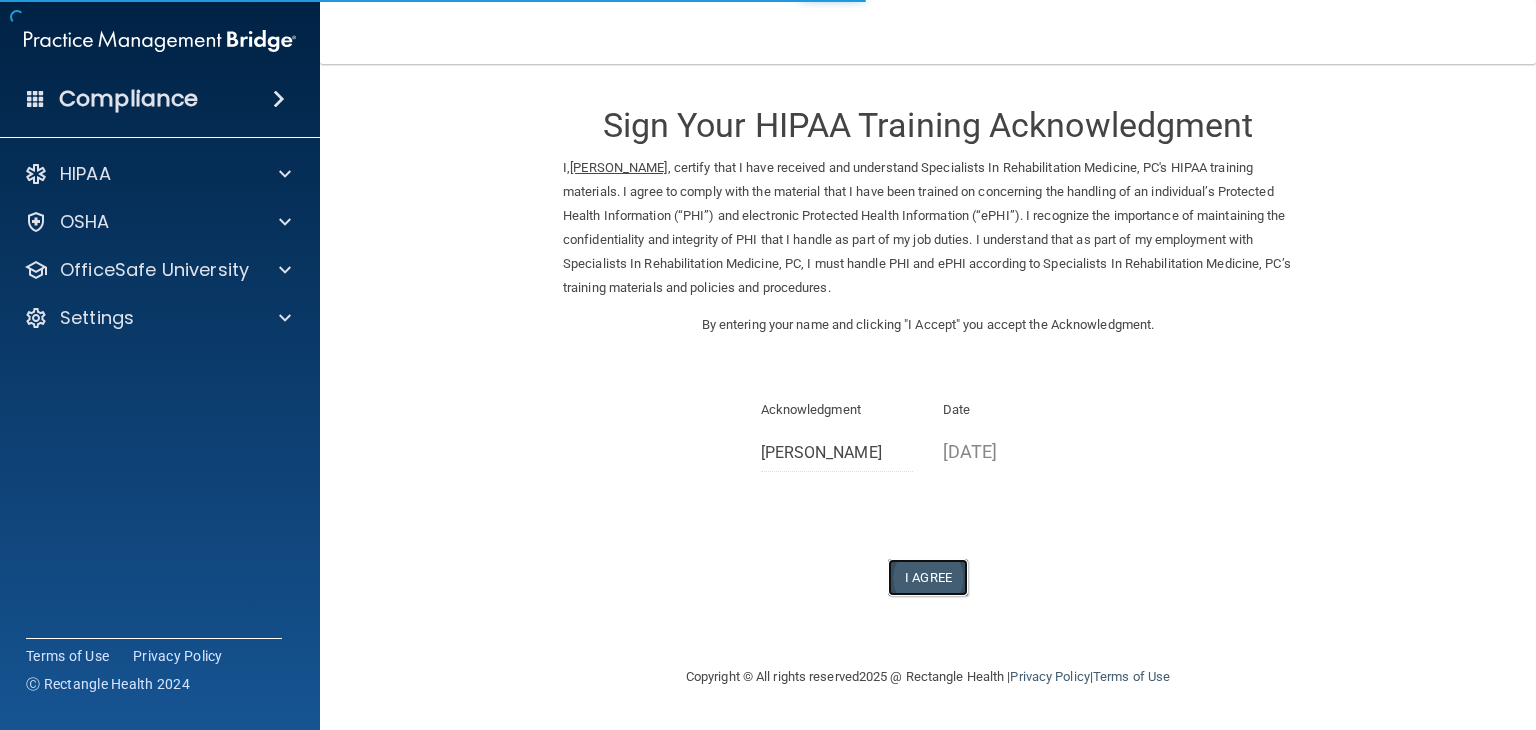 click on "I Agree" at bounding box center (928, 577) 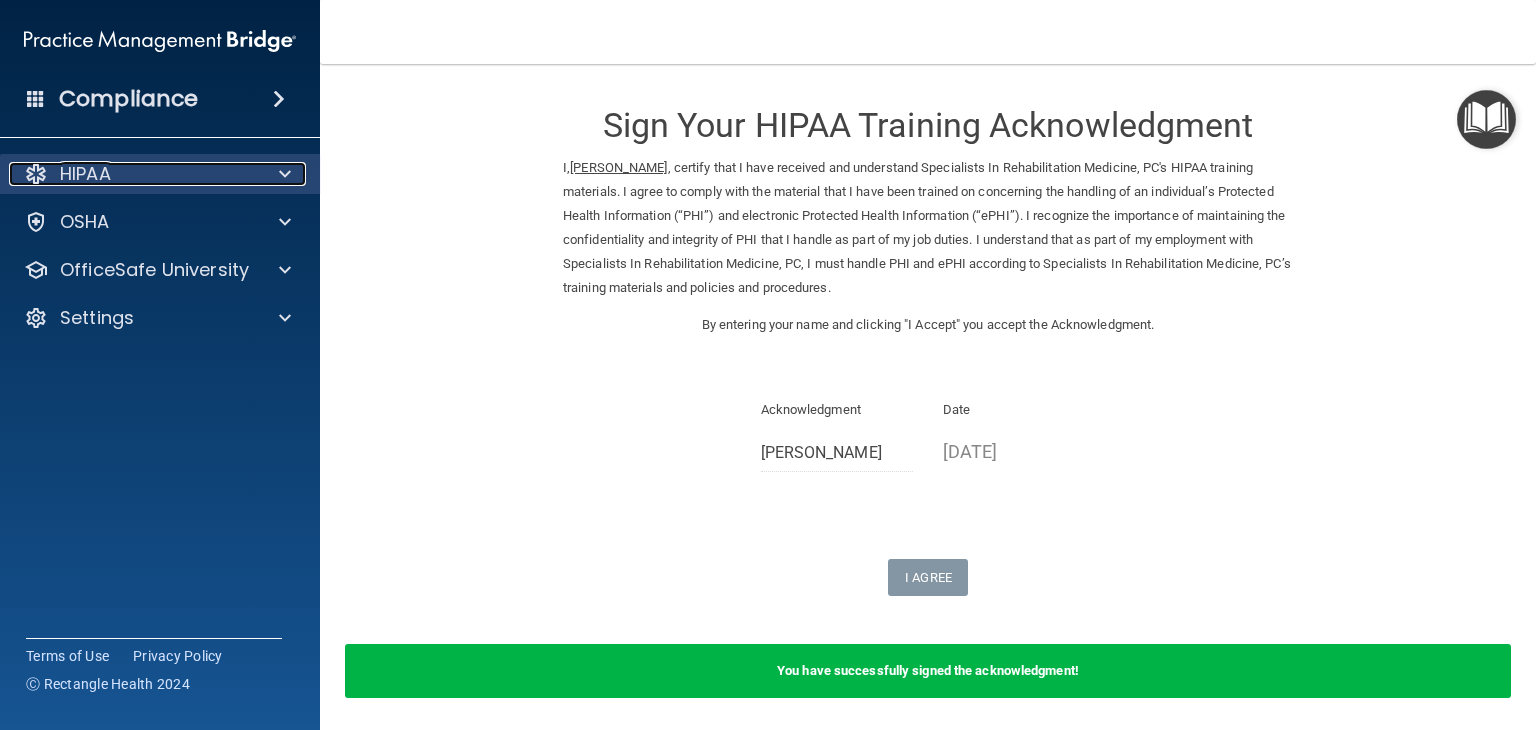 click on "HIPAA" at bounding box center [85, 174] 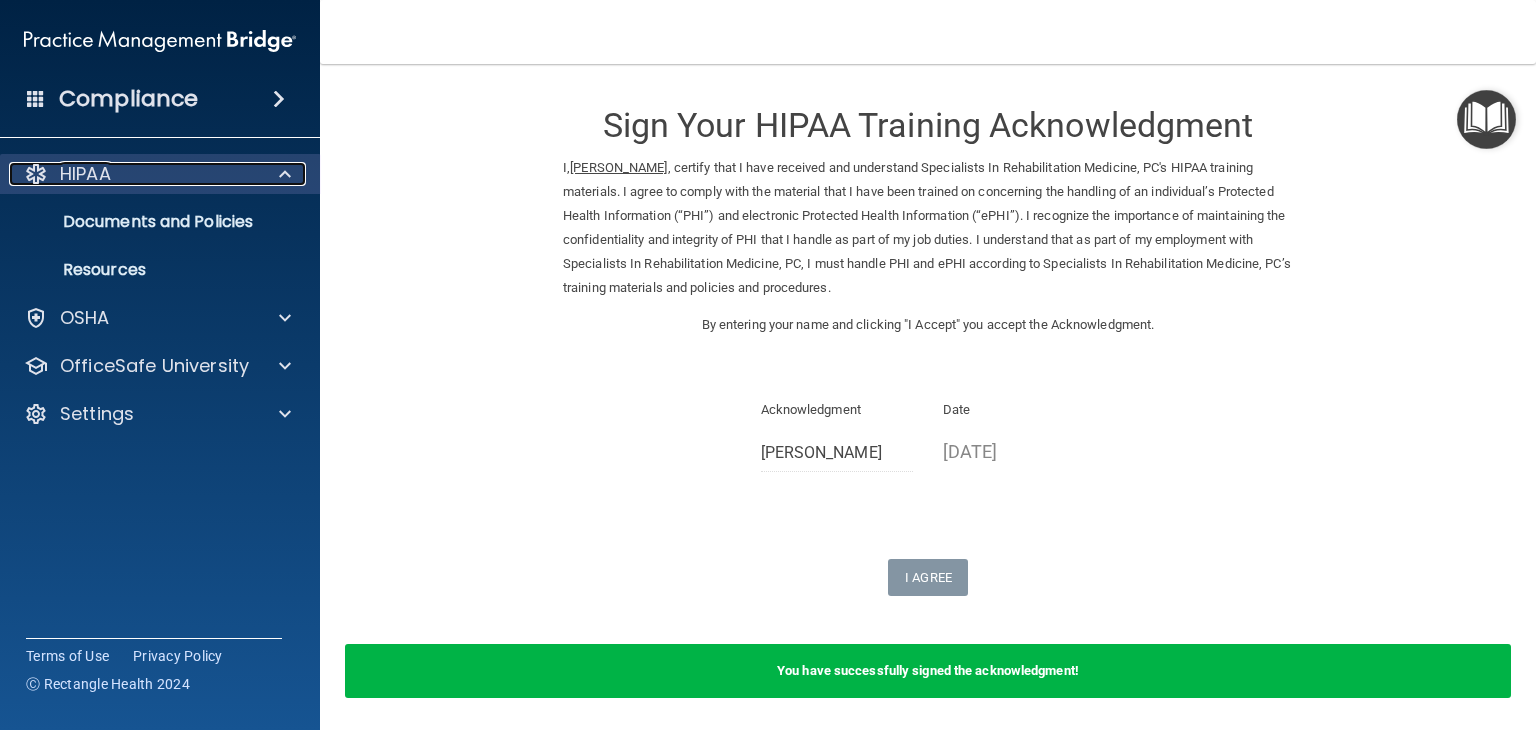 click on "HIPAA" at bounding box center [85, 174] 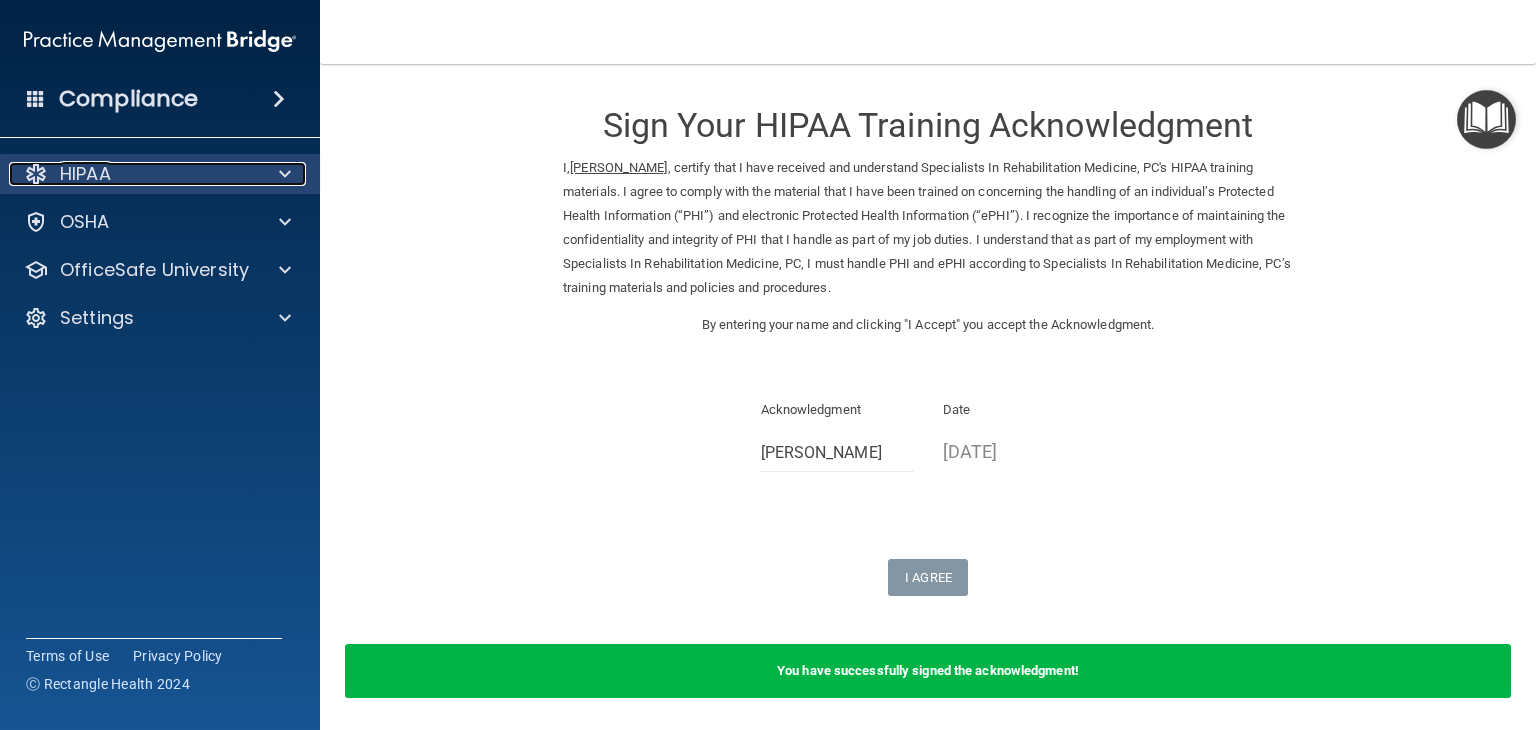 click on "HIPAA" at bounding box center (85, 174) 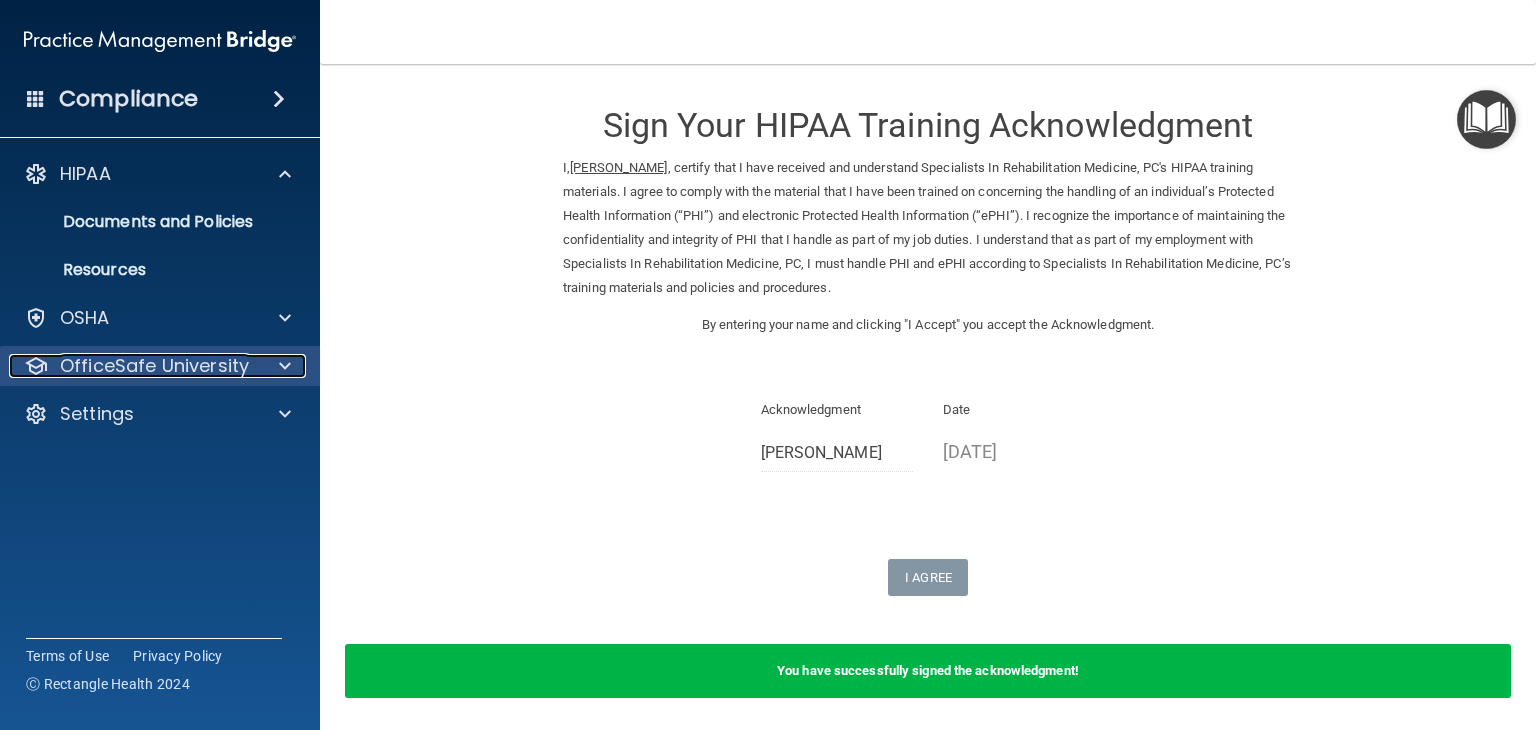 click on "OfficeSafe University" at bounding box center [154, 366] 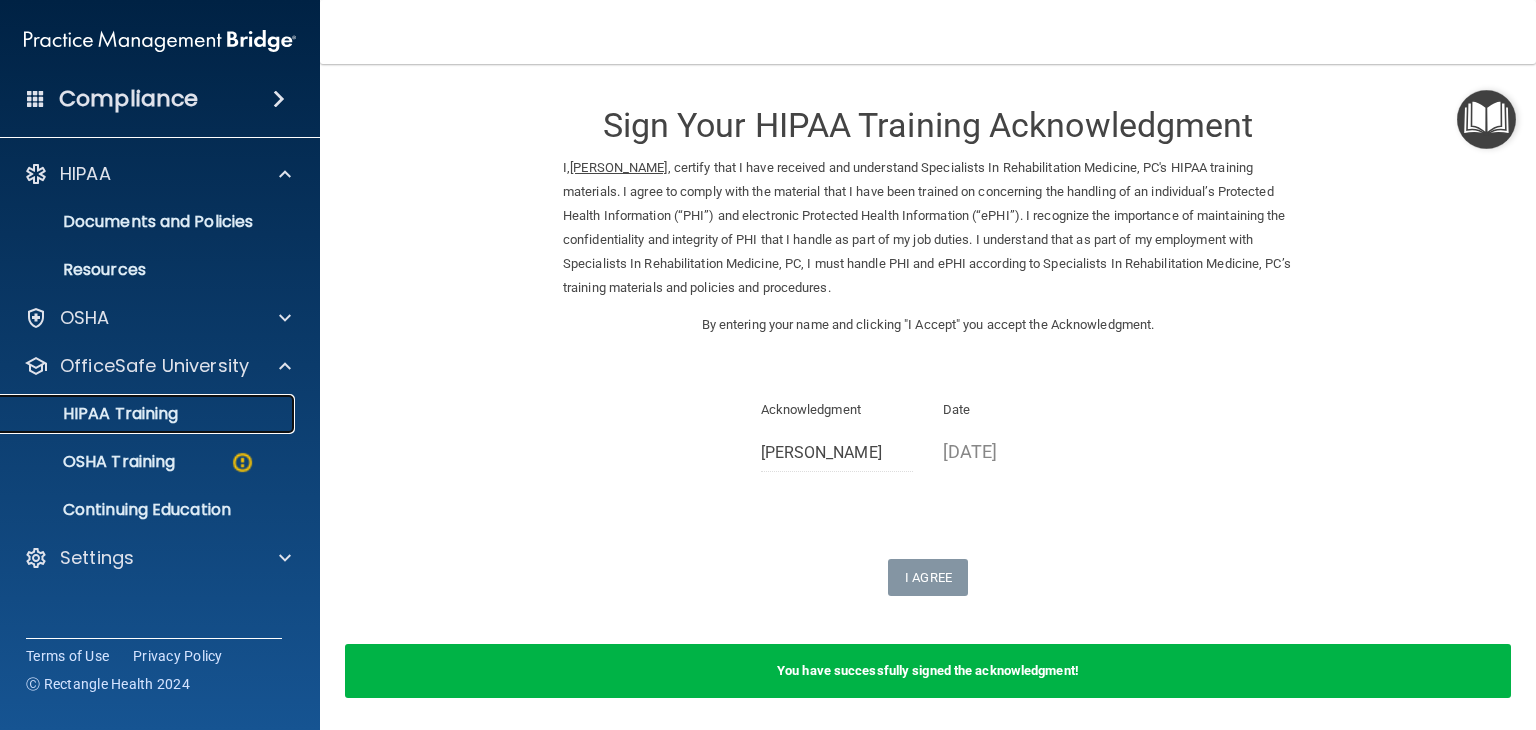 click on "HIPAA Training" at bounding box center [95, 414] 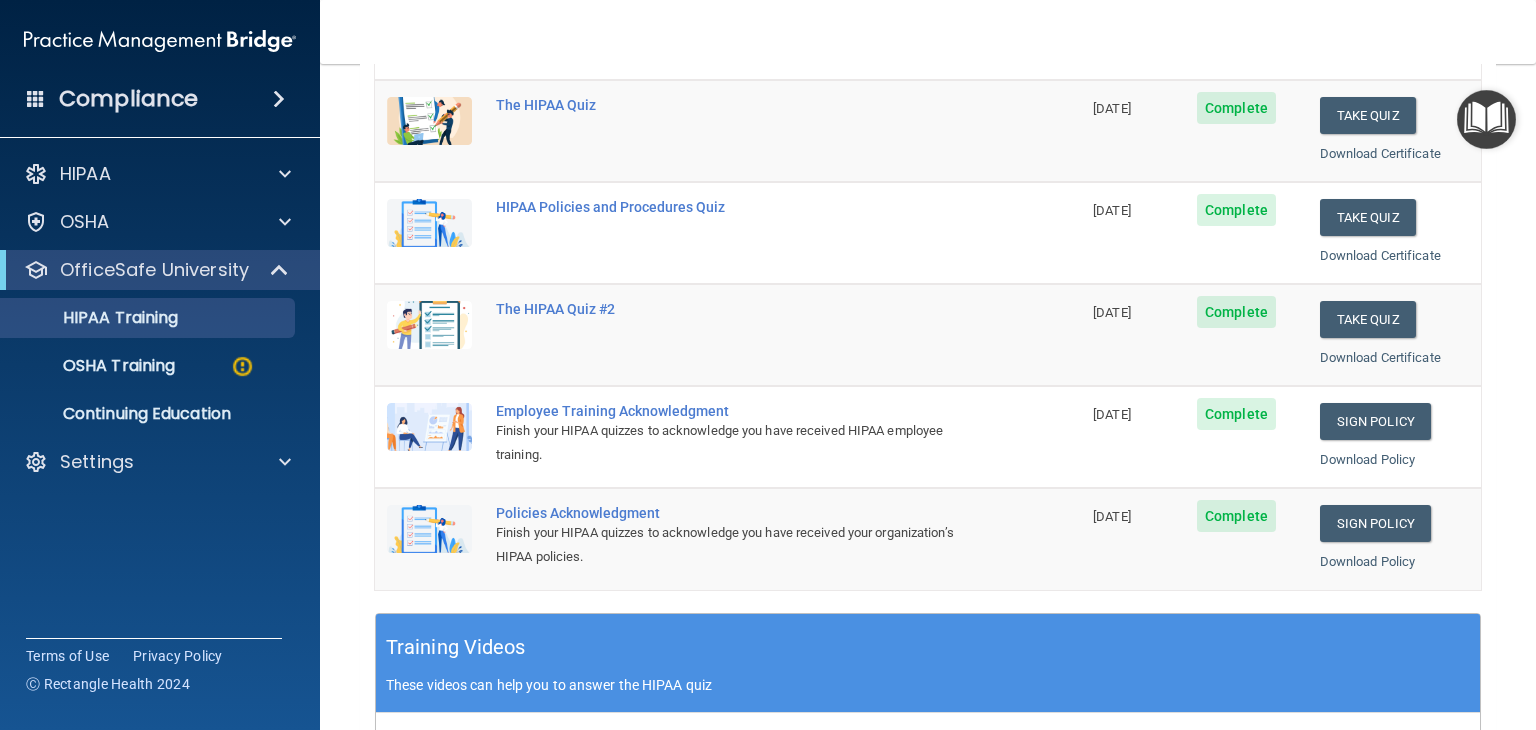 scroll, scrollTop: 172, scrollLeft: 0, axis: vertical 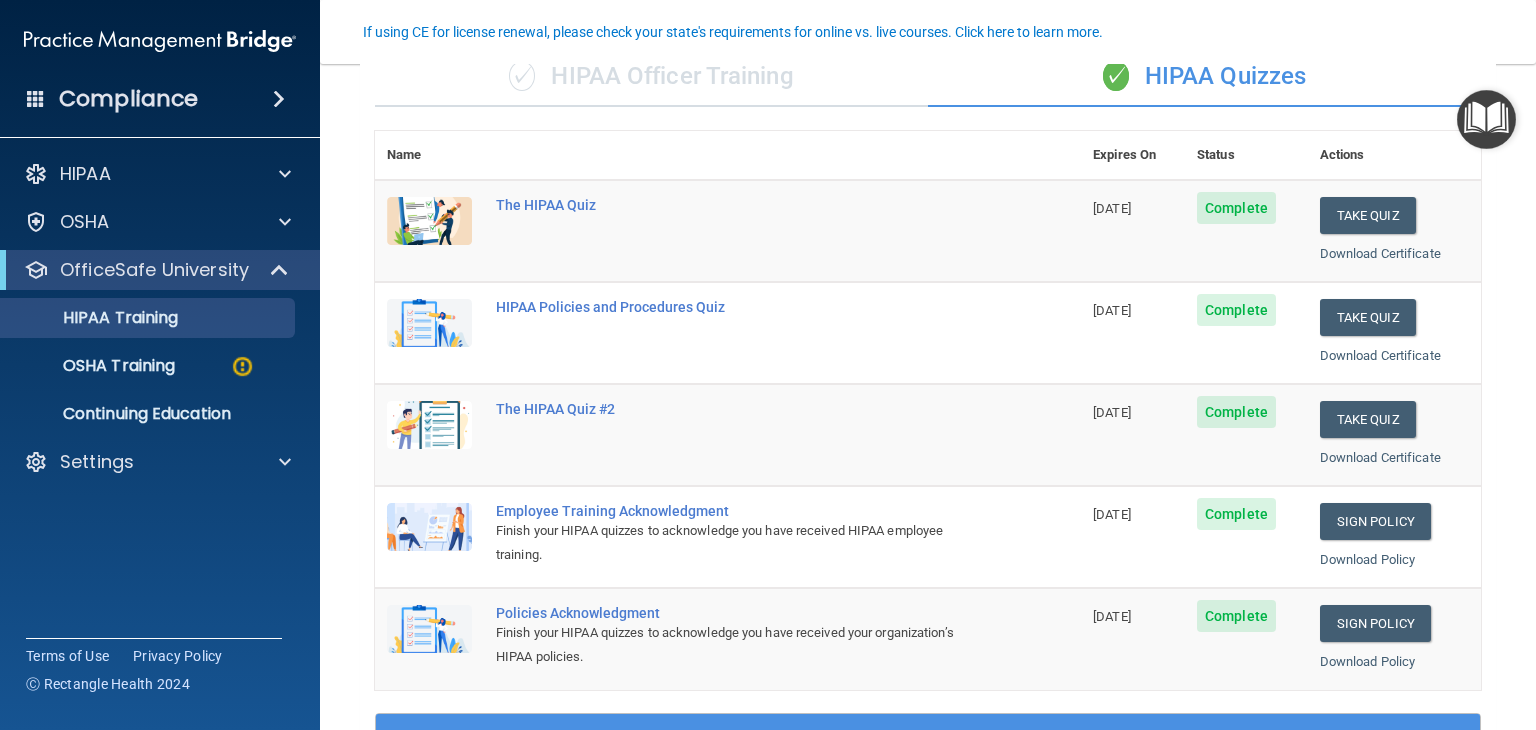 click on "Compliance" at bounding box center (128, 99) 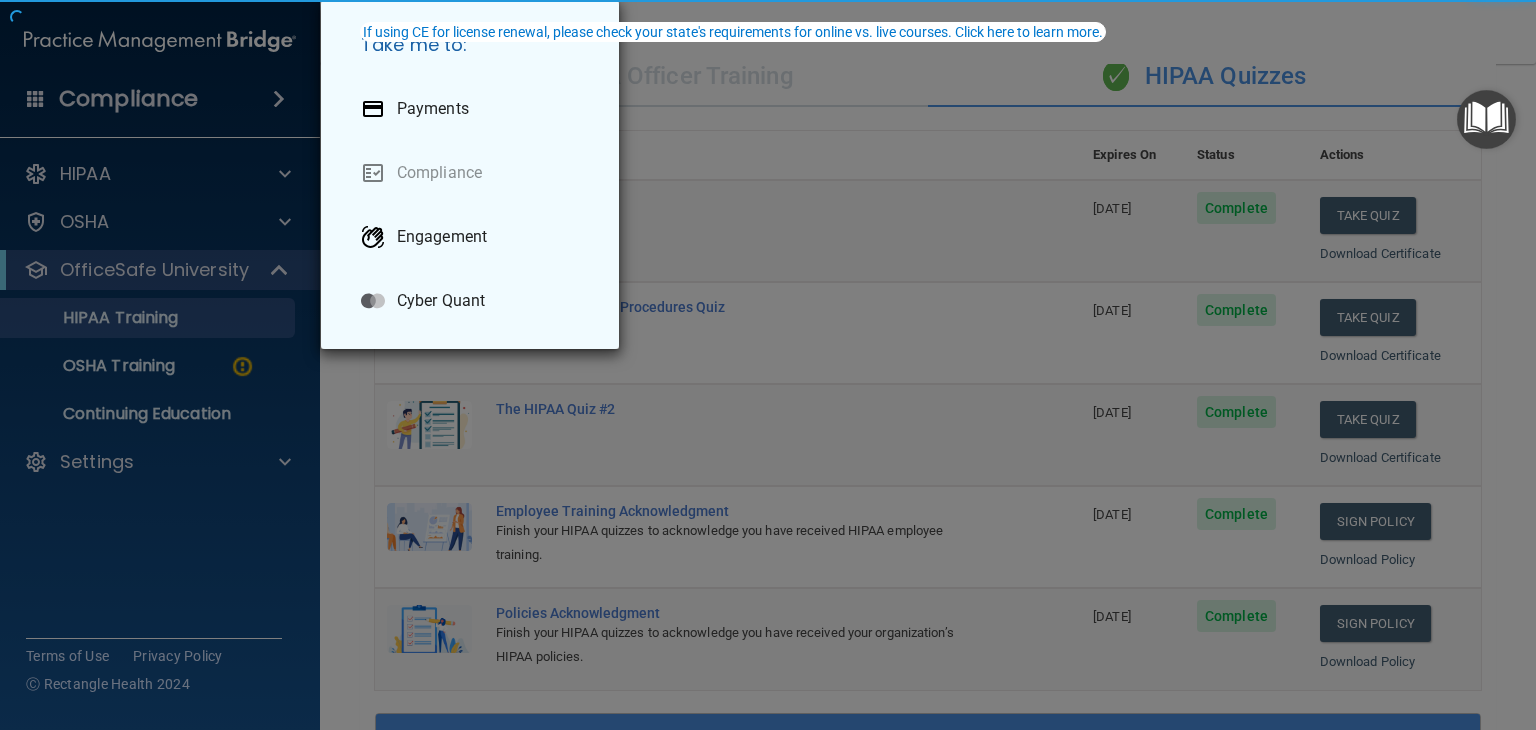 click on "Take me to:             Payments                   Compliance                     Engagement                     Cyber Quant" at bounding box center [768, 365] 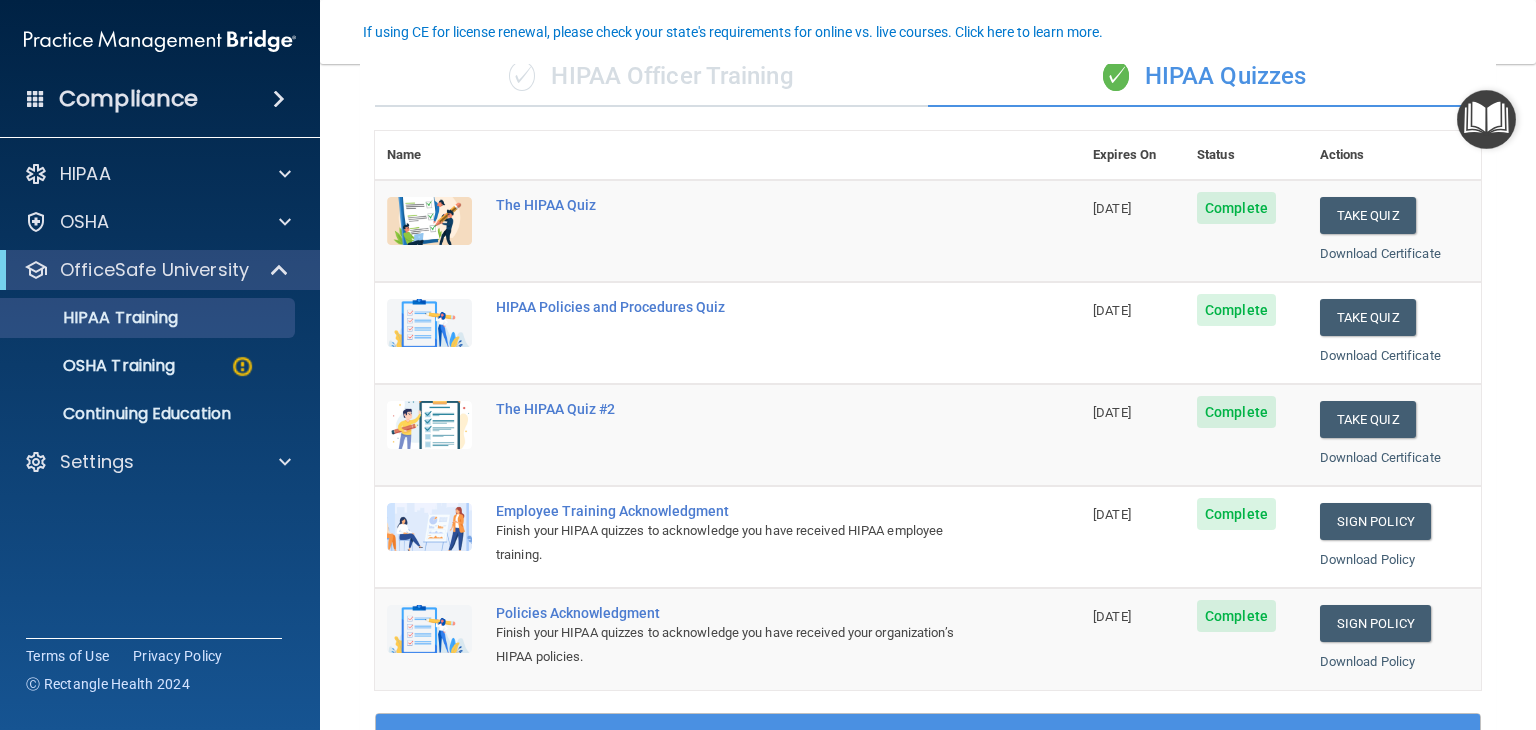 click on "Compliance" at bounding box center (128, 99) 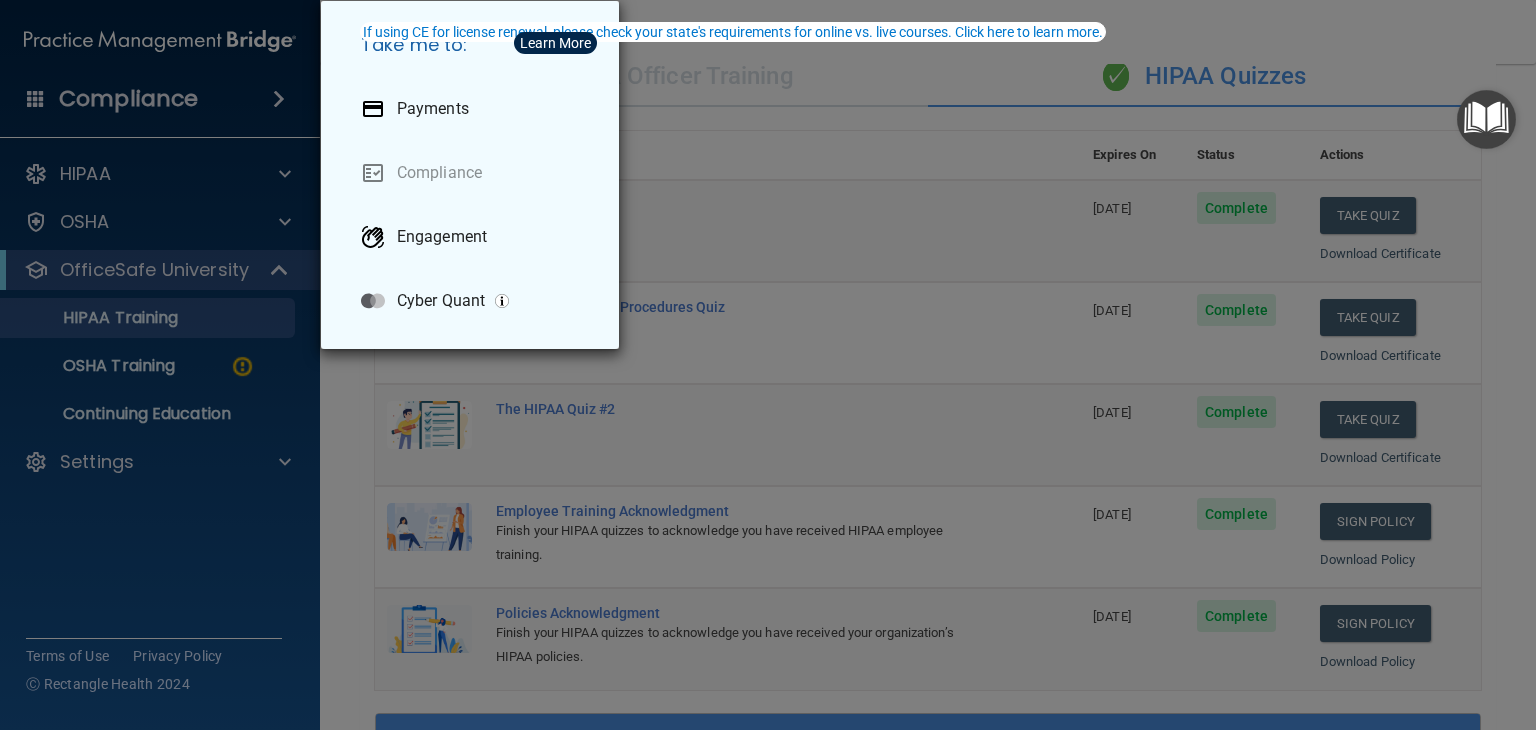 click on "Take me to:             Payments                   Compliance                     Engagement                     Cyber Quant" at bounding box center (768, 365) 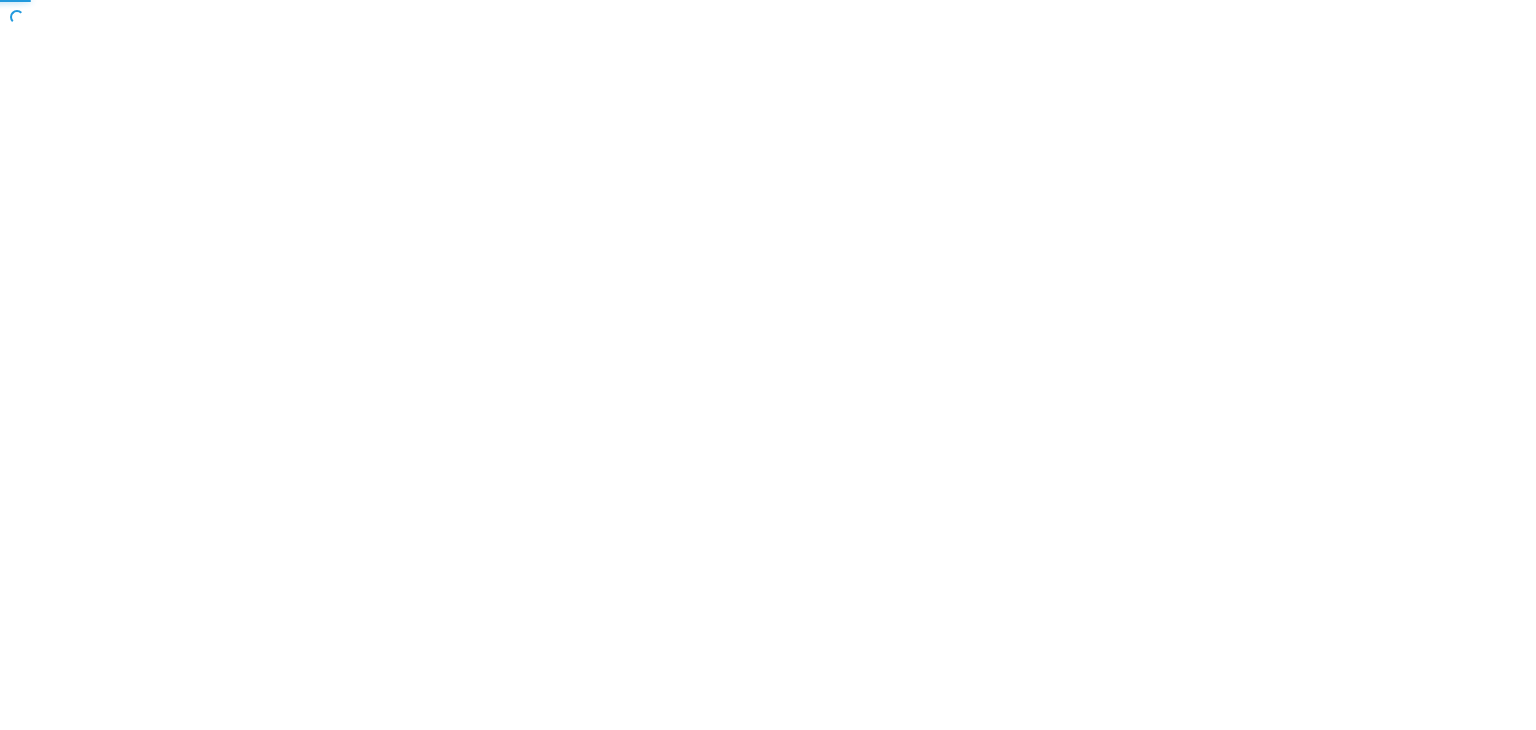 scroll, scrollTop: 0, scrollLeft: 0, axis: both 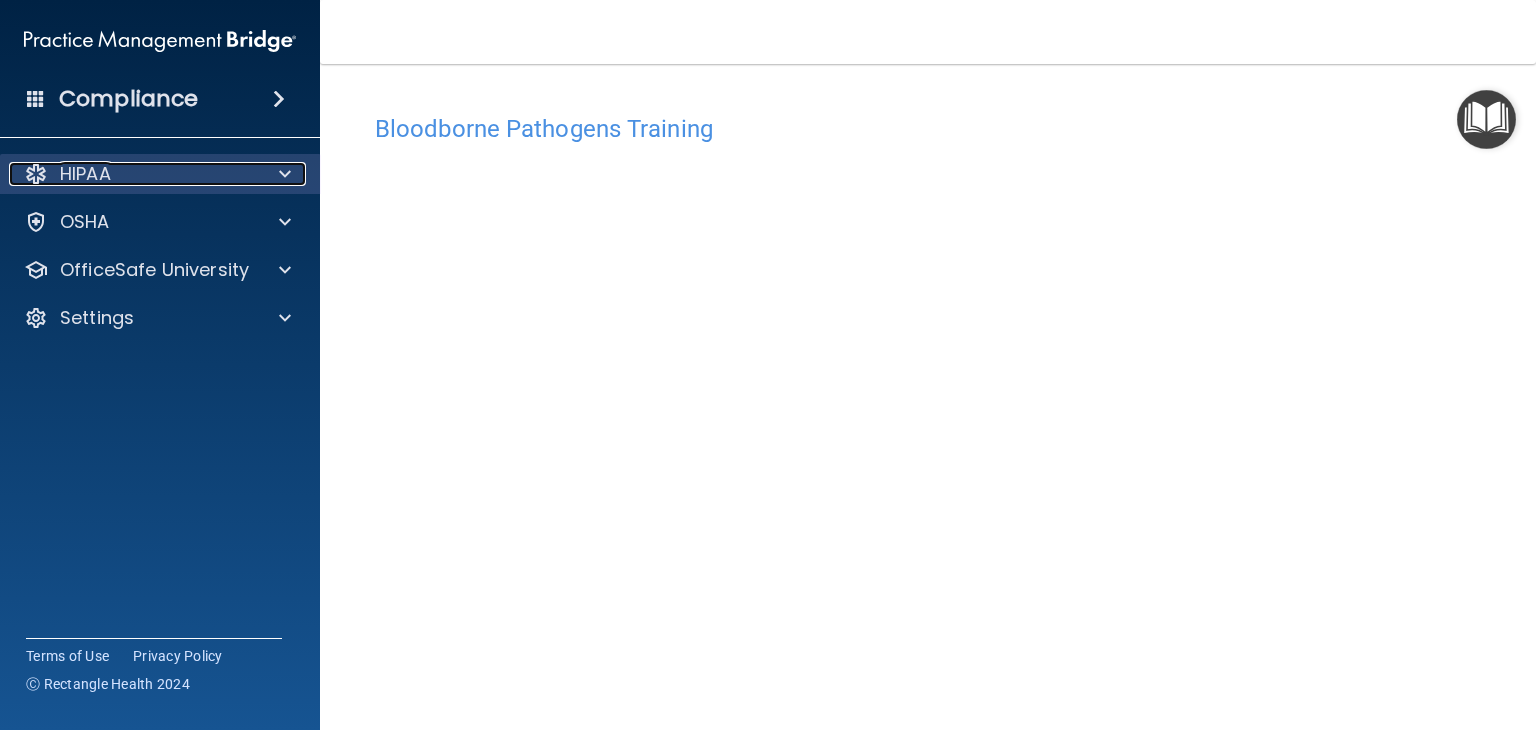 click on "HIPAA" at bounding box center (85, 174) 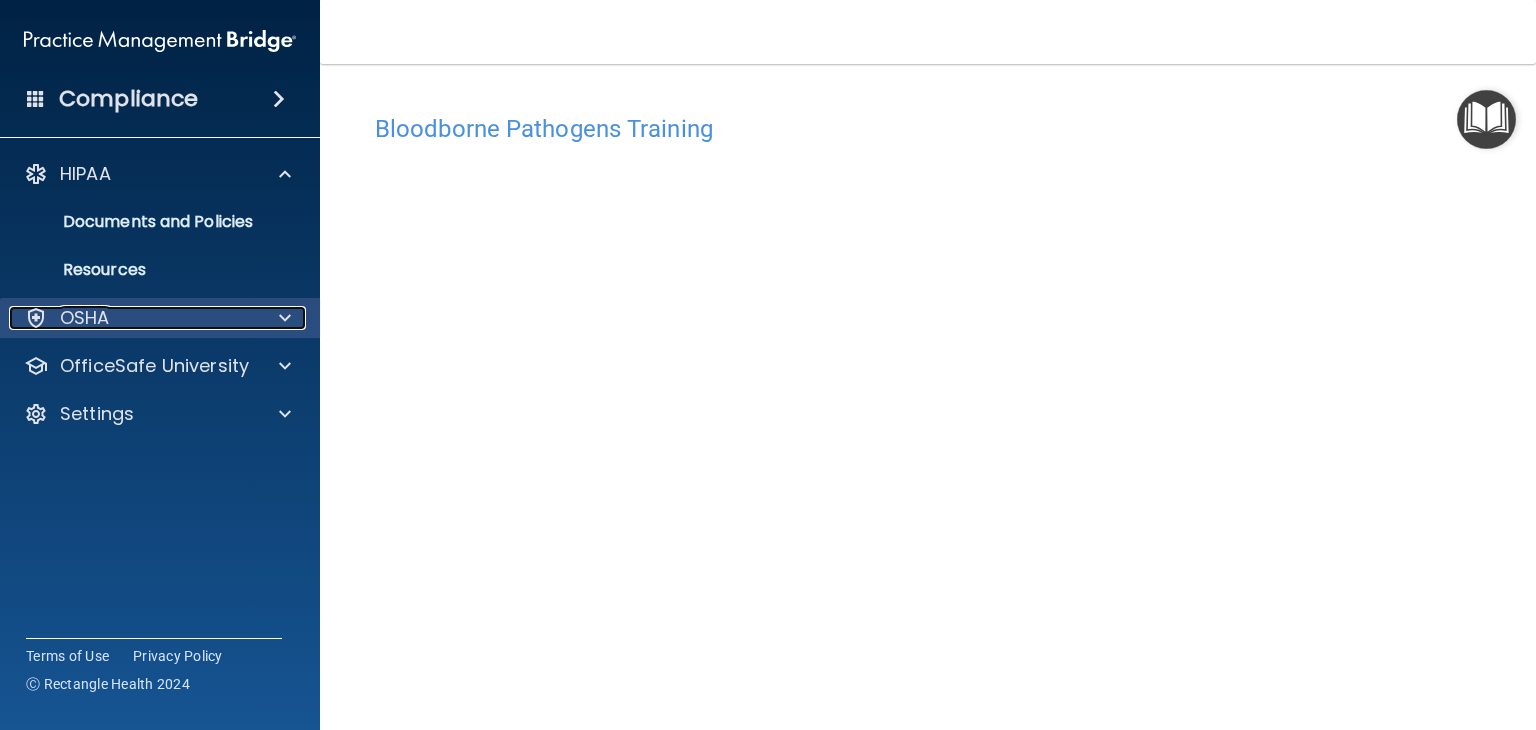 click on "OSHA" at bounding box center (85, 318) 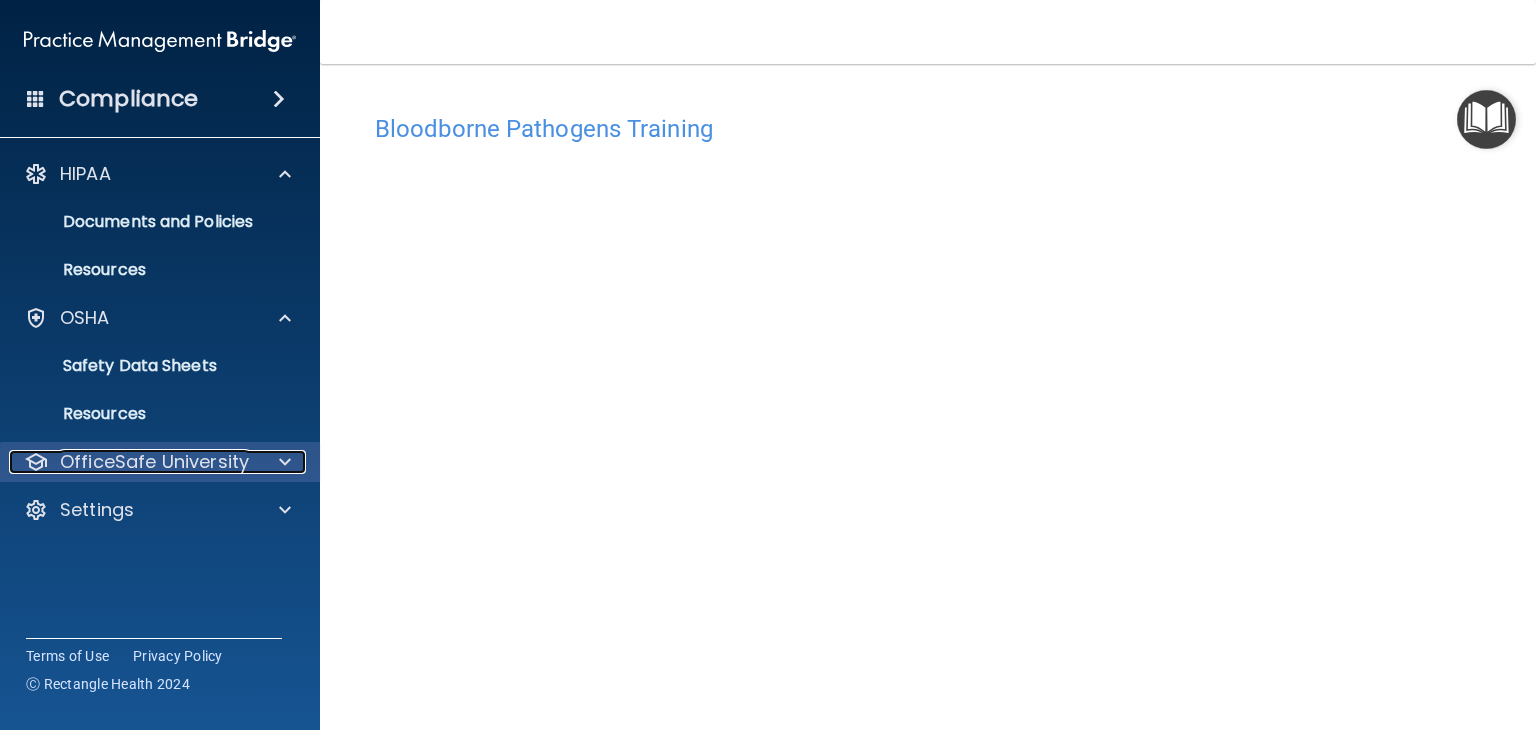 click on "OfficeSafe University" at bounding box center [154, 462] 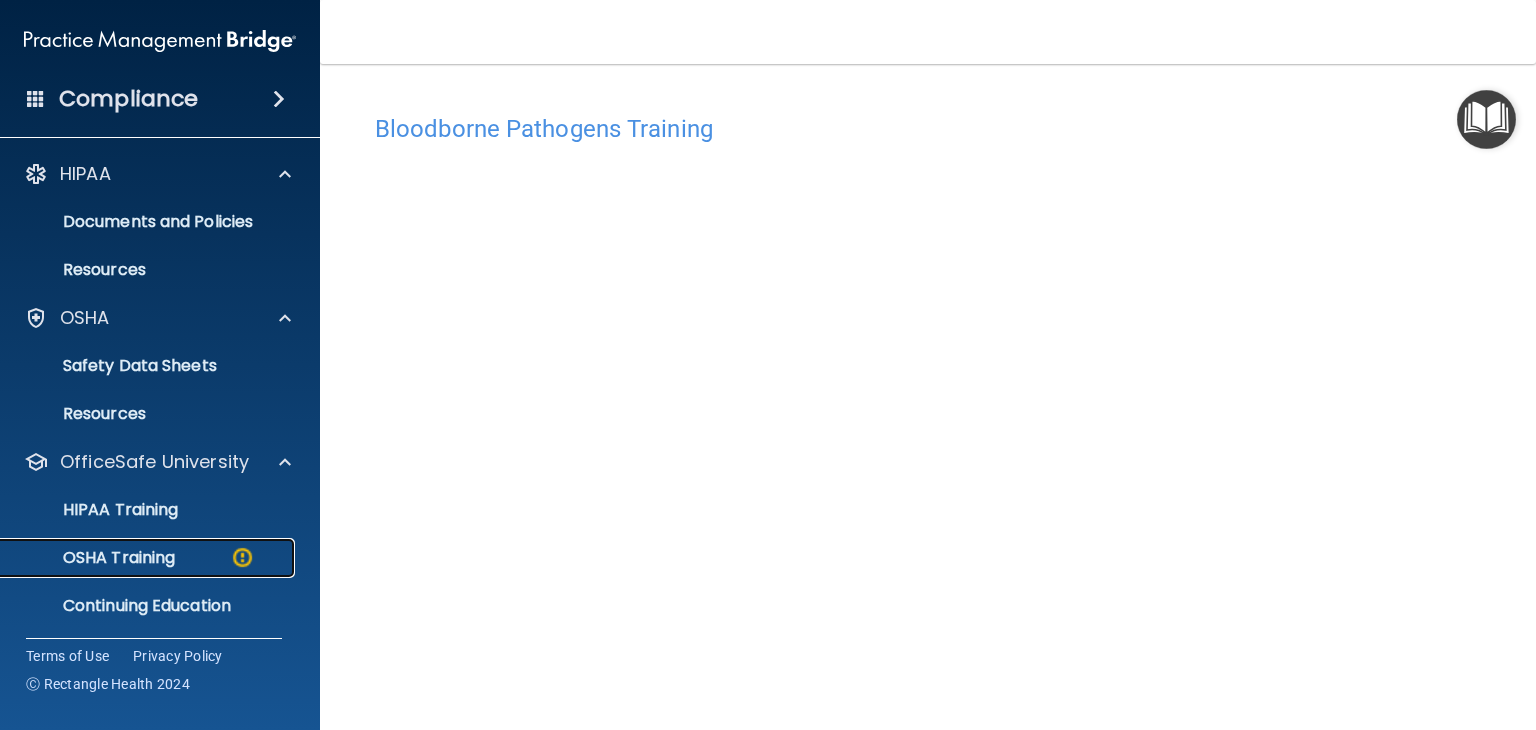 click on "OSHA Training" at bounding box center [94, 558] 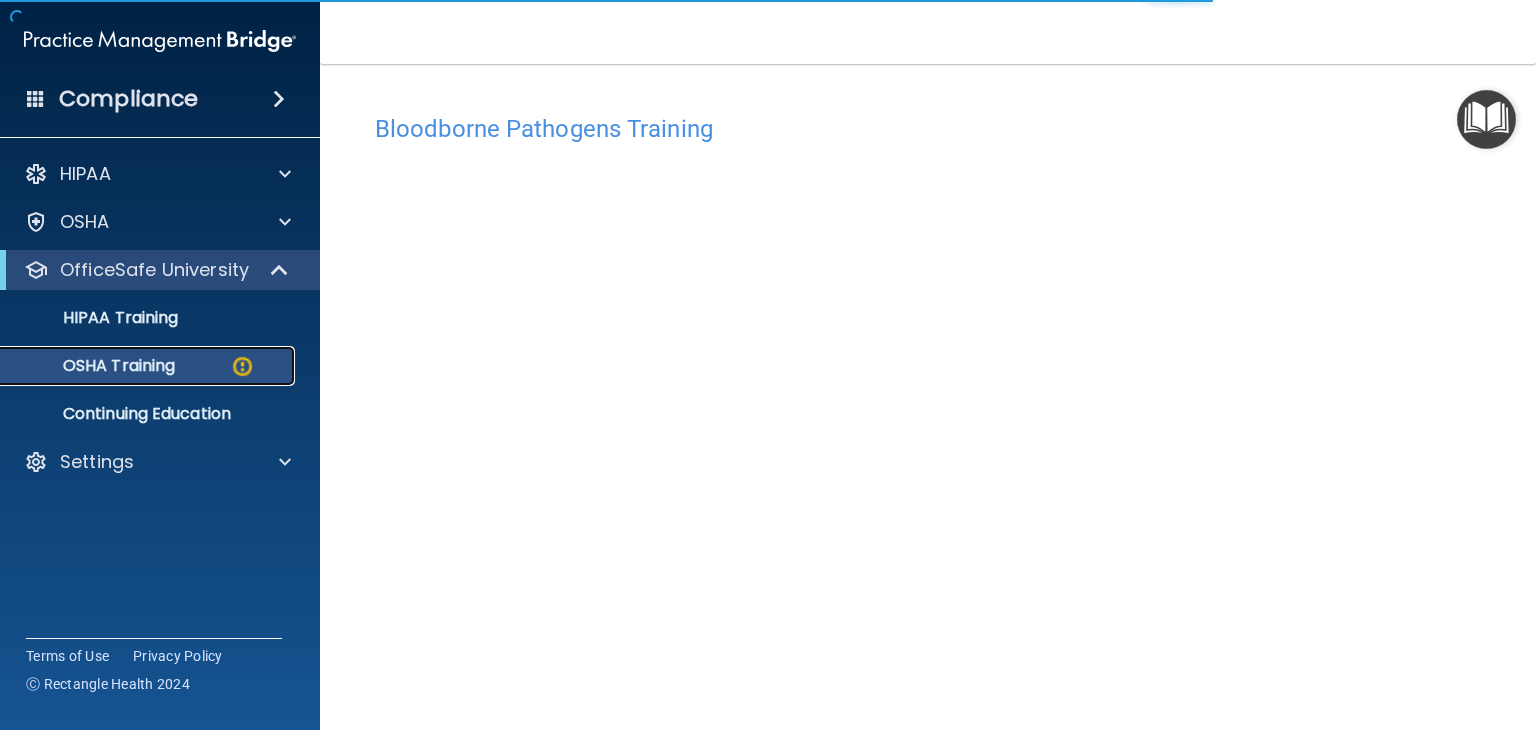 click on "OSHA Training" at bounding box center (94, 366) 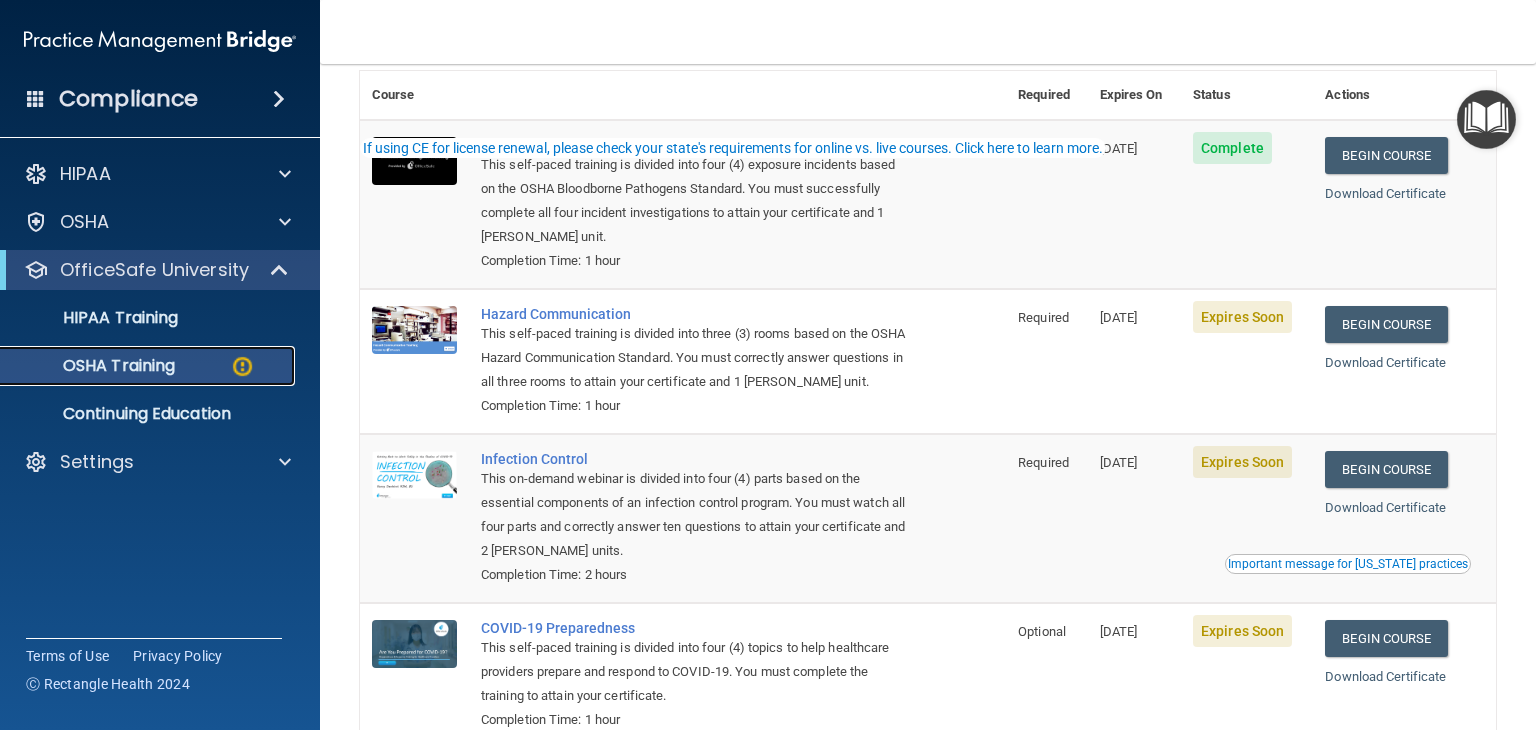 scroll, scrollTop: 200, scrollLeft: 0, axis: vertical 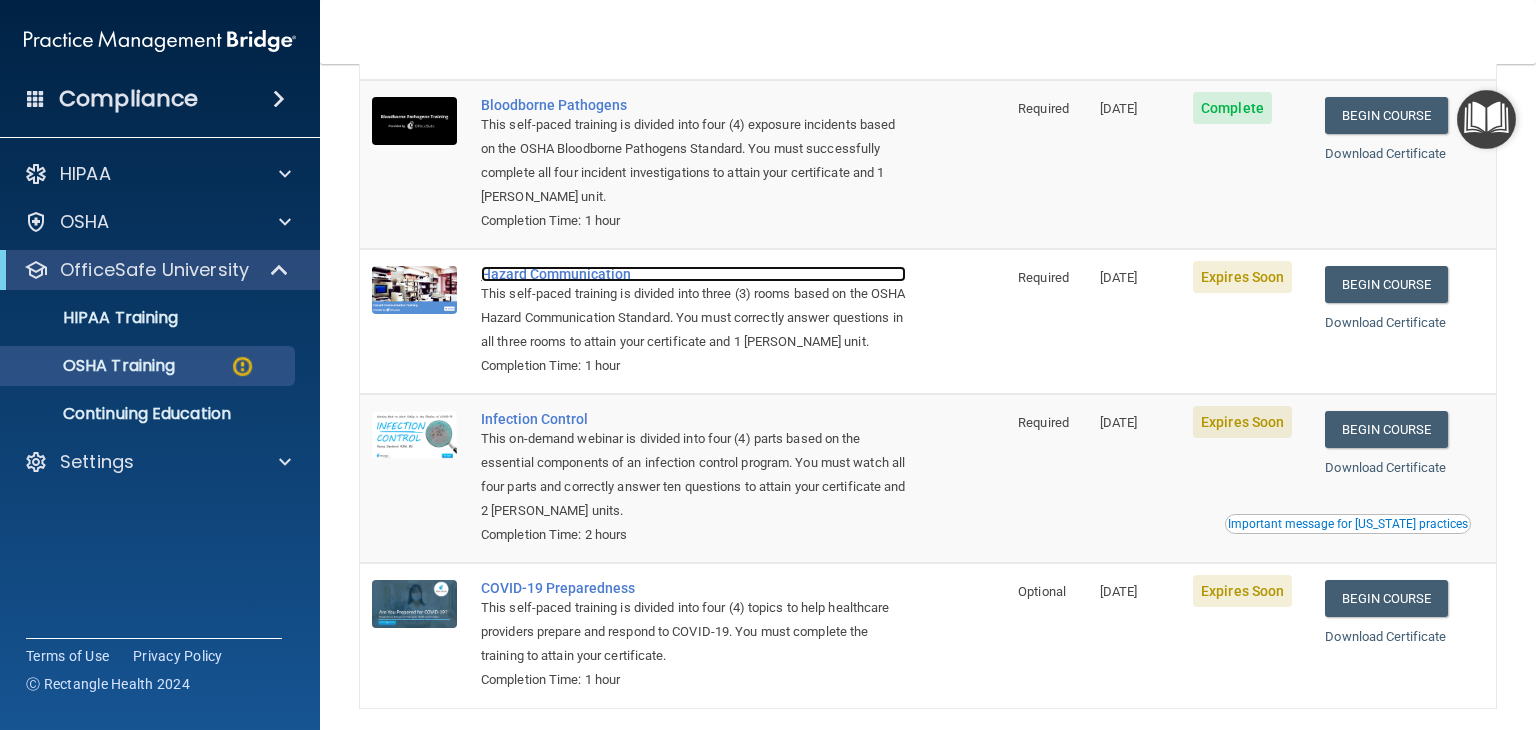 click on "Hazard Communication" at bounding box center [693, 274] 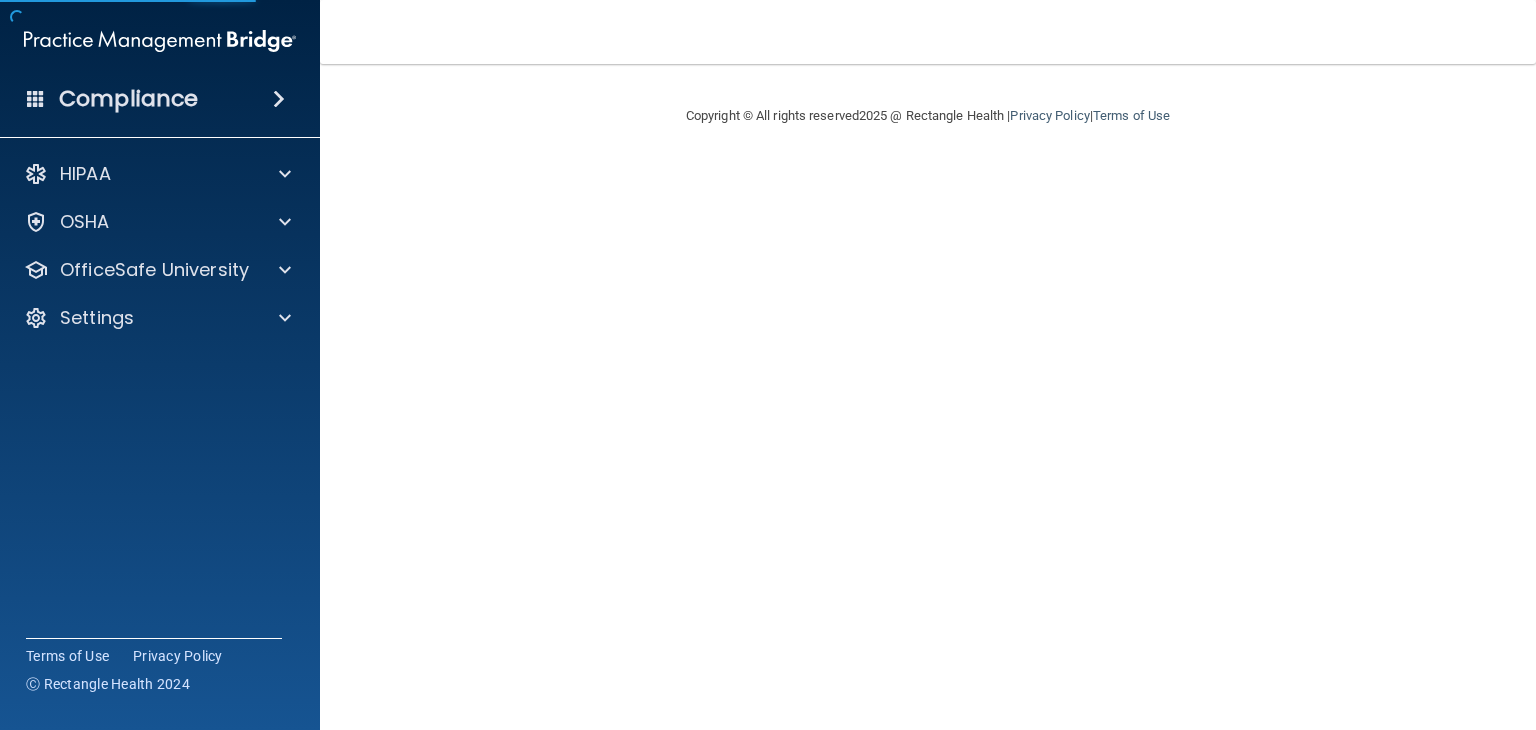 scroll, scrollTop: 0, scrollLeft: 0, axis: both 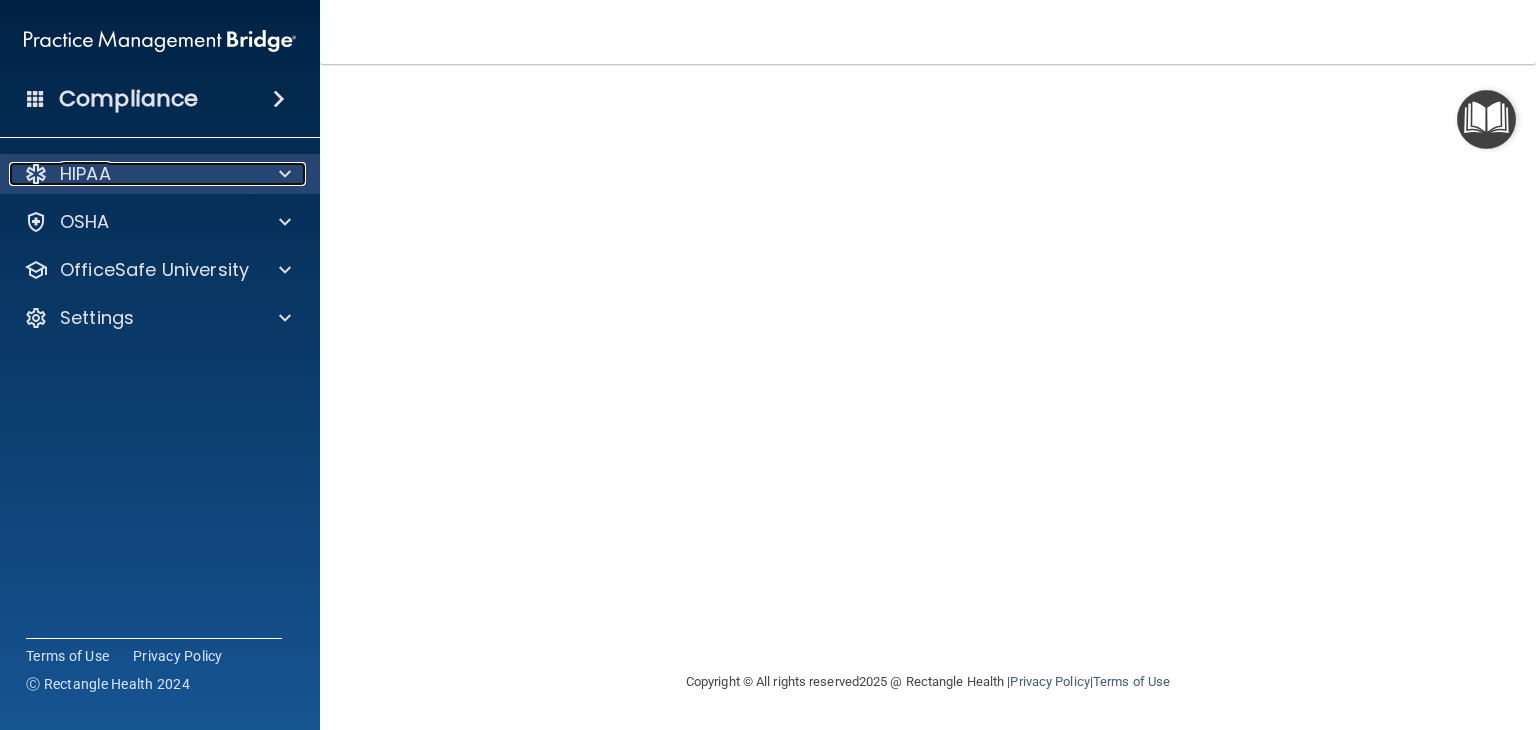 click on "HIPAA" at bounding box center [85, 174] 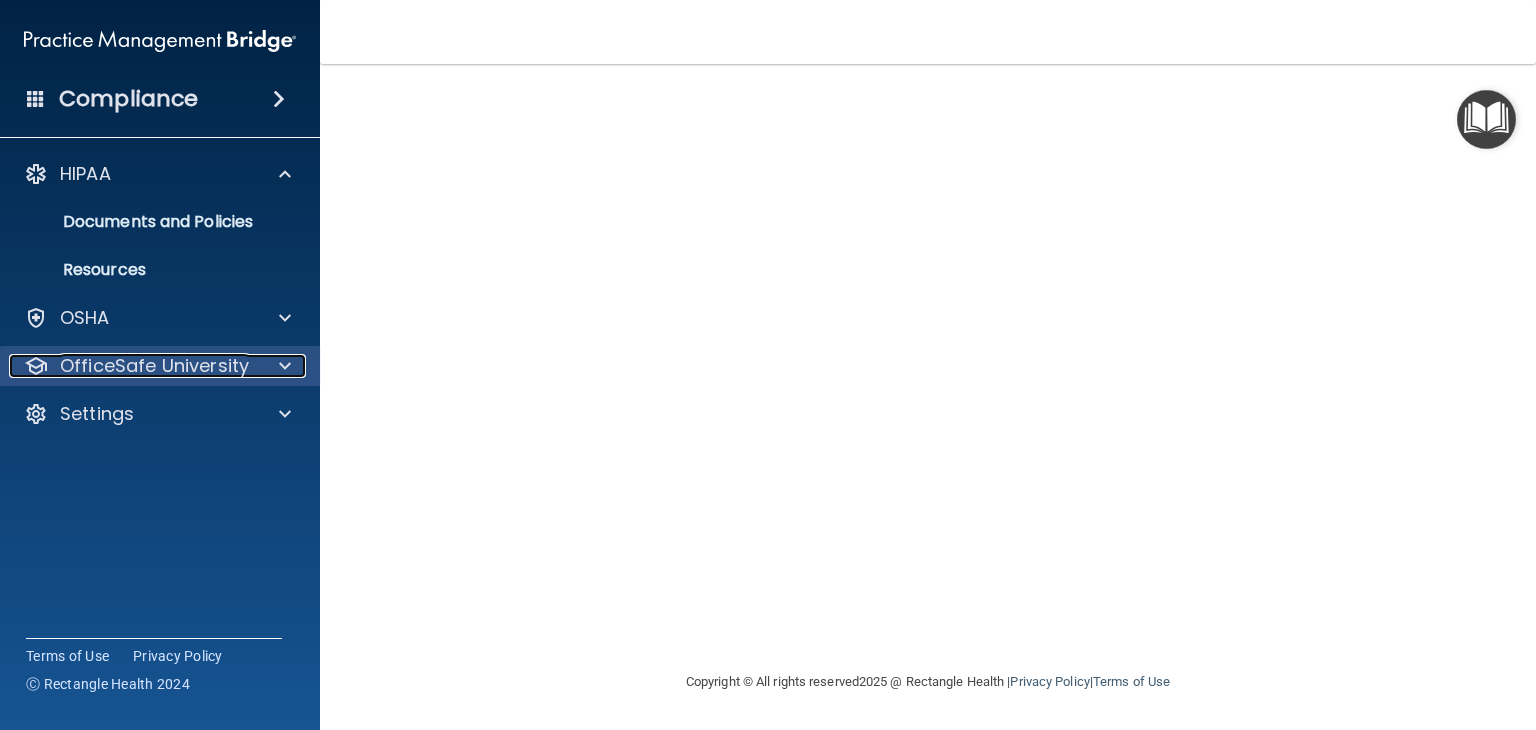 click on "OfficeSafe University" at bounding box center (154, 366) 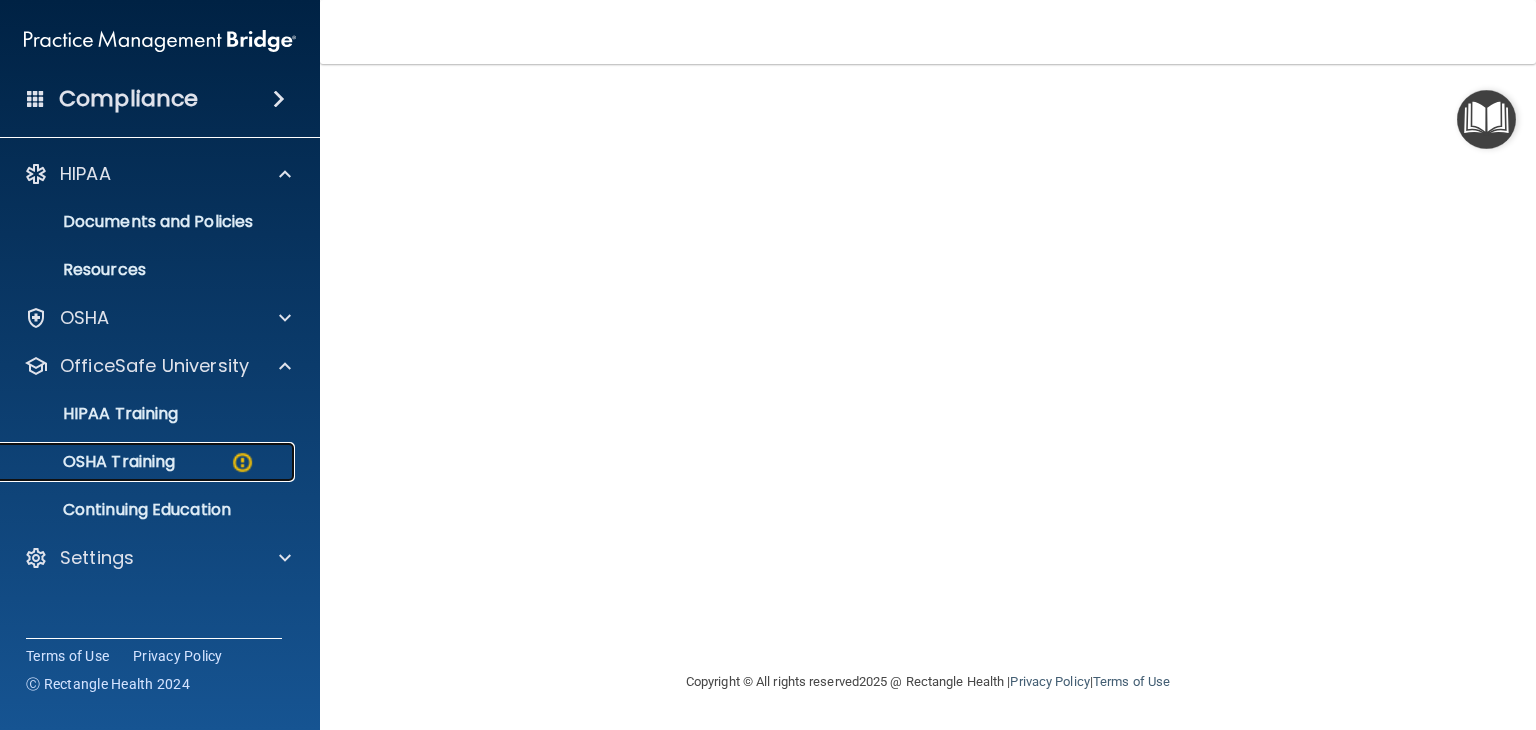 click on "OSHA Training" at bounding box center (94, 462) 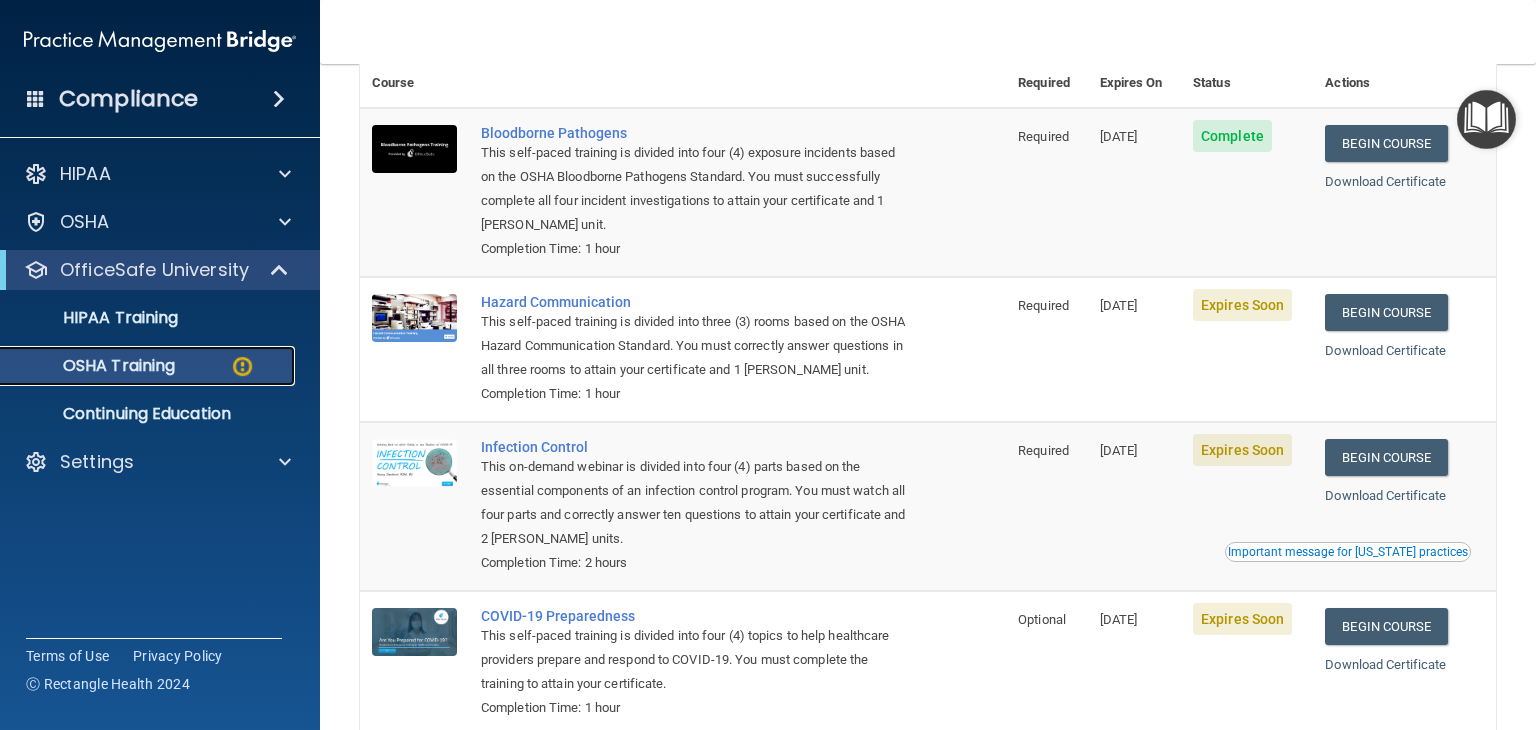 scroll, scrollTop: 308, scrollLeft: 0, axis: vertical 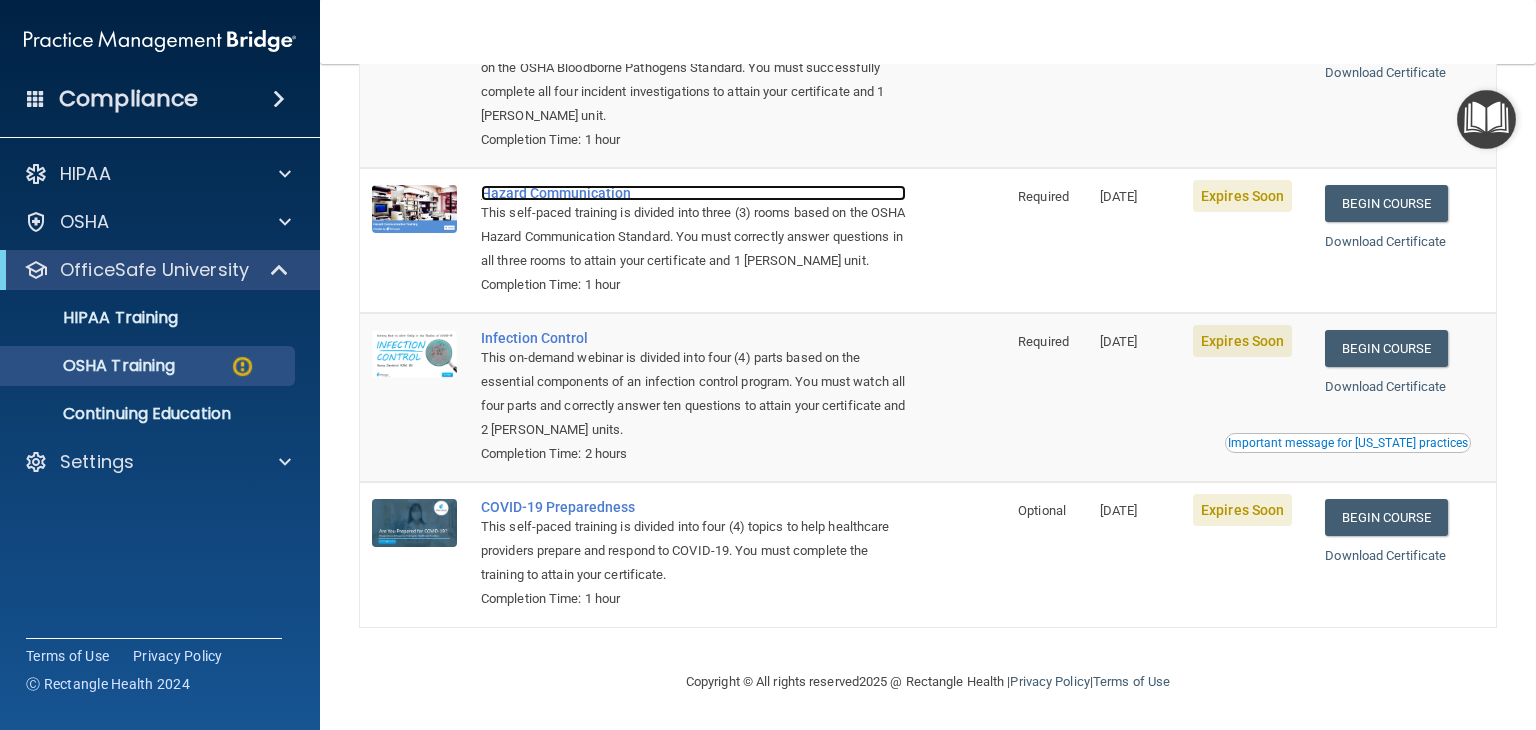 click on "Hazard Communication" at bounding box center (693, 193) 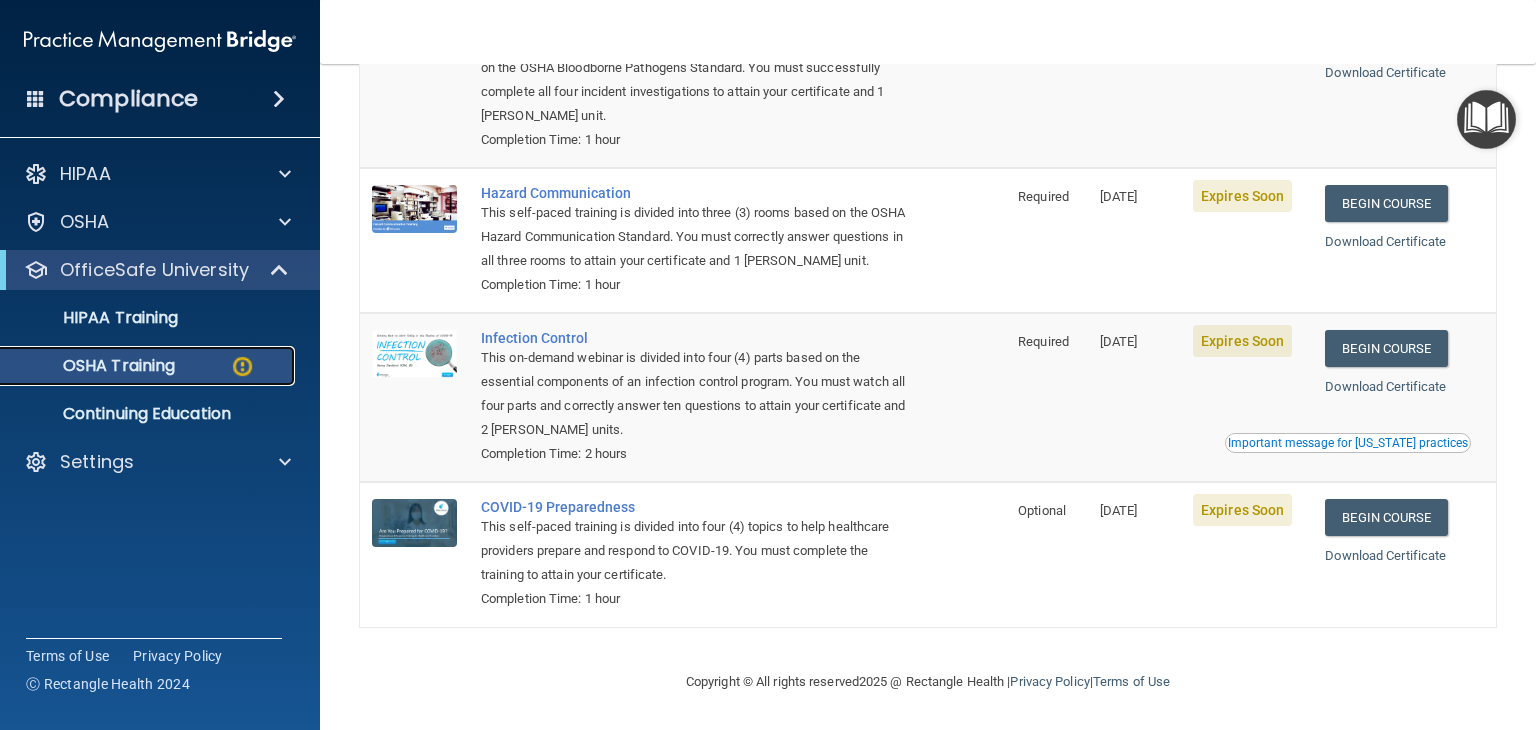 click on "OSHA Training" at bounding box center [94, 366] 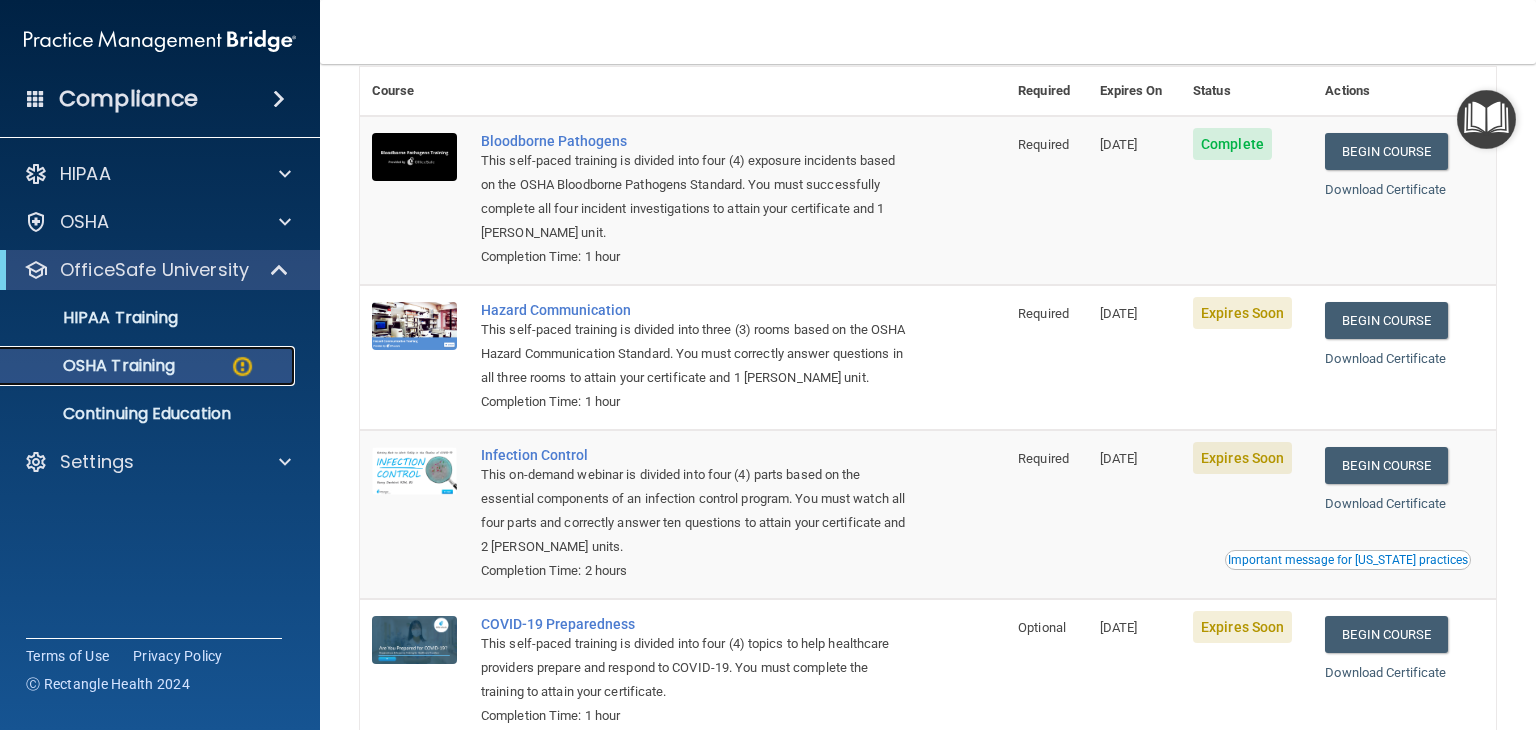 scroll, scrollTop: 8, scrollLeft: 0, axis: vertical 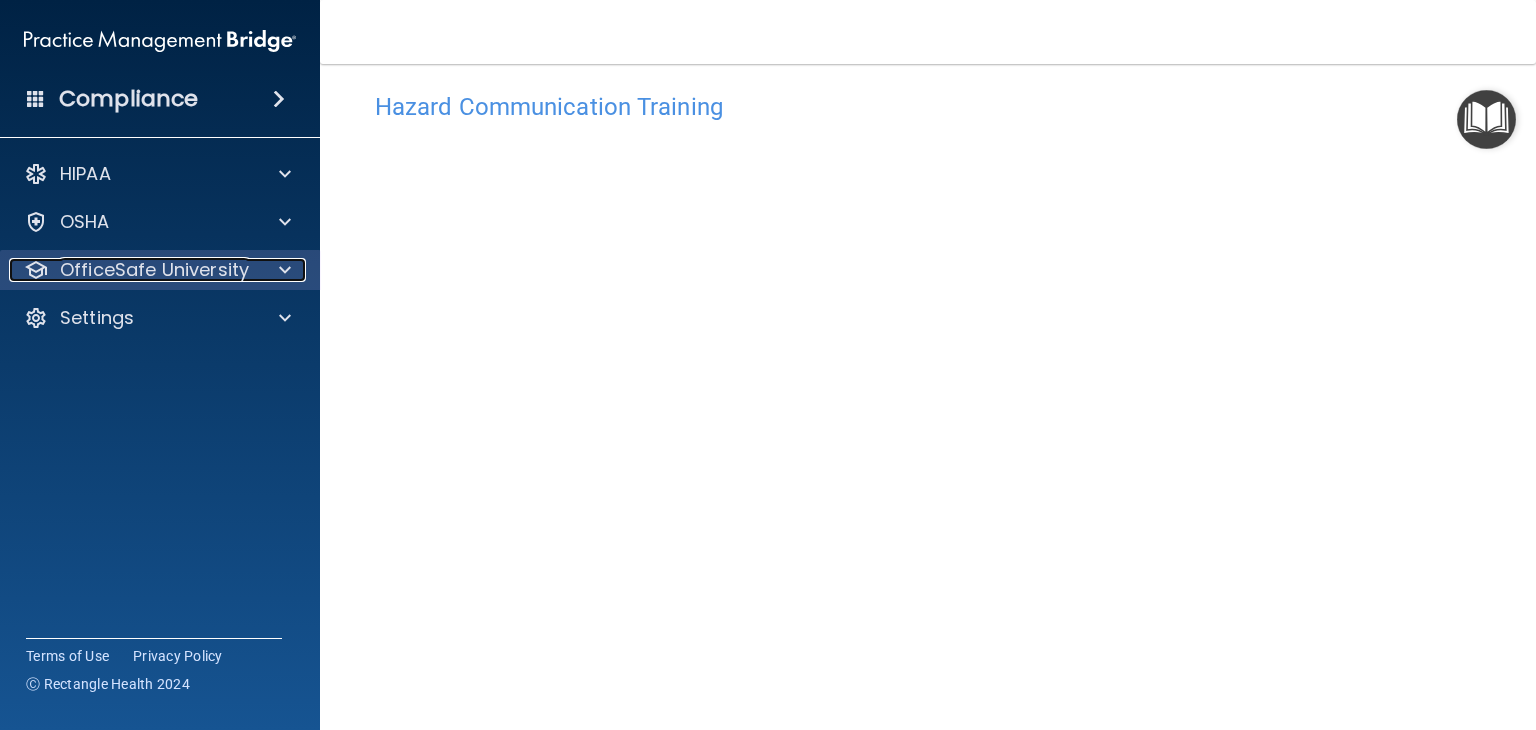 click on "OfficeSafe University" at bounding box center [154, 270] 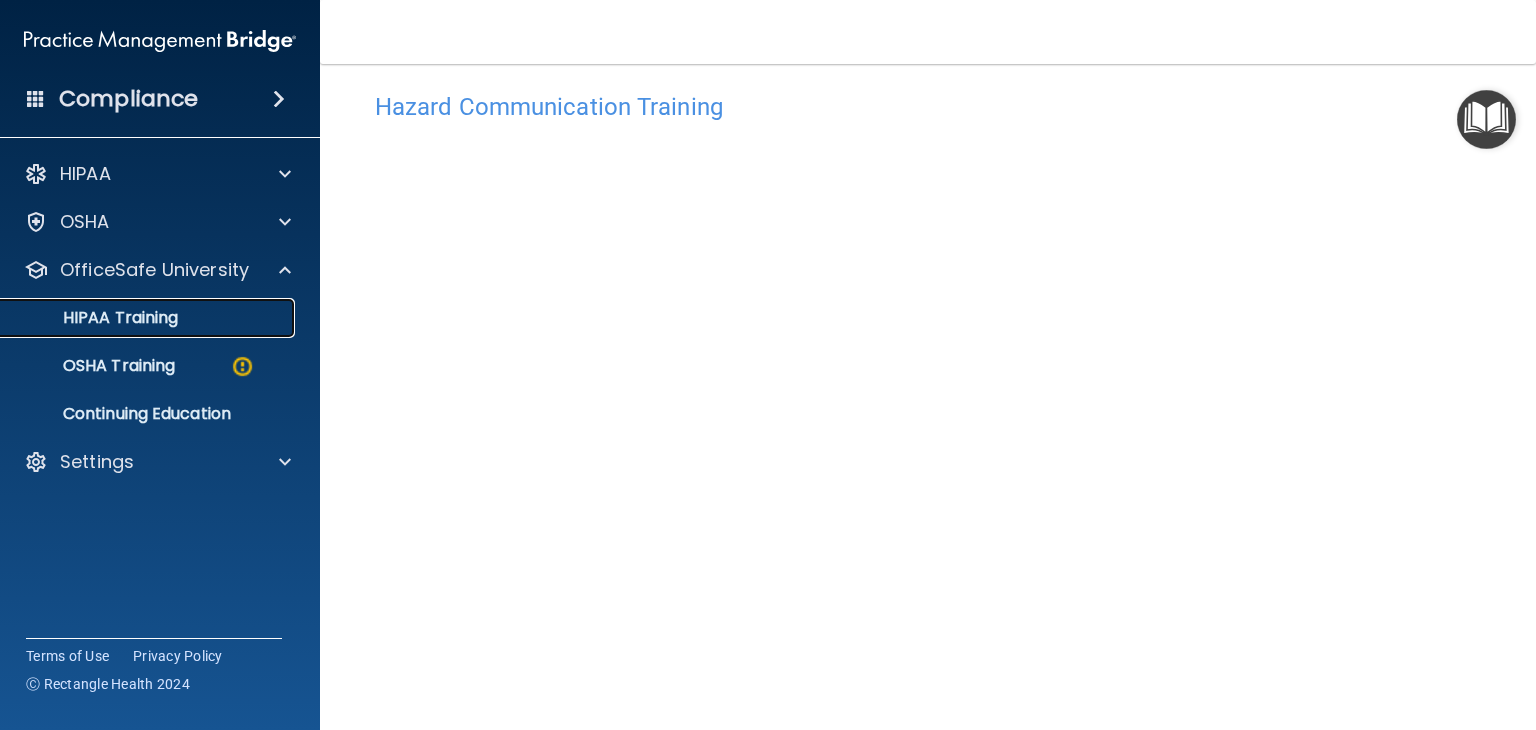 click on "HIPAA Training" at bounding box center [95, 318] 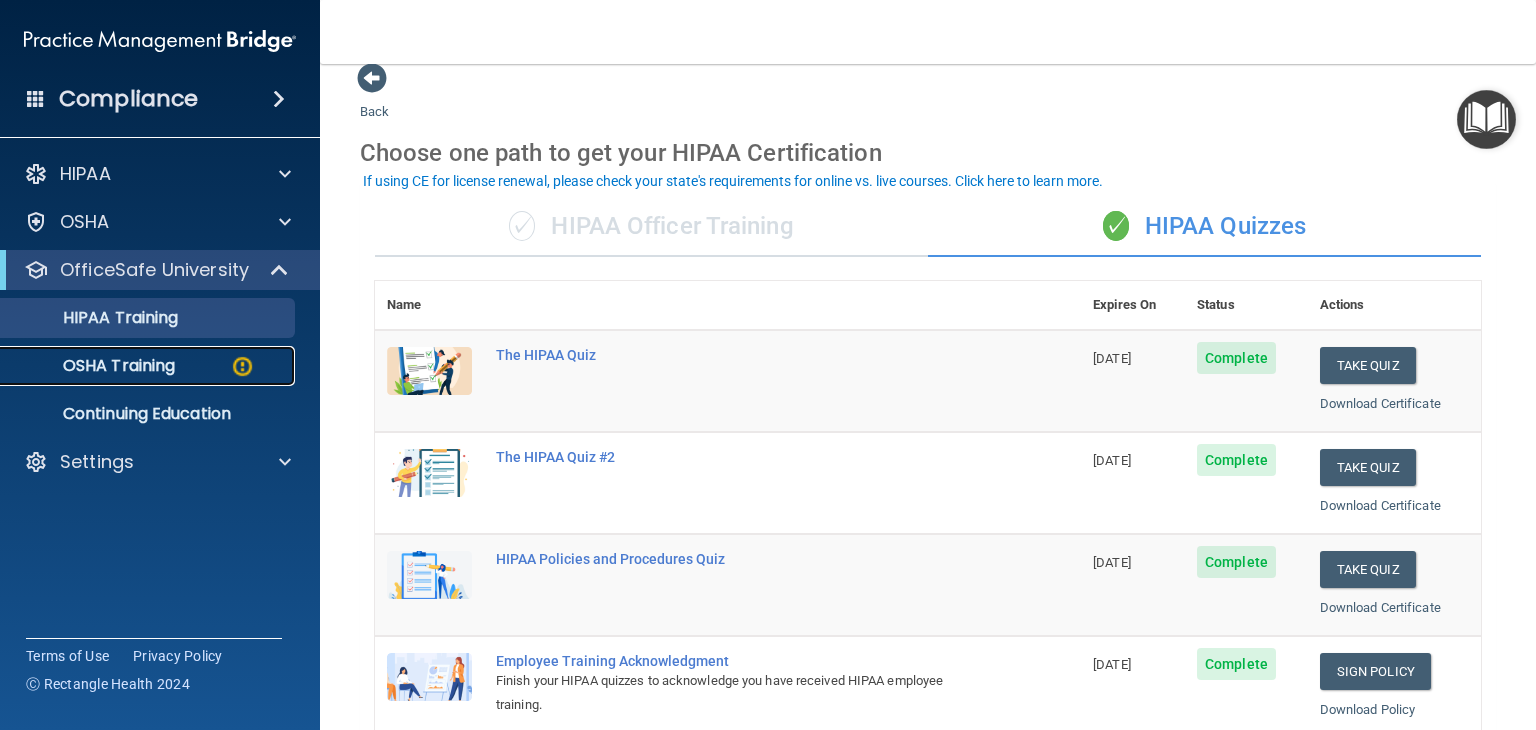 click on "OSHA Training" at bounding box center (94, 366) 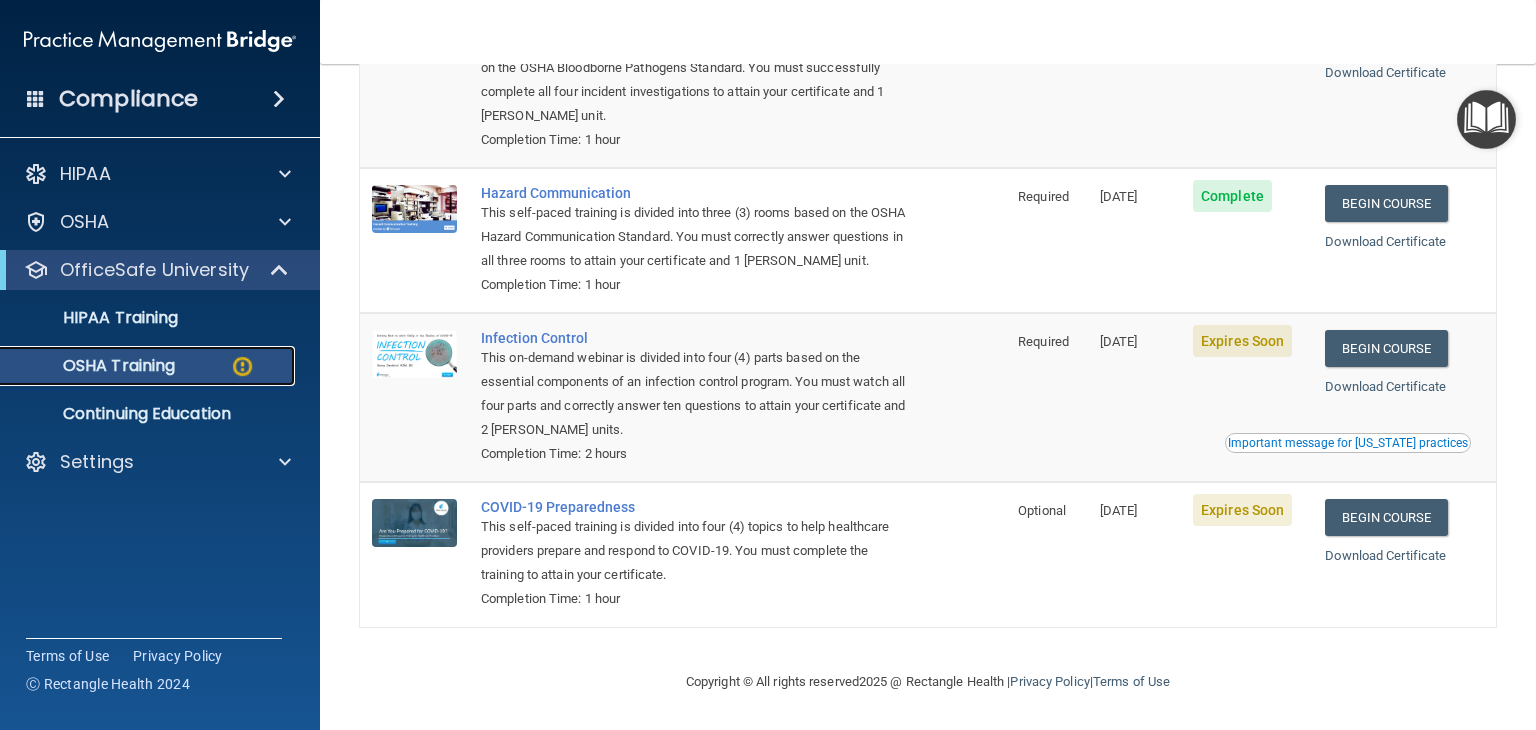scroll, scrollTop: 308, scrollLeft: 0, axis: vertical 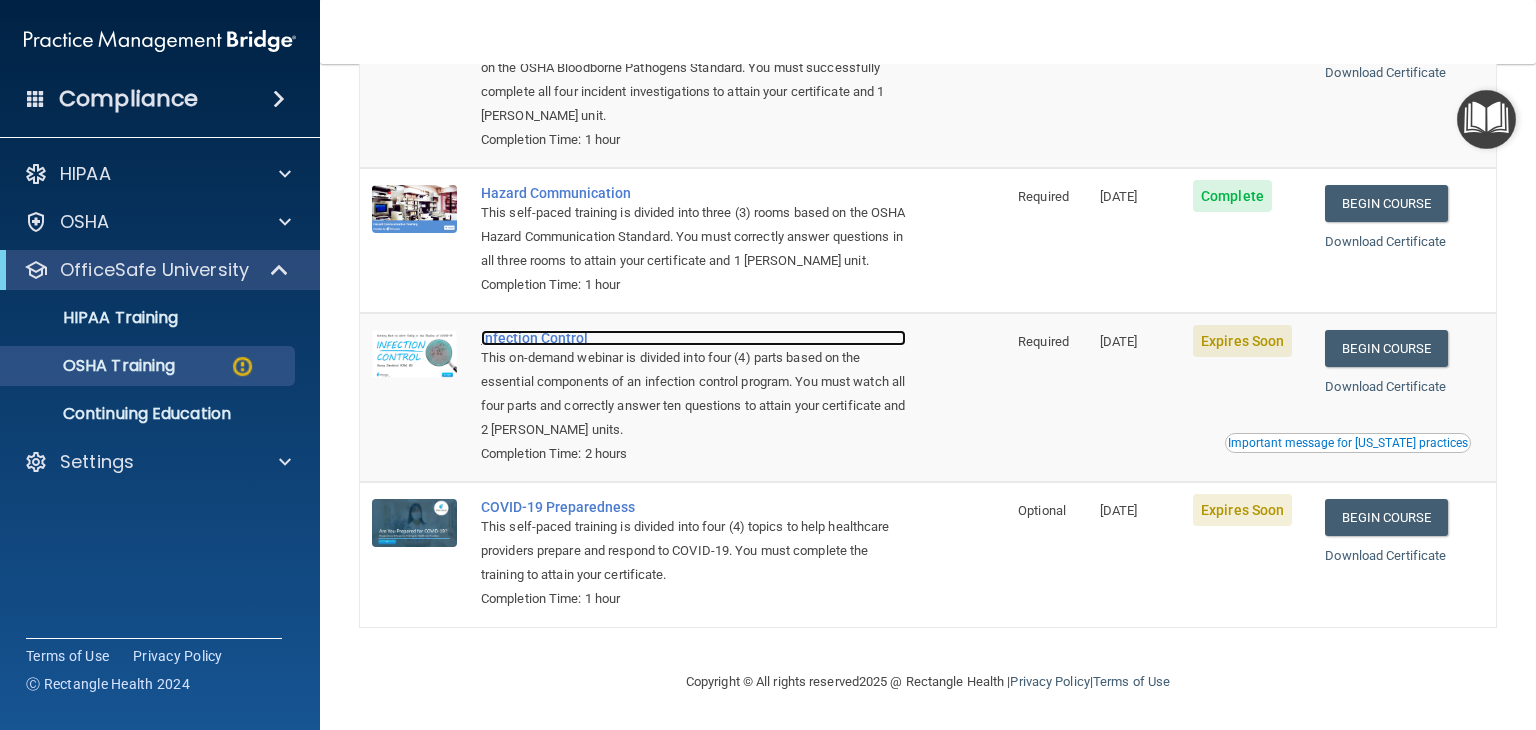 click on "Infection Control" at bounding box center (693, 338) 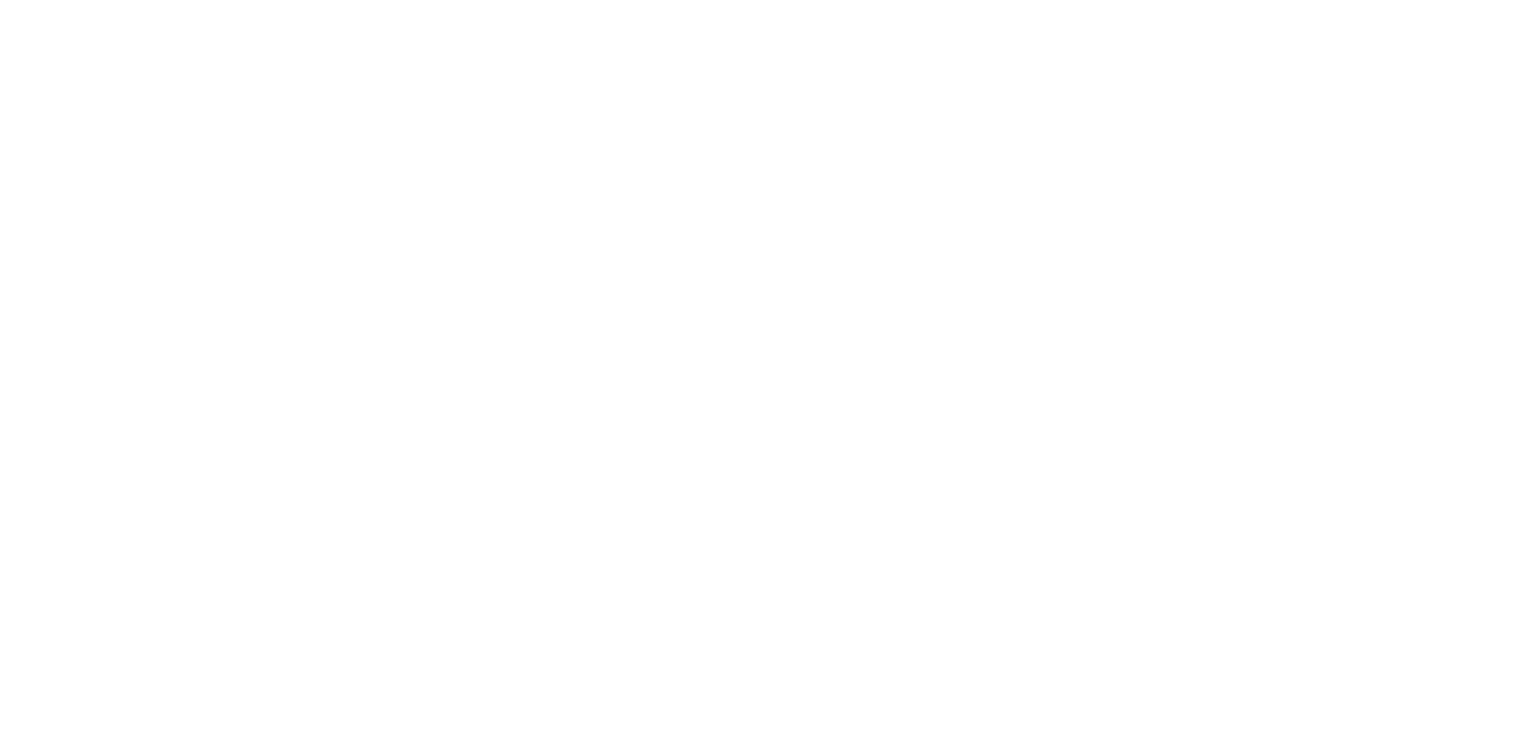 scroll, scrollTop: 0, scrollLeft: 0, axis: both 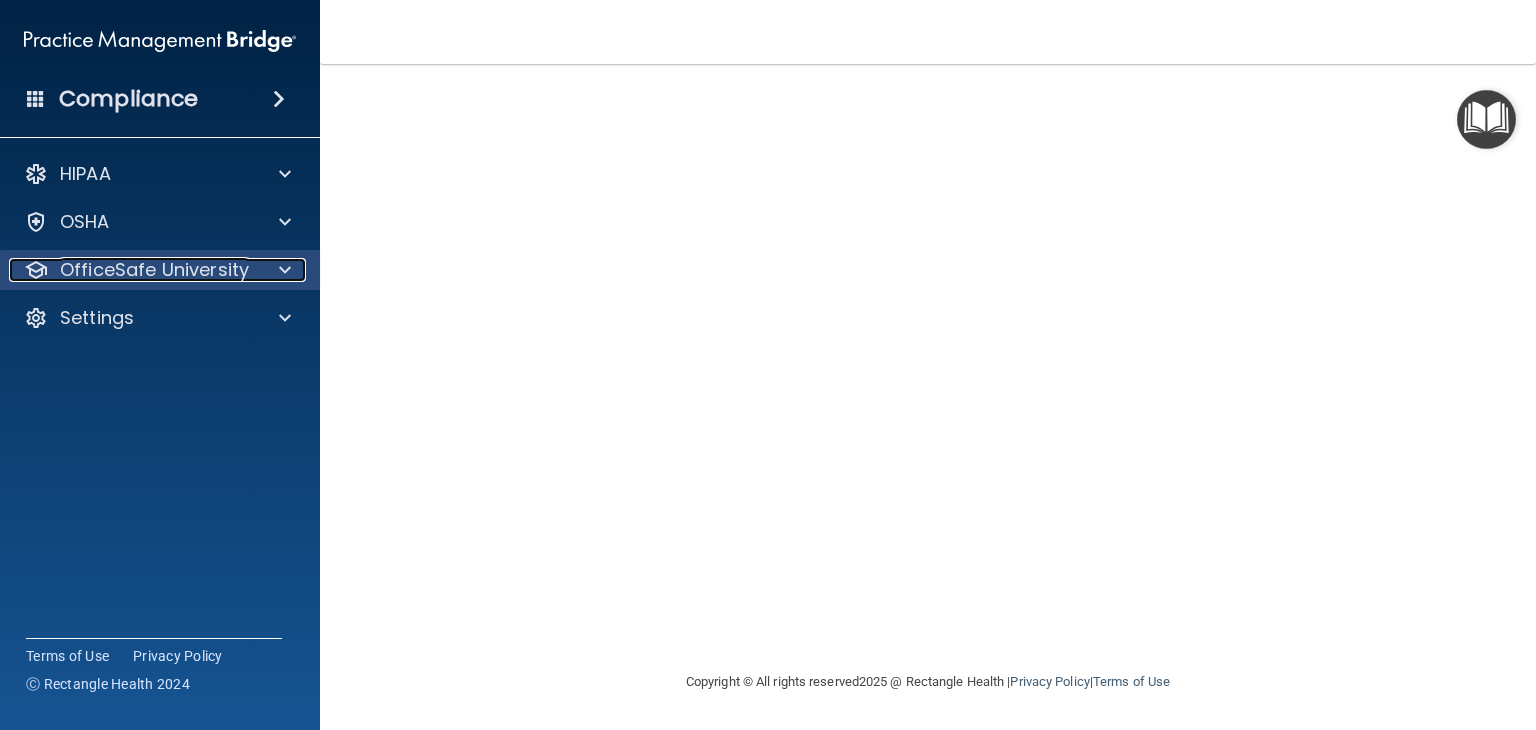 click on "OfficeSafe University" at bounding box center (154, 270) 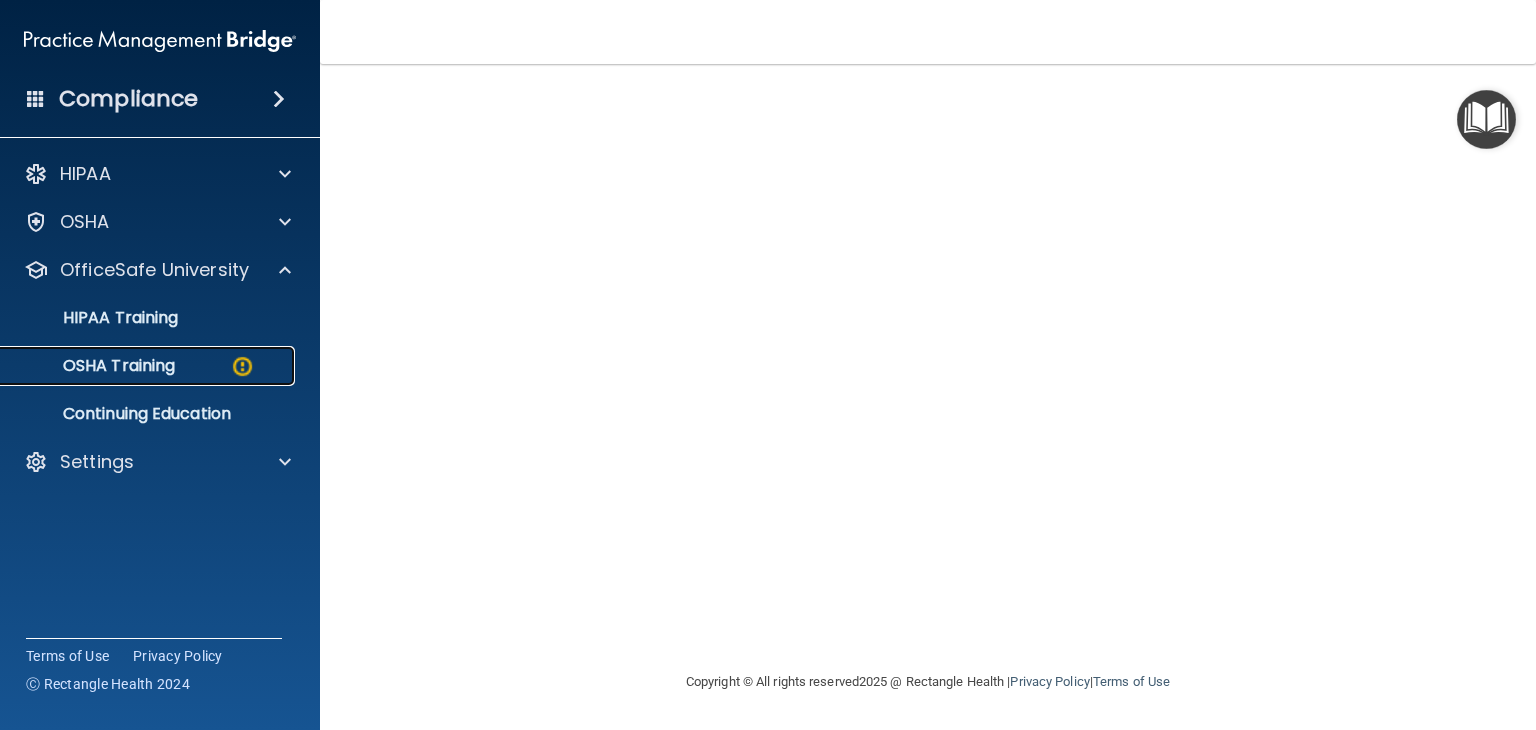 click on "OSHA Training" at bounding box center (94, 366) 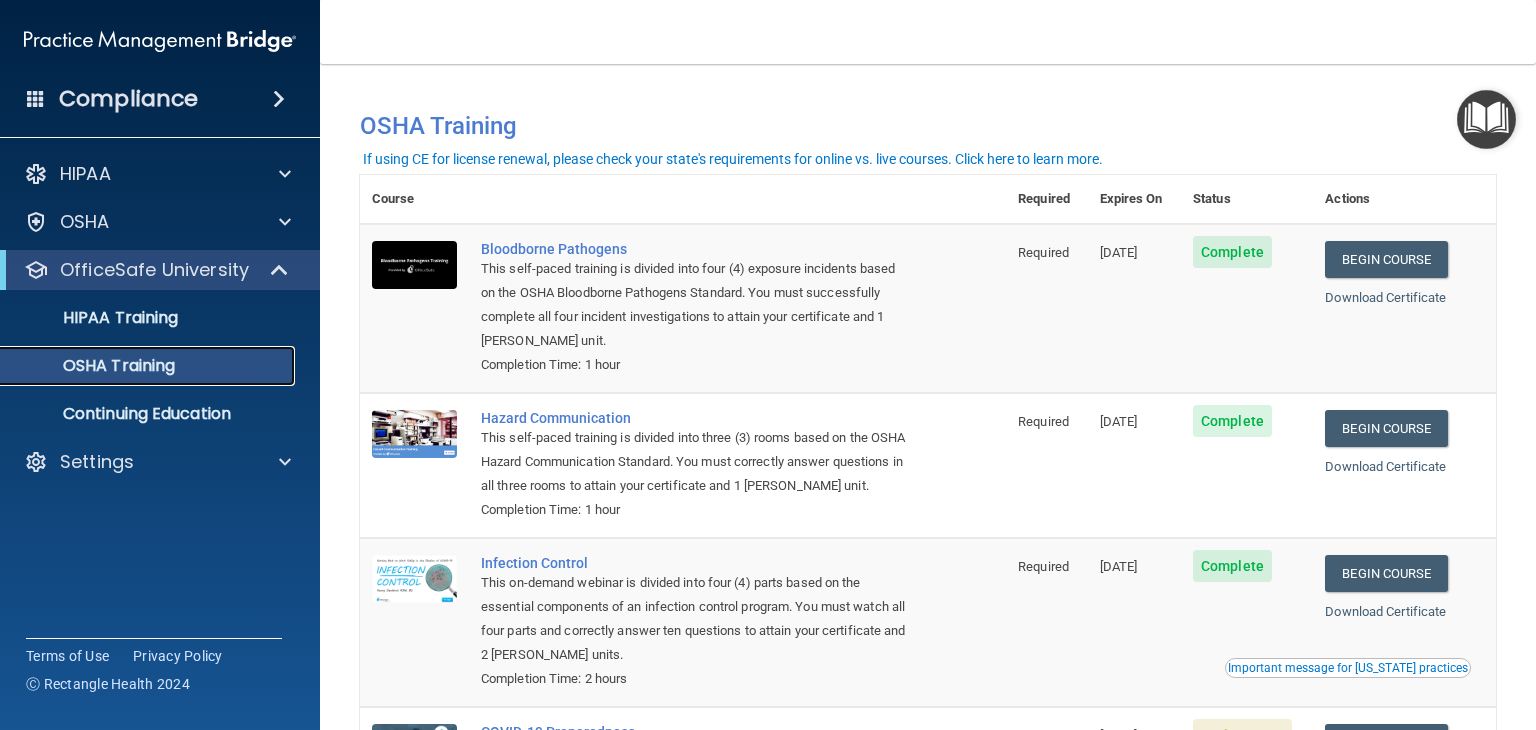 scroll, scrollTop: 252, scrollLeft: 0, axis: vertical 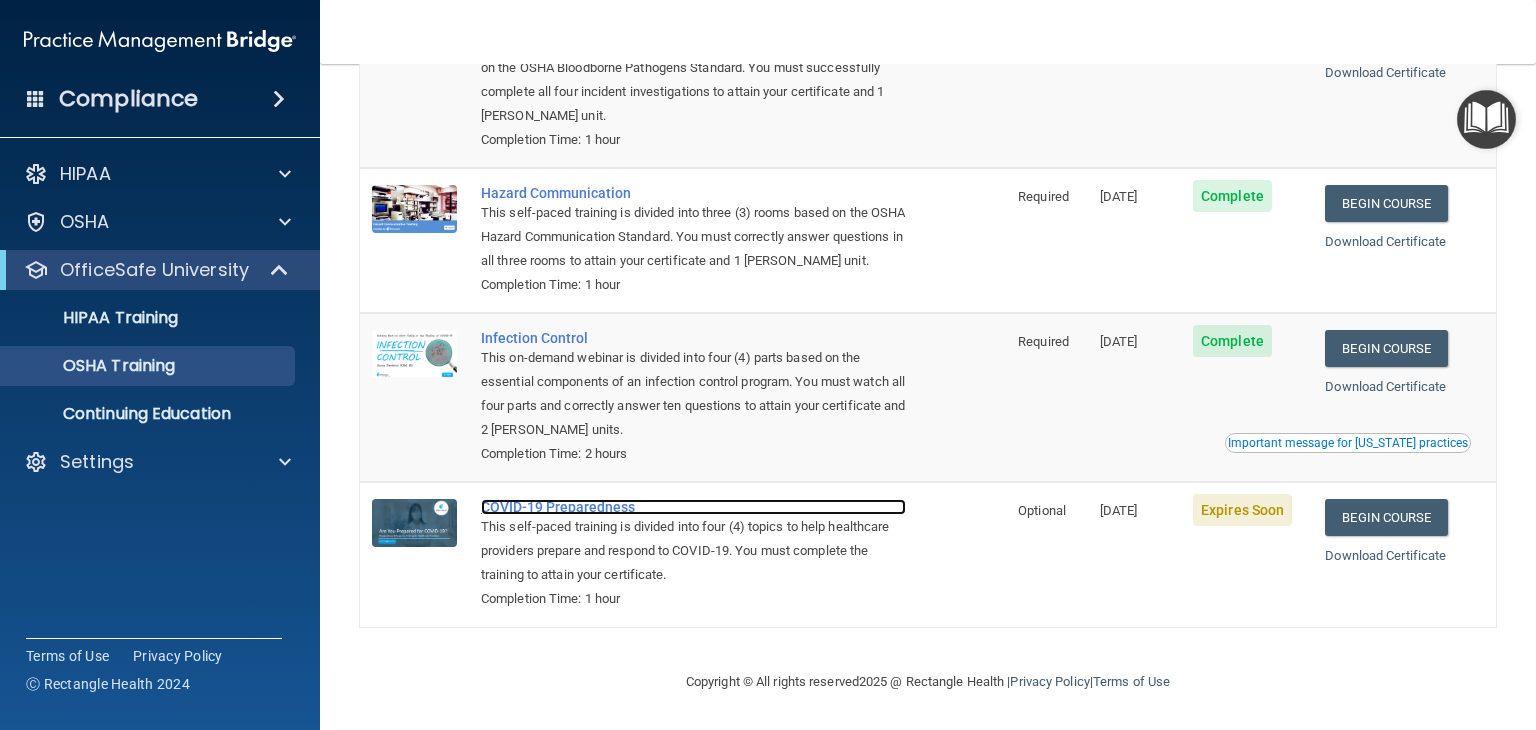 click on "COVID-19 Preparedness" at bounding box center (693, 507) 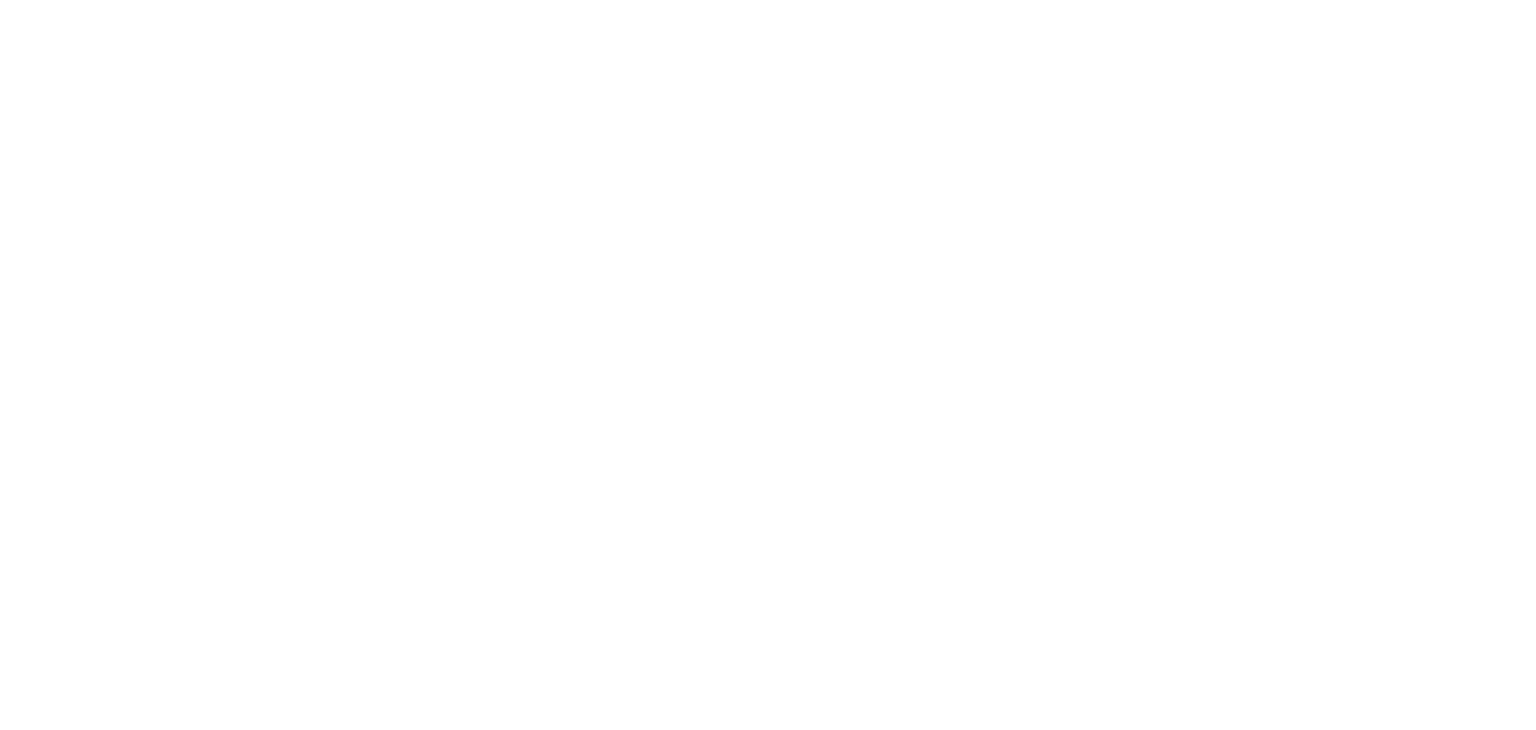 scroll, scrollTop: 0, scrollLeft: 0, axis: both 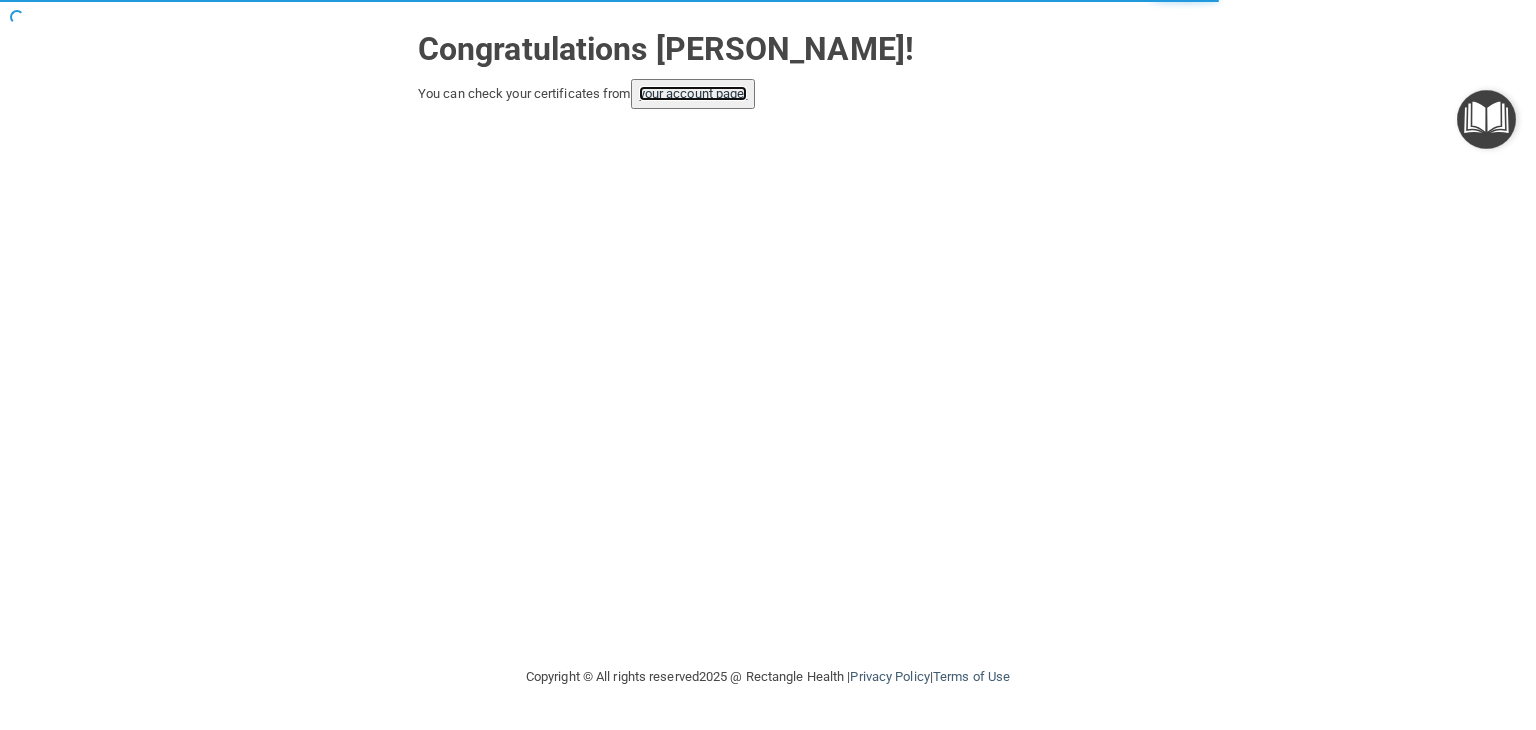 click on "your account page!" at bounding box center [693, 93] 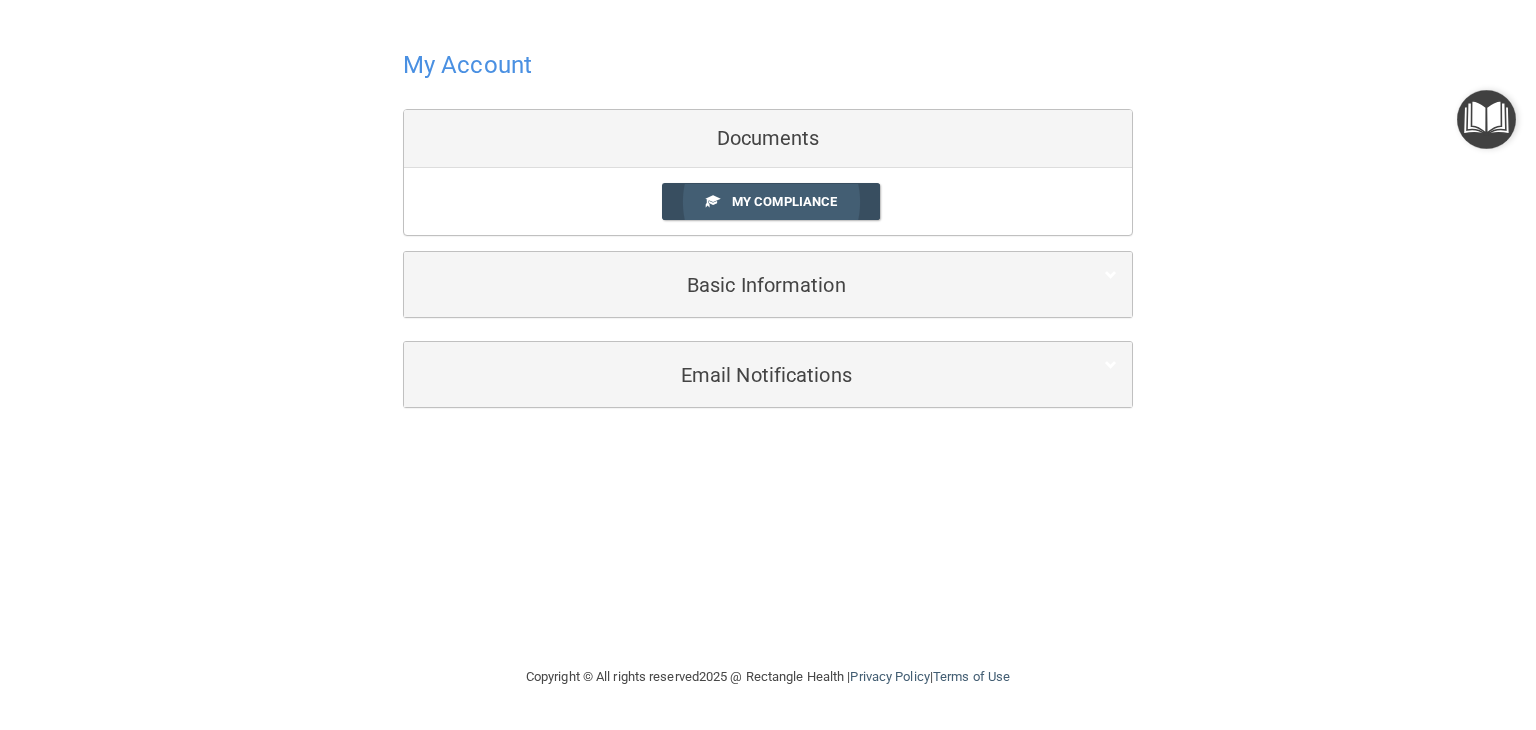 click on "My Compliance" at bounding box center [784, 201] 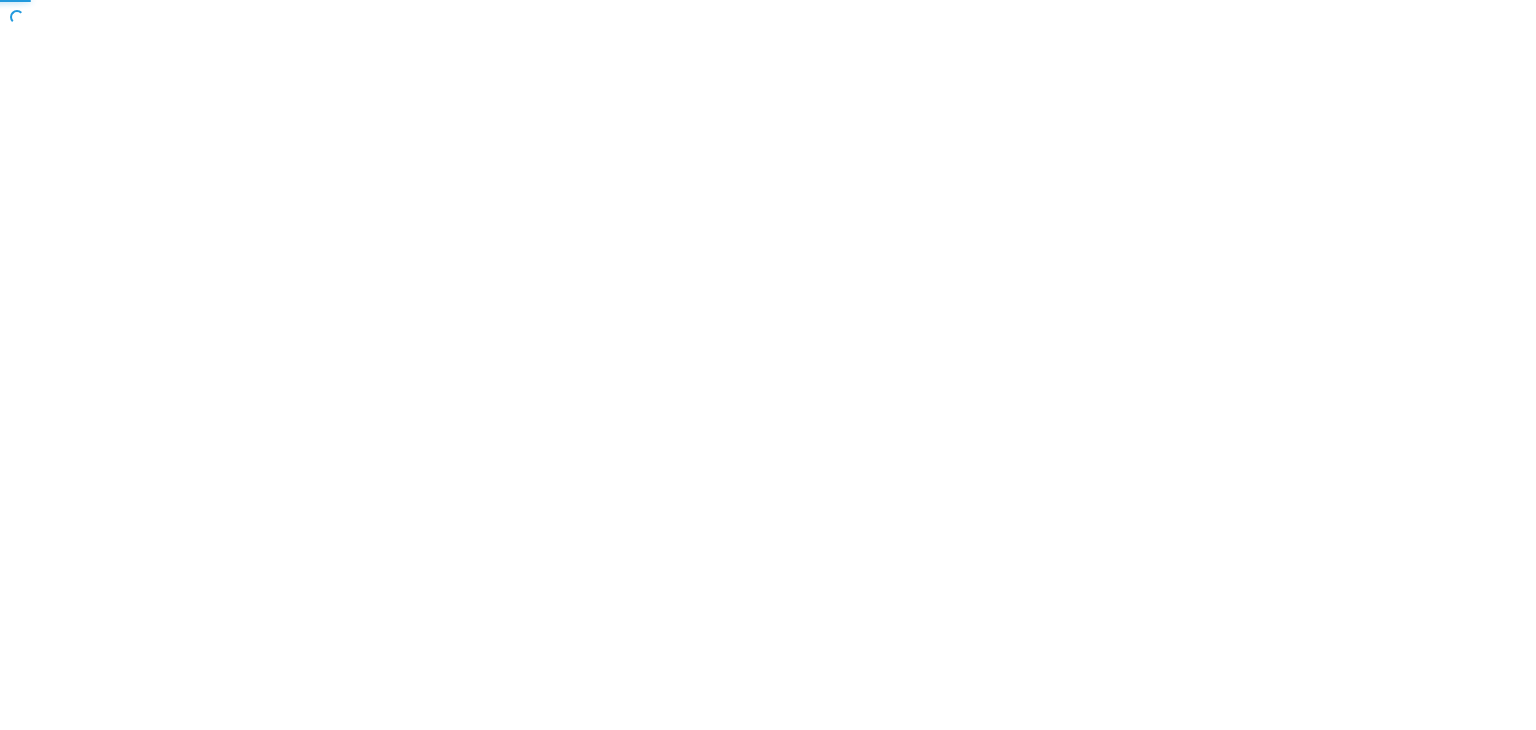 scroll, scrollTop: 0, scrollLeft: 0, axis: both 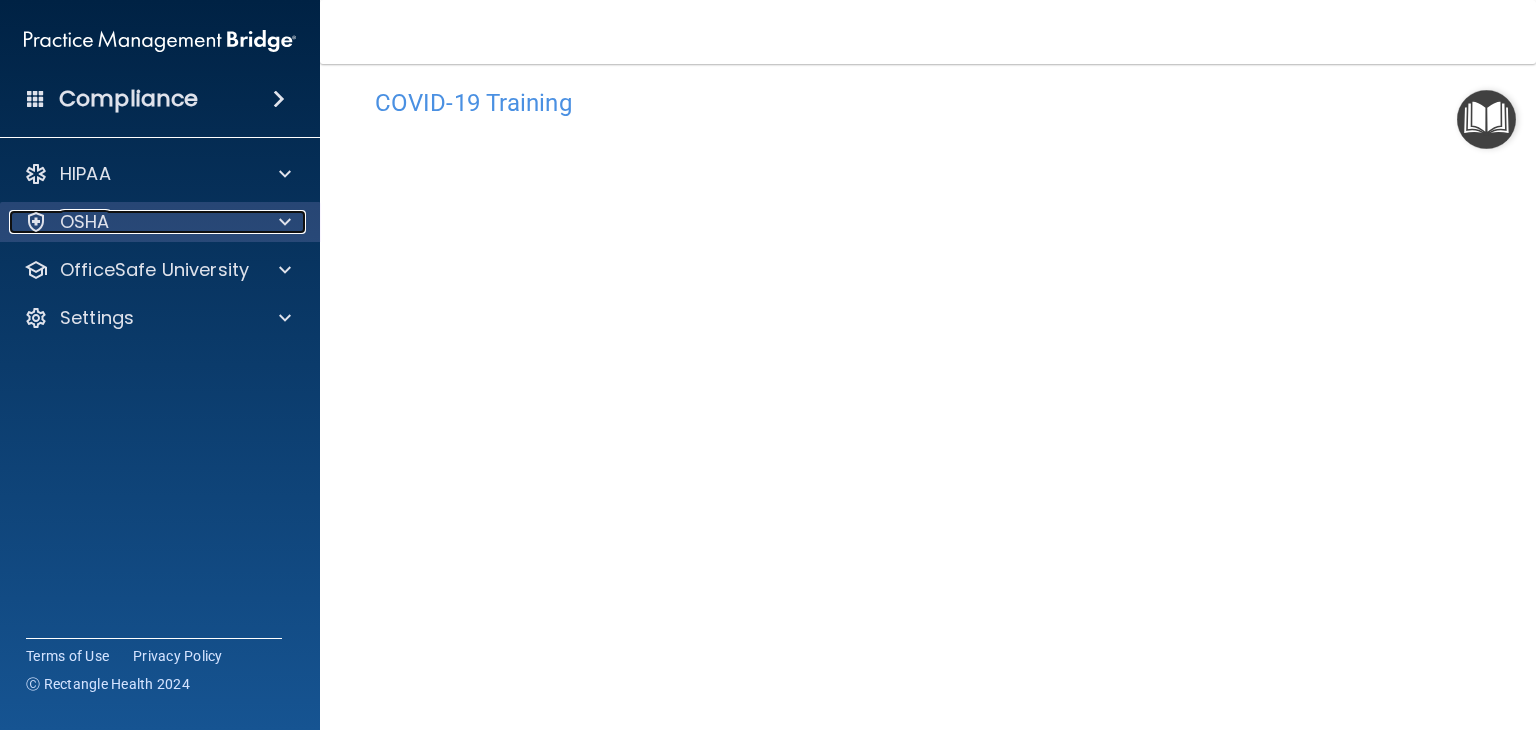 click on "OSHA" at bounding box center (85, 222) 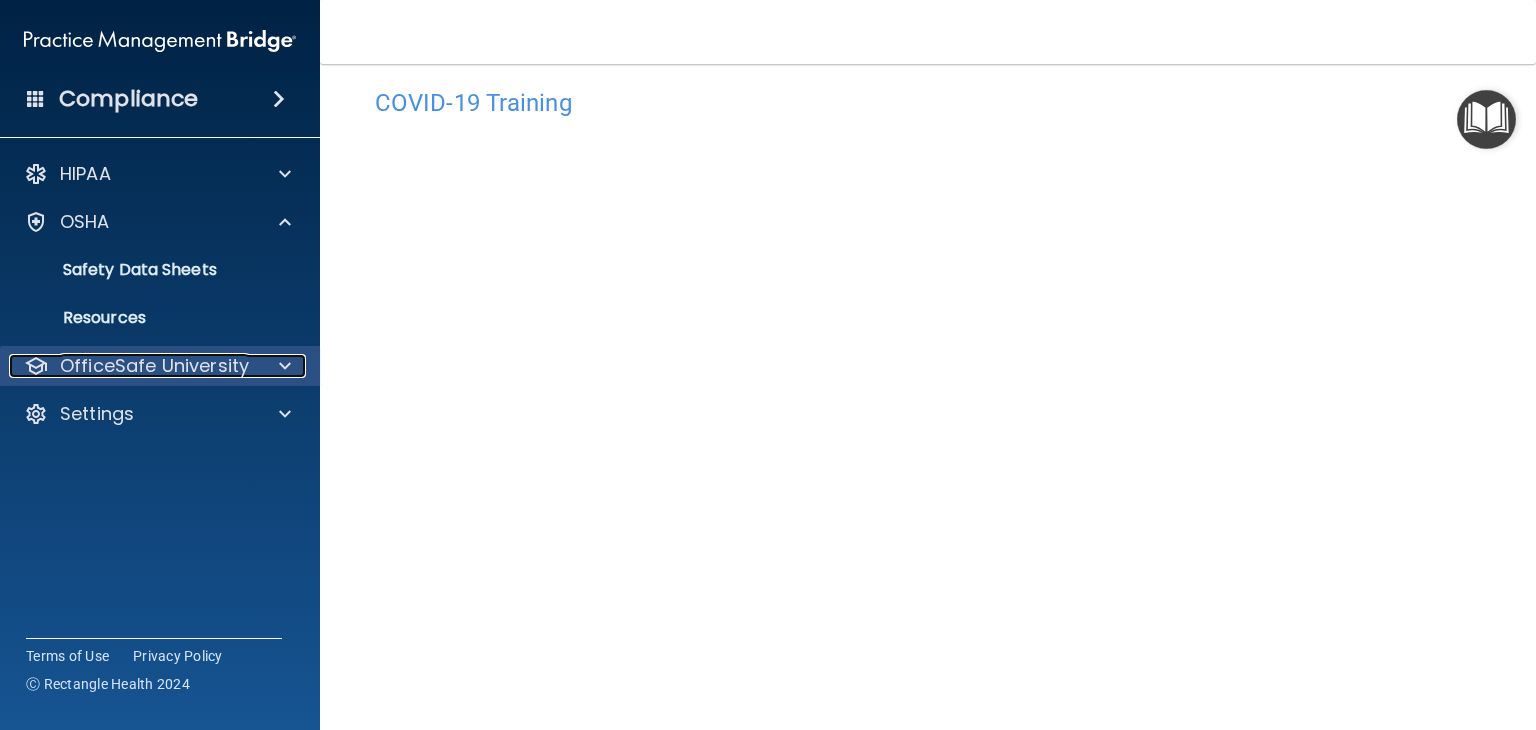 click on "OfficeSafe University" at bounding box center (154, 366) 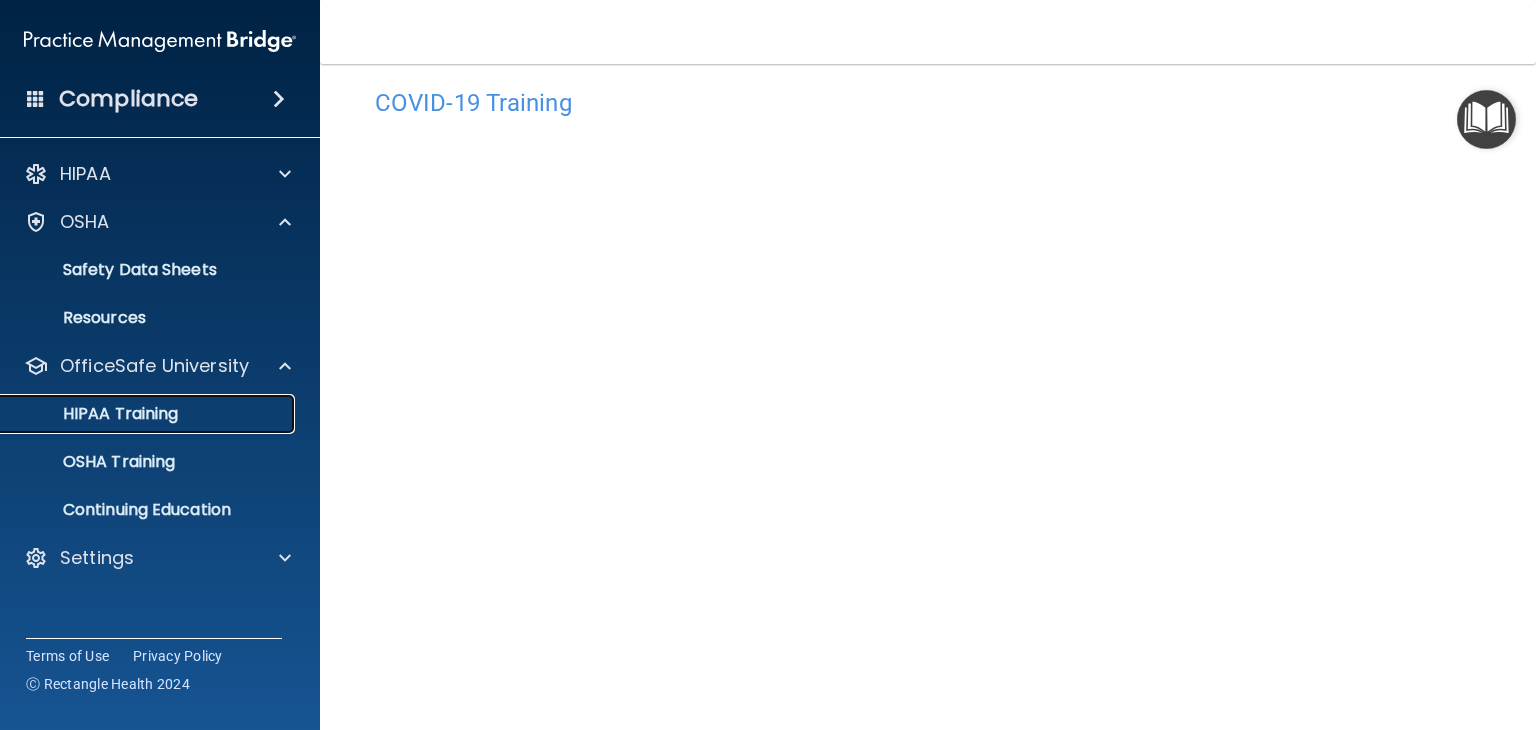 click on "HIPAA Training" at bounding box center [95, 414] 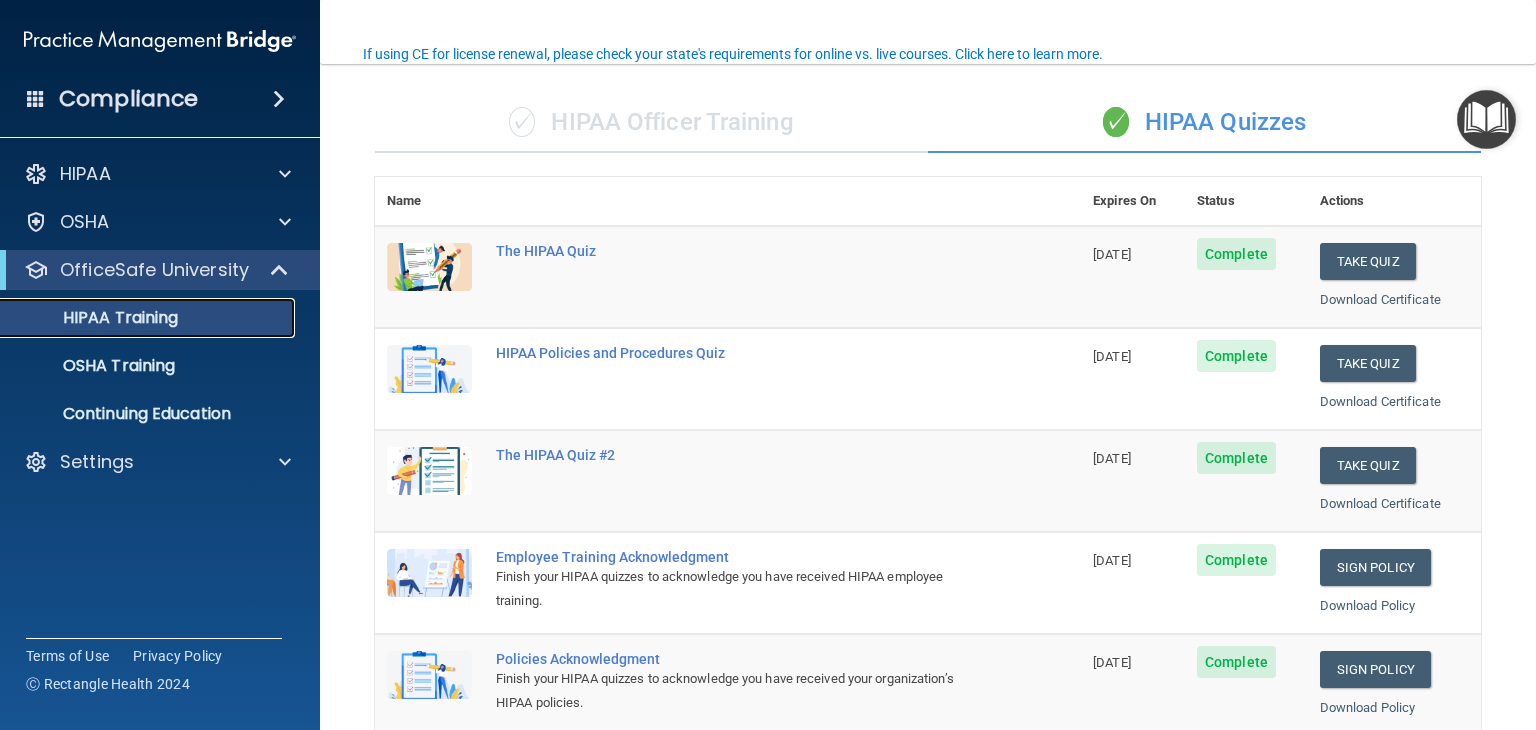 scroll, scrollTop: 226, scrollLeft: 0, axis: vertical 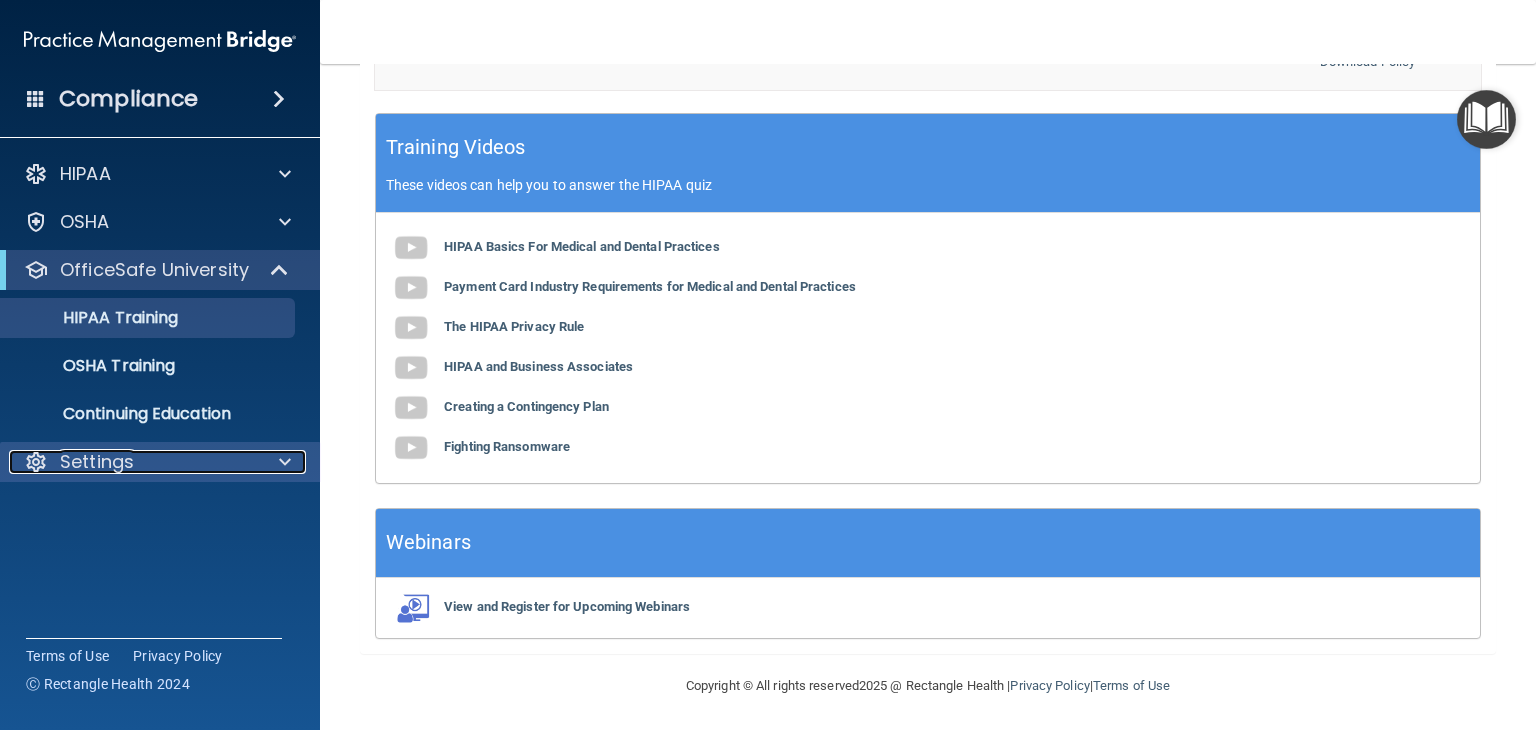 click on "Settings" at bounding box center [97, 462] 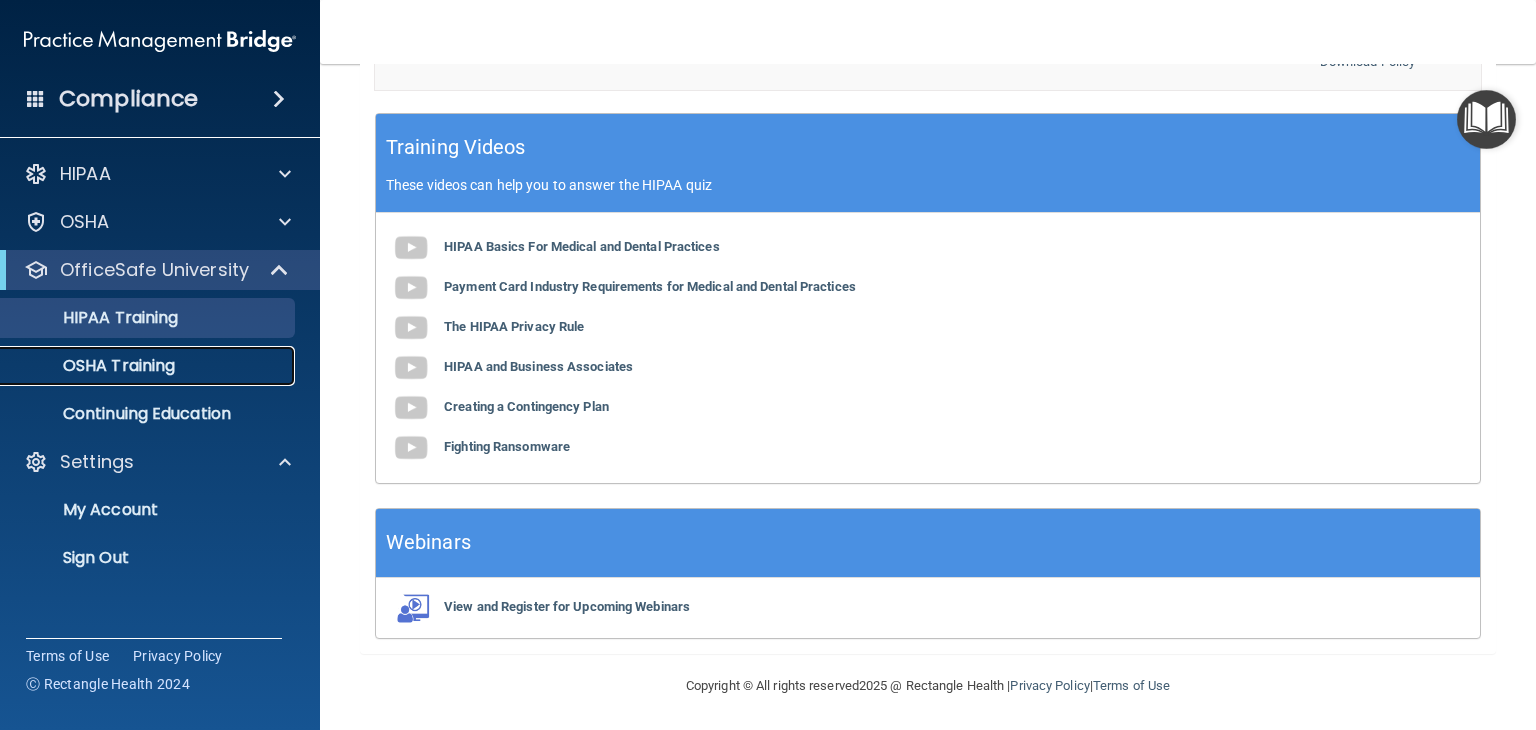 click on "OSHA Training" at bounding box center (94, 366) 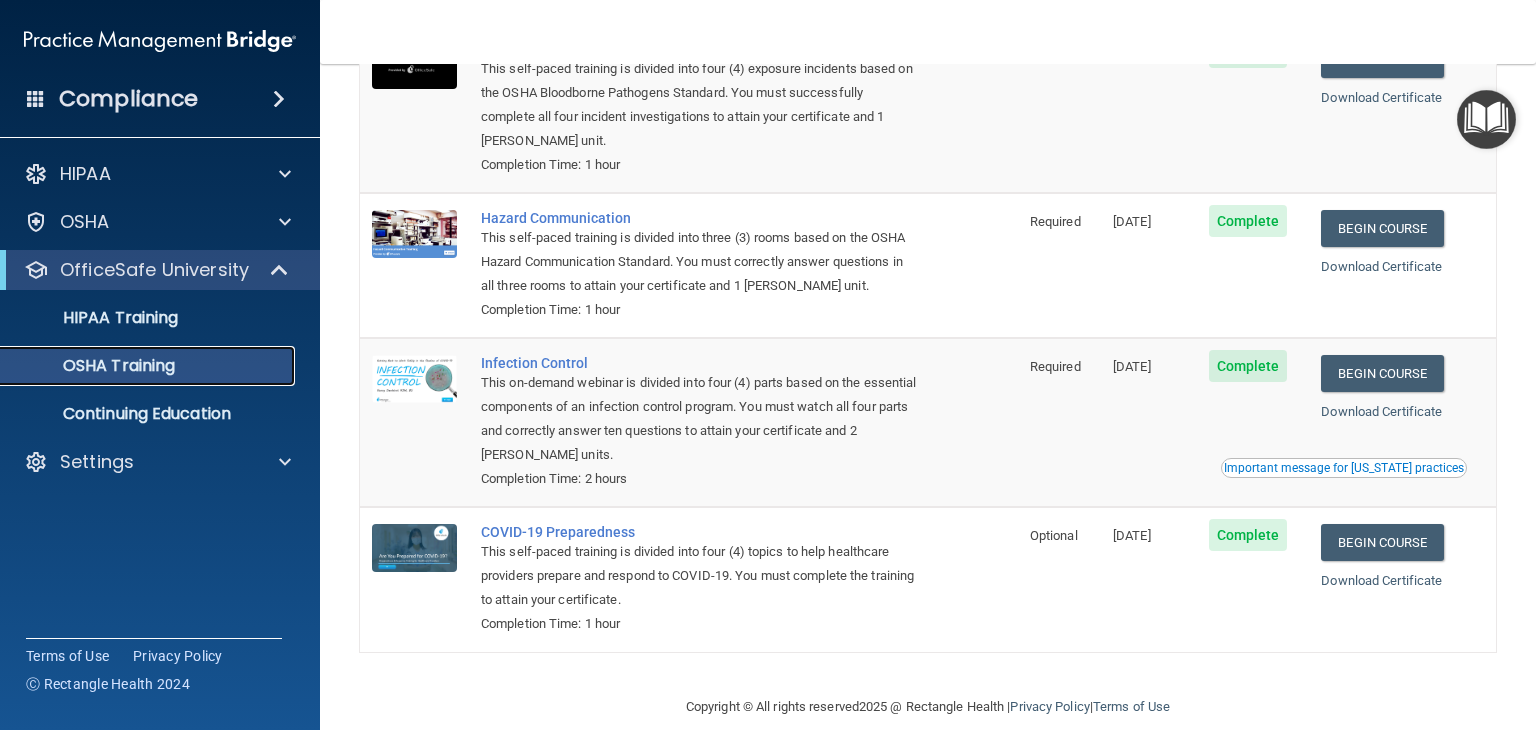 scroll, scrollTop: 228, scrollLeft: 0, axis: vertical 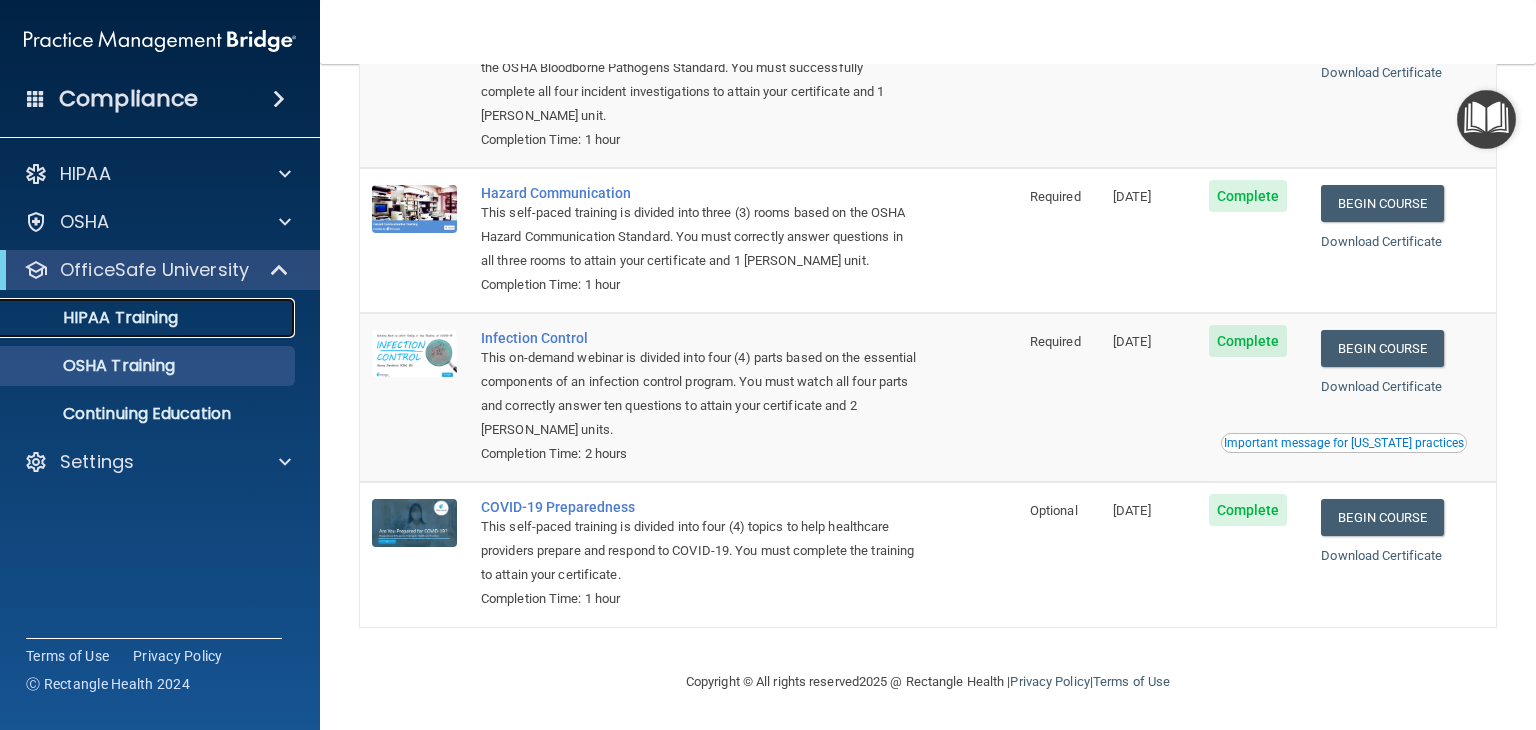 click on "HIPAA Training" at bounding box center [95, 318] 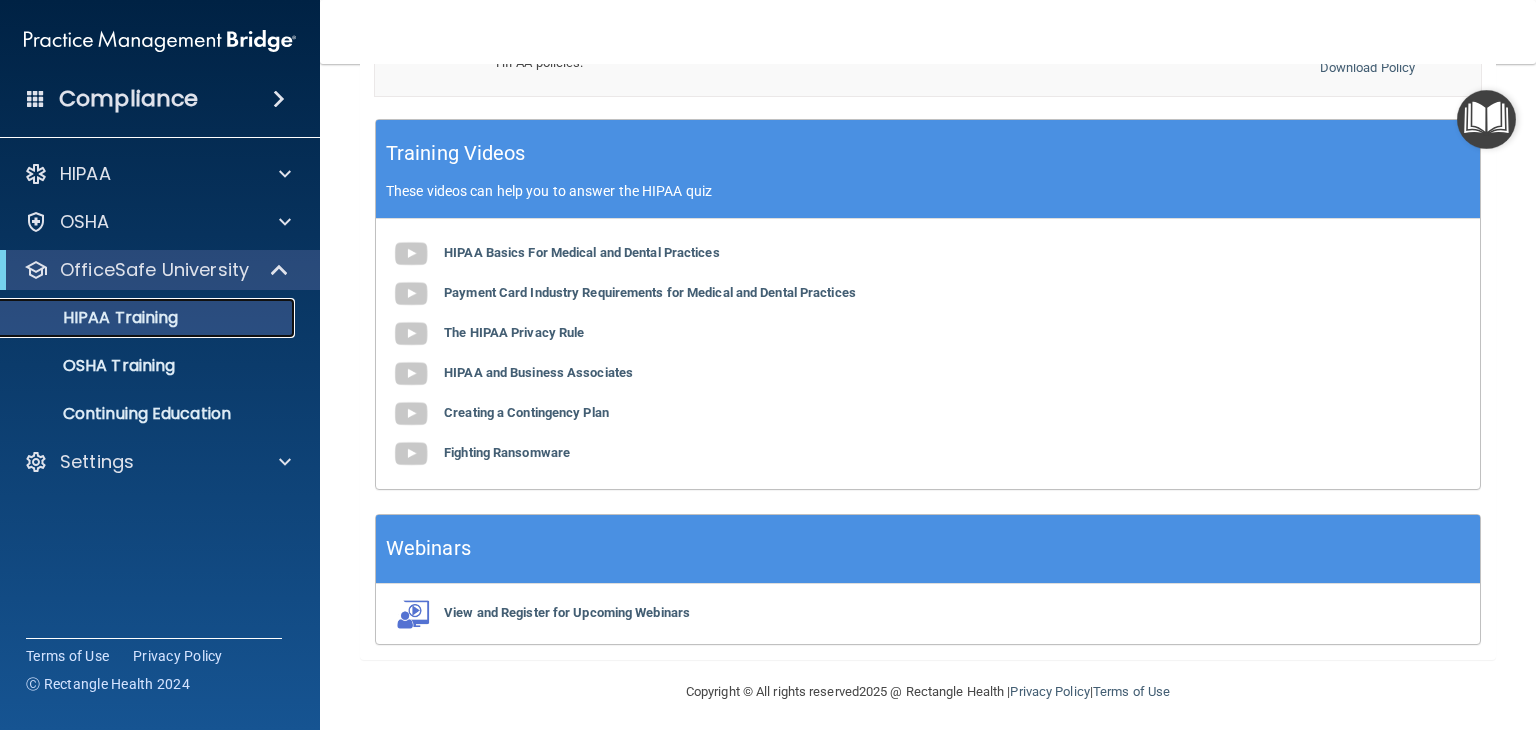 scroll, scrollTop: 772, scrollLeft: 0, axis: vertical 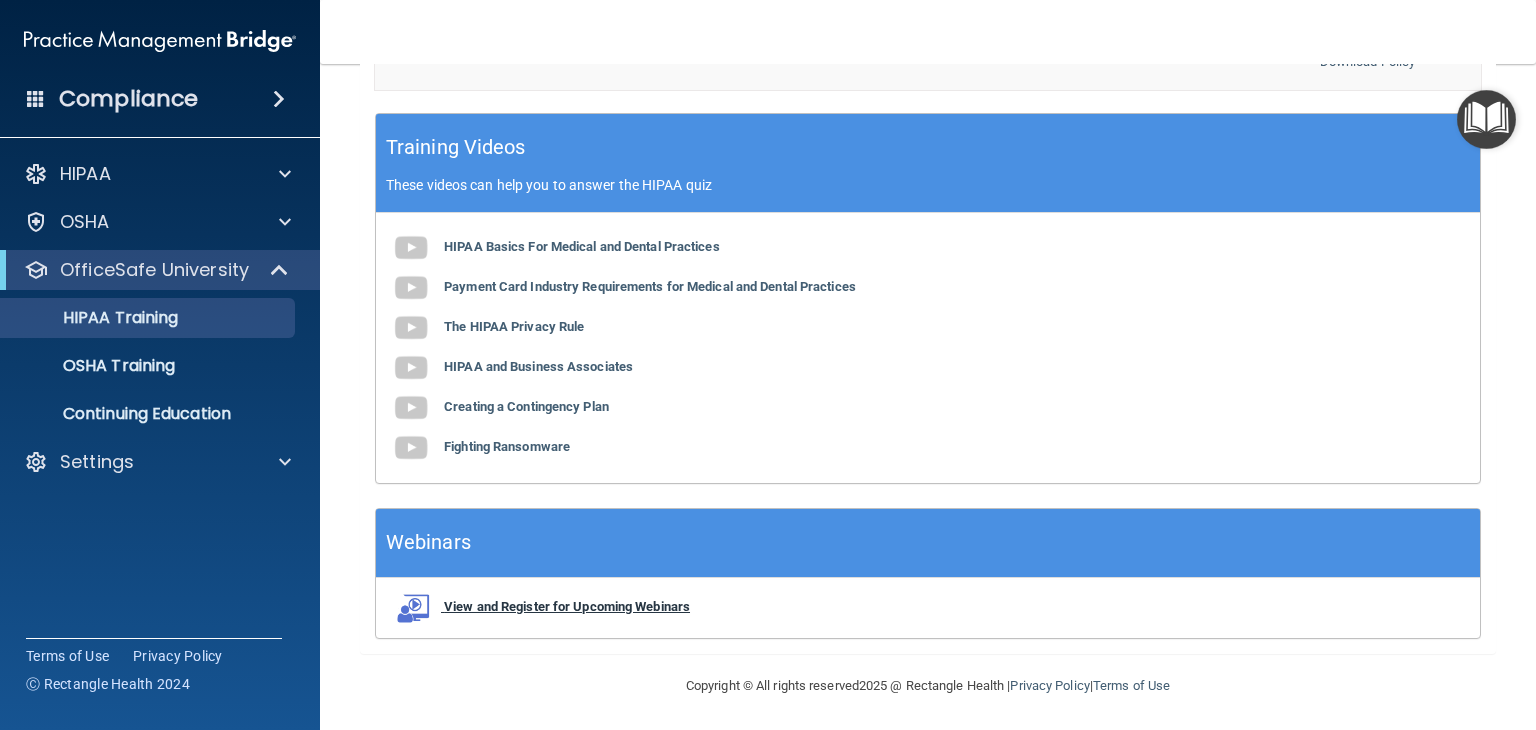 click on "View and Register for Upcoming Webinars" at bounding box center (567, 606) 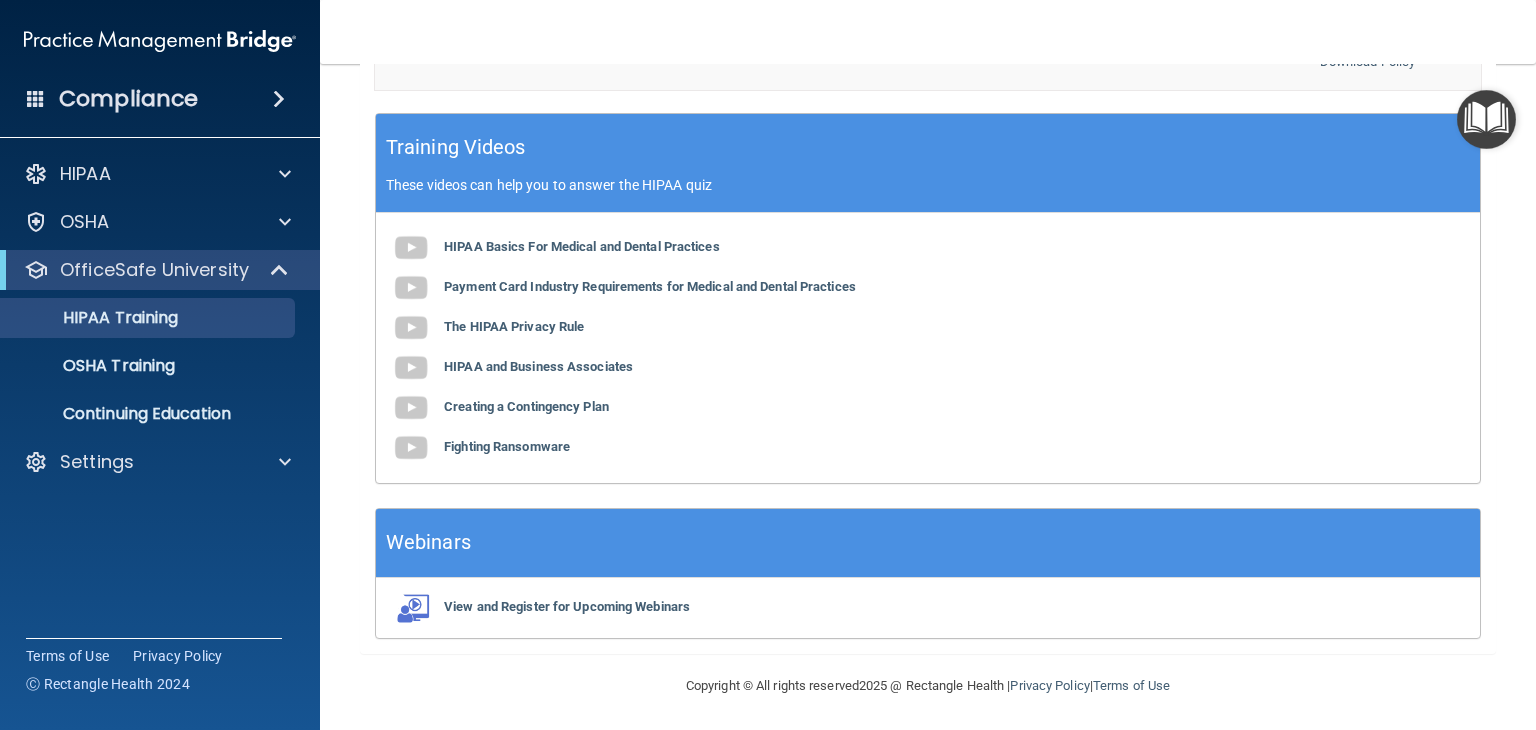 click on "Compliance" at bounding box center (128, 99) 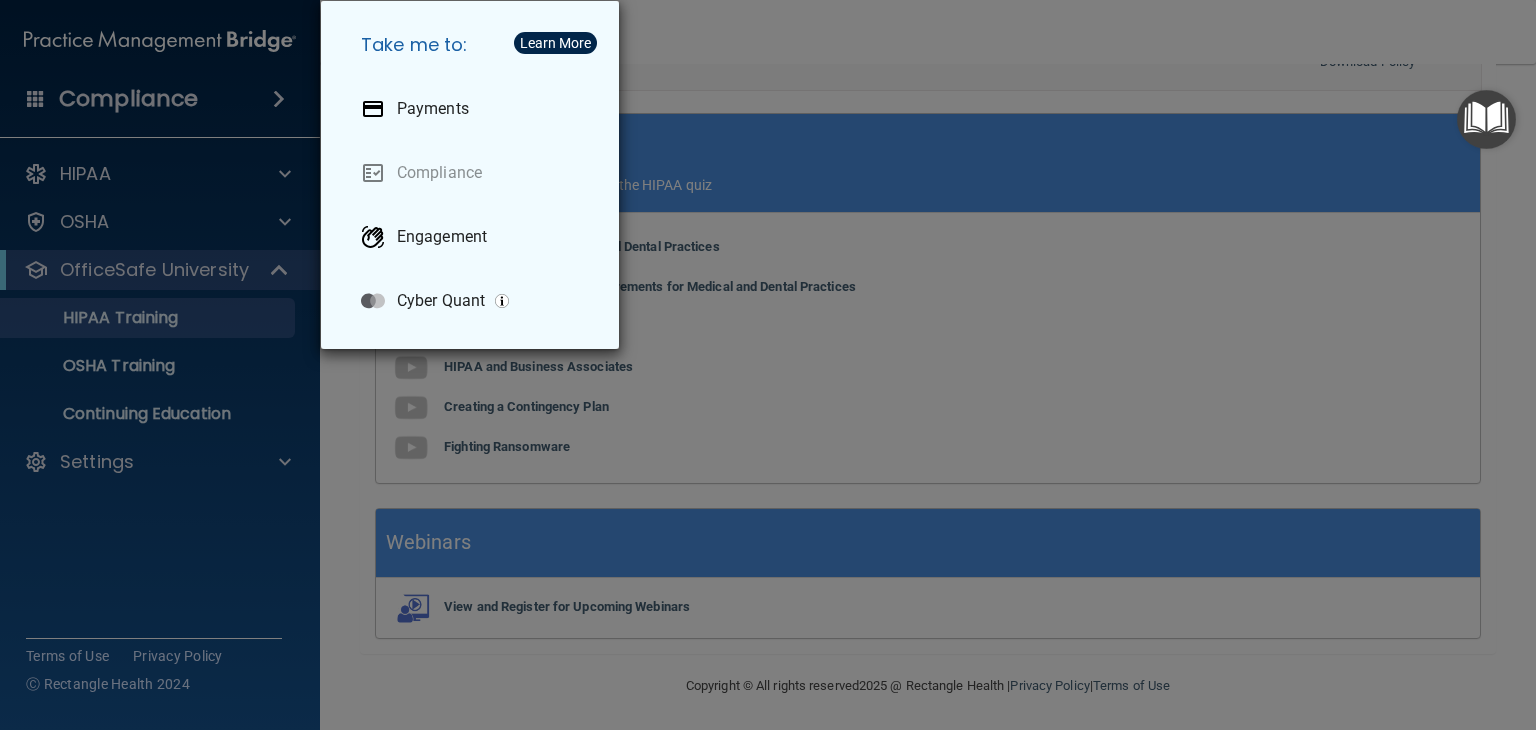 click on "Take me to:             Payments                   Compliance                     Engagement                     Cyber Quant" at bounding box center [768, 365] 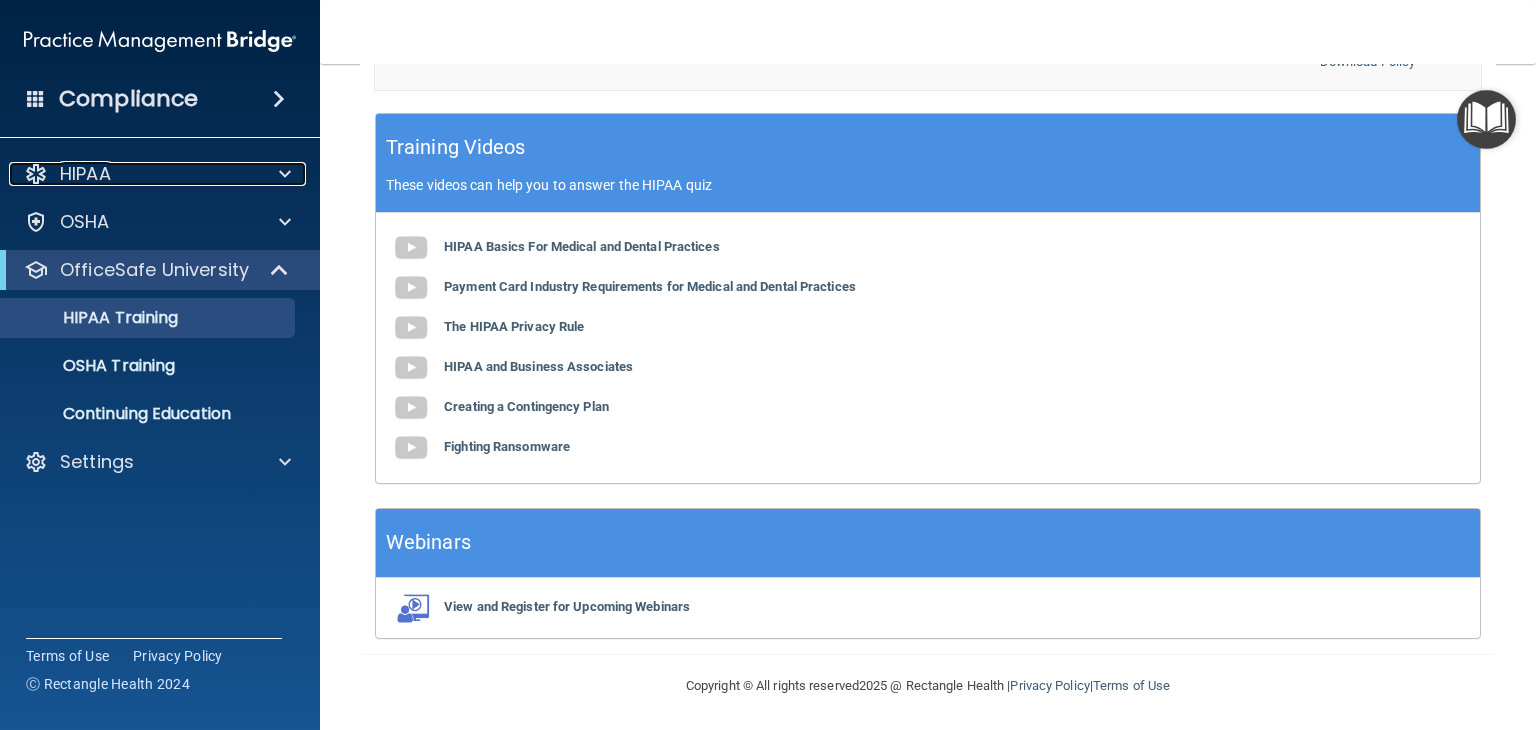 click on "HIPAA" at bounding box center [85, 174] 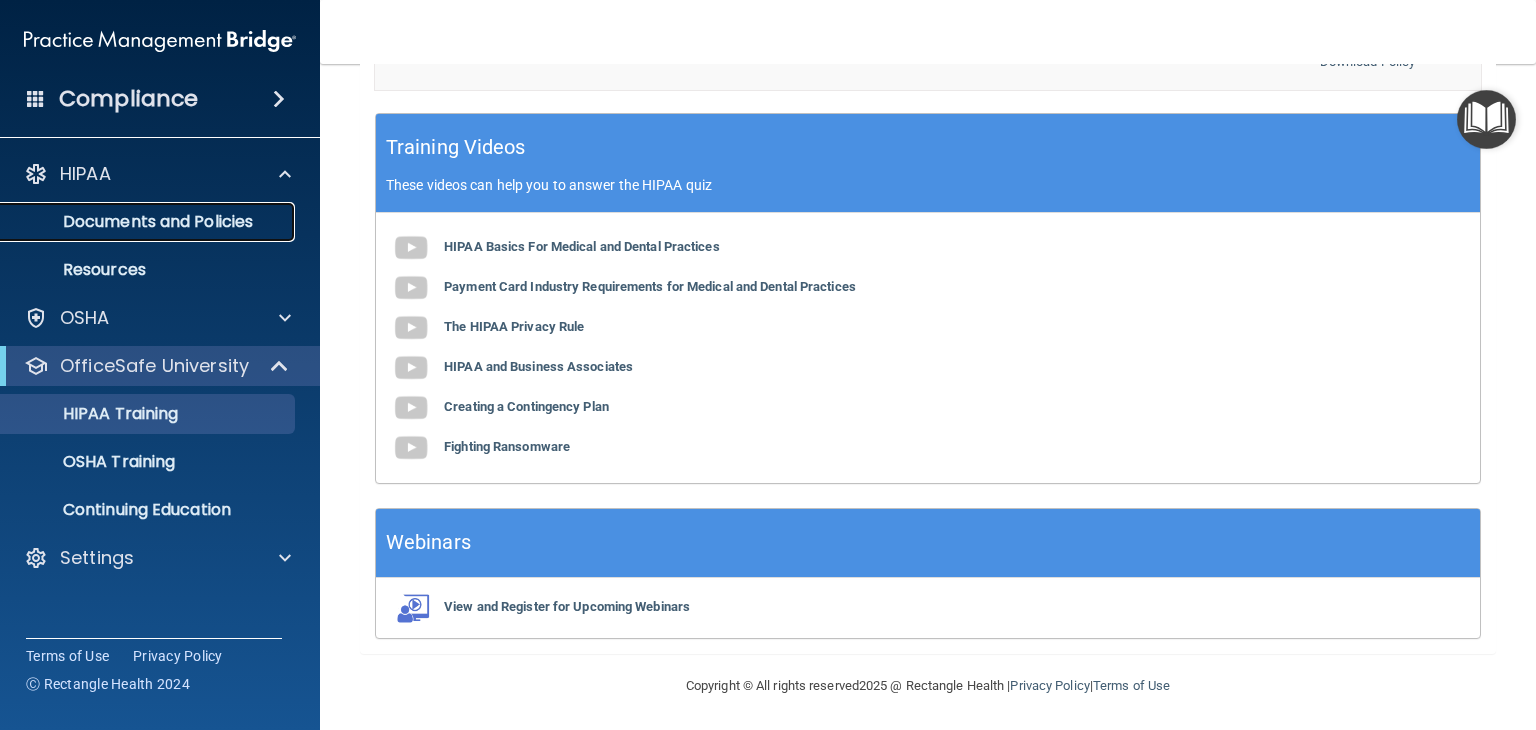 click on "Documents and Policies" at bounding box center [149, 222] 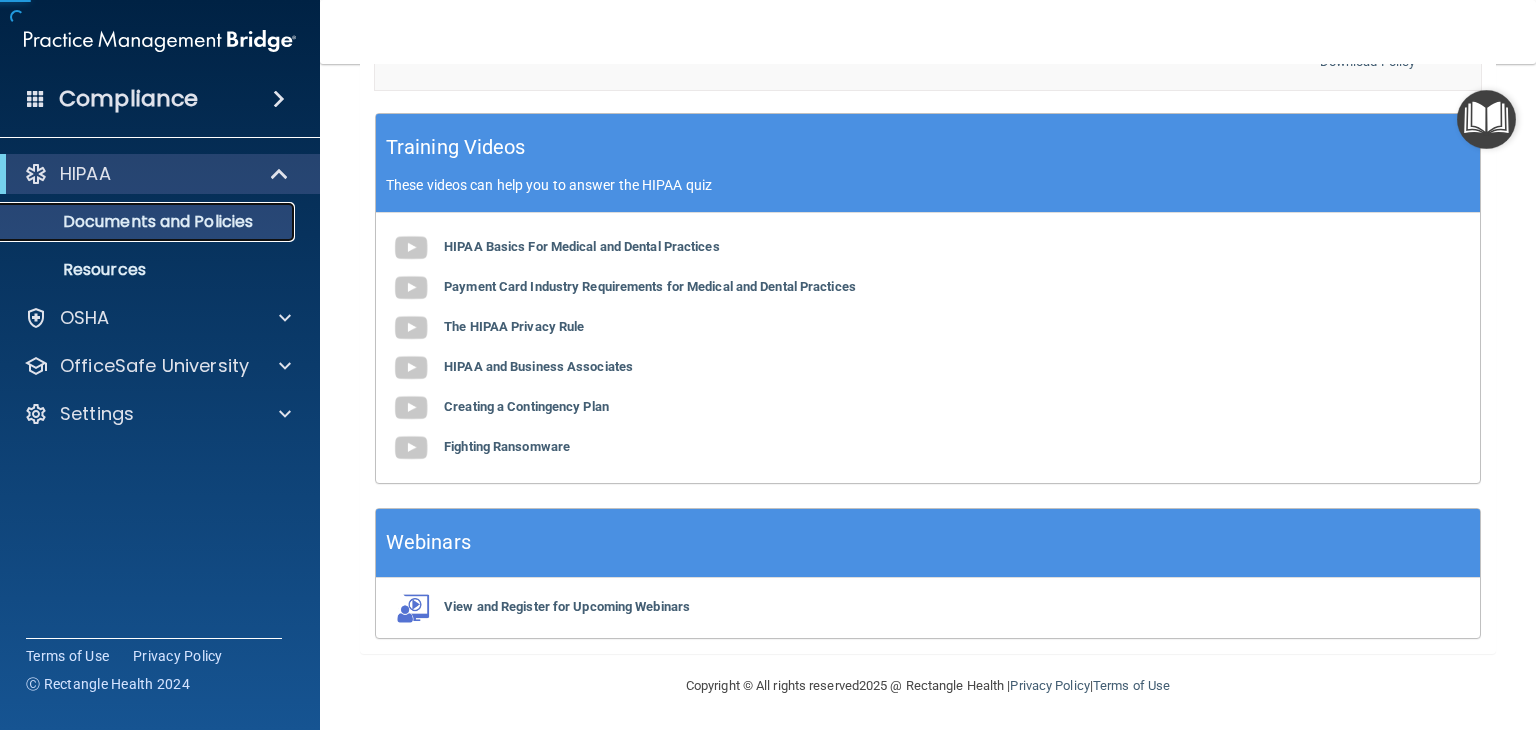 scroll, scrollTop: 0, scrollLeft: 0, axis: both 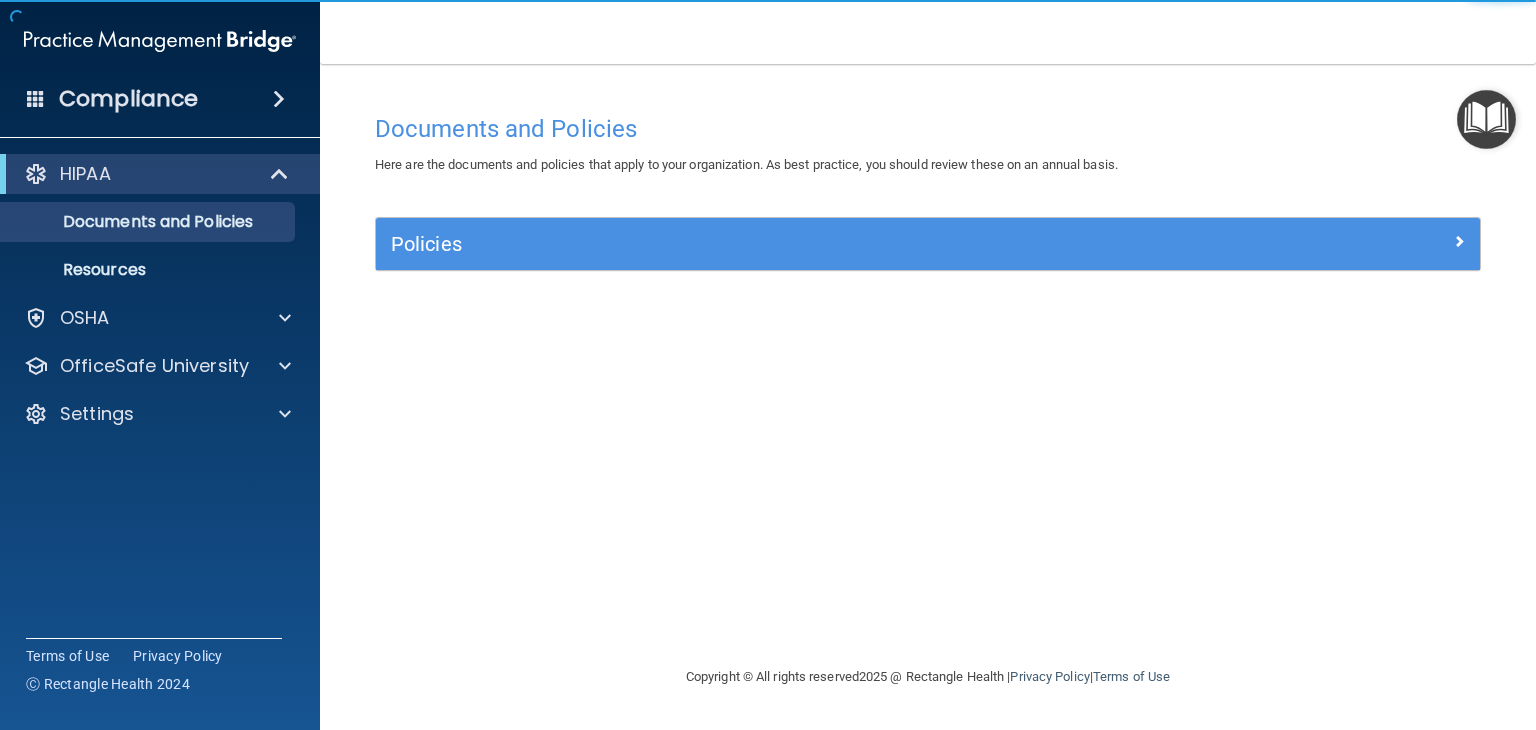 click on "Policies" at bounding box center (928, 244) 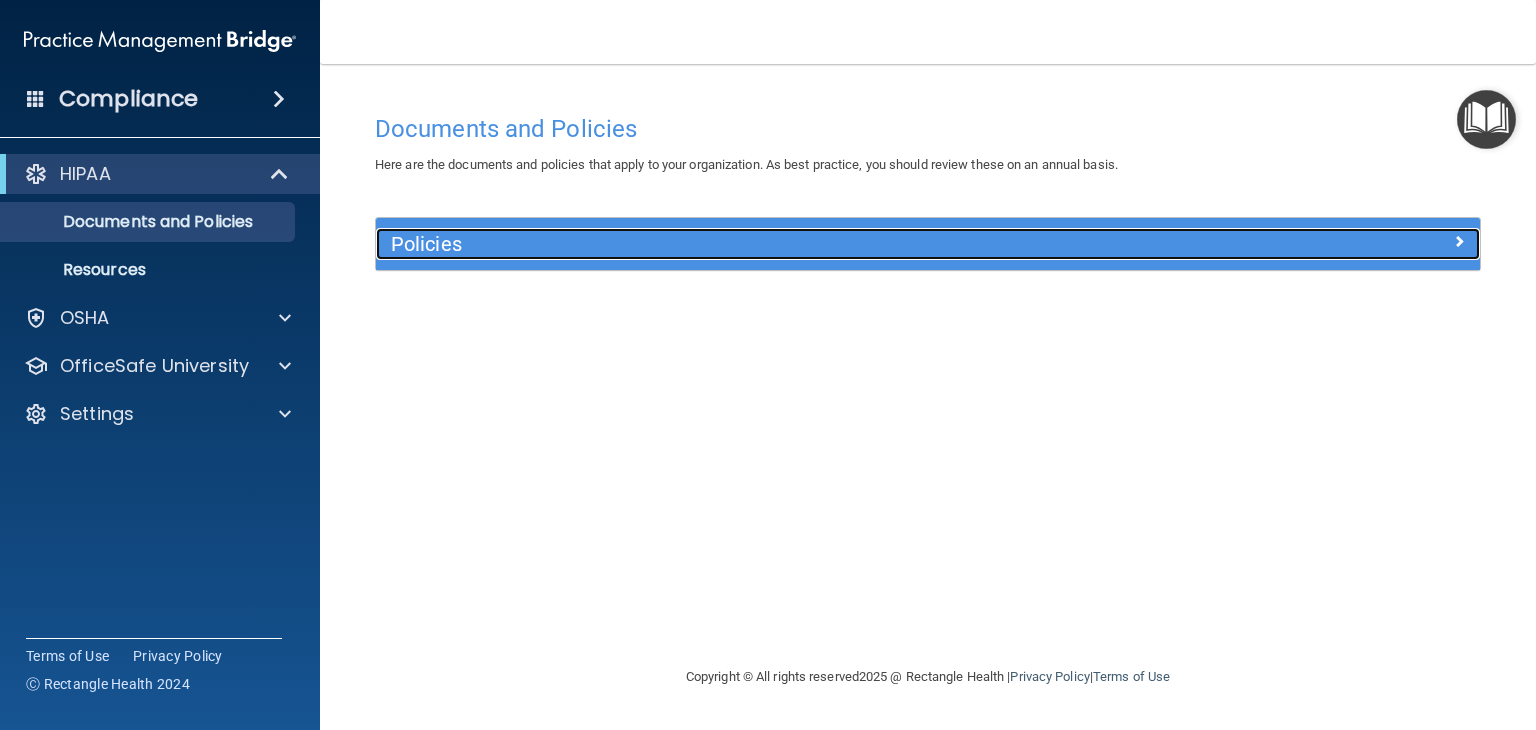 click on "Policies" at bounding box center (790, 244) 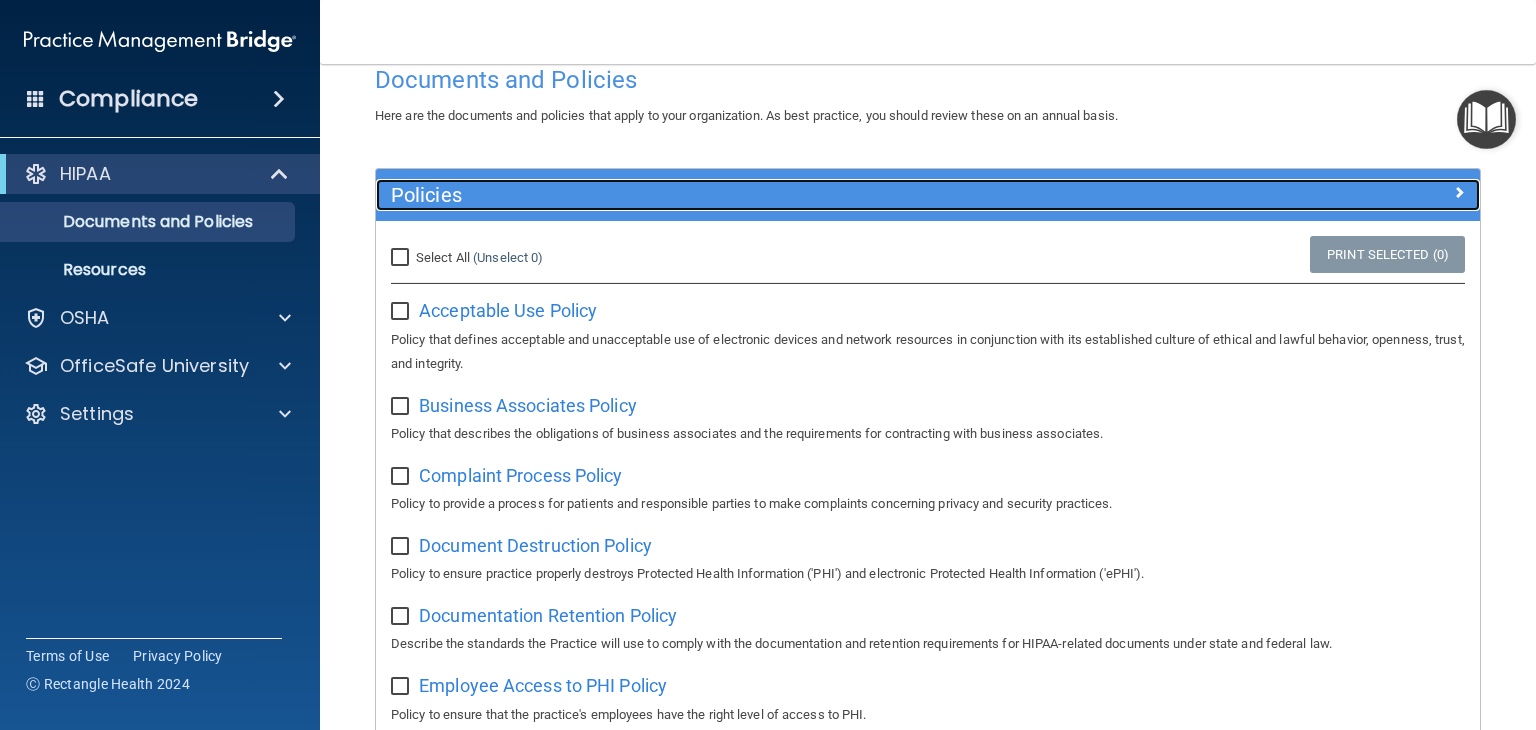 scroll, scrollTop: 0, scrollLeft: 0, axis: both 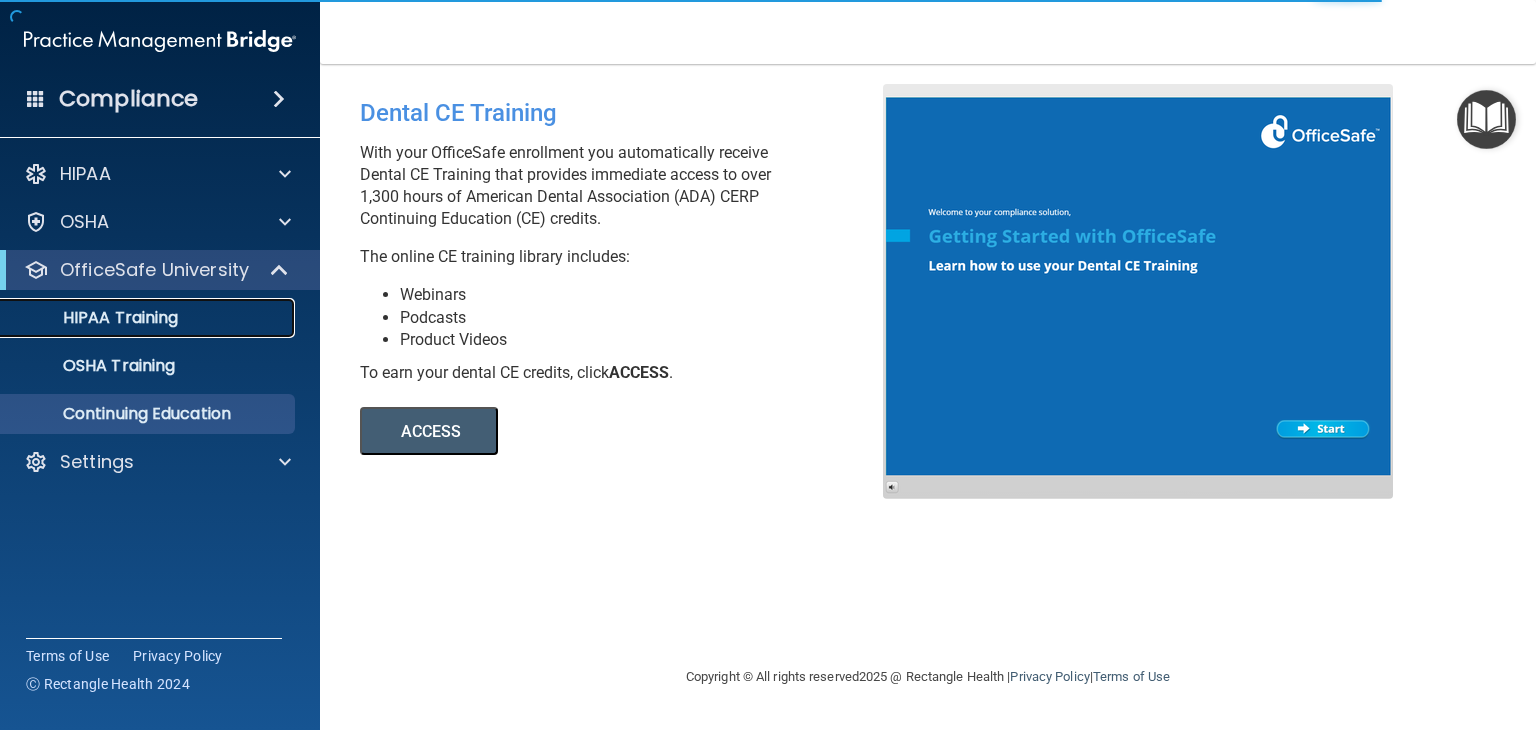 click on "HIPAA Training" at bounding box center [95, 318] 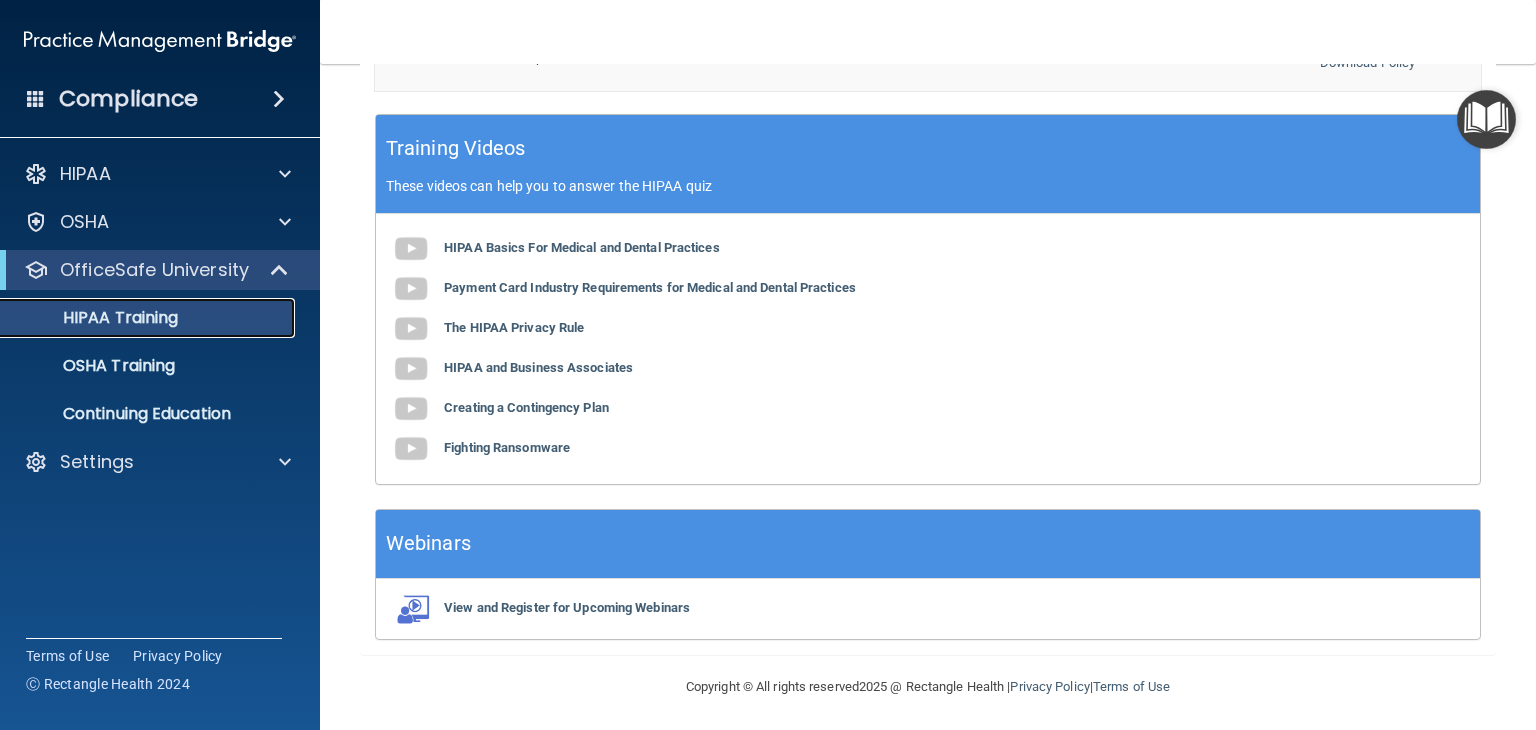 scroll, scrollTop: 772, scrollLeft: 0, axis: vertical 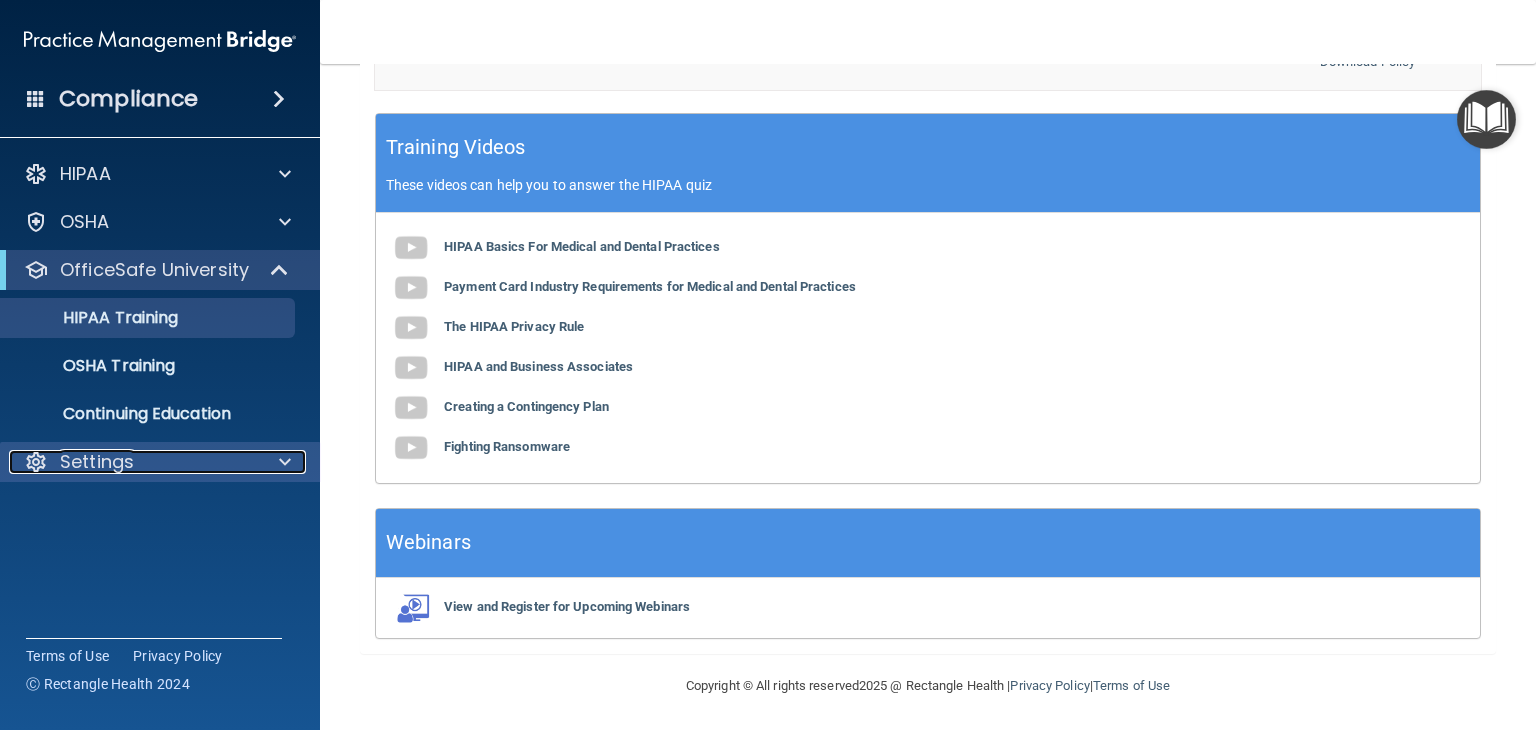 click on "Settings" at bounding box center [97, 462] 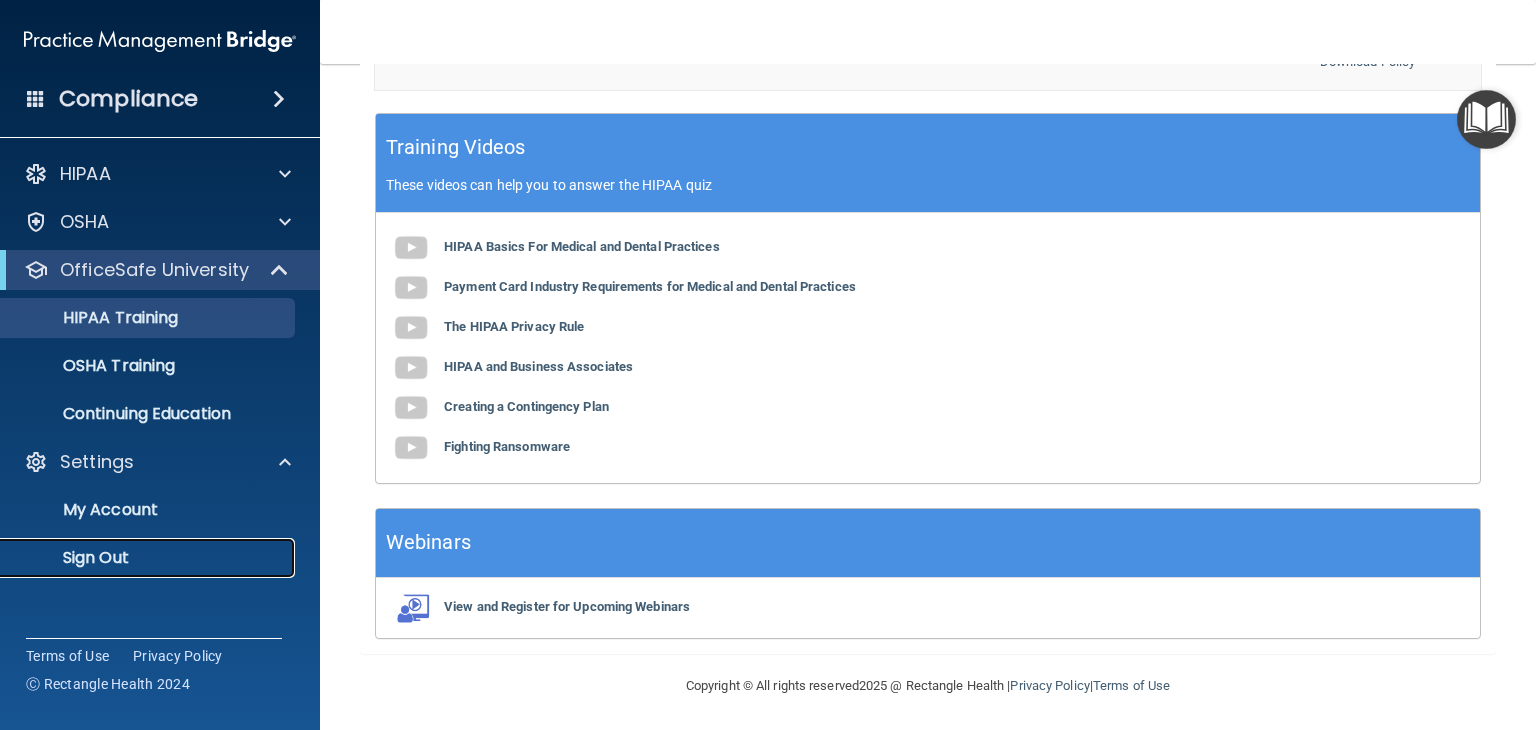 click on "Sign Out" at bounding box center (149, 558) 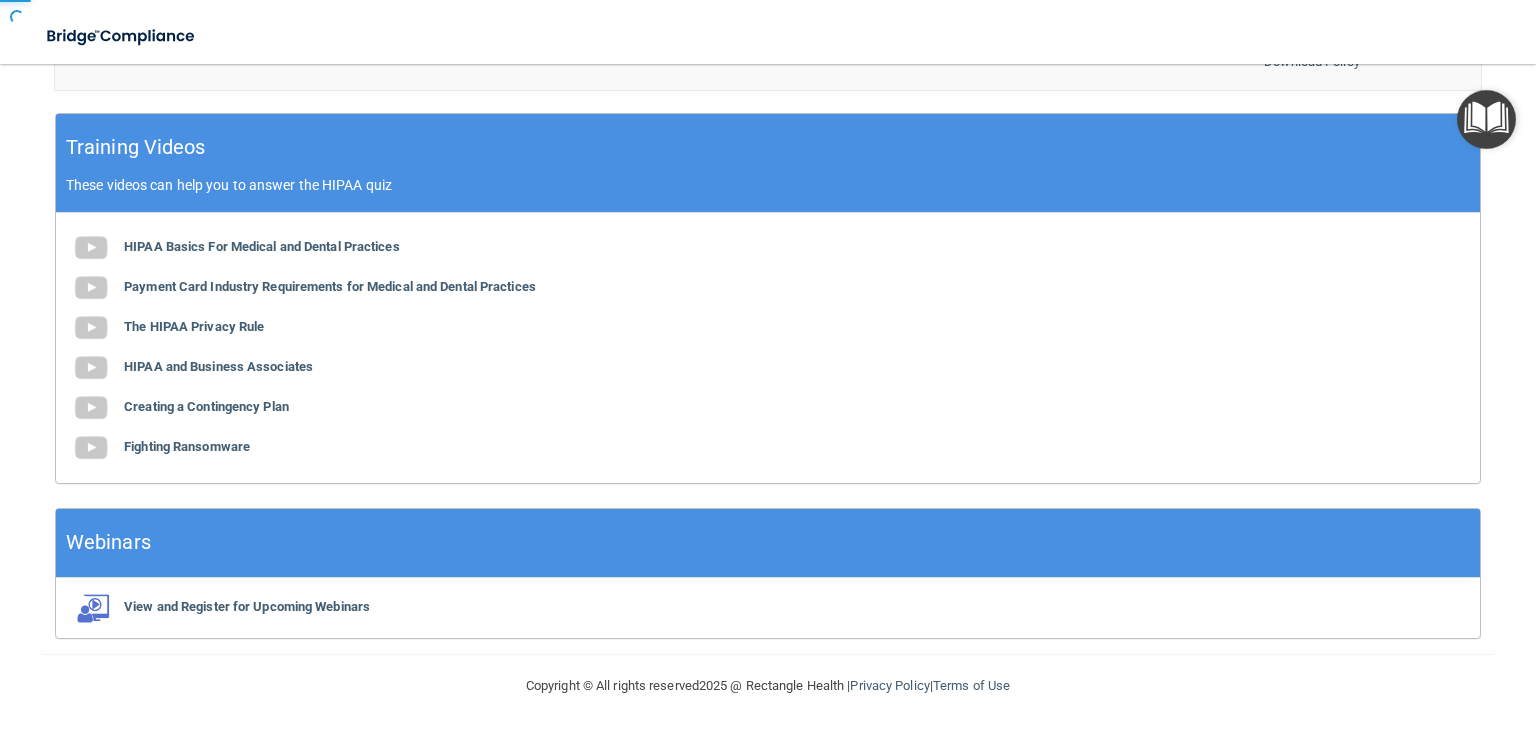 scroll, scrollTop: 5, scrollLeft: 0, axis: vertical 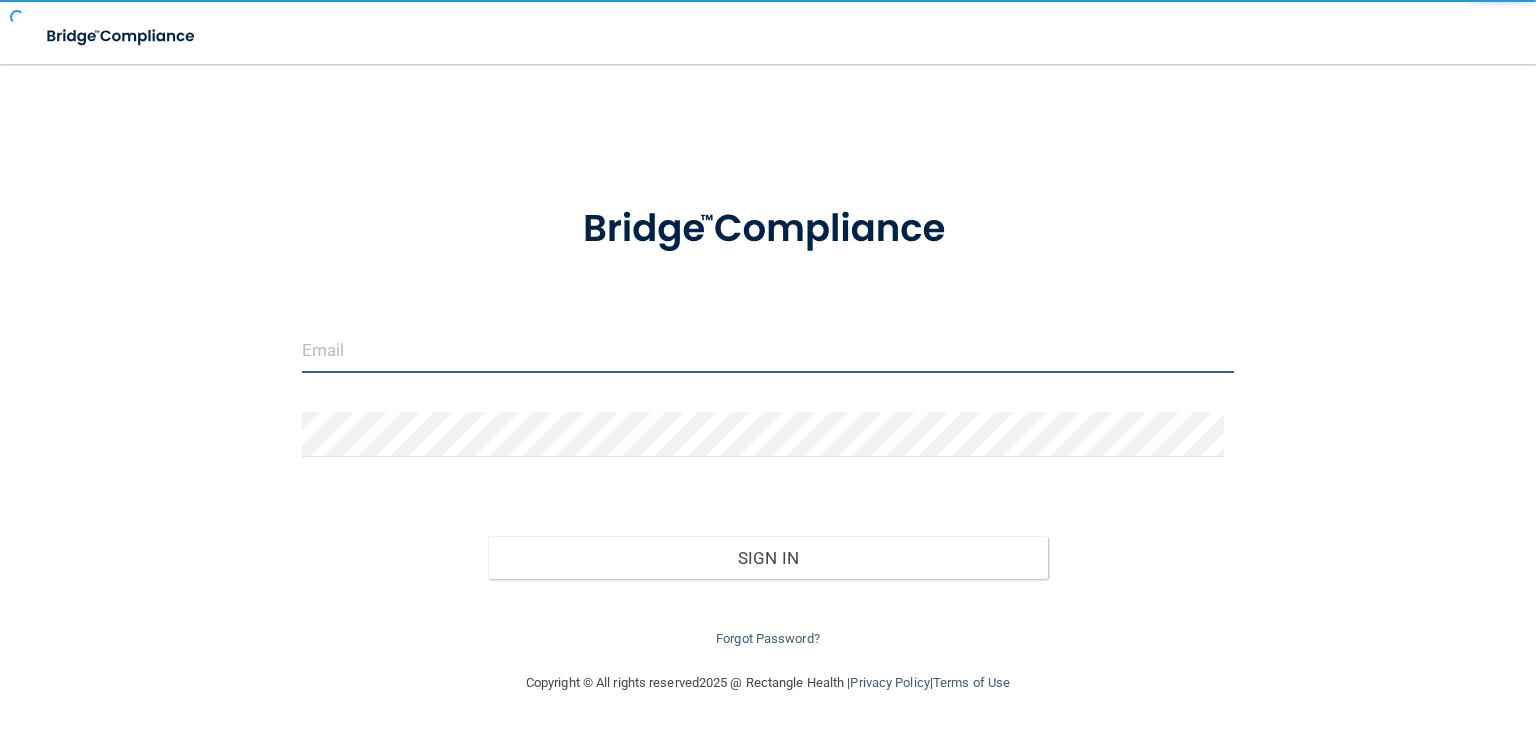 type on "[EMAIL_ADDRESS][DOMAIN_NAME]" 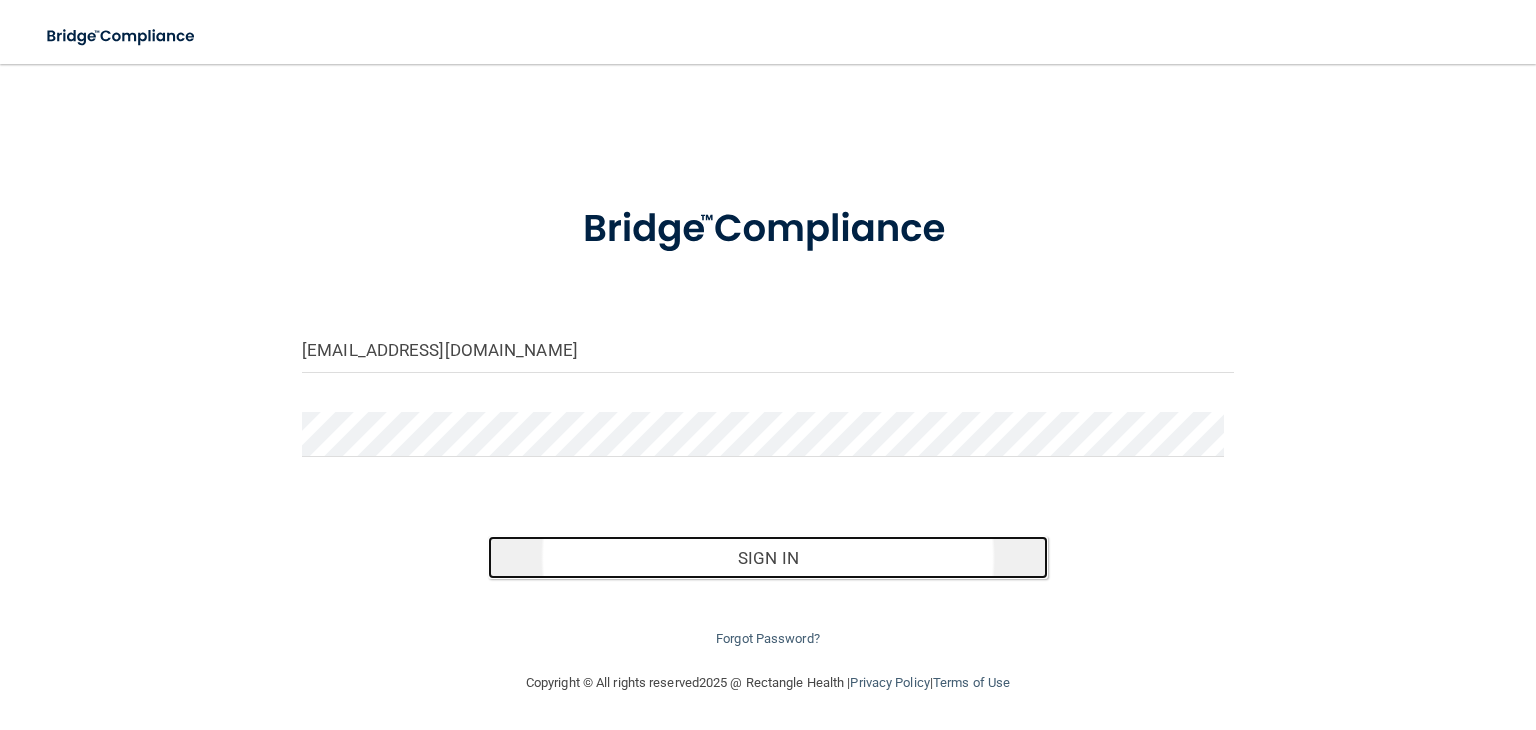 click on "Sign In" at bounding box center (767, 558) 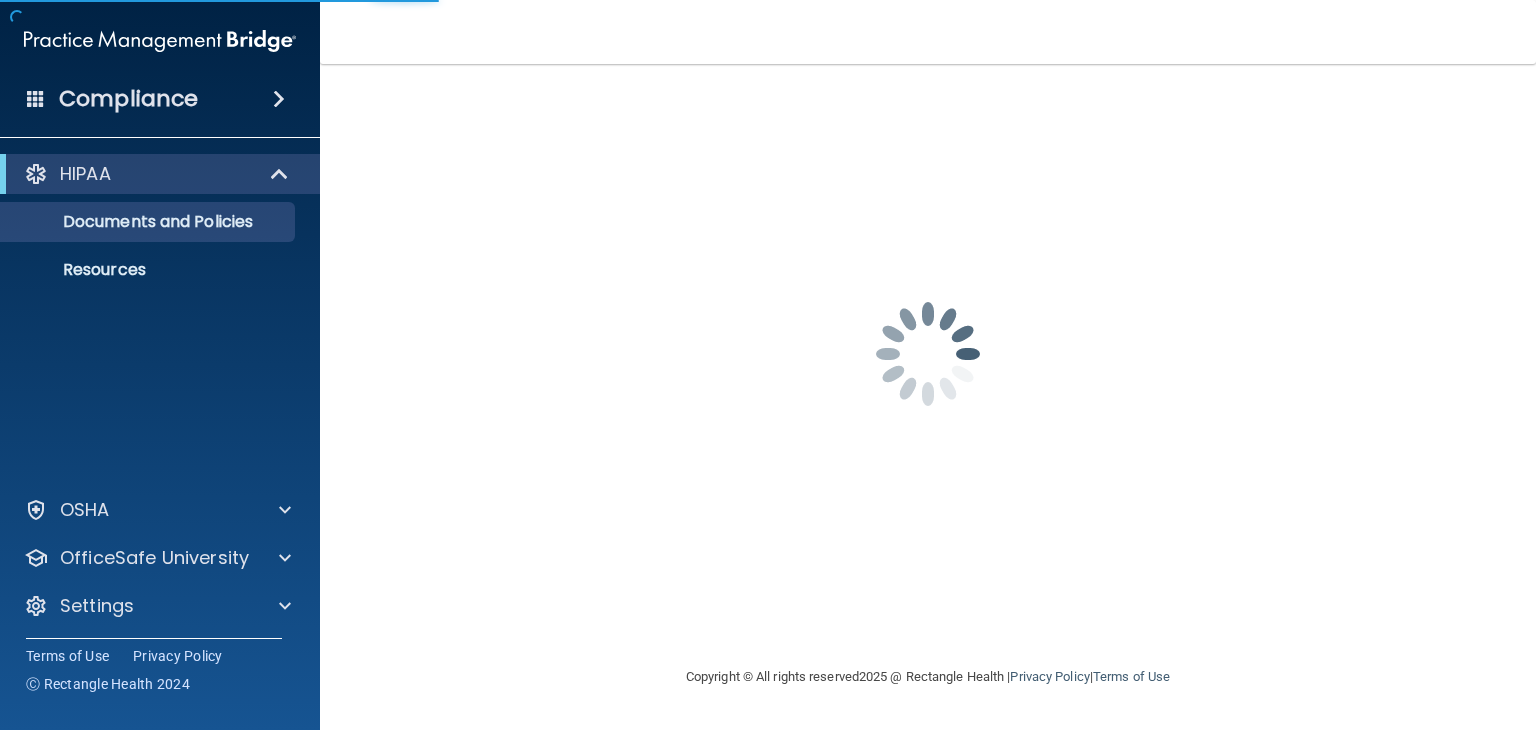 scroll, scrollTop: 0, scrollLeft: 0, axis: both 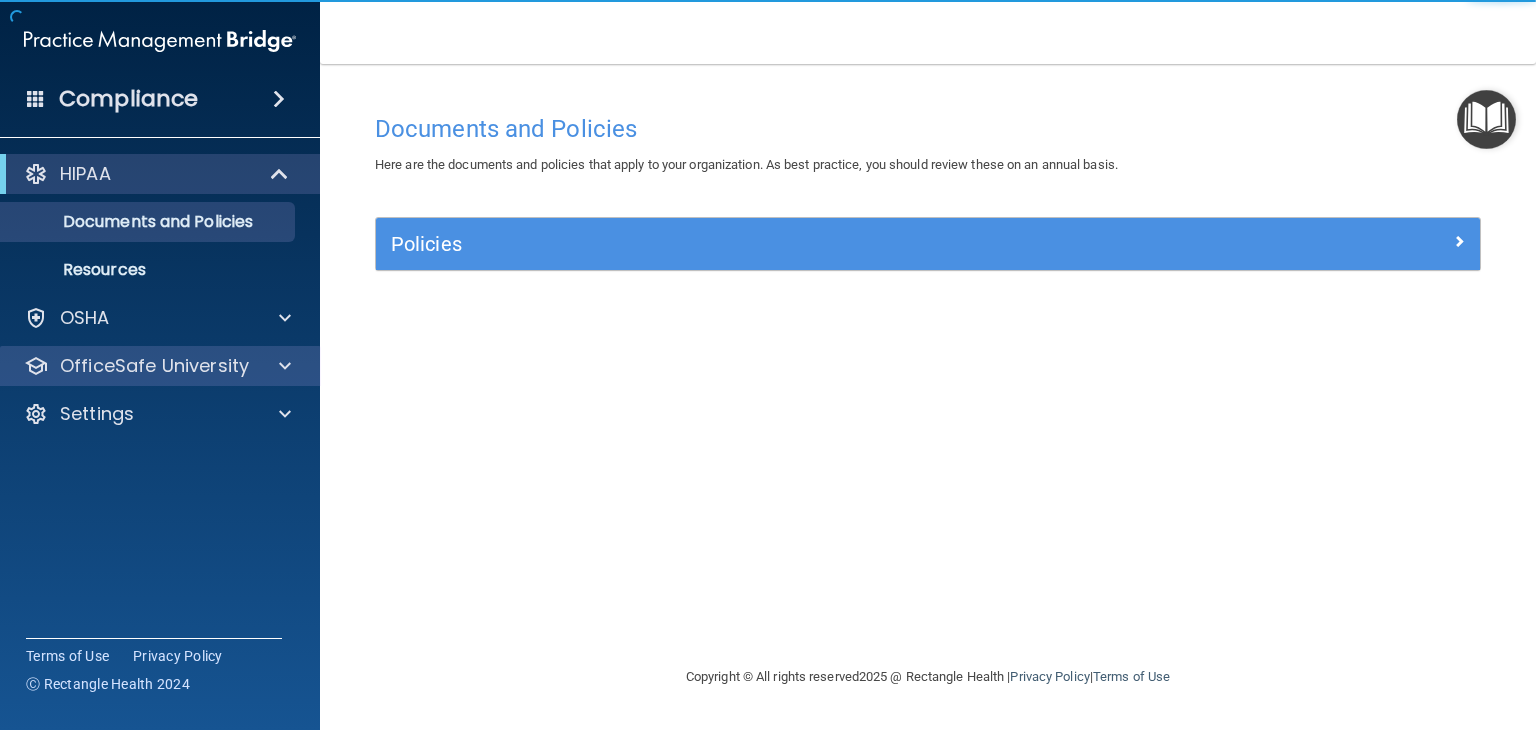click on "OfficeSafe University" at bounding box center (160, 366) 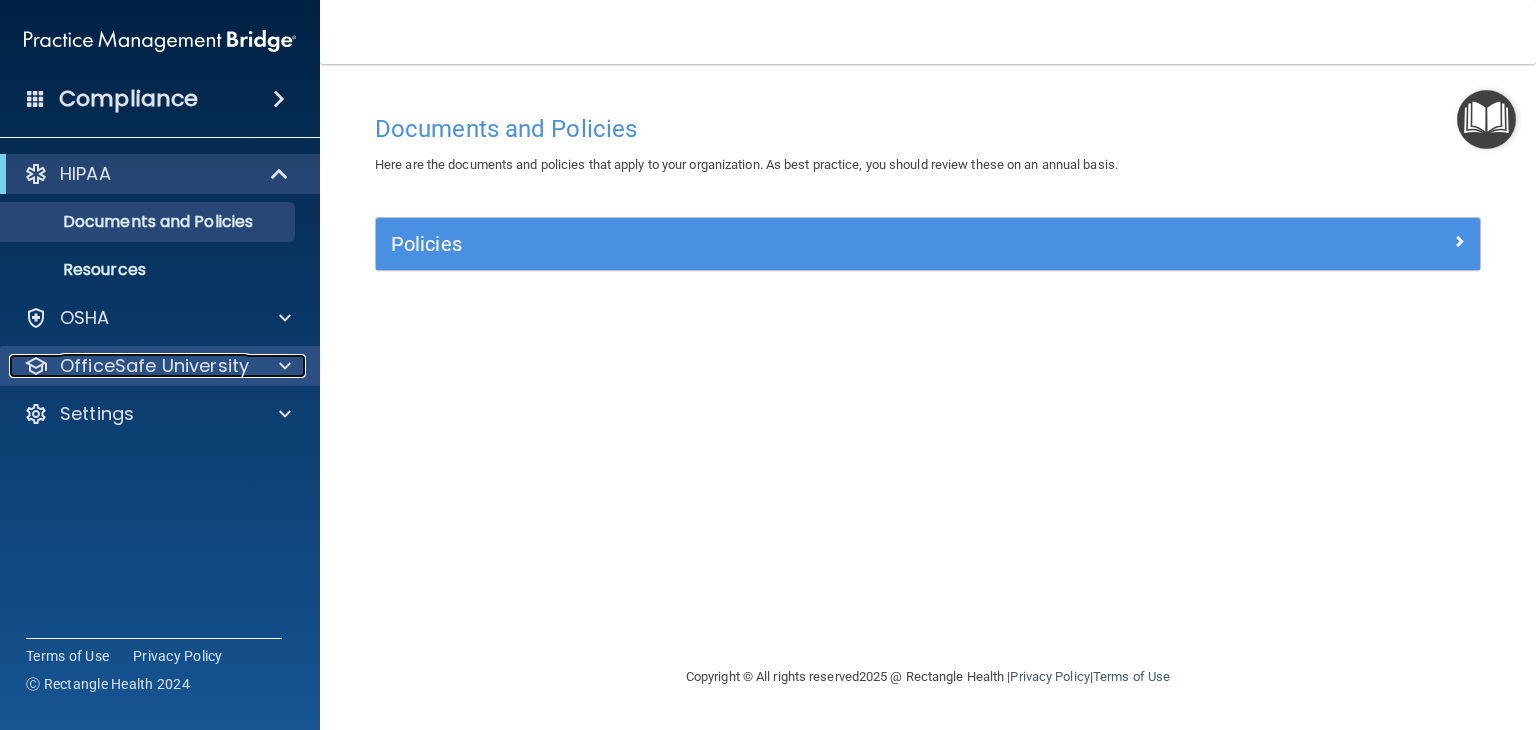 click on "OfficeSafe University" at bounding box center (154, 366) 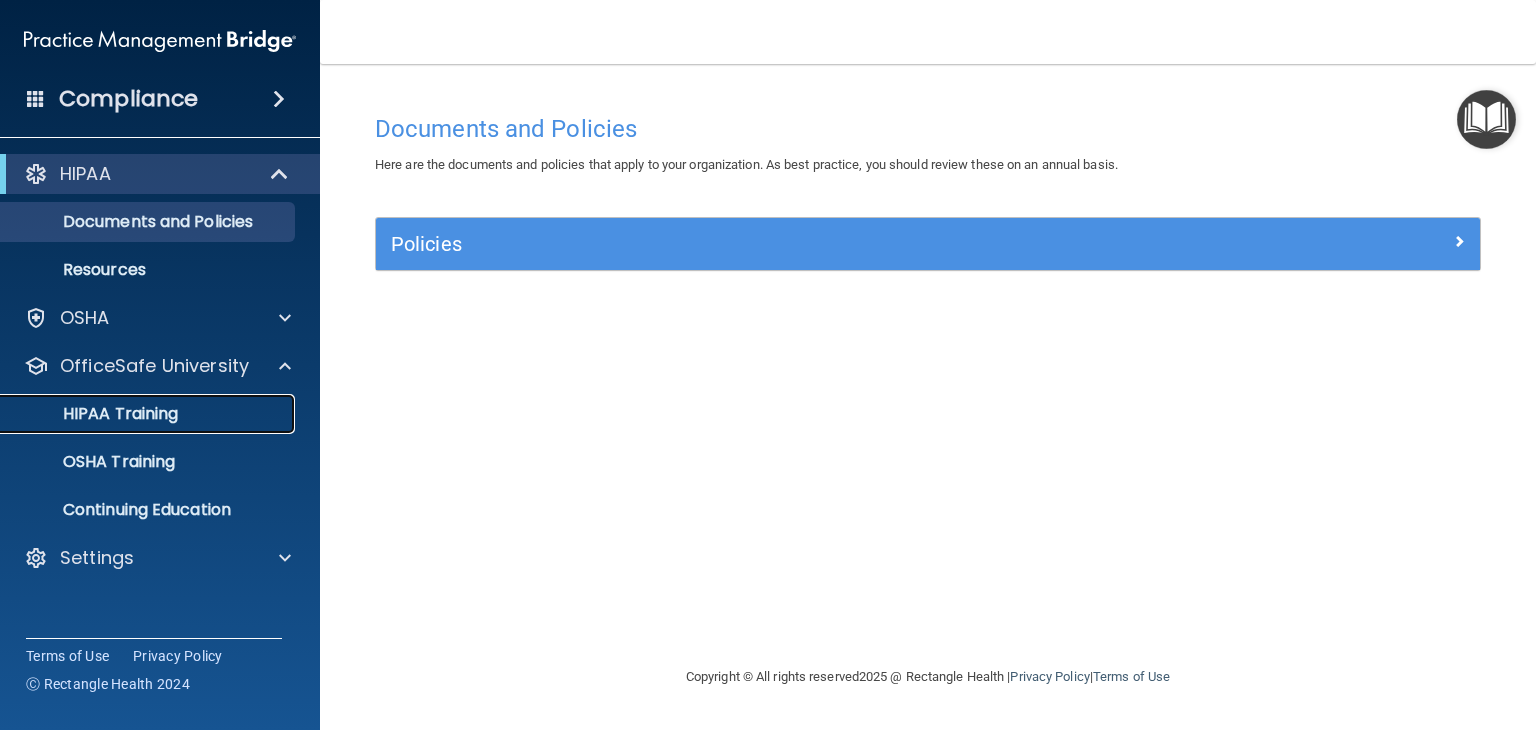 click on "HIPAA Training" at bounding box center [137, 414] 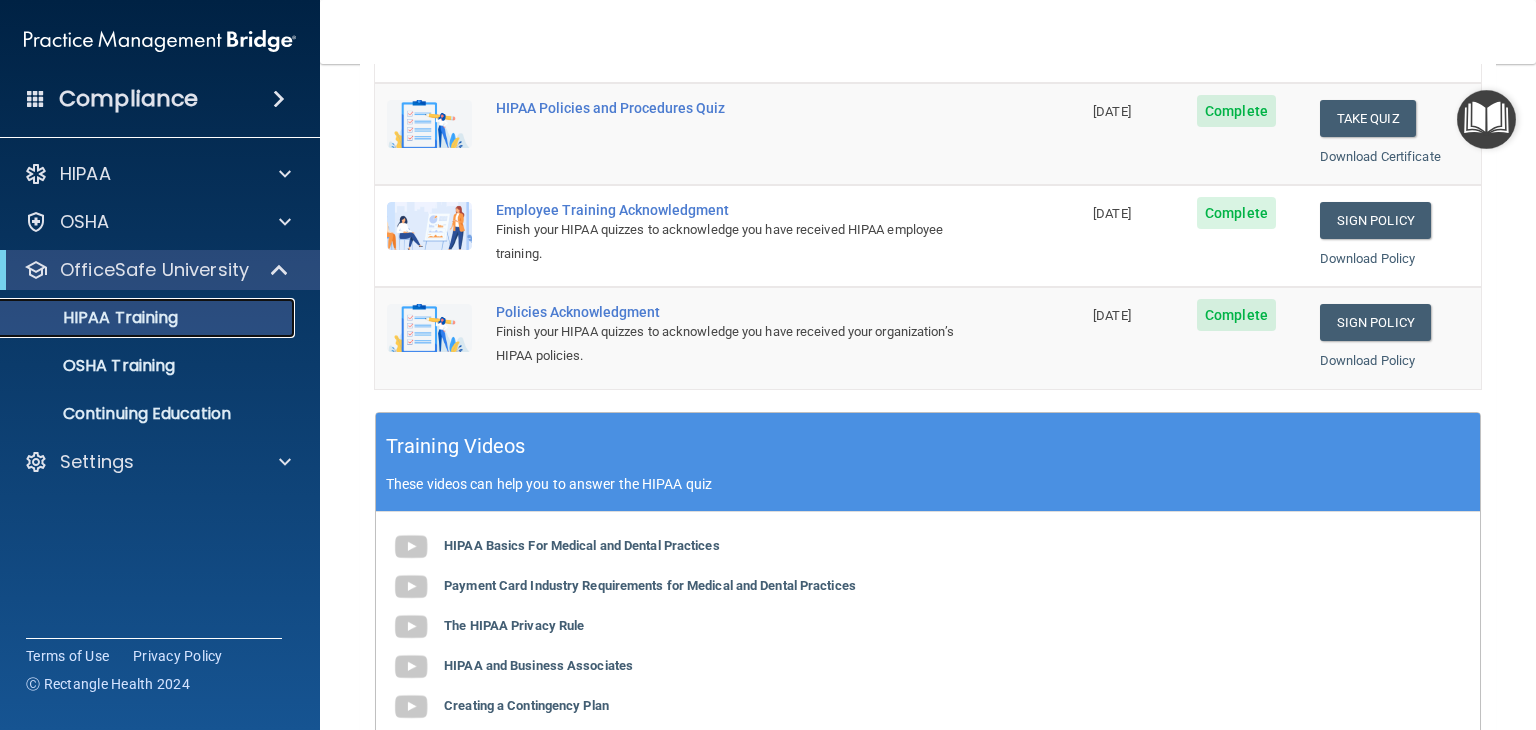 scroll, scrollTop: 300, scrollLeft: 0, axis: vertical 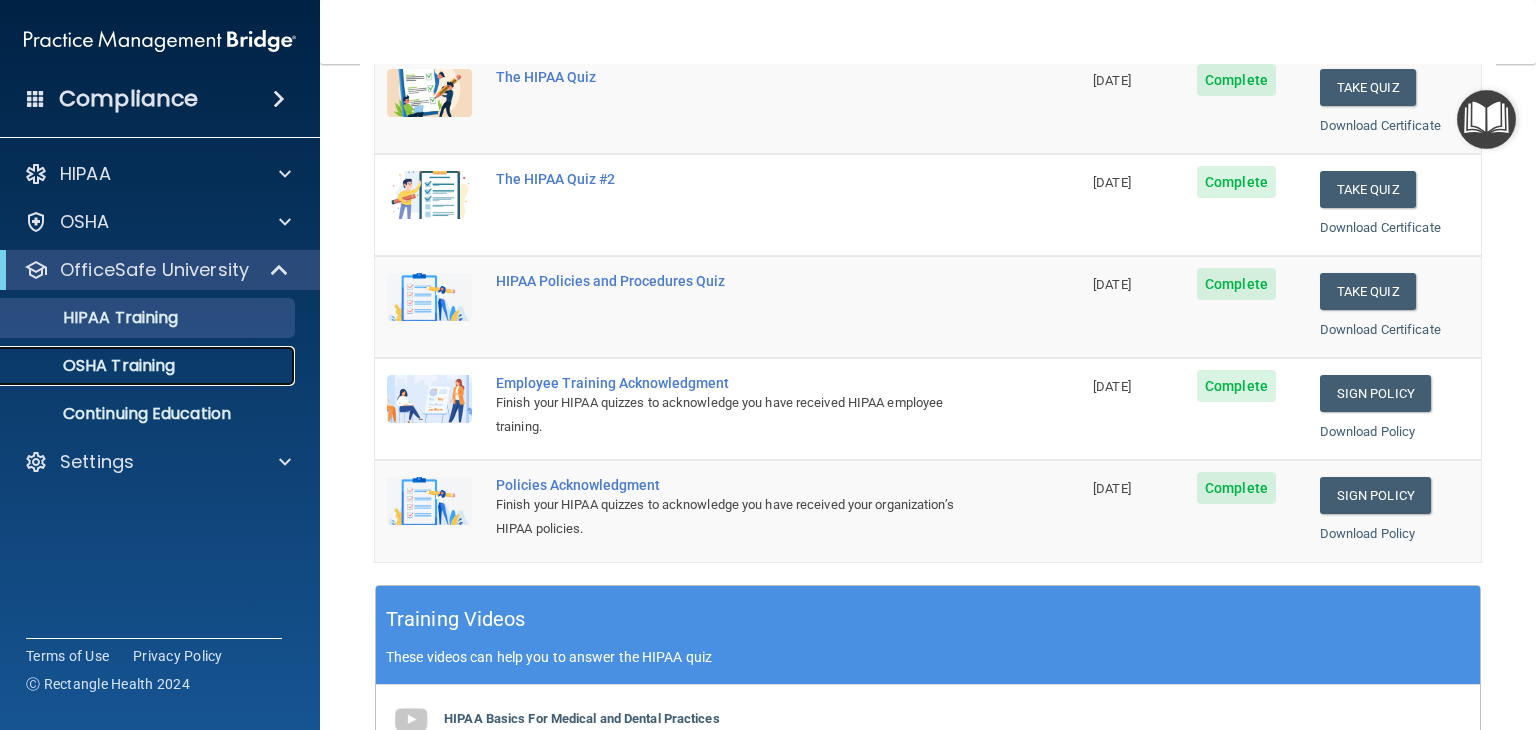 click on "OSHA Training" at bounding box center [94, 366] 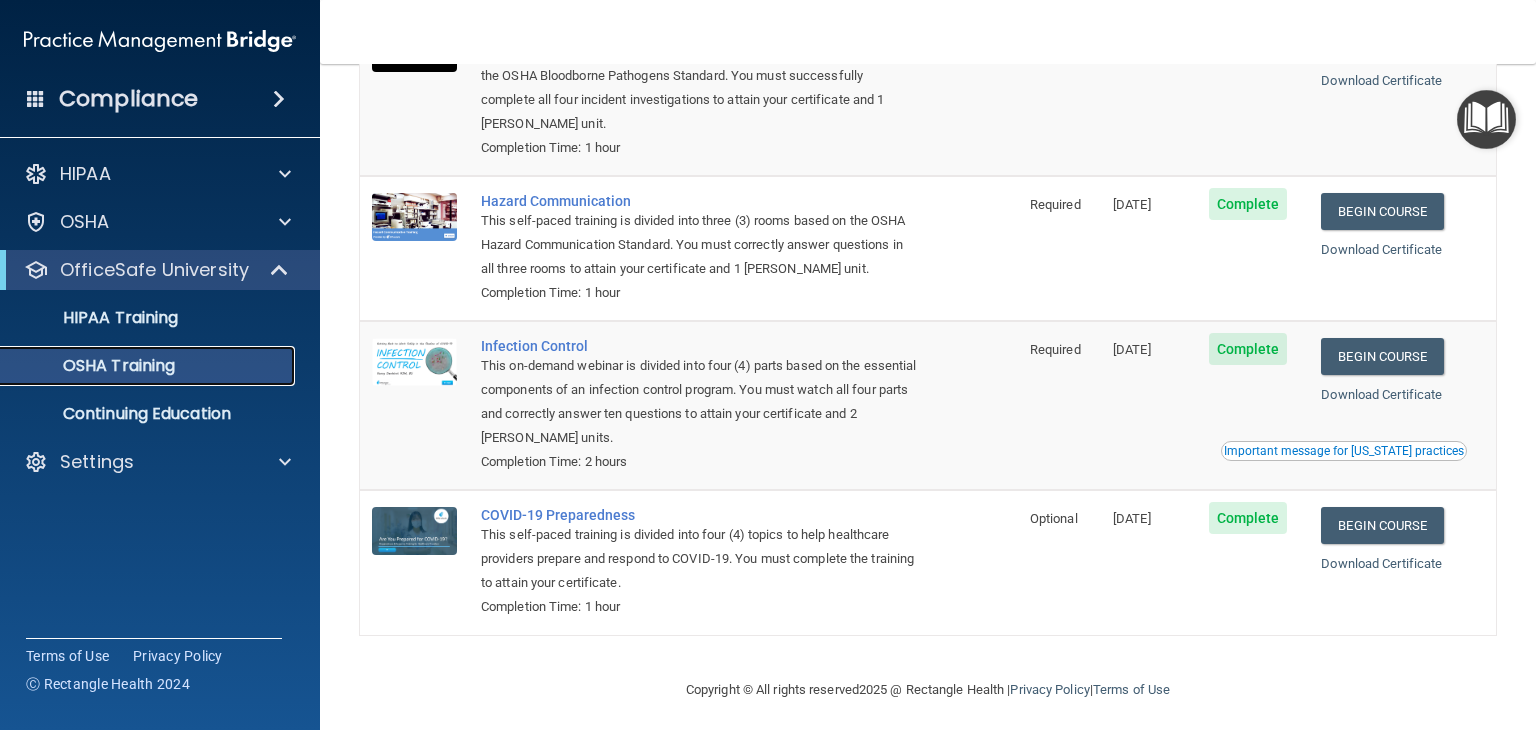 scroll, scrollTop: 228, scrollLeft: 0, axis: vertical 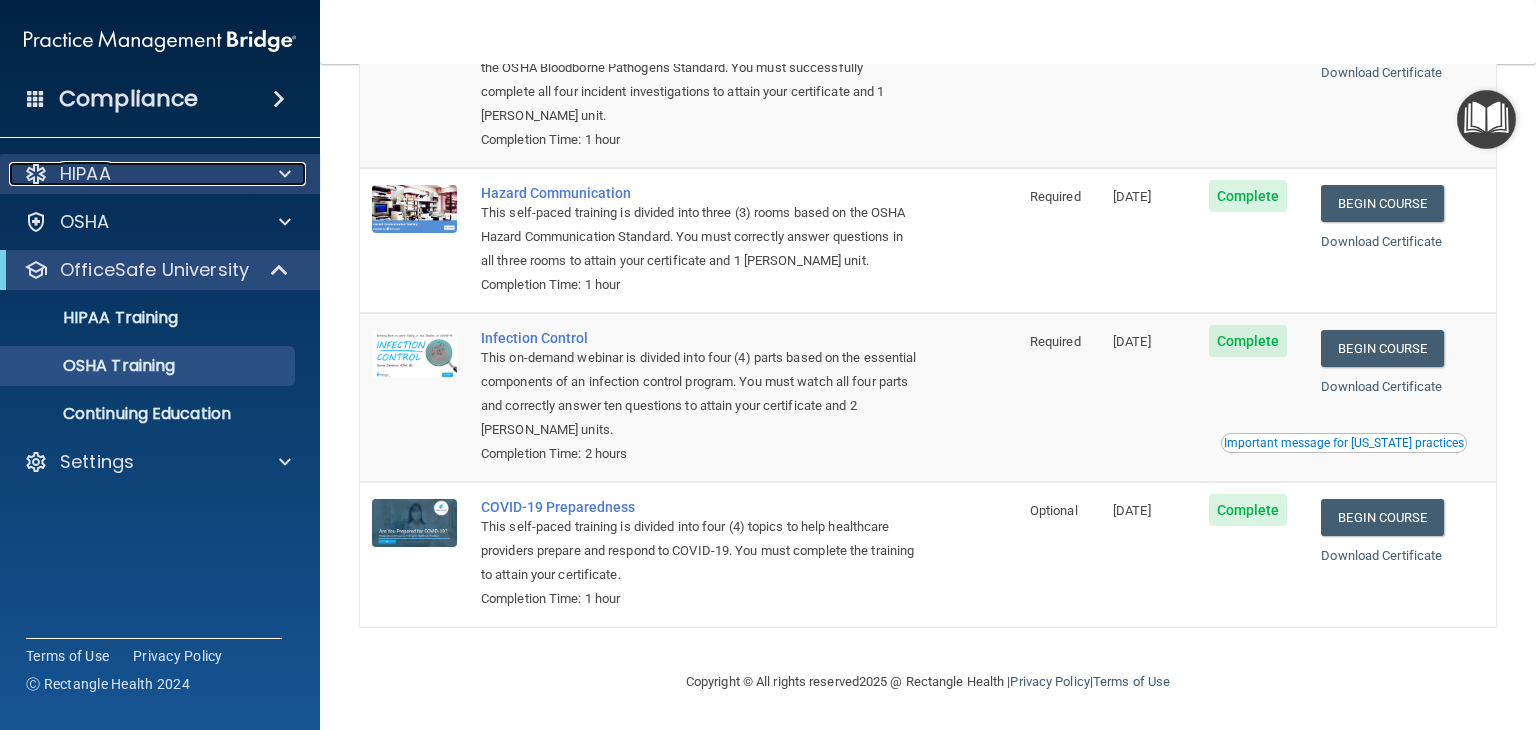 click on "HIPAA" at bounding box center [85, 174] 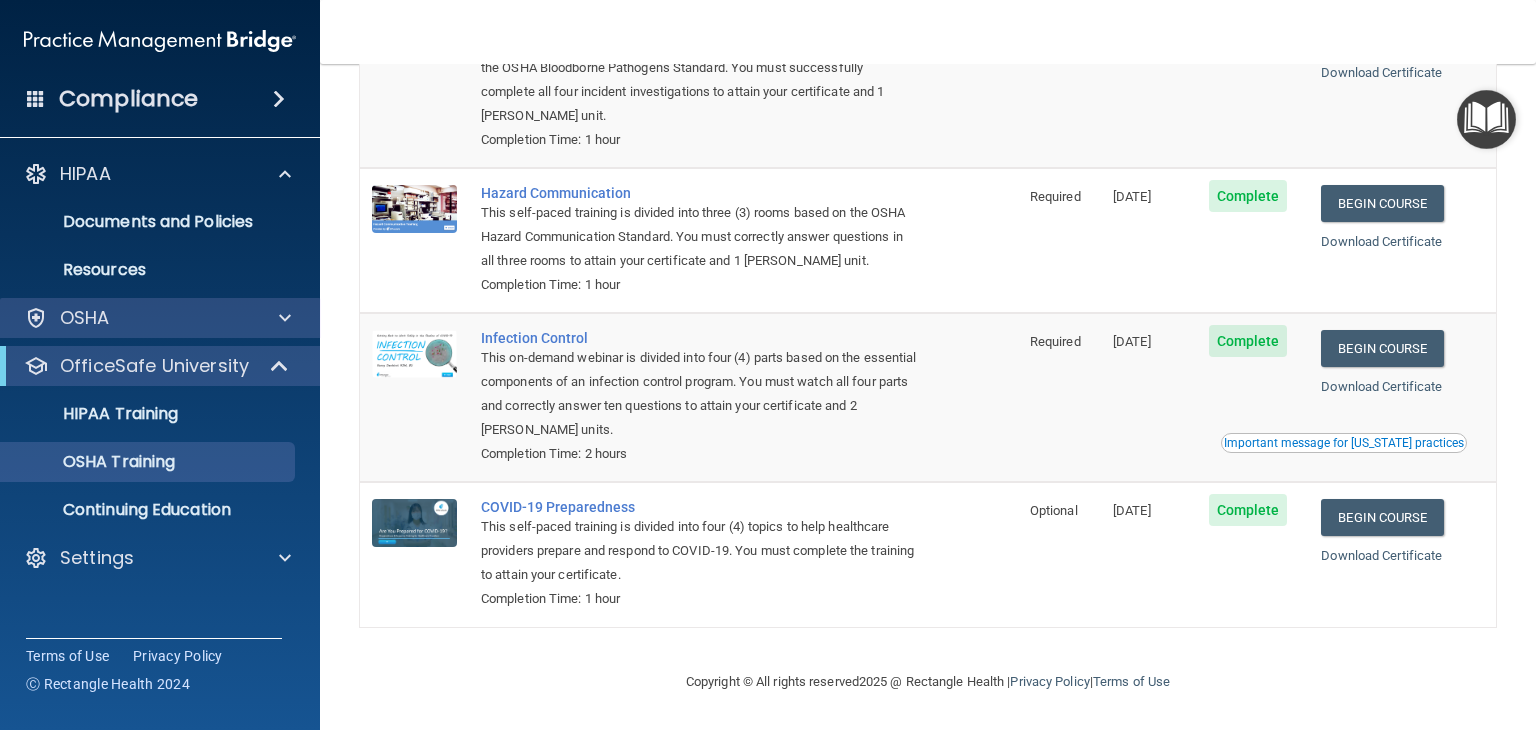 click on "OSHA" at bounding box center (160, 318) 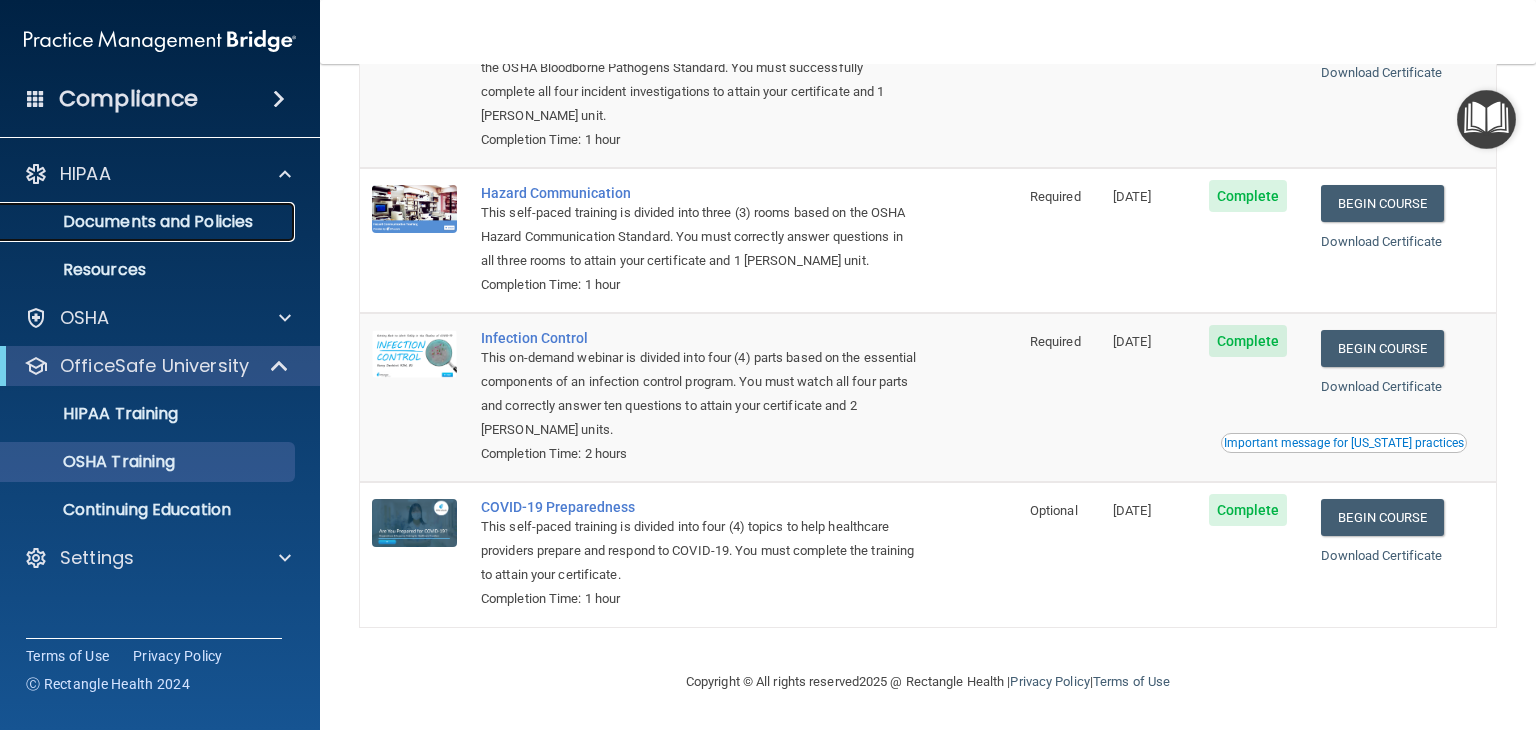 click on "Documents and Policies" at bounding box center [149, 222] 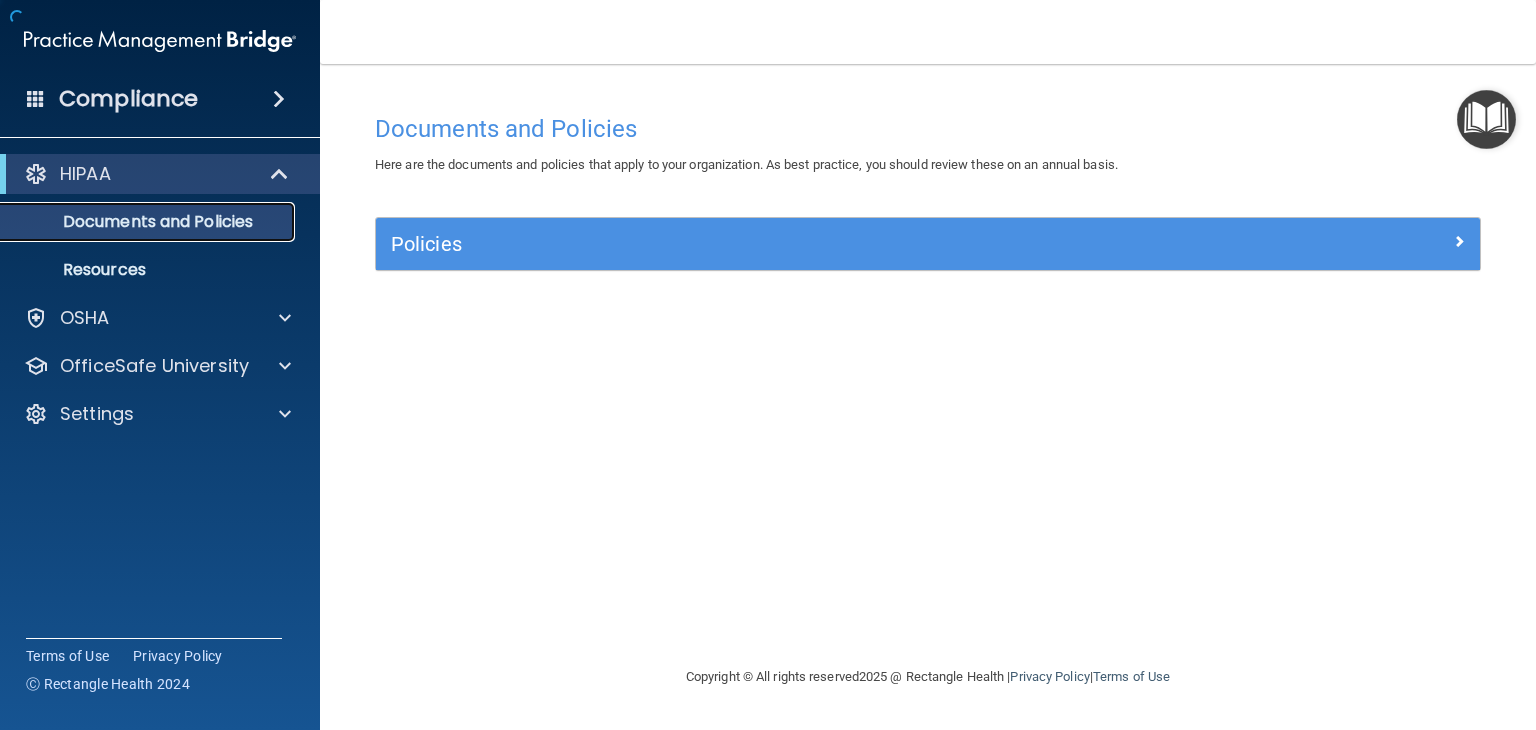 scroll, scrollTop: 0, scrollLeft: 0, axis: both 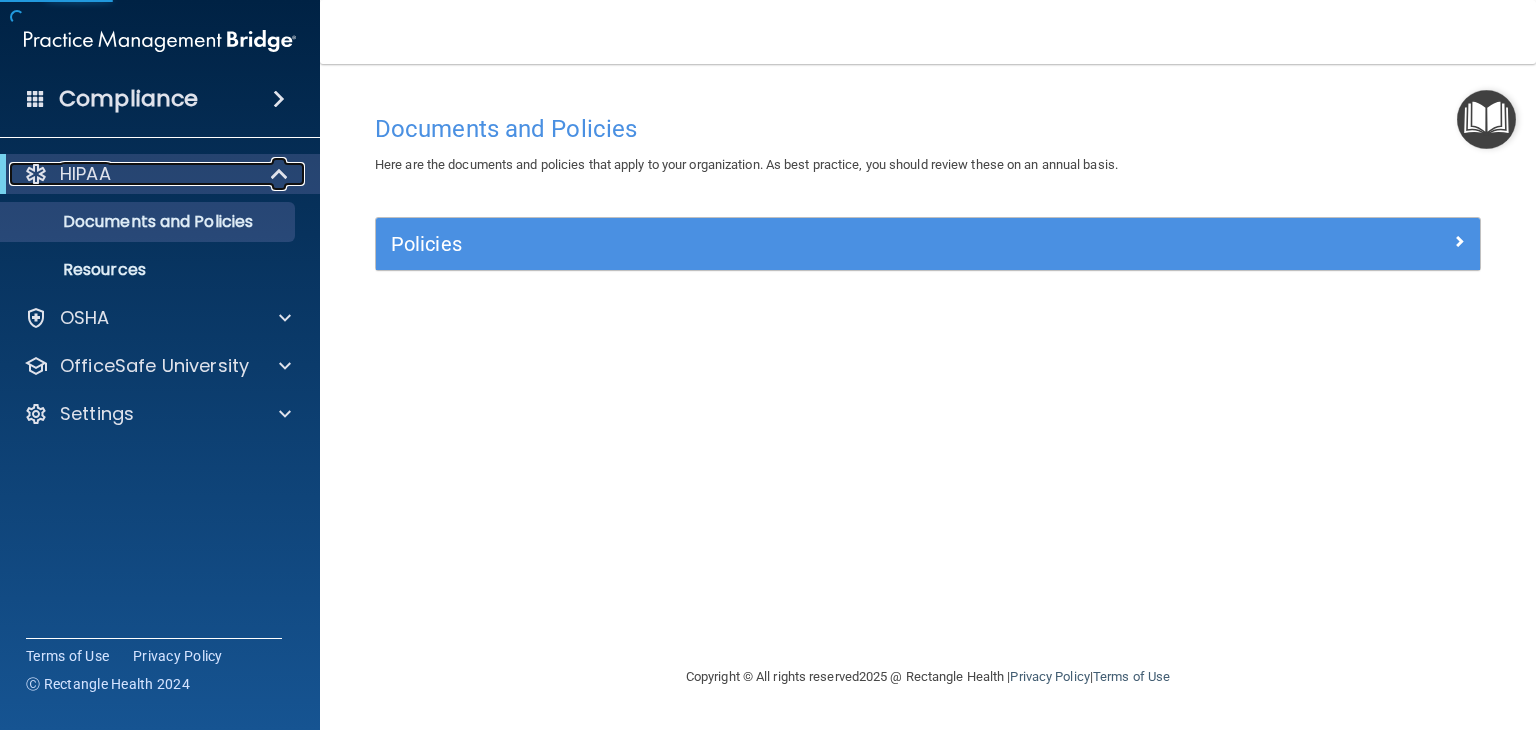 click on "HIPAA" at bounding box center [85, 174] 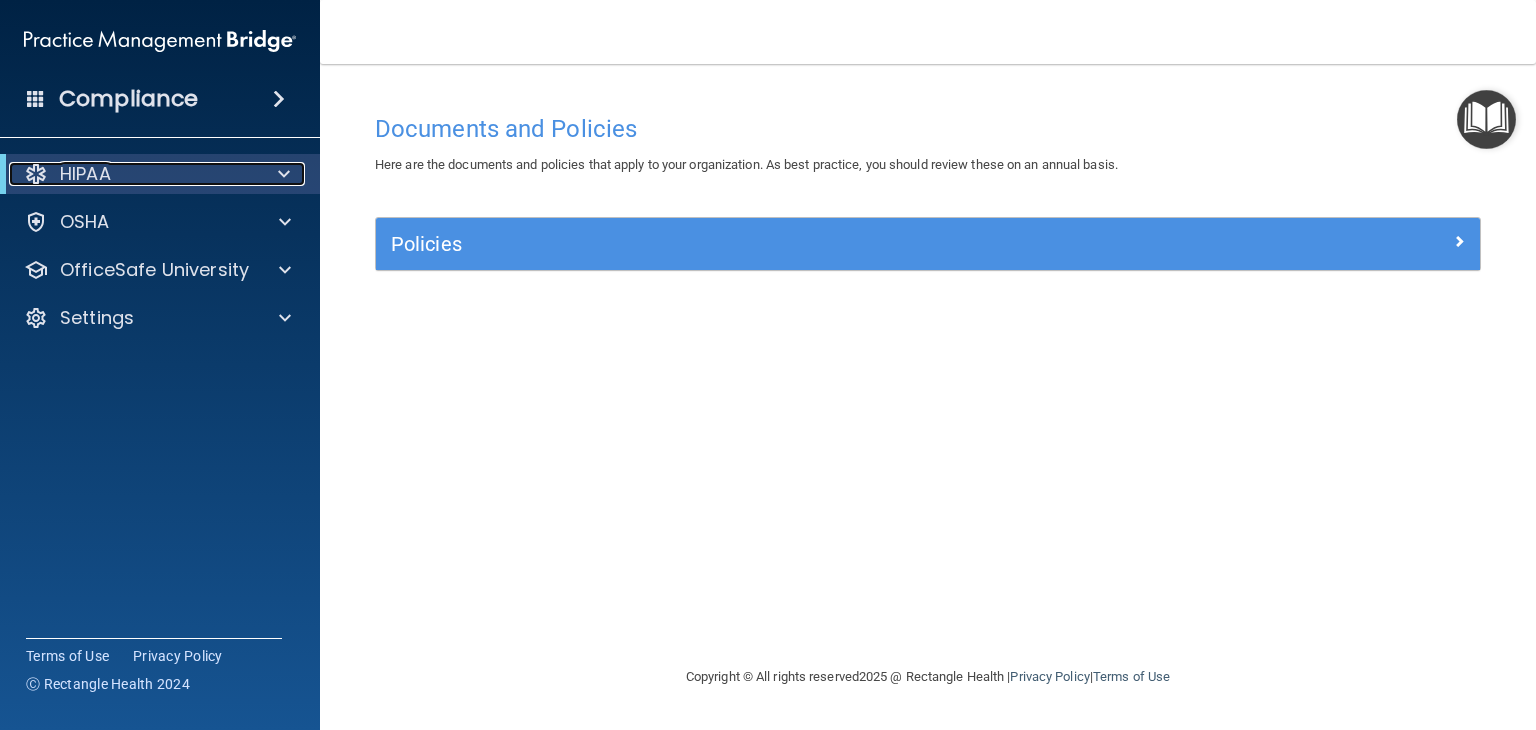 click on "HIPAA" at bounding box center [85, 174] 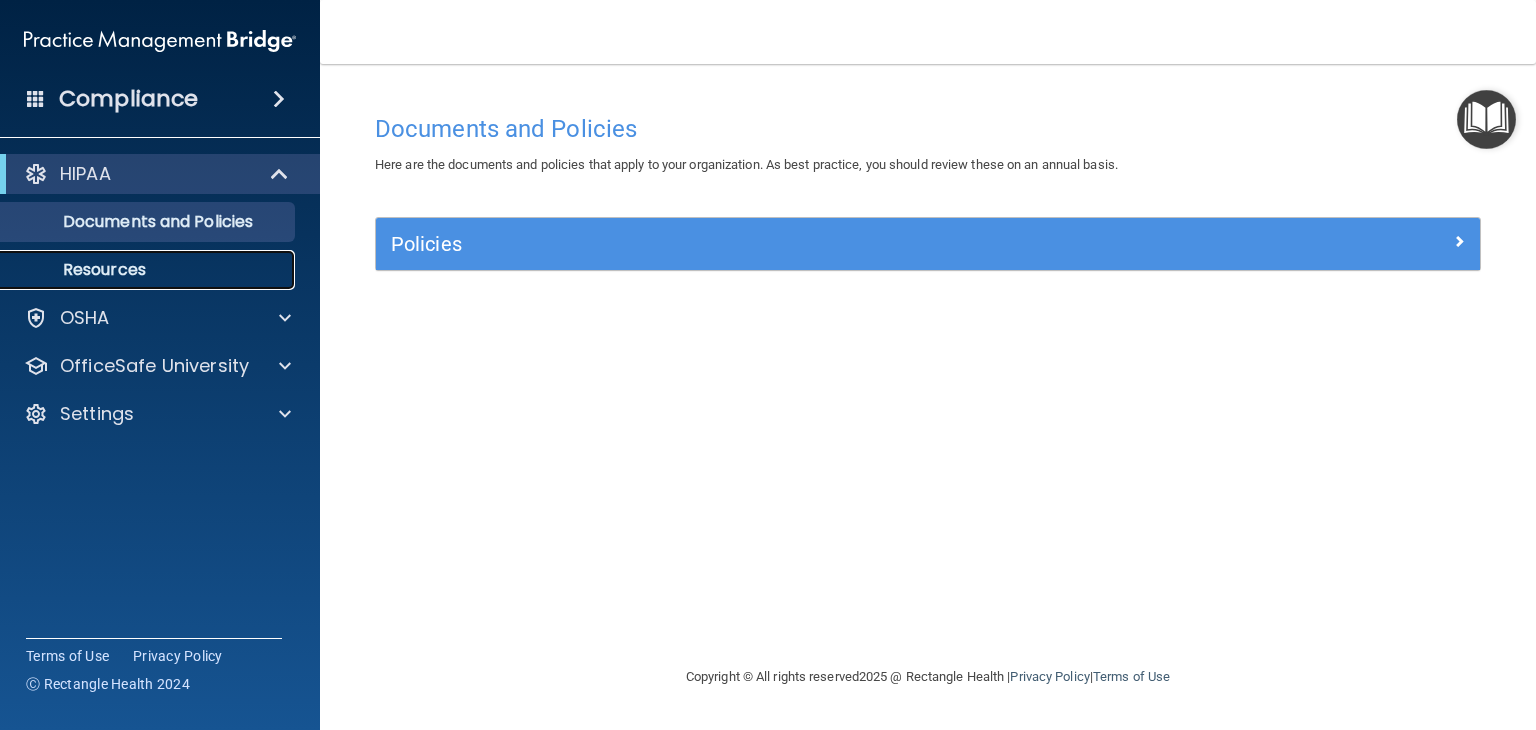 click on "Resources" at bounding box center [149, 270] 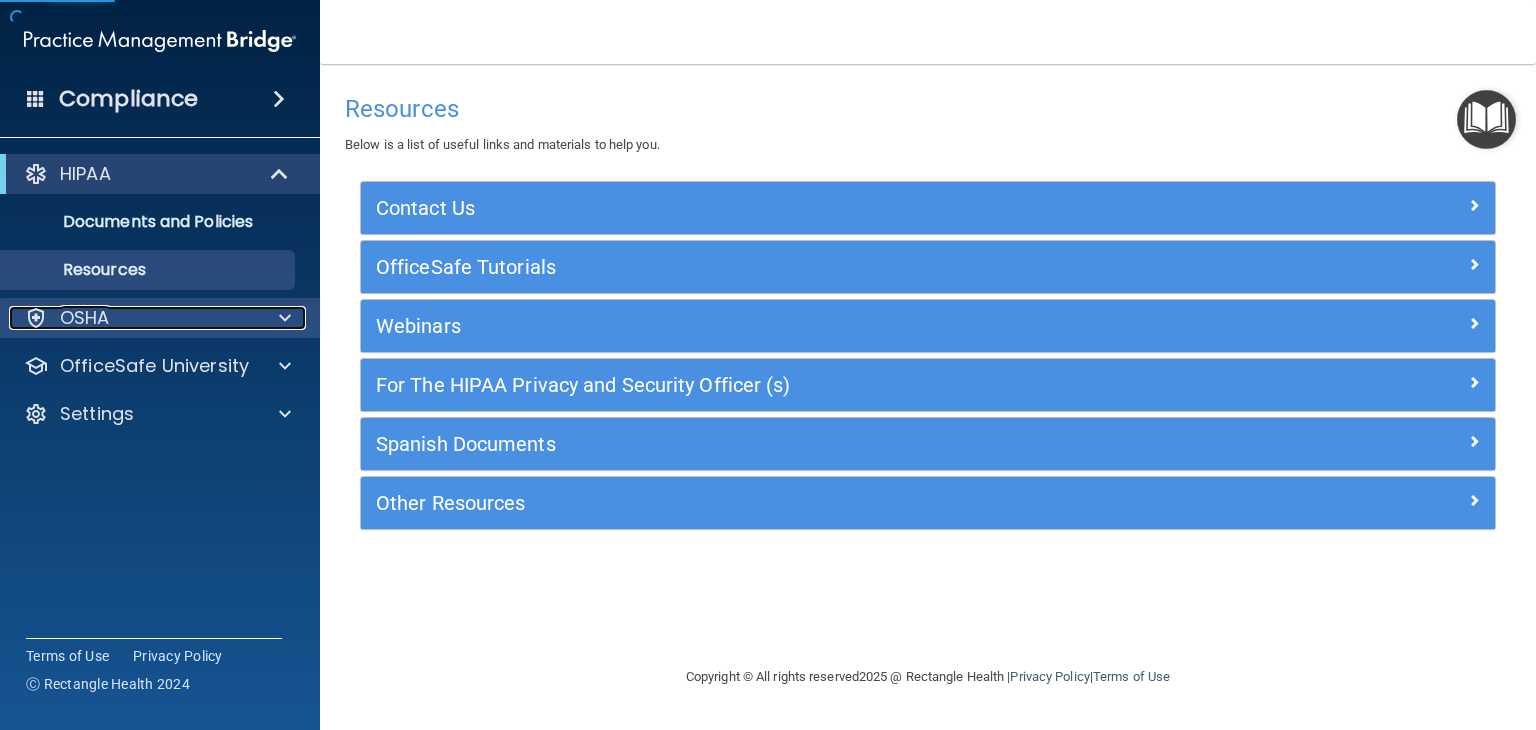 click on "OSHA" at bounding box center [85, 318] 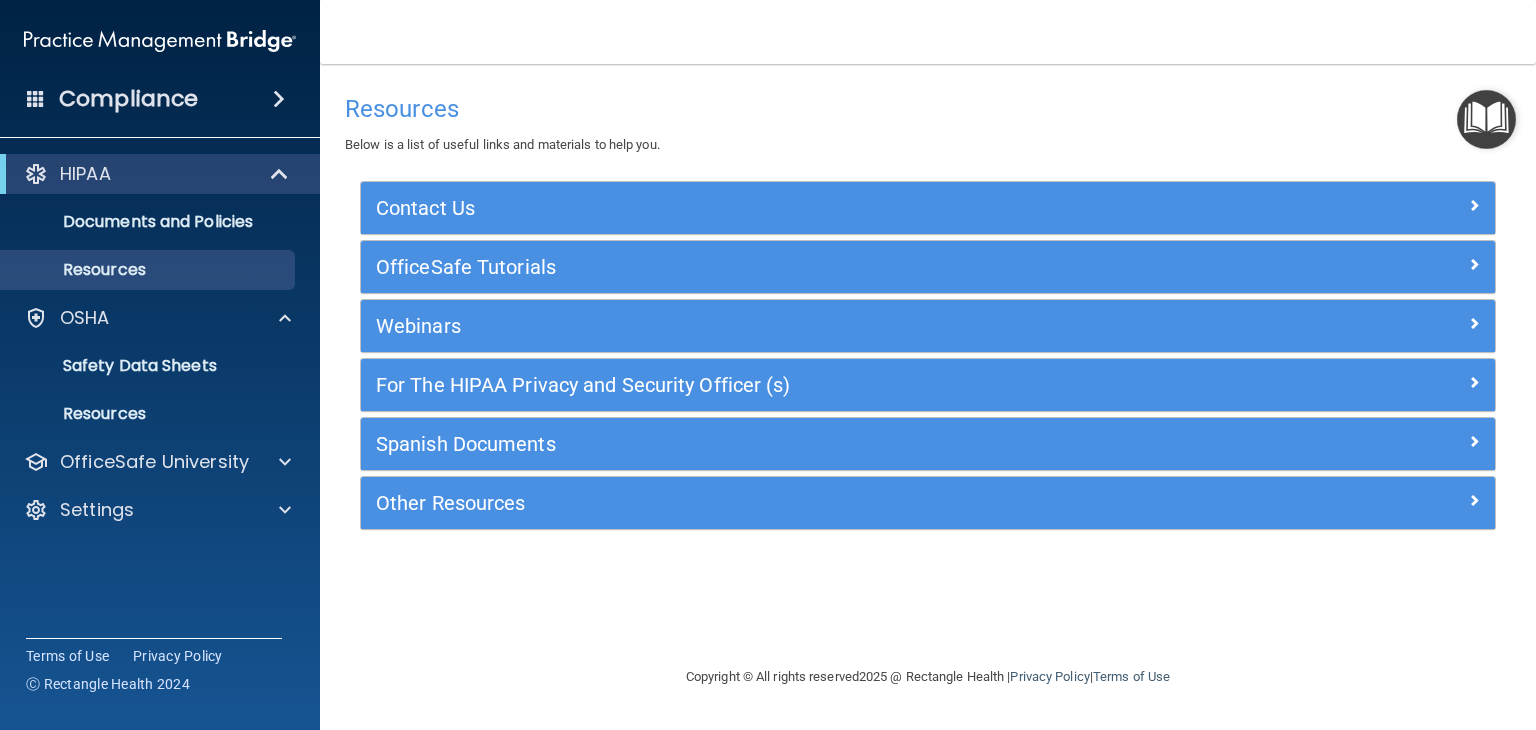 click at bounding box center [36, 98] 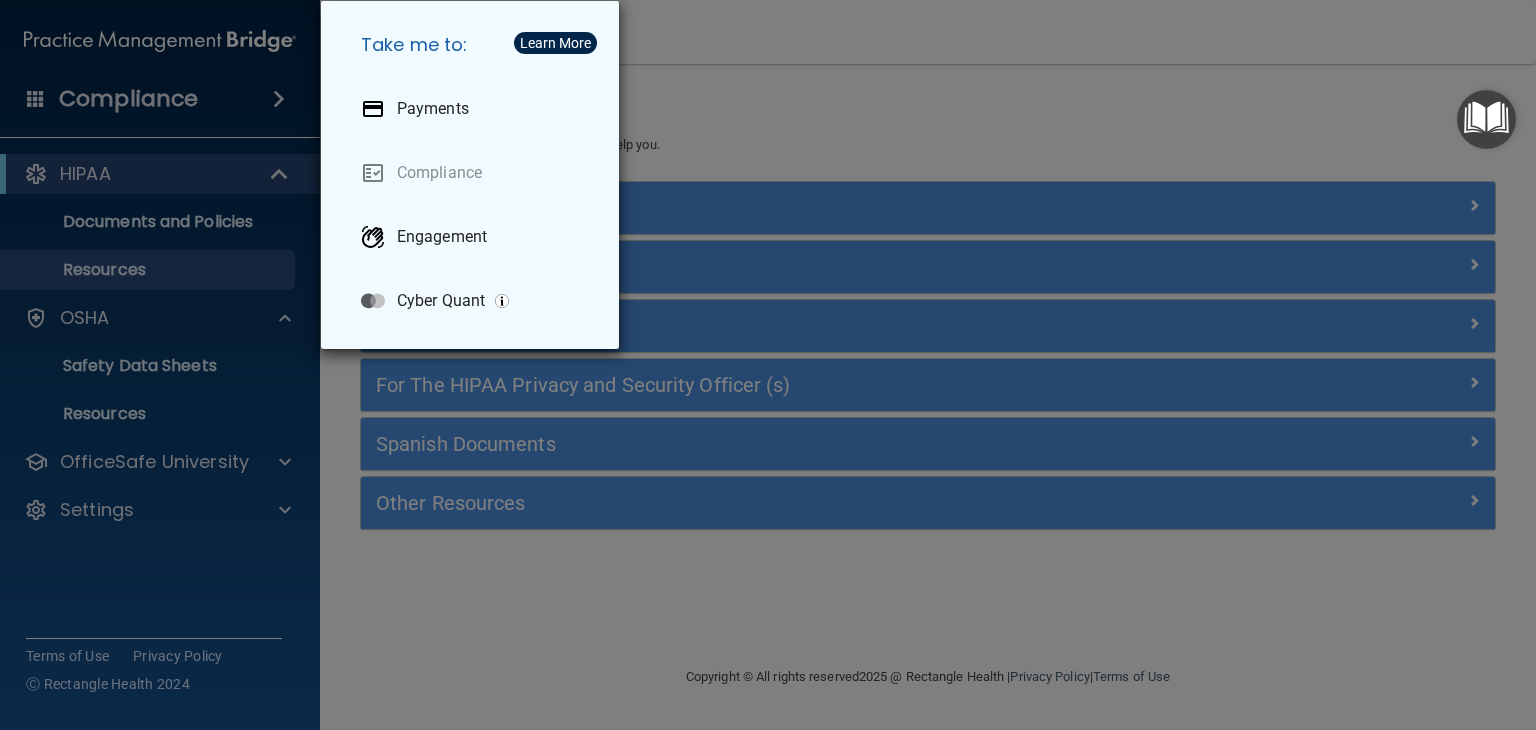 click on "Take me to:             Payments                   Compliance                     Engagement                     Cyber Quant" at bounding box center [768, 365] 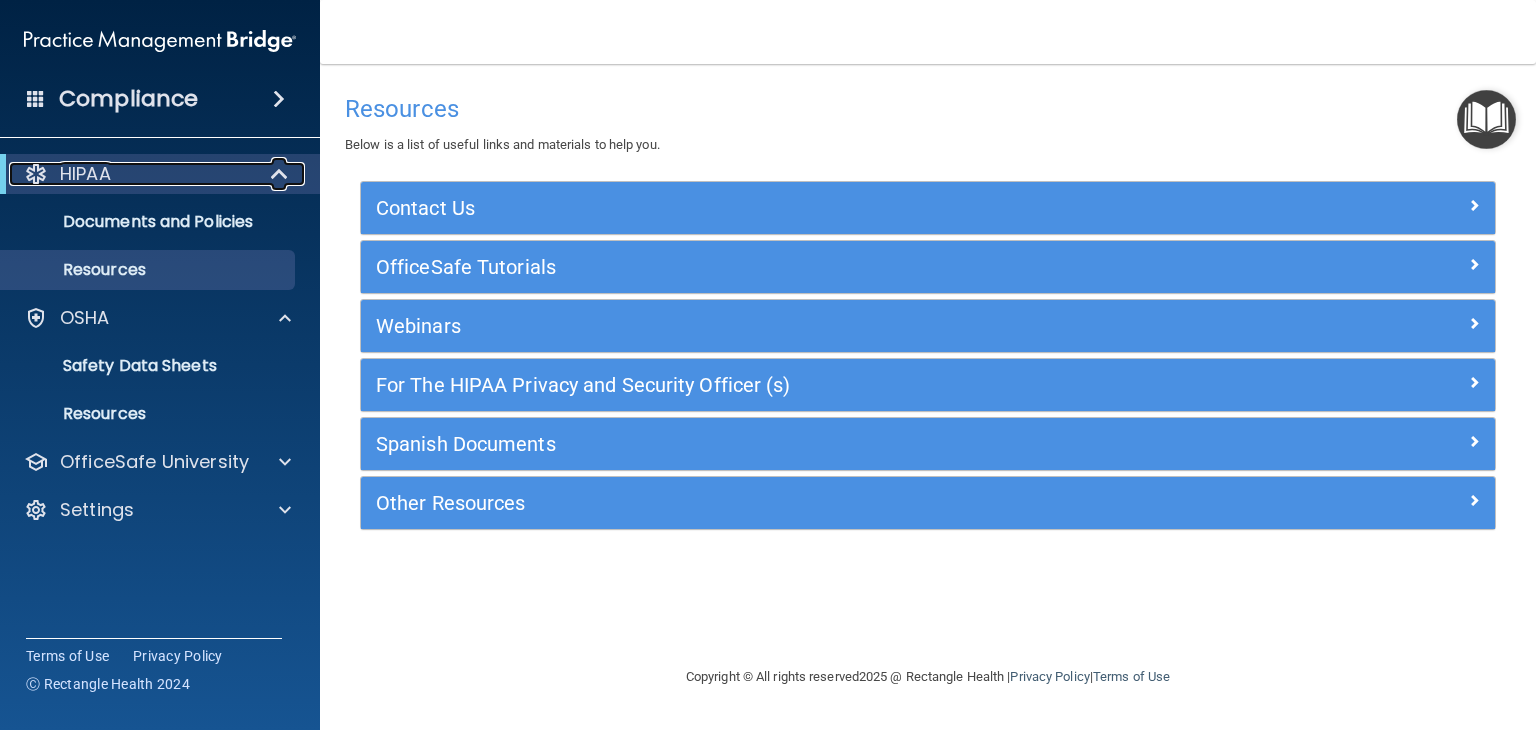 click on "HIPAA" at bounding box center [85, 174] 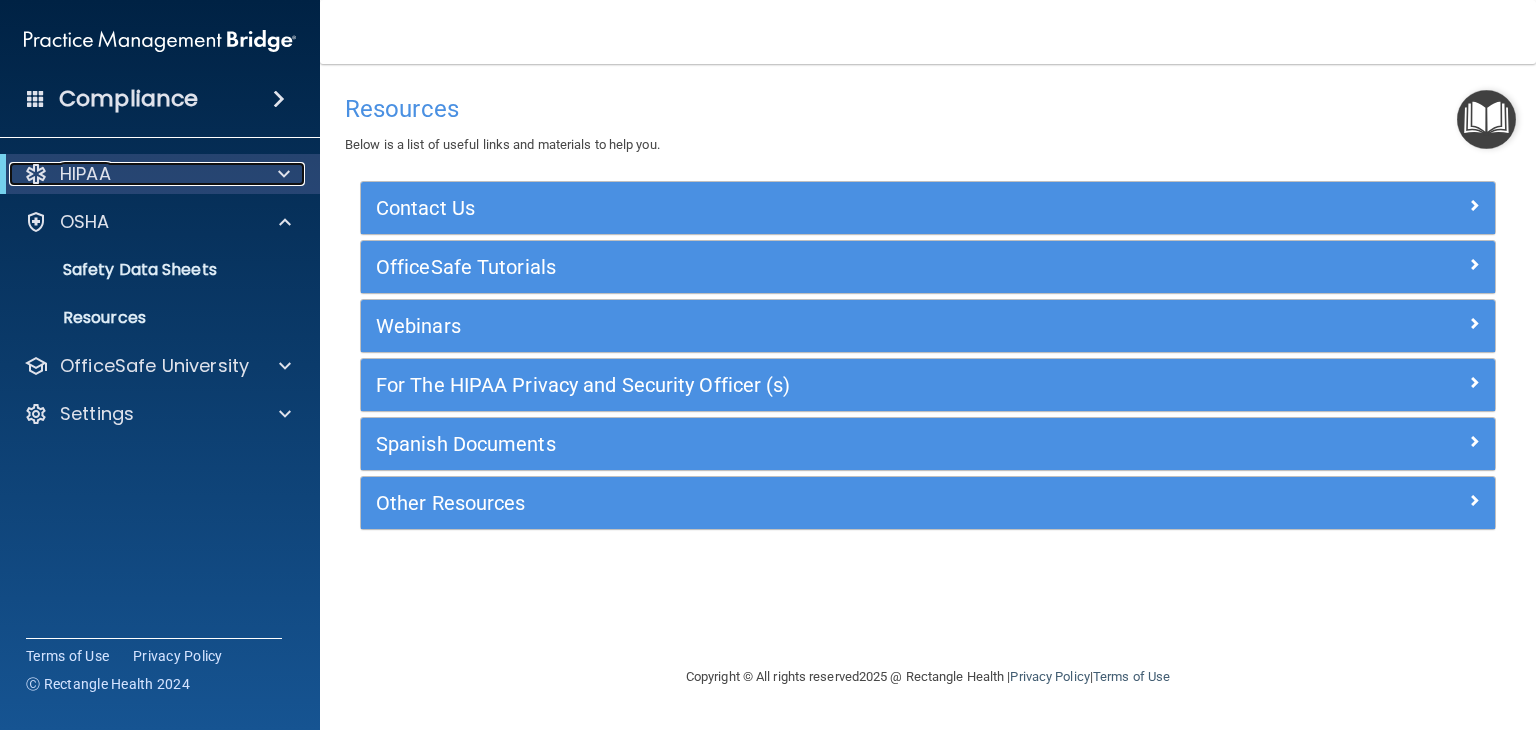 click on "HIPAA" at bounding box center [85, 174] 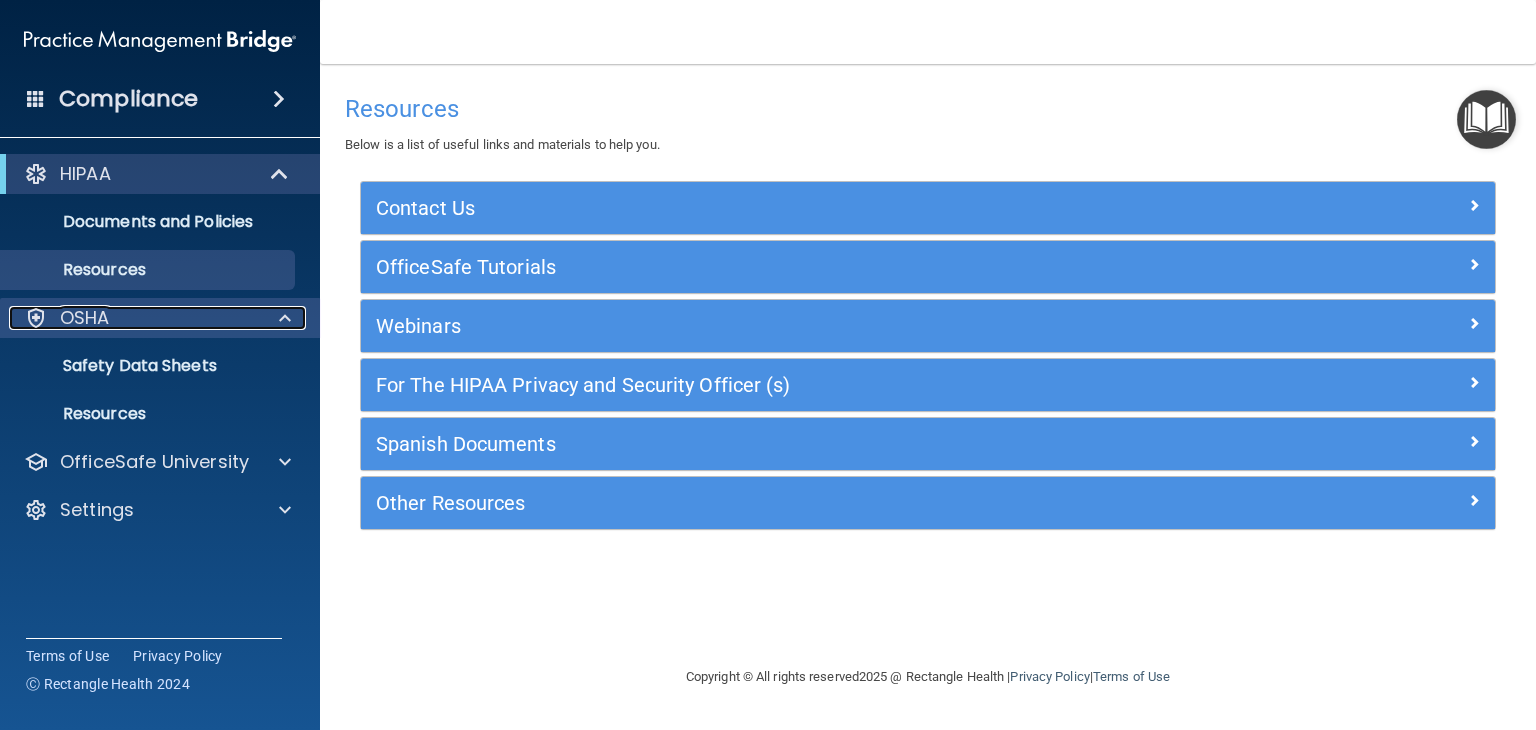 click on "OSHA" at bounding box center (85, 318) 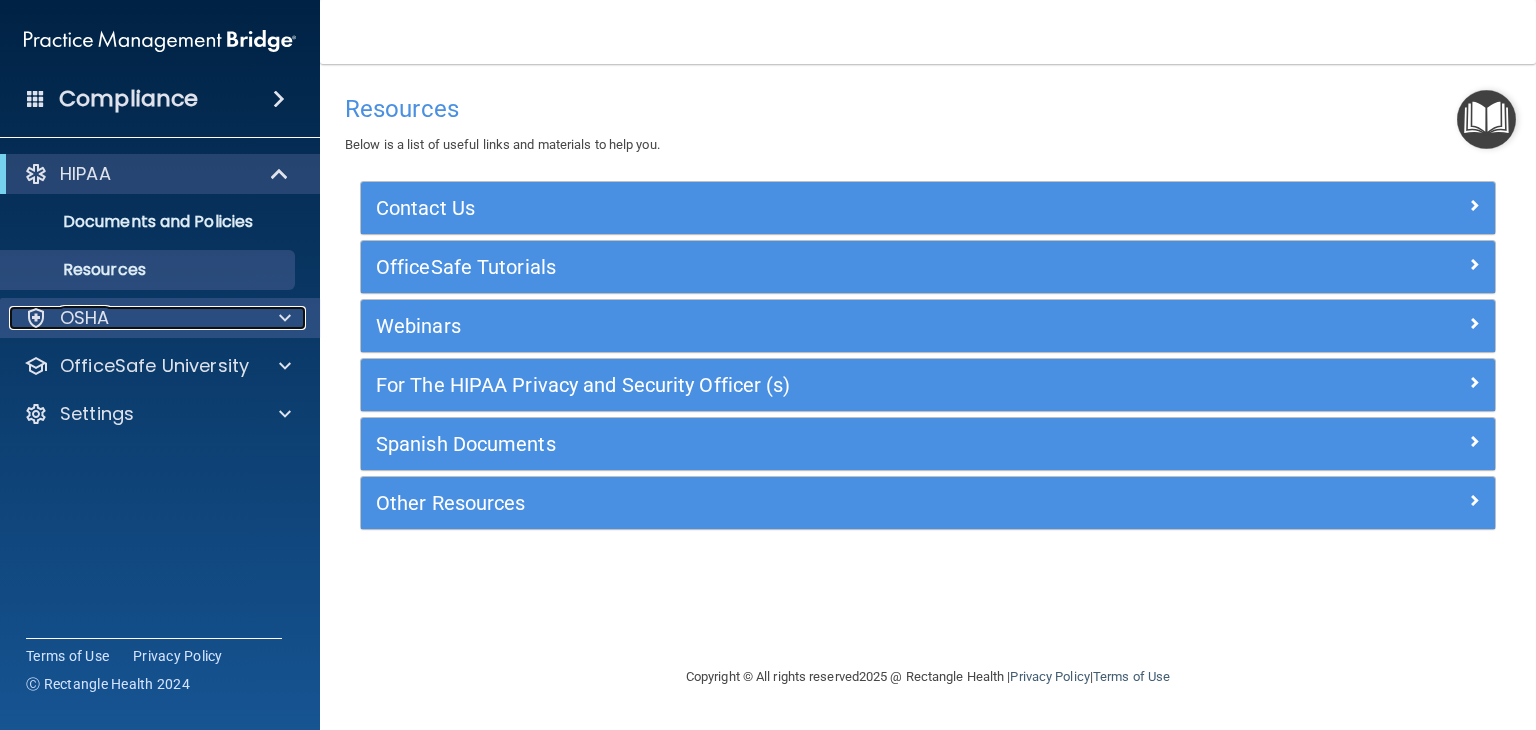 click on "OSHA" at bounding box center [85, 318] 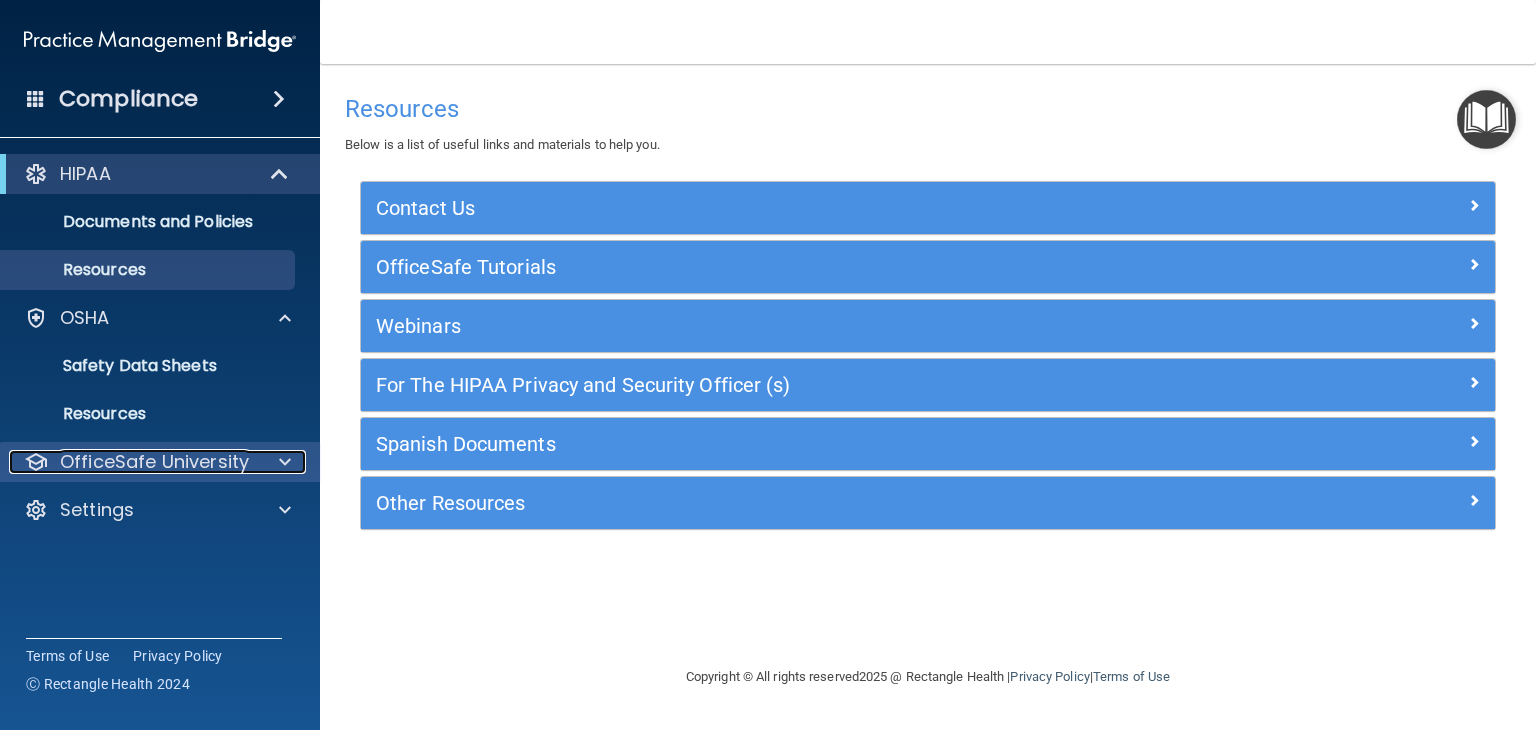 click on "OfficeSafe University" at bounding box center [154, 462] 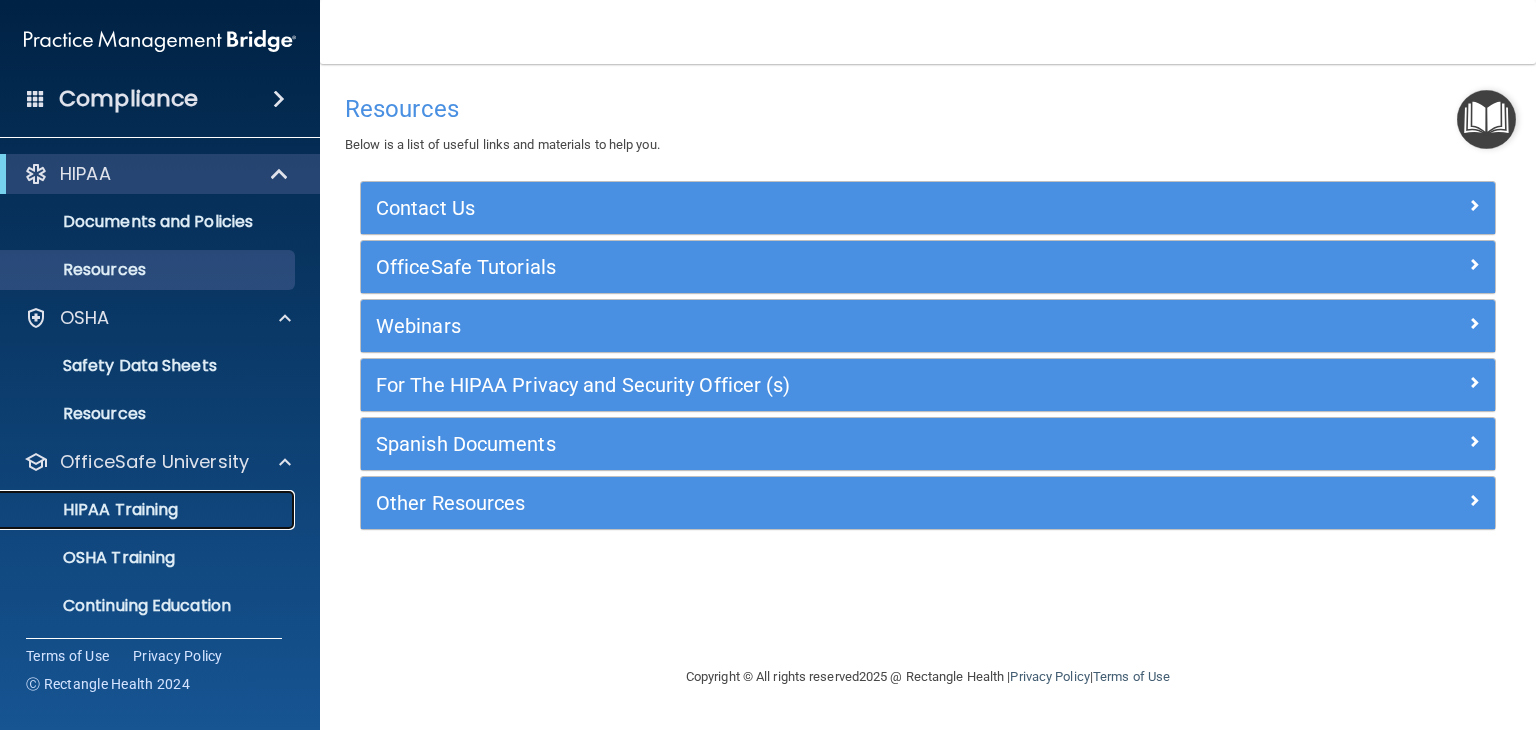 click on "HIPAA Training" at bounding box center (95, 510) 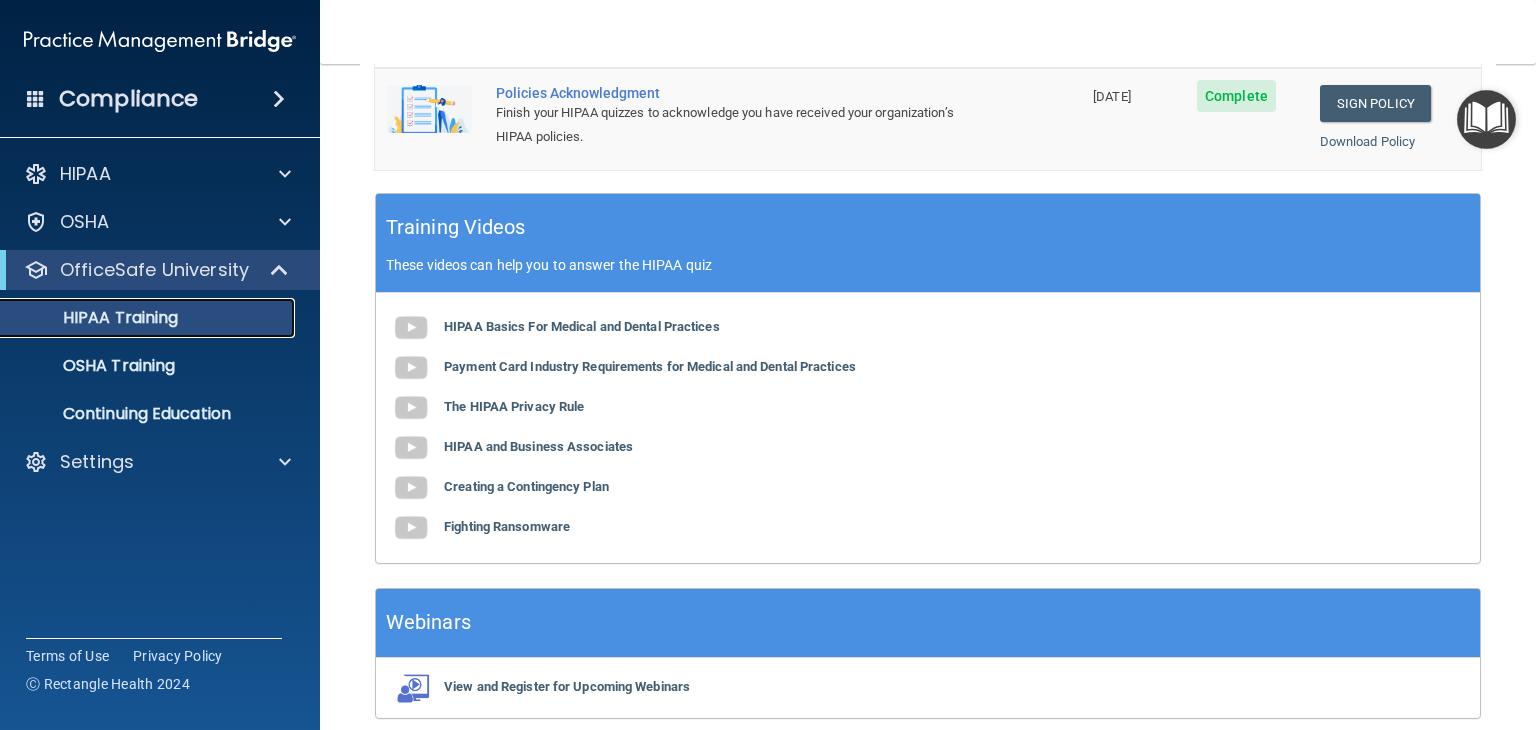 scroll, scrollTop: 572, scrollLeft: 0, axis: vertical 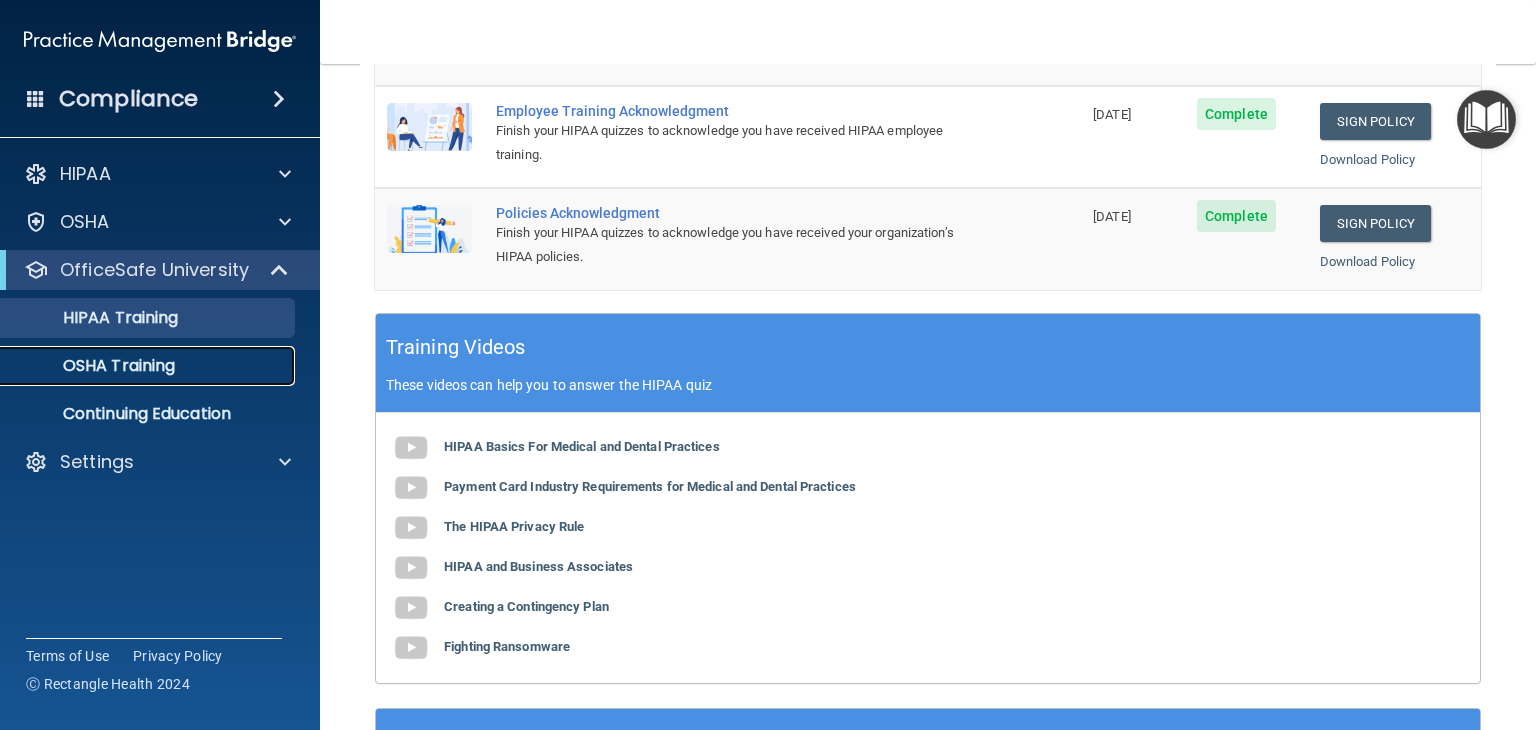 click on "OSHA Training" at bounding box center [94, 366] 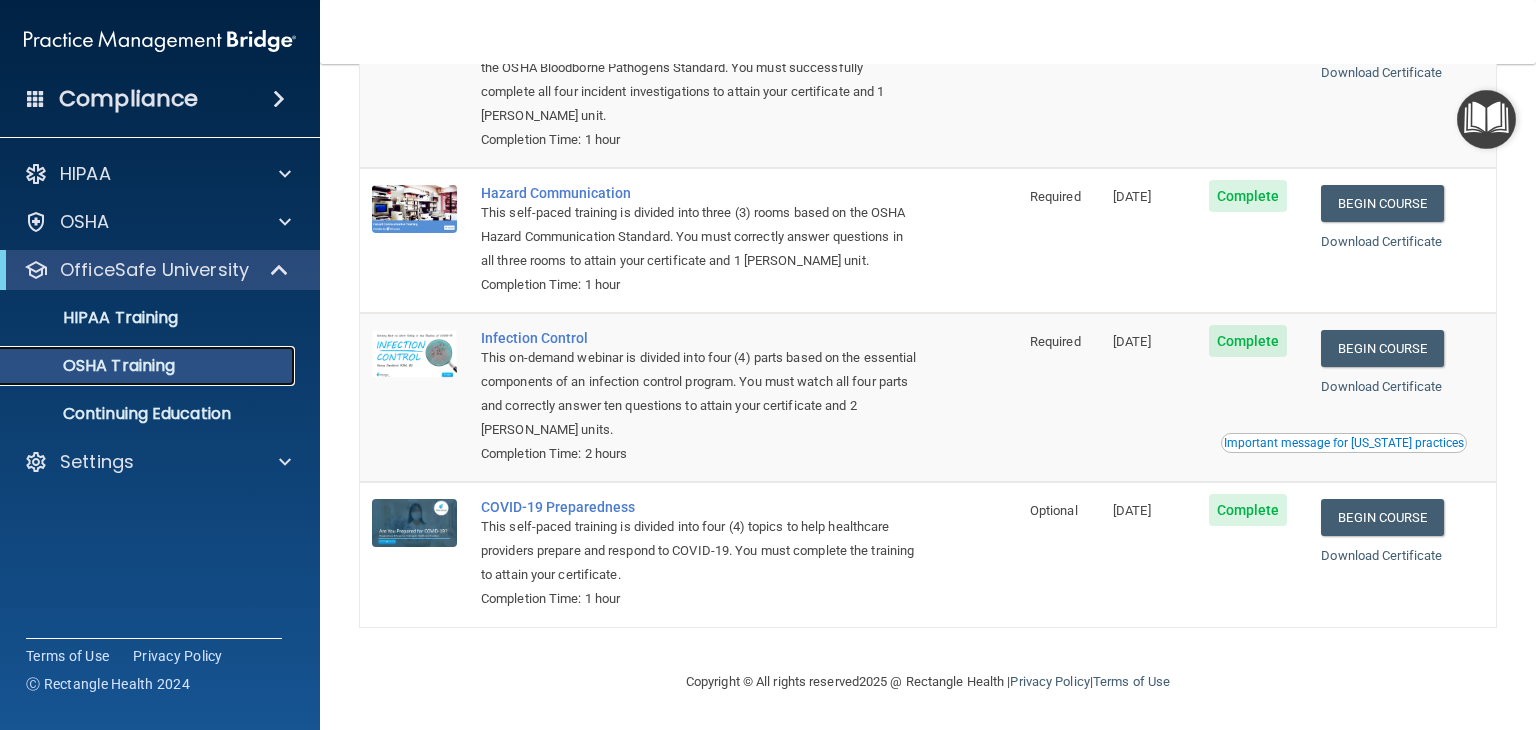scroll, scrollTop: 0, scrollLeft: 0, axis: both 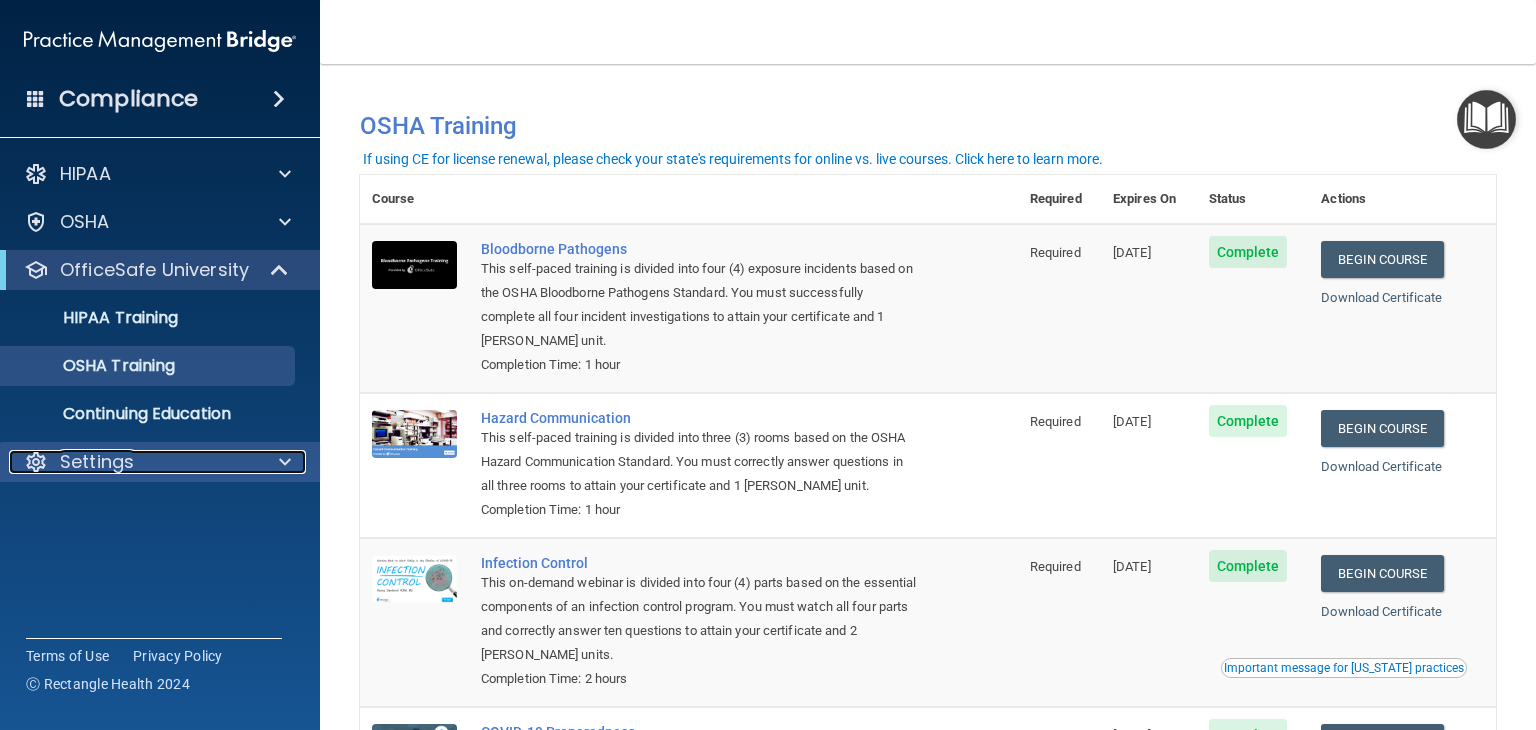 click on "Settings" at bounding box center [97, 462] 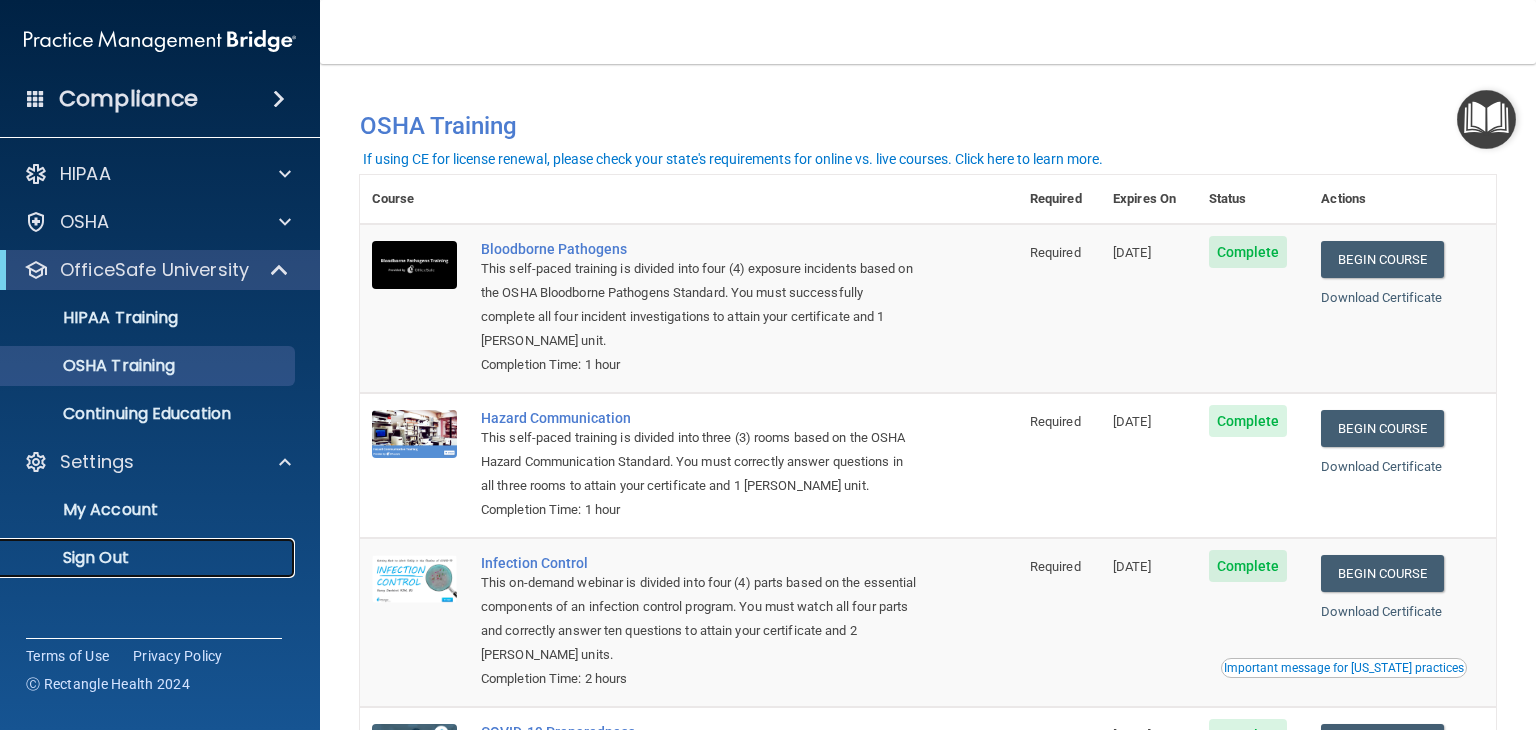 click on "Sign Out" at bounding box center (149, 558) 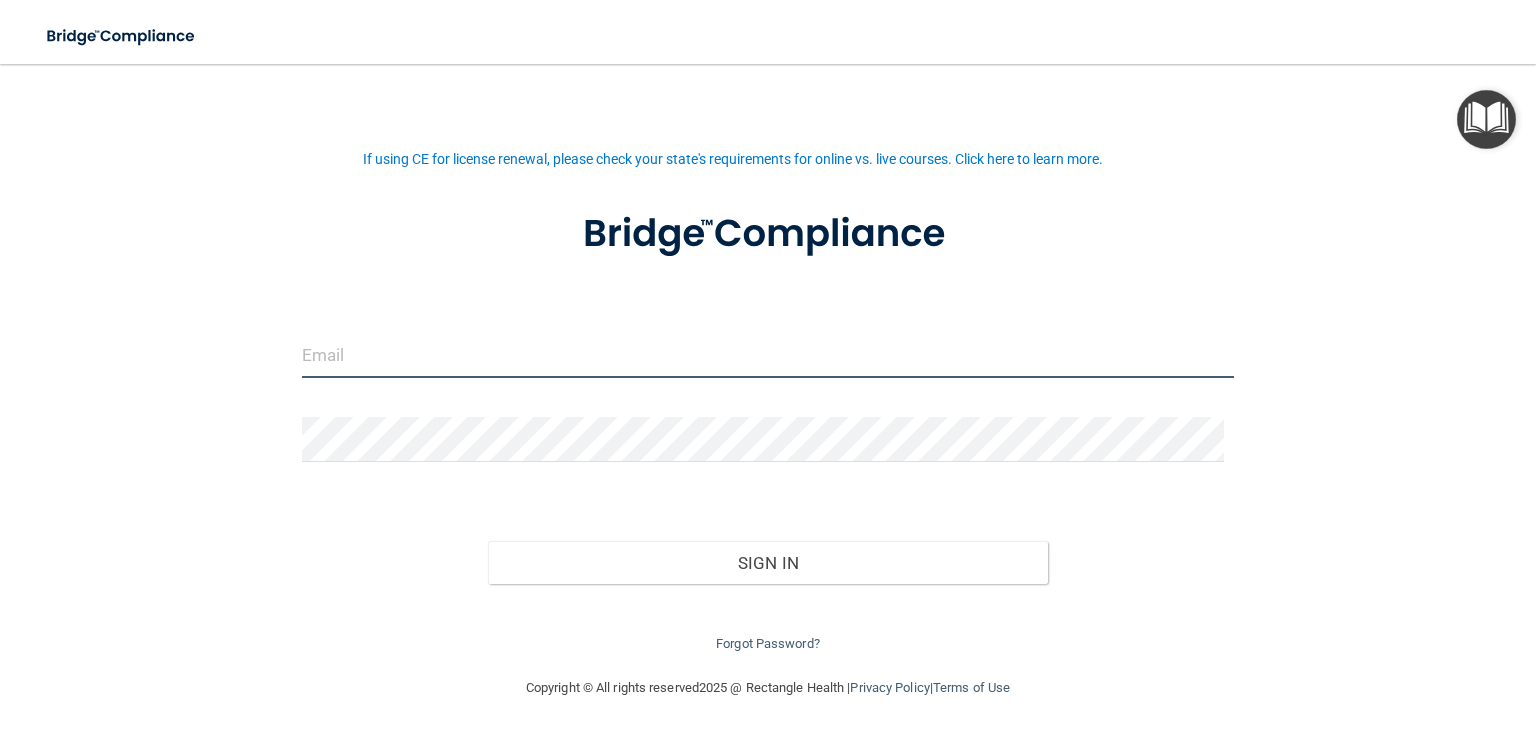 type on "lkupiec@sirmpc.com" 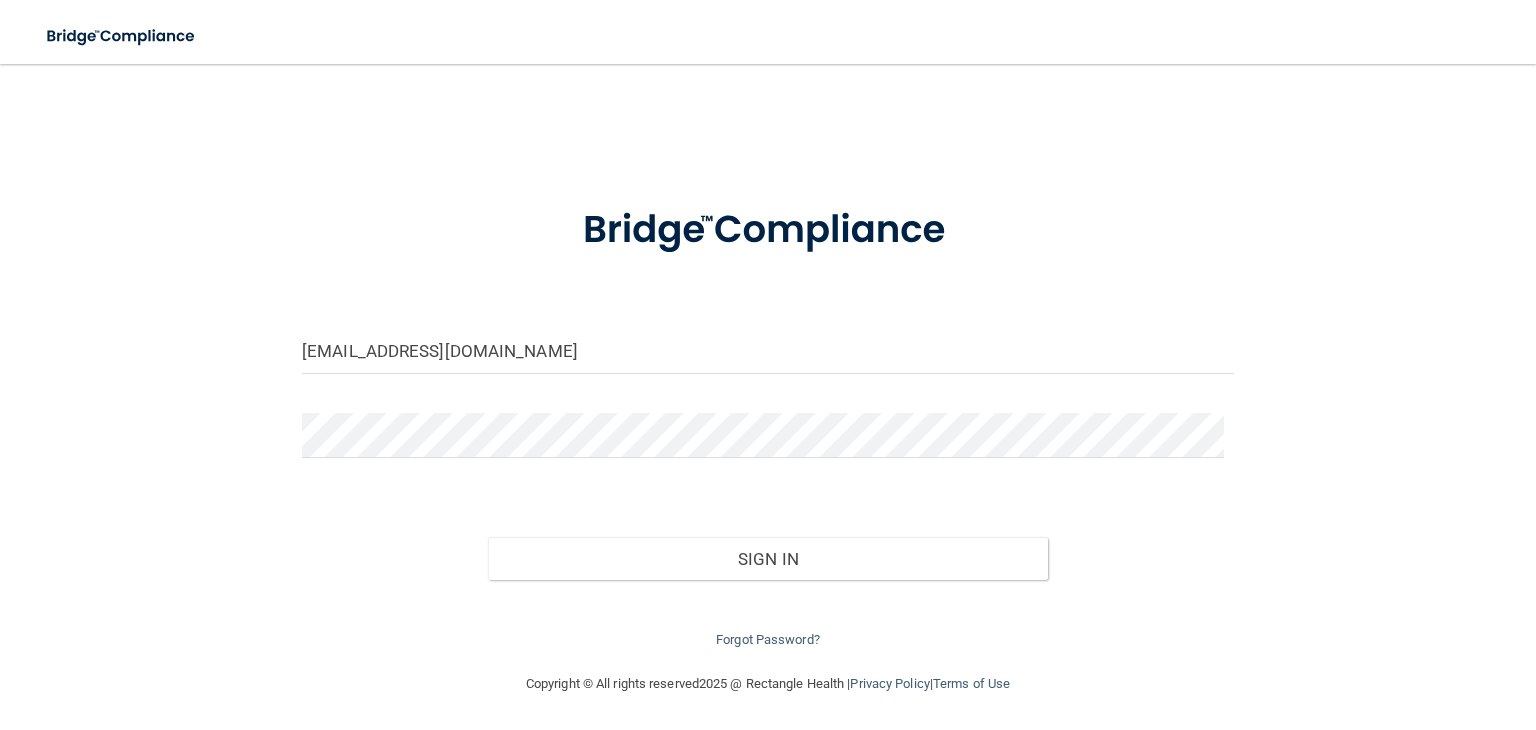 scroll, scrollTop: 5, scrollLeft: 0, axis: vertical 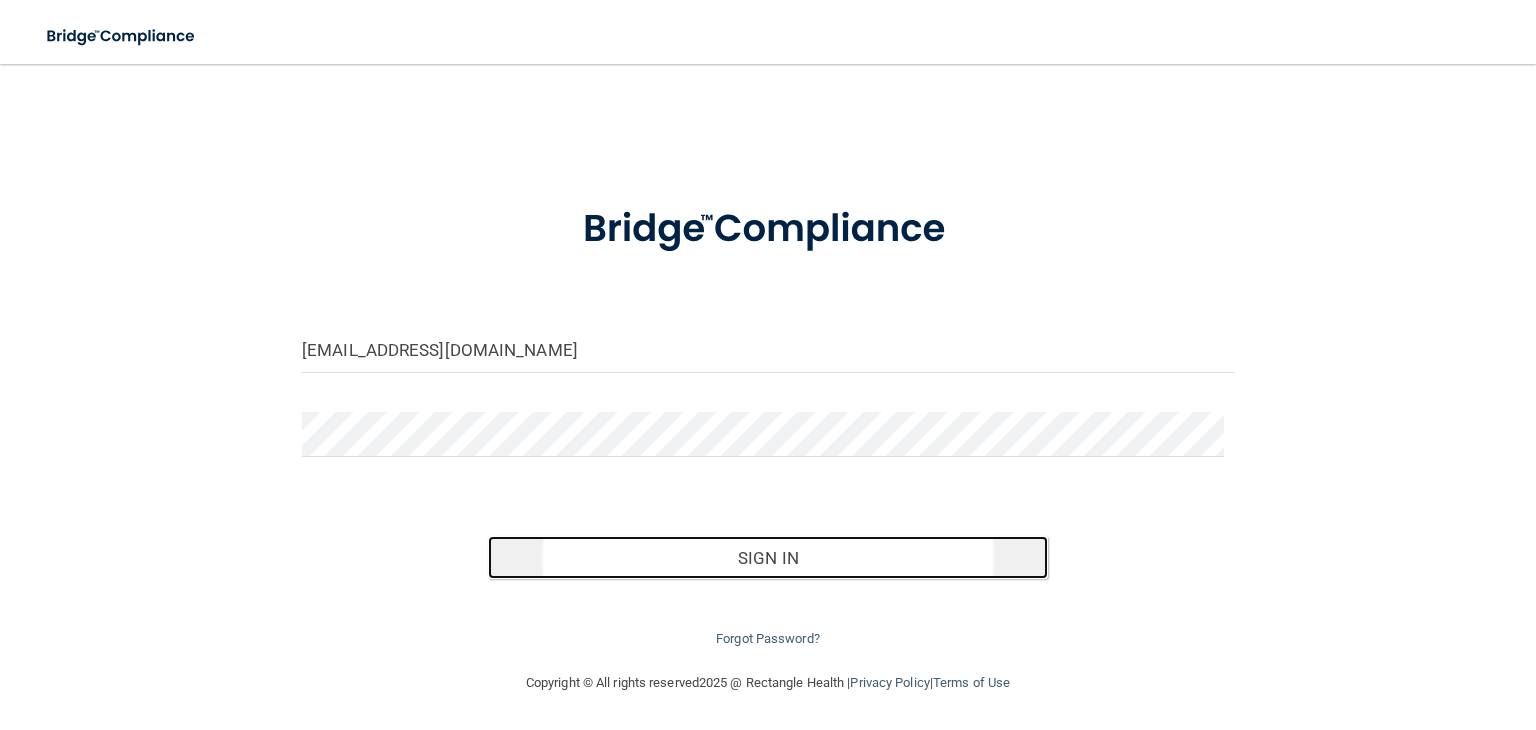 click on "Sign In" at bounding box center [767, 558] 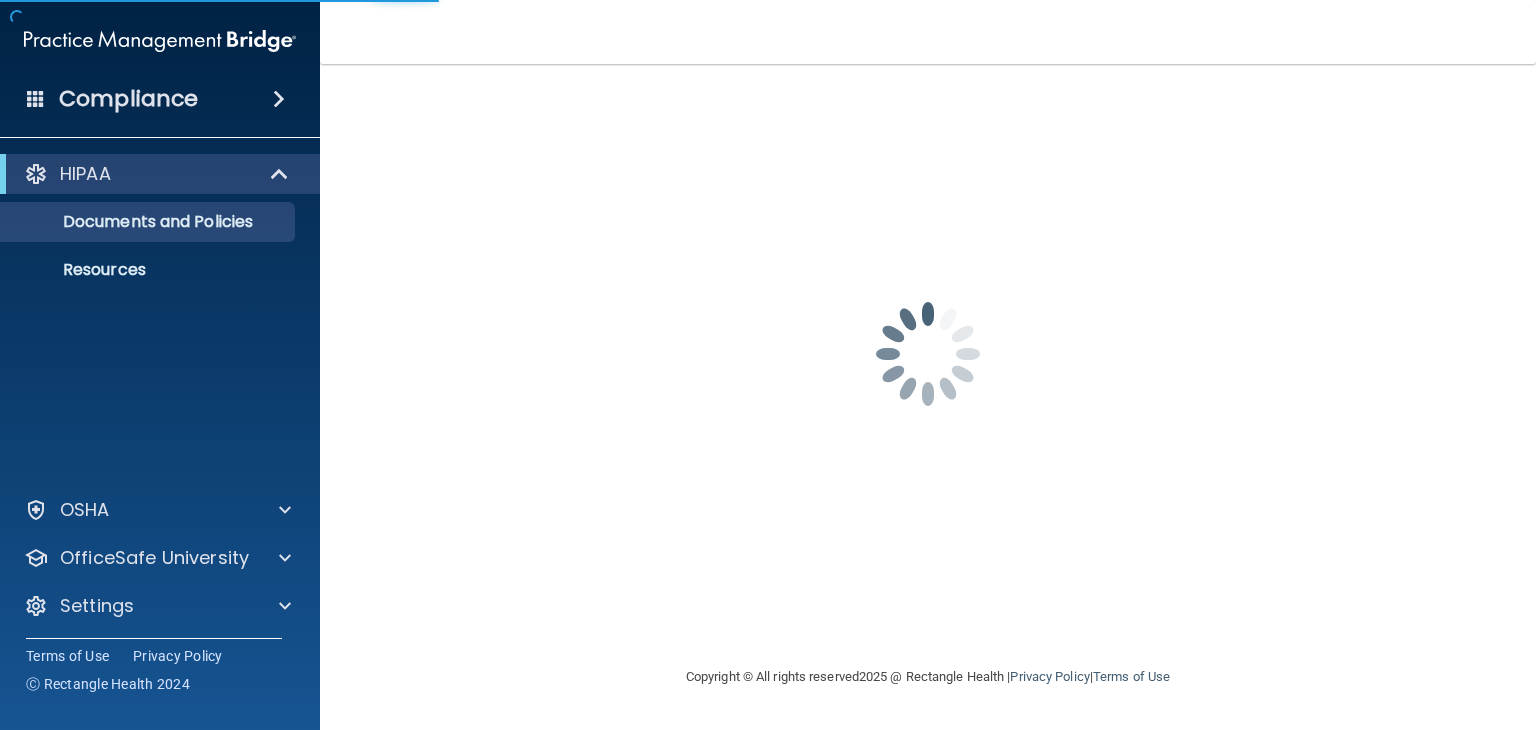 scroll, scrollTop: 0, scrollLeft: 0, axis: both 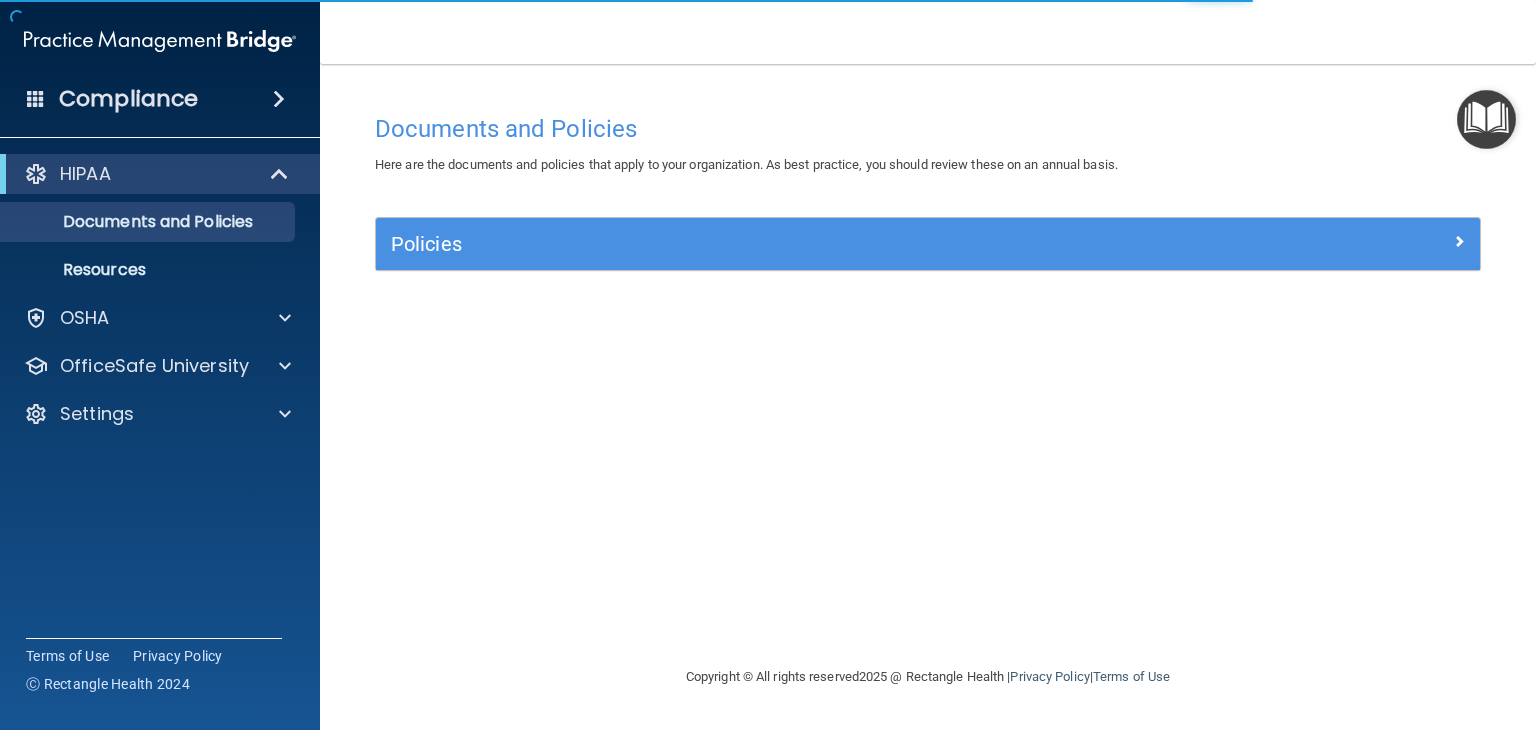 click at bounding box center (1486, 119) 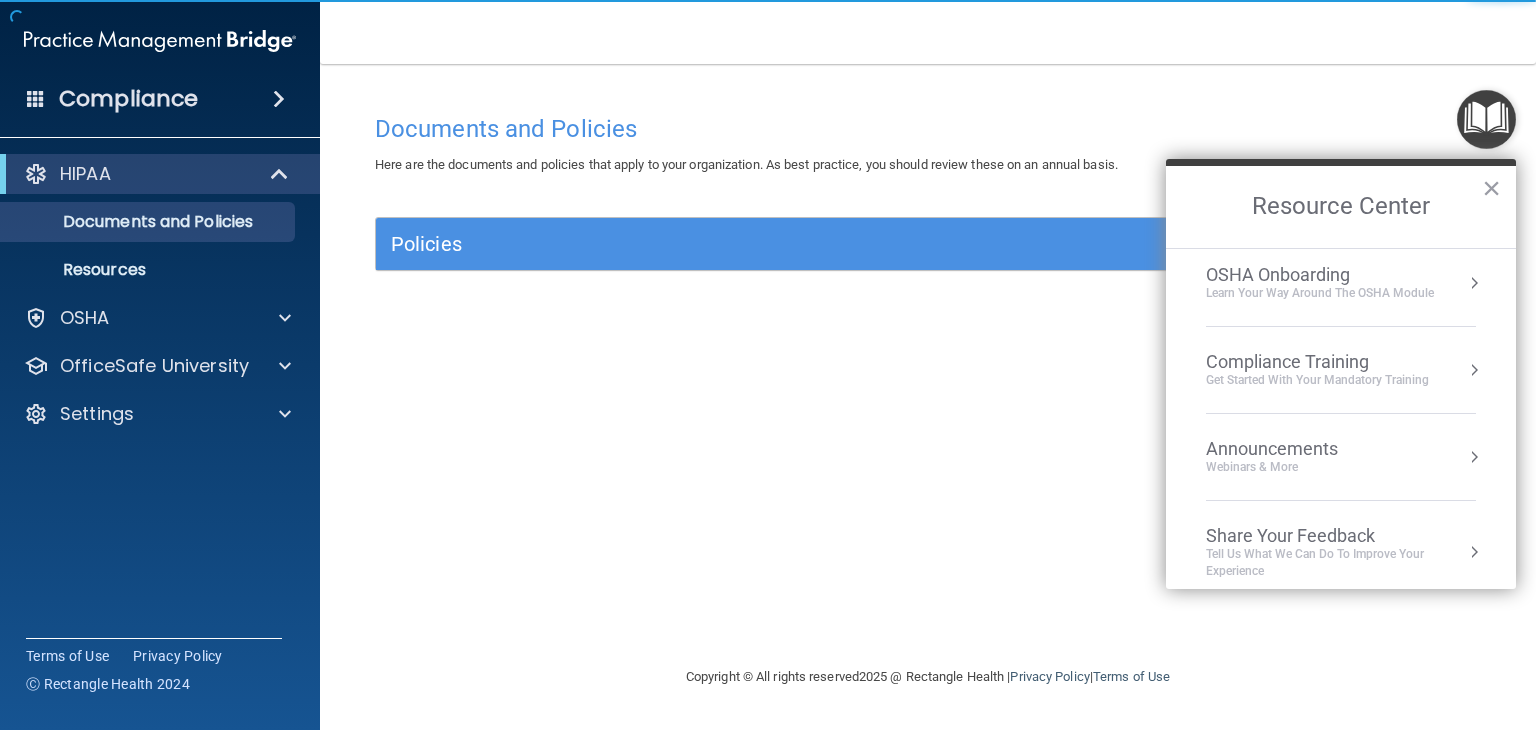 scroll, scrollTop: 109, scrollLeft: 0, axis: vertical 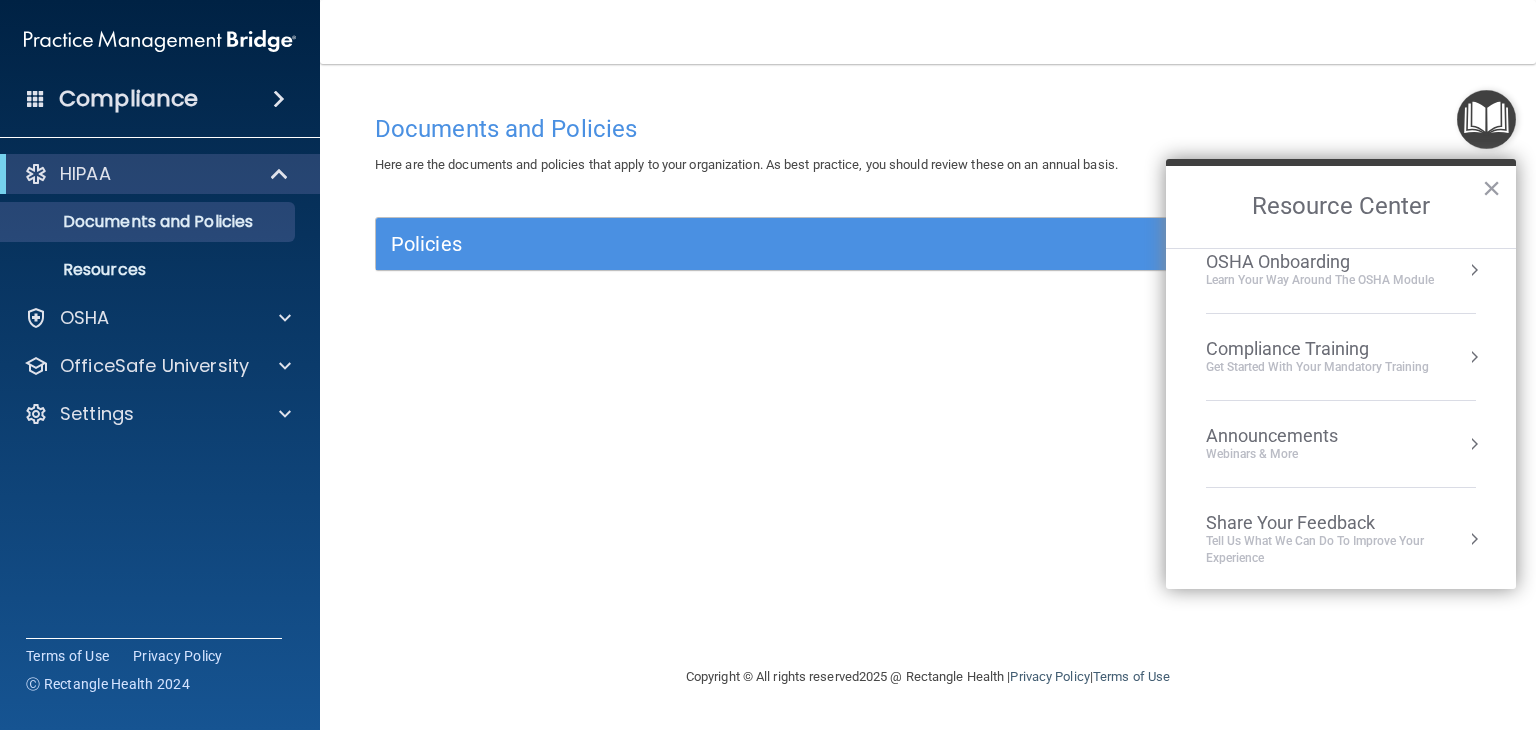 click on "Copyright © All rights reserved  2025 @ Rectangle Health |  Privacy Policy  |  Terms of Use" at bounding box center [928, 677] 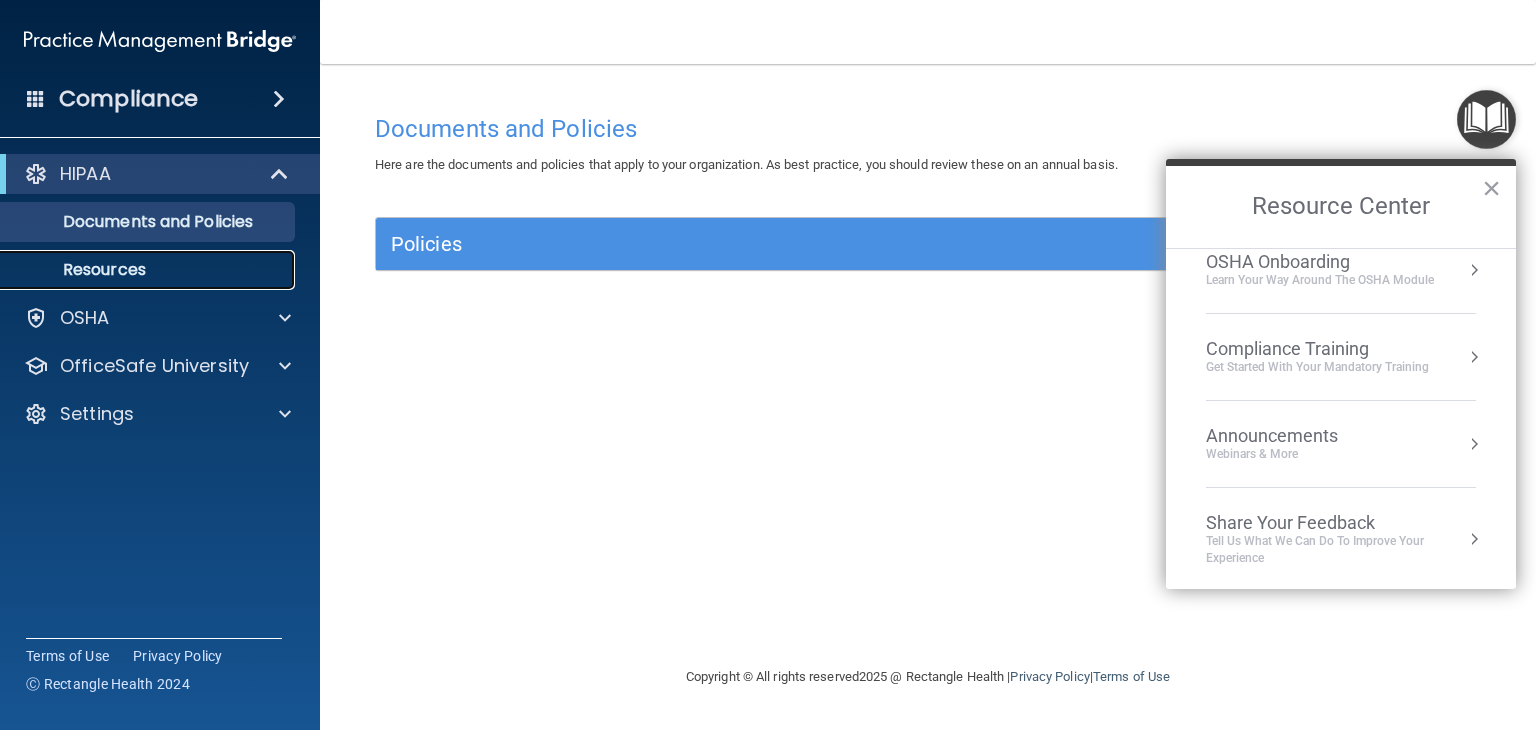 drag, startPoint x: 114, startPoint y: 265, endPoint x: 126, endPoint y: 270, distance: 13 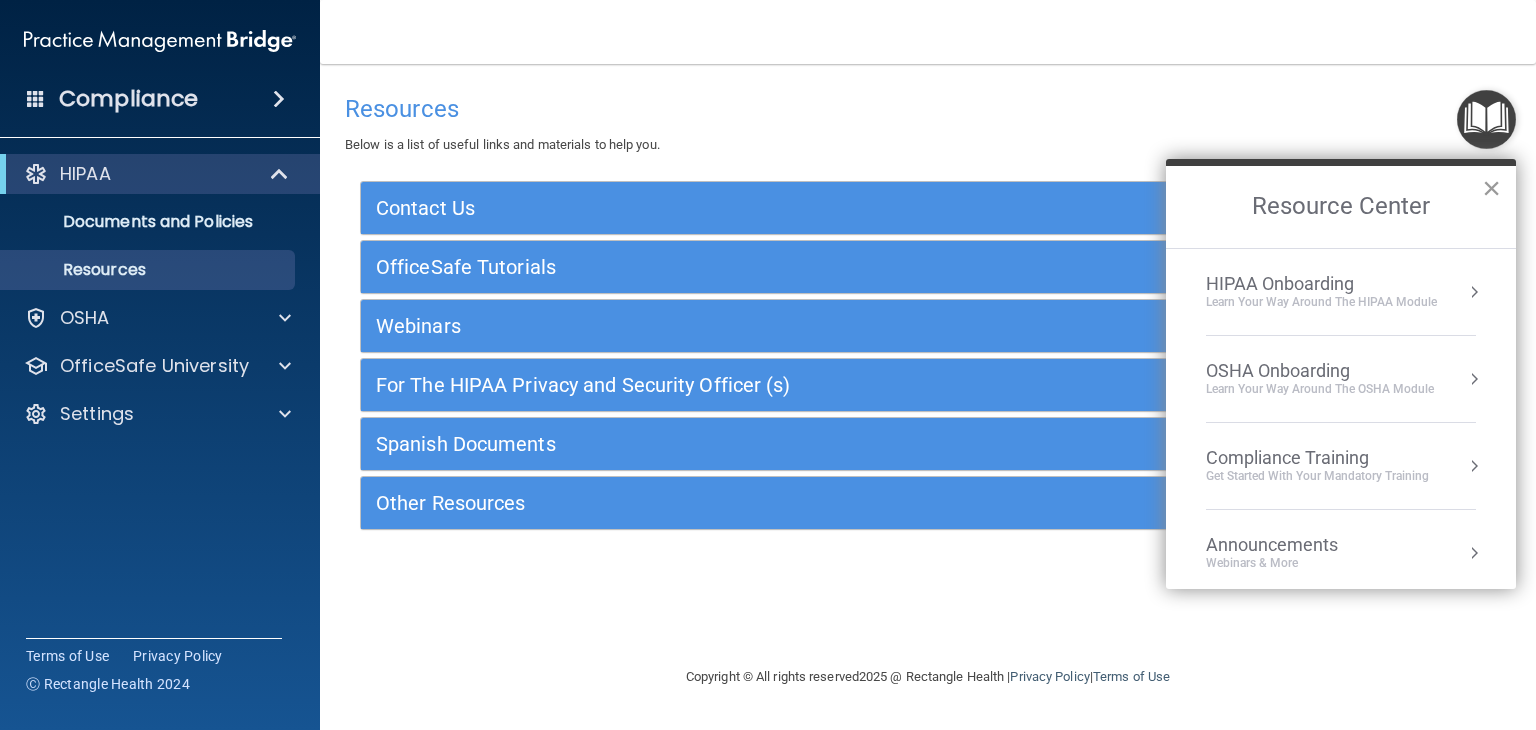 click on "×" at bounding box center (1491, 188) 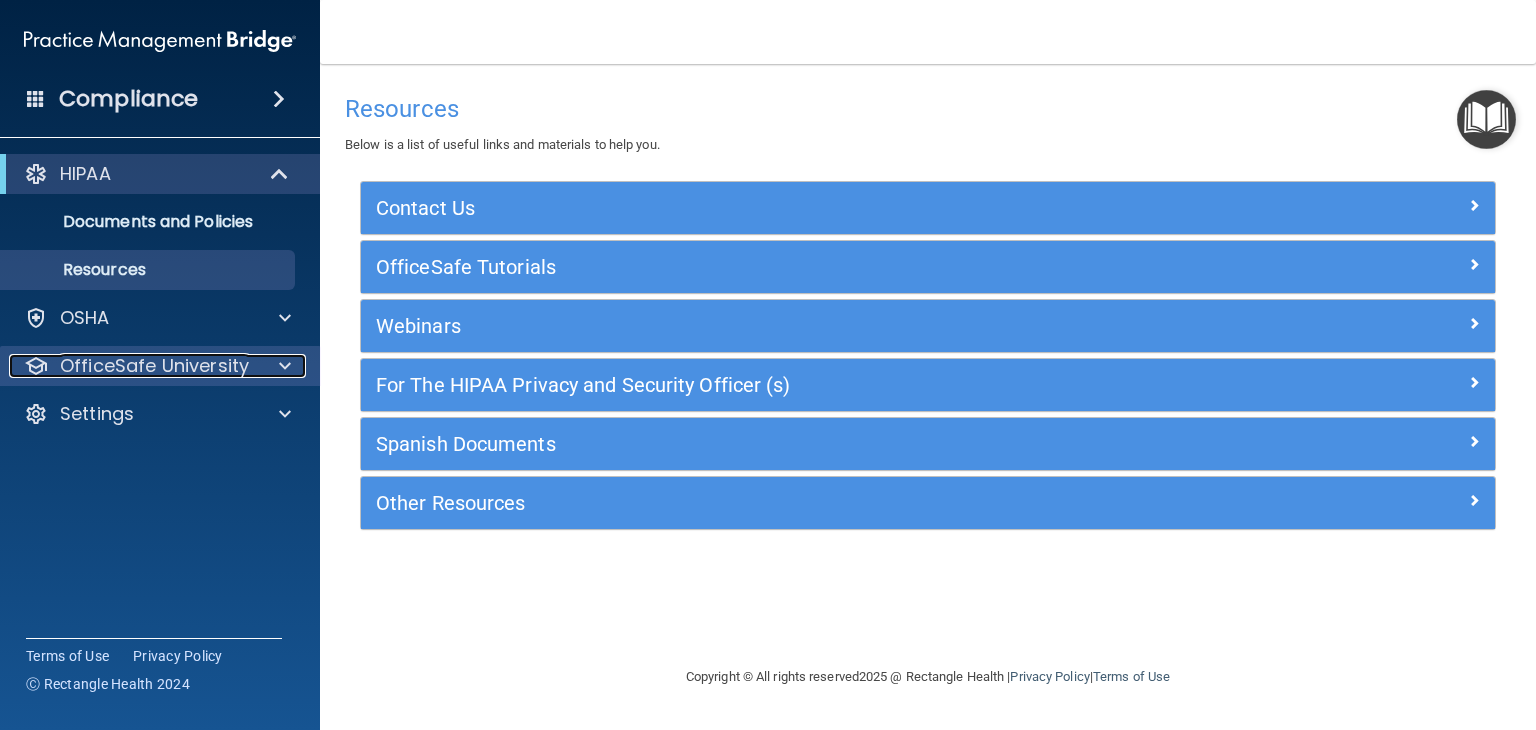 click on "OfficeSafe University" at bounding box center [154, 366] 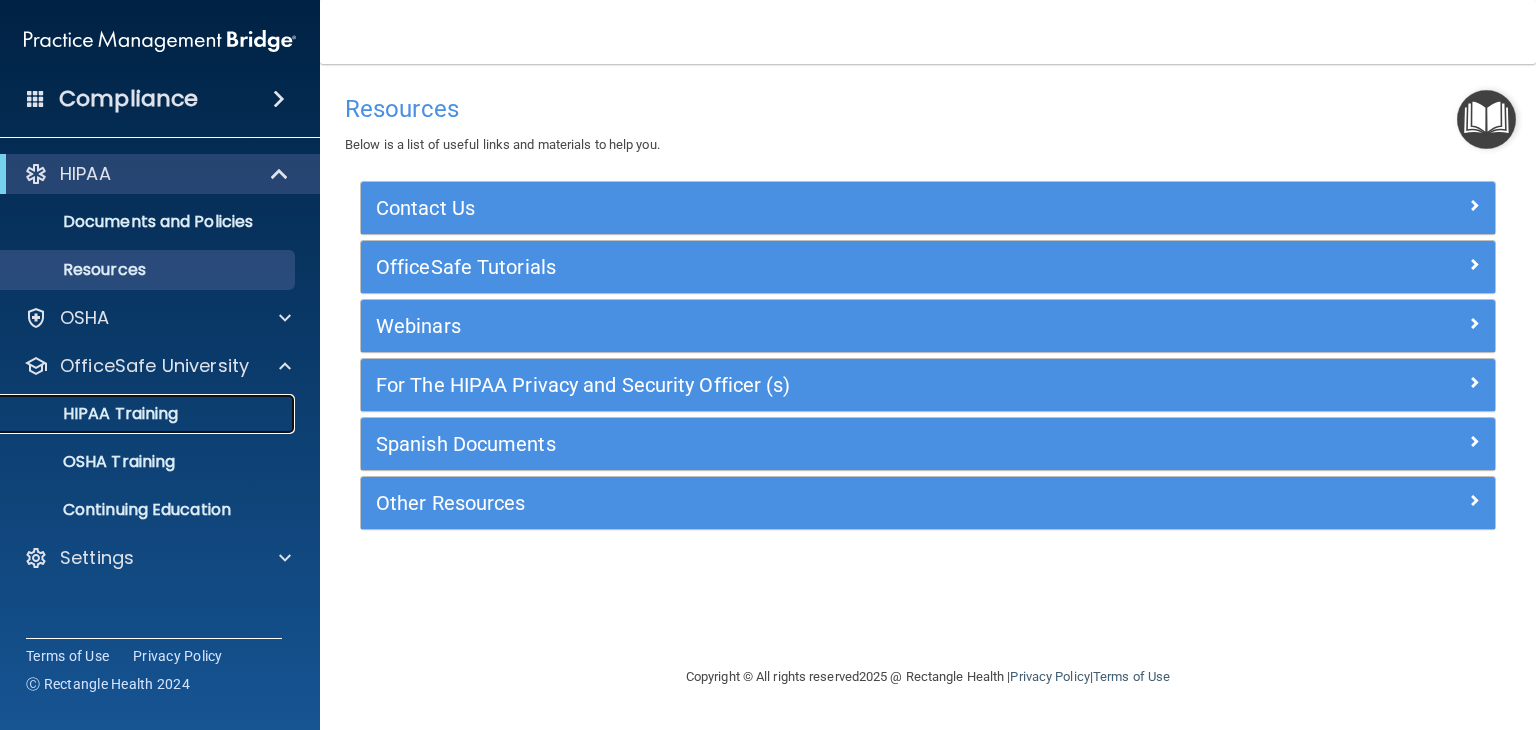 click on "HIPAA Training" at bounding box center (95, 414) 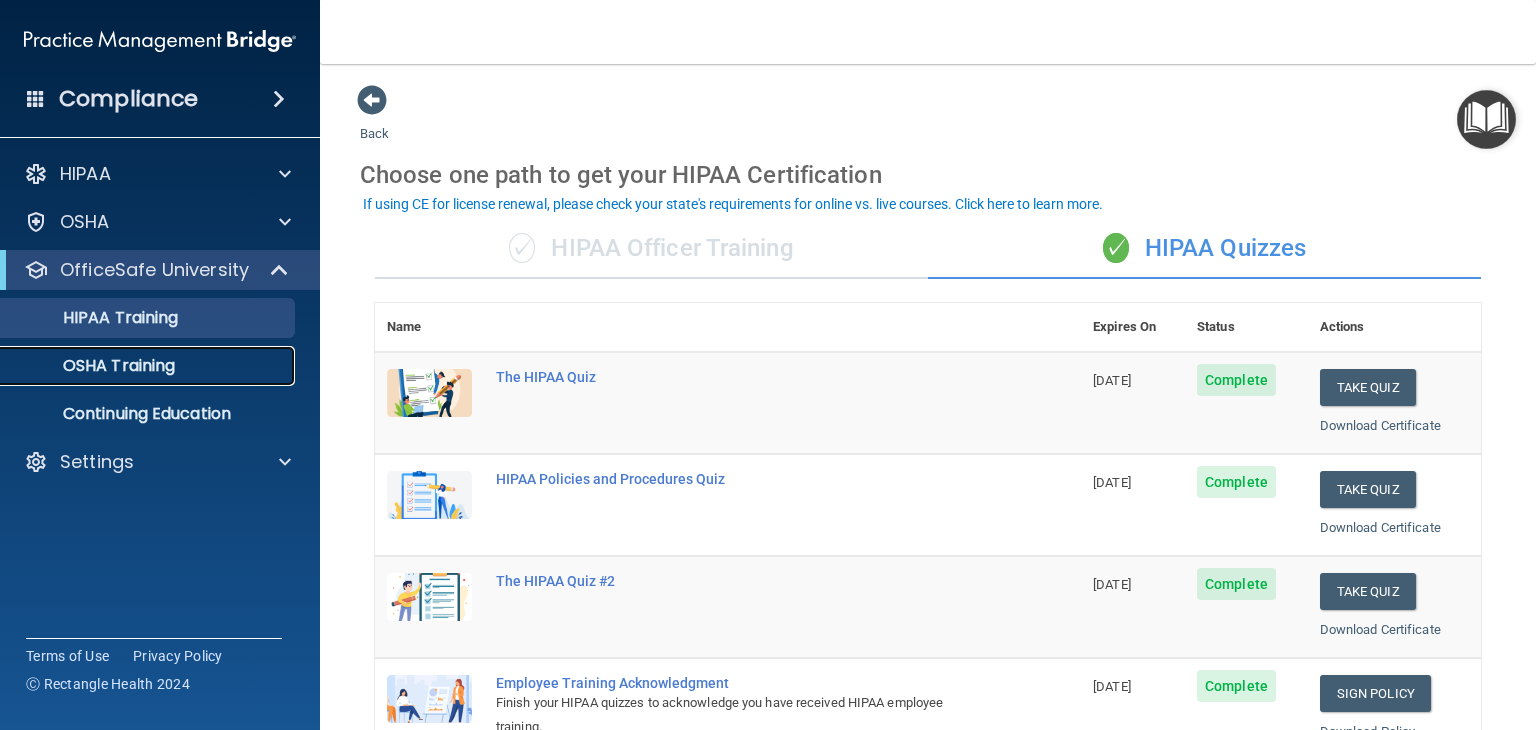 click on "OSHA Training" at bounding box center (94, 366) 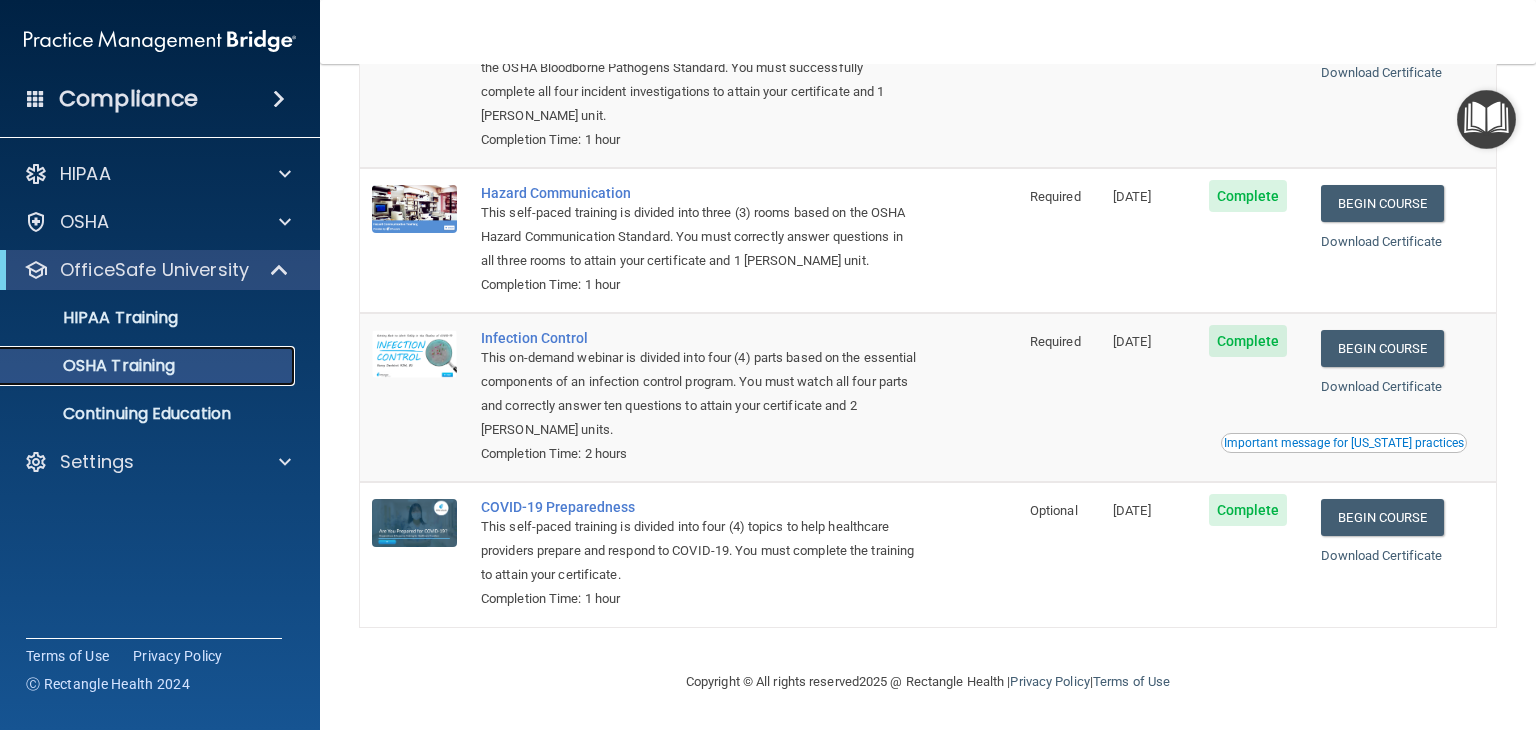 scroll, scrollTop: 228, scrollLeft: 0, axis: vertical 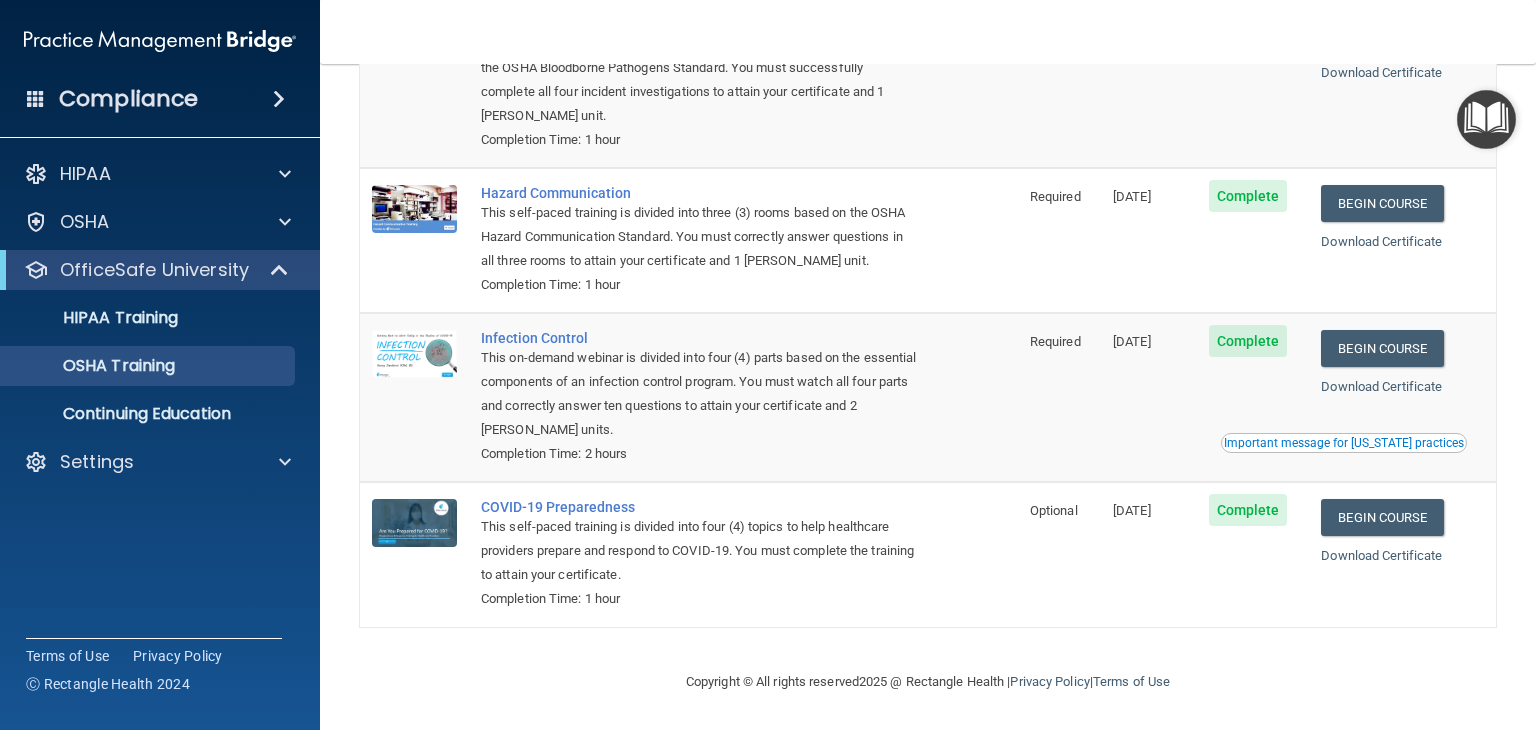 click on "Important message for California practices" at bounding box center [1344, 443] 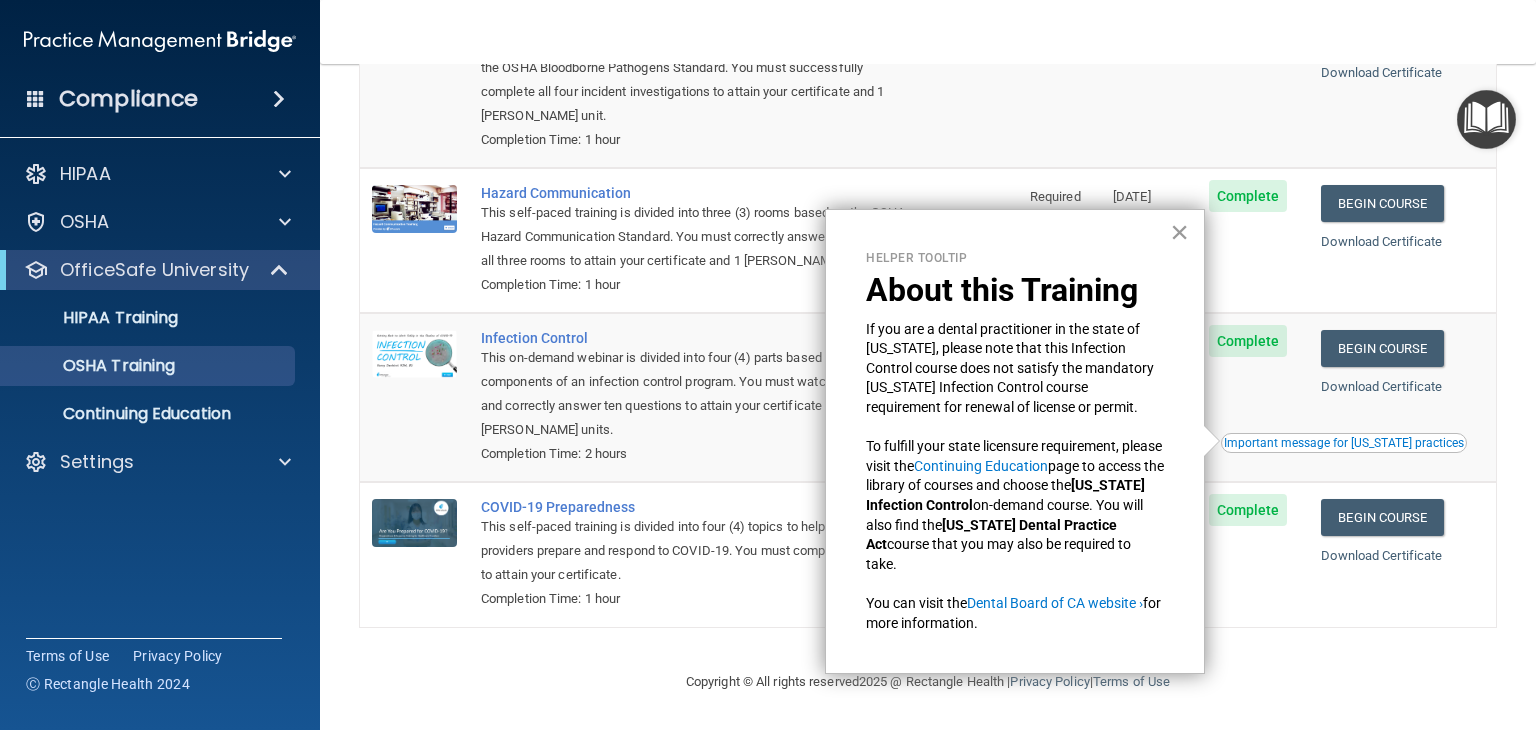 click on "×" at bounding box center (1179, 232) 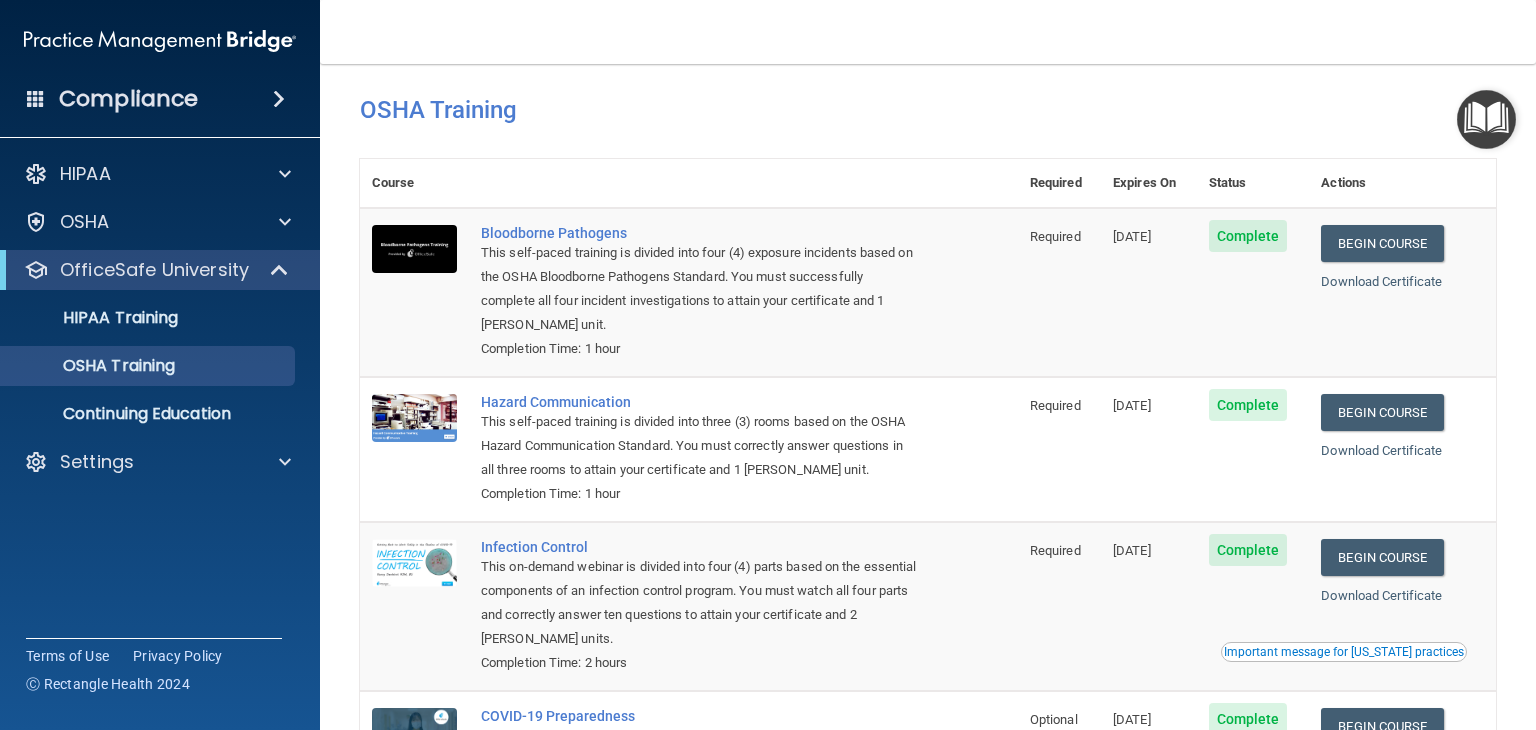 scroll, scrollTop: 0, scrollLeft: 0, axis: both 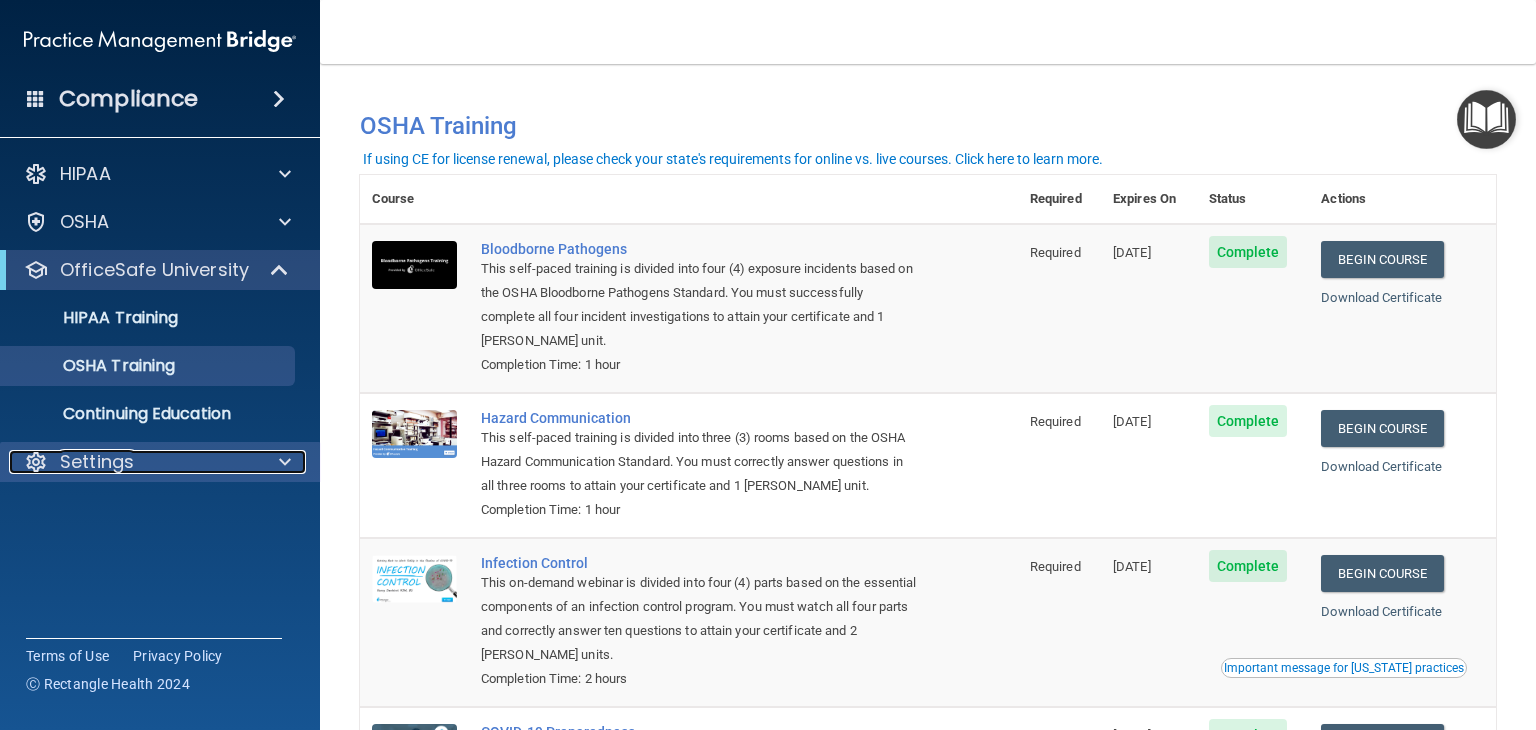 click on "Settings" at bounding box center (97, 462) 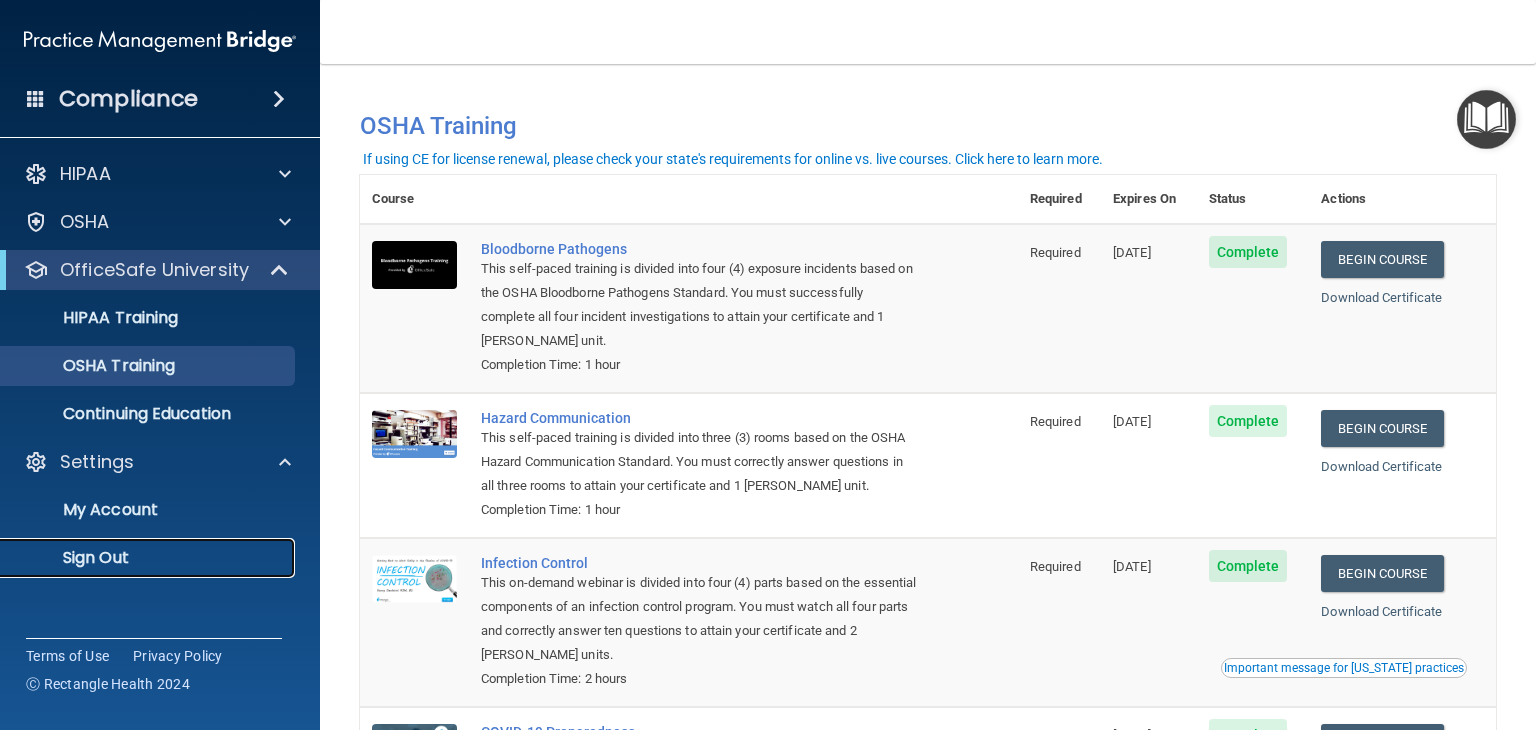 click on "Sign Out" at bounding box center [149, 558] 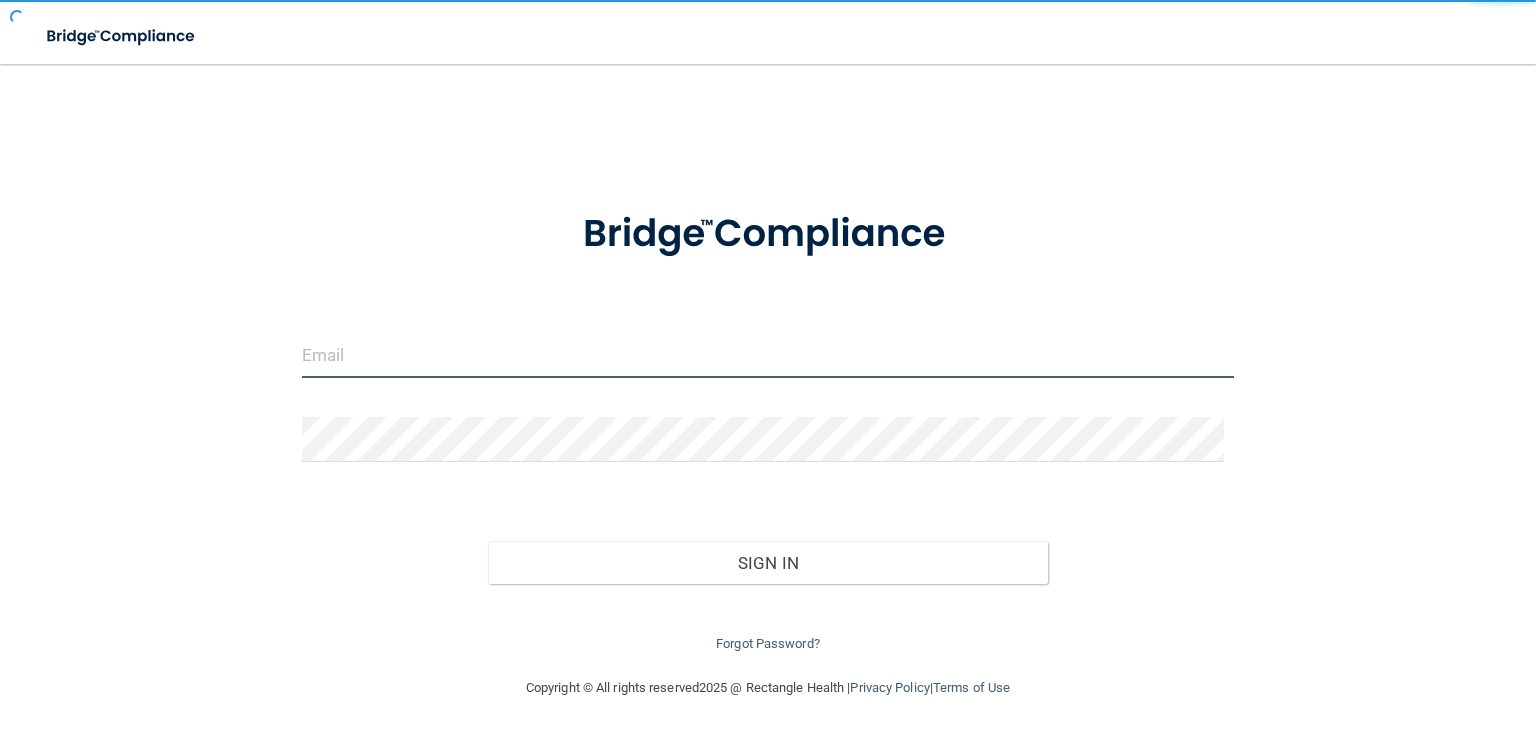 type on "lkupiec@sirmpc.com" 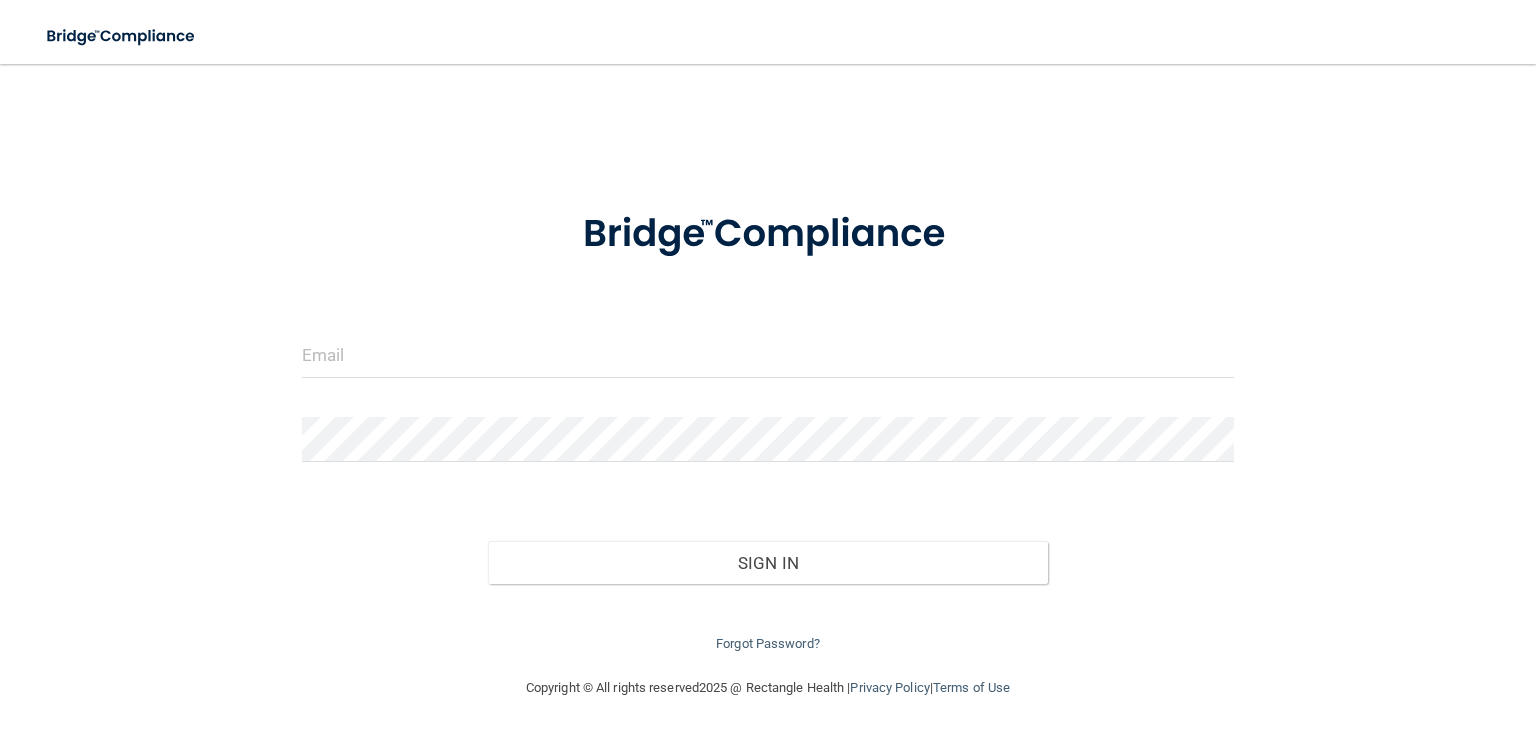 scroll, scrollTop: 0, scrollLeft: 0, axis: both 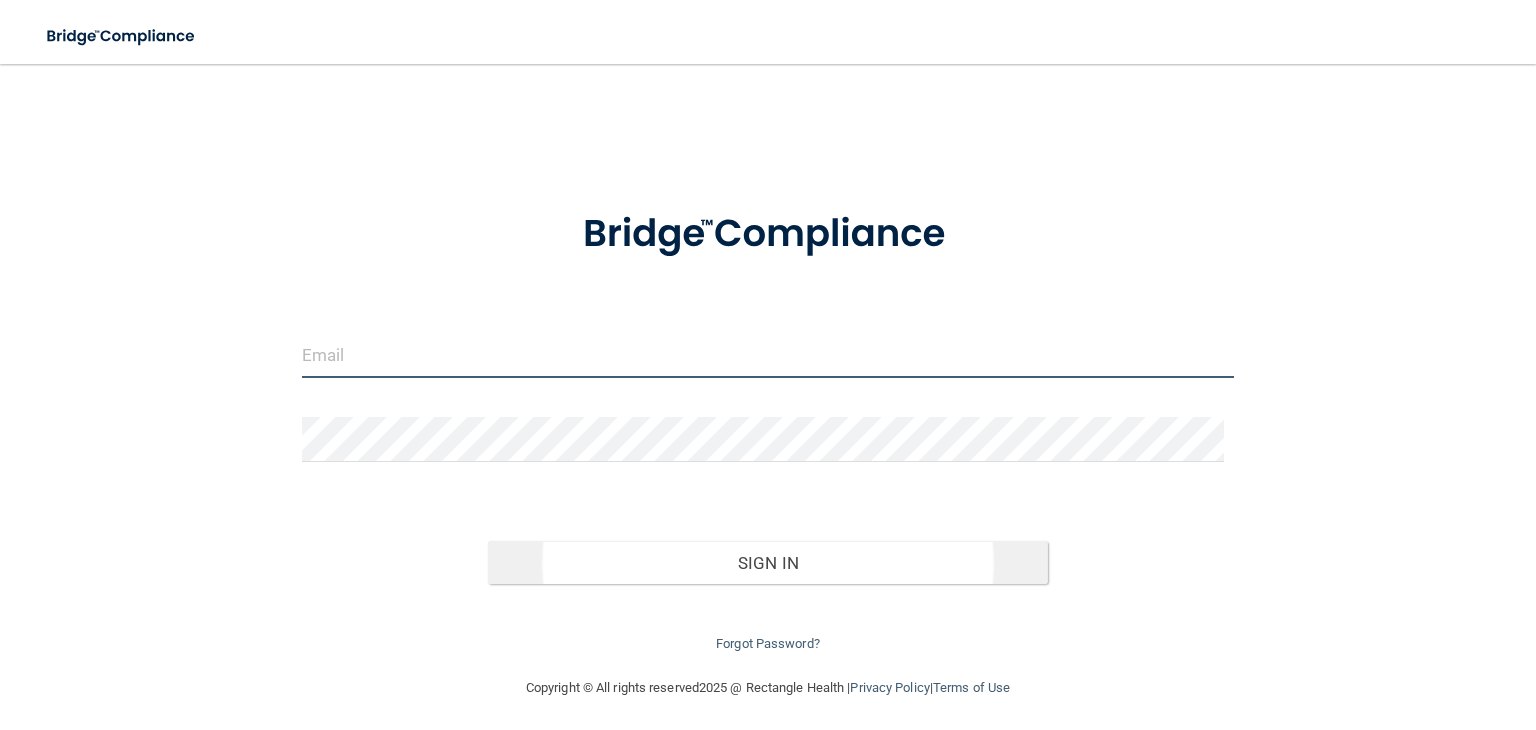 type on "[EMAIL_ADDRESS][DOMAIN_NAME]" 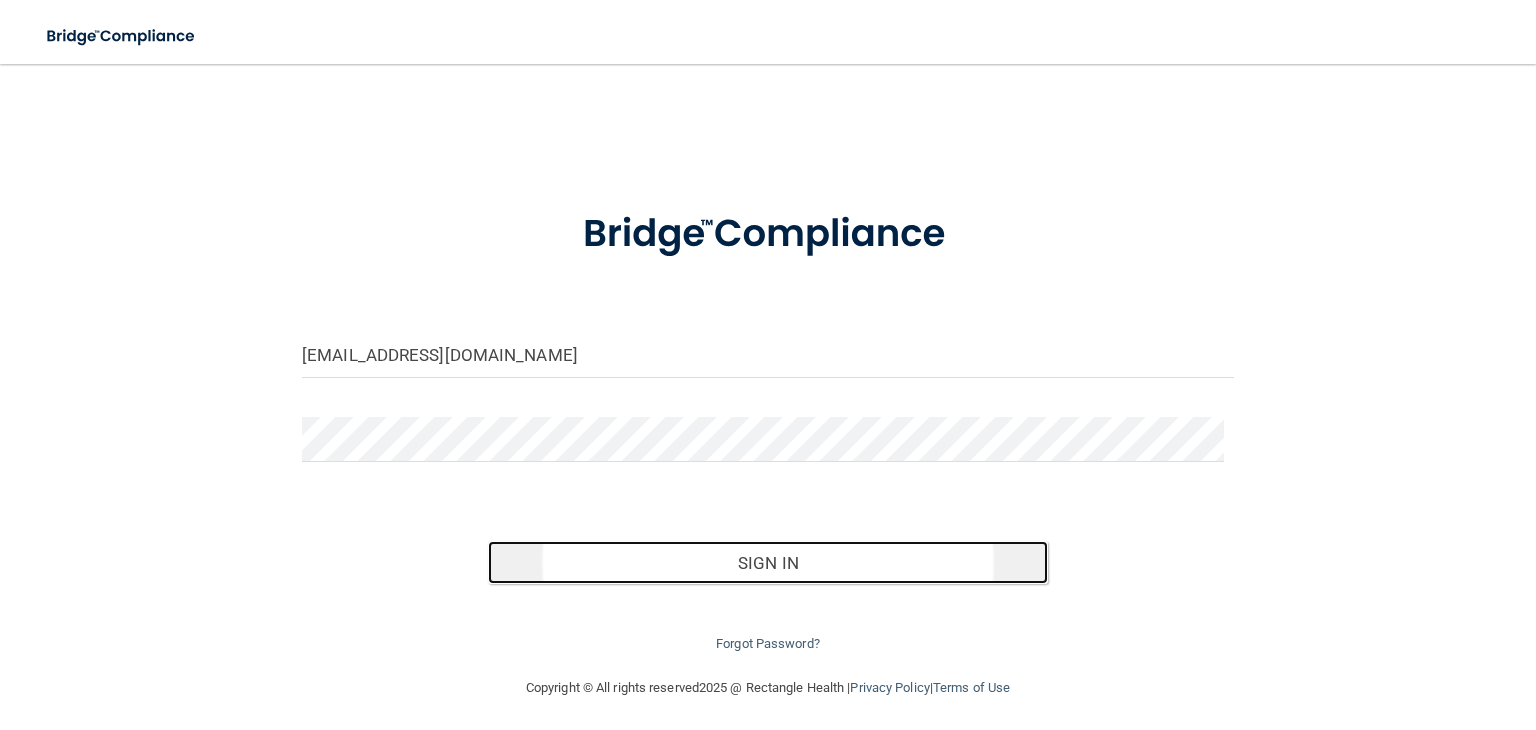 click on "Sign In" at bounding box center [767, 563] 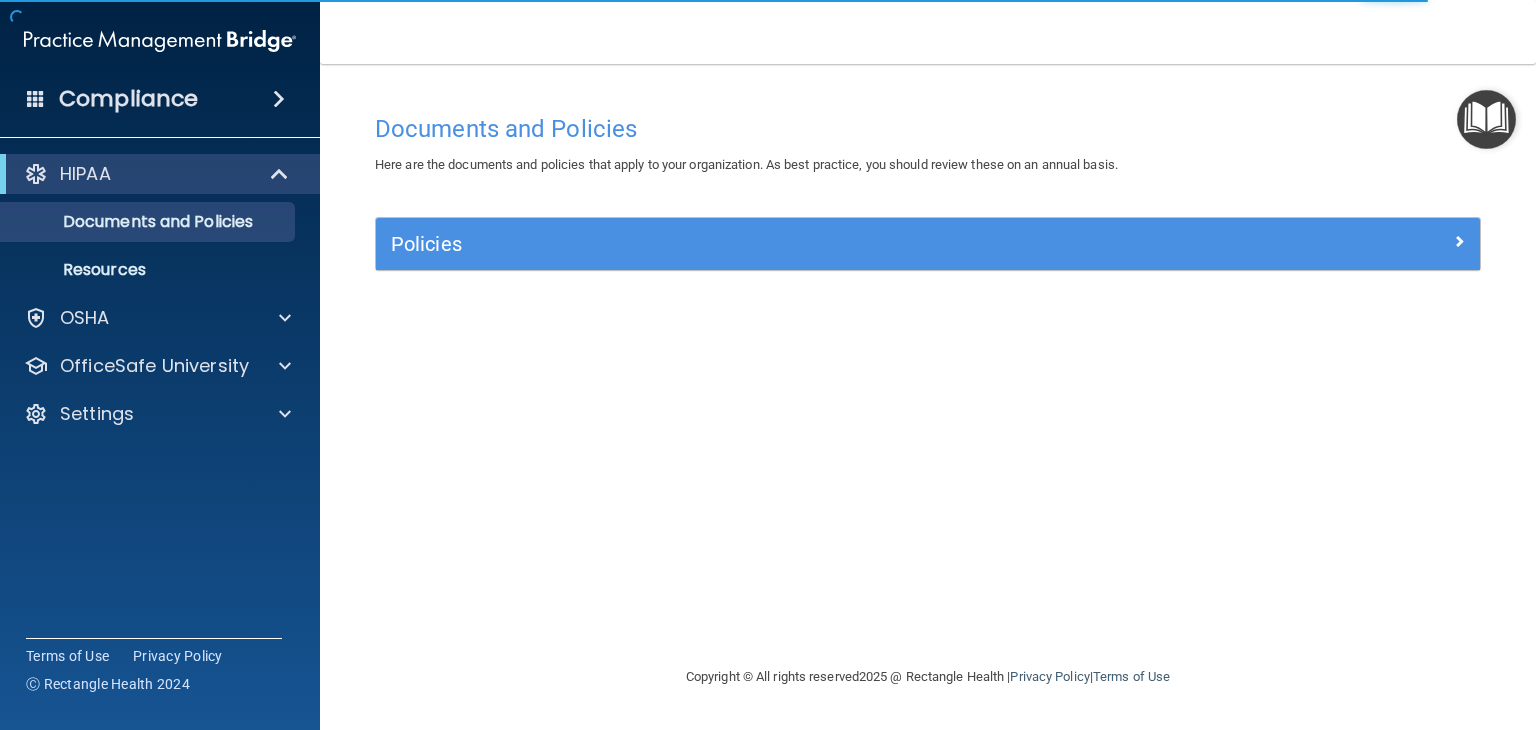 click on "Compliance" at bounding box center [128, 99] 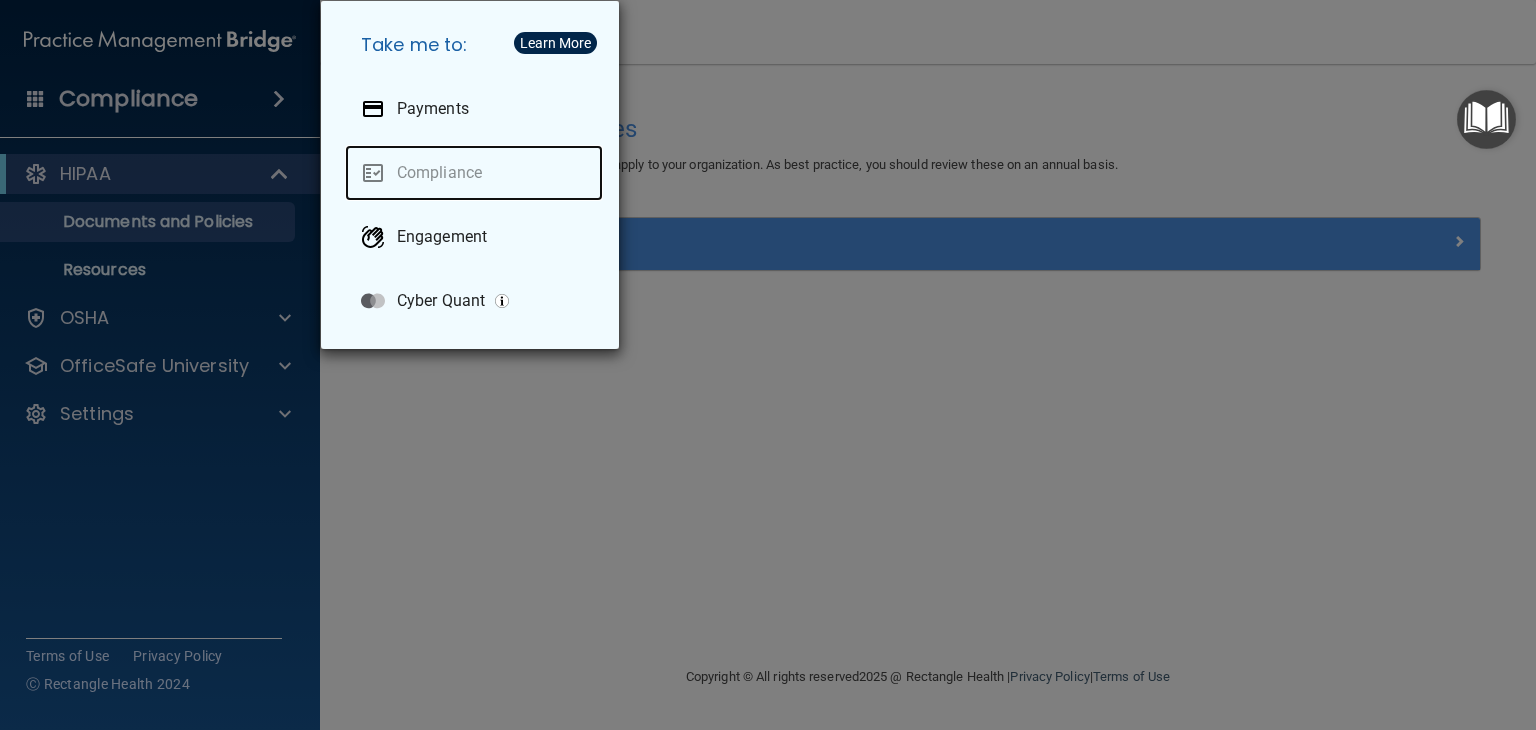 click on "Compliance" at bounding box center [474, 173] 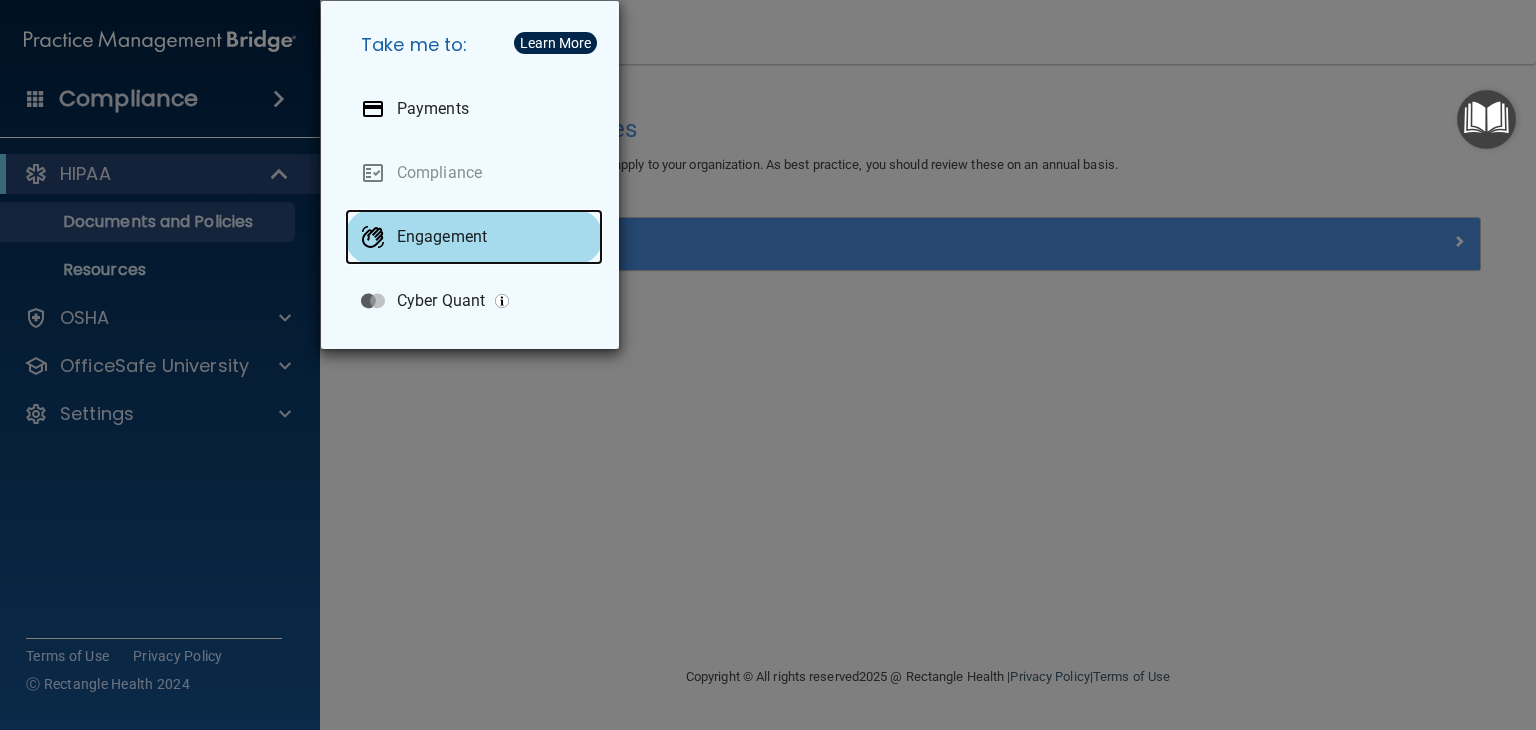 click on "Engagement" at bounding box center (442, 237) 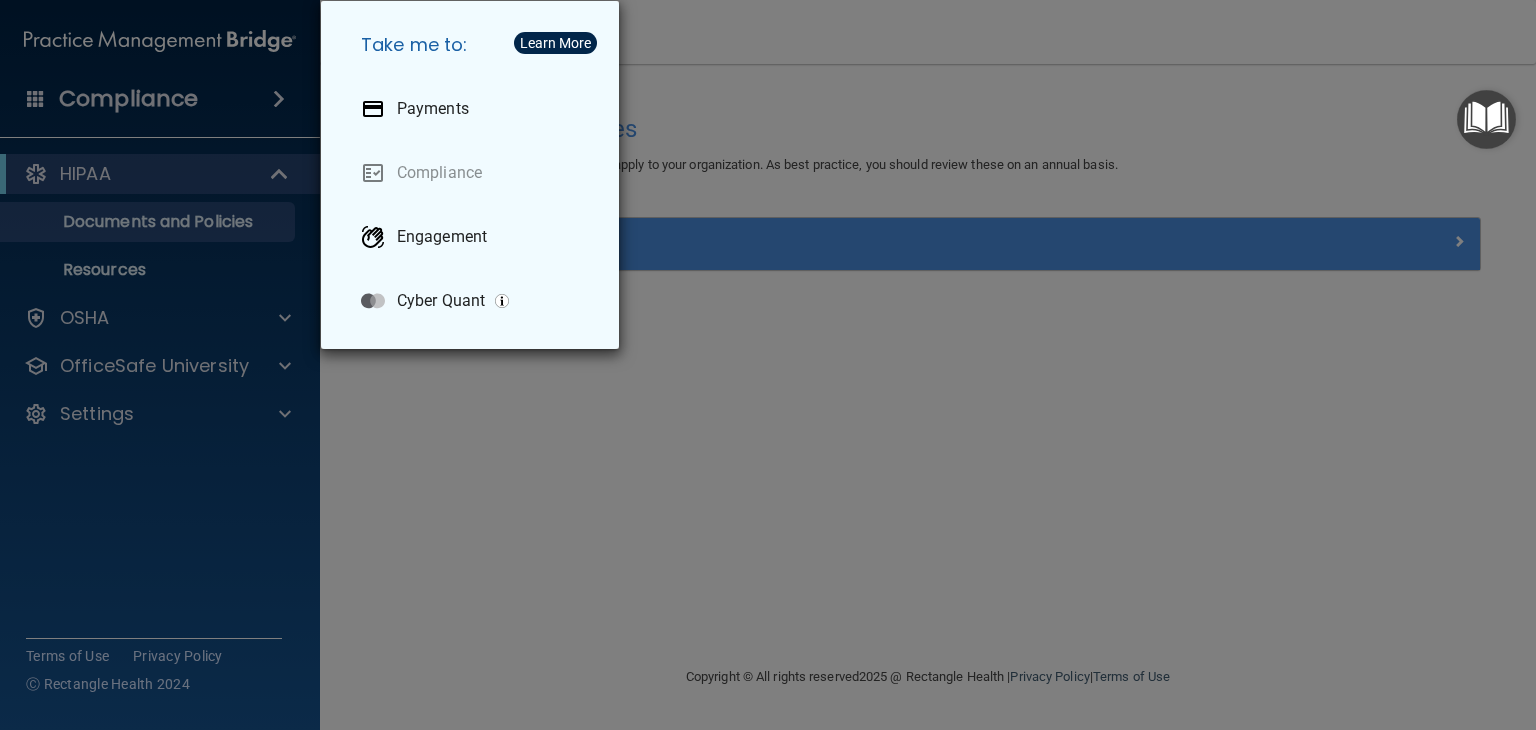 click on "Take me to:             Payments                   Compliance                     Engagement                     Cyber Quant" at bounding box center (768, 365) 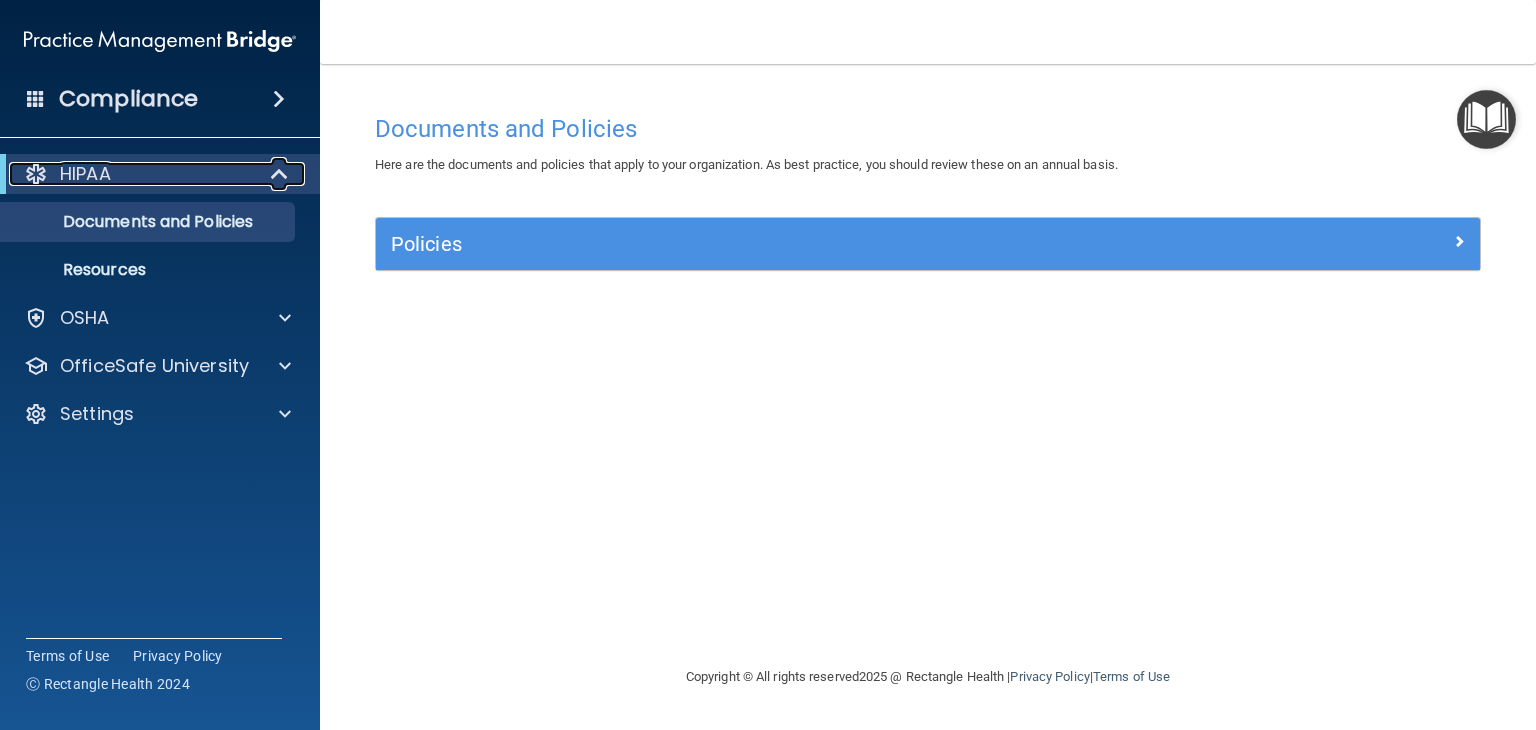 click on "HIPAA" at bounding box center (85, 174) 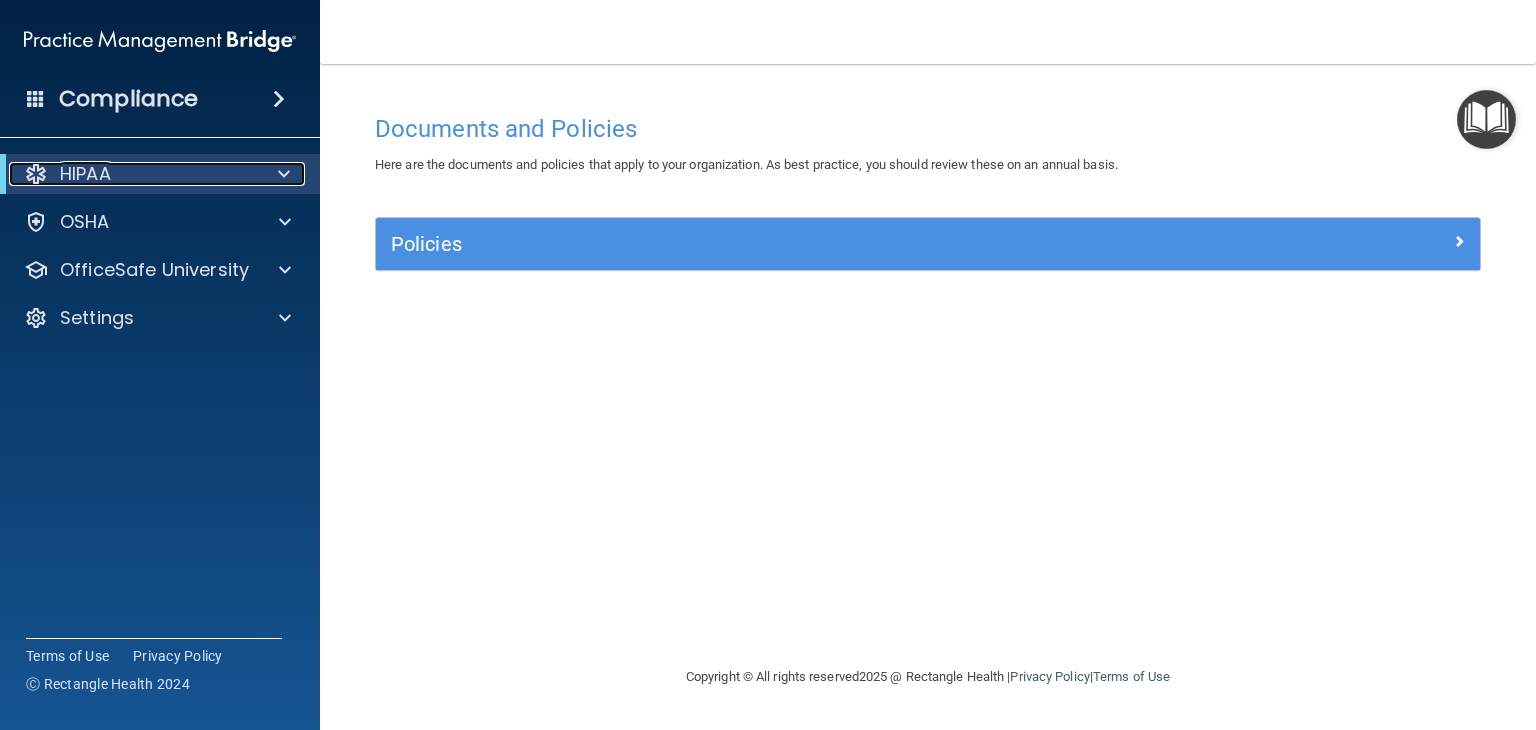 click on "HIPAA" at bounding box center (85, 174) 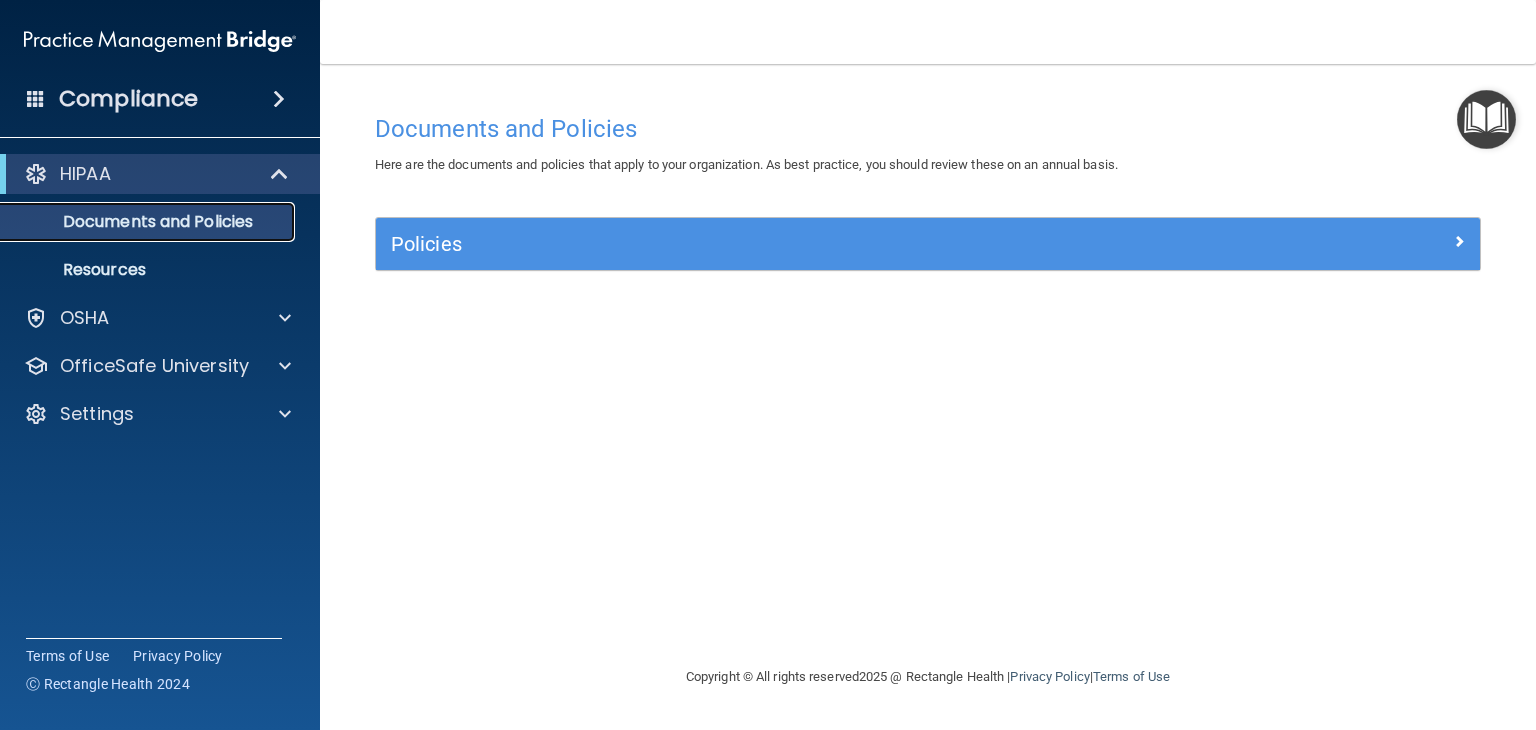 click on "Documents and Policies" at bounding box center [137, 222] 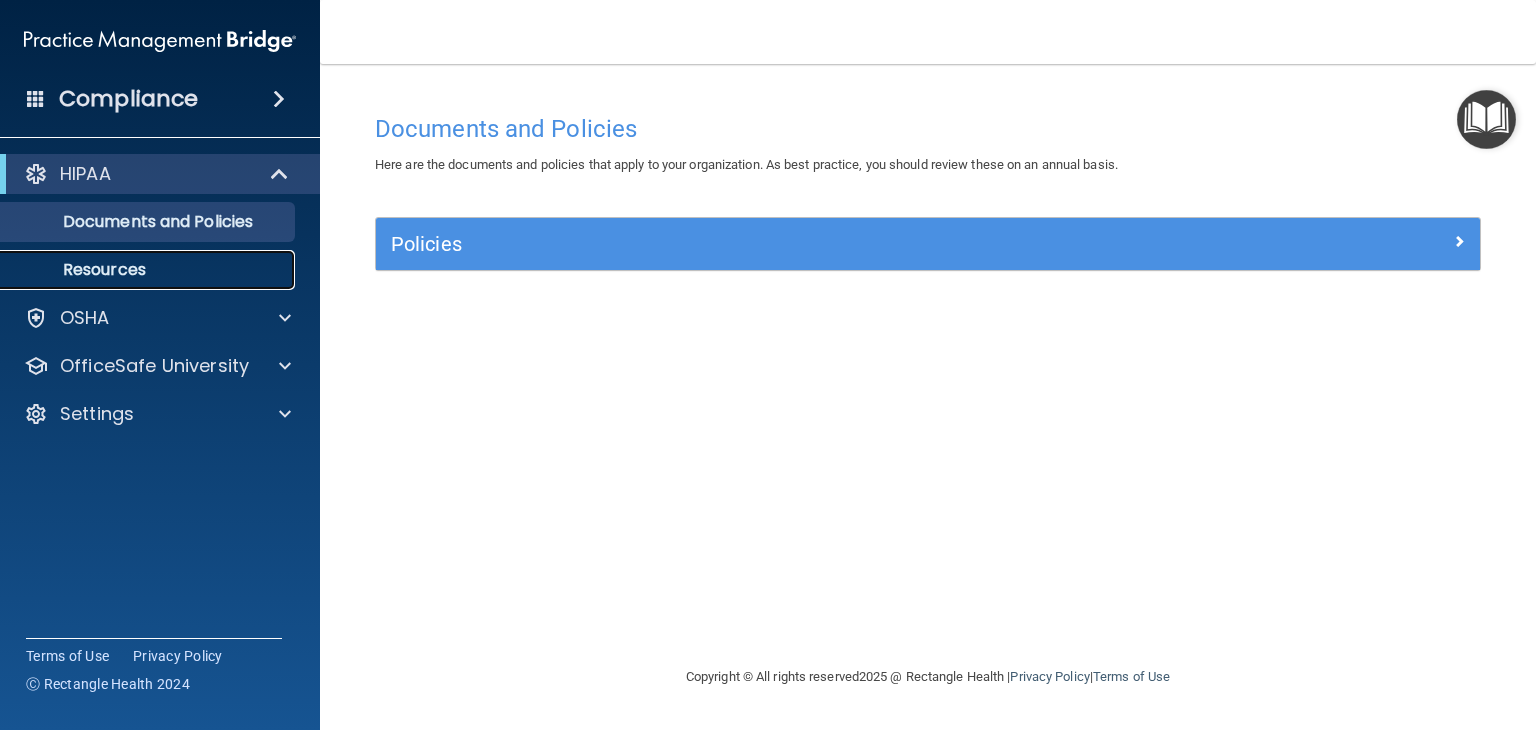 click on "Resources" at bounding box center [149, 270] 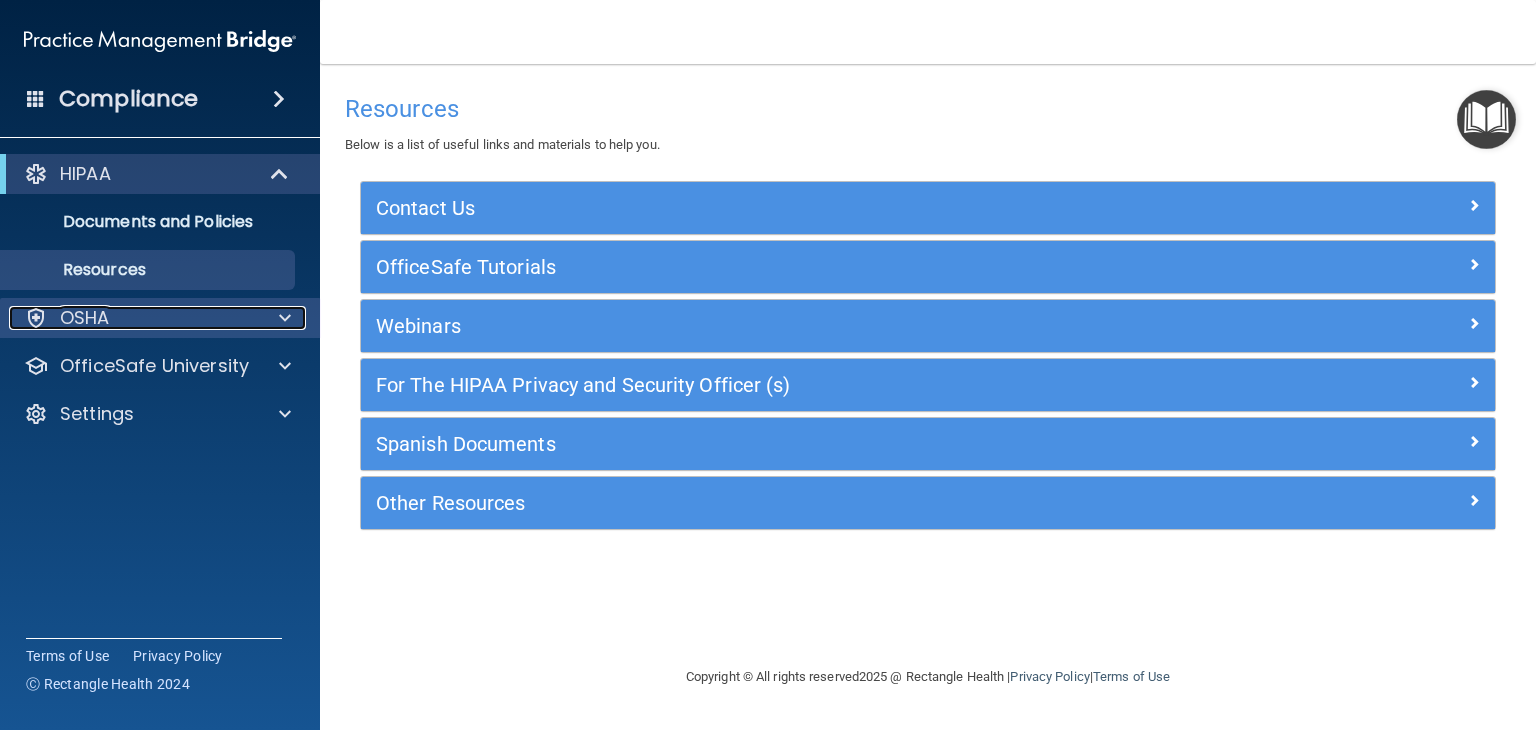 click on "OSHA" at bounding box center (85, 318) 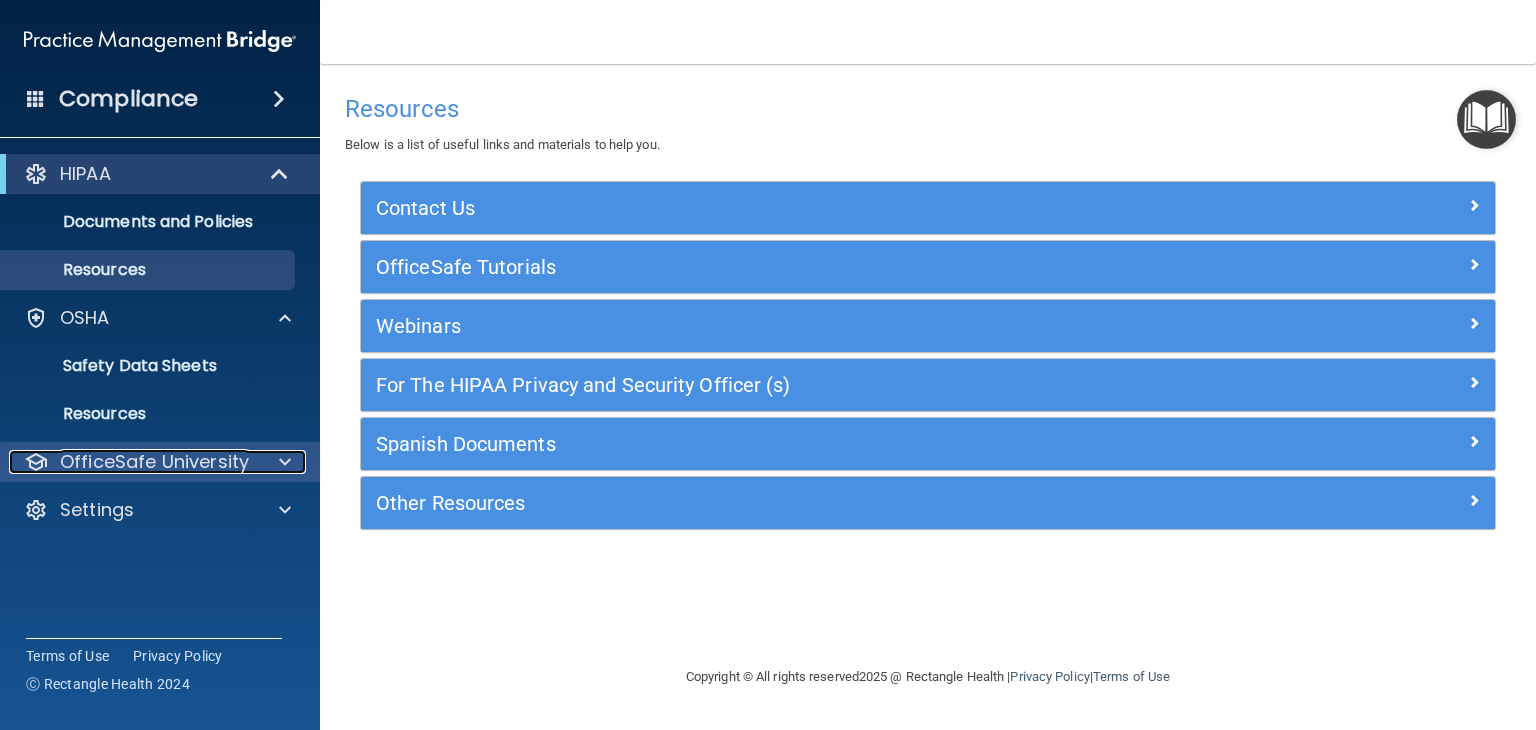click on "OfficeSafe University" at bounding box center [154, 462] 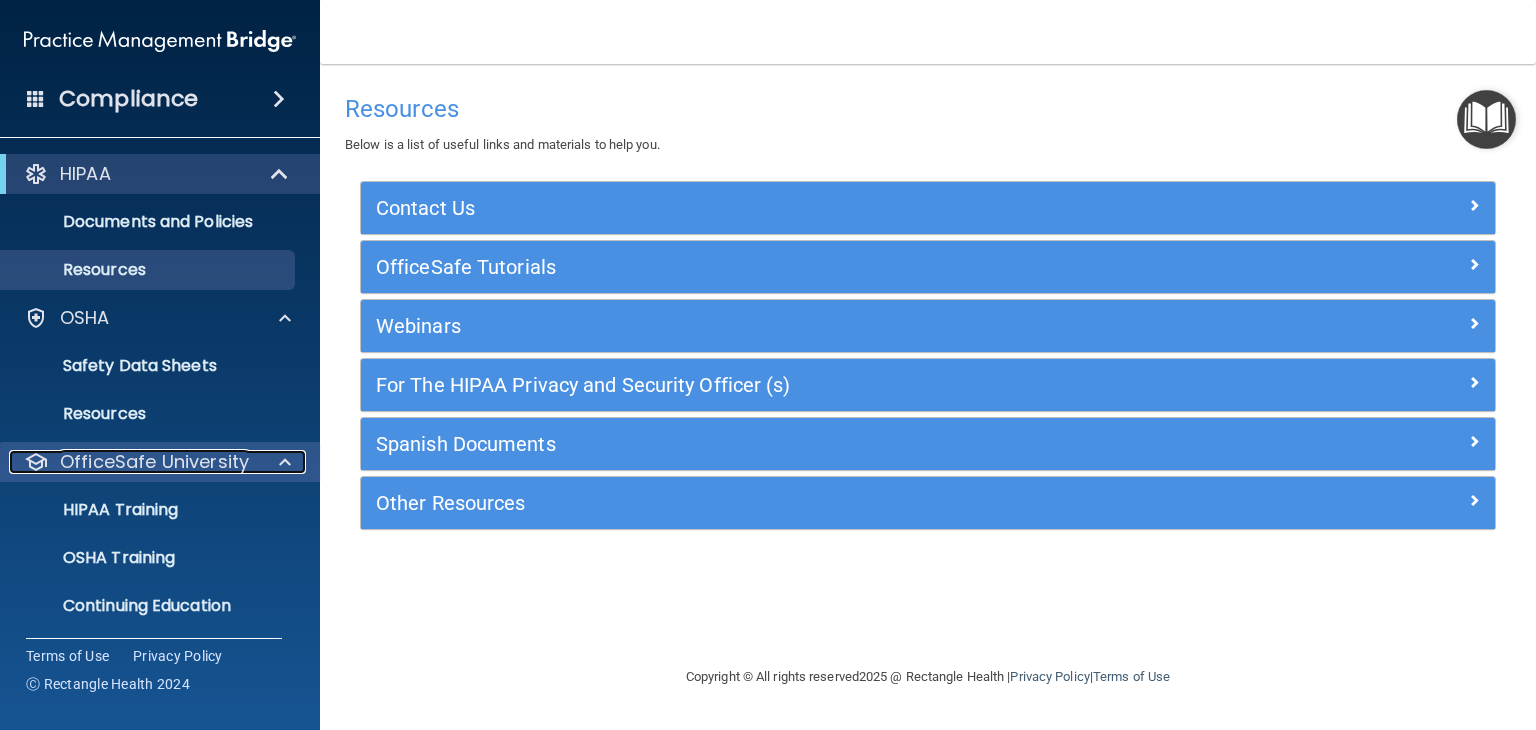 click on "OfficeSafe University" at bounding box center (154, 462) 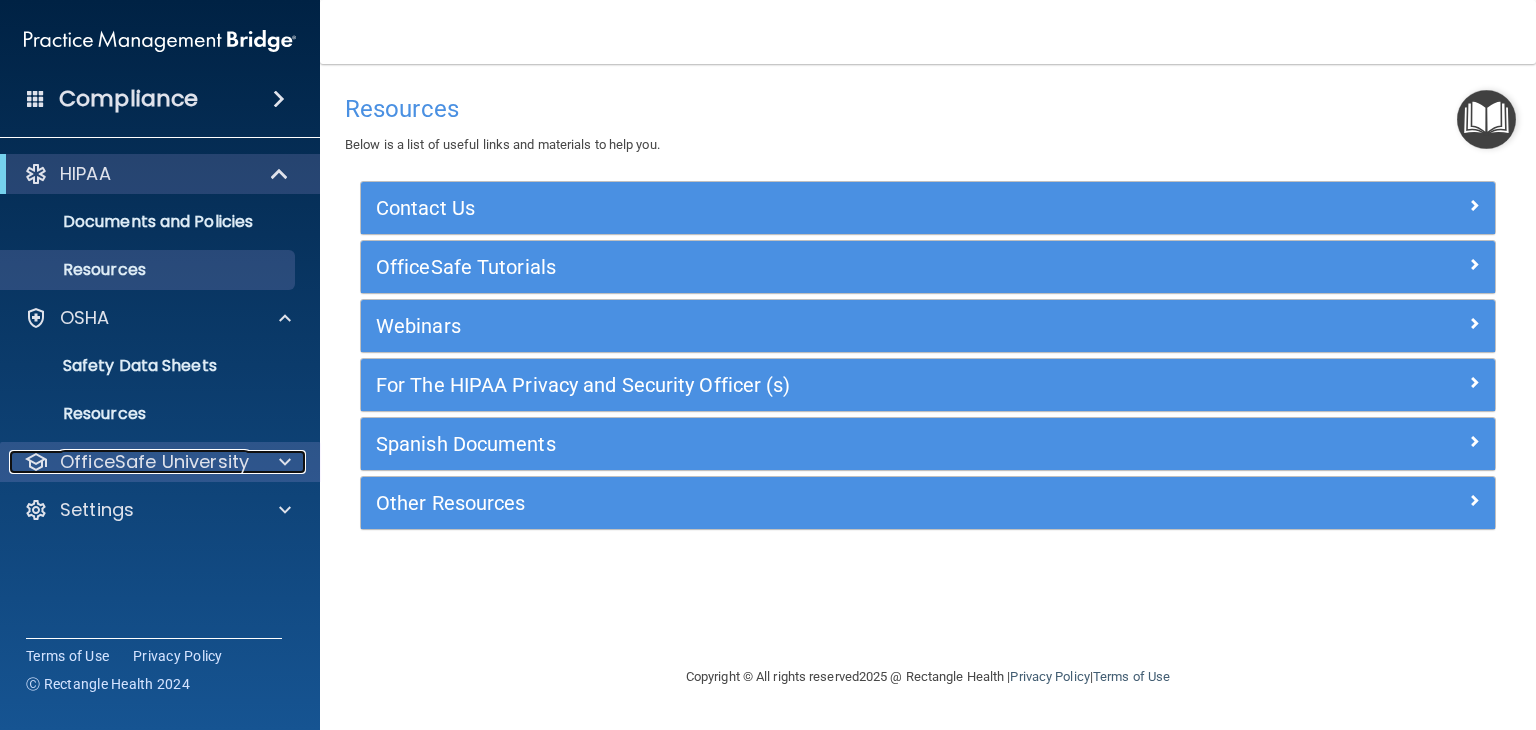 click on "OfficeSafe University" at bounding box center (154, 462) 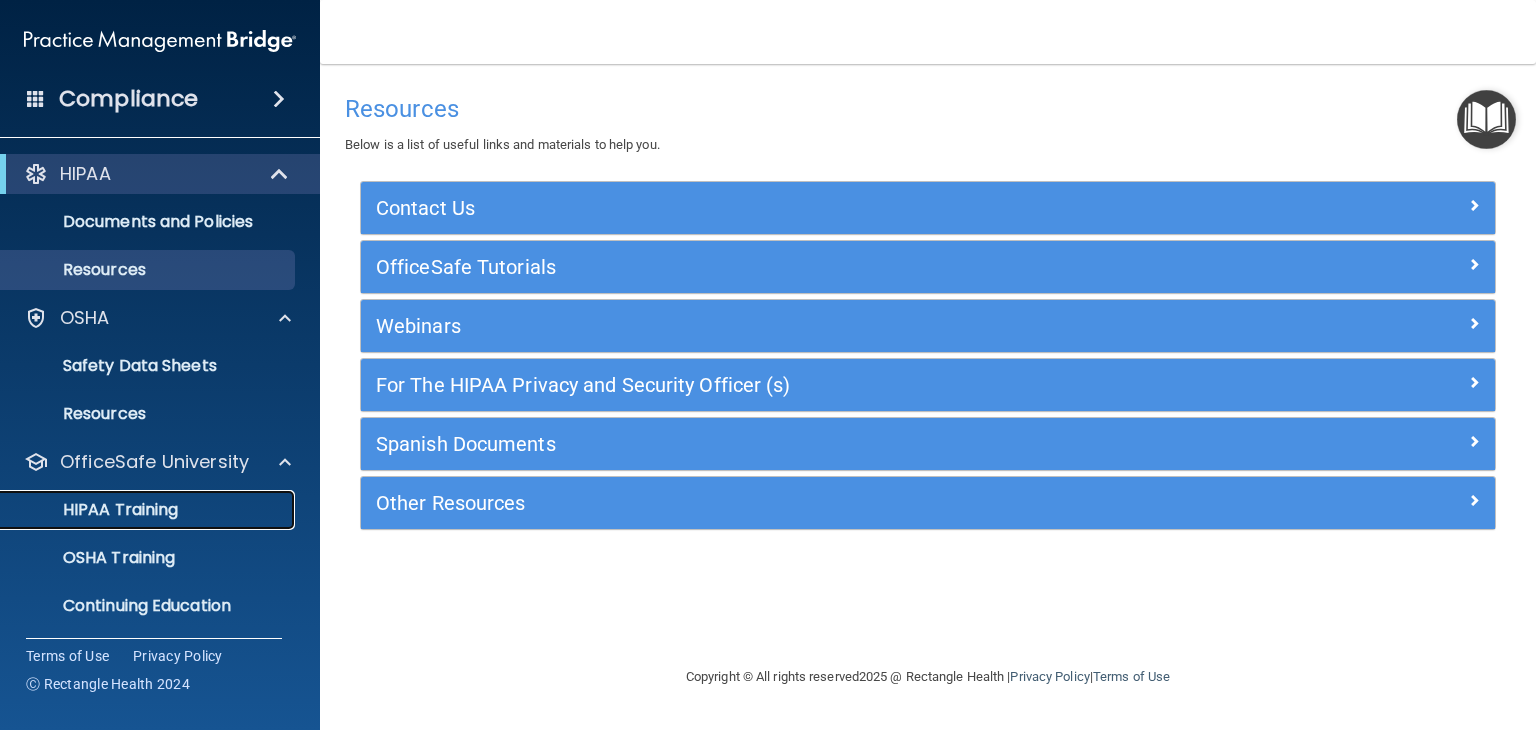 click on "HIPAA Training" at bounding box center (95, 510) 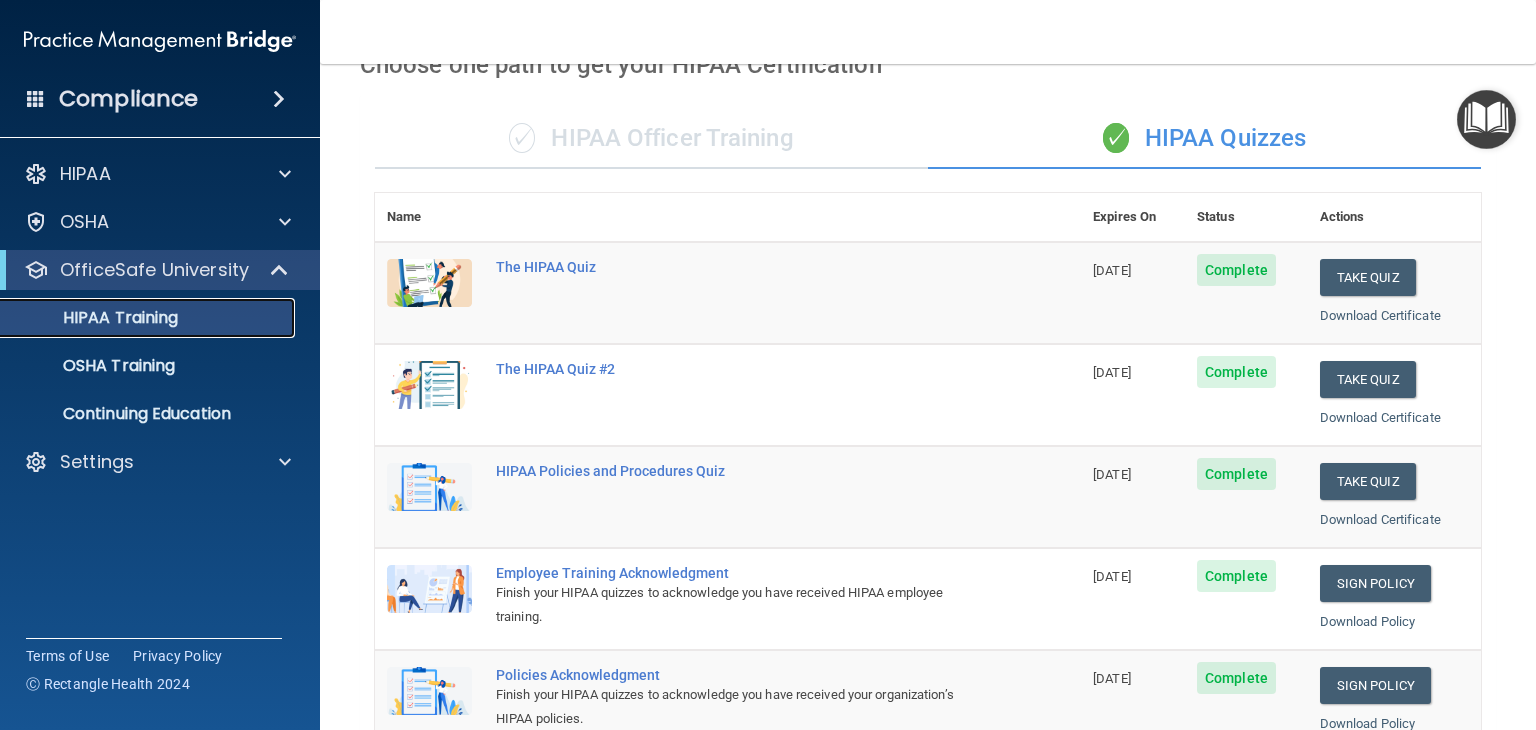 scroll, scrollTop: 100, scrollLeft: 0, axis: vertical 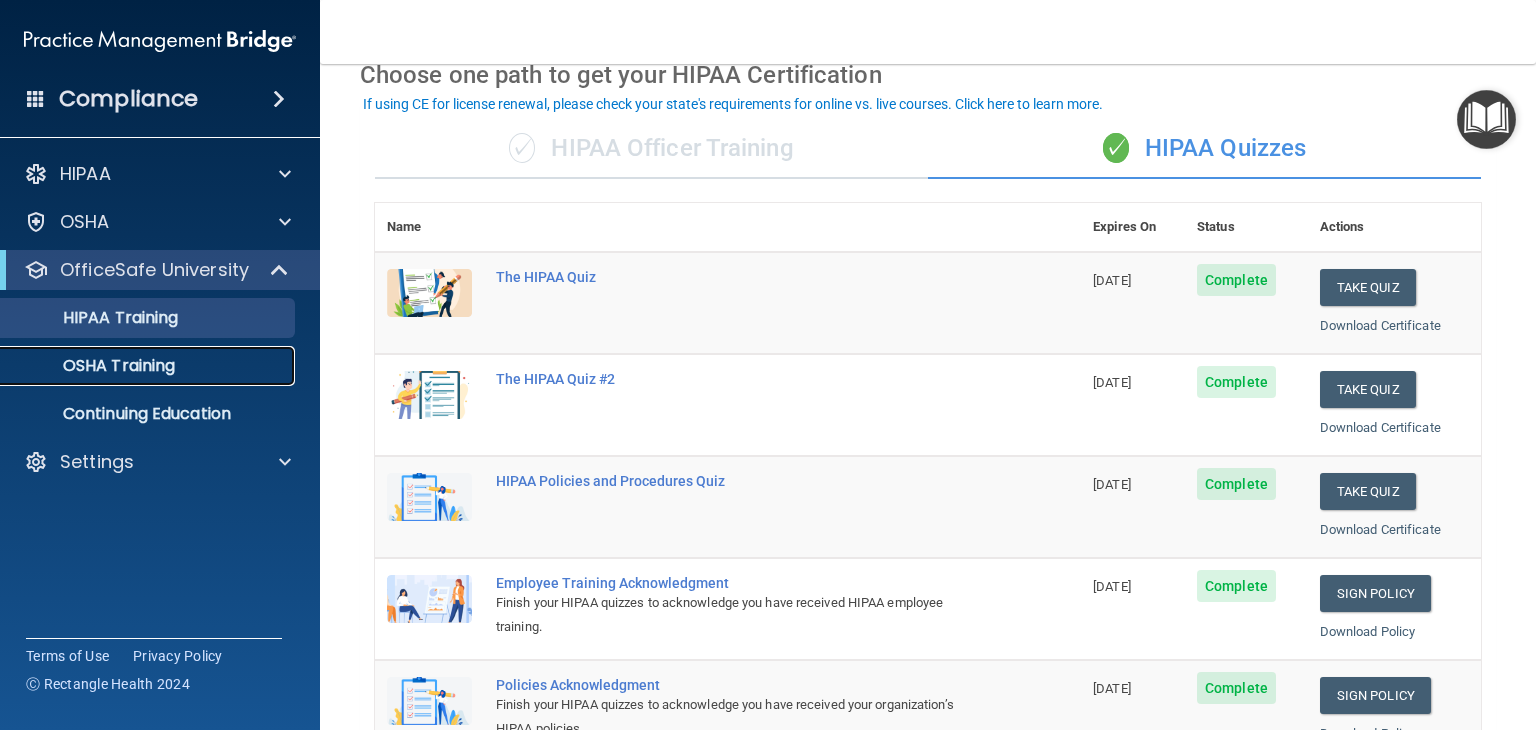 click on "OSHA Training" at bounding box center (94, 366) 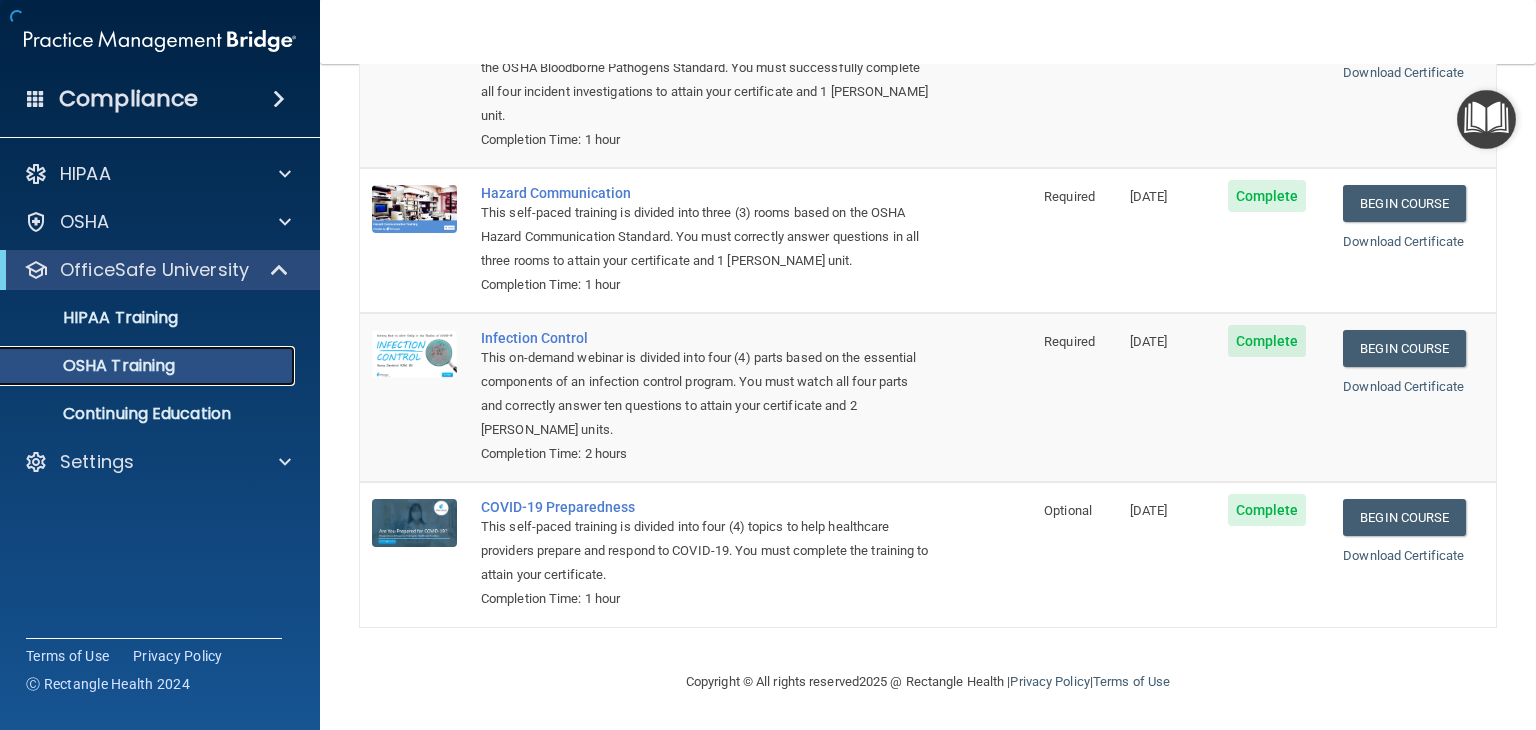 scroll, scrollTop: 28, scrollLeft: 0, axis: vertical 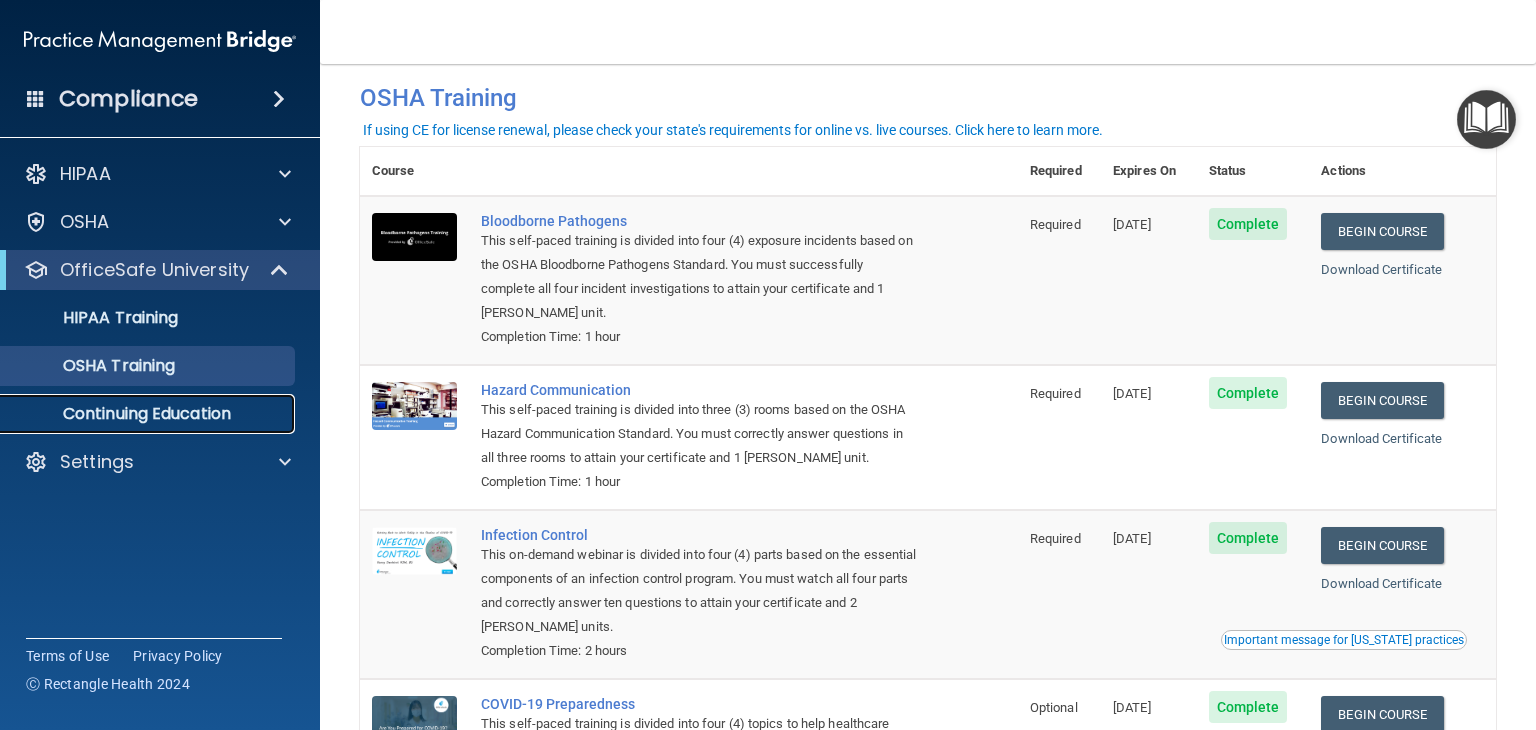 click on "Continuing Education" at bounding box center (149, 414) 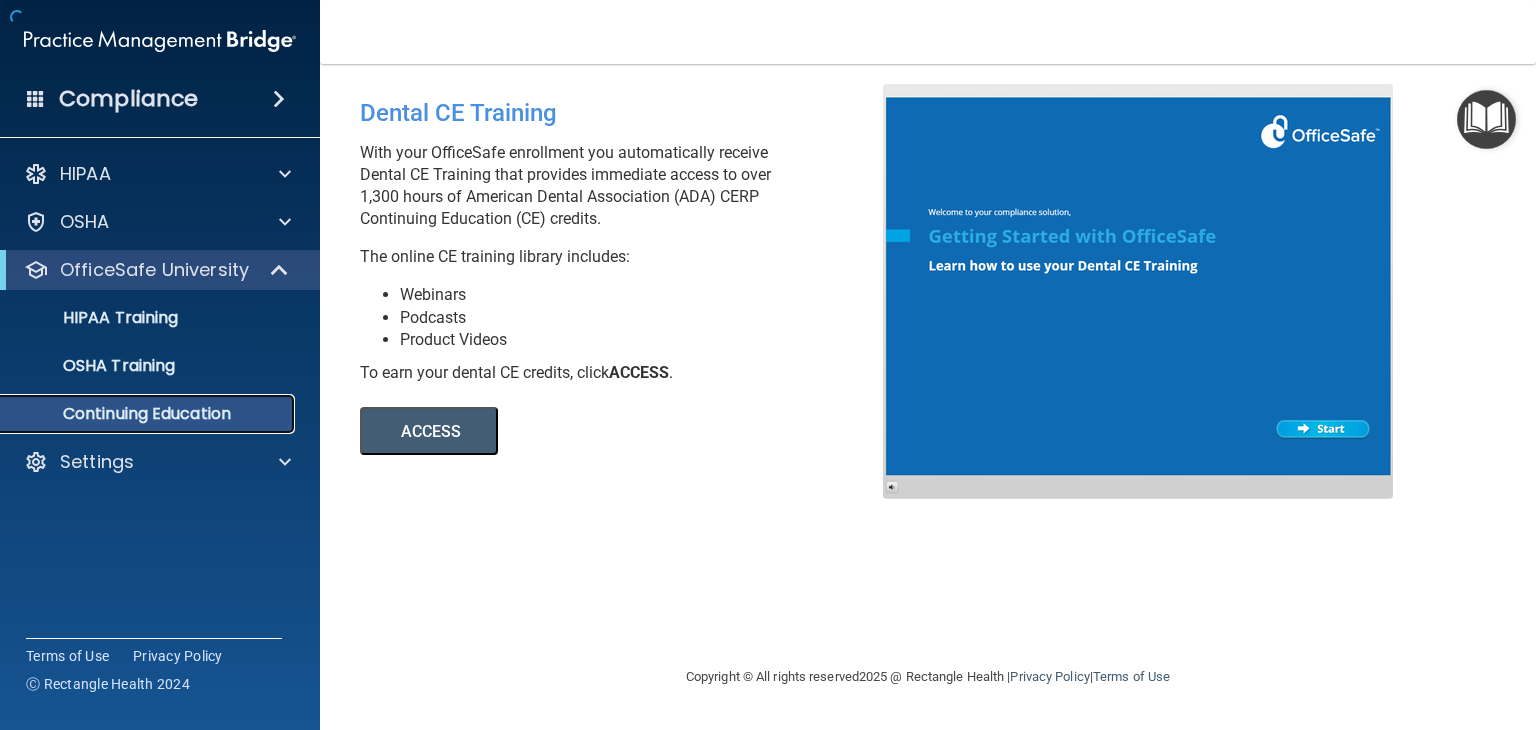 scroll, scrollTop: 0, scrollLeft: 0, axis: both 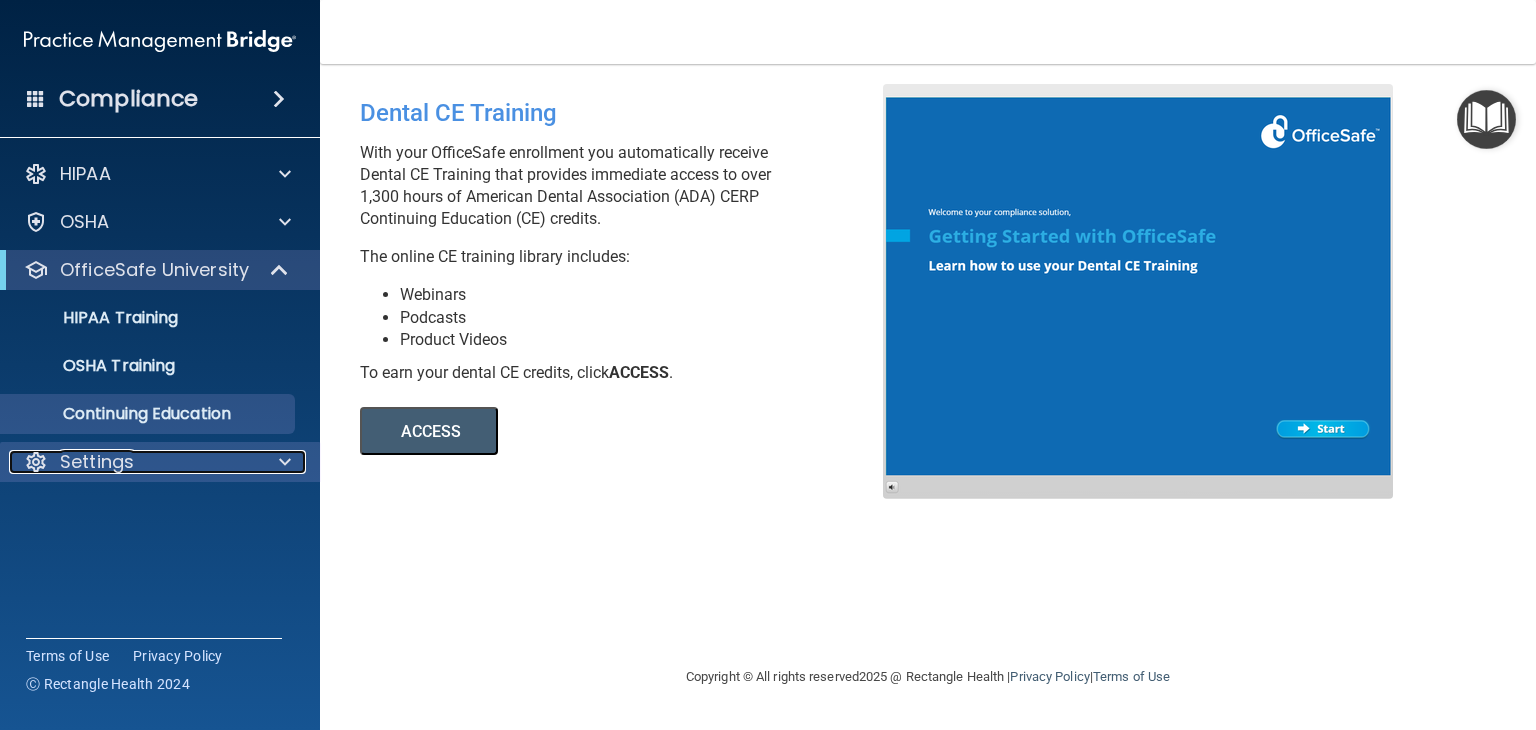 click on "Settings" at bounding box center (97, 462) 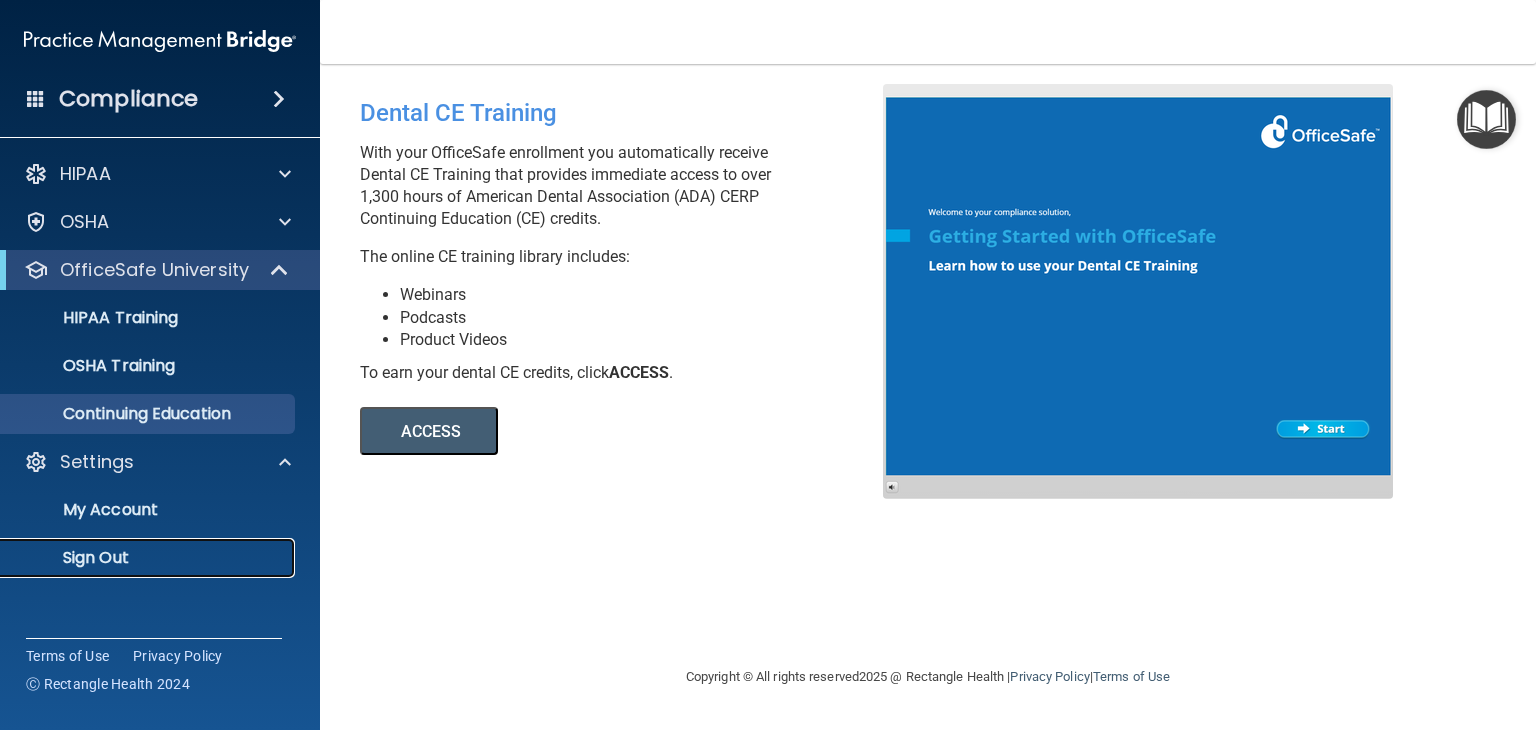 click on "Sign Out" at bounding box center [149, 558] 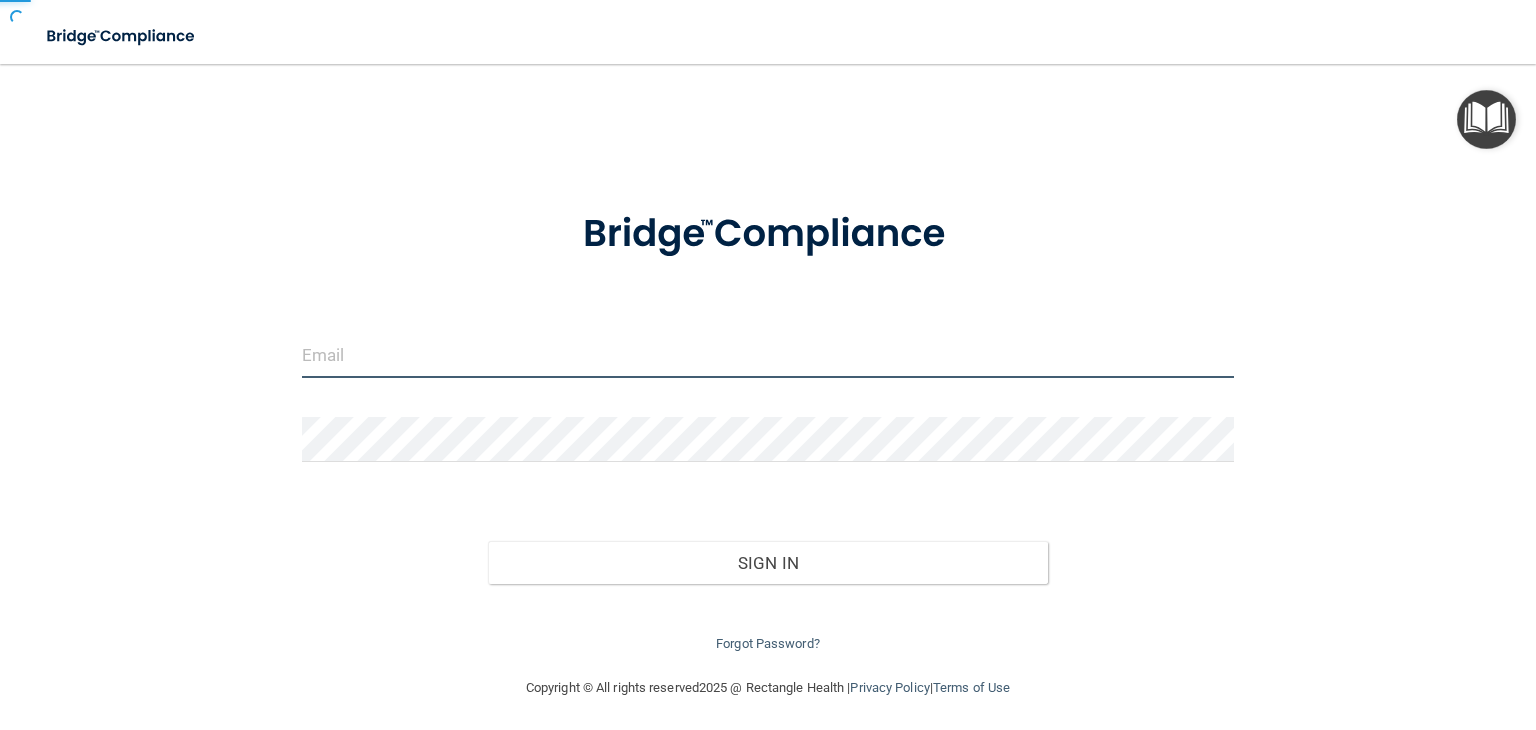 type on "lkupiec@sirmpc.com" 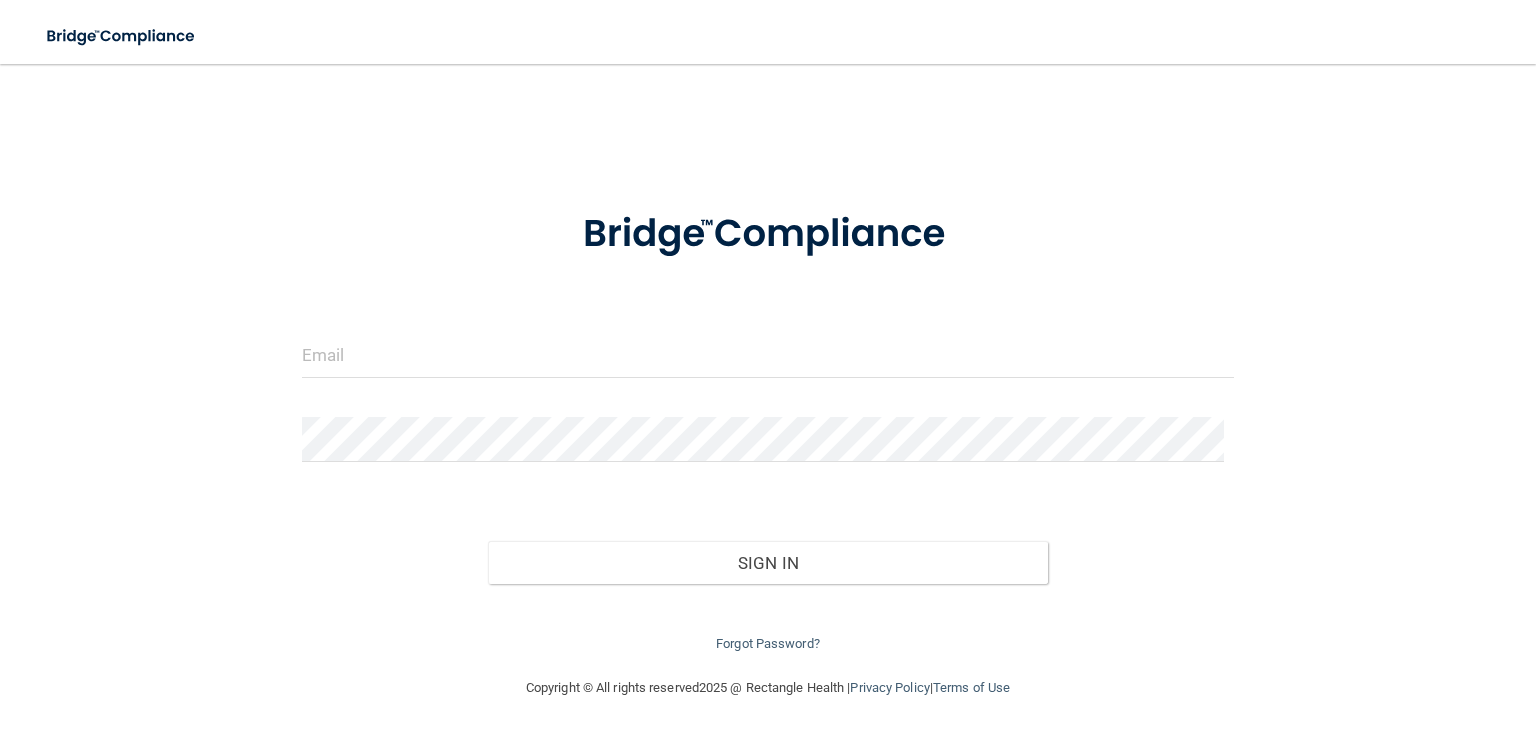scroll, scrollTop: 0, scrollLeft: 0, axis: both 